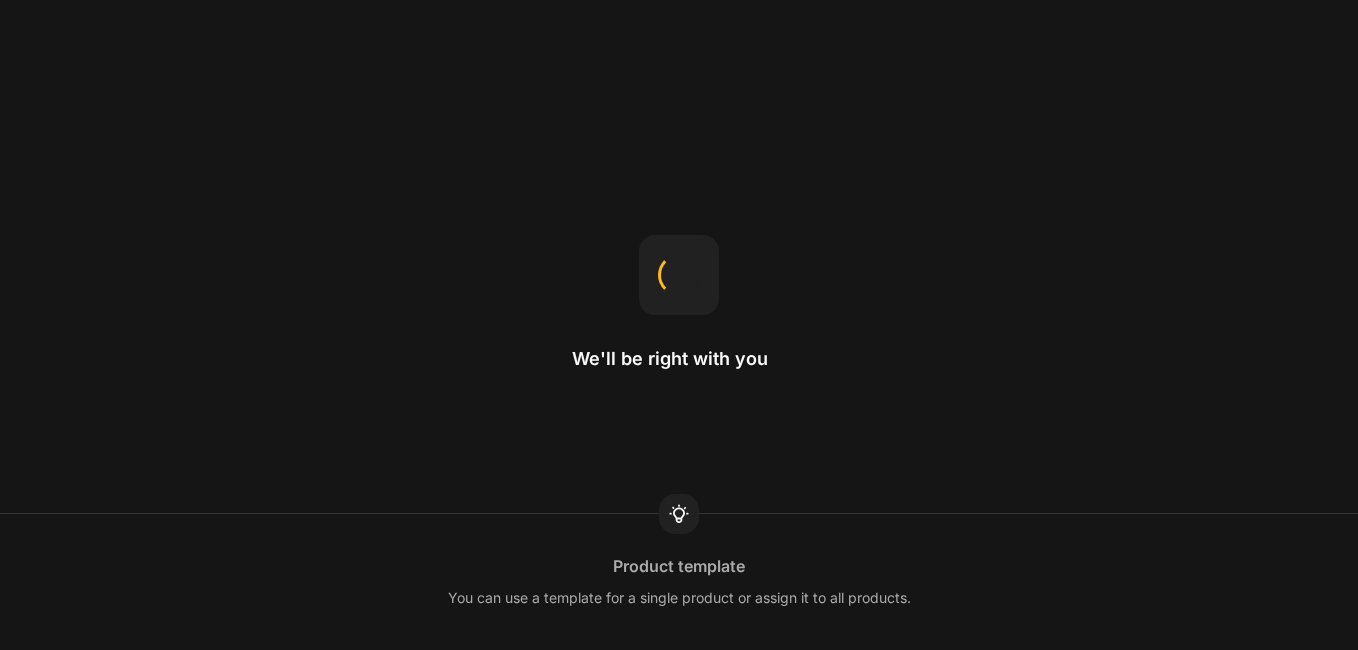 scroll, scrollTop: 0, scrollLeft: 0, axis: both 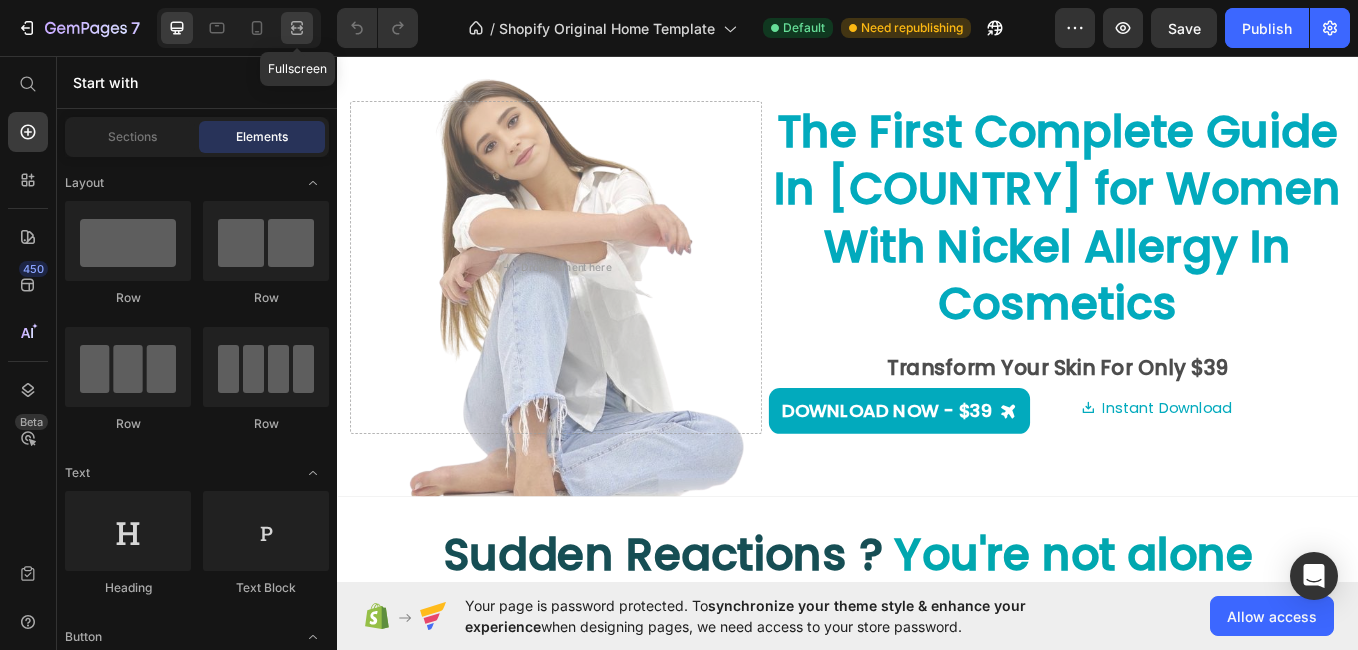 click 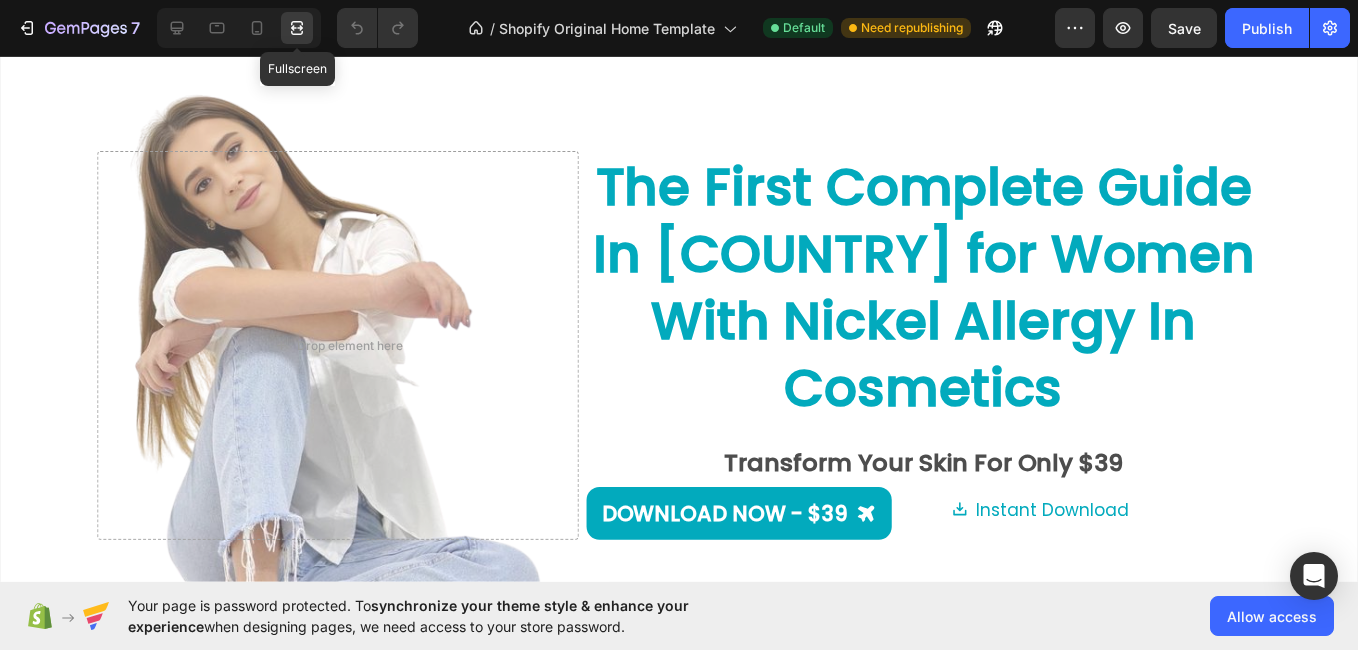 scroll, scrollTop: 320, scrollLeft: 0, axis: vertical 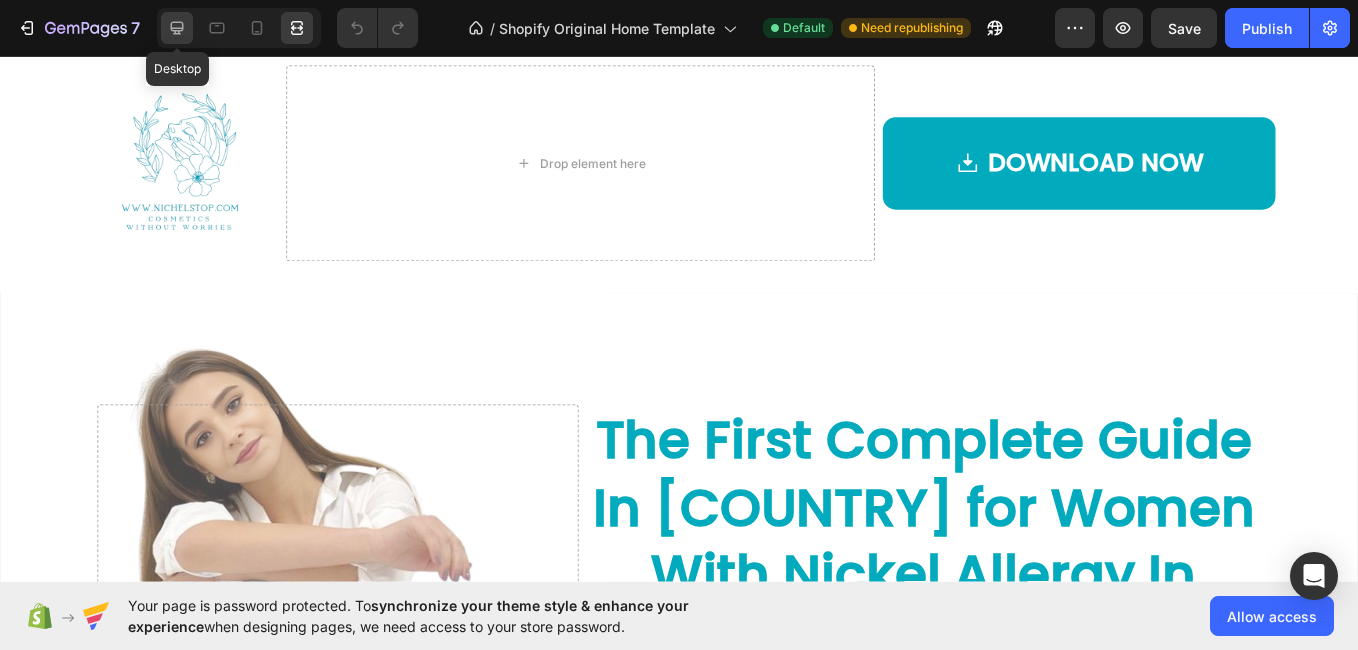 click 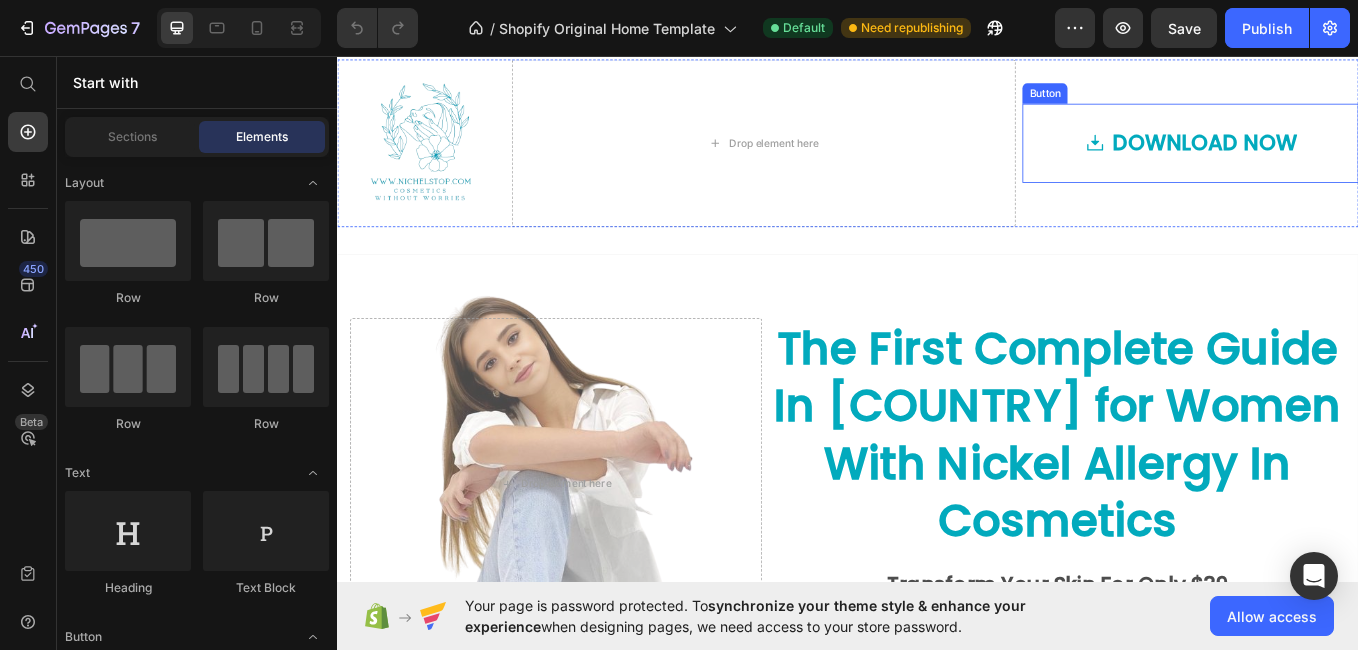 click at bounding box center [1227, 158] 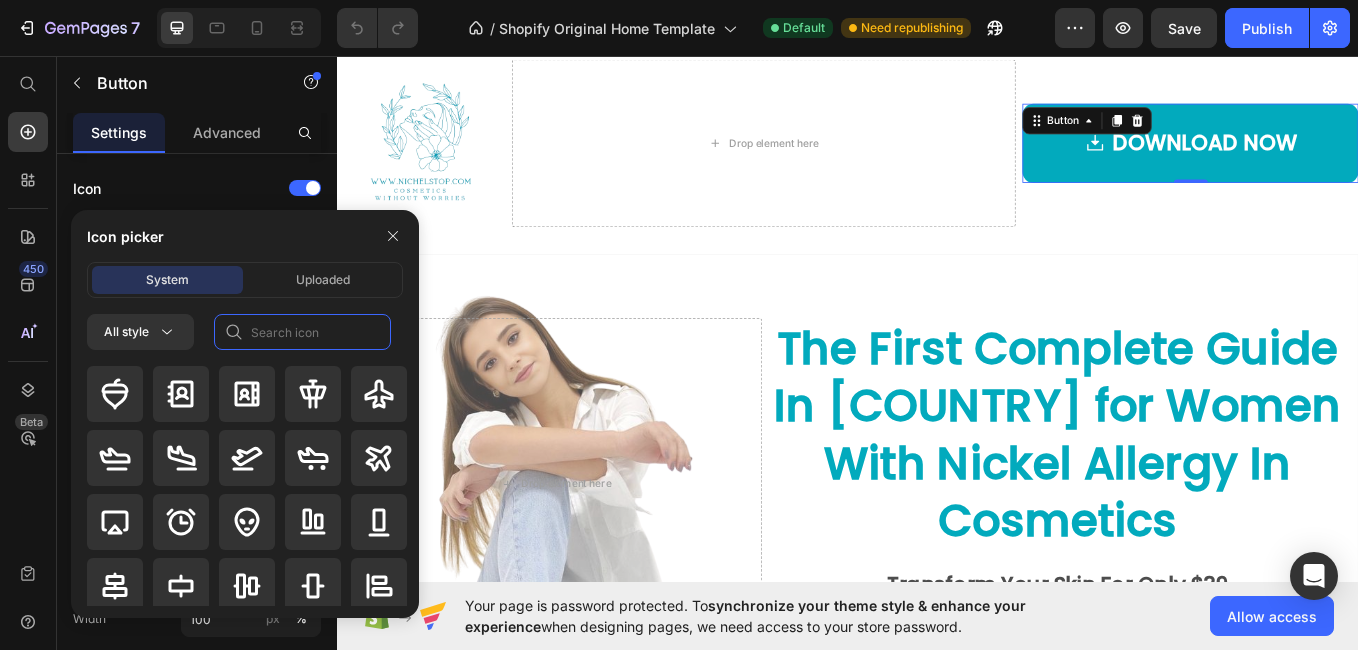 click 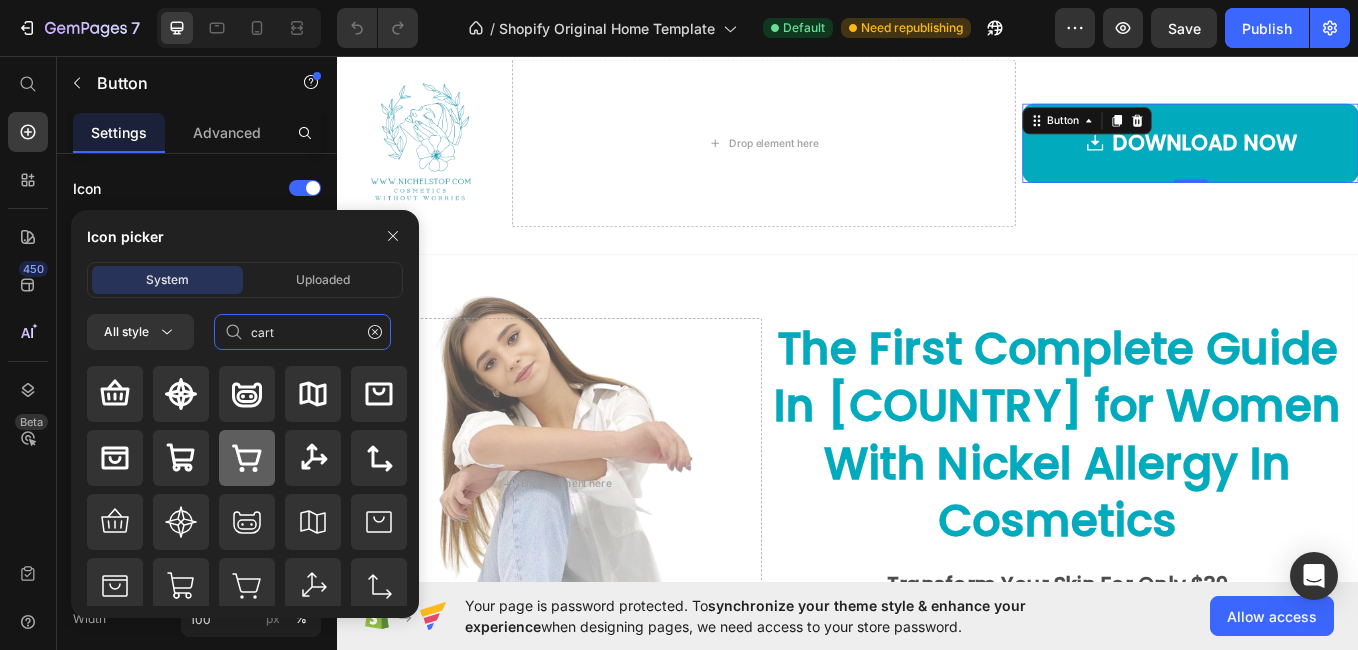 type on "cart" 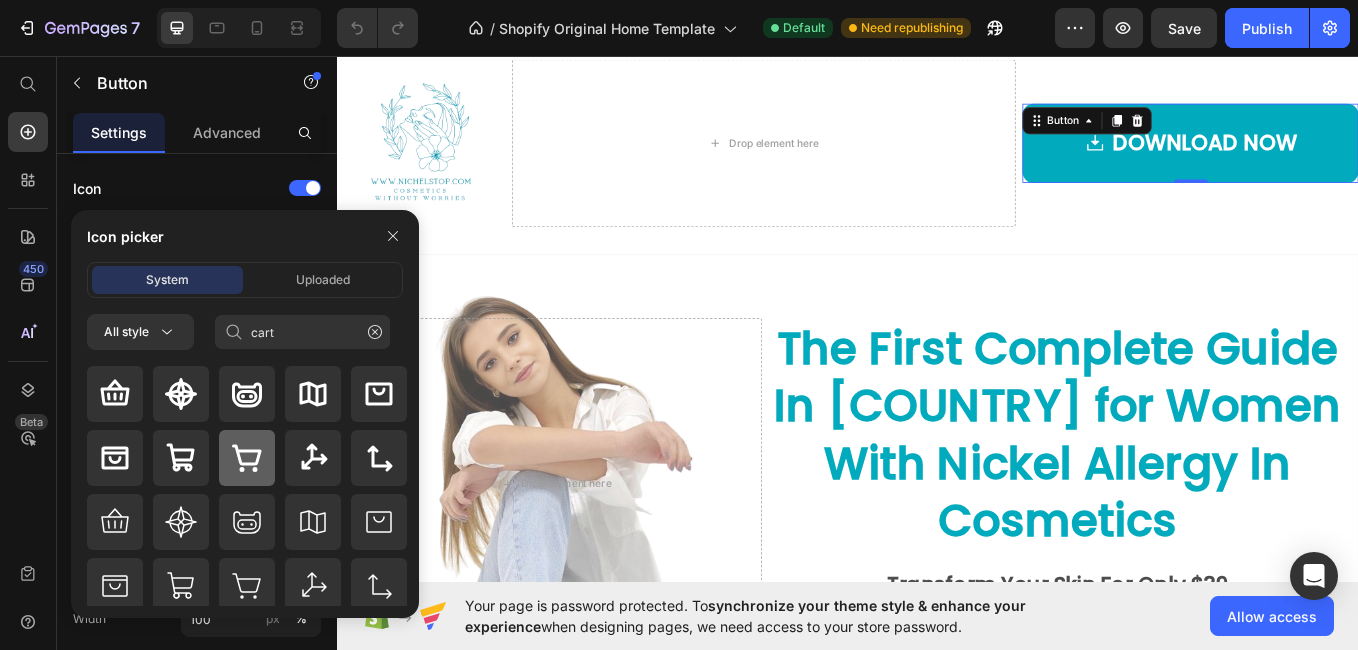 click 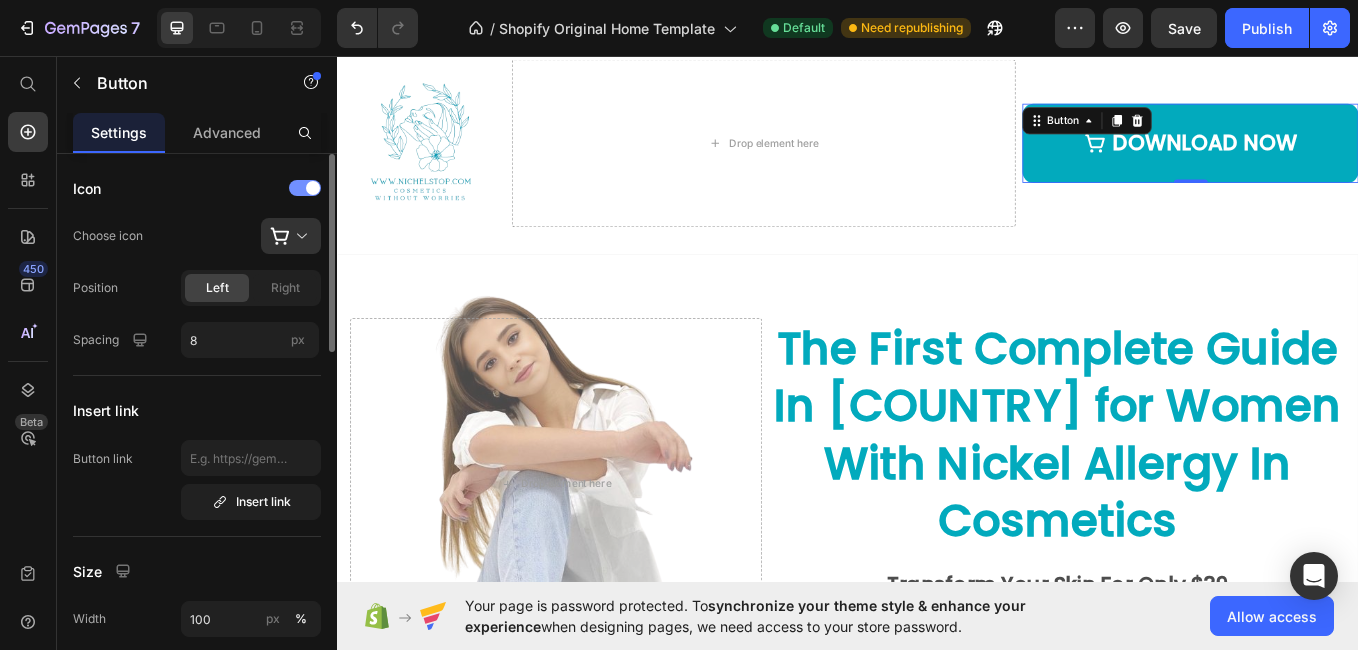 click on "Icon" 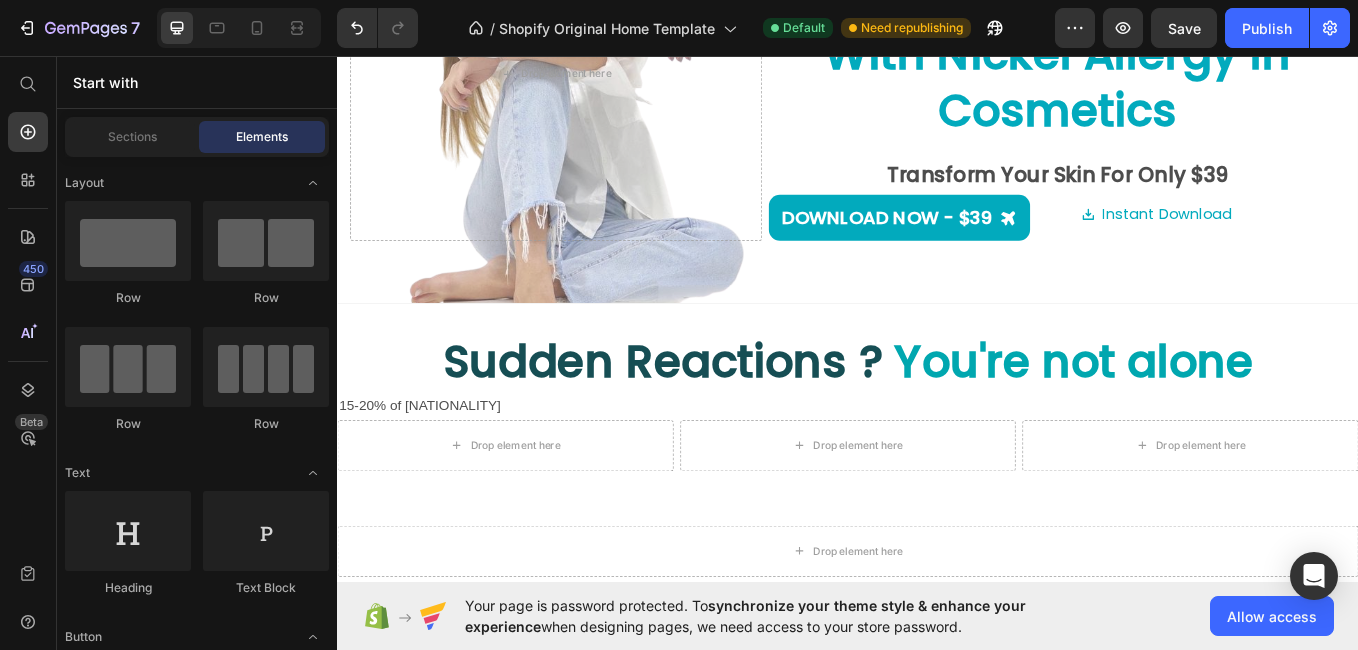 scroll, scrollTop: 579, scrollLeft: 0, axis: vertical 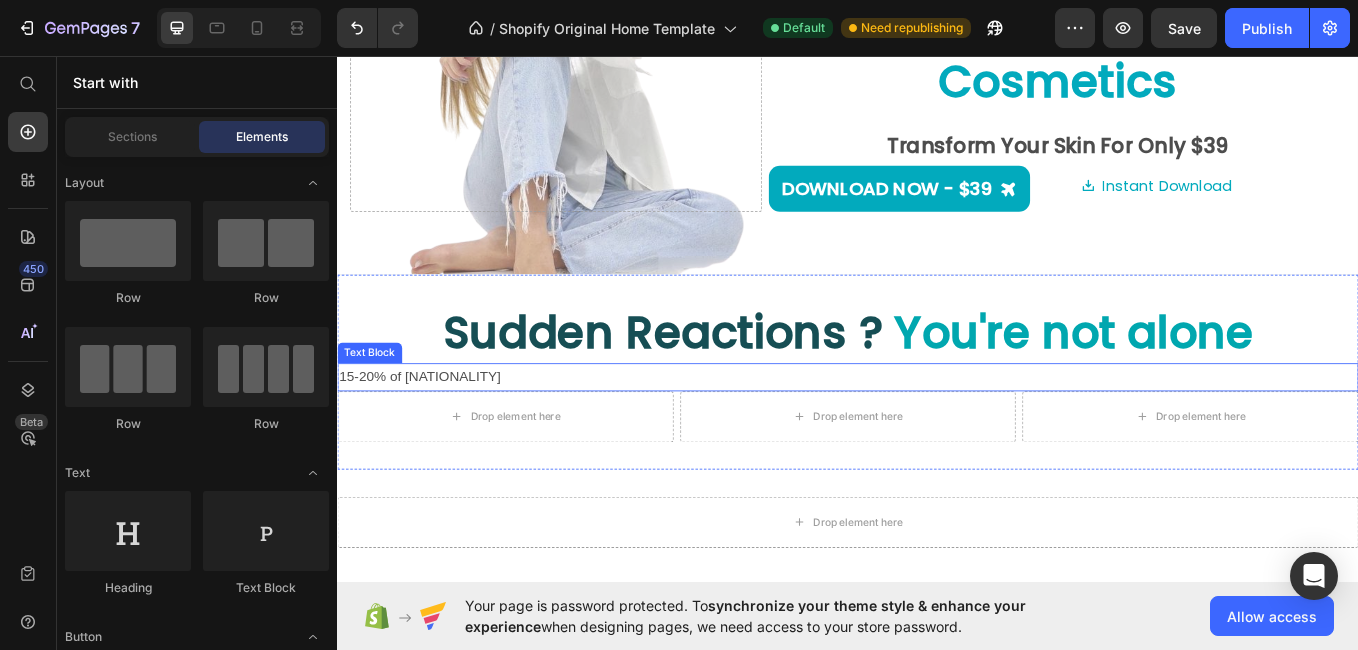 click on "15-20% of [NATIONALITY]" at bounding box center [937, 433] 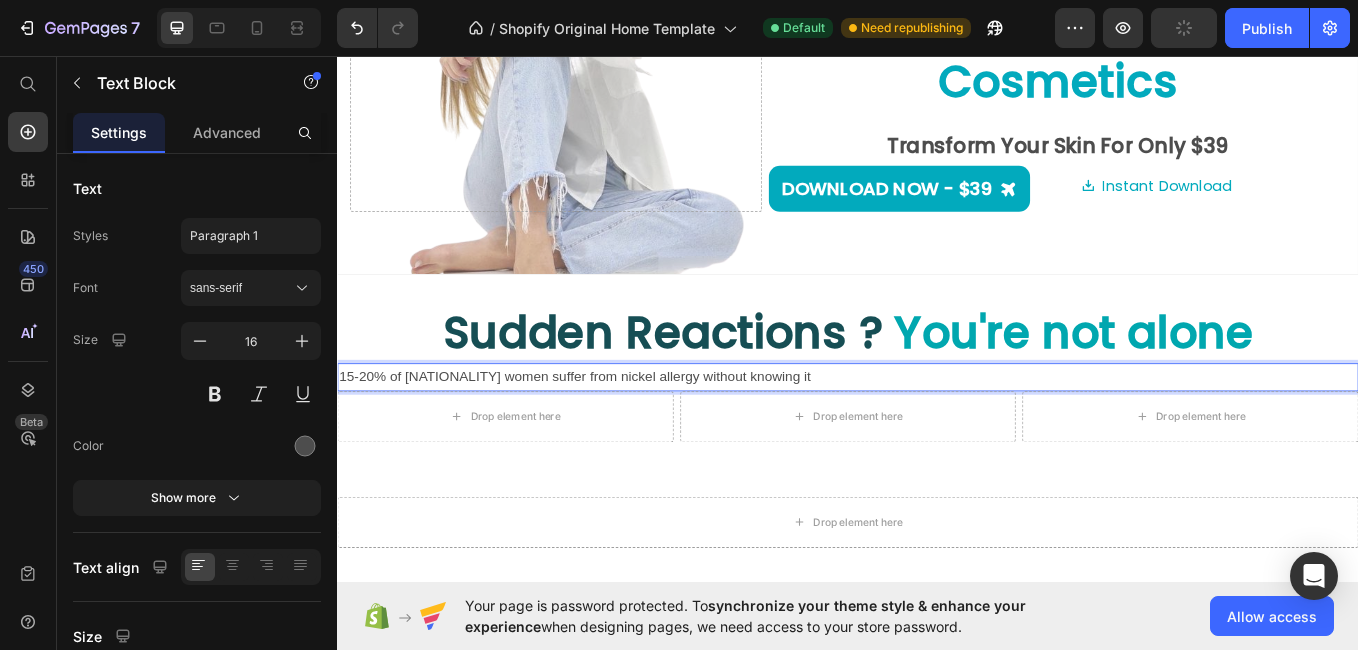 click on "15-20% of [NATIONALITY] women suffer from nickel allergy without knowing it" at bounding box center (937, 433) 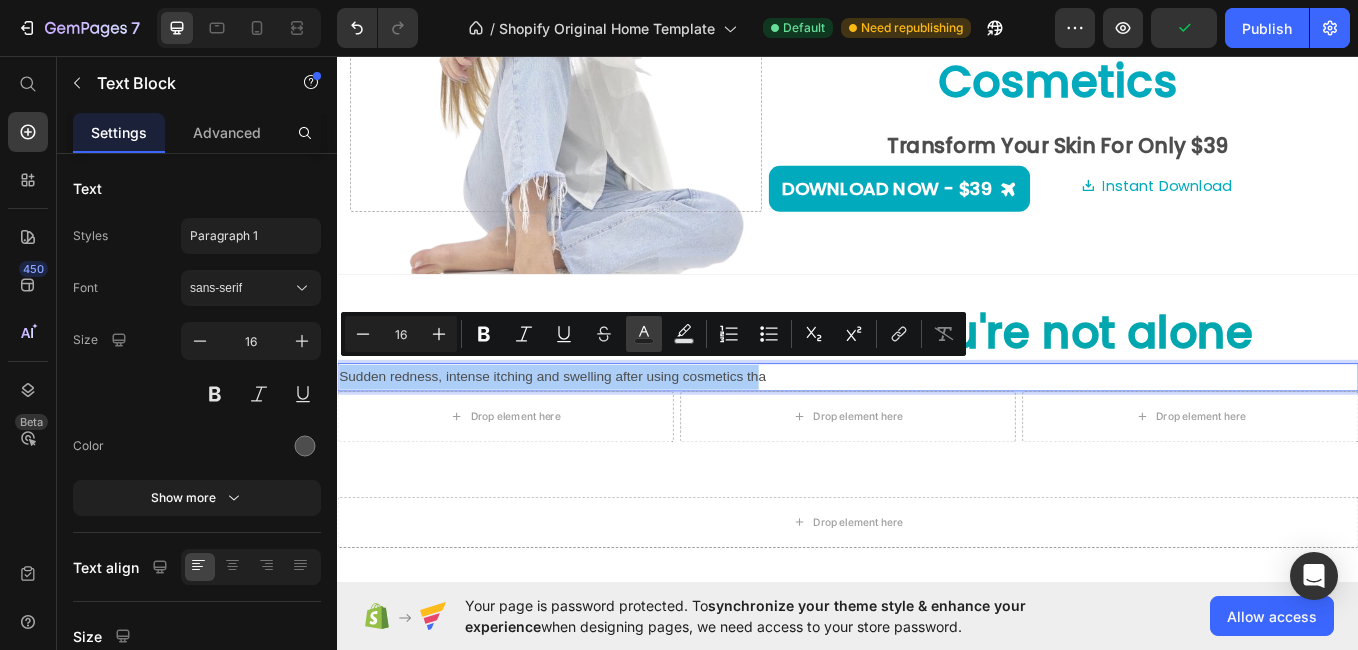 click 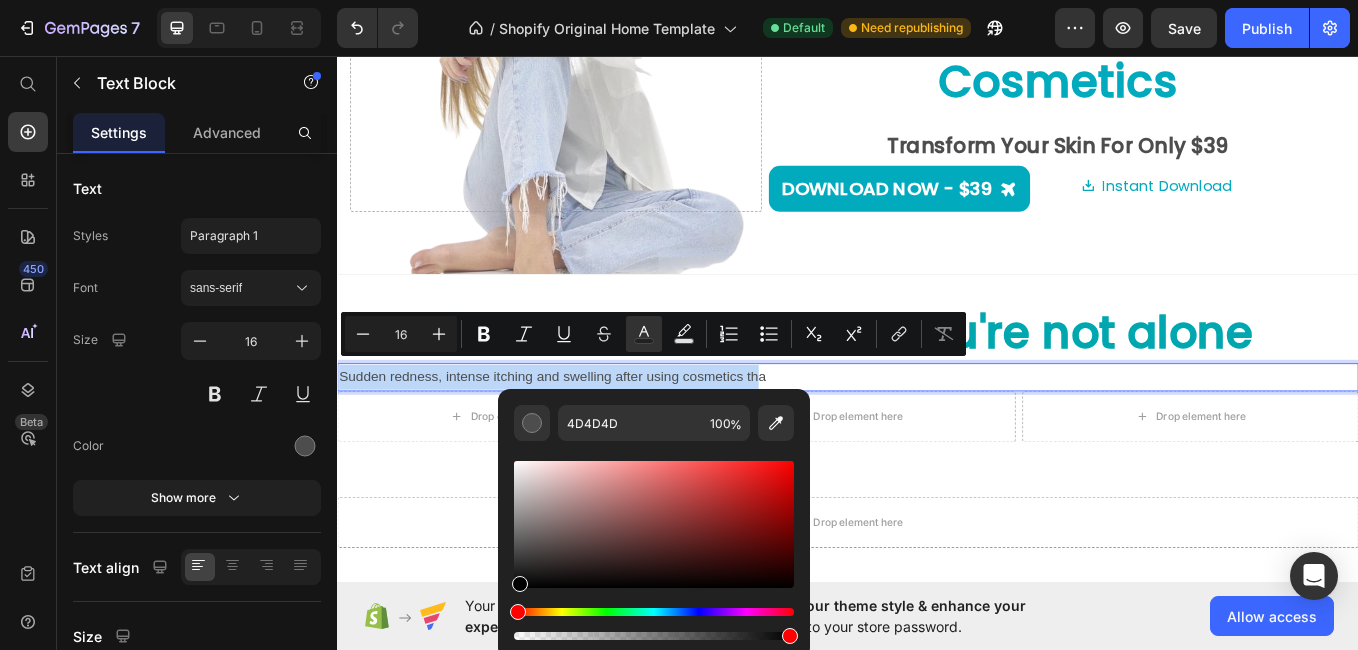 type on "000000" 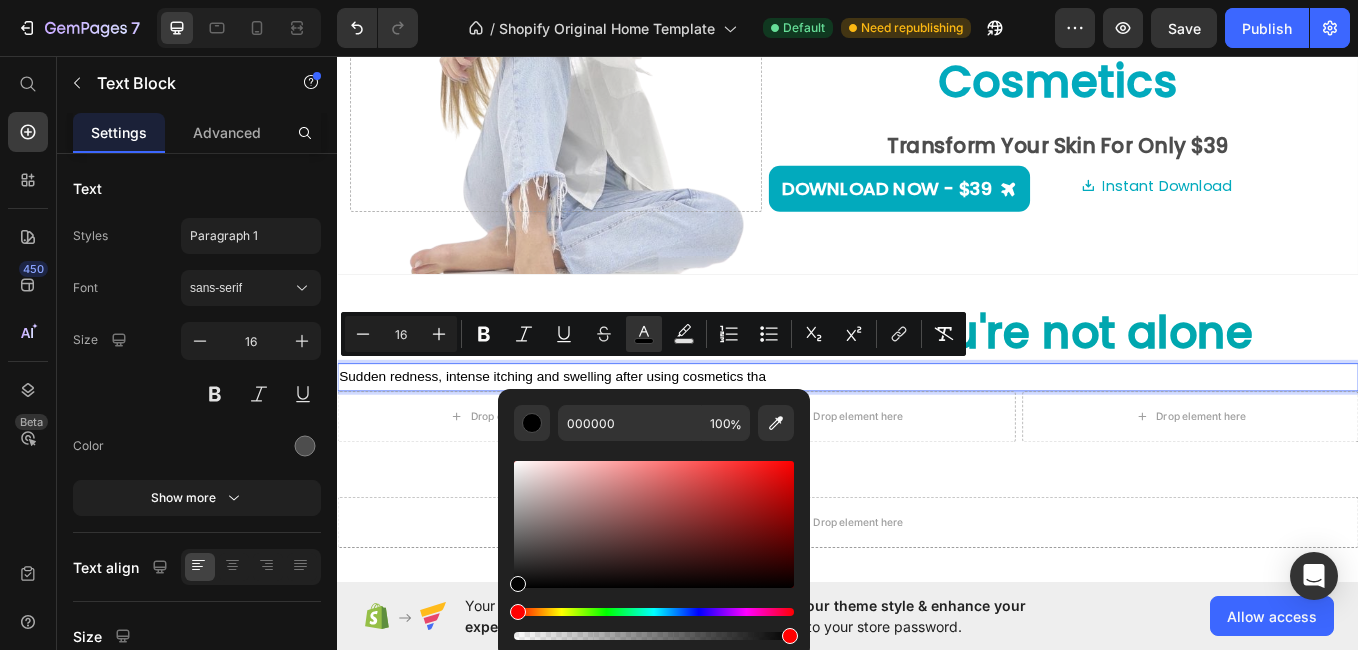drag, startPoint x: 523, startPoint y: 551, endPoint x: 518, endPoint y: 600, distance: 49.25444 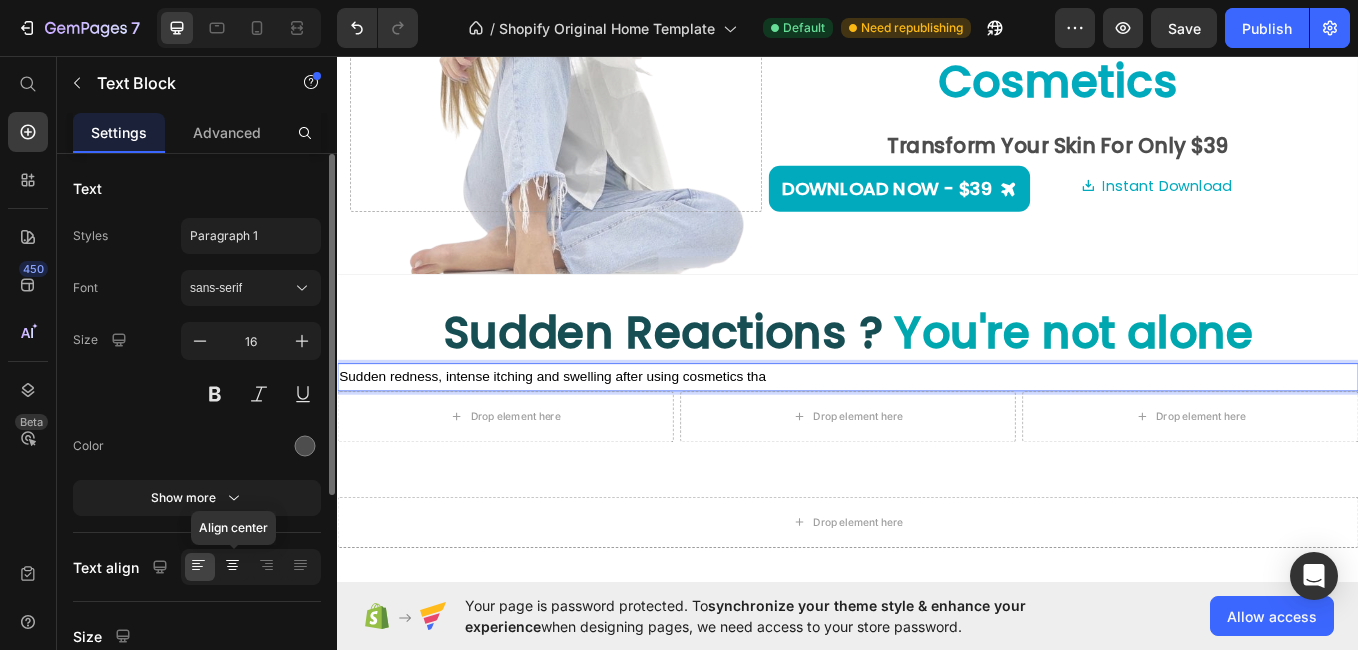 click 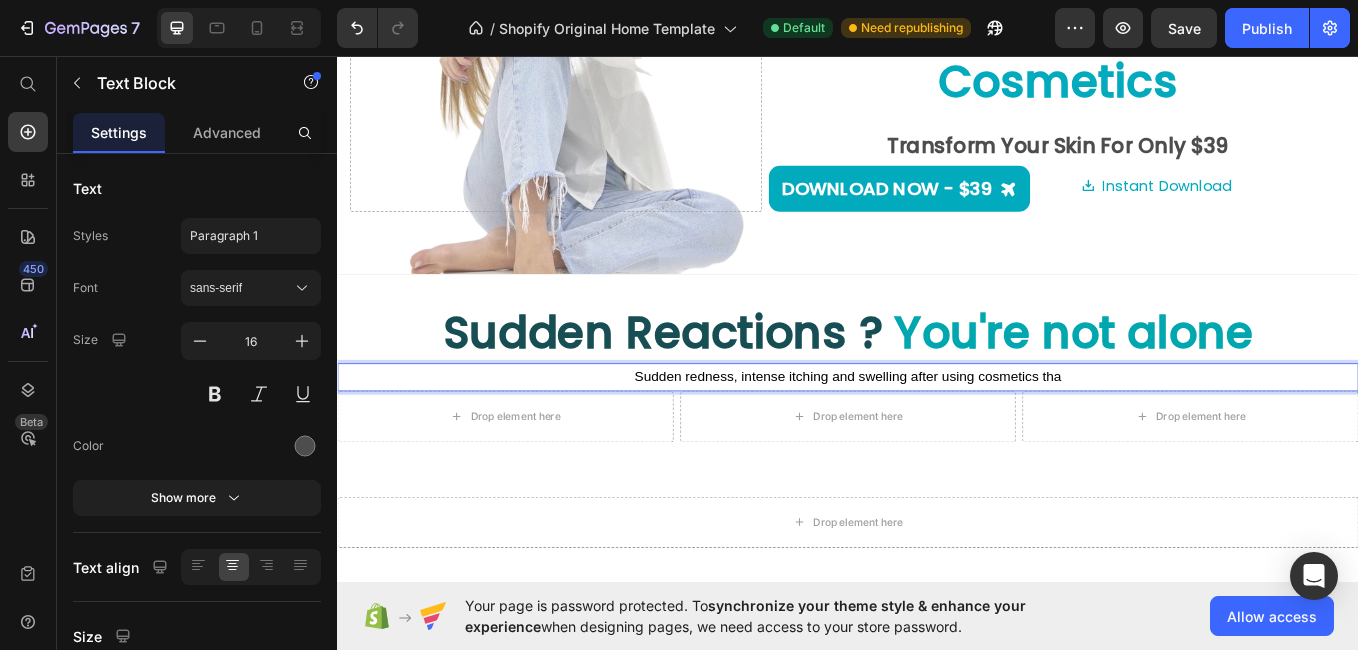 click on "Sudden redness, intense itching and swelling after using cosmetics tha" at bounding box center (937, 432) 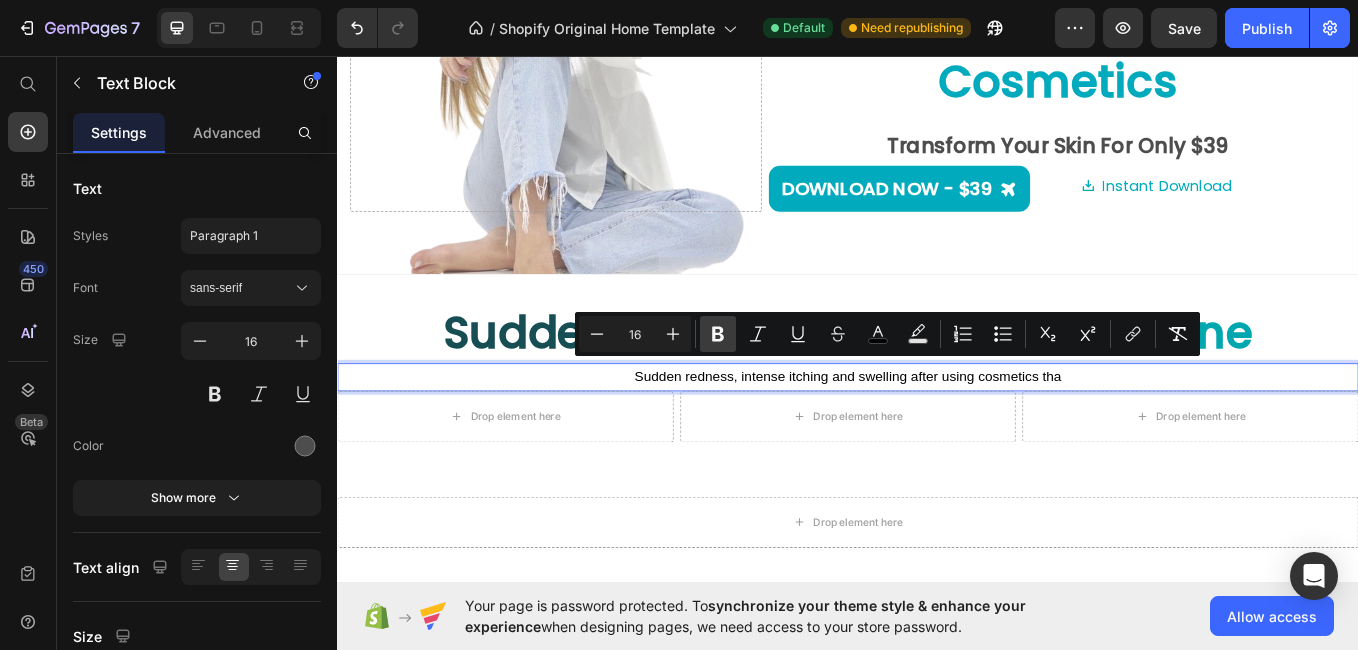 click on "Bold" at bounding box center (718, 334) 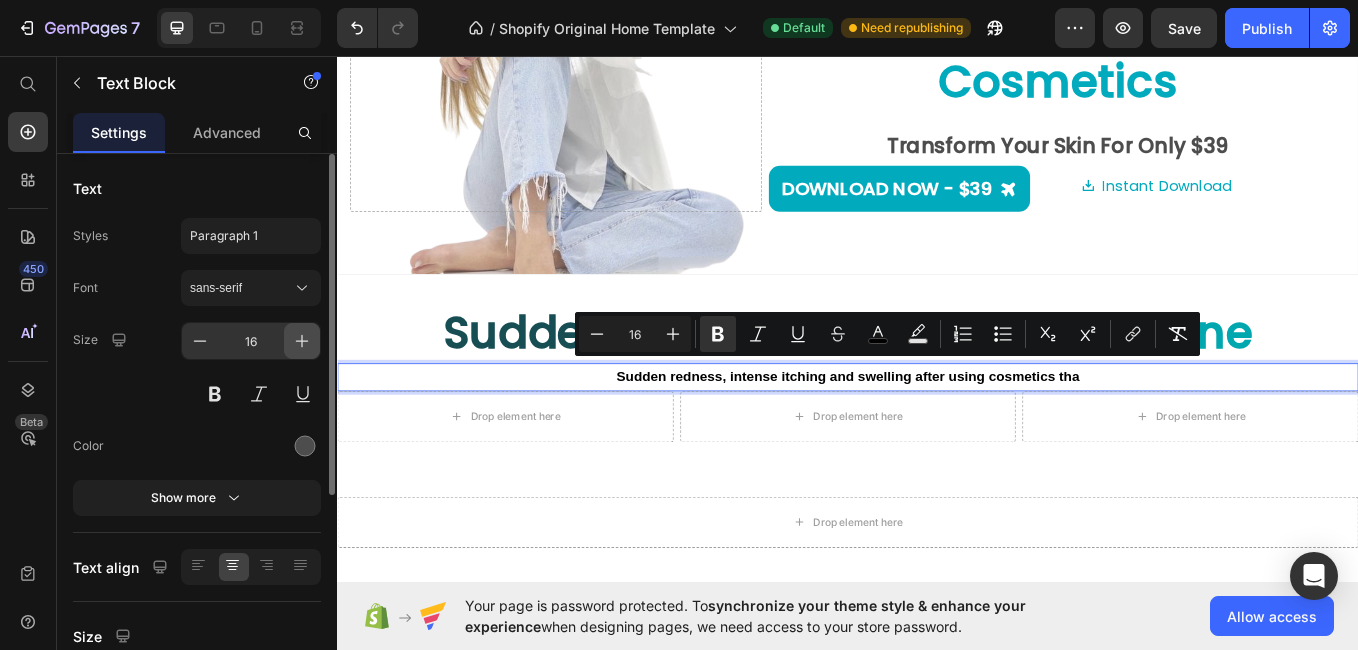 click 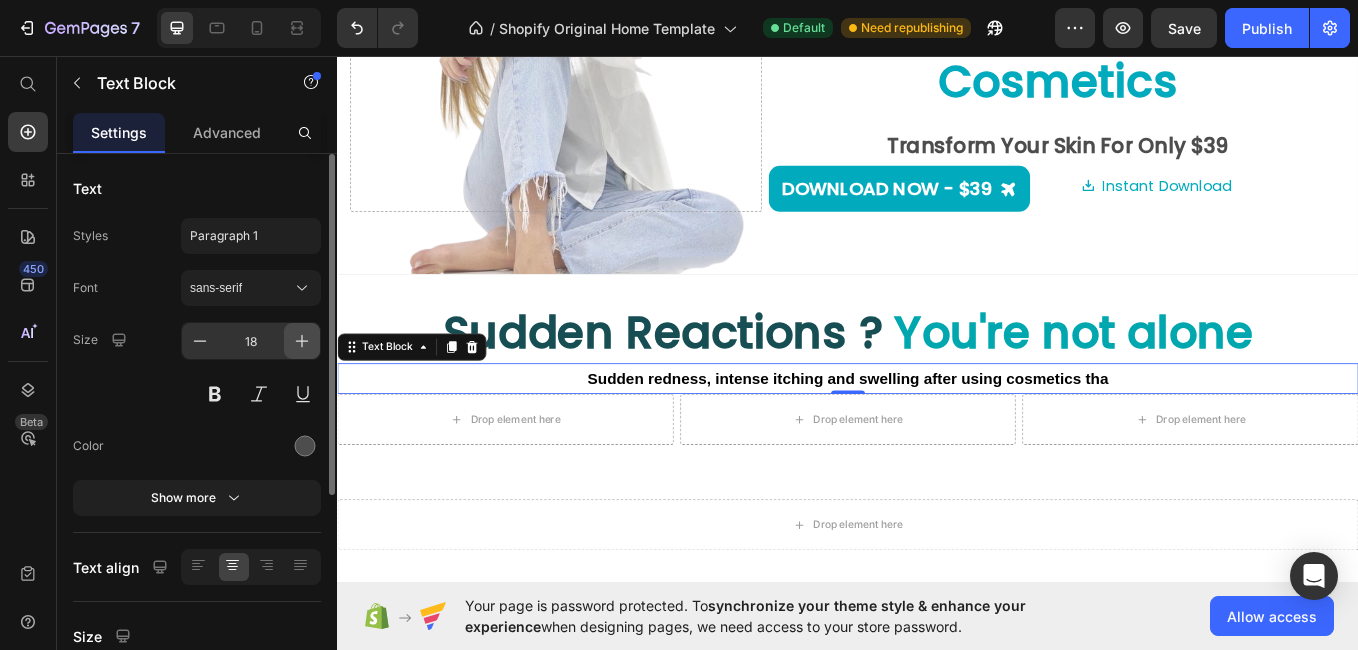 click 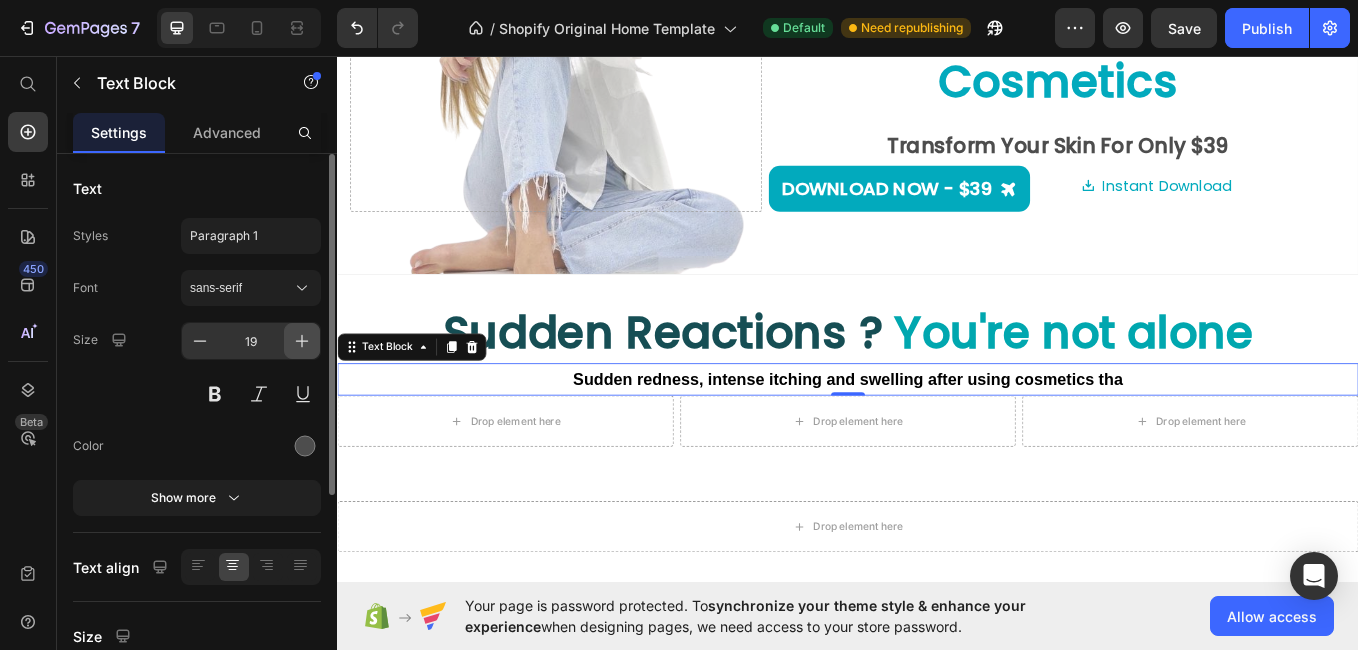 click 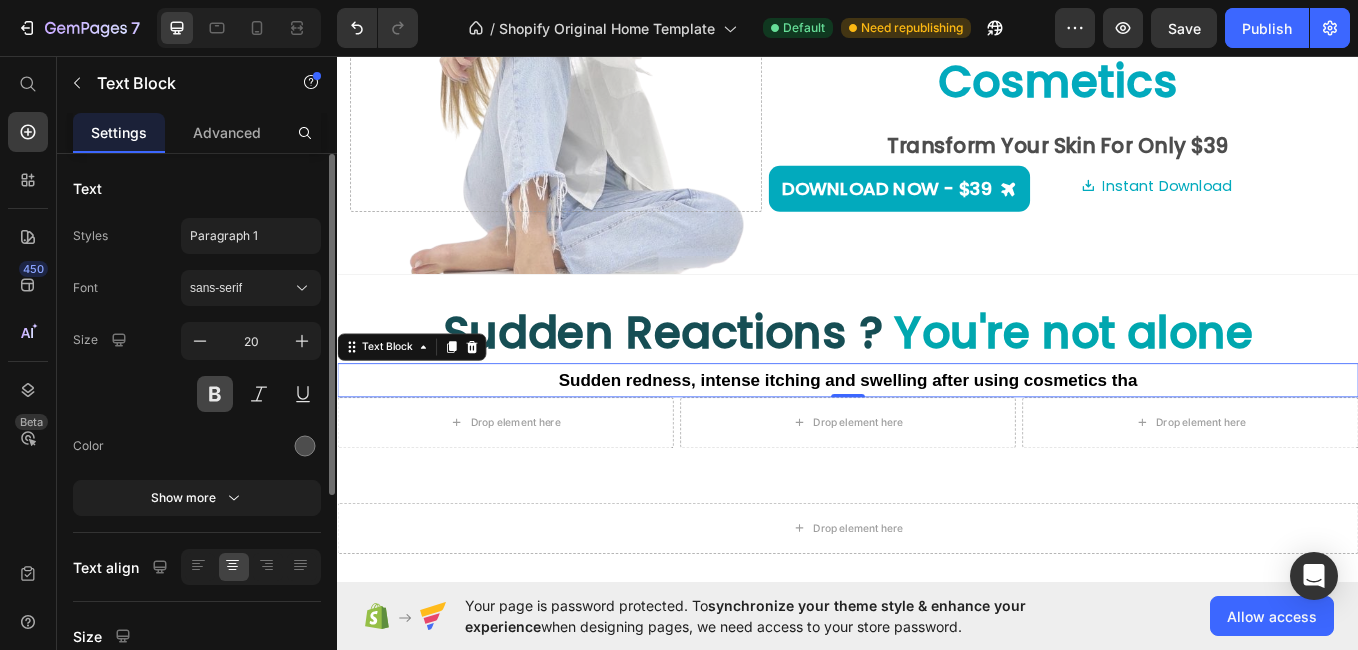 click at bounding box center [215, 394] 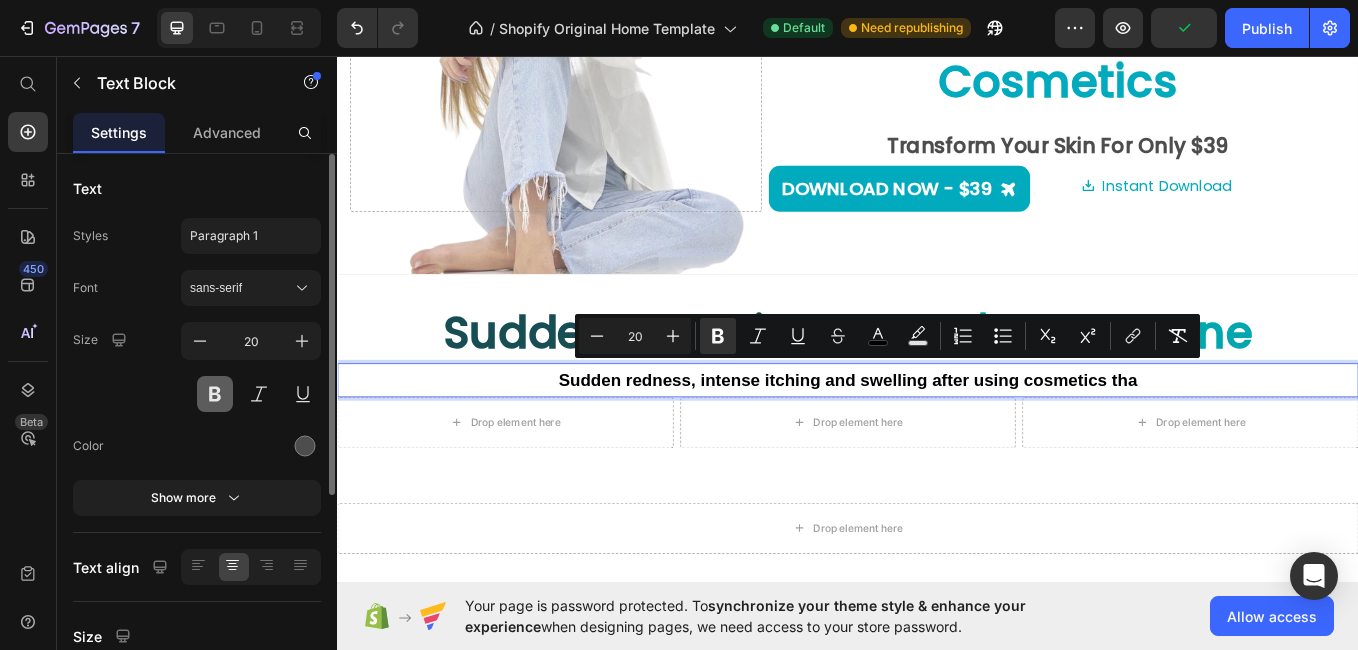 click at bounding box center (215, 394) 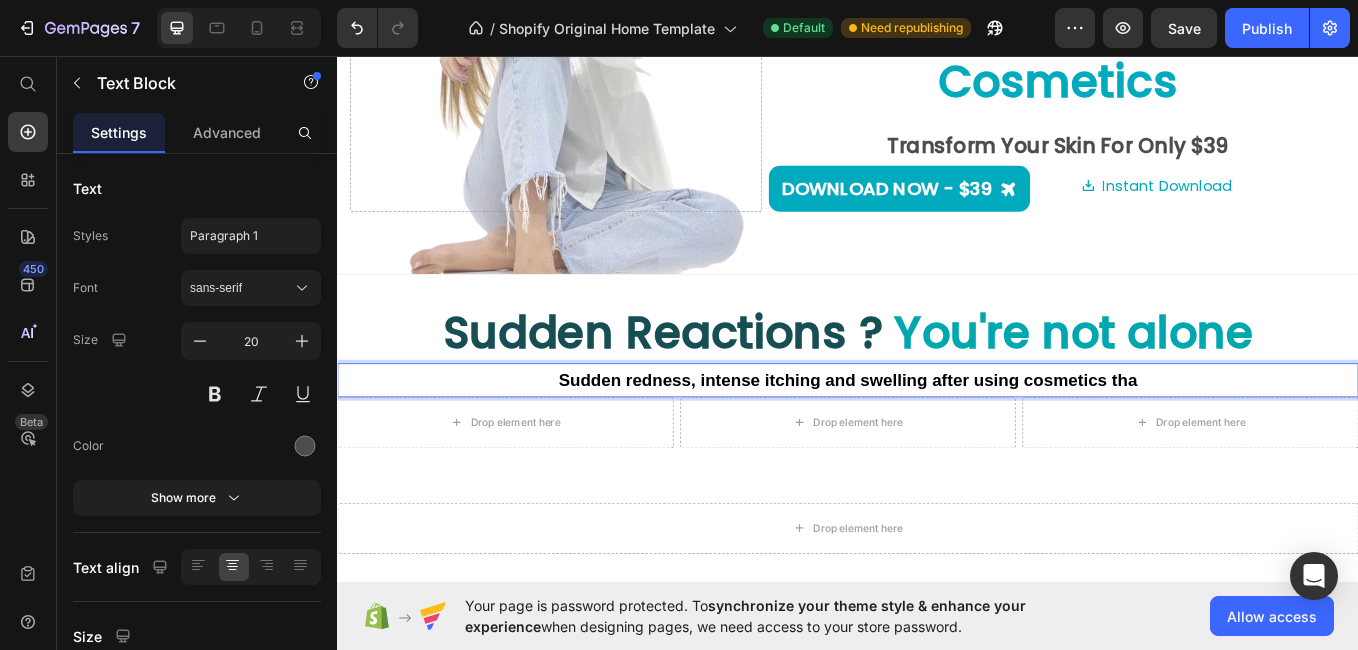 click on "Sudden redness, intense itching and swelling after using cosmetics tha" at bounding box center (937, 437) 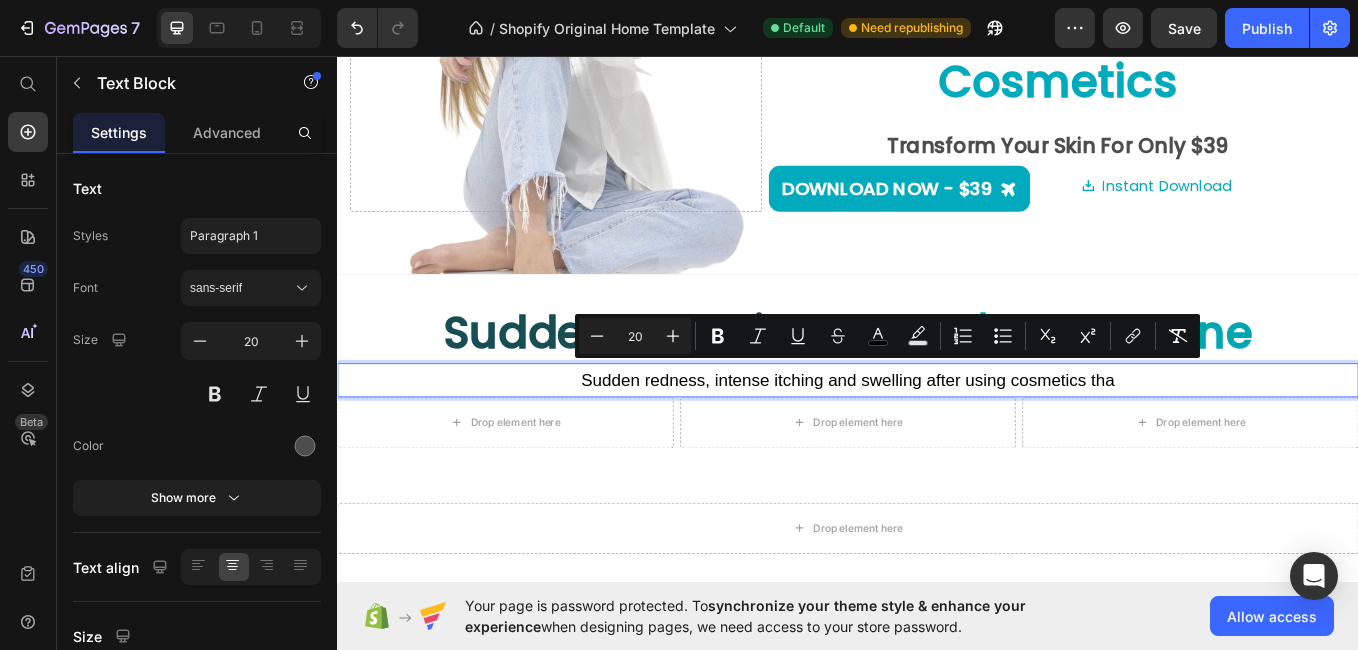 click on "sans-serif" at bounding box center (241, 288) 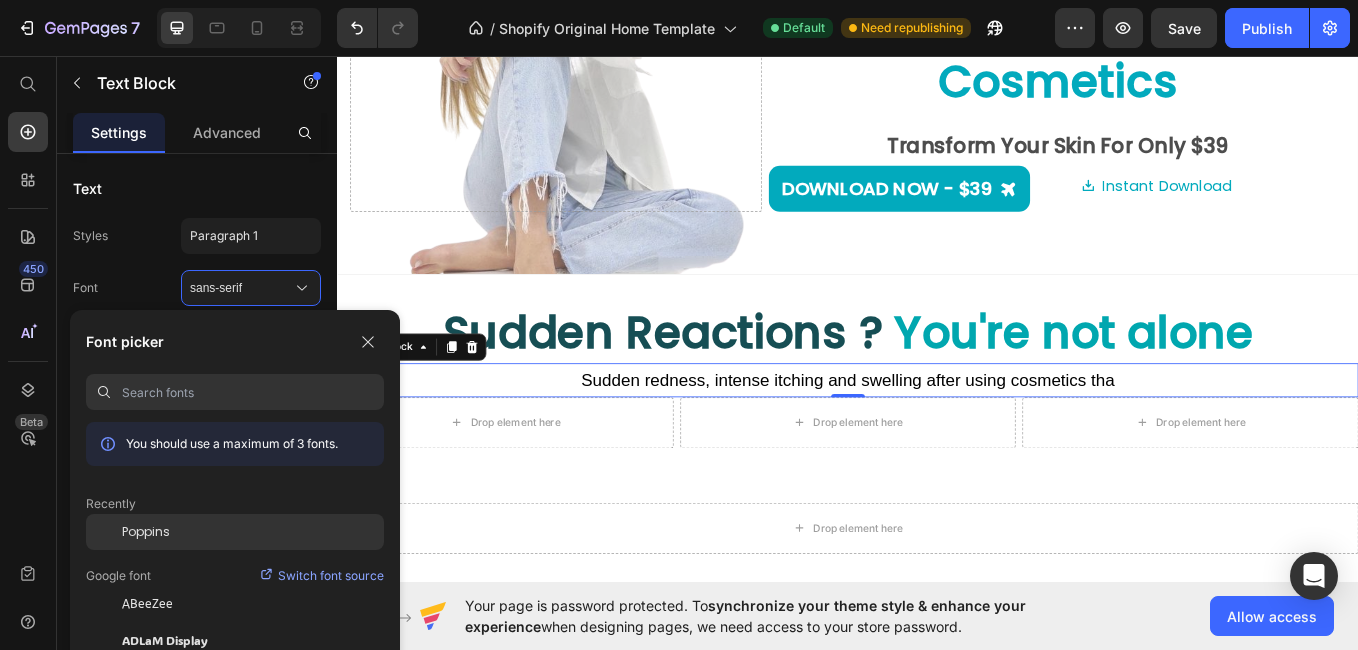 click on "Poppins" 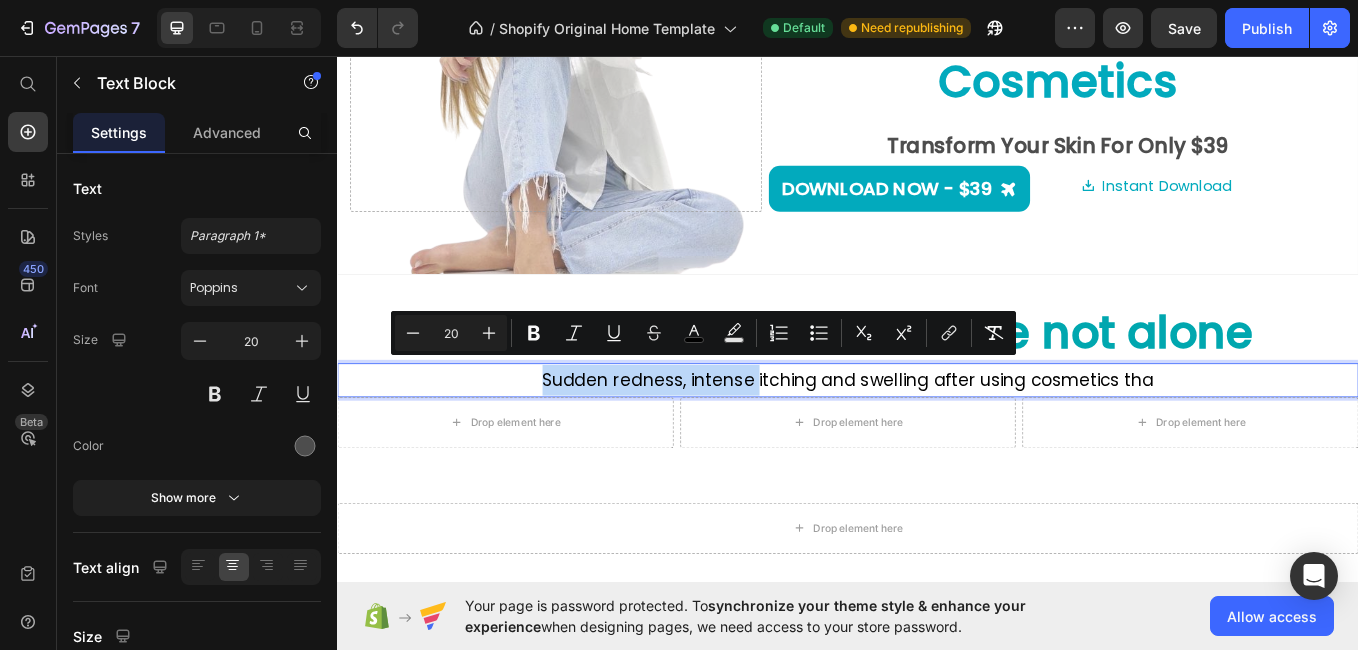 drag, startPoint x: 593, startPoint y: 421, endPoint x: 838, endPoint y: 425, distance: 245.03265 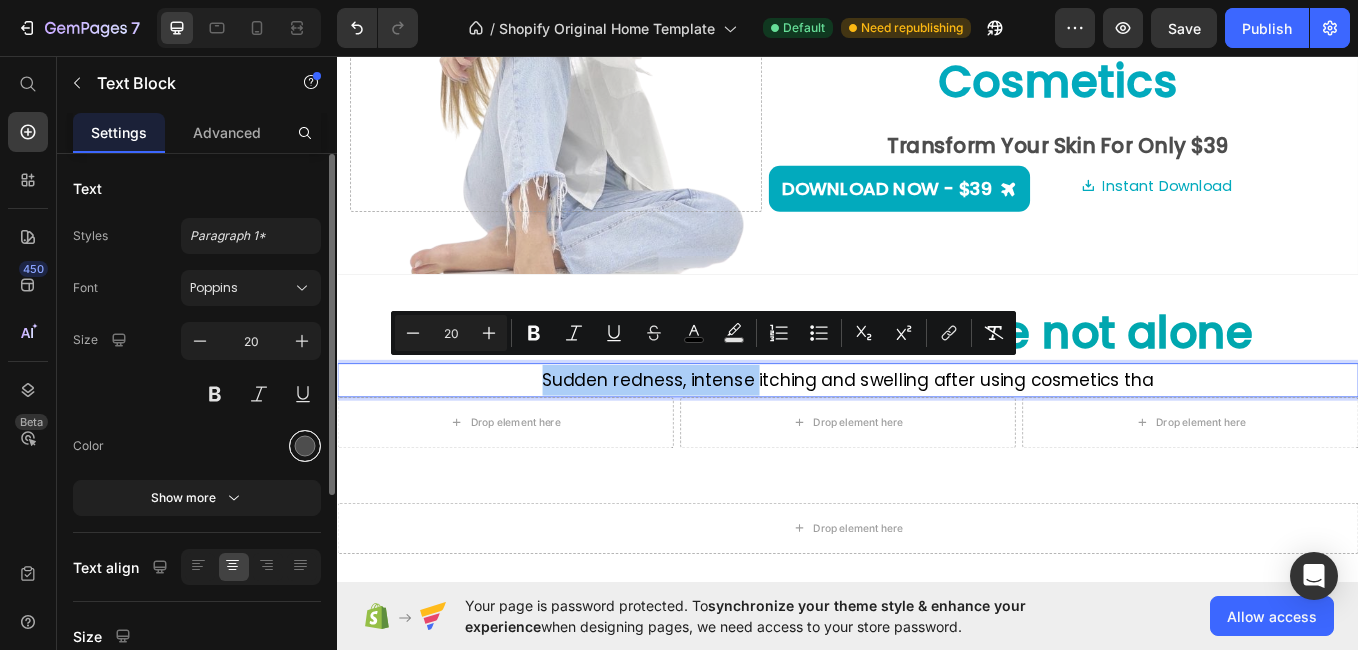 click at bounding box center [305, 446] 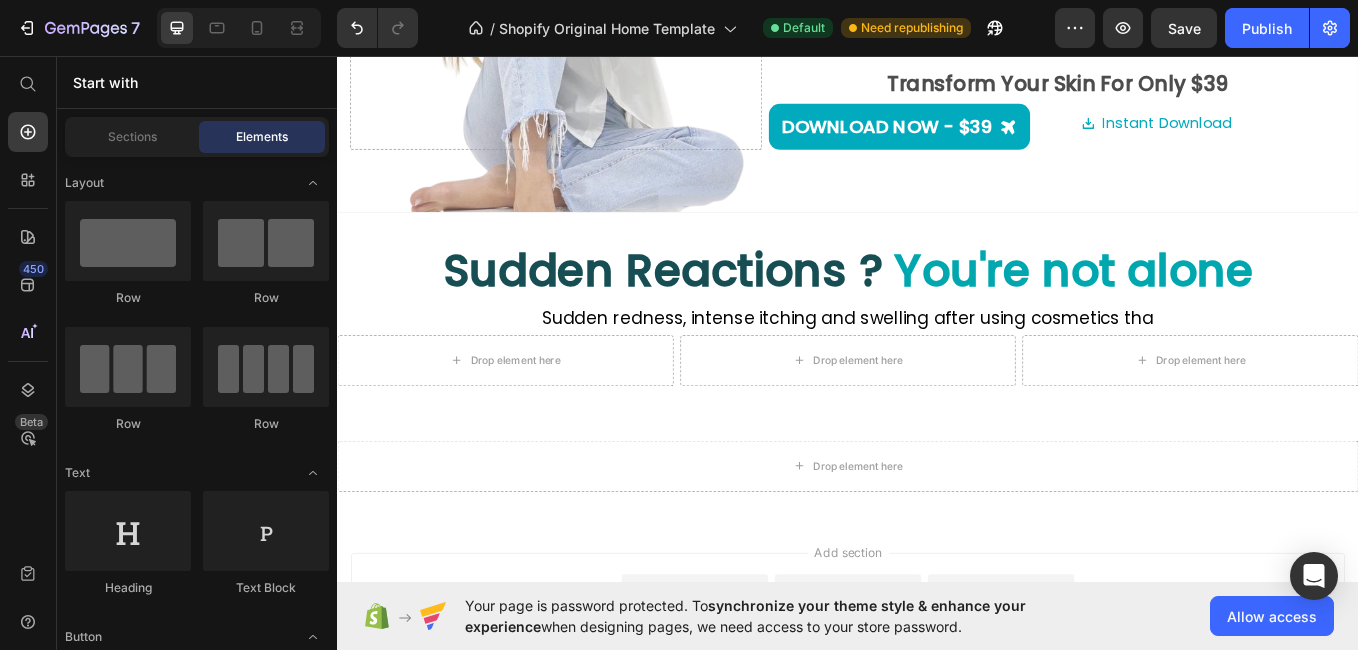 scroll, scrollTop: 672, scrollLeft: 0, axis: vertical 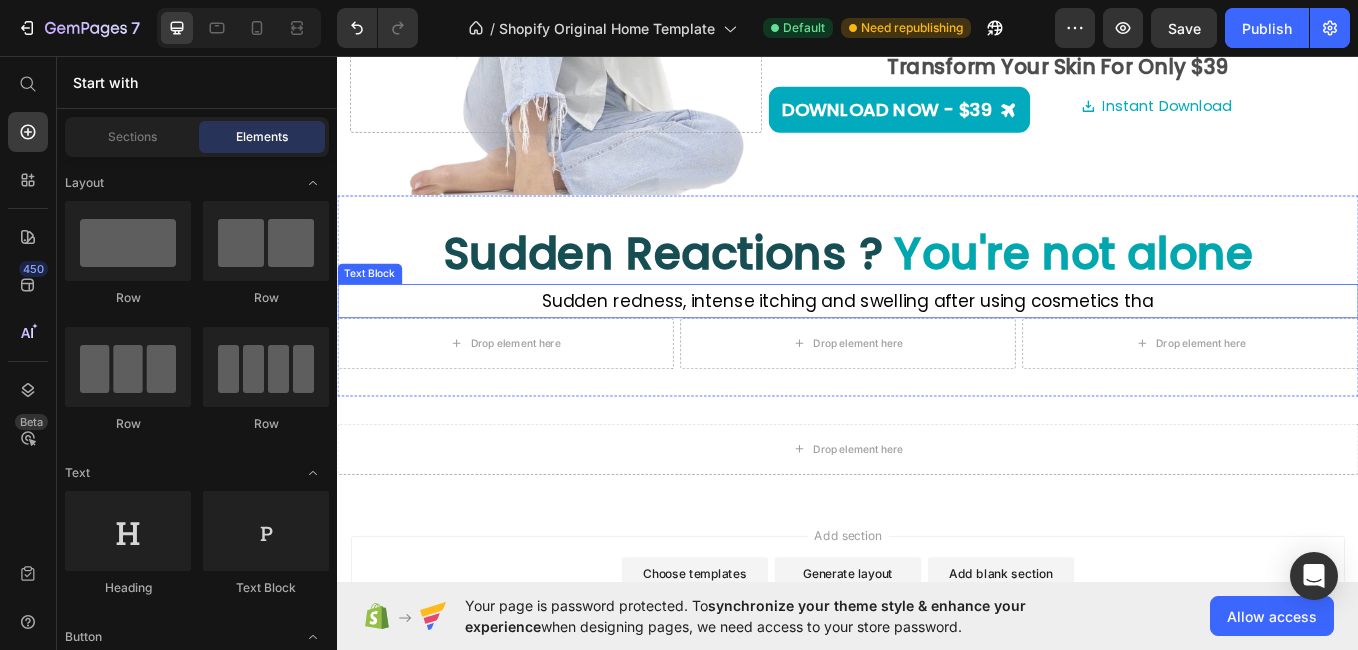 click on "Sudden redness, intense itching and swelling after using cosmetics tha" at bounding box center (937, 344) 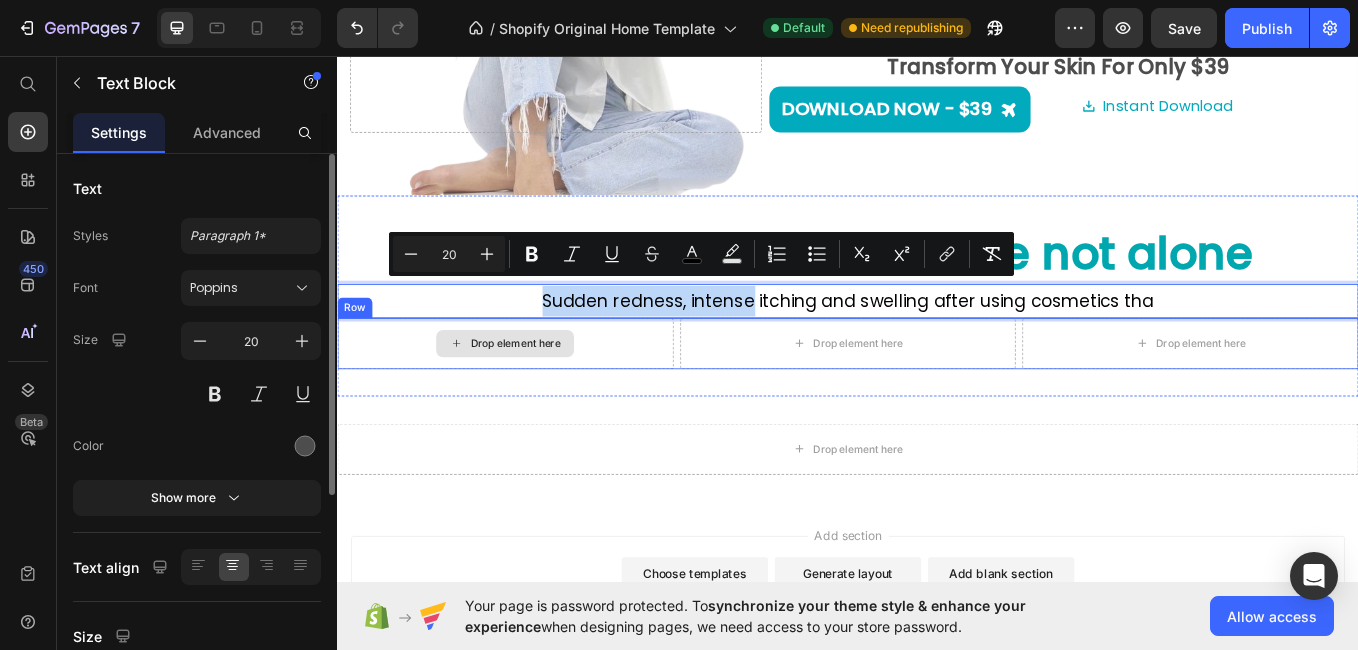 drag, startPoint x: 828, startPoint y: 330, endPoint x: 533, endPoint y: 360, distance: 296.5215 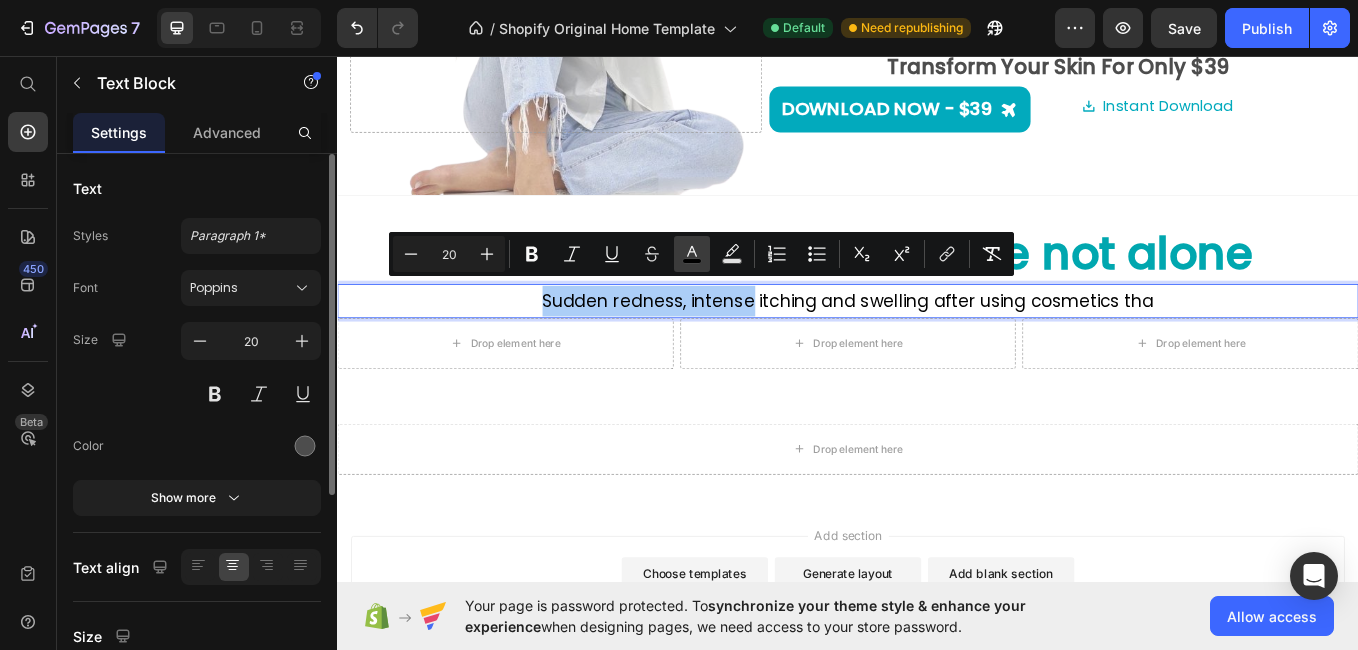 click 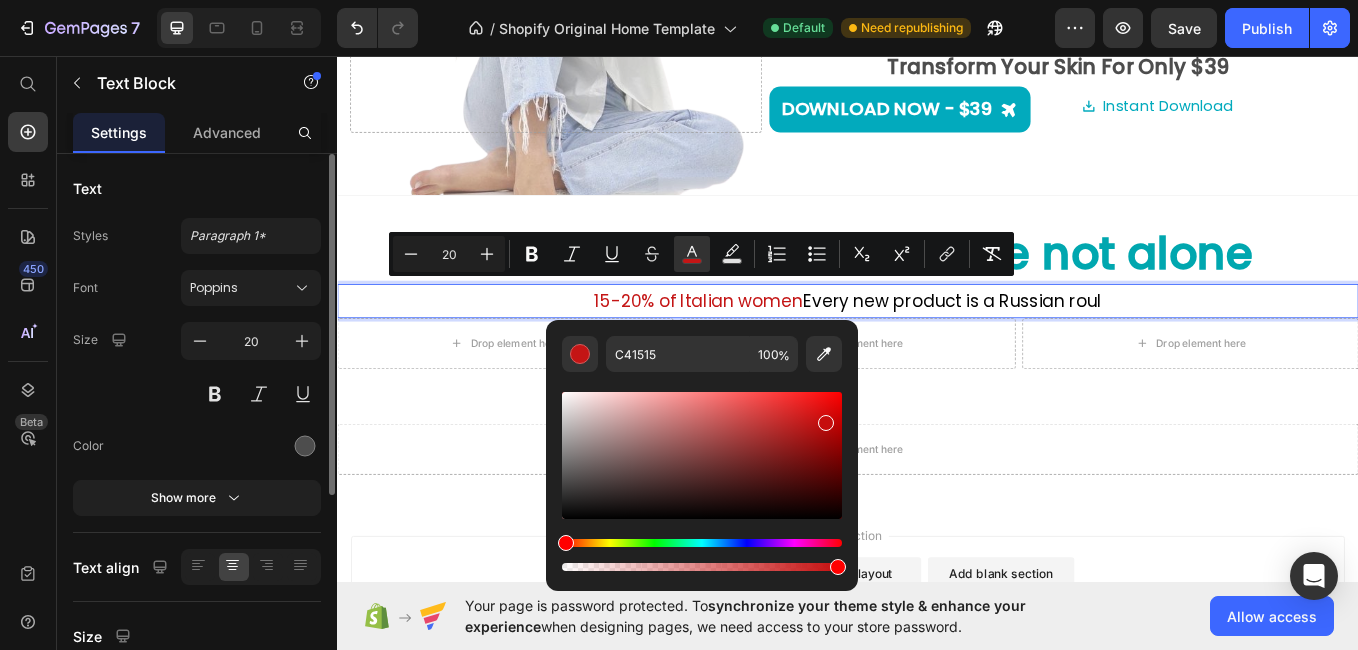 type on "[HEXCODE]" 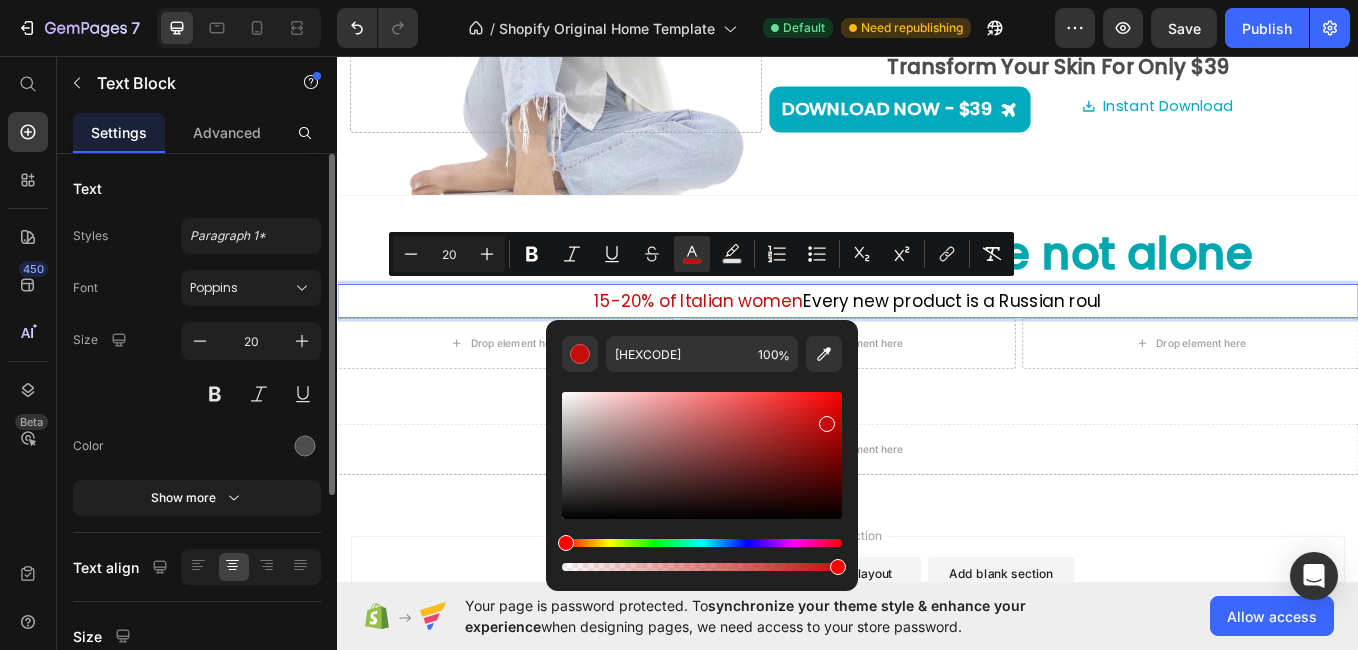 drag, startPoint x: 566, startPoint y: 509, endPoint x: 824, endPoint y: 417, distance: 273.91238 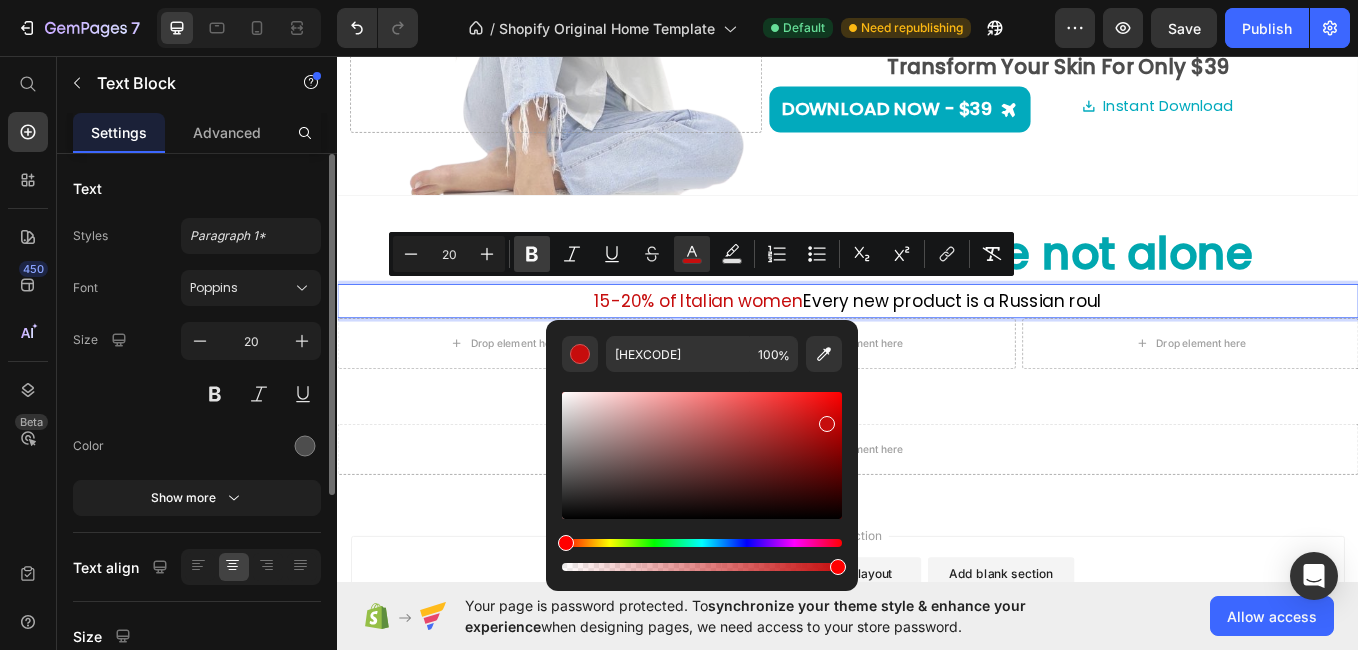 click 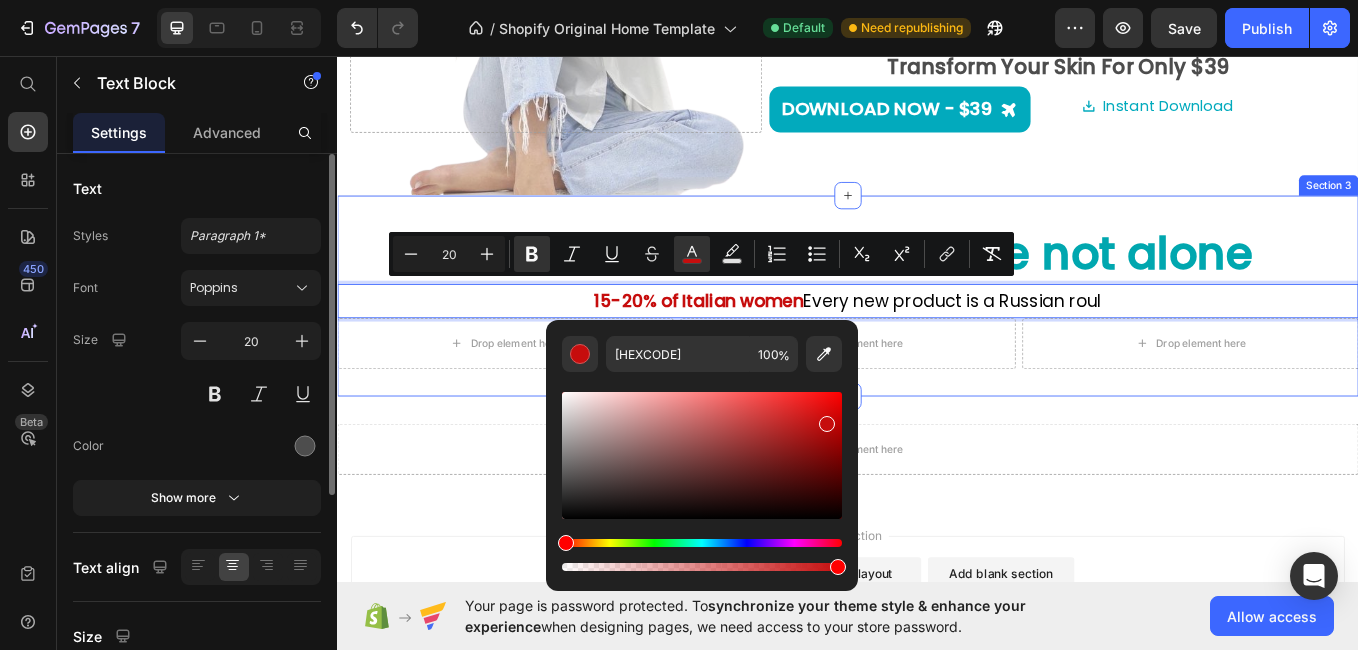 click on "Sudden redness, intense itching and swelling after" at bounding box center (937, 338) 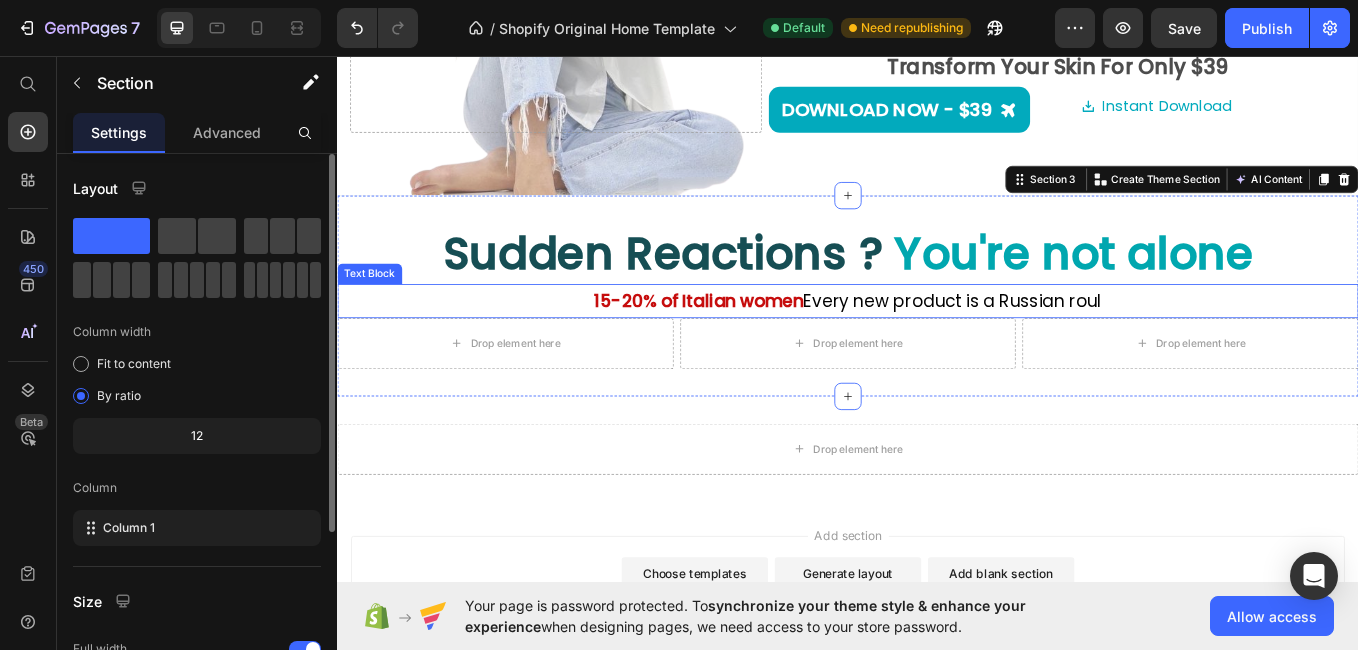 click on "15-20% of Italian women" at bounding box center (761, 344) 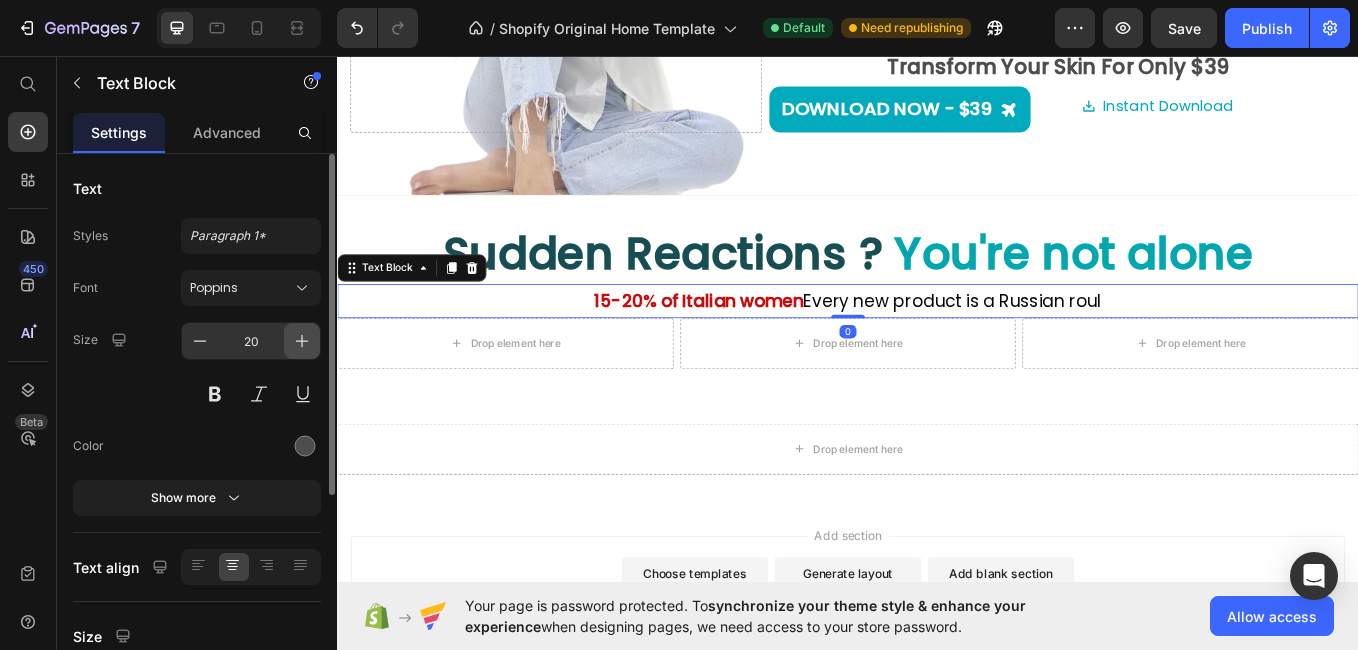 click 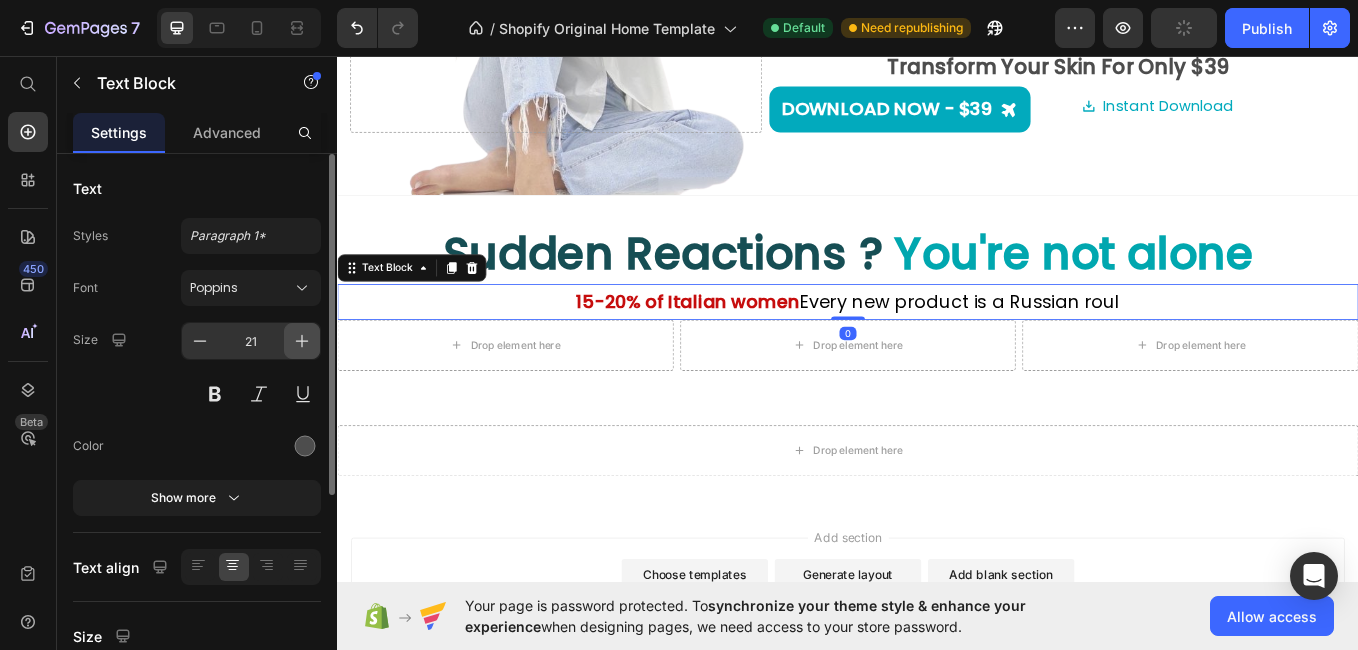 click 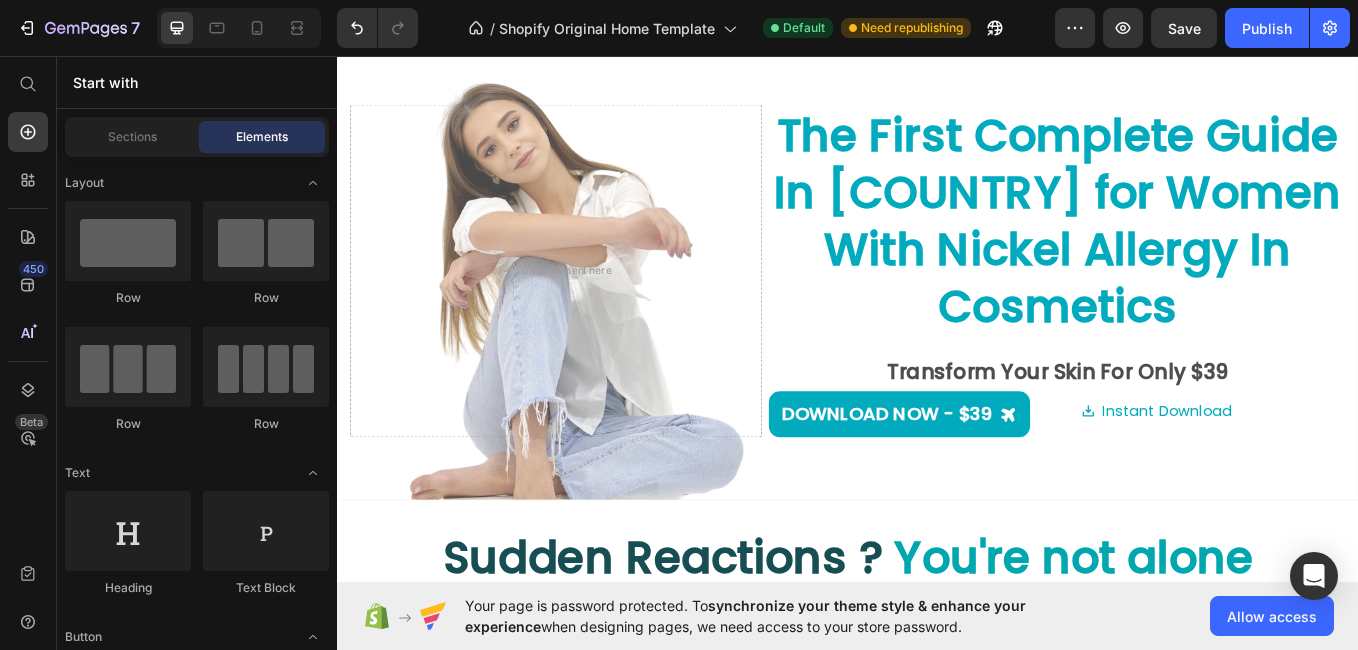 scroll, scrollTop: 308, scrollLeft: 0, axis: vertical 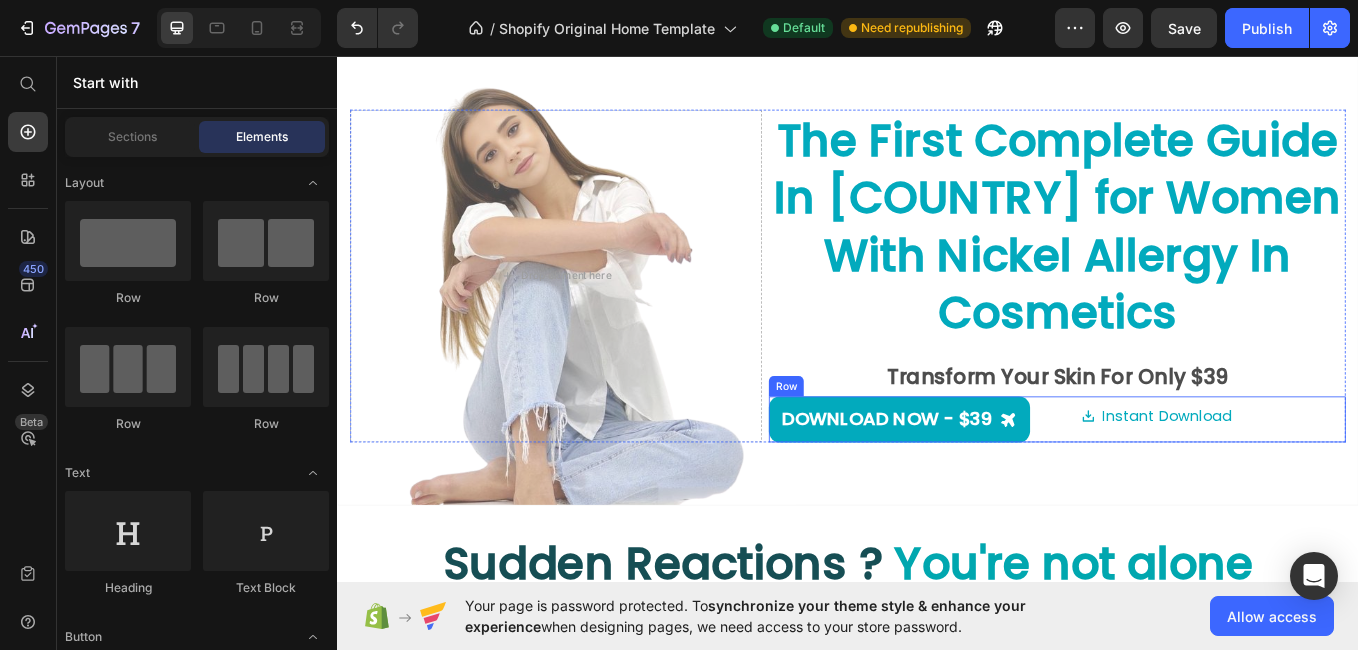 click on "DOWNLOAD NOW - $39 Button" at bounding box center (1011, 483) 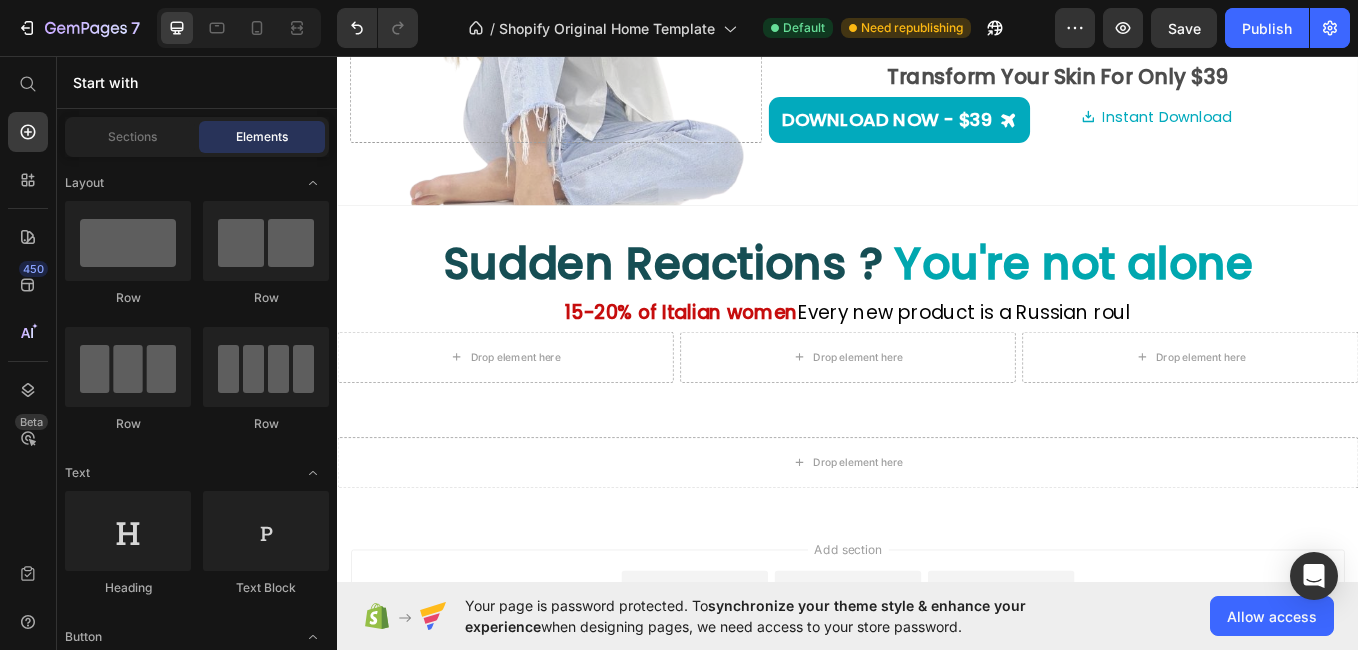 scroll, scrollTop: 669, scrollLeft: 0, axis: vertical 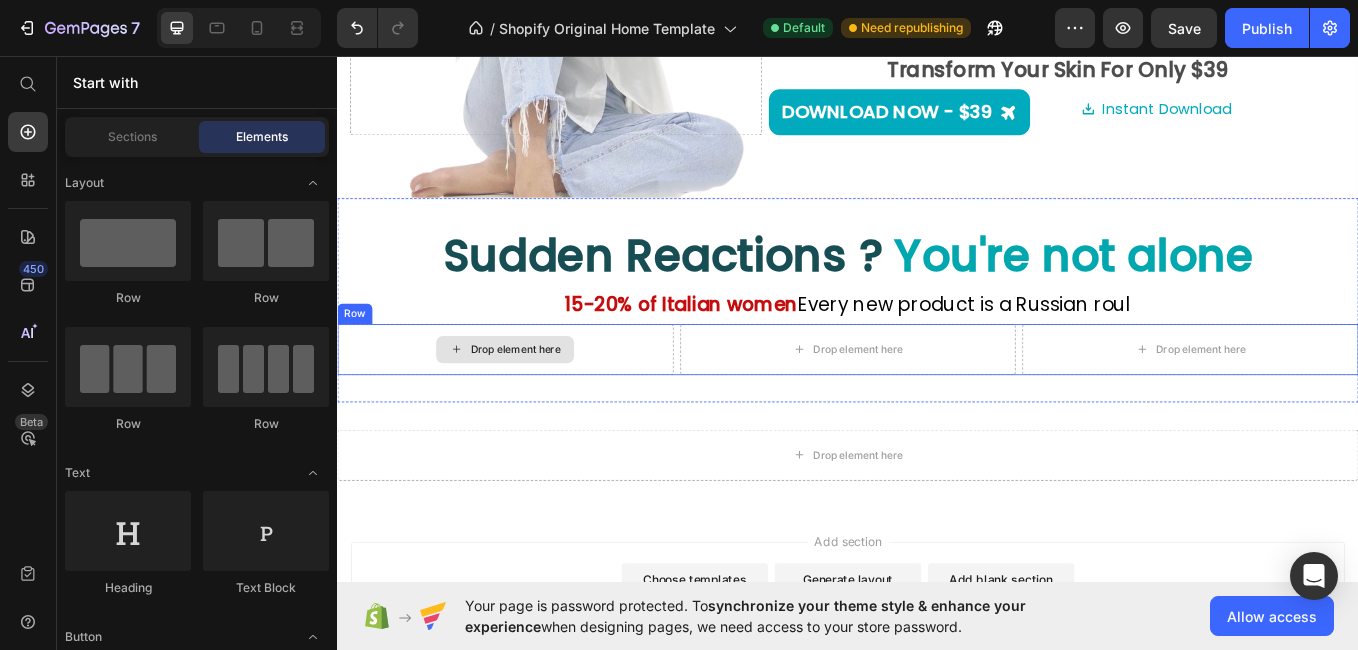 click on "Drop element here" at bounding box center [534, 401] 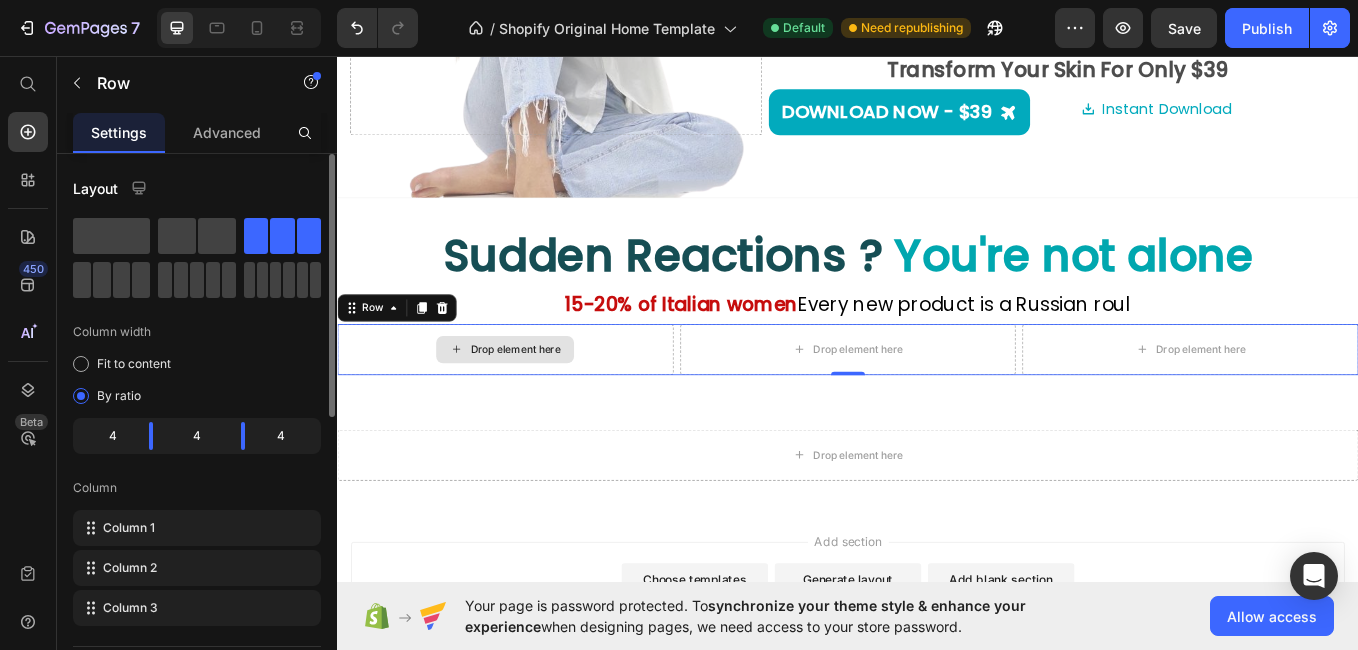 click on "Drop element here" at bounding box center (534, 401) 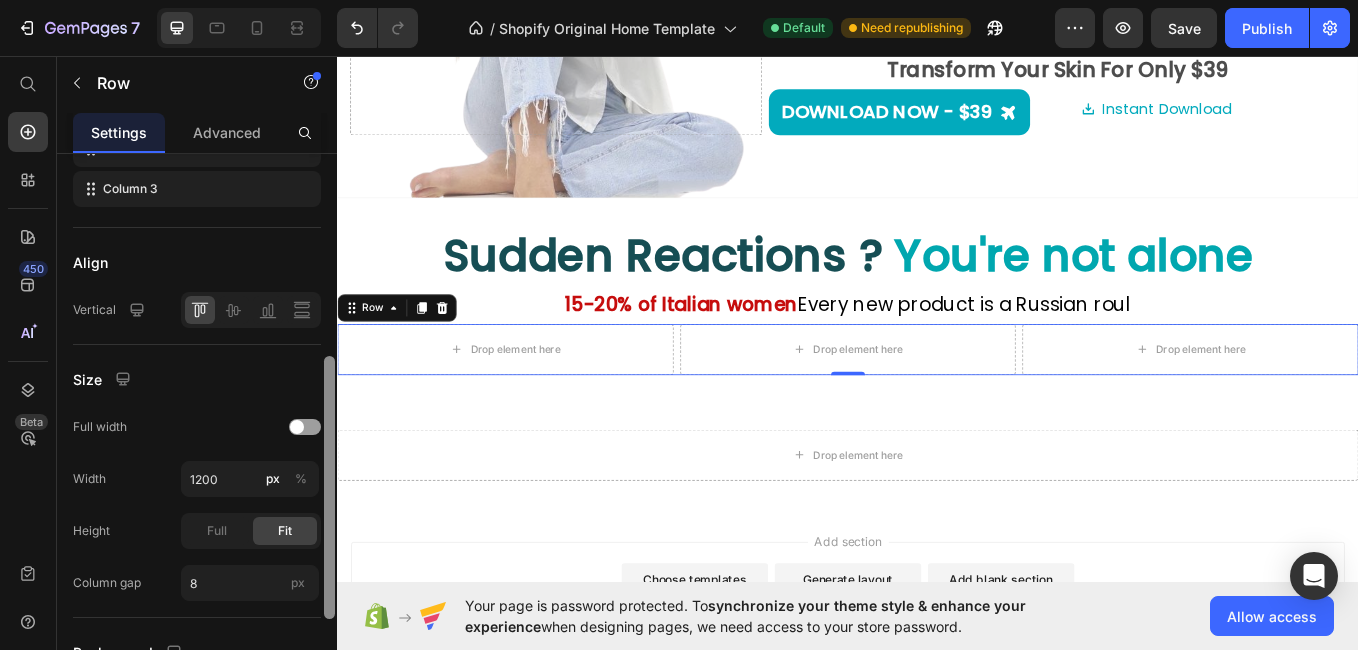 scroll, scrollTop: 421, scrollLeft: 0, axis: vertical 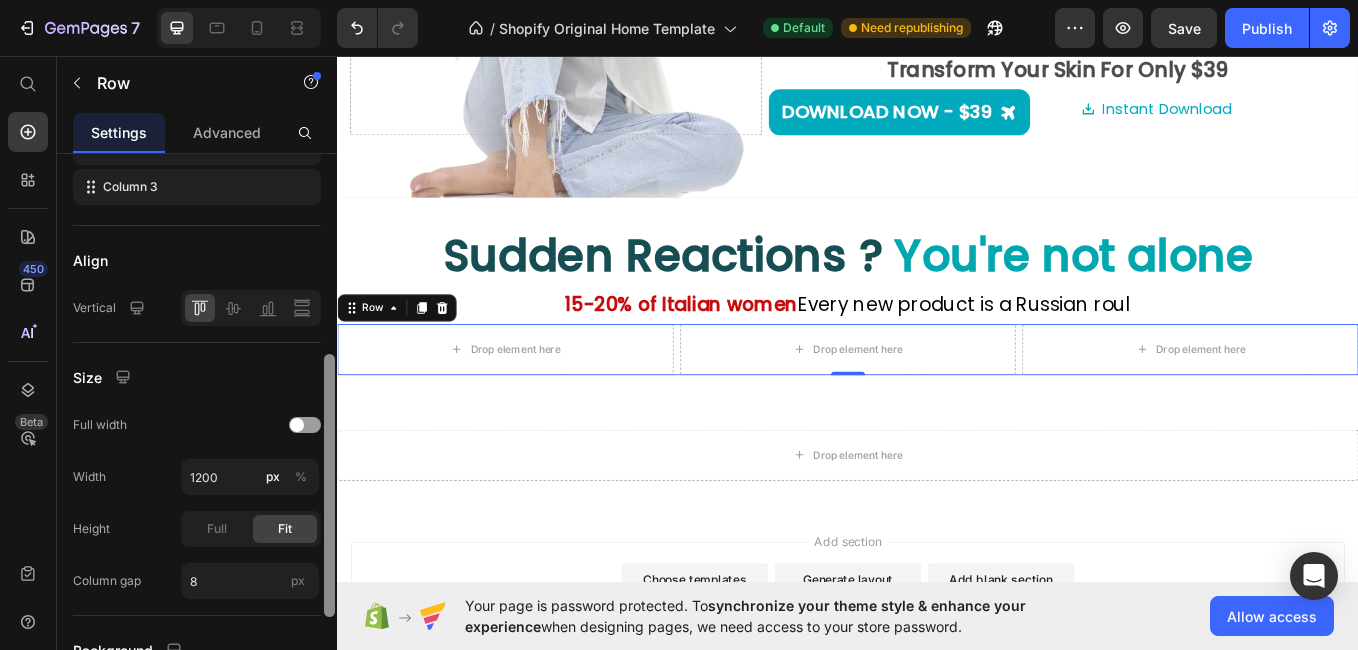 drag, startPoint x: 332, startPoint y: 361, endPoint x: 297, endPoint y: 562, distance: 204.0245 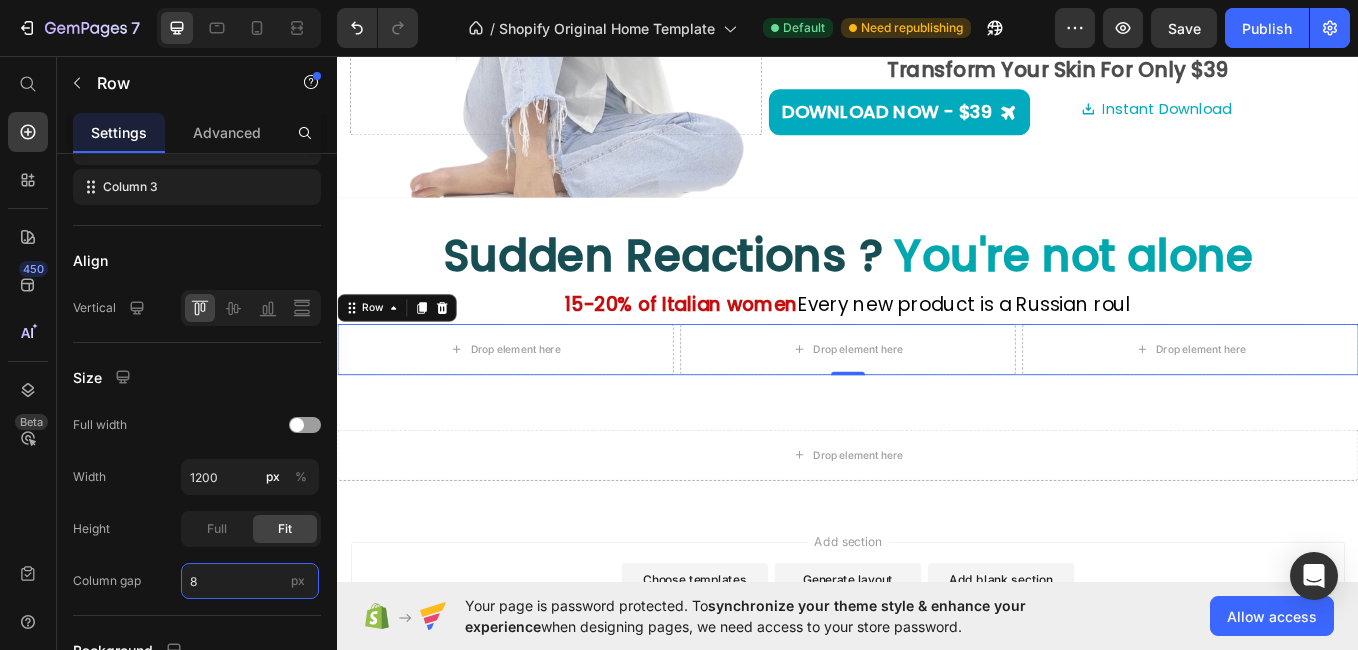 click on "8" at bounding box center (250, 581) 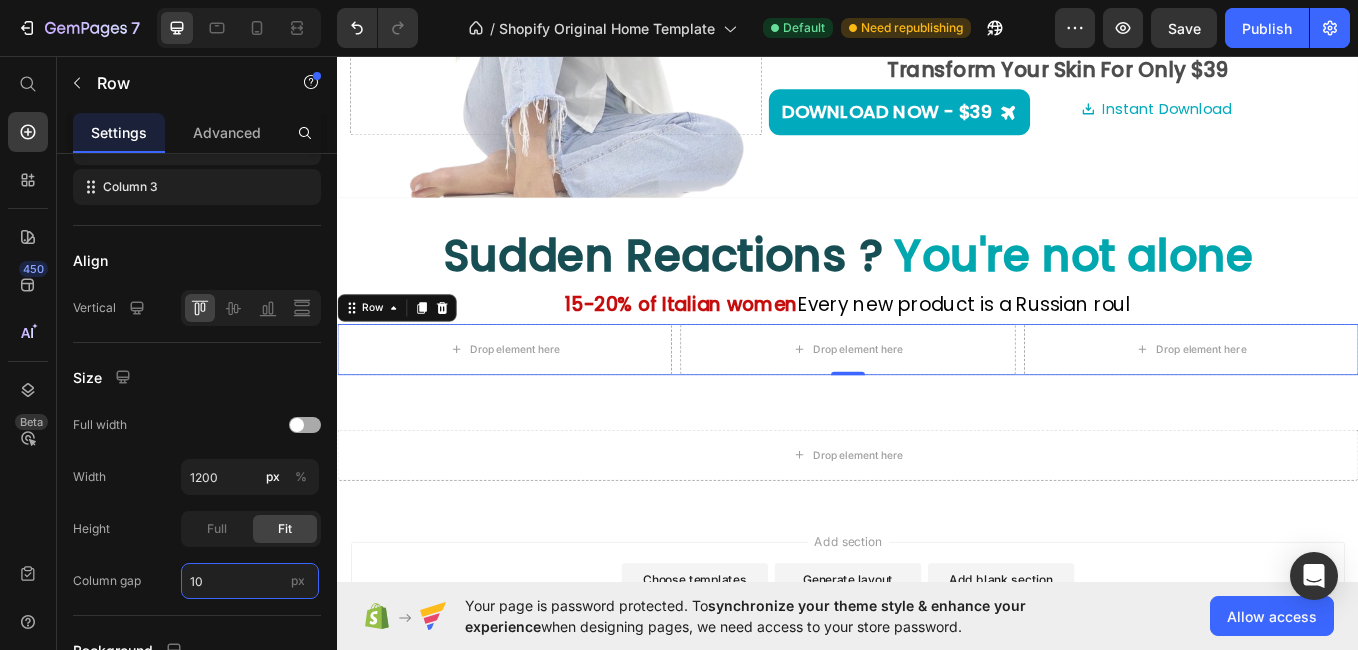 type on "10" 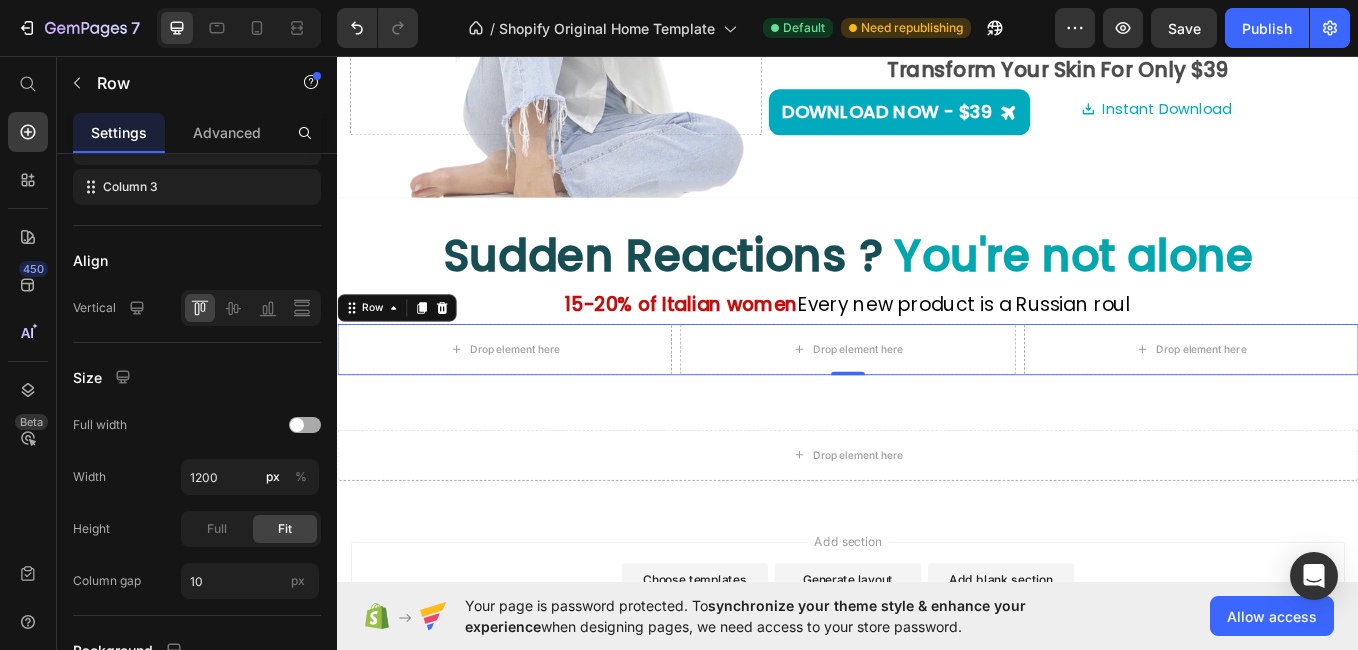 click on "Full width" 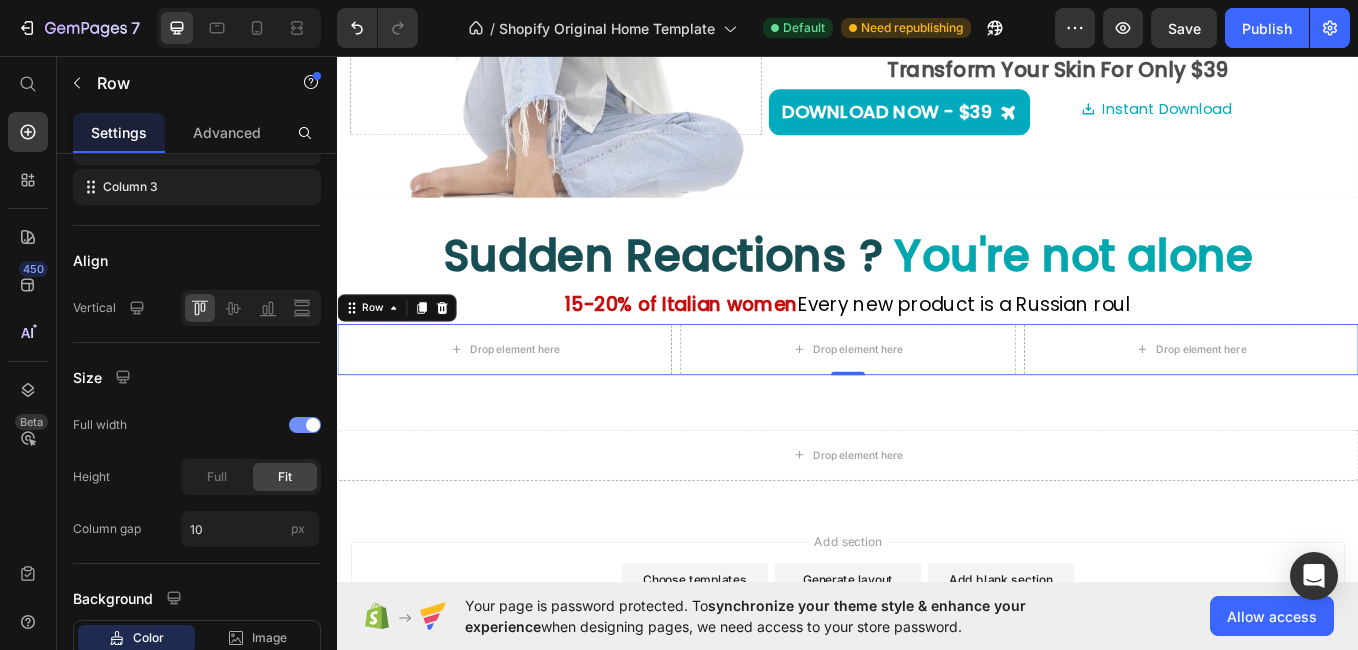 click at bounding box center [305, 425] 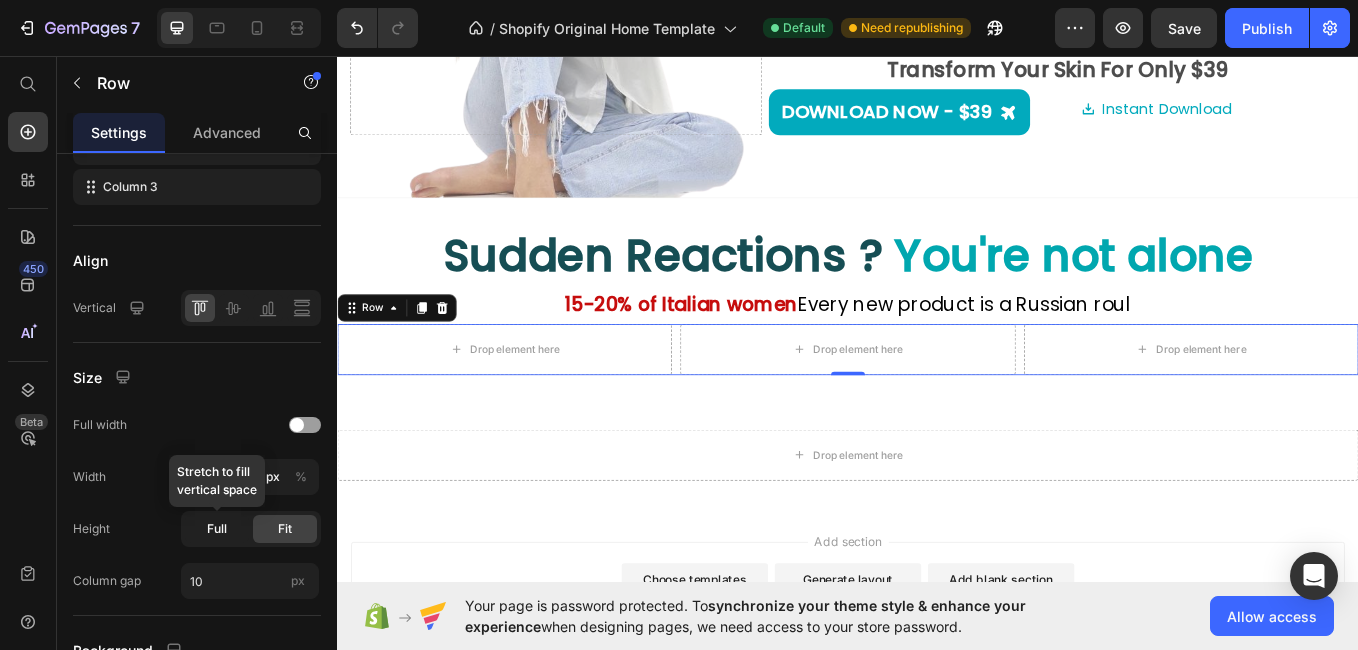 click on "Full" 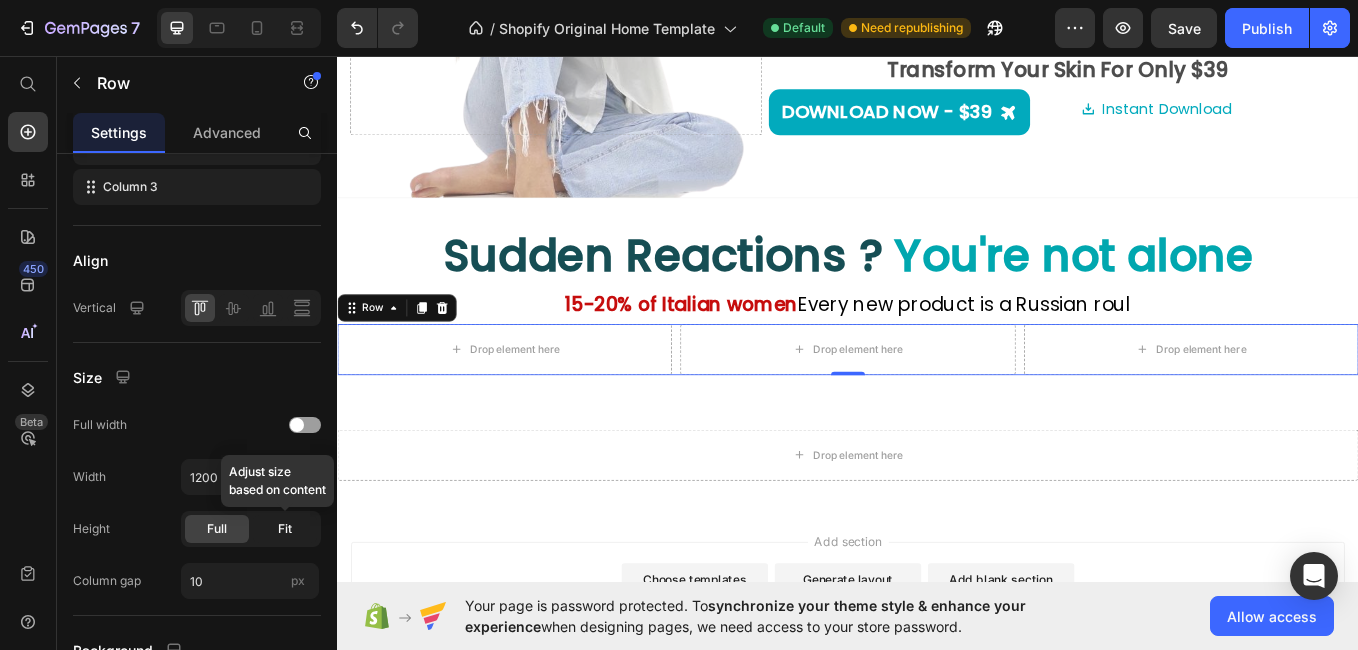 click on "Fit" 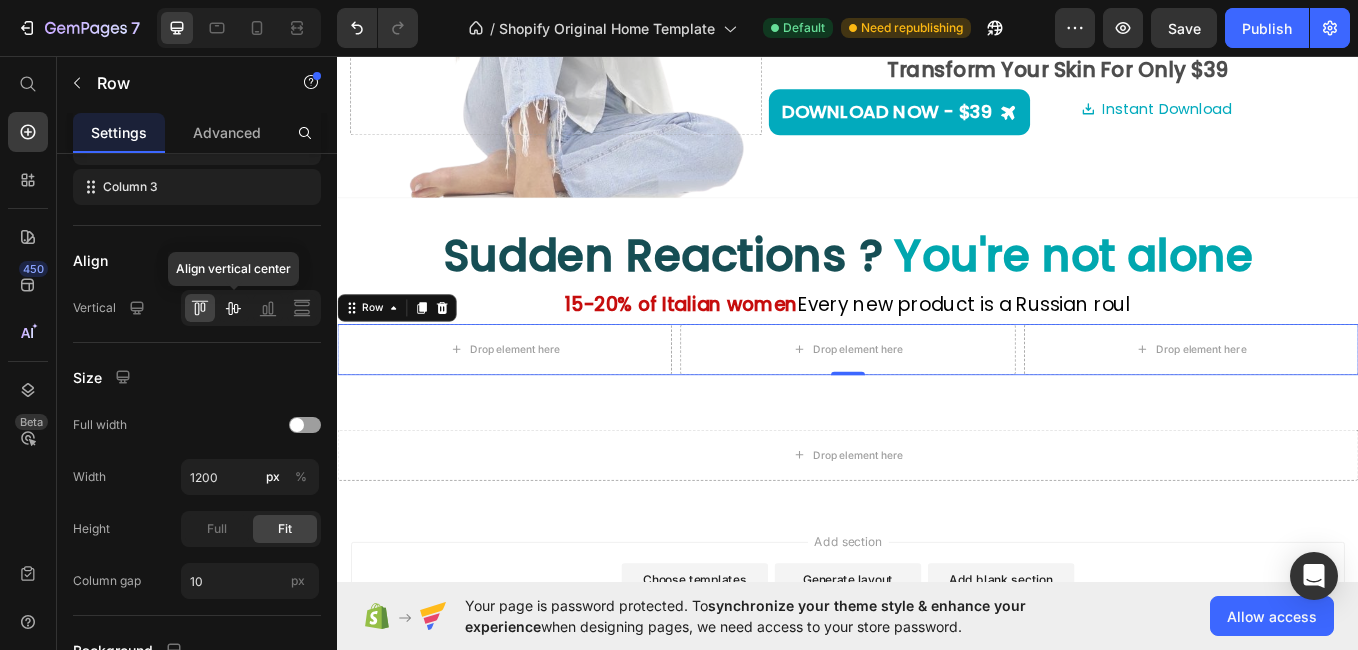 click 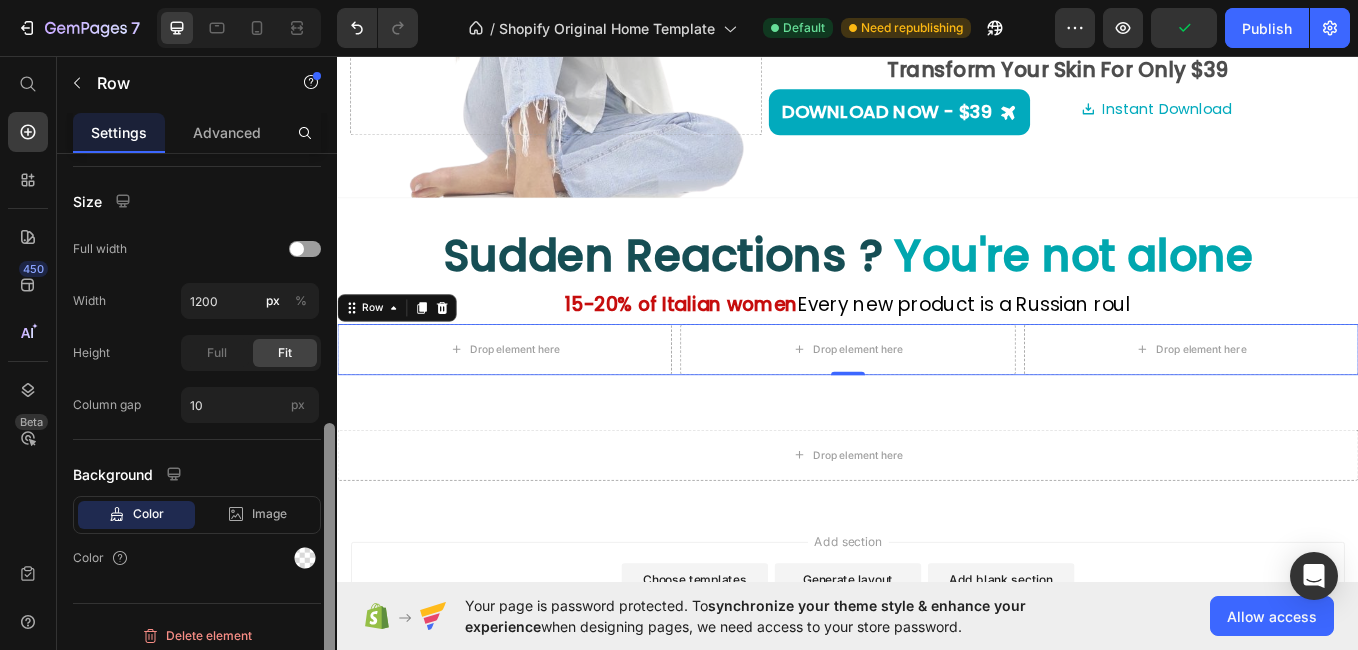 scroll, scrollTop: 608, scrollLeft: 0, axis: vertical 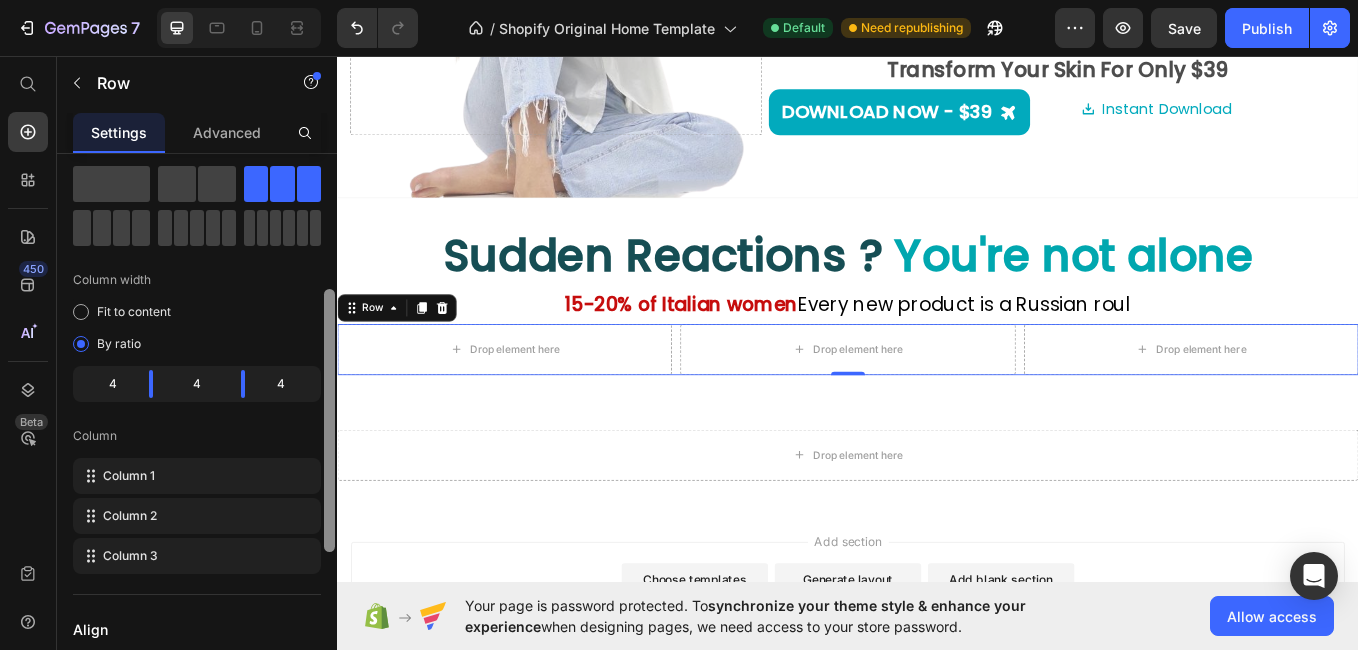 drag, startPoint x: 331, startPoint y: 373, endPoint x: 296, endPoint y: 194, distance: 182.3897 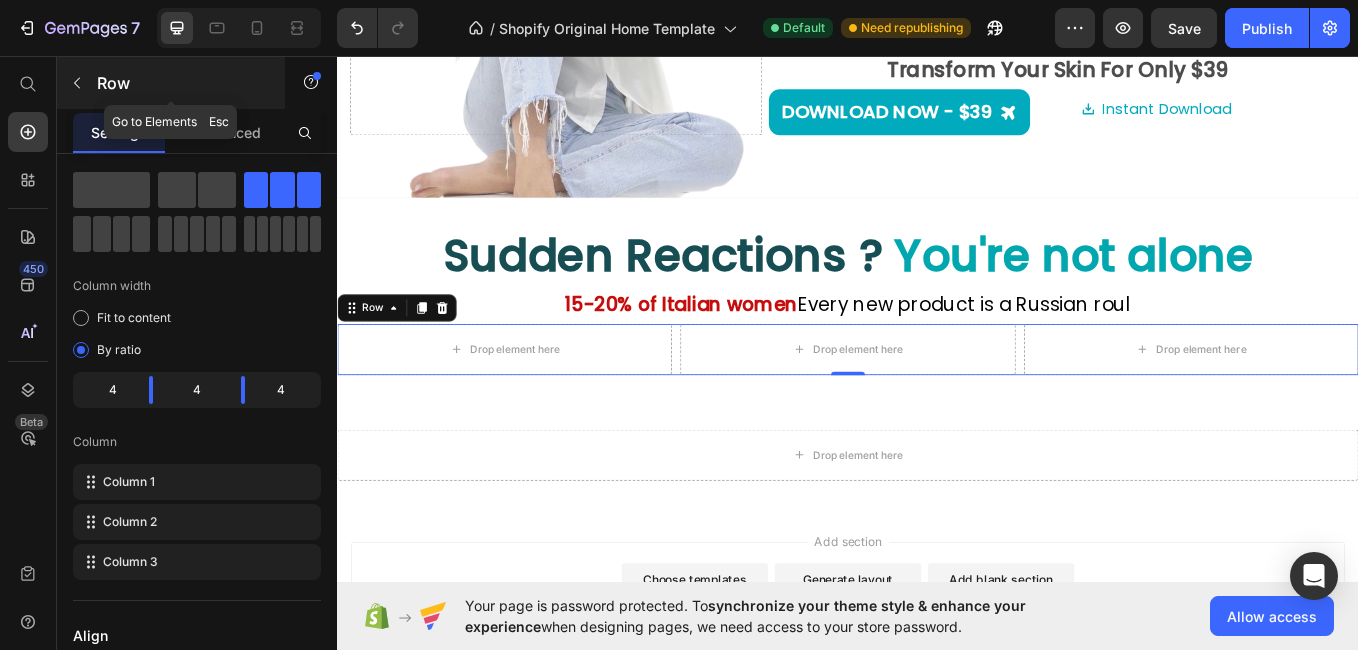 click at bounding box center (77, 83) 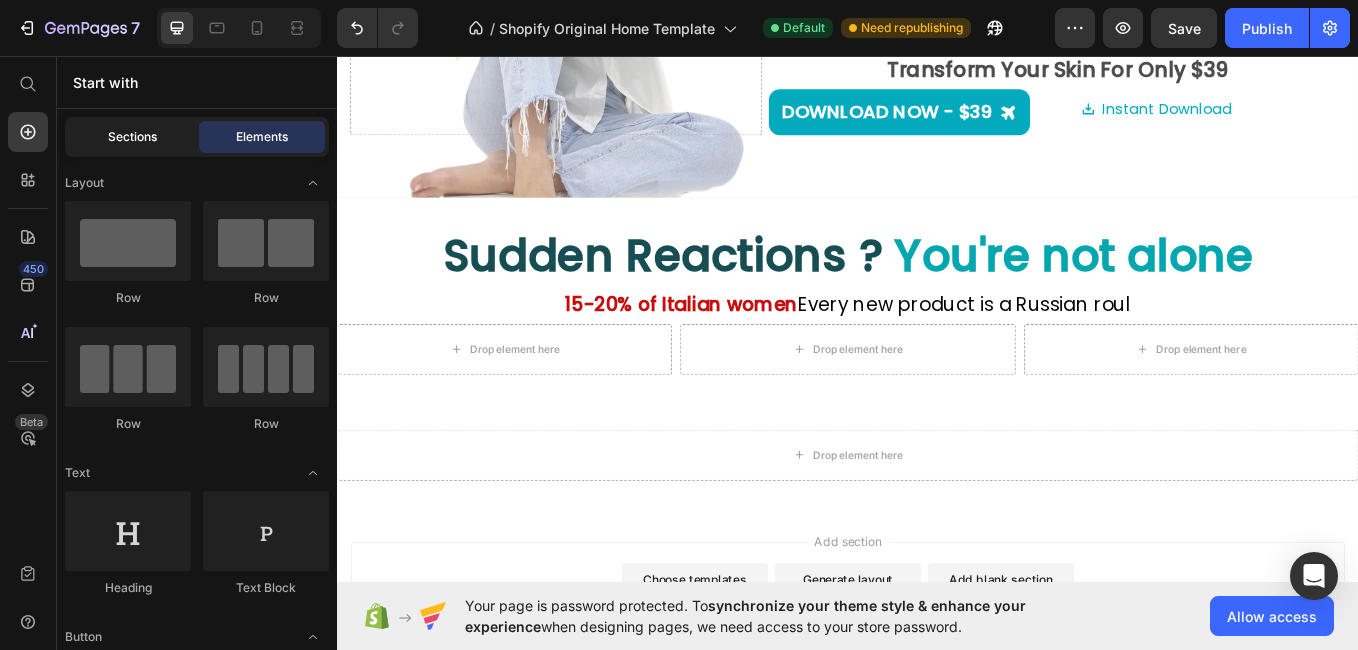 click on "Sections" at bounding box center (132, 137) 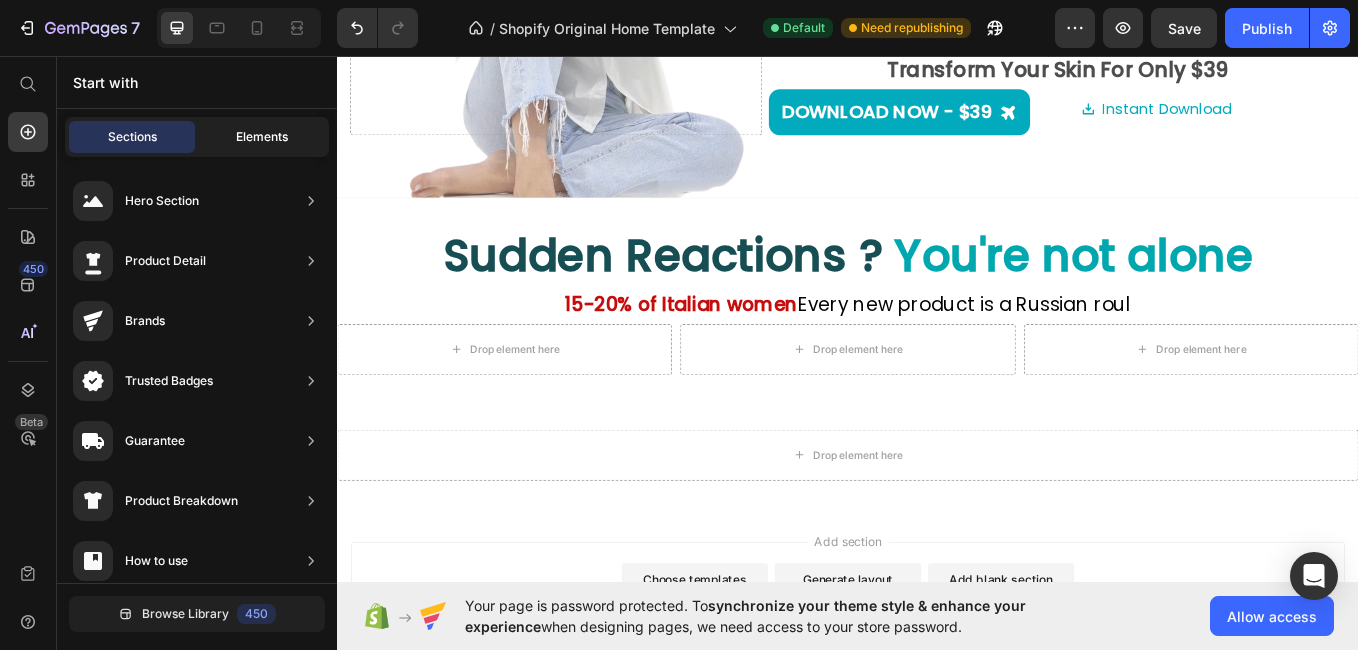 click on "Elements" at bounding box center (262, 137) 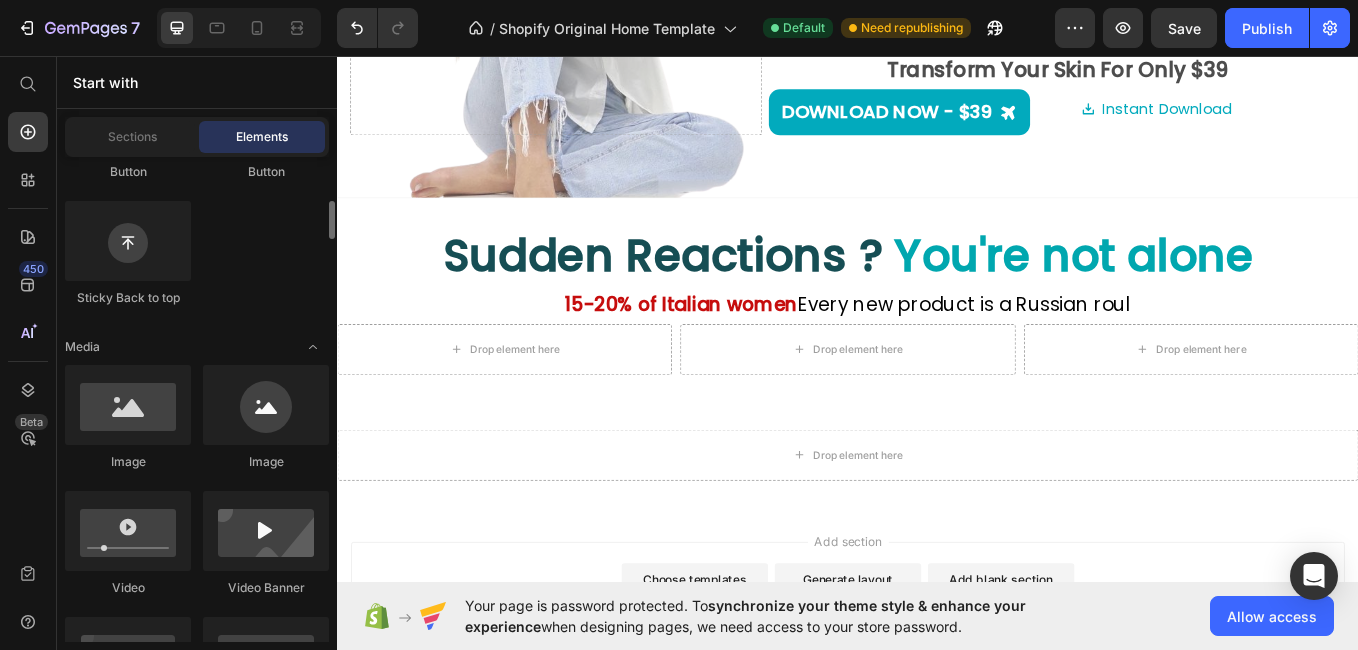 scroll, scrollTop: 589, scrollLeft: 0, axis: vertical 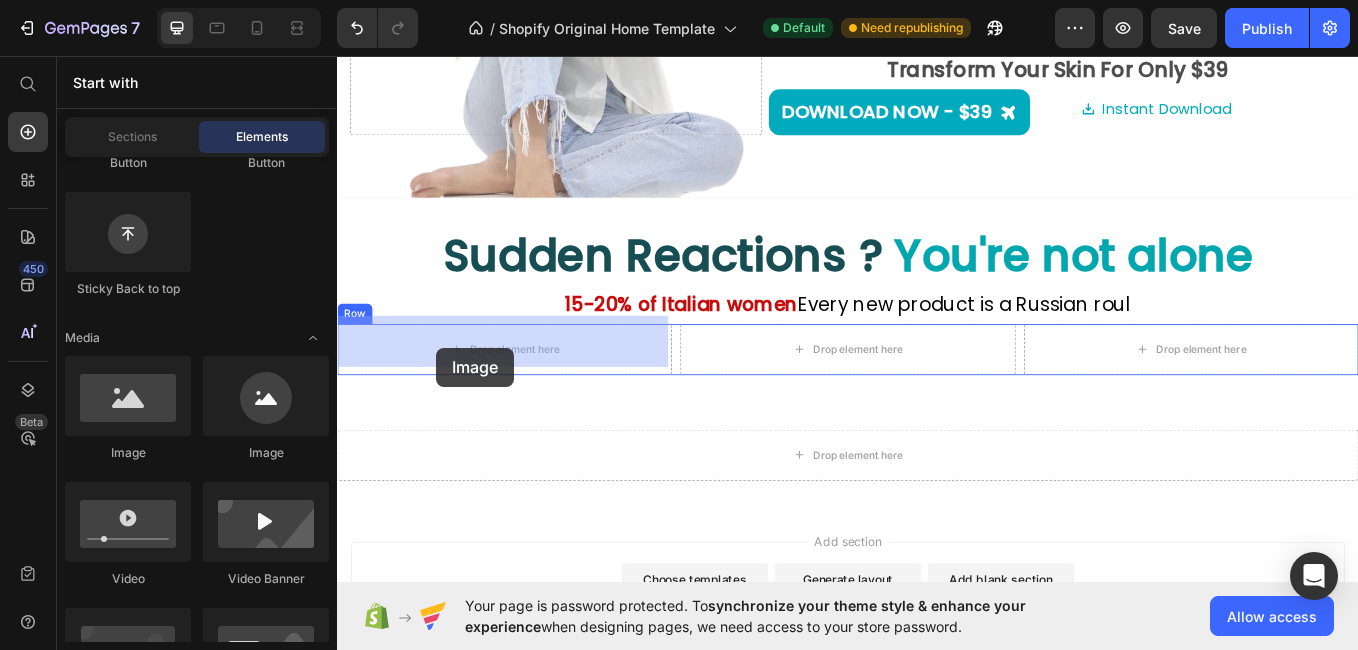 drag, startPoint x: 443, startPoint y: 441, endPoint x: 453, endPoint y: 399, distance: 43.174065 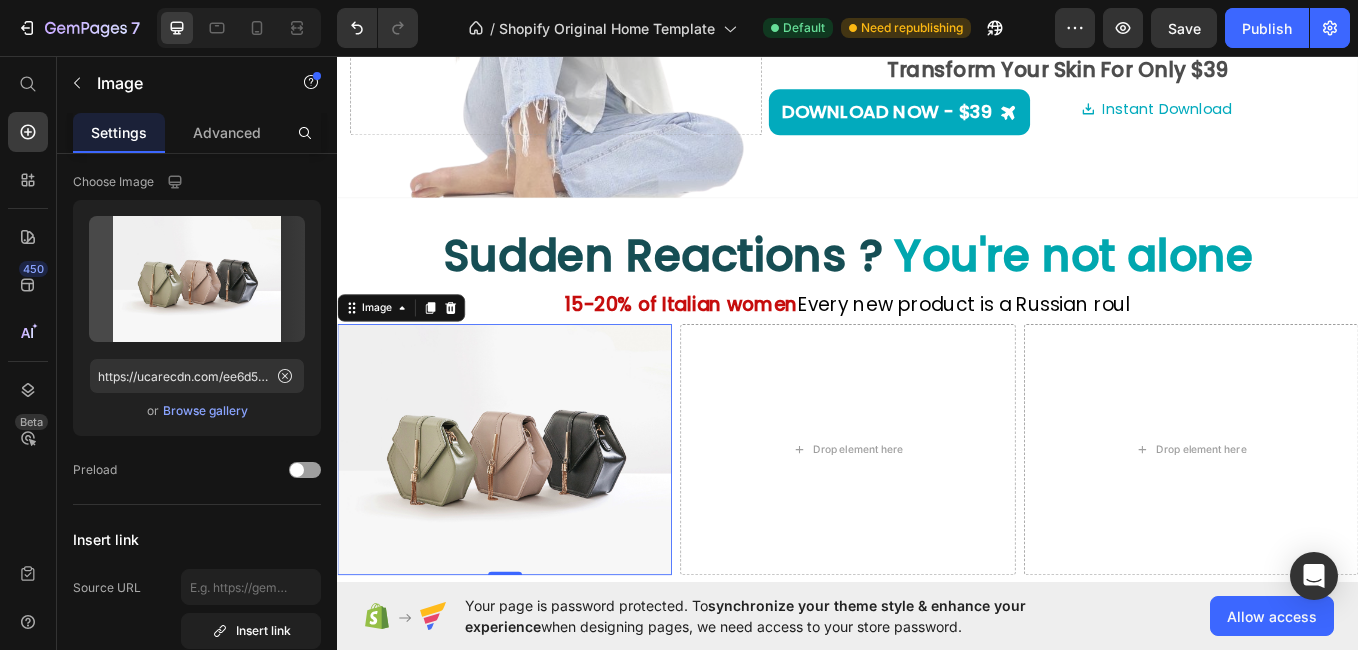 scroll, scrollTop: 0, scrollLeft: 0, axis: both 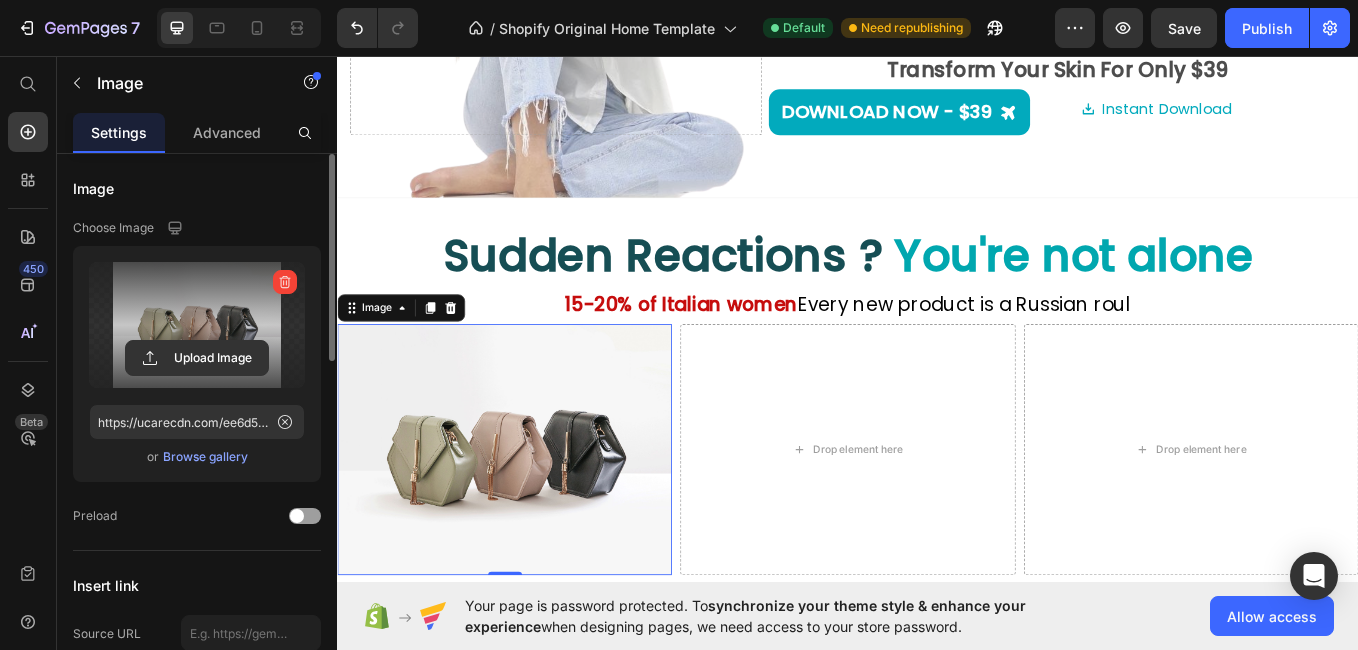 click at bounding box center [197, 325] 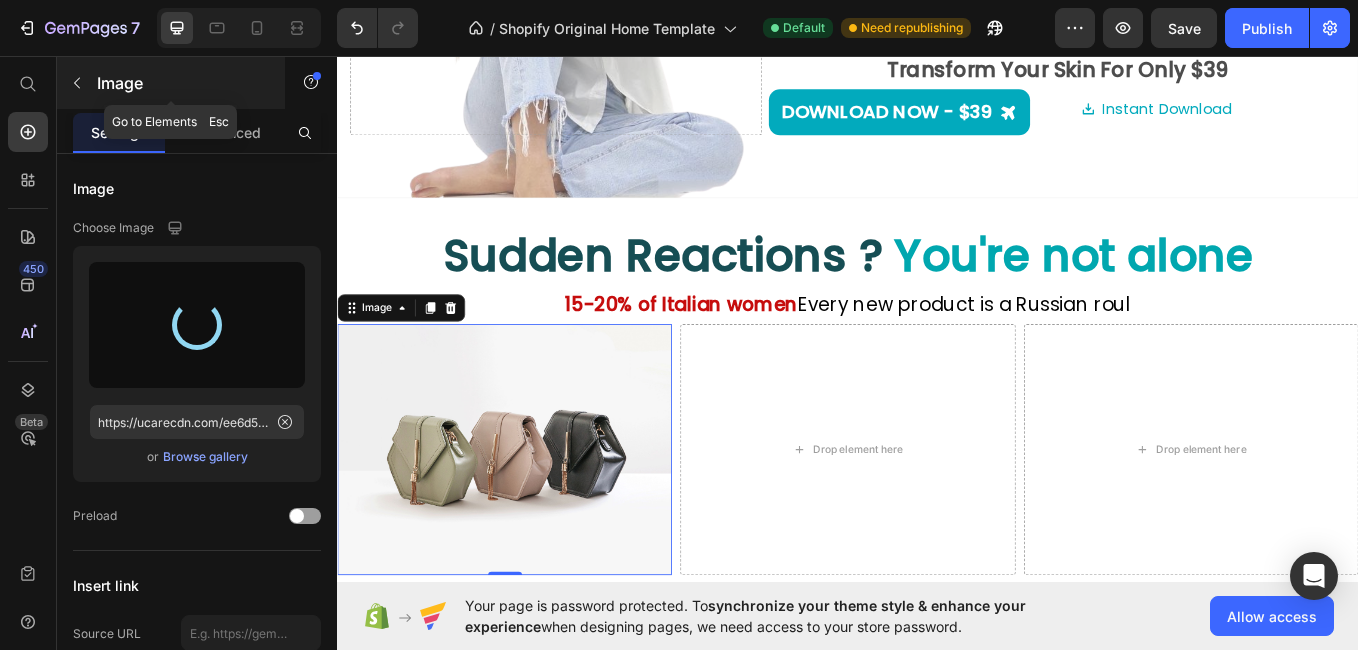 type on "https://cdn.shopify.com/s/files/1/0927/9596/1687/files/gempages_574107620755899438-59459ae6-6495-4e0a-a89e-84dbd241f355.png" 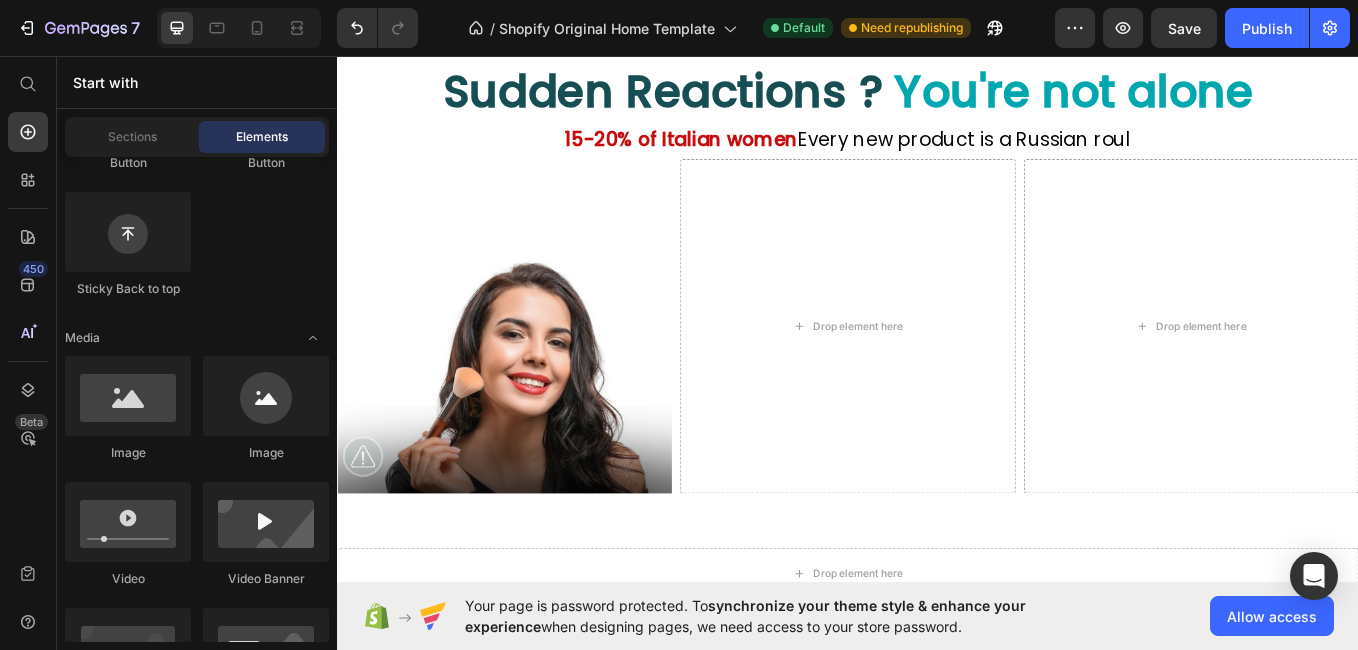scroll, scrollTop: 864, scrollLeft: 0, axis: vertical 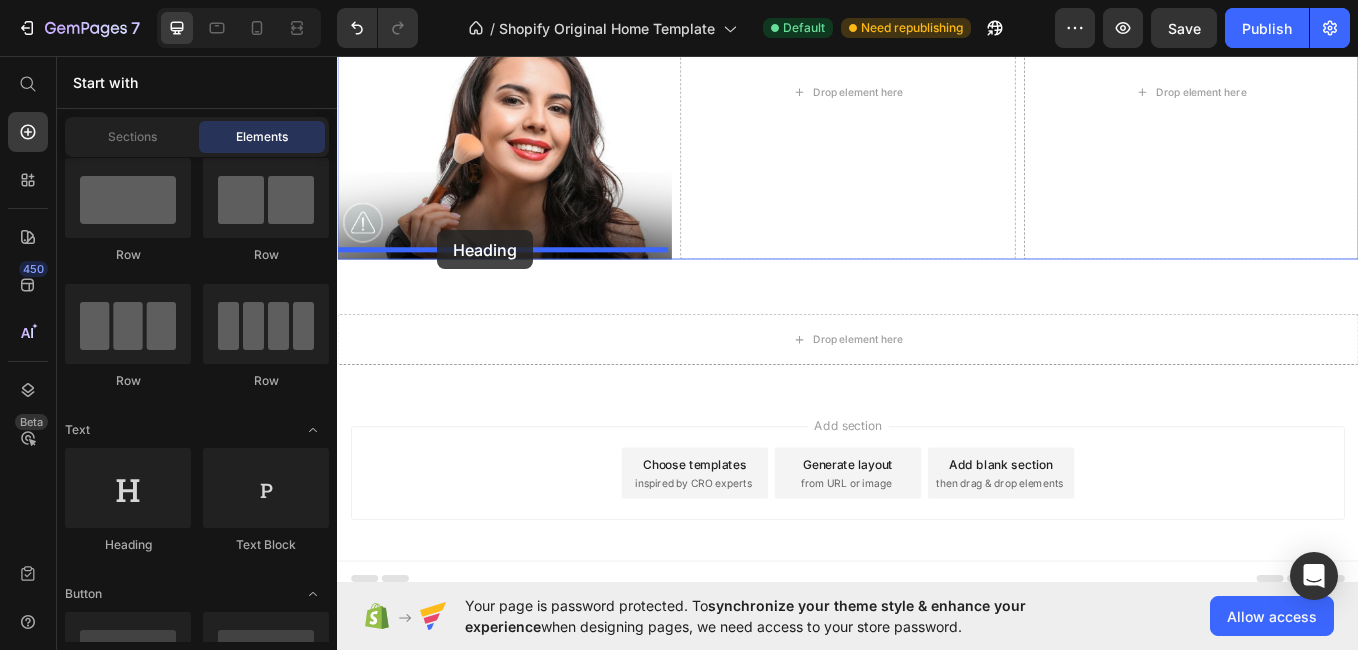 drag, startPoint x: 469, startPoint y: 528, endPoint x: 451, endPoint y: 259, distance: 269.60156 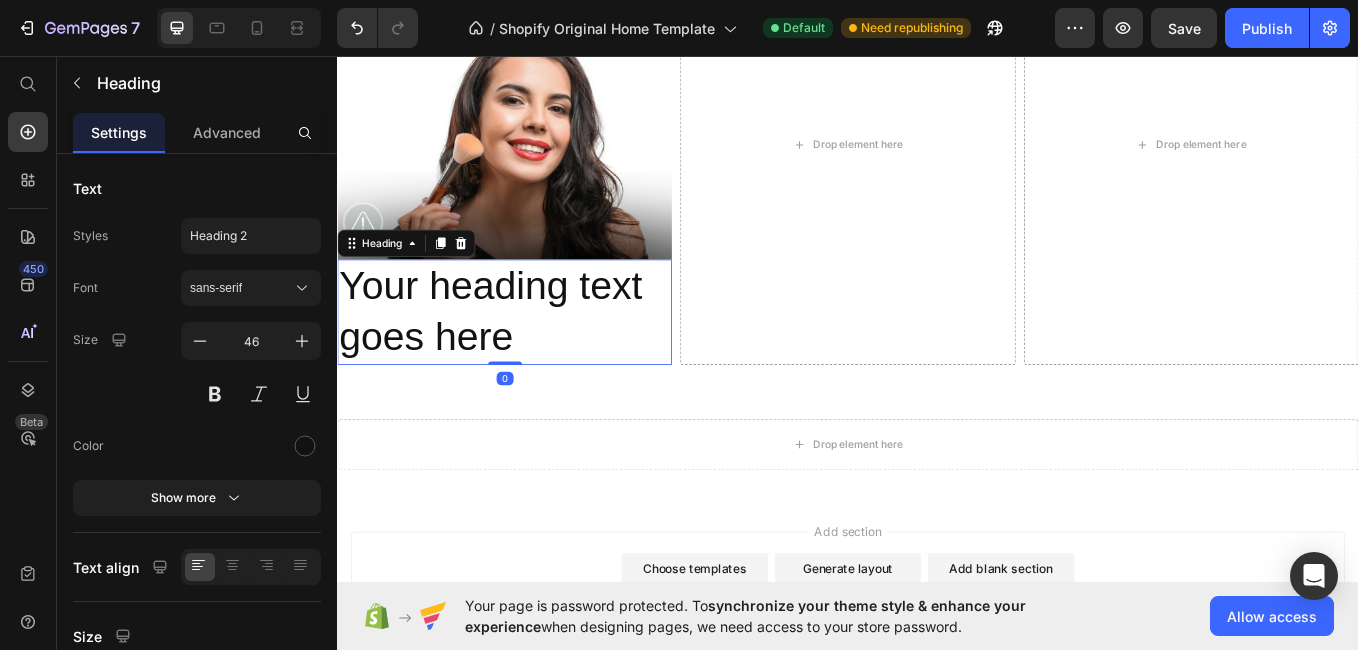 click on "Your heading text goes here" at bounding box center [533, 357] 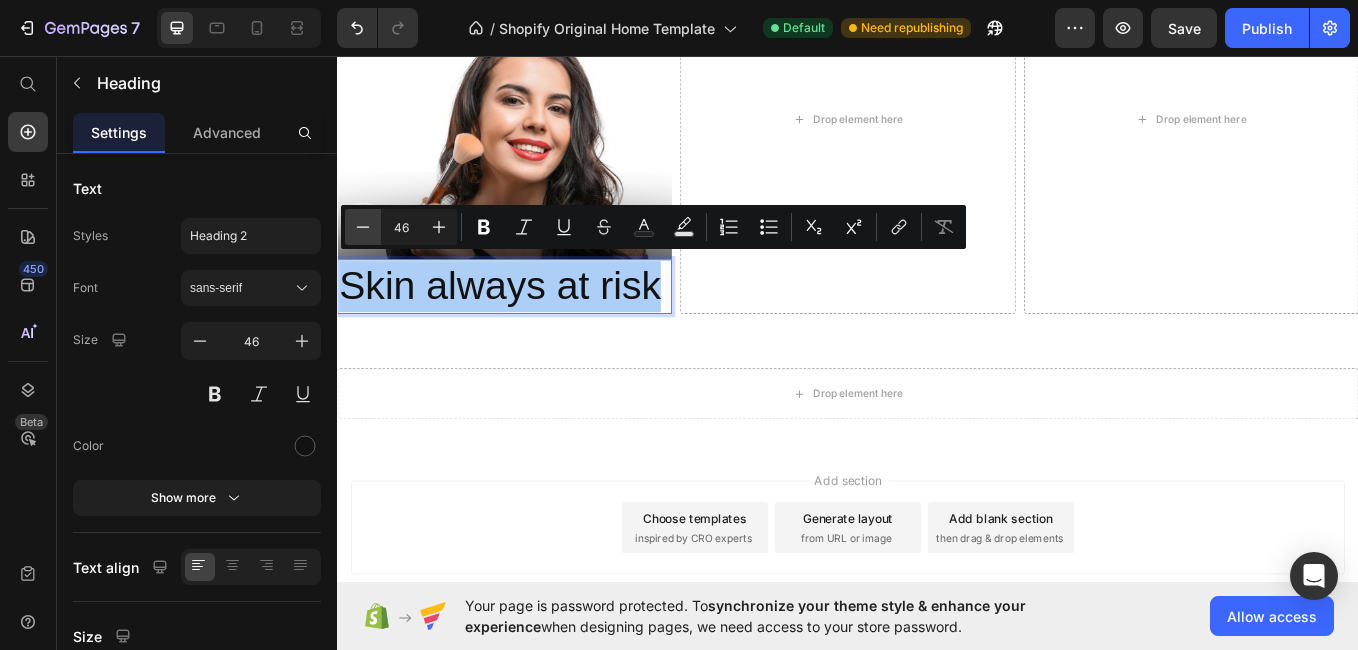 click on "Minus" at bounding box center [363, 227] 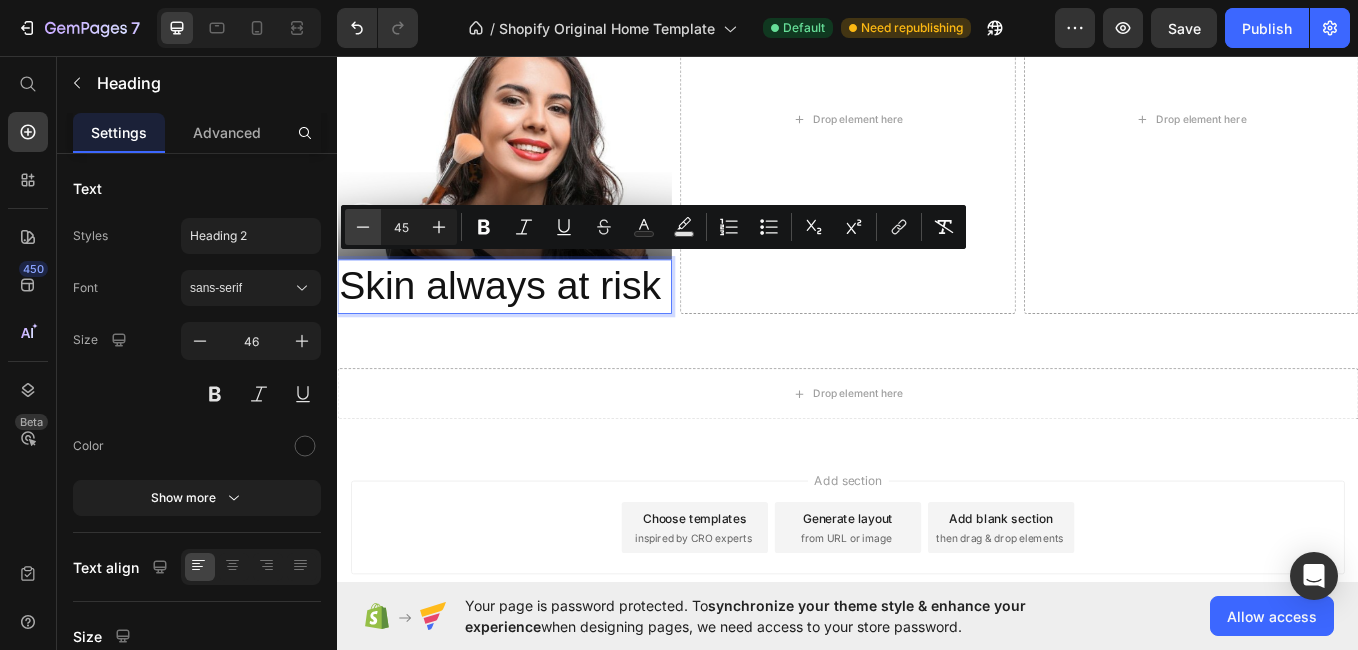 click on "Minus" at bounding box center [363, 227] 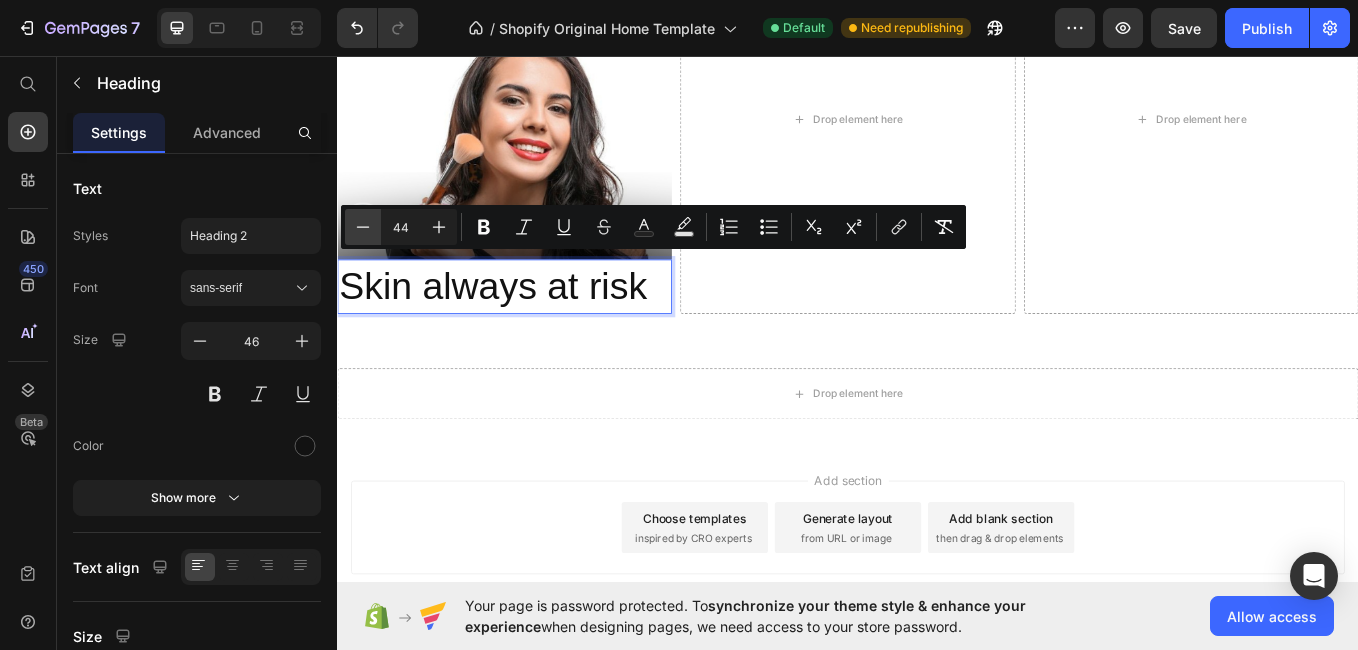 click on "Minus" at bounding box center (363, 227) 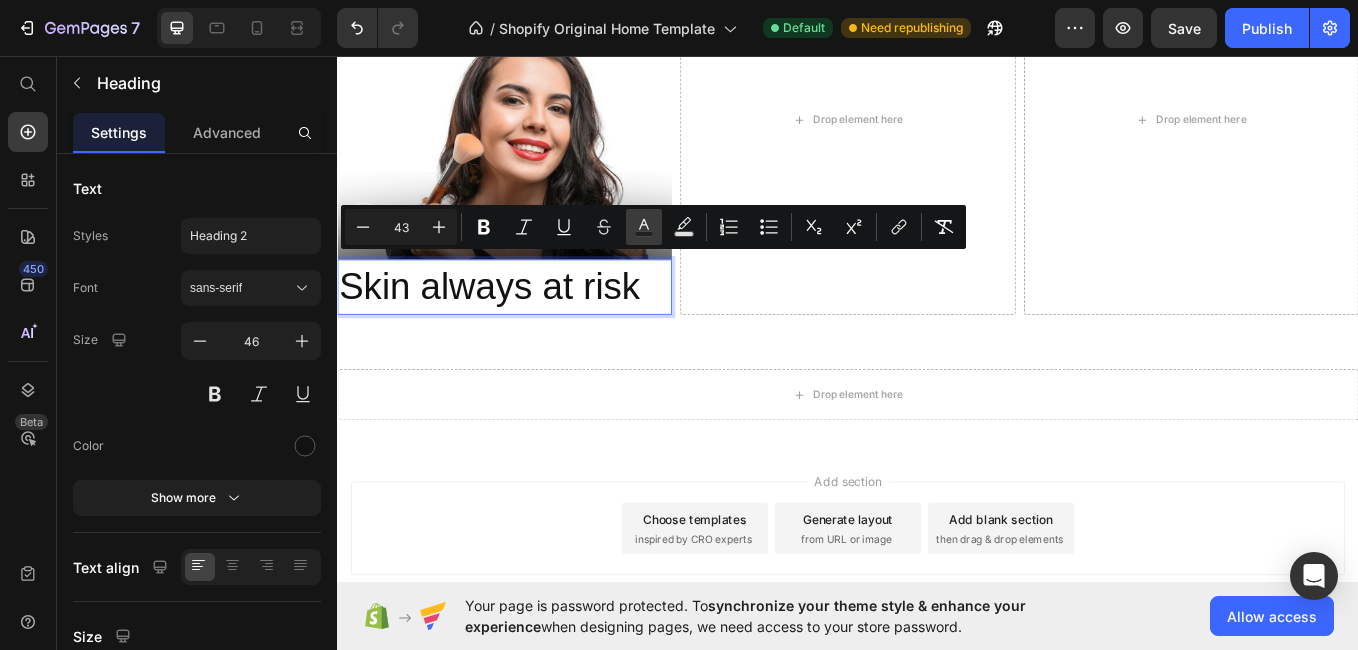 click on "Text Color" at bounding box center (644, 227) 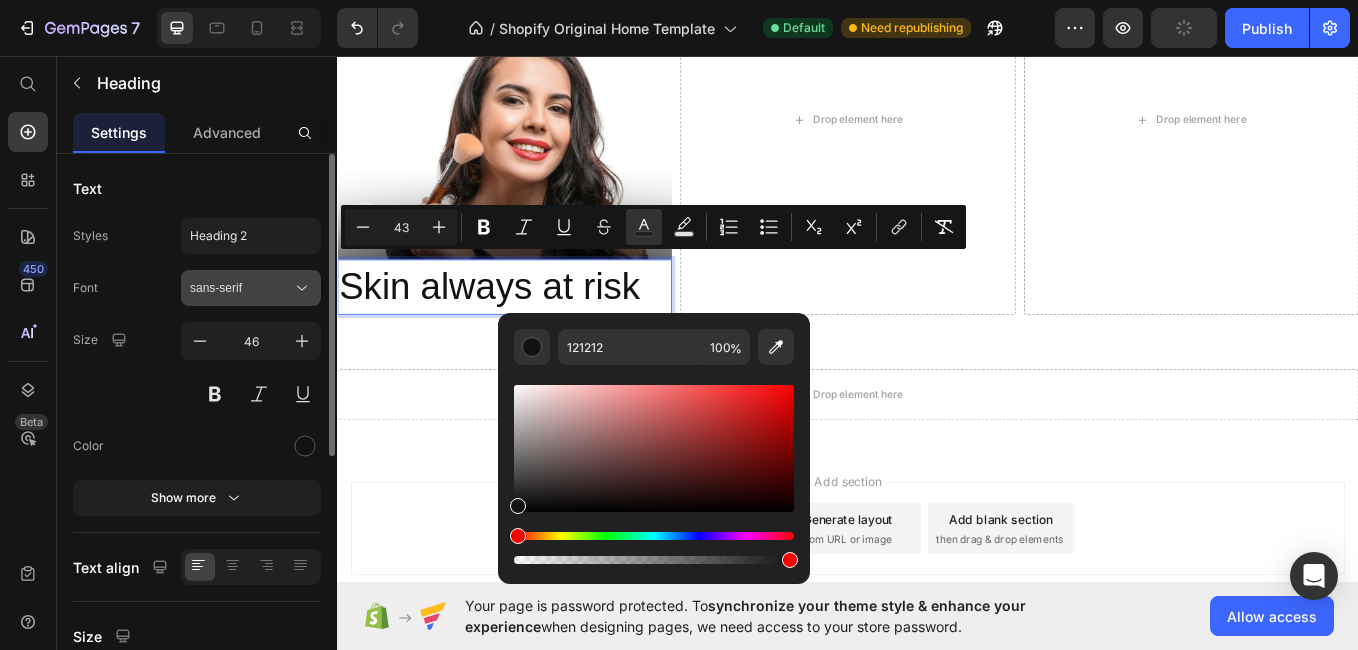 click on "sans-serif" at bounding box center (241, 288) 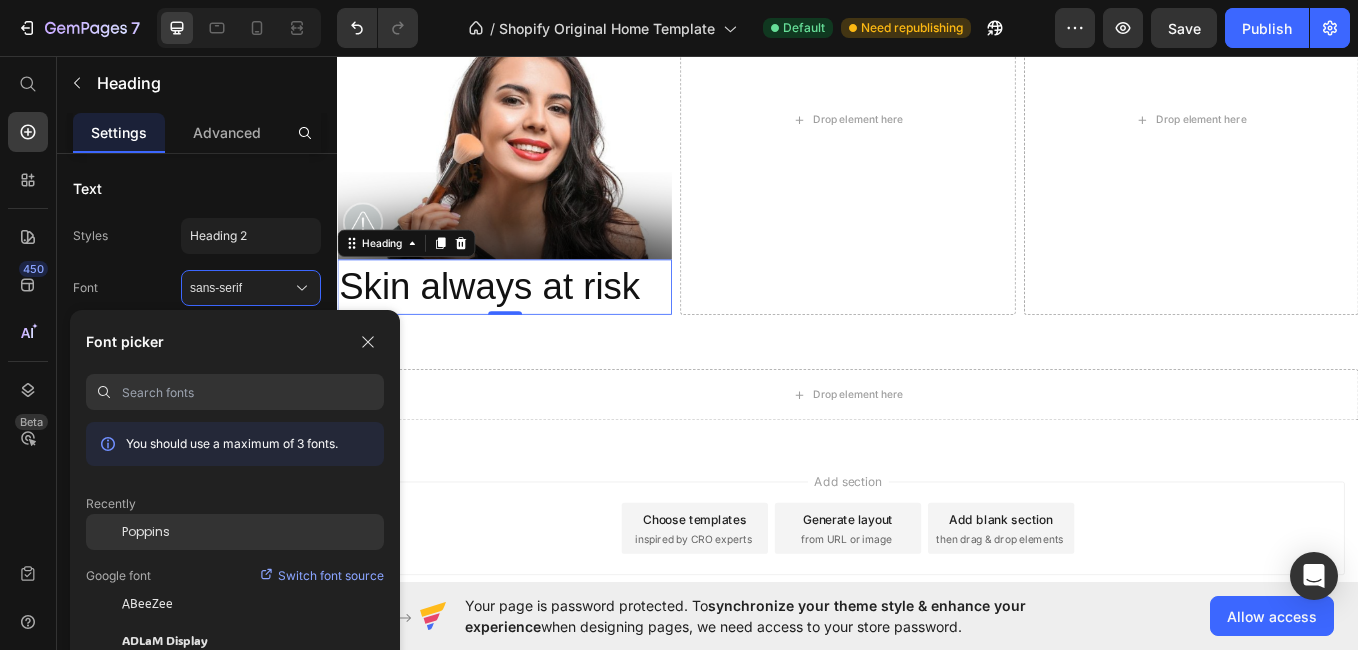 click on "Poppins" 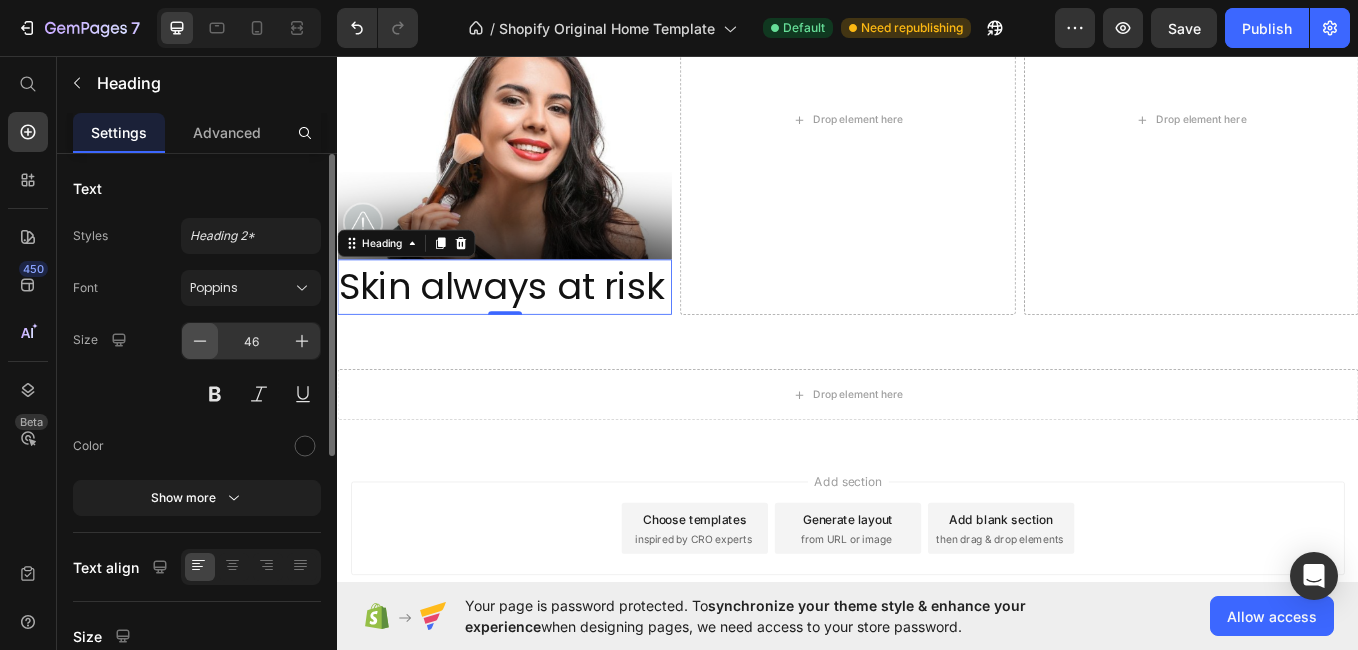 click 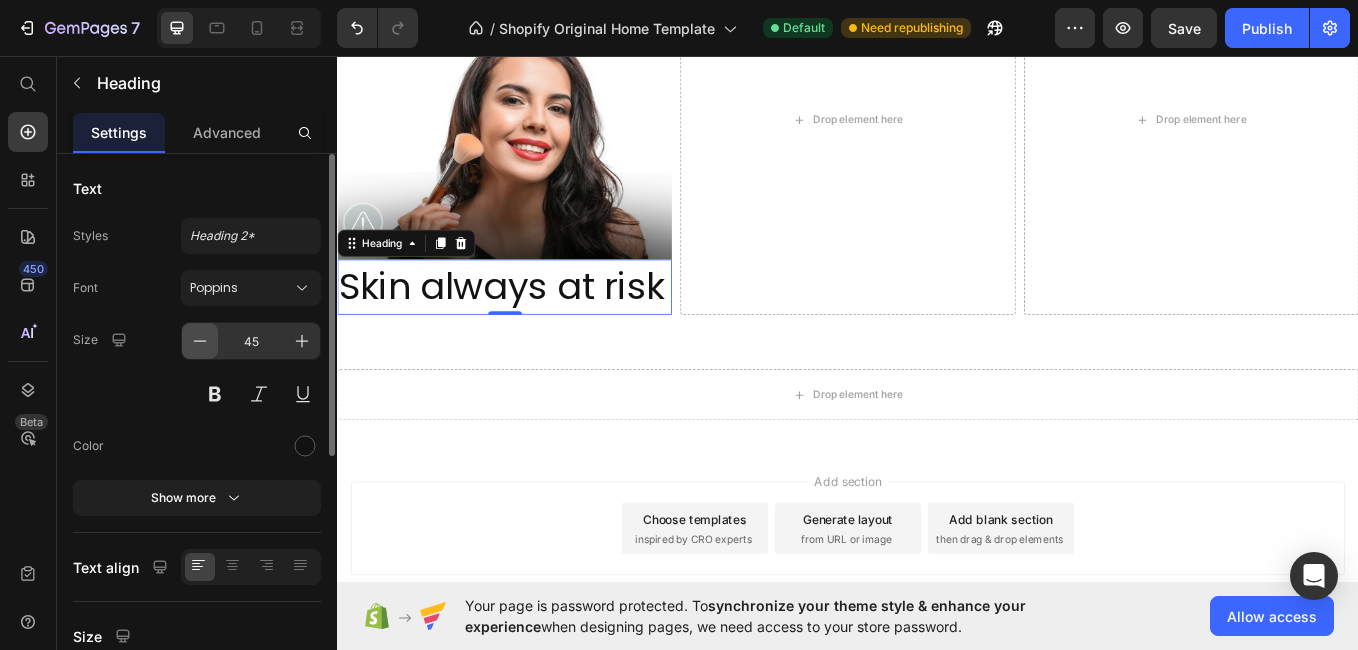 click 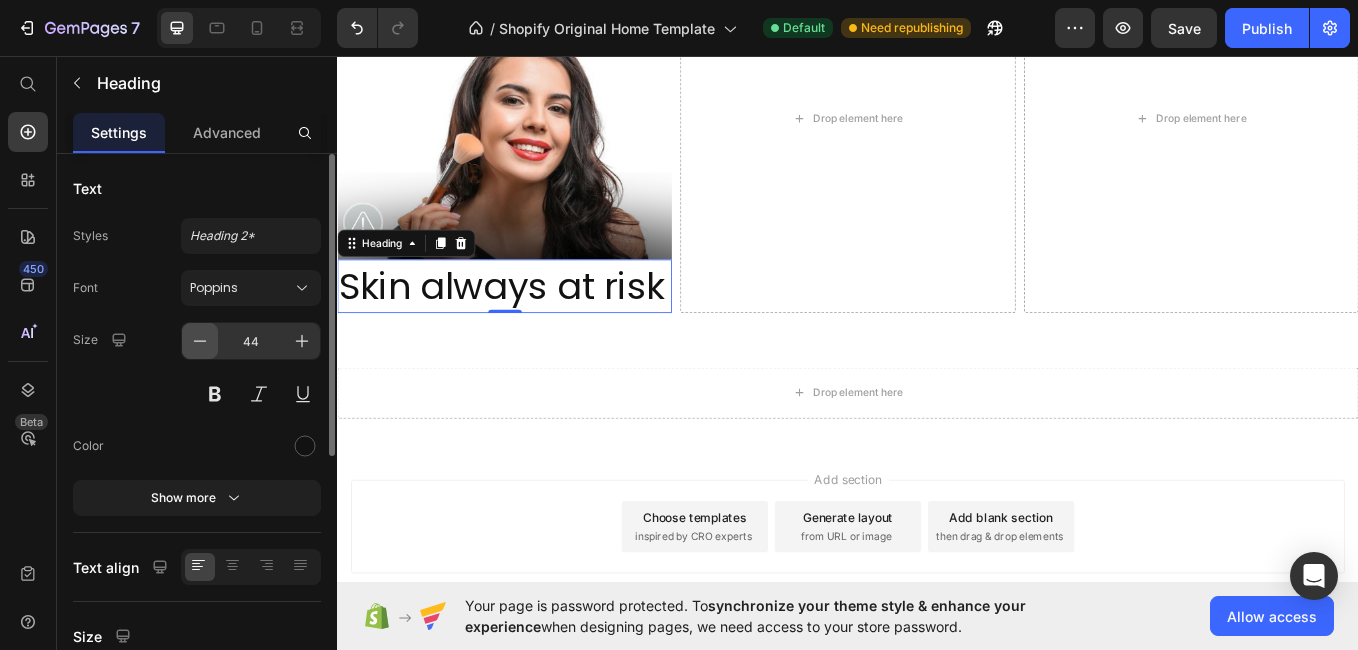 click 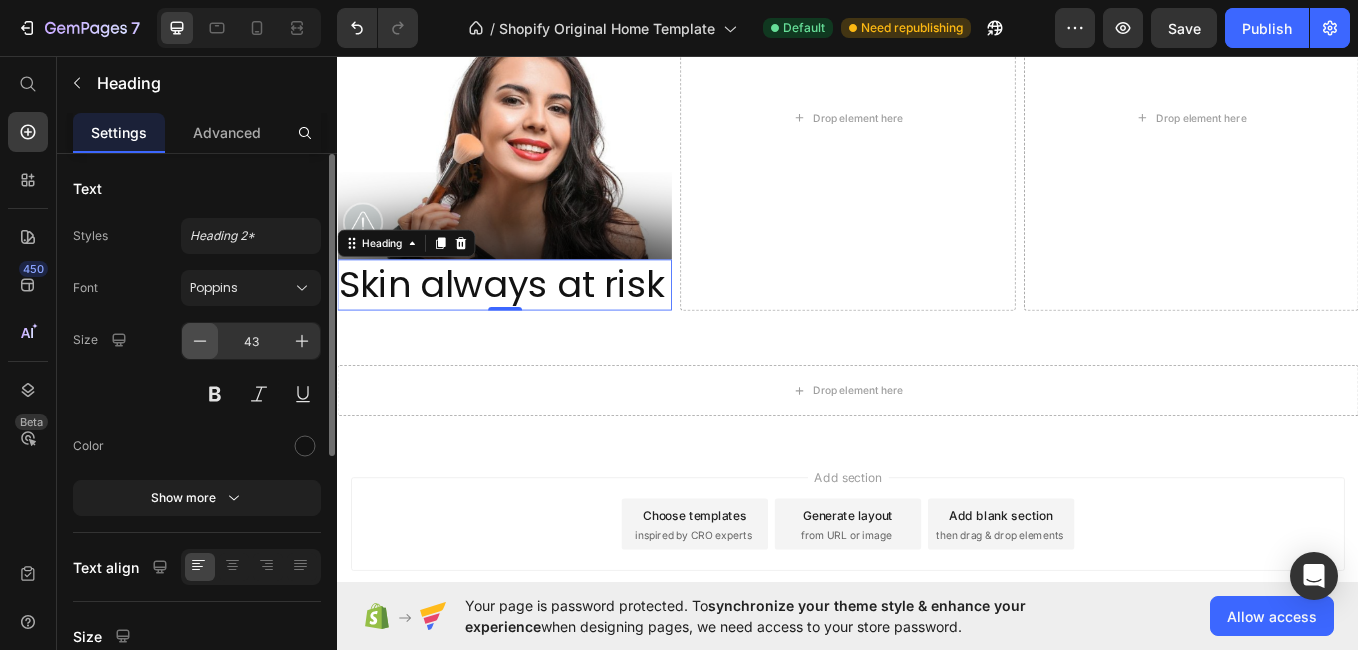 click 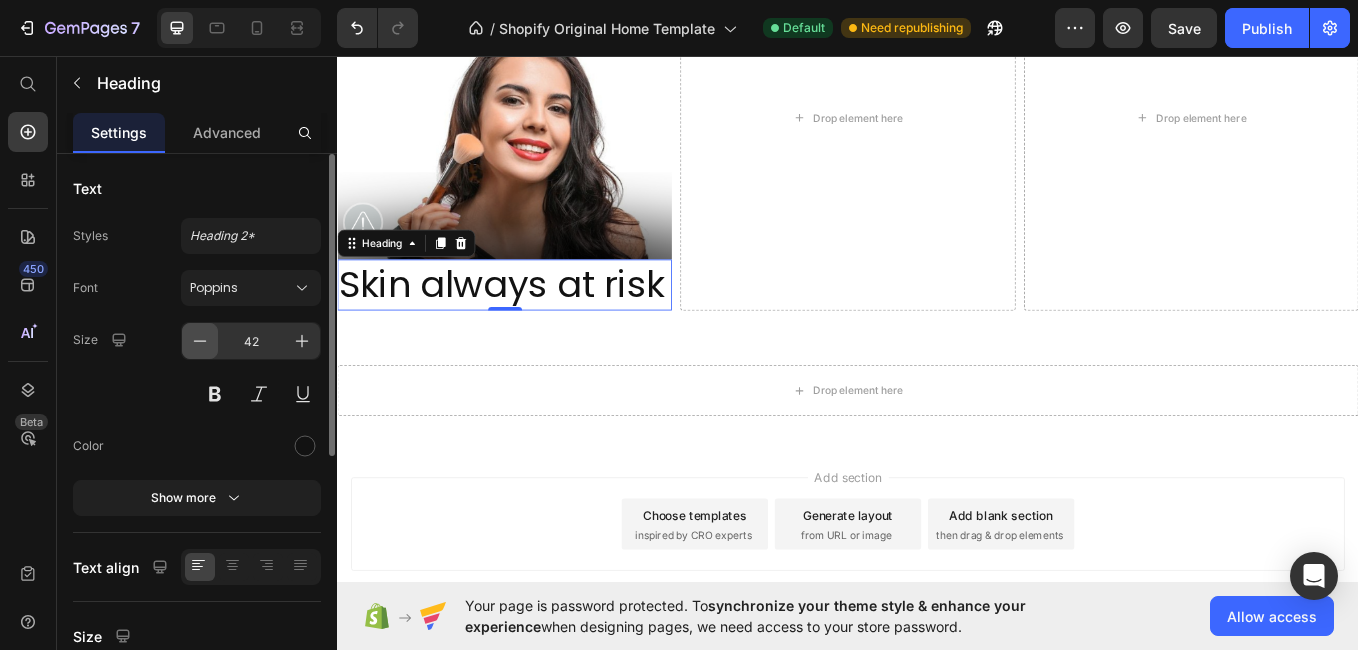 click 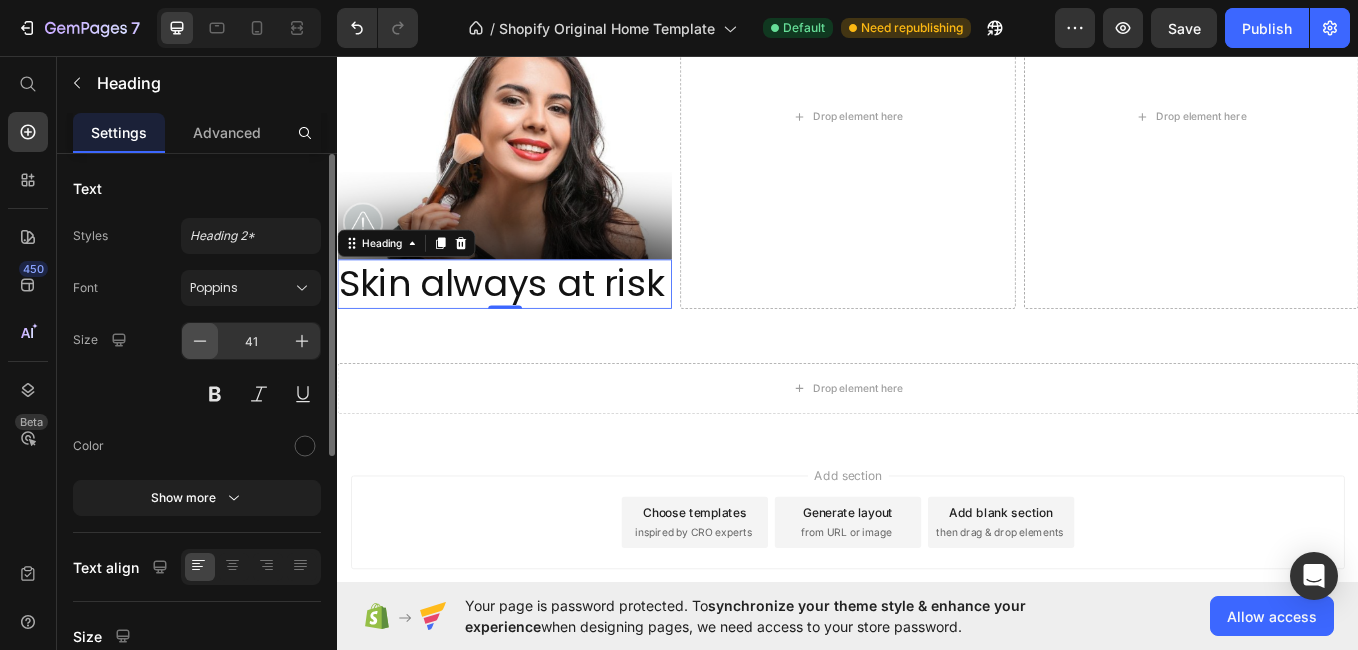 click 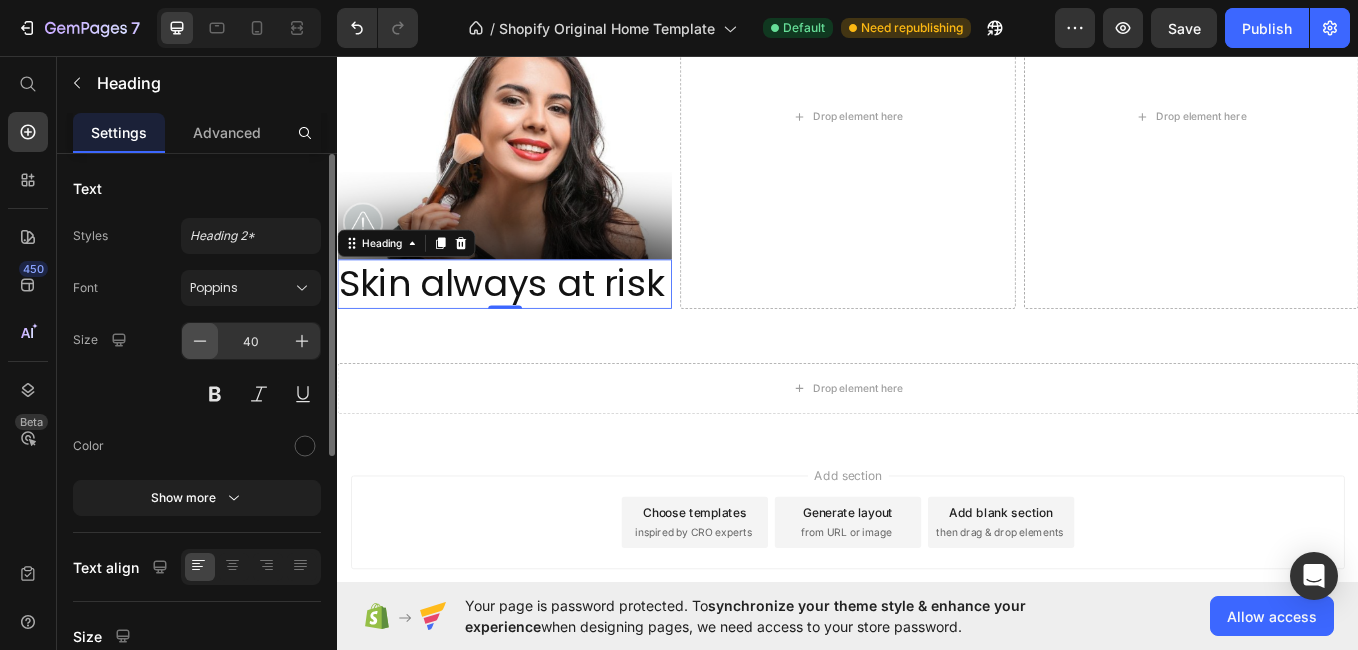 click 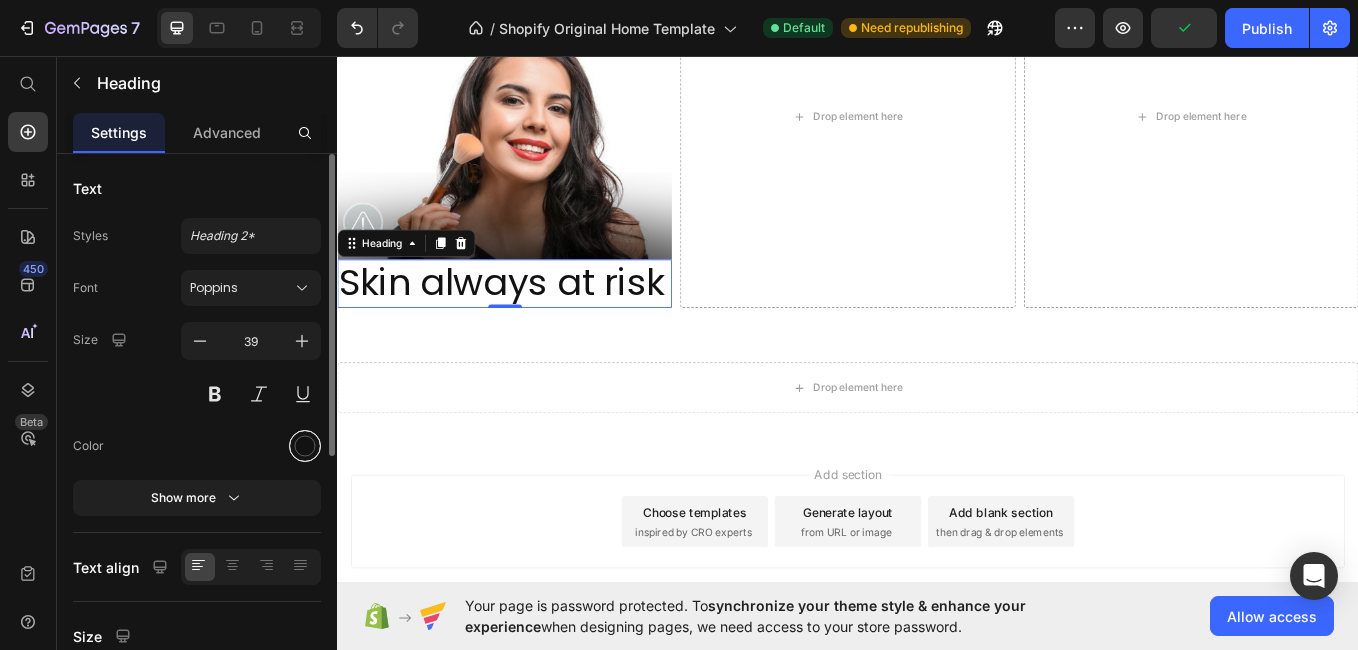 click at bounding box center [305, 446] 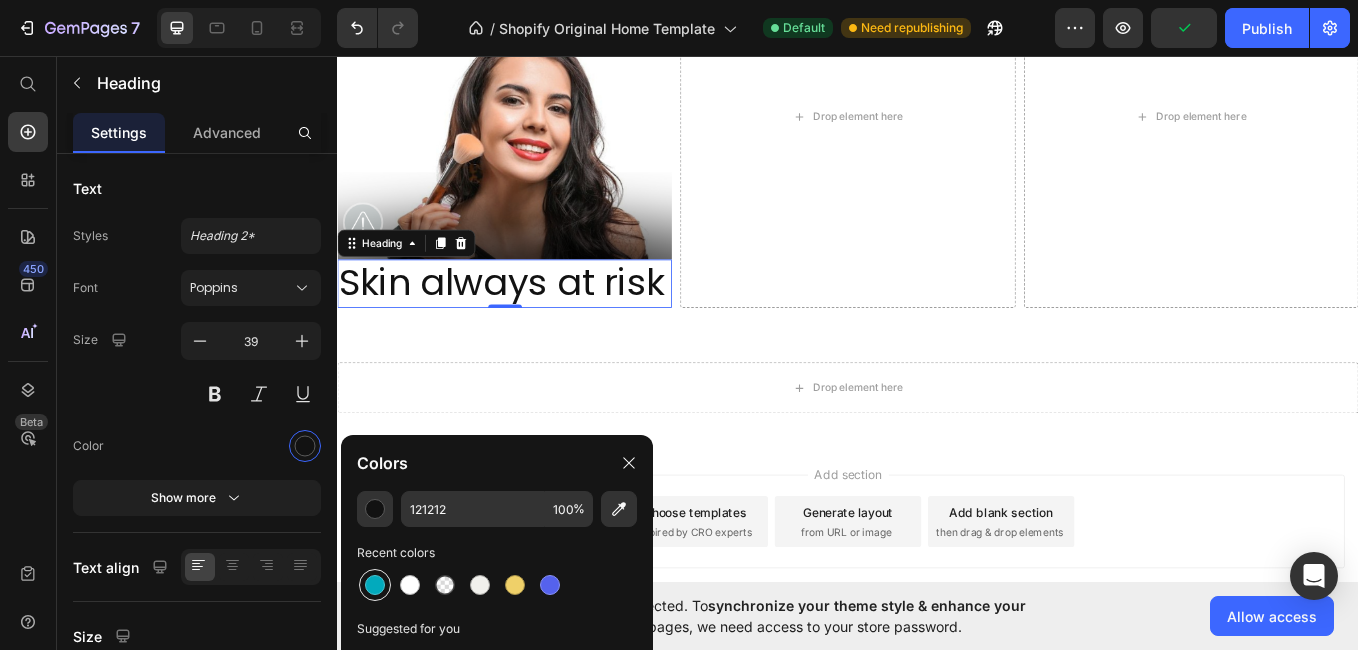 click at bounding box center (375, 585) 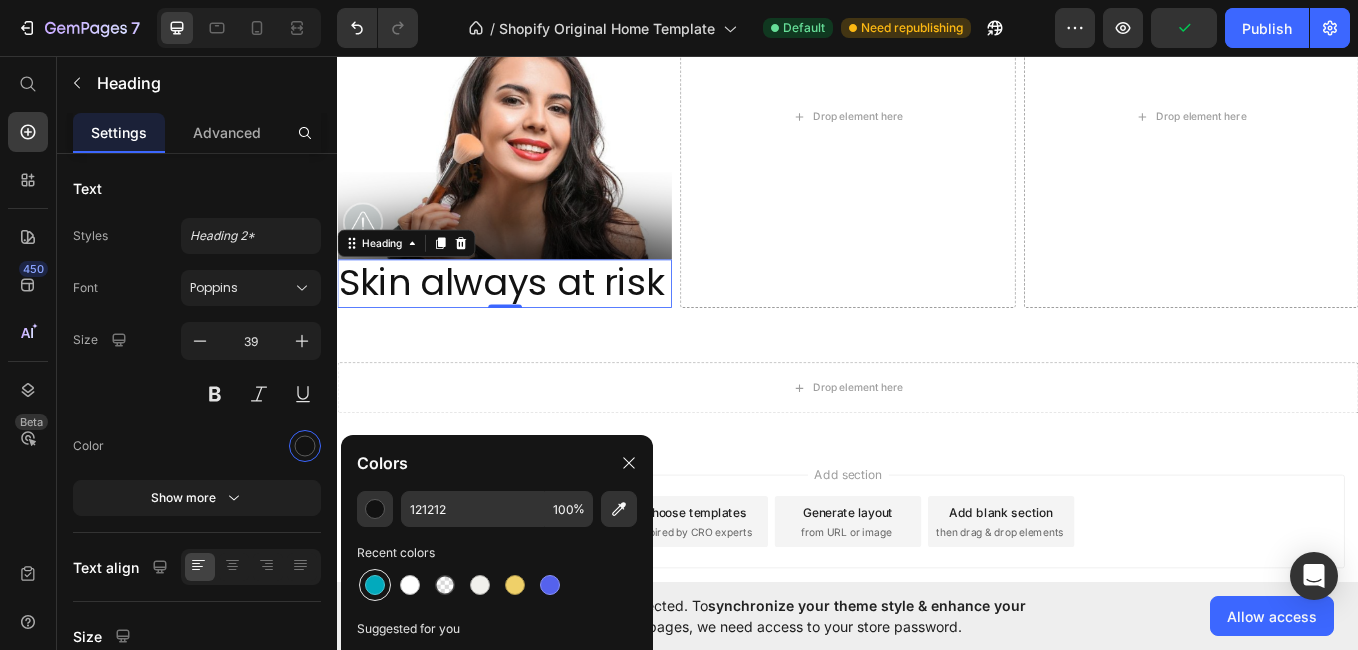 type on "[HEXCODE]" 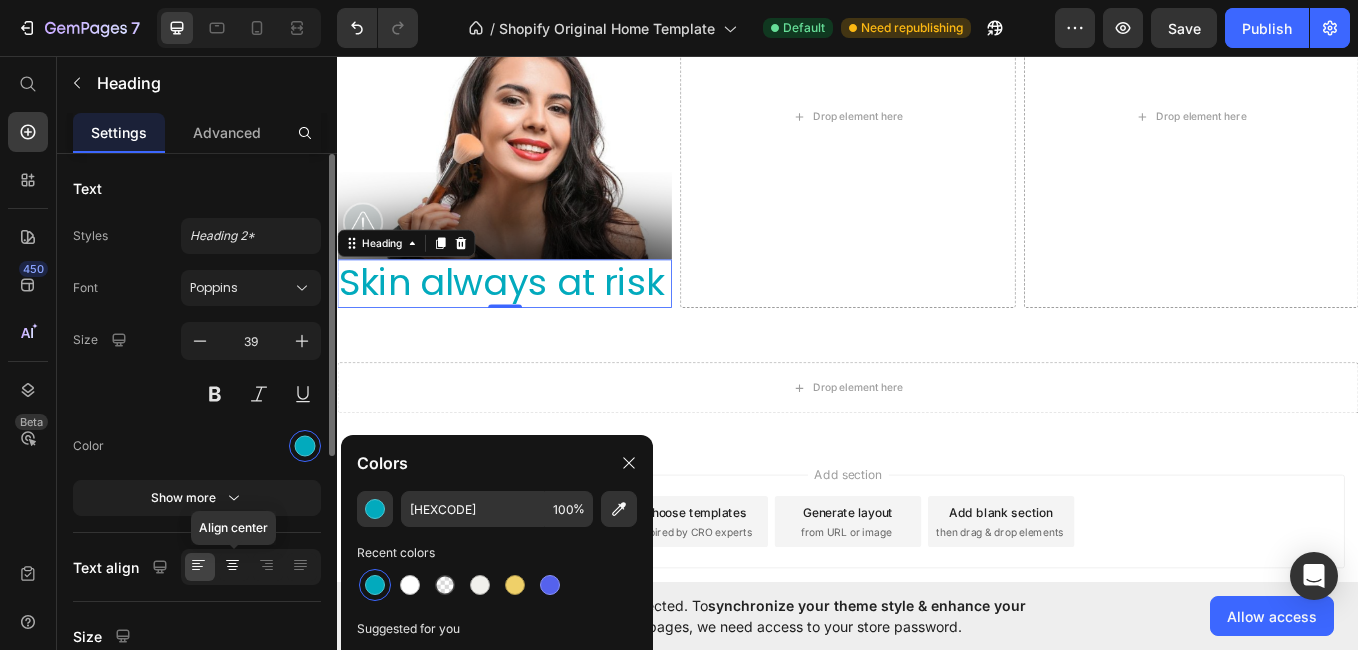 click 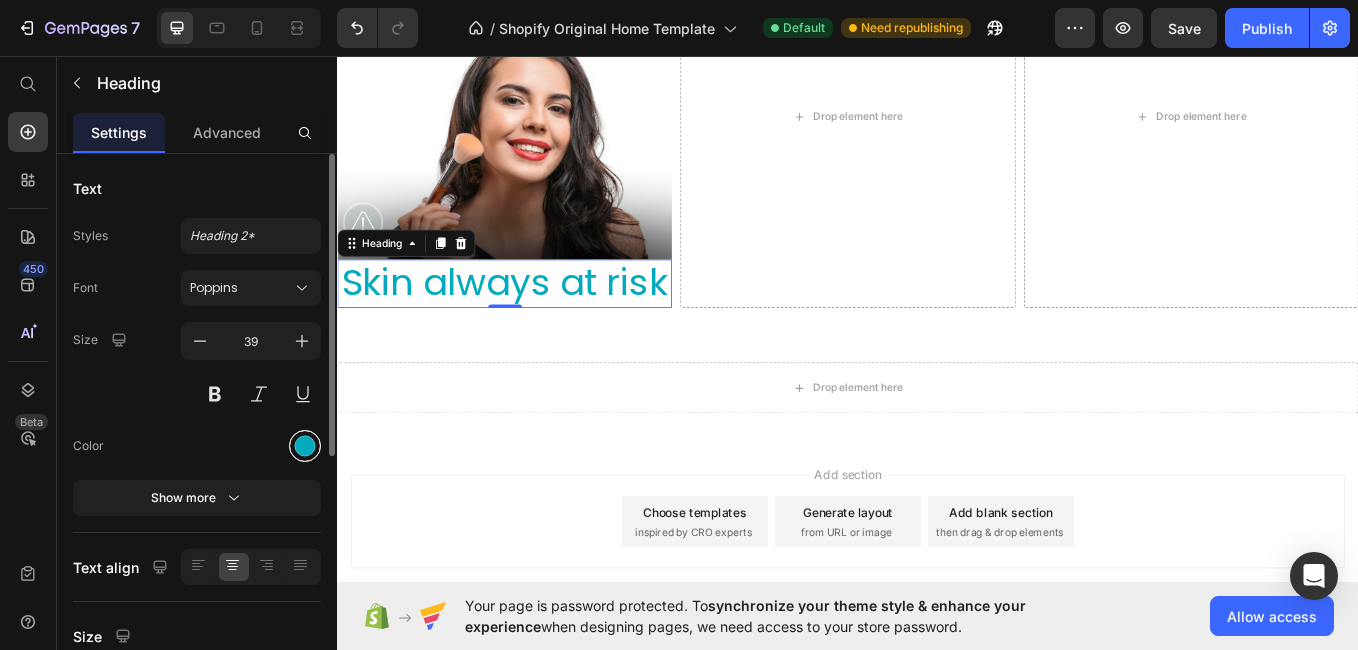 click at bounding box center [305, 446] 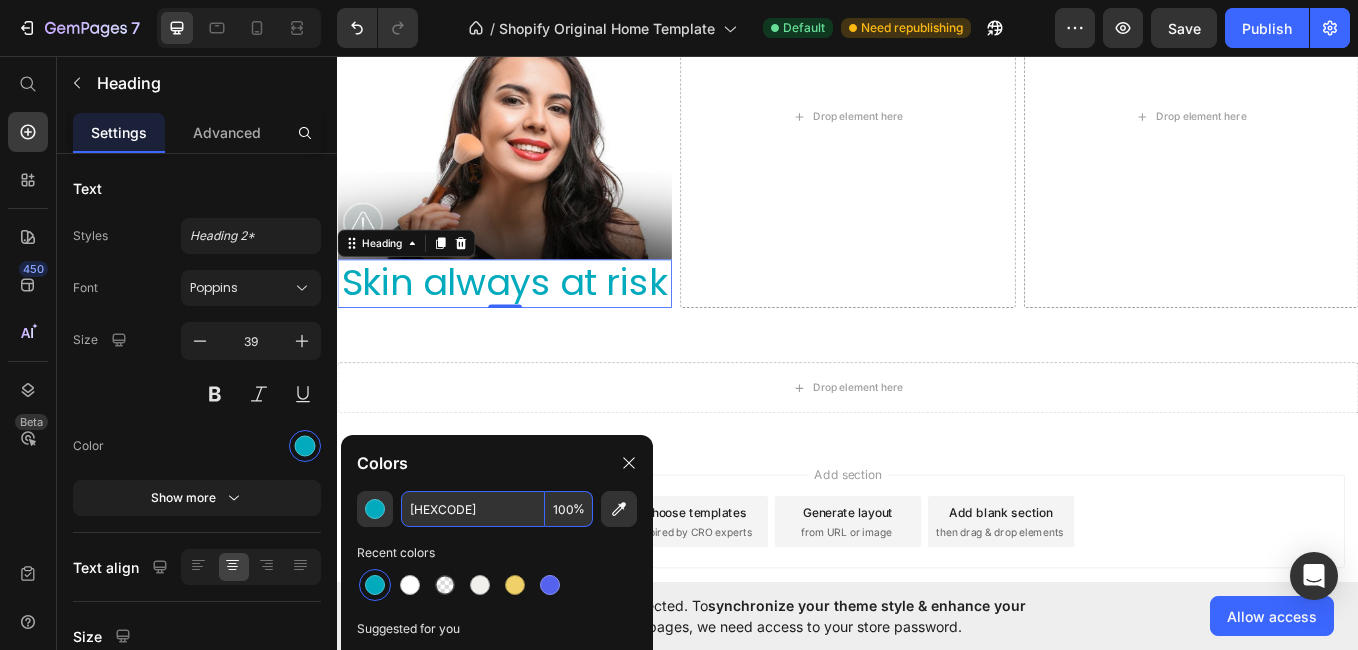 click on "[HEXCODE]" at bounding box center (473, 509) 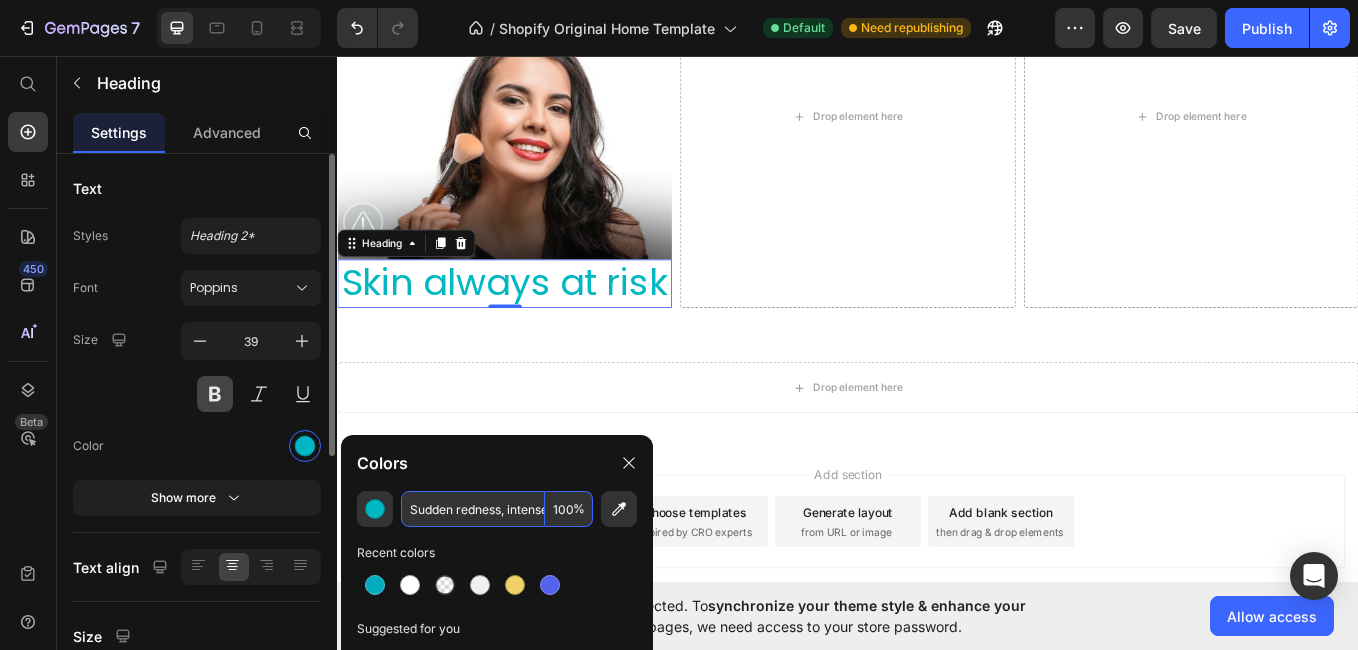 type on "Sudden redness, intense itching and swelling after use" 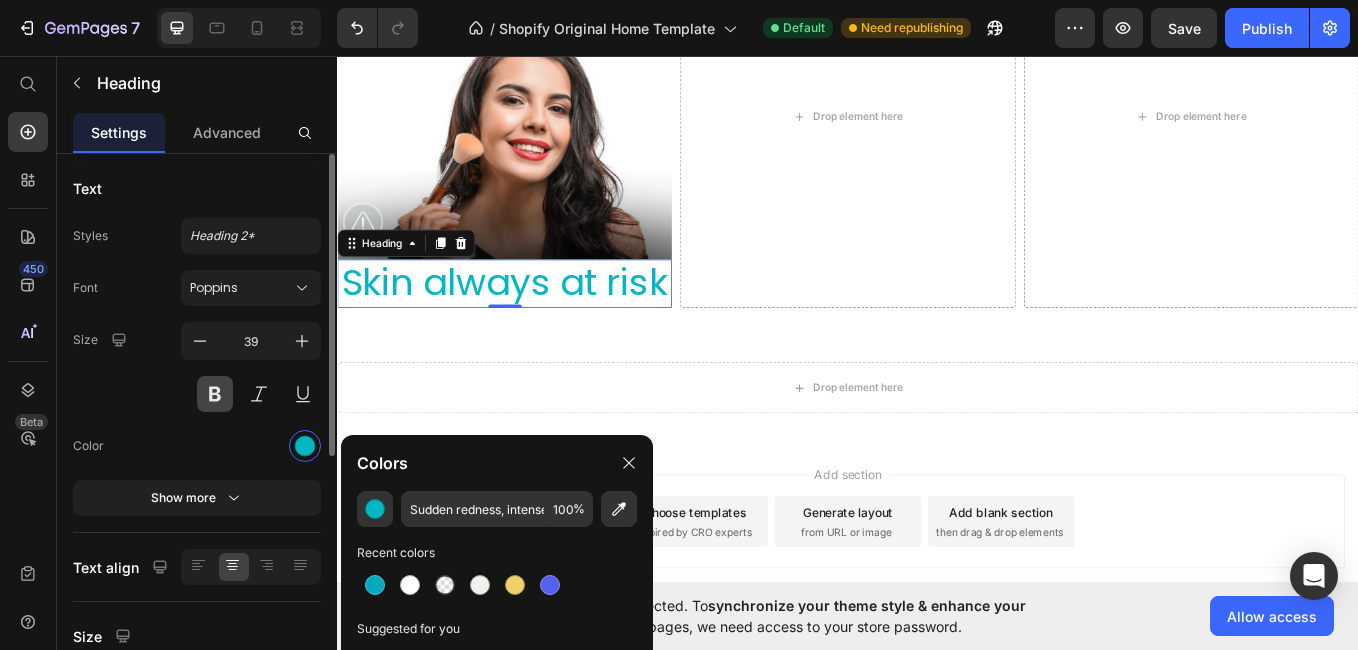 click at bounding box center (215, 394) 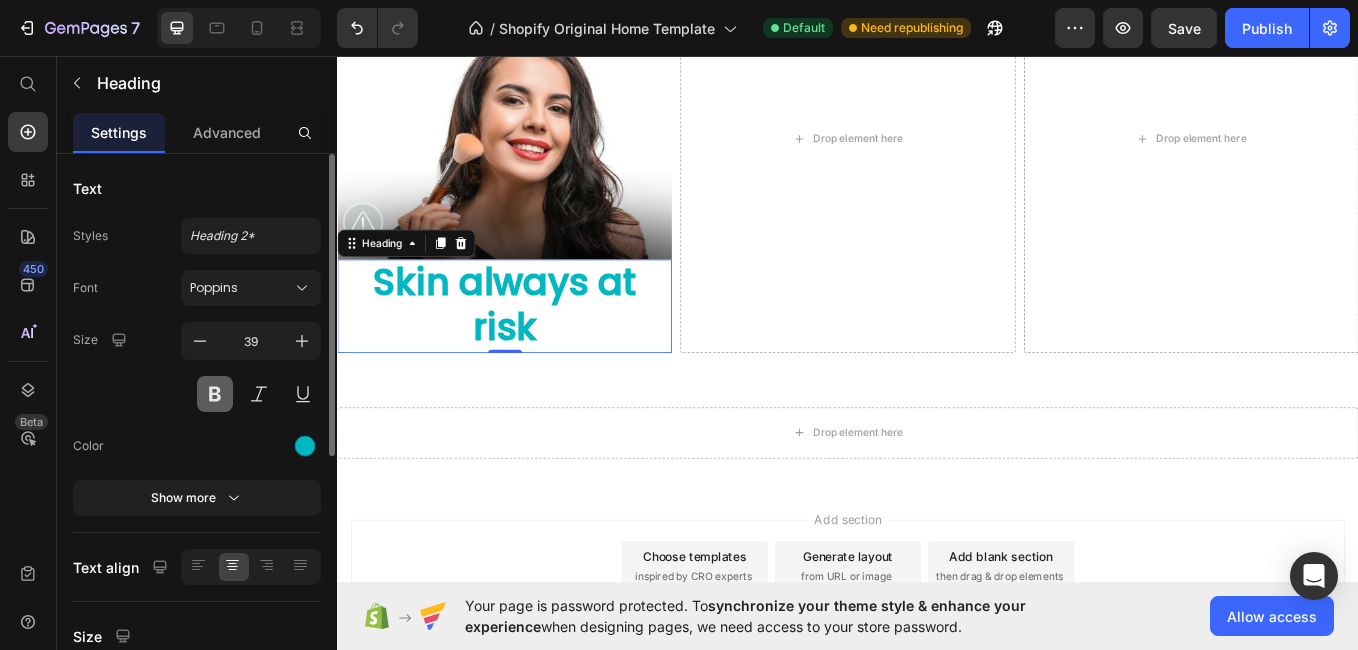 click at bounding box center (215, 394) 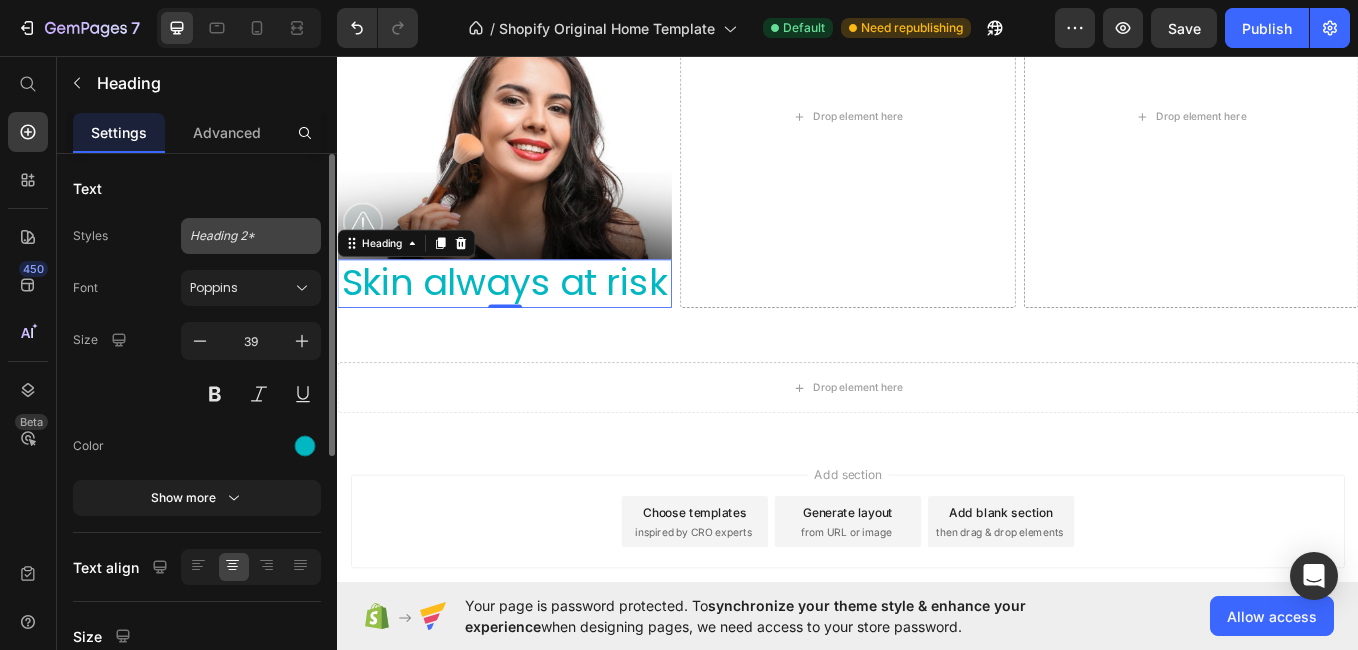 click on "Heading 2*" at bounding box center [251, 236] 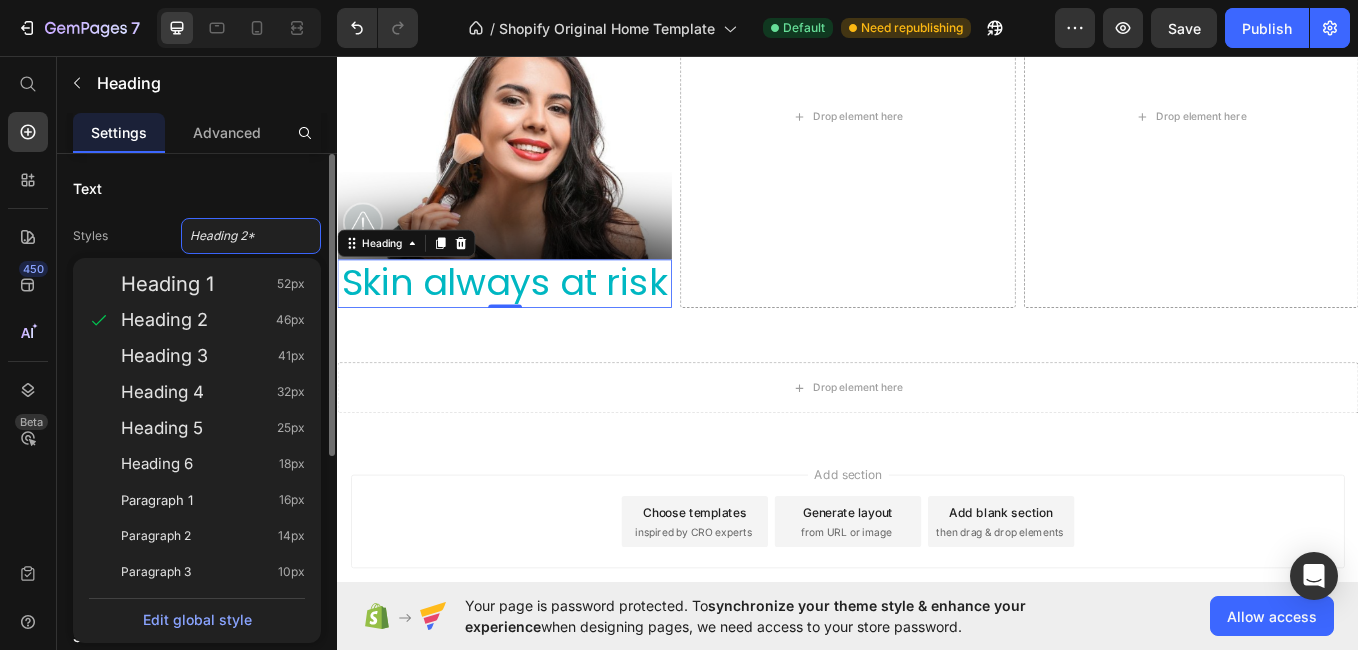 click on "Styles Heading 2* Heading 1 52px Heading 2 46px Heading 3 41px Heading 4 32px Heading 5 25px Heading 6 18px Paragraph 1 16px Paragraph 2 14px Paragraph 3 10px Edit global style" at bounding box center [197, 236] 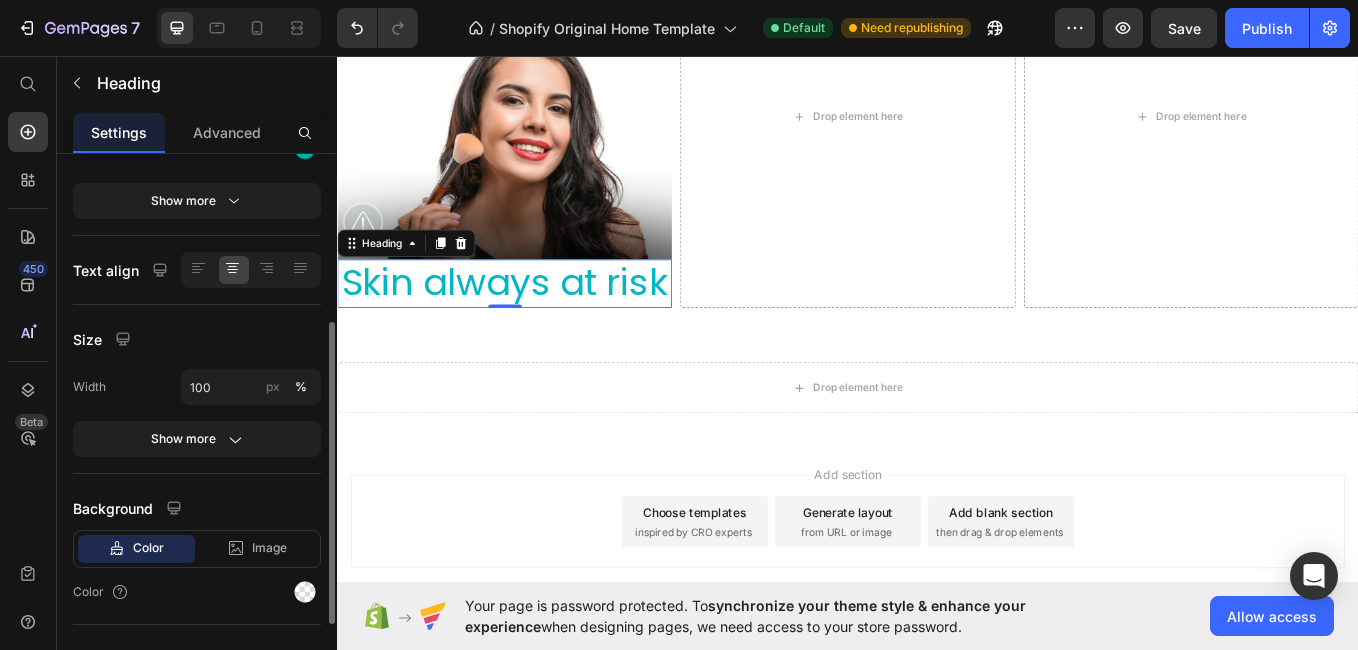 scroll, scrollTop: 306, scrollLeft: 0, axis: vertical 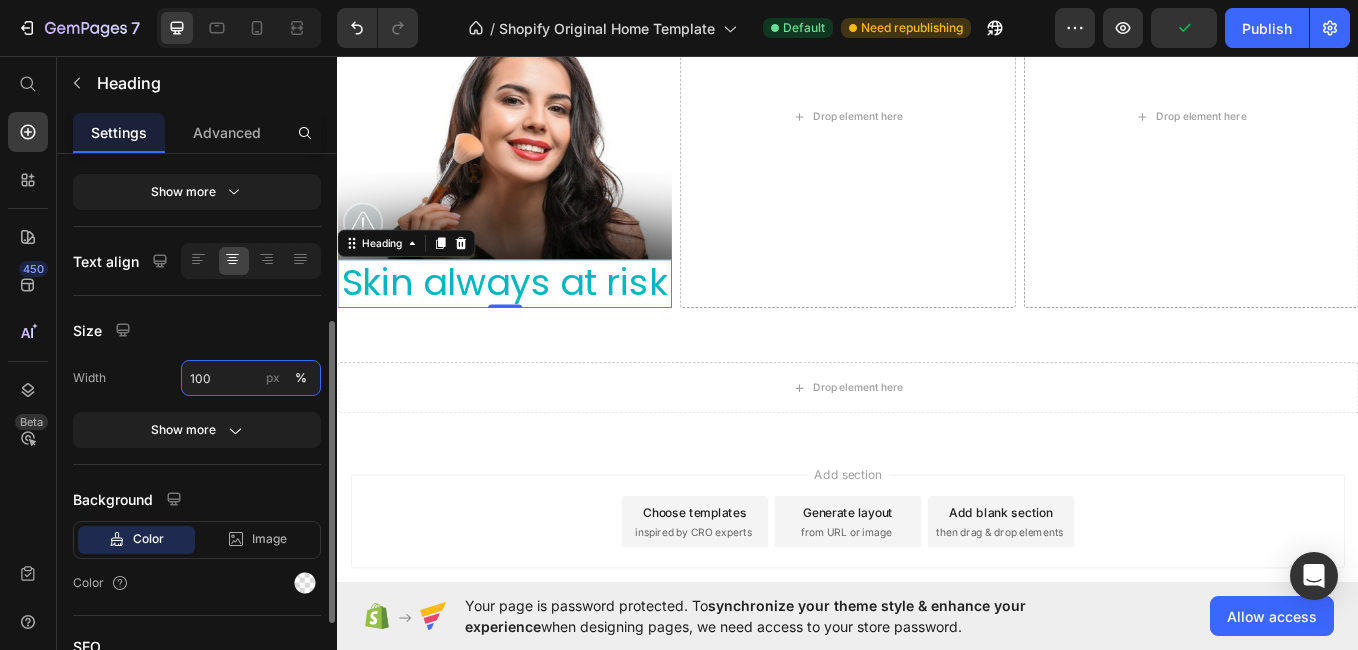 click on "100" at bounding box center (251, 378) 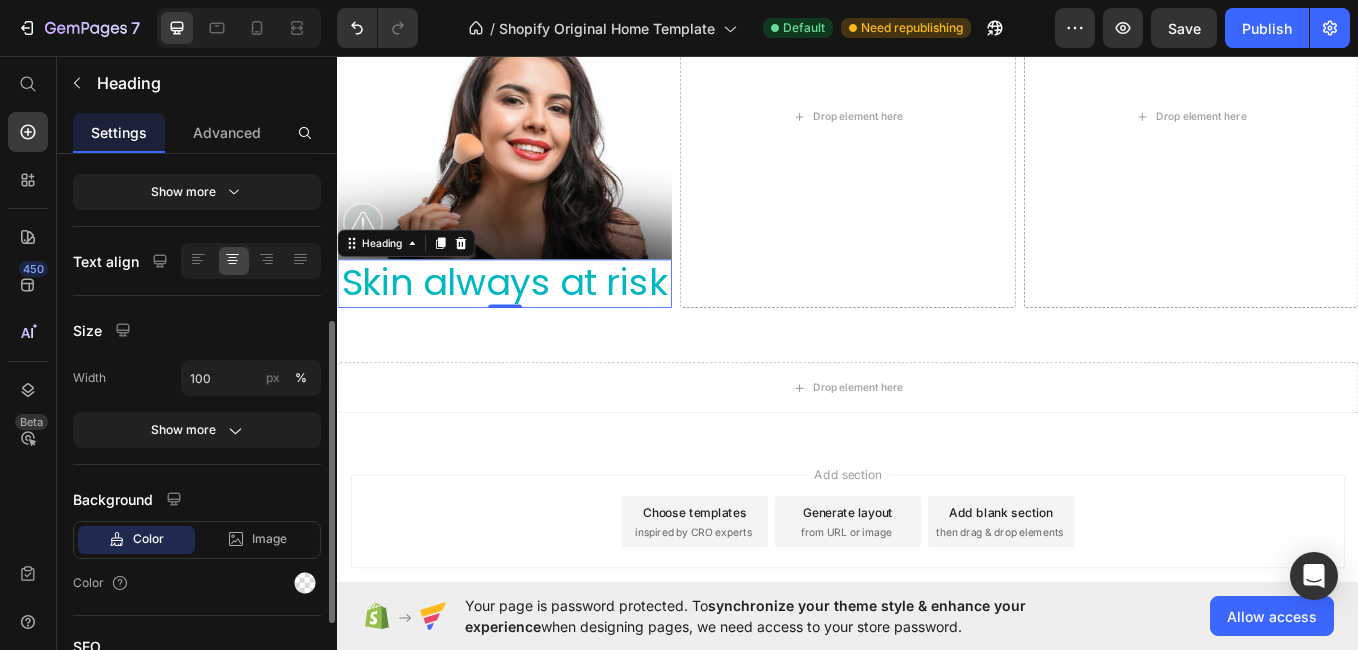 click on "Width 100 px %" at bounding box center (197, 378) 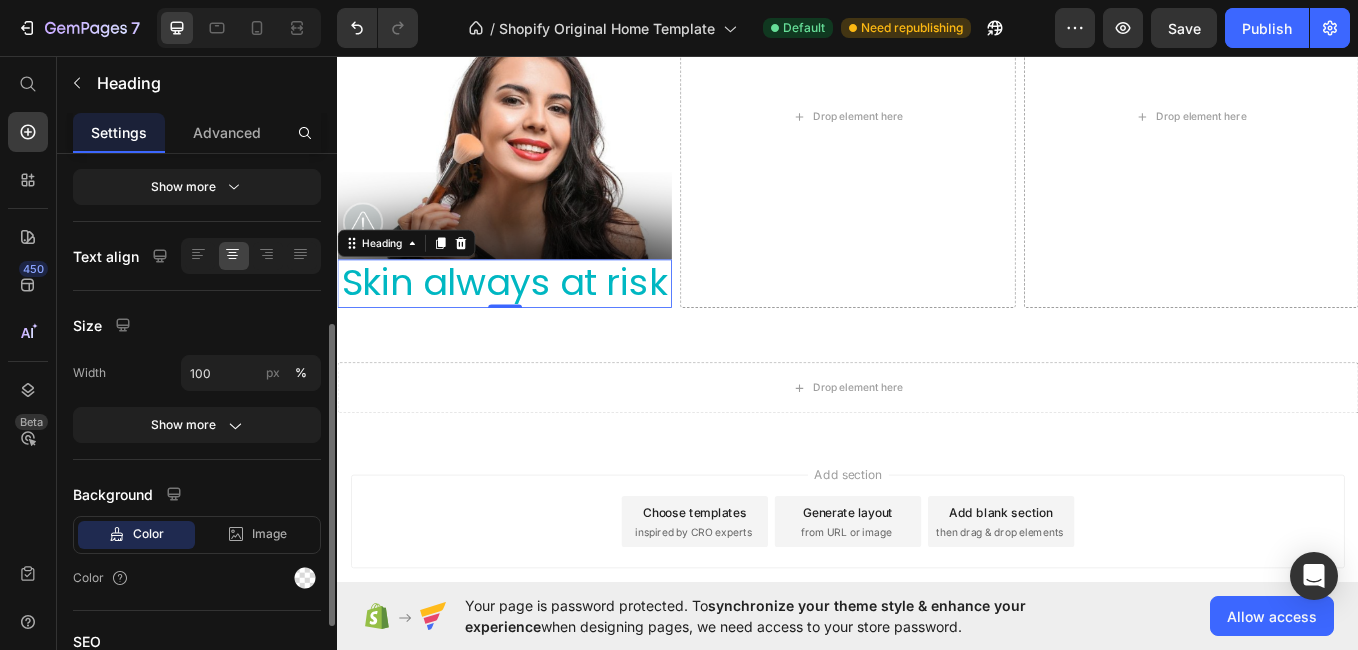 scroll, scrollTop: 308, scrollLeft: 0, axis: vertical 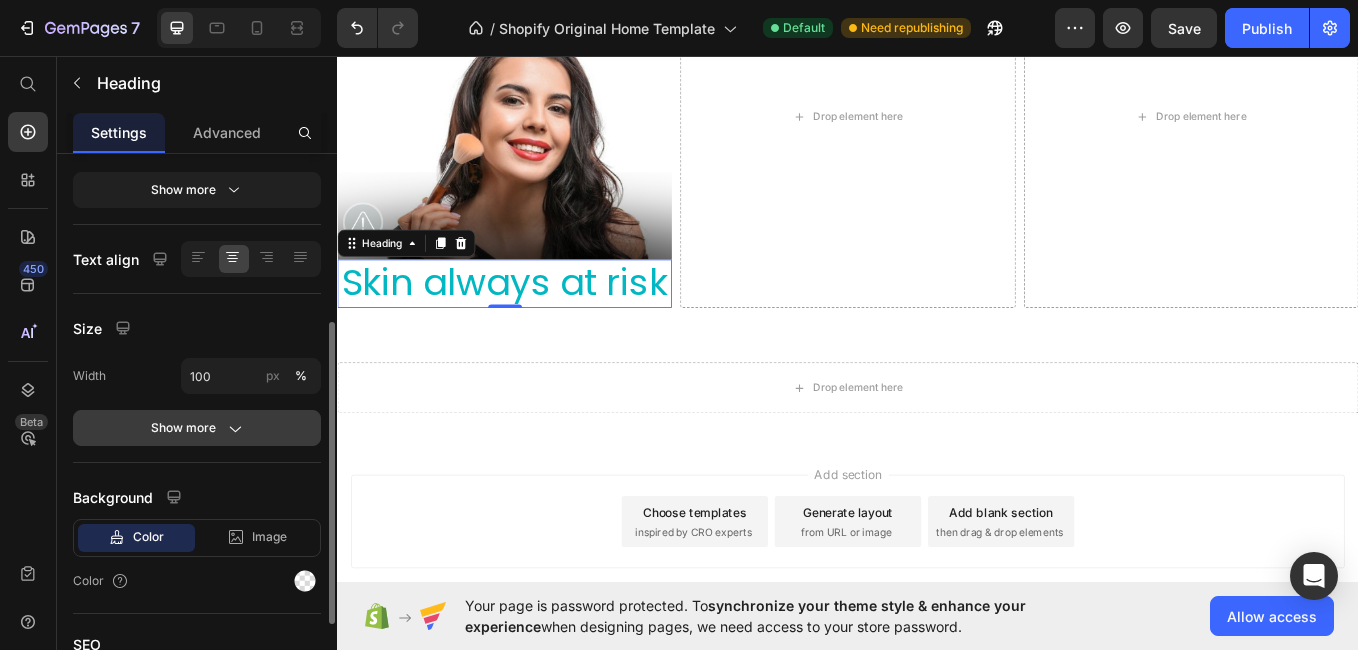 click 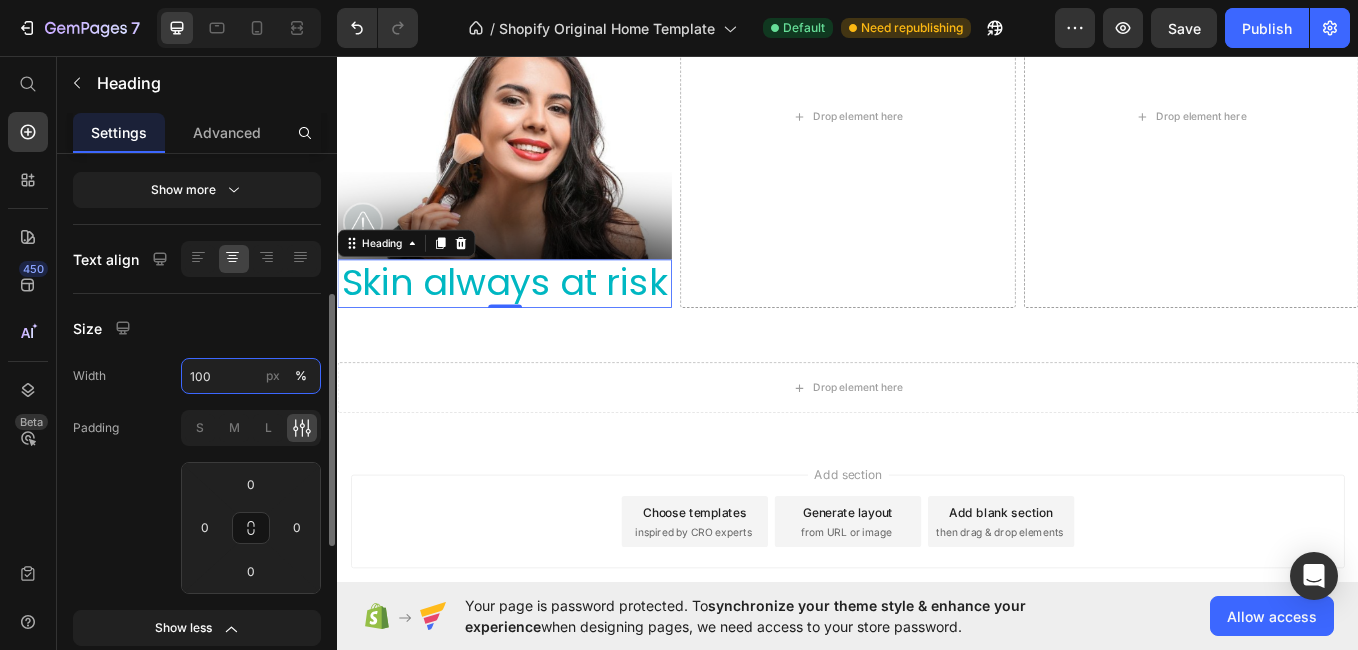 click on "100" at bounding box center (251, 376) 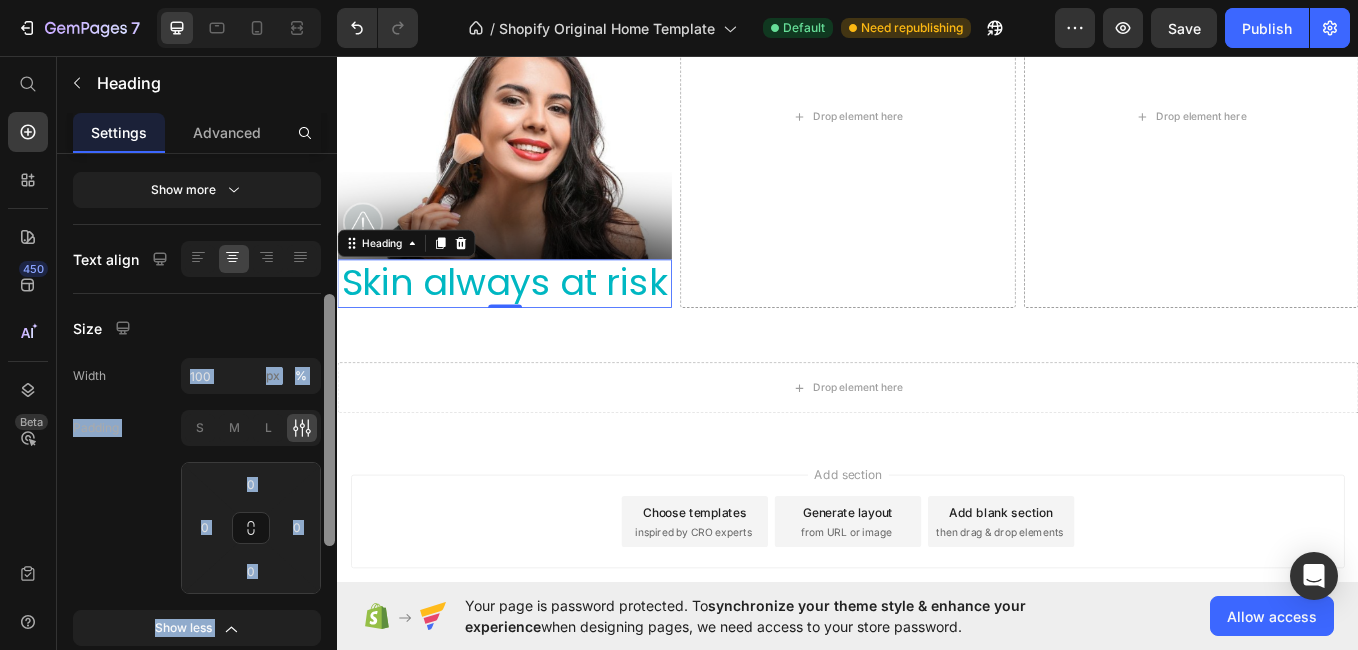 drag, startPoint x: 155, startPoint y: 352, endPoint x: 332, endPoint y: 368, distance: 177.7217 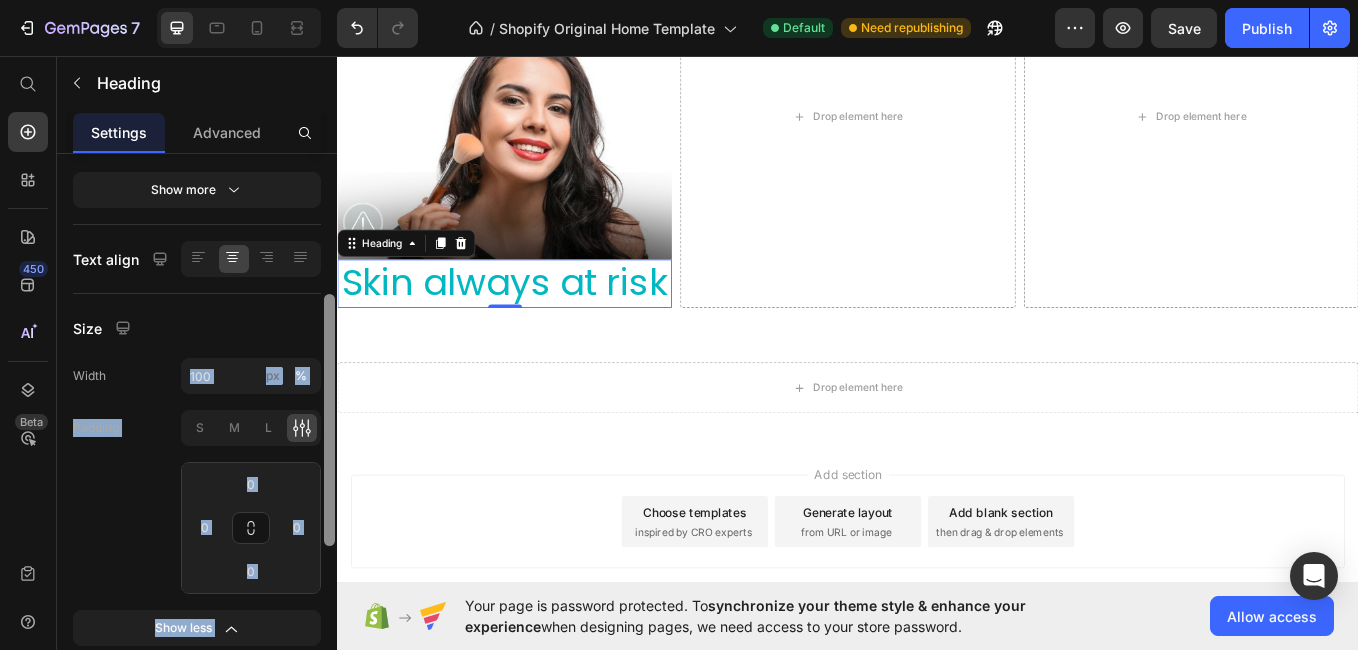 click on "Text Styles Heading 2* Font Poppins Size 39 Color Show more Text align Size Width 100 px % Padding S M L 0 0 0 0 Show less Background Color Image Video Color SEO HTML tag H2 Delete element" at bounding box center (197, 430) 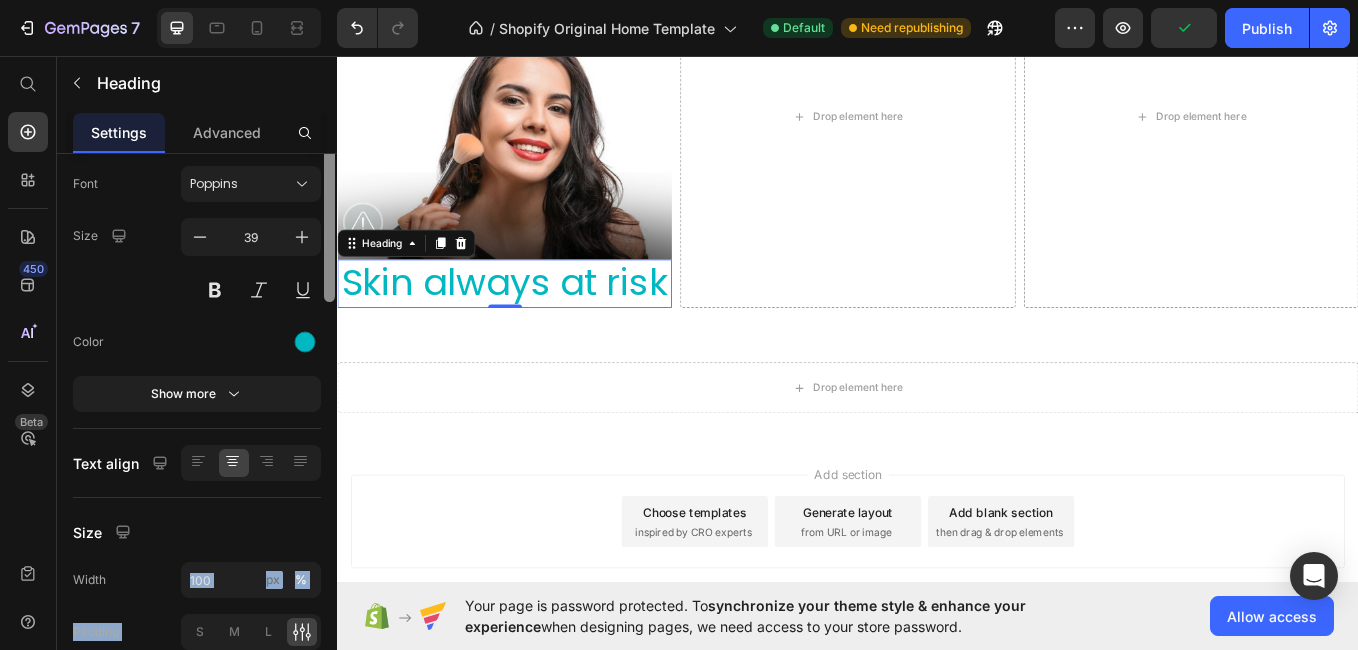 scroll, scrollTop: 0, scrollLeft: 0, axis: both 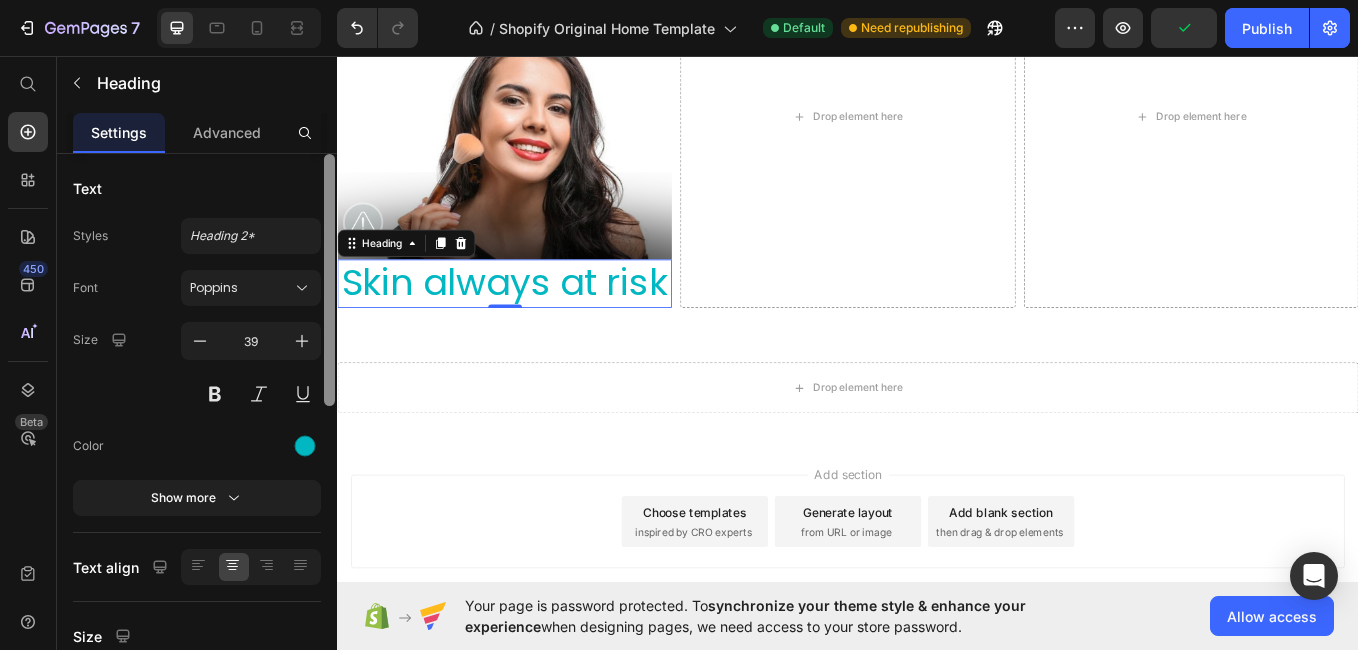 drag, startPoint x: 332, startPoint y: 368, endPoint x: 325, endPoint y: 164, distance: 204.12006 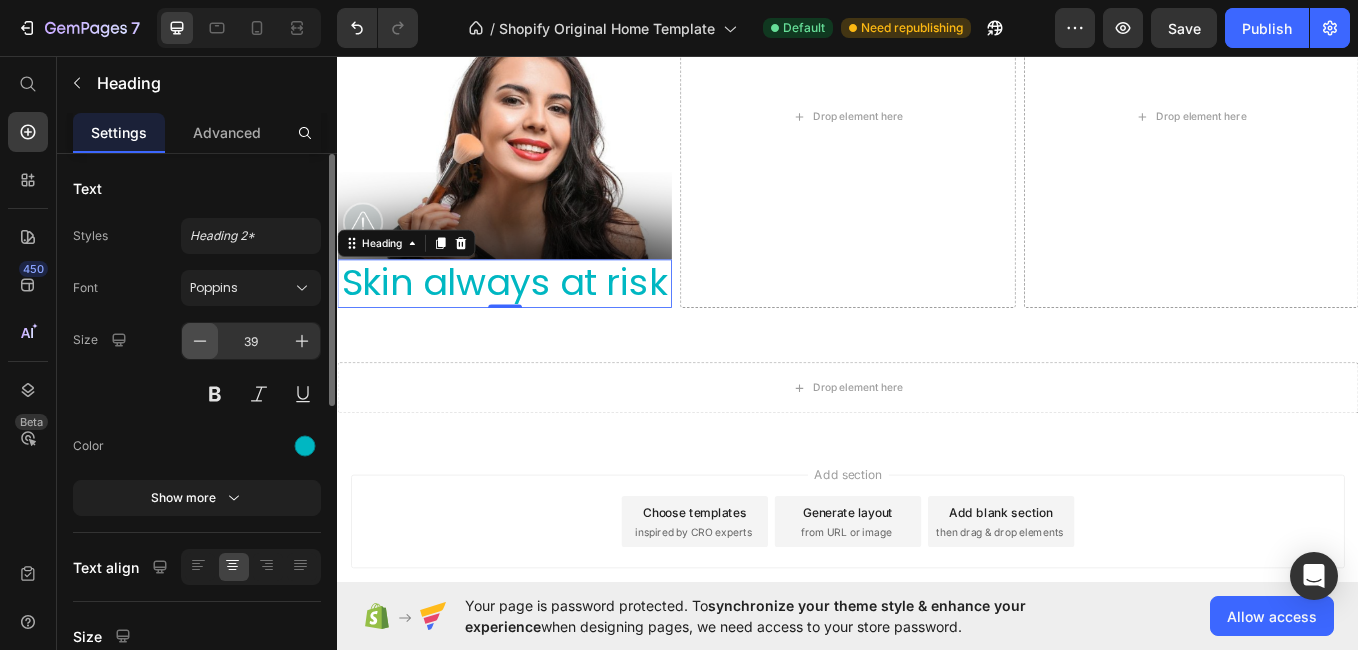click 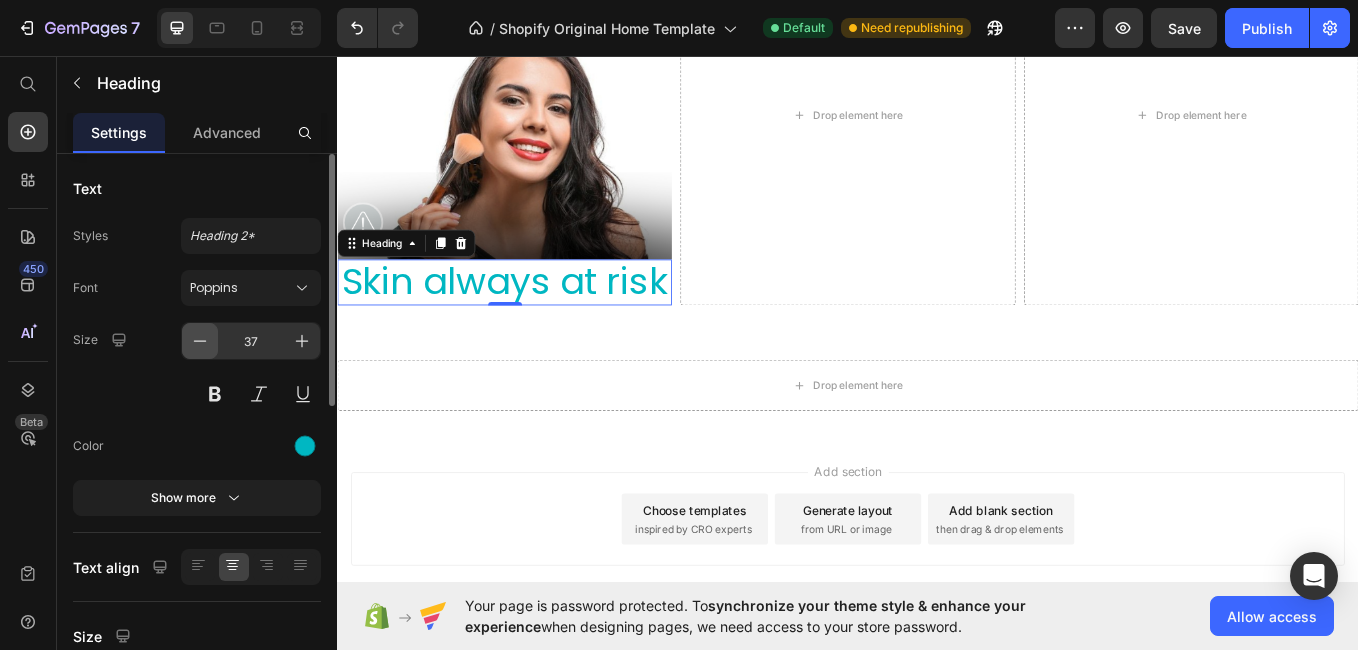 click 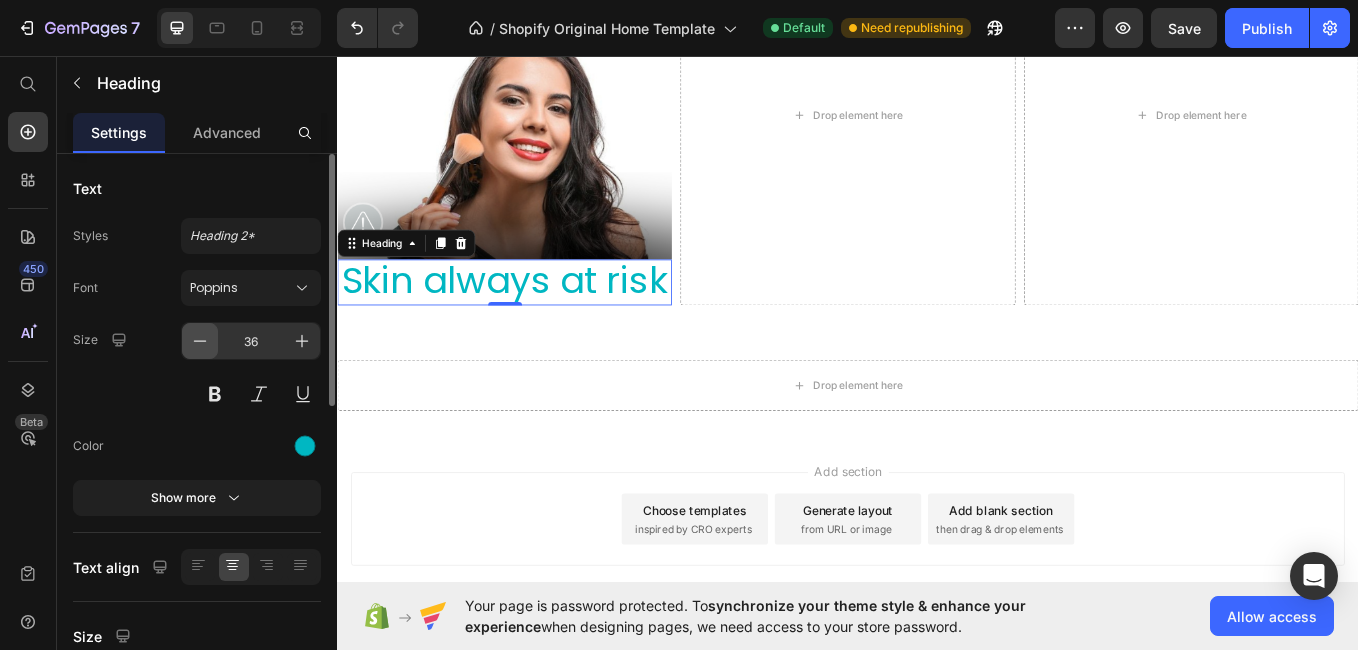 click 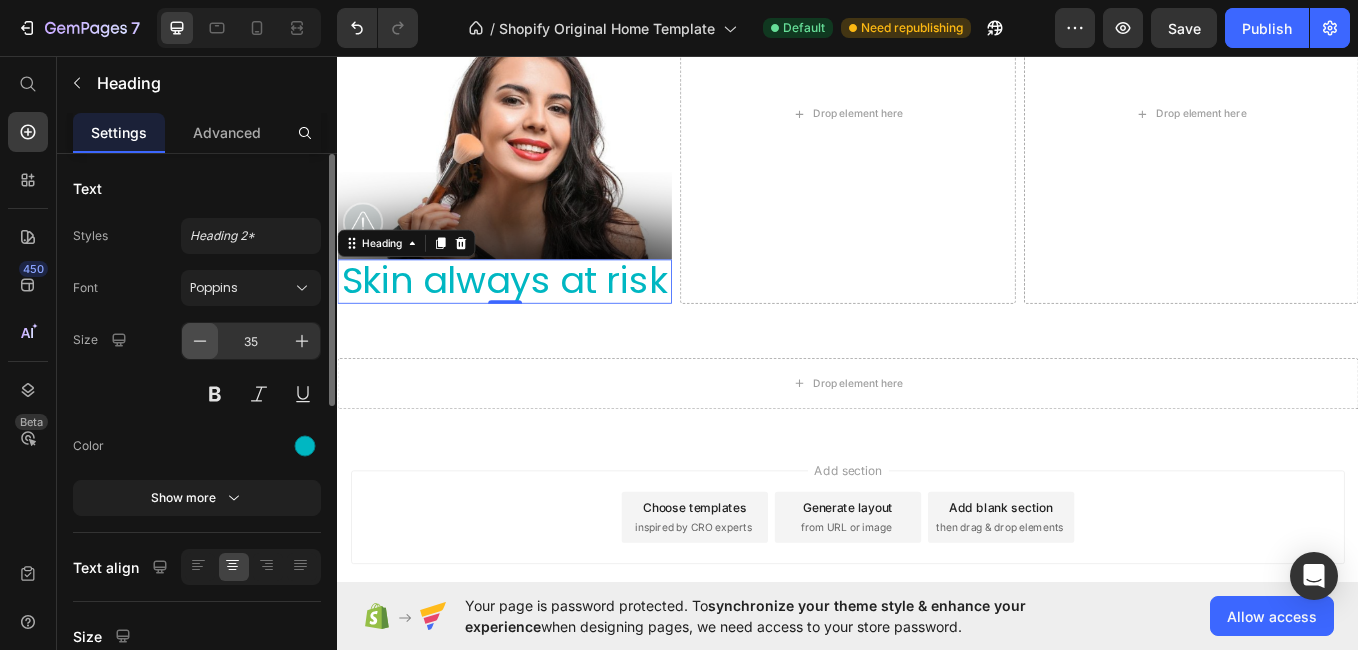 click 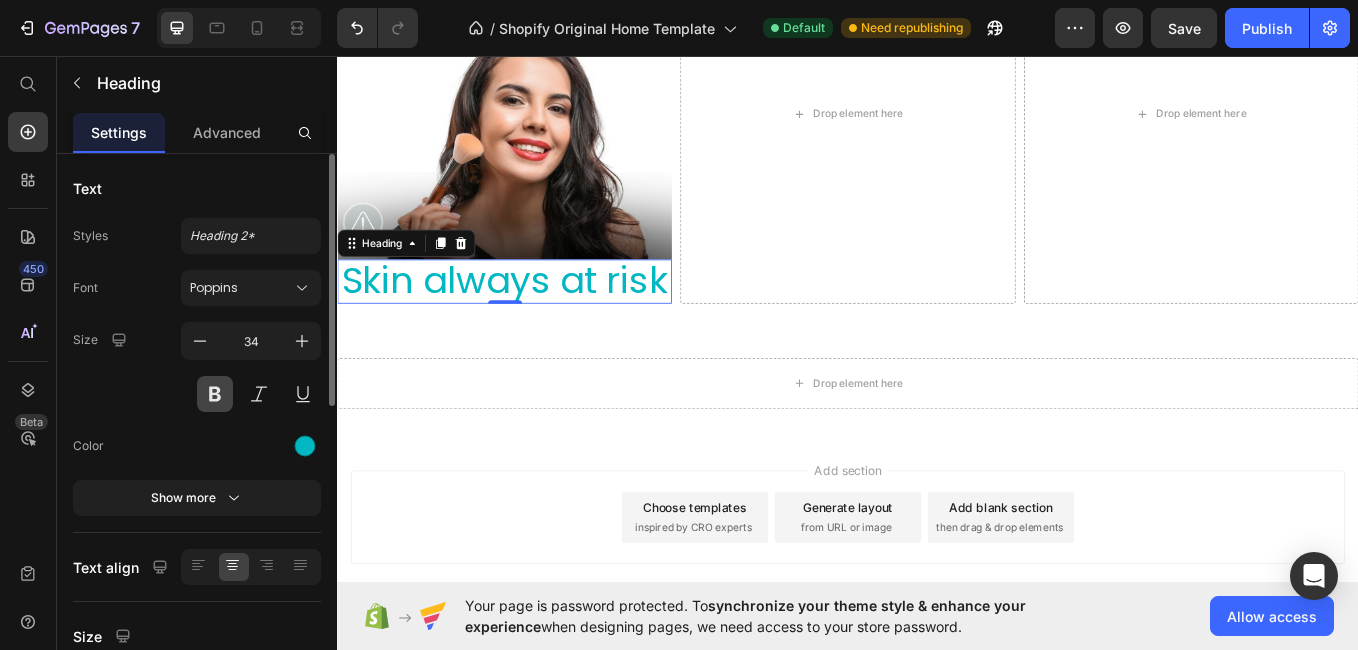 drag, startPoint x: 204, startPoint y: 337, endPoint x: 220, endPoint y: 396, distance: 61.13101 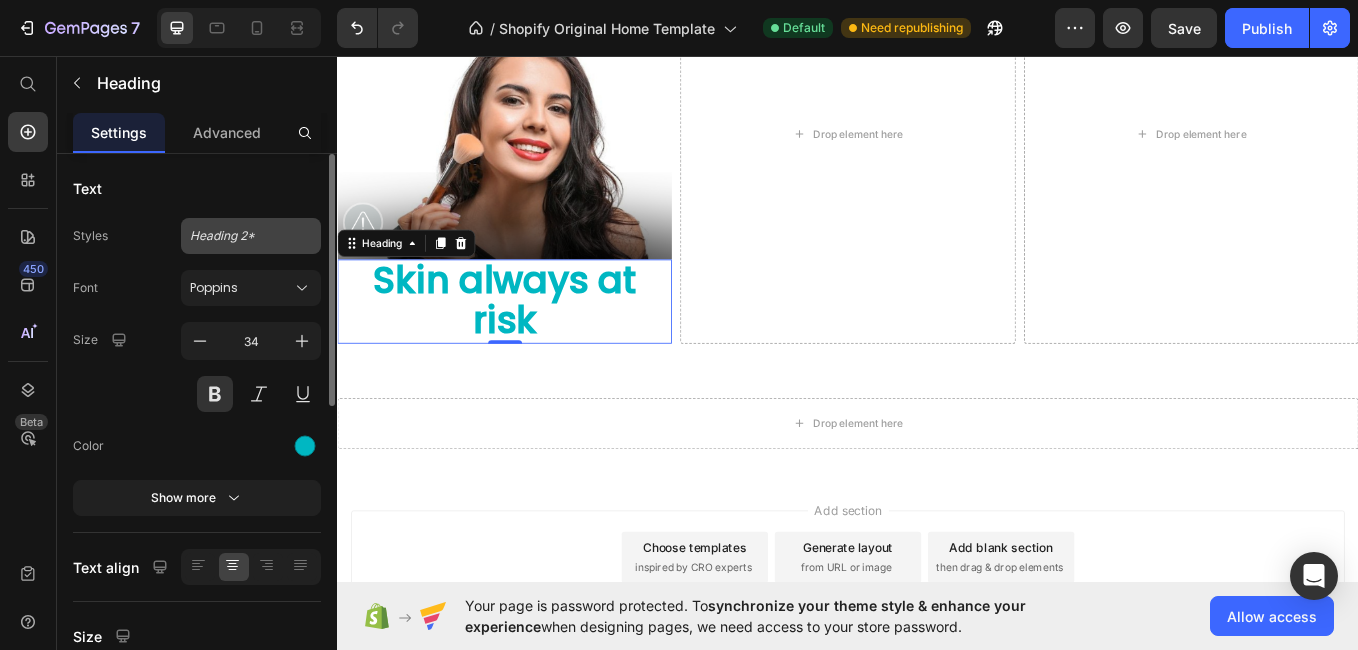 click on "Heading 2*" 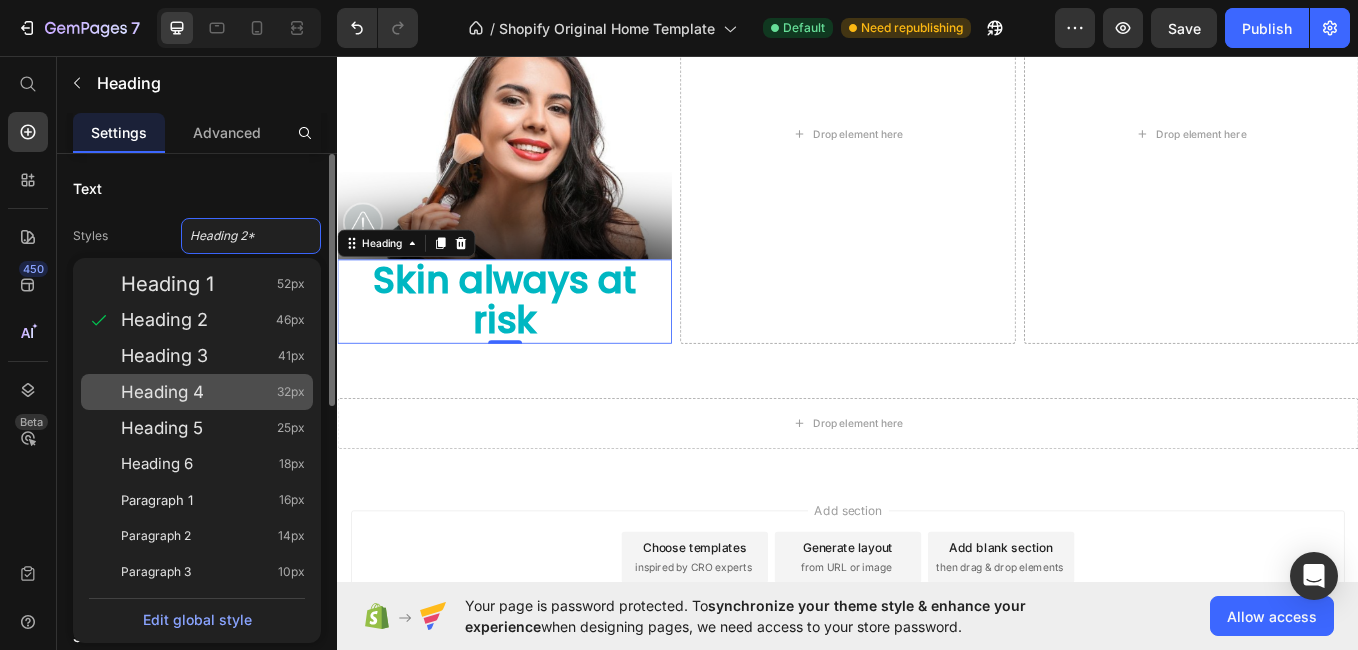 click on "Heading 4" at bounding box center [162, 392] 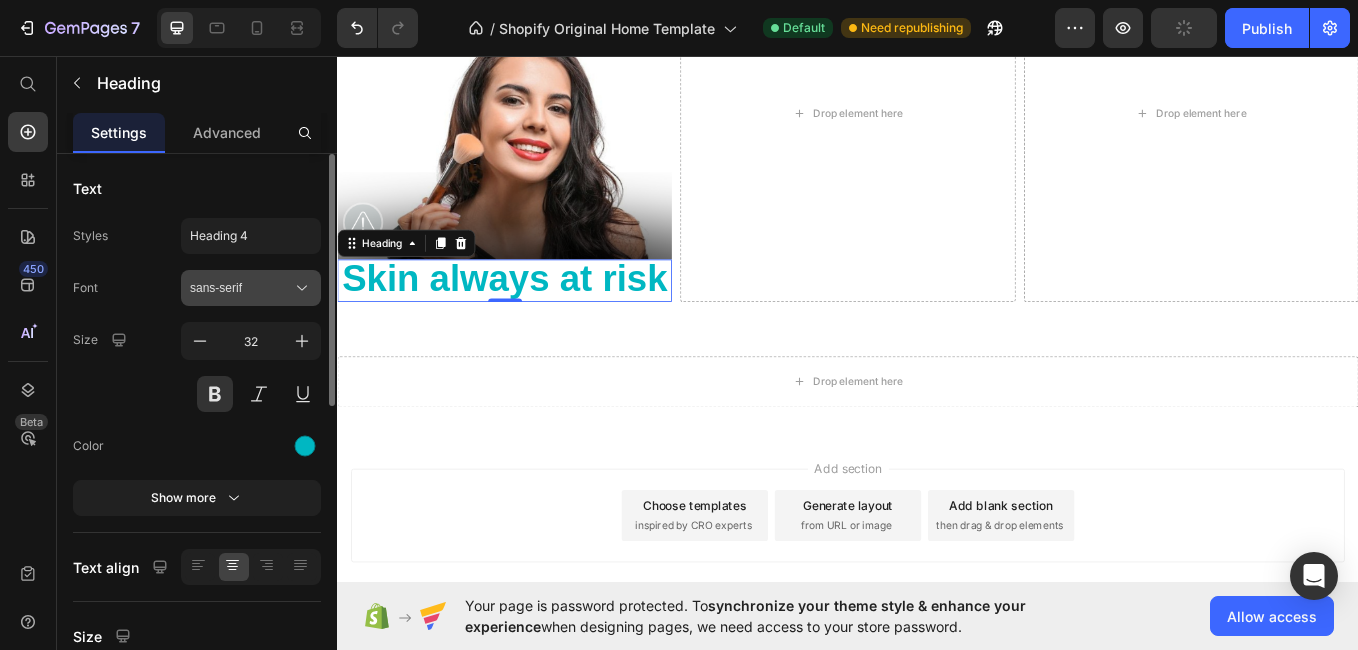 click on "sans-serif" at bounding box center [251, 288] 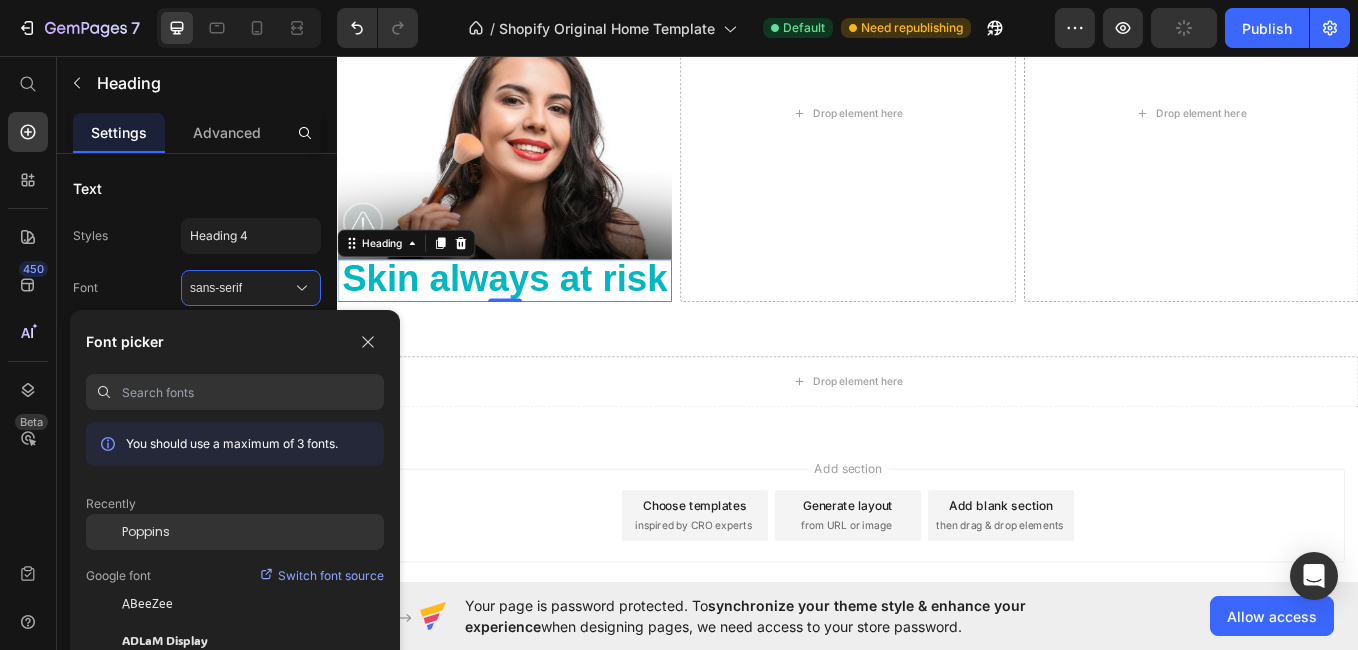 click on "Poppins" 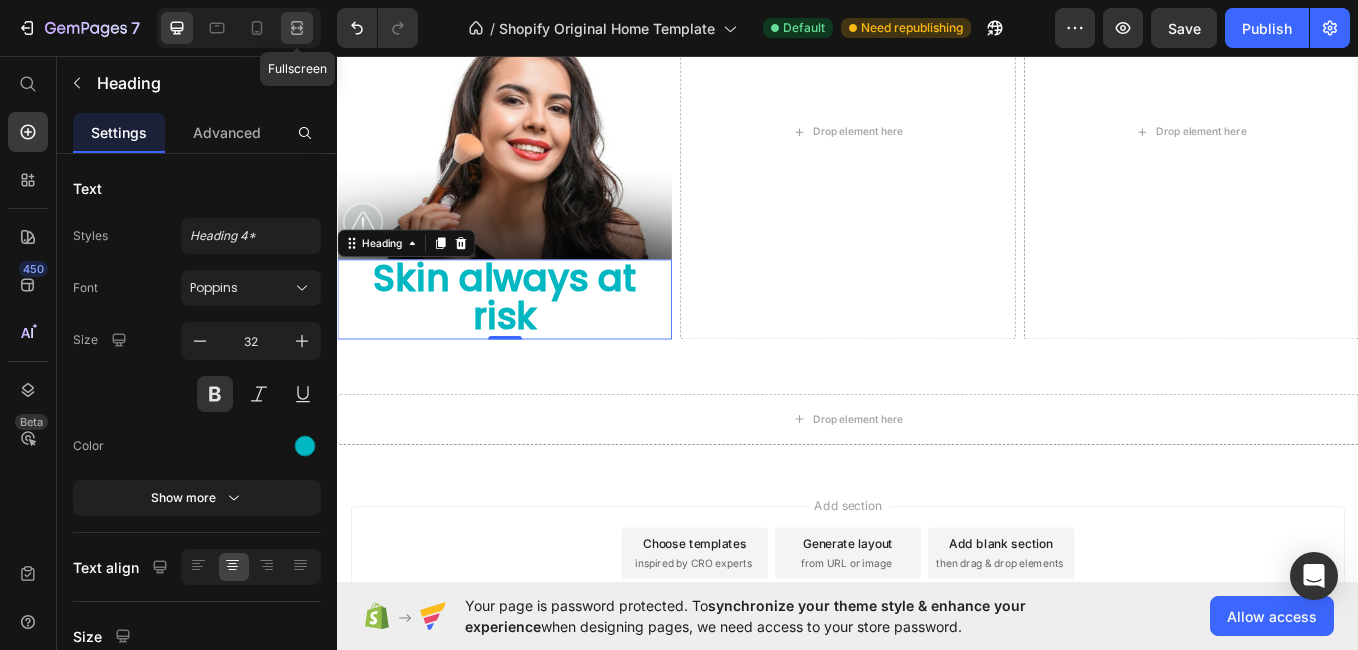 click 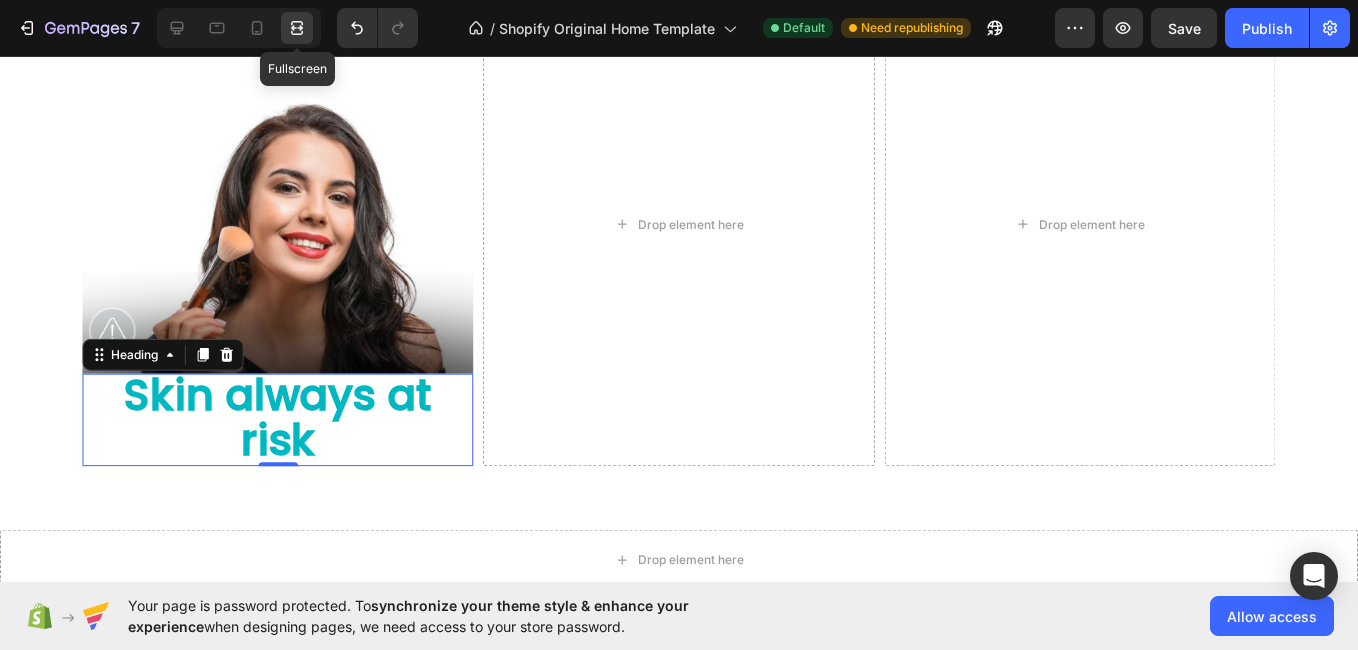 scroll, scrollTop: 1210, scrollLeft: 0, axis: vertical 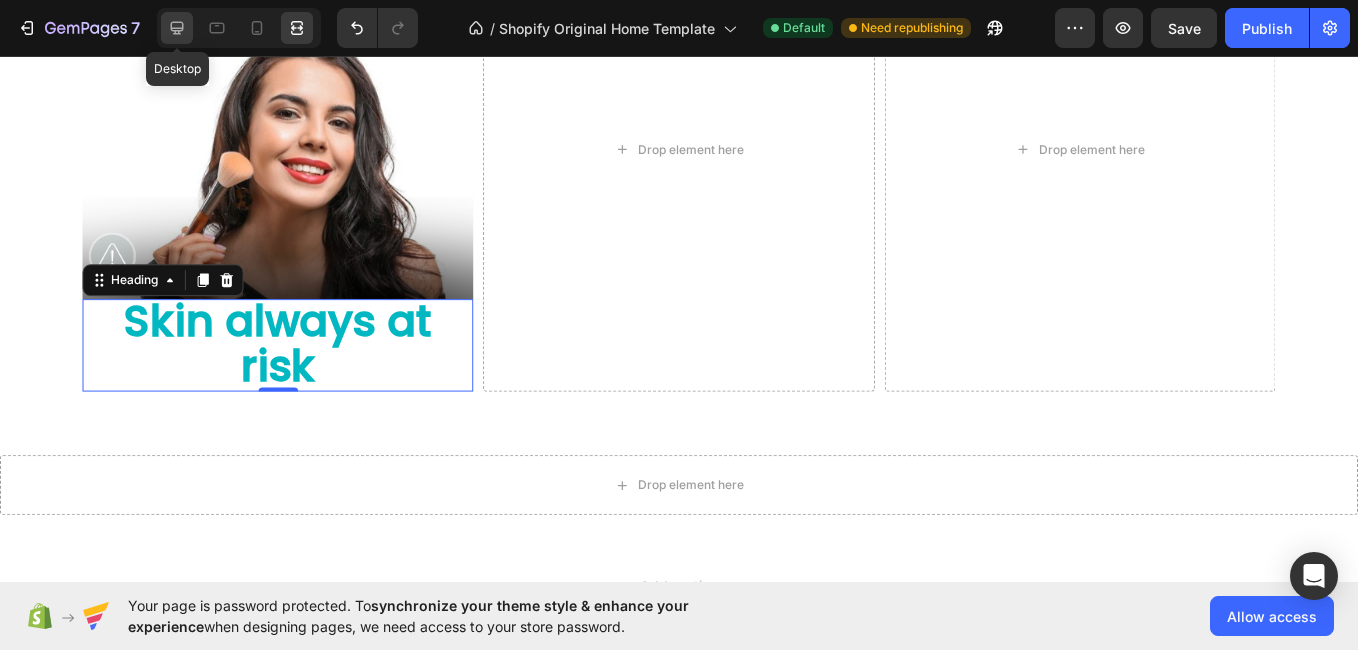 click 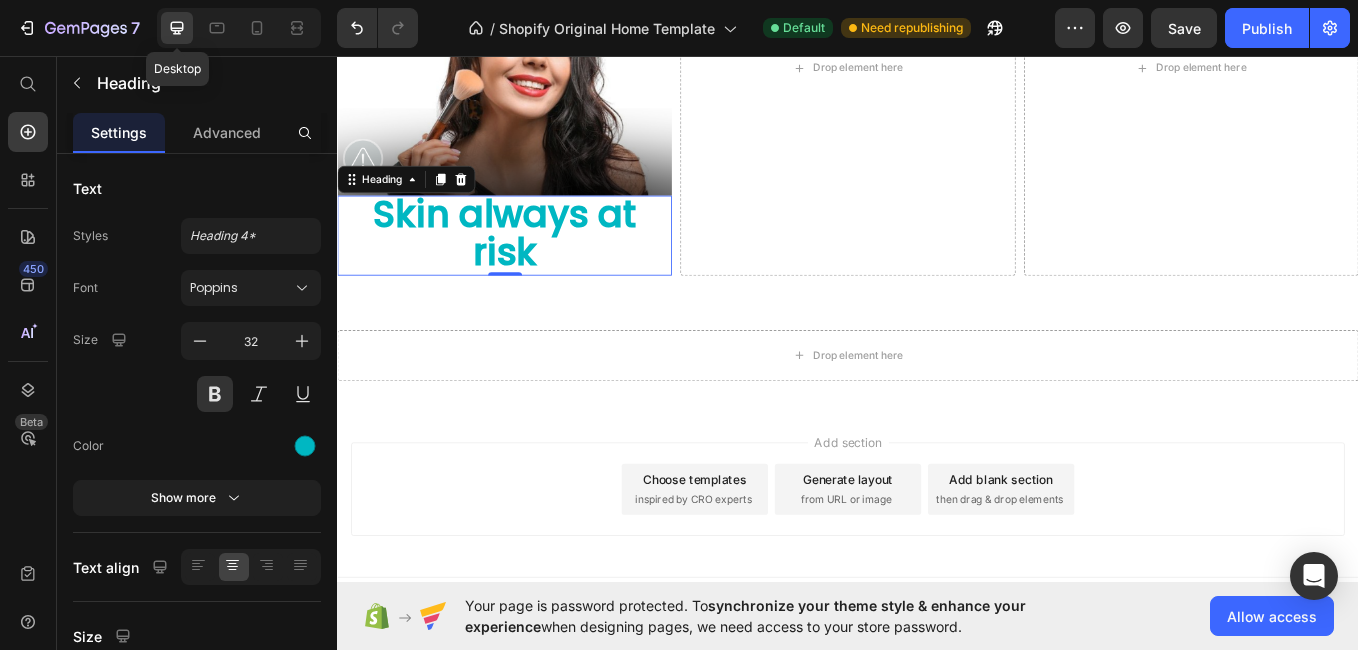 scroll, scrollTop: 1135, scrollLeft: 0, axis: vertical 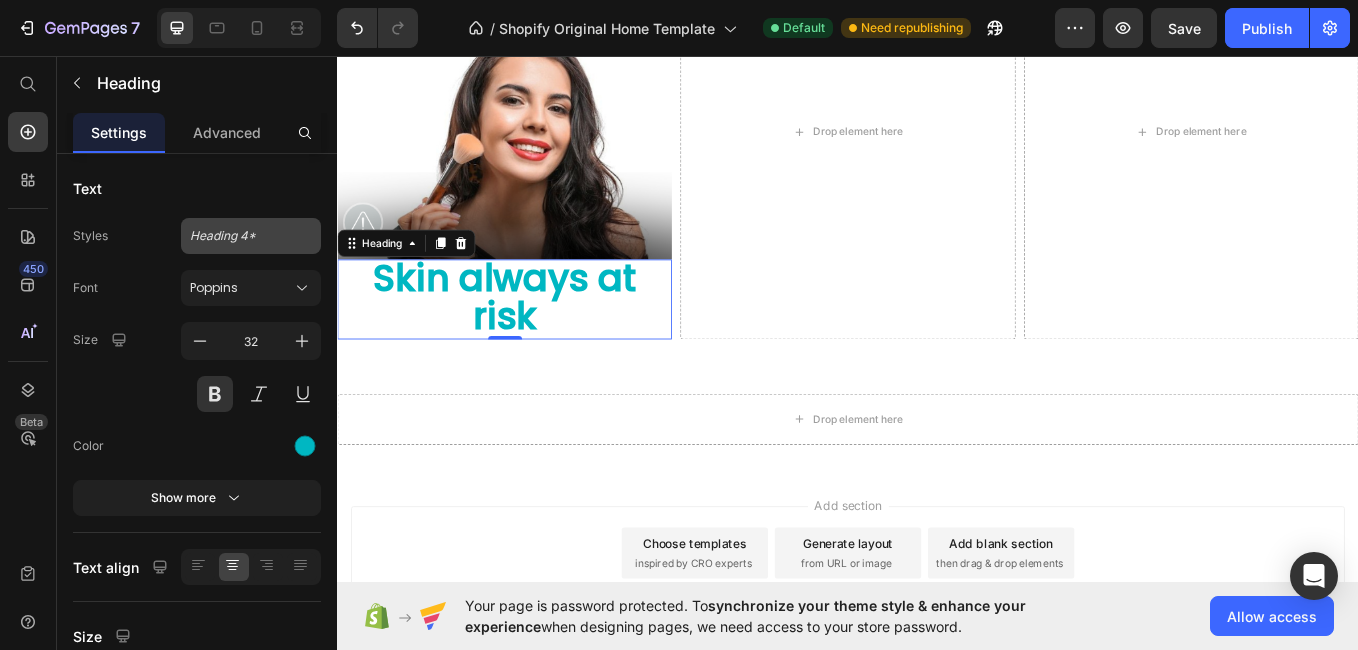 click on "Heading 4*" at bounding box center (251, 236) 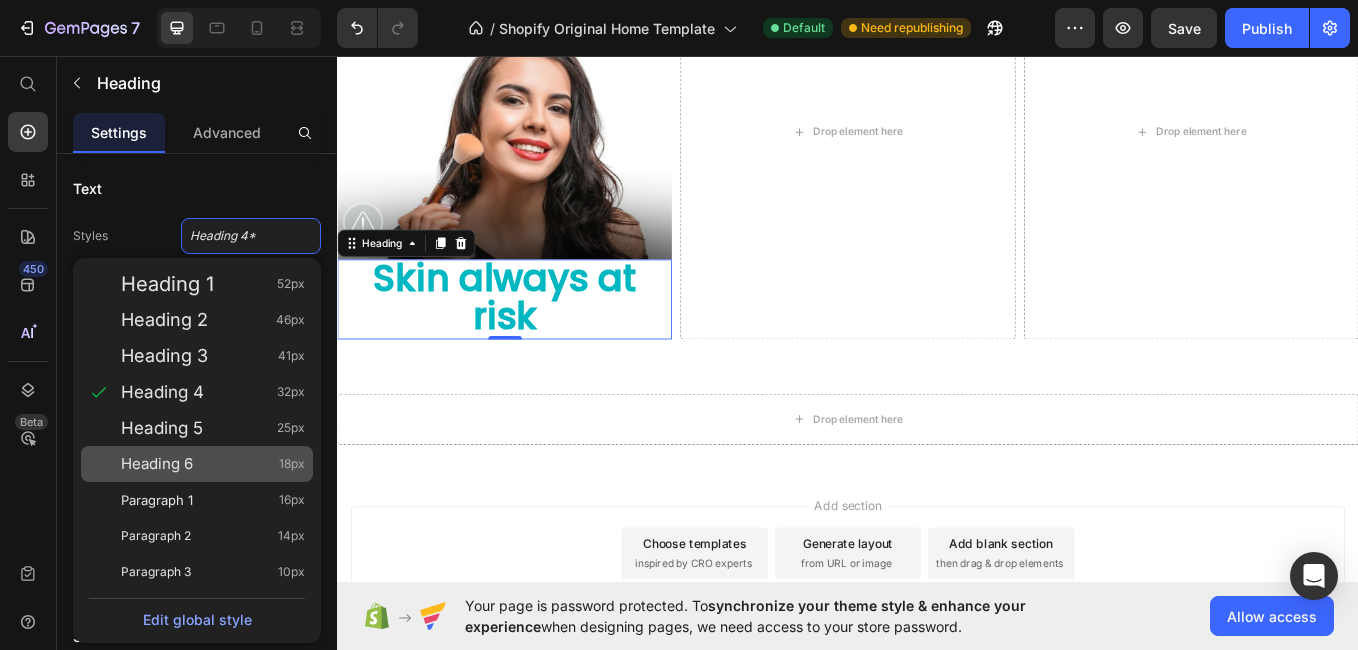 click on "Heading 6 18px" at bounding box center (213, 464) 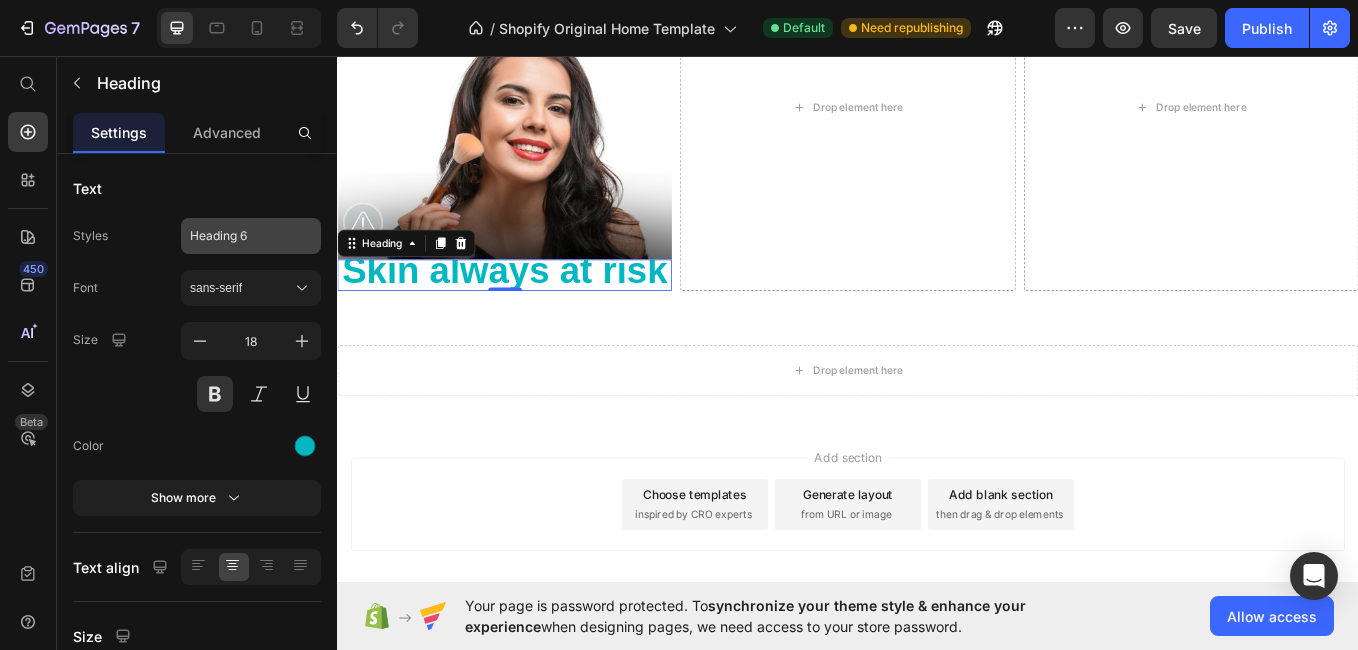 click on "Heading 6" 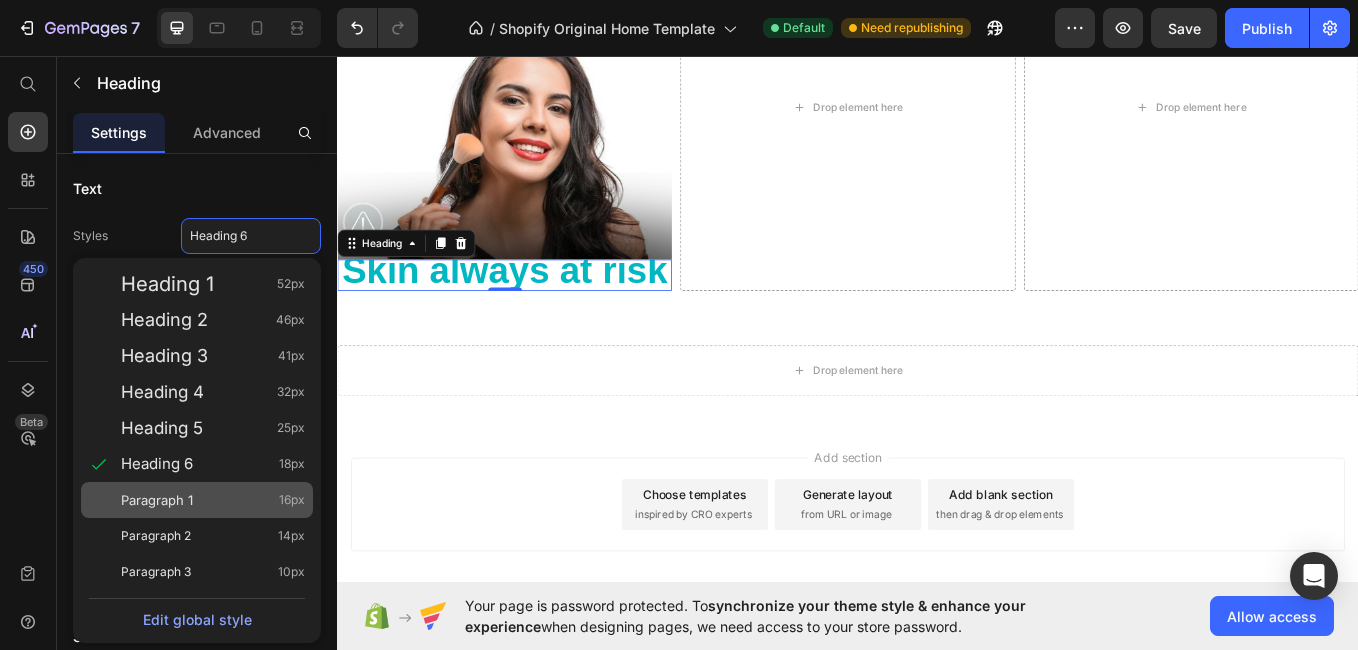 click on "Paragraph 1 16px" at bounding box center (213, 500) 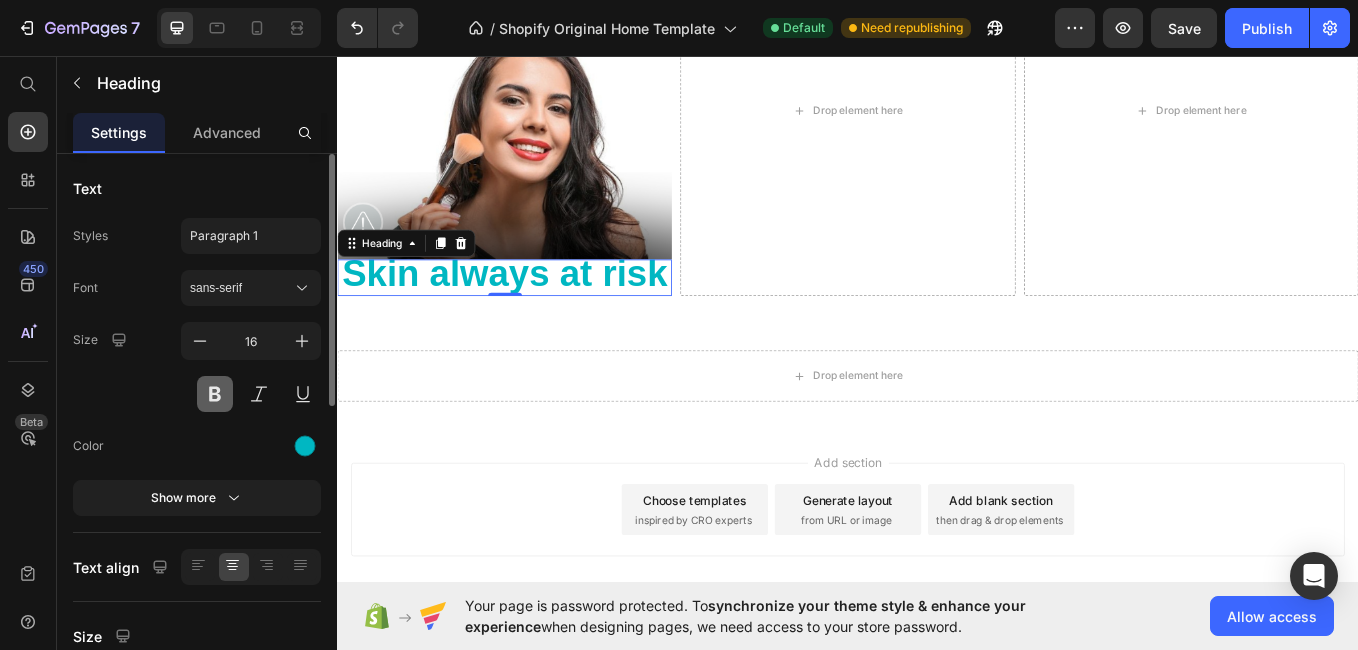 click at bounding box center (215, 394) 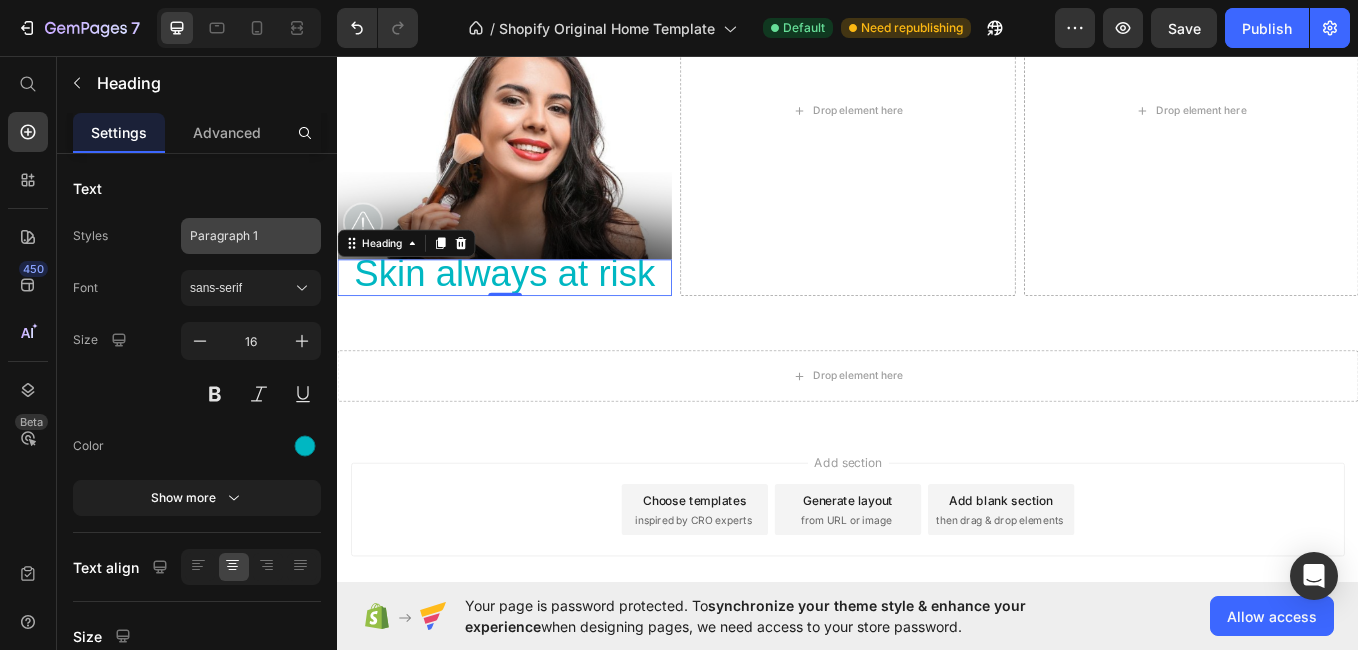 click on "Paragraph 1" at bounding box center [239, 236] 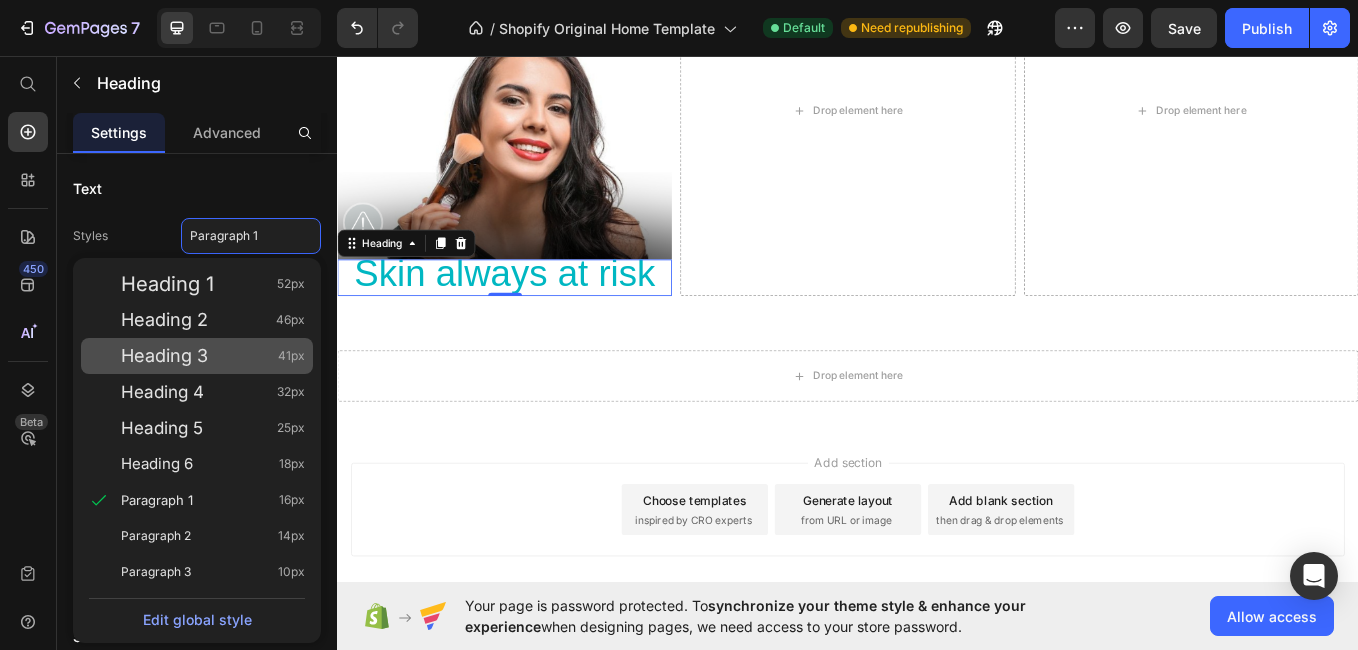 click on "Heading 3 41px" at bounding box center (213, 356) 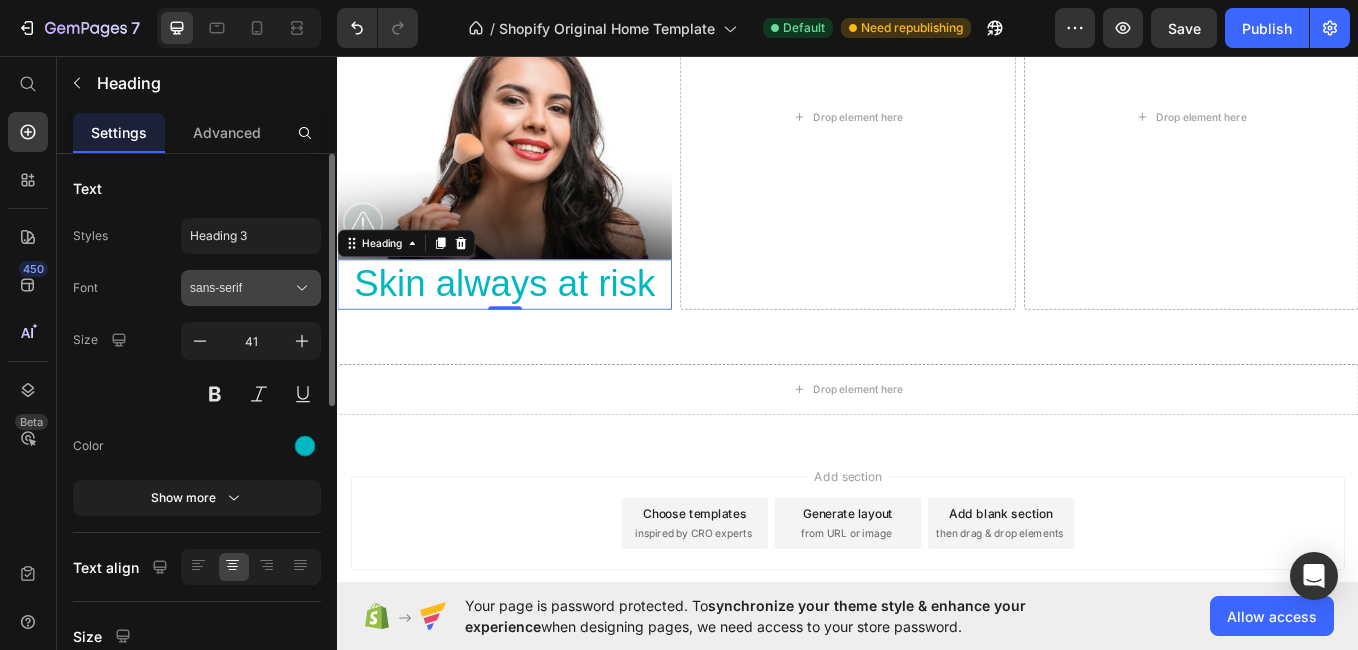 click on "sans-serif" at bounding box center (251, 288) 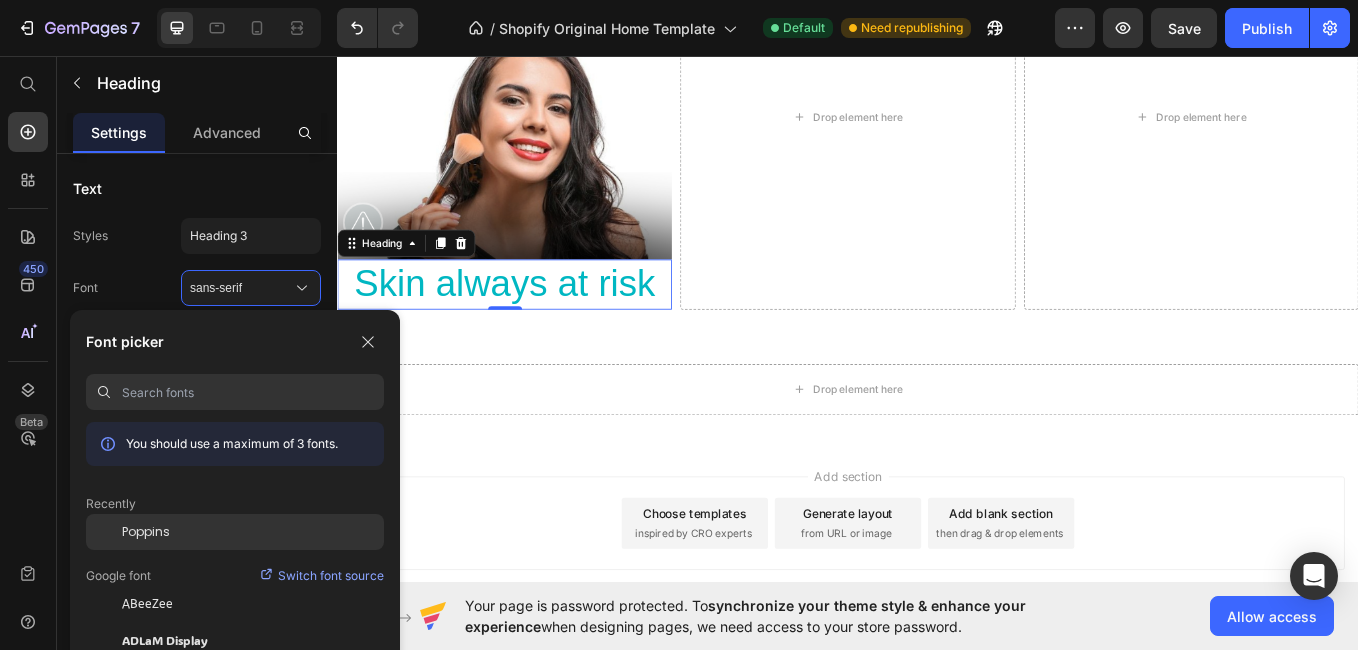 click on "Poppins" 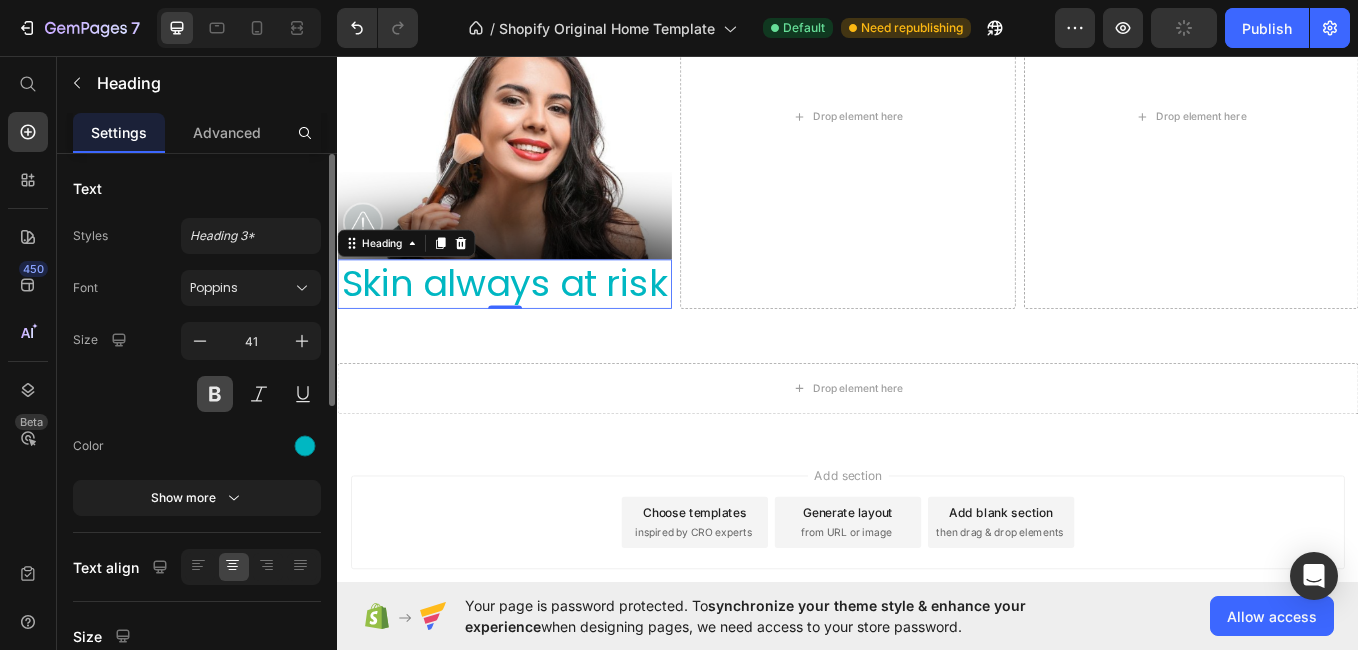 click at bounding box center (215, 394) 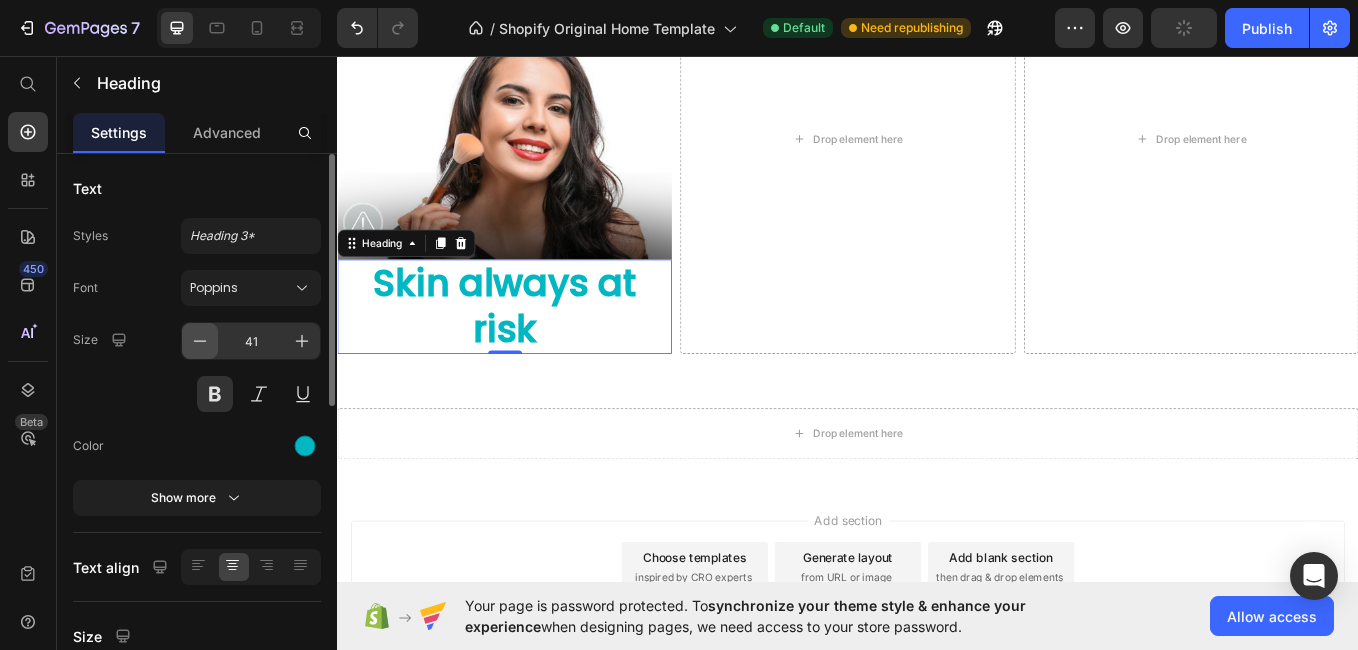 click at bounding box center (200, 341) 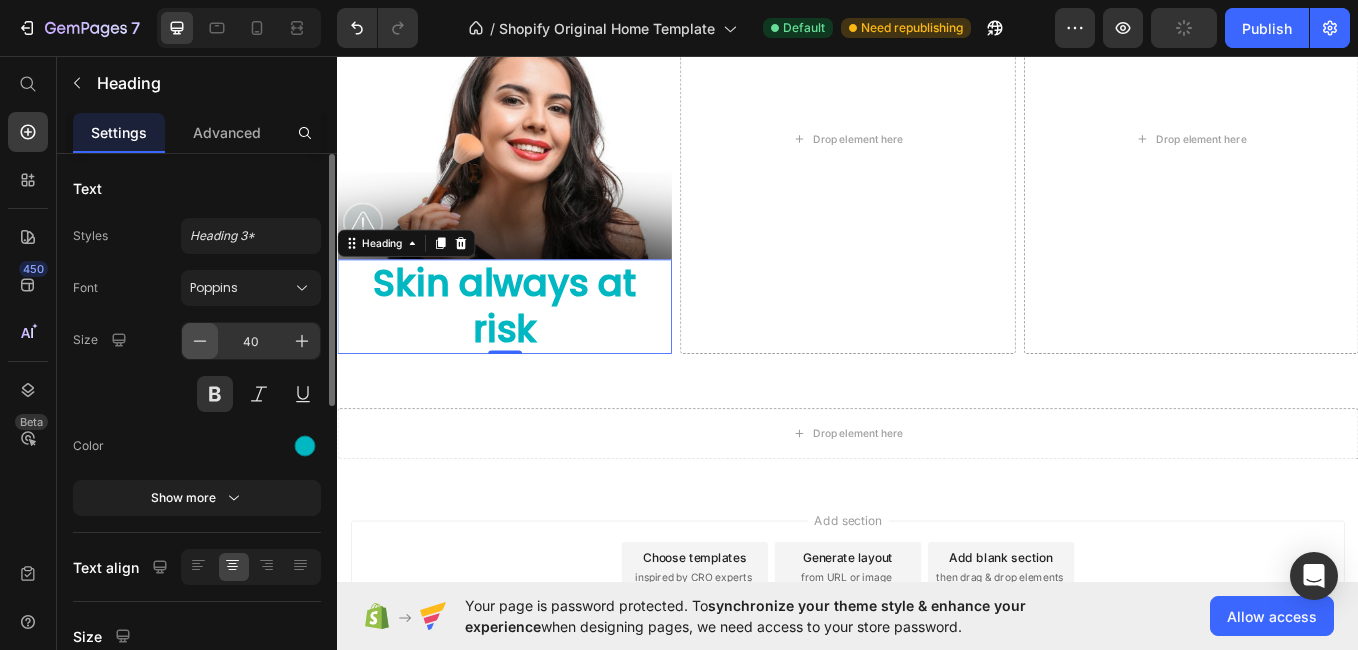 click at bounding box center (200, 341) 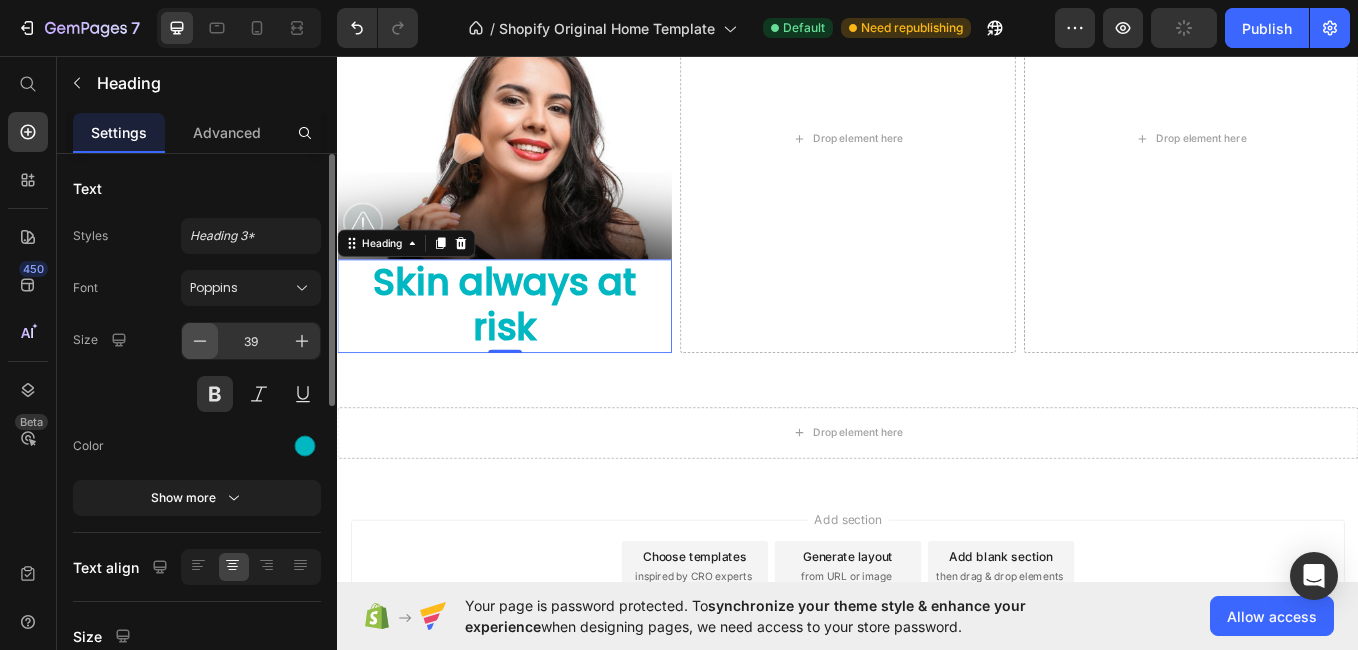 click at bounding box center [200, 341] 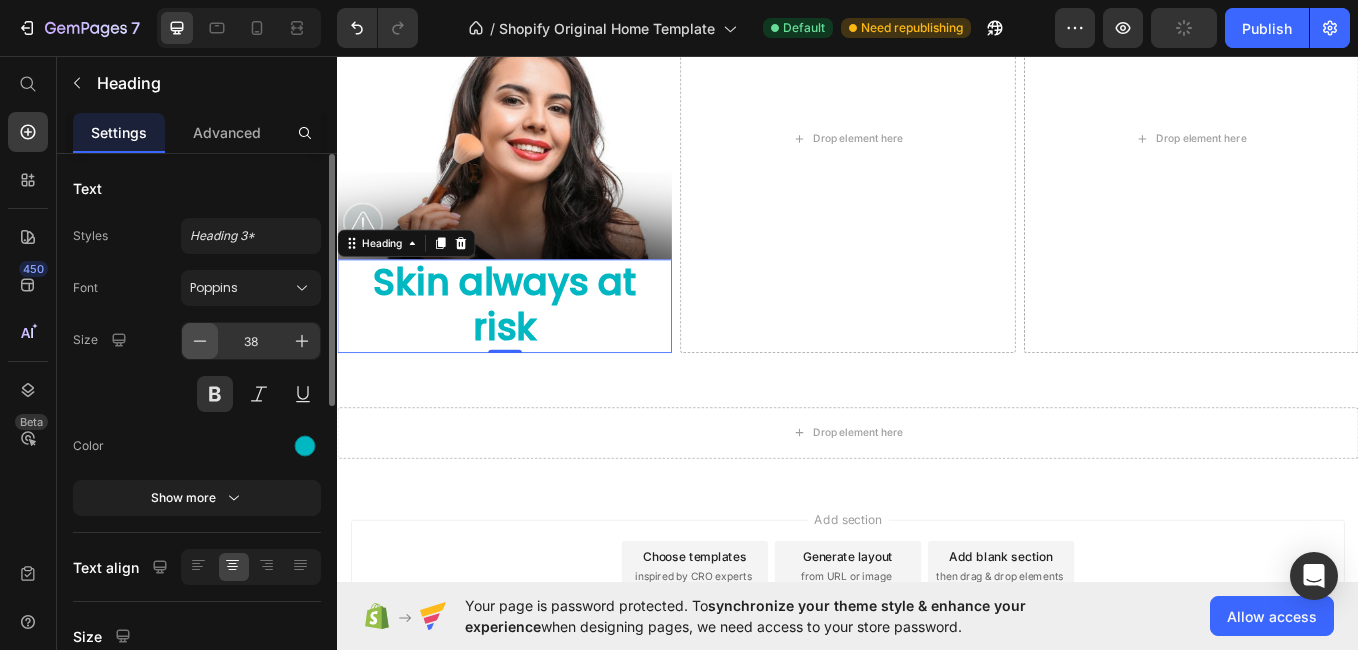 click at bounding box center (200, 341) 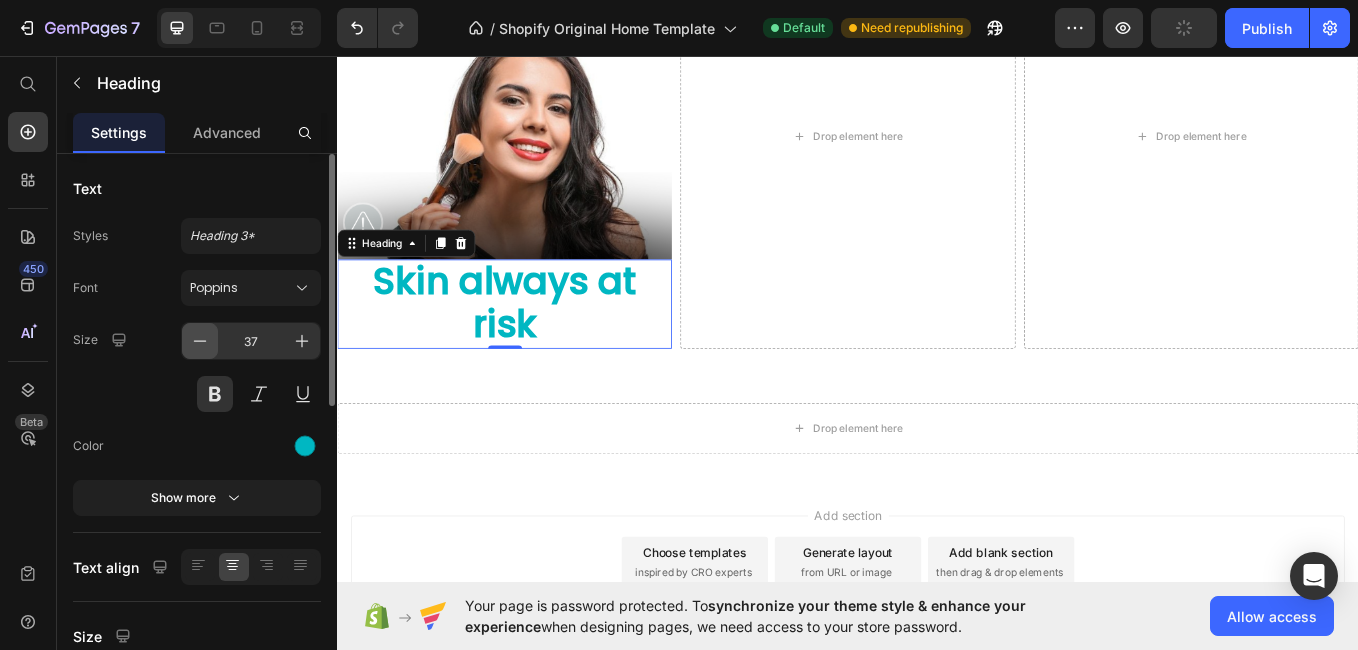 click at bounding box center (200, 341) 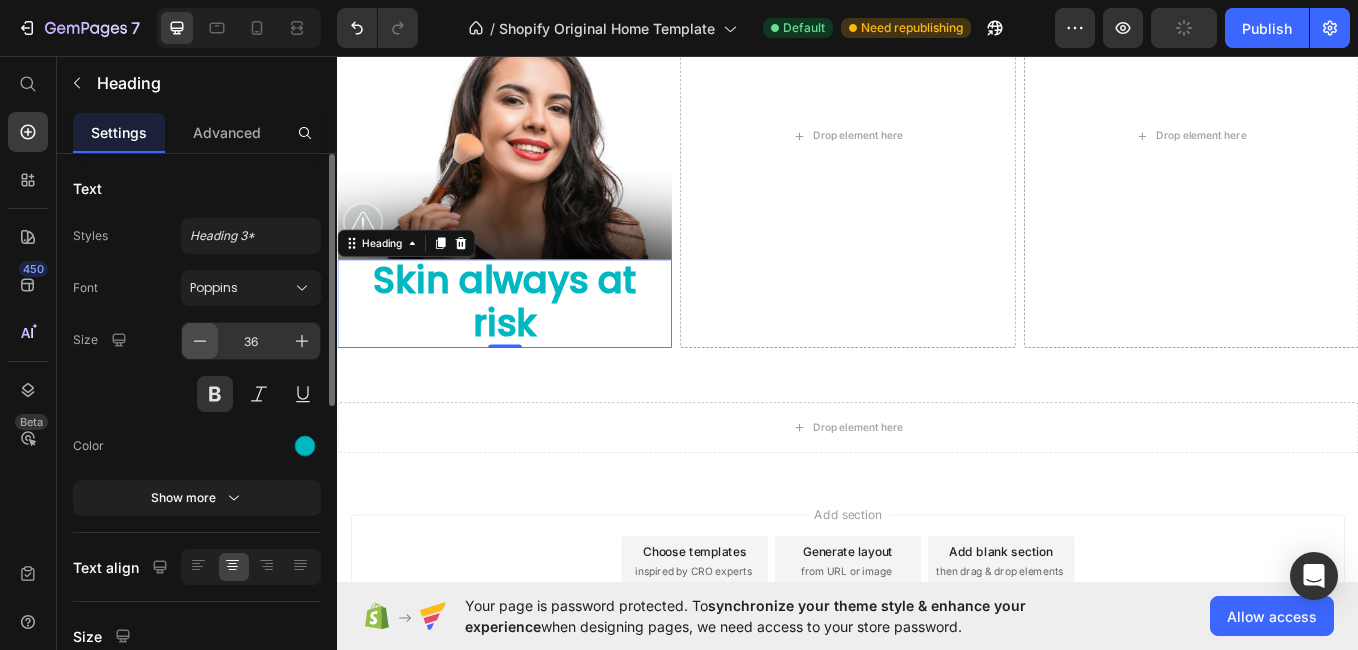click at bounding box center (200, 341) 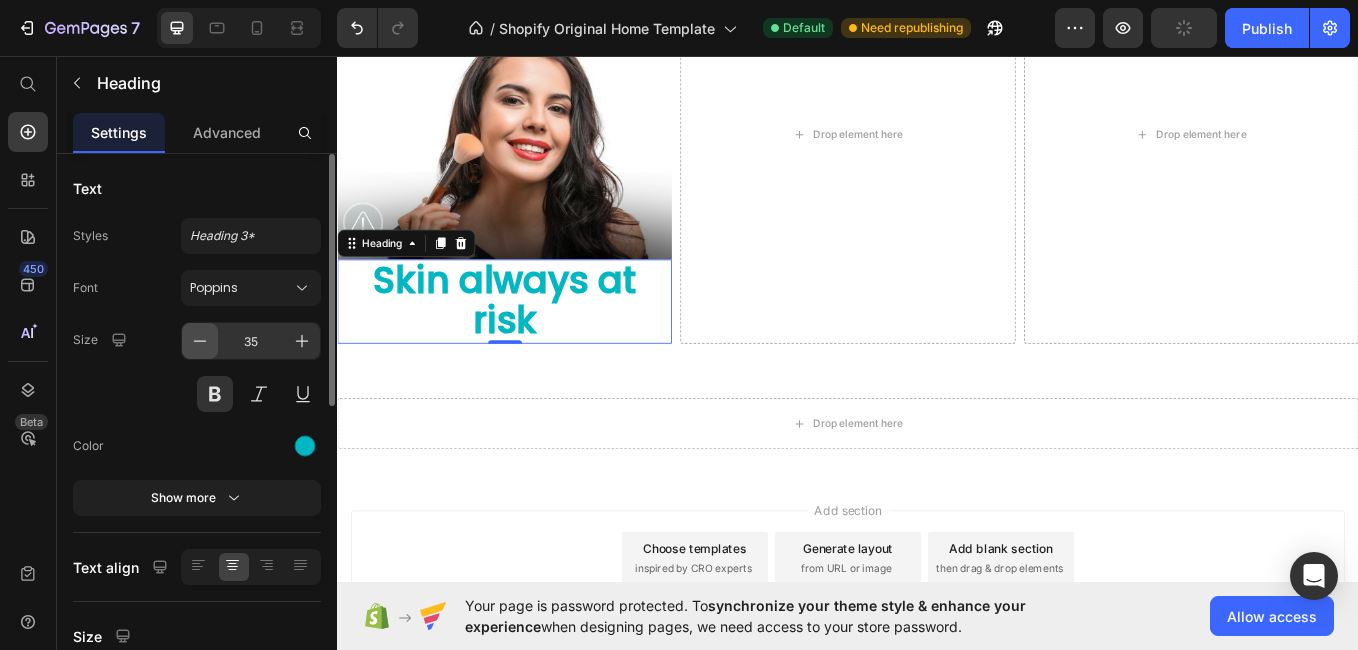 click at bounding box center [200, 341] 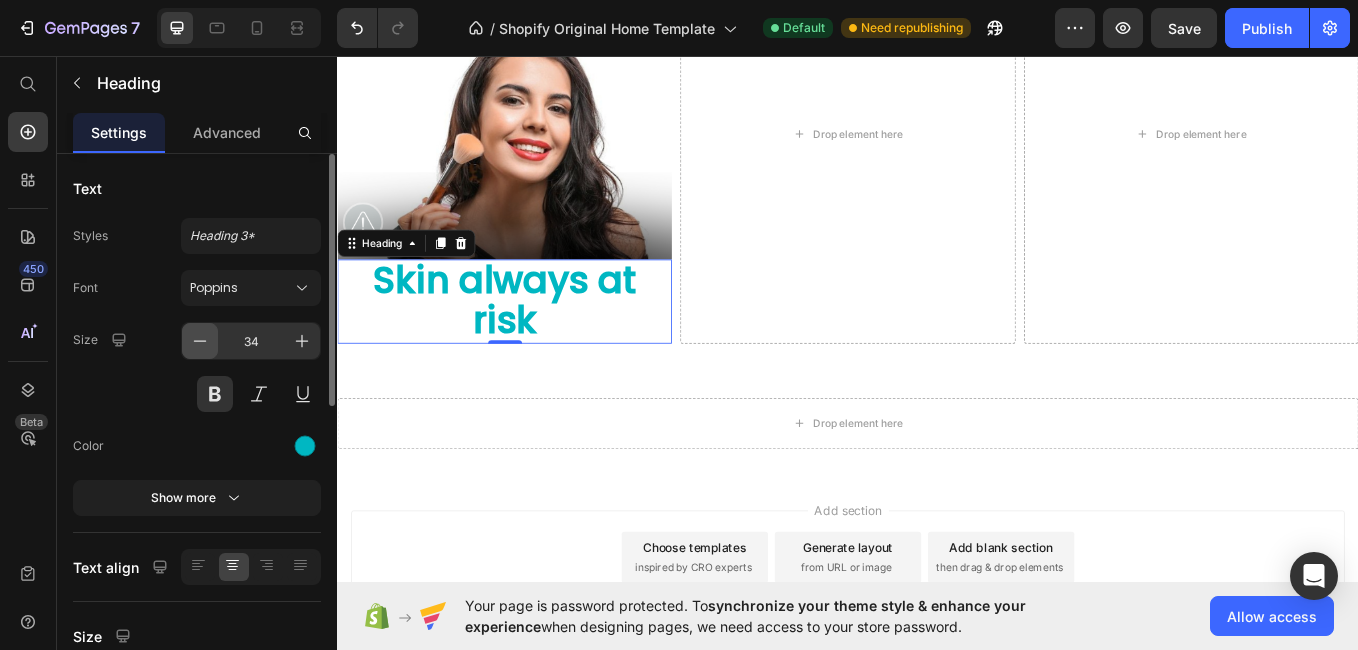 click at bounding box center [200, 341] 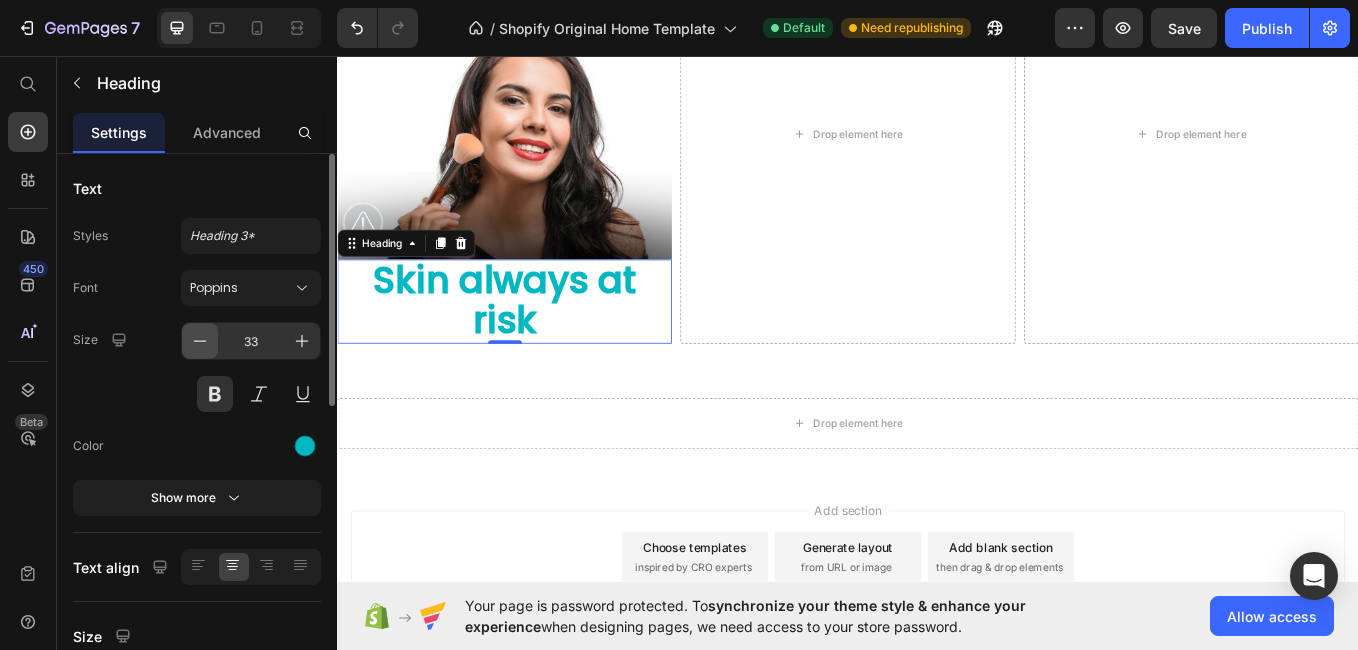 click at bounding box center (200, 341) 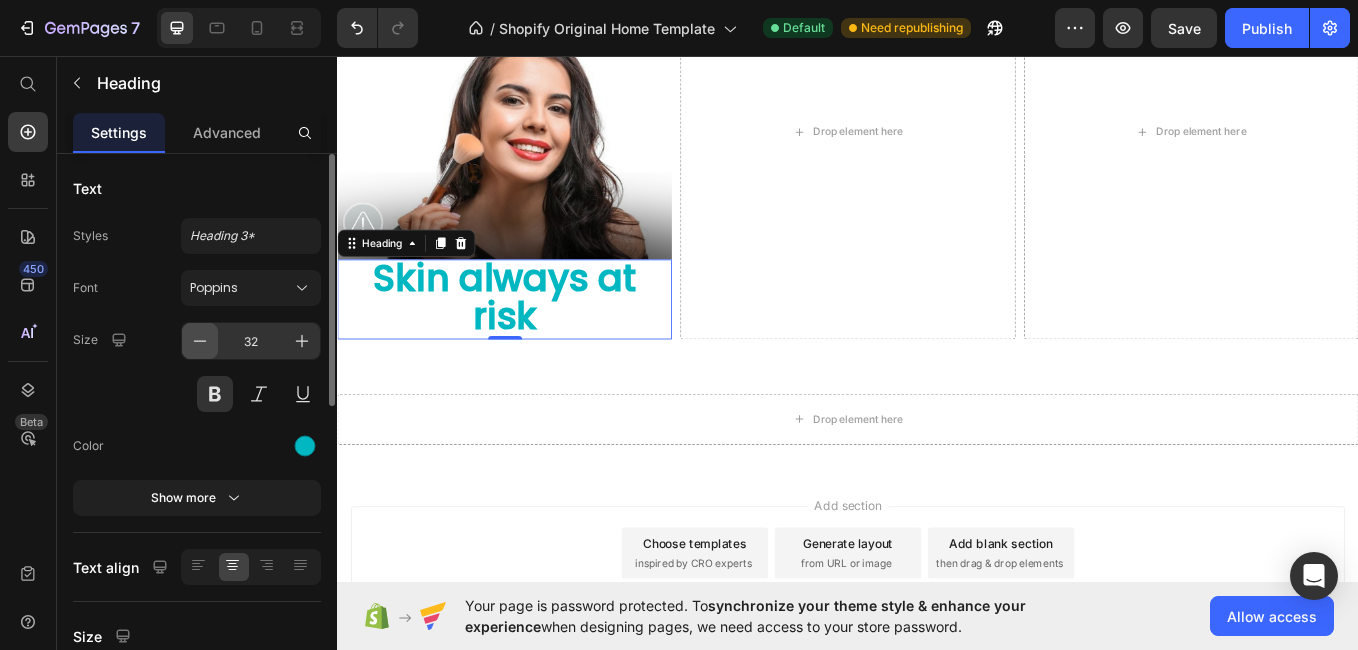 click at bounding box center [200, 341] 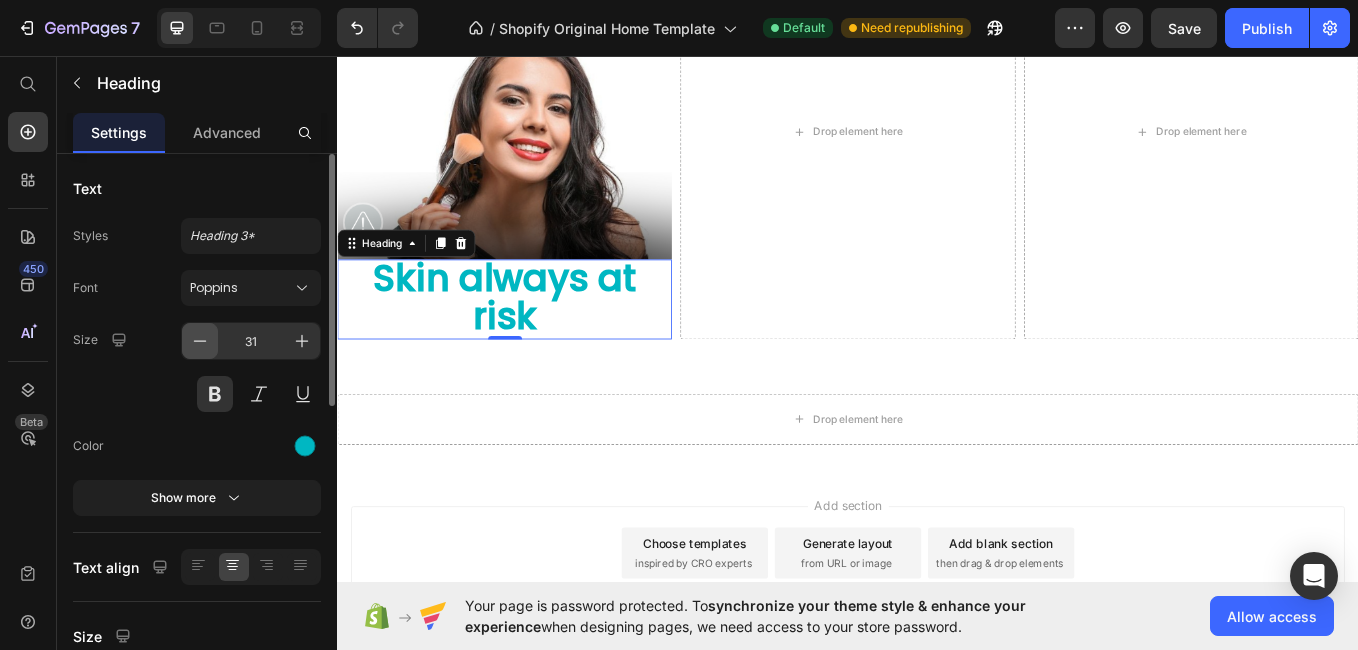 click at bounding box center [200, 341] 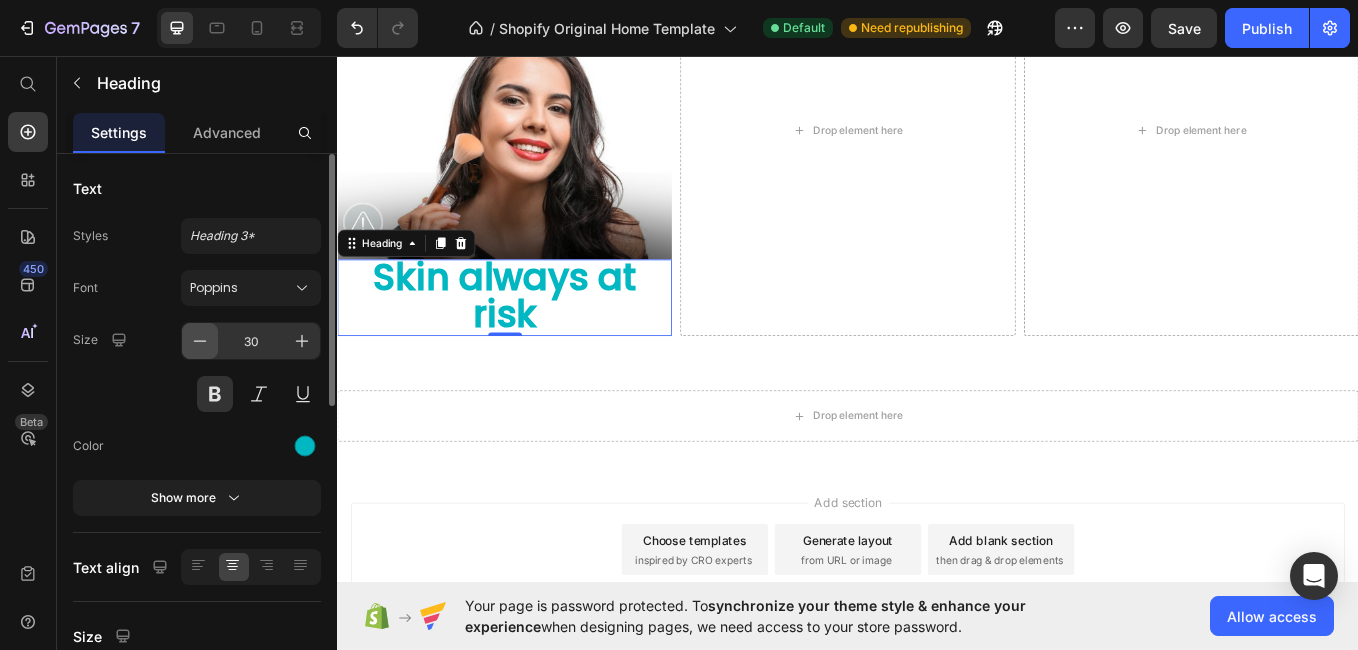 click at bounding box center (200, 341) 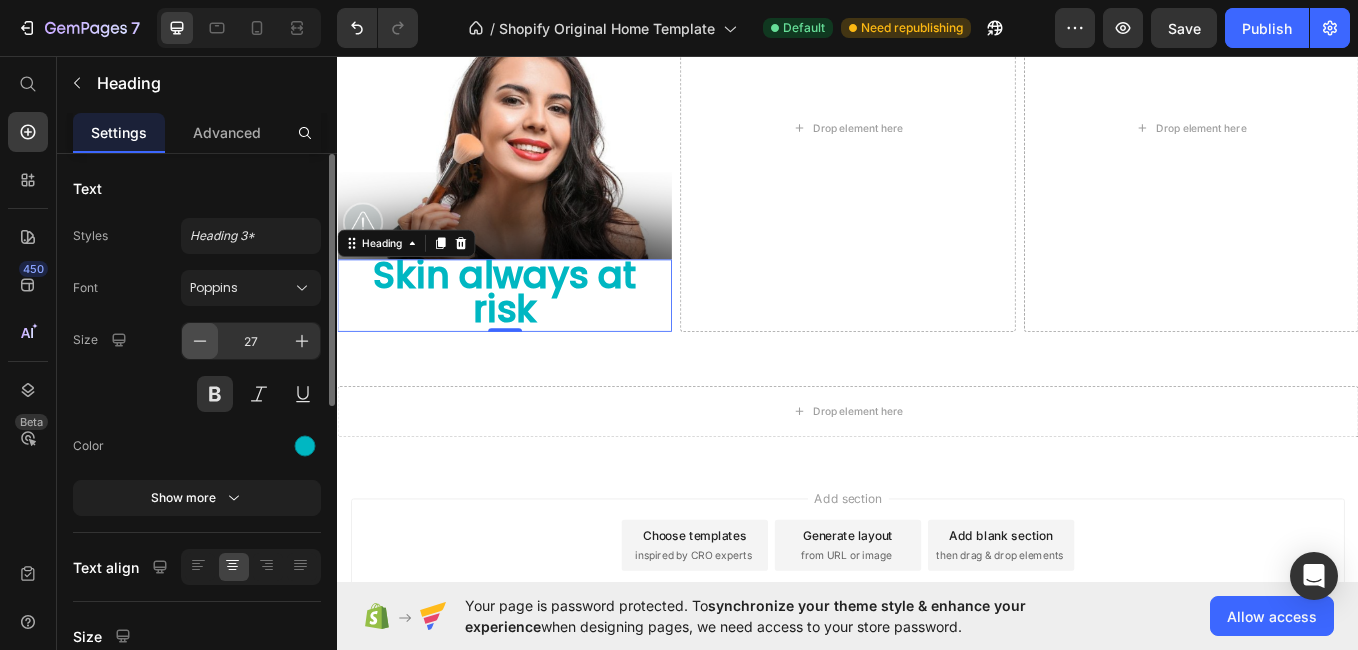 click at bounding box center [200, 341] 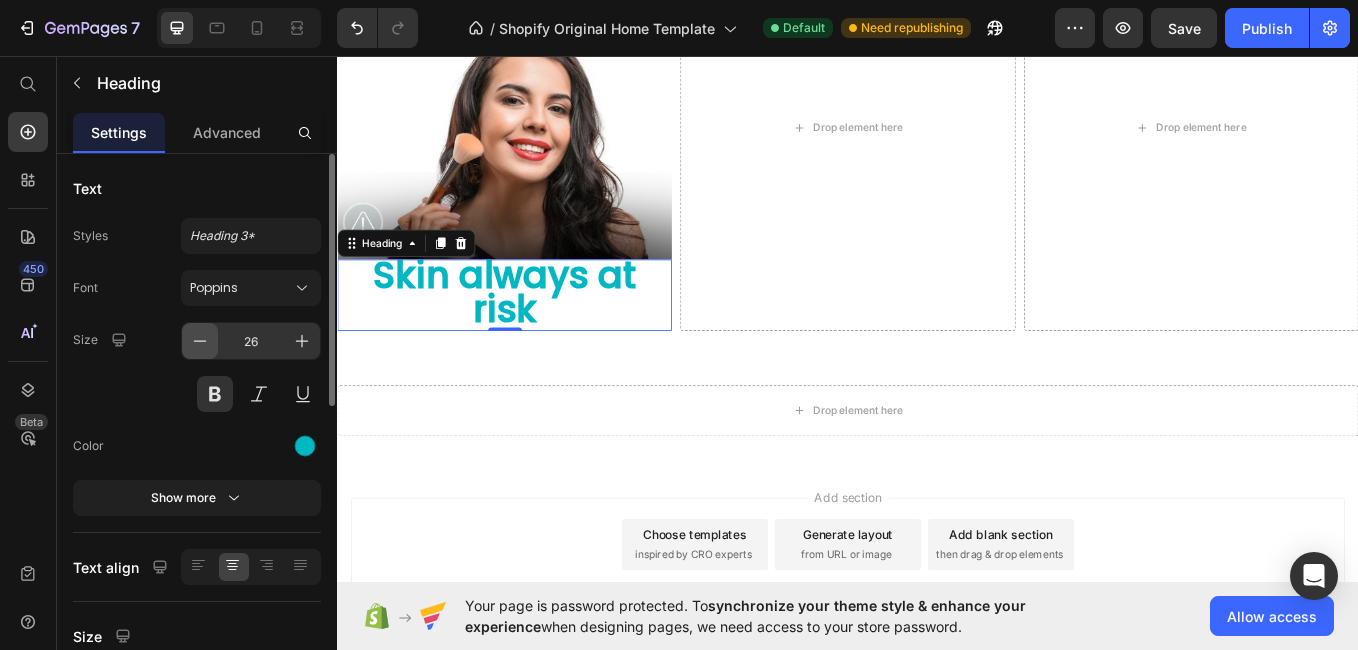 click at bounding box center [200, 341] 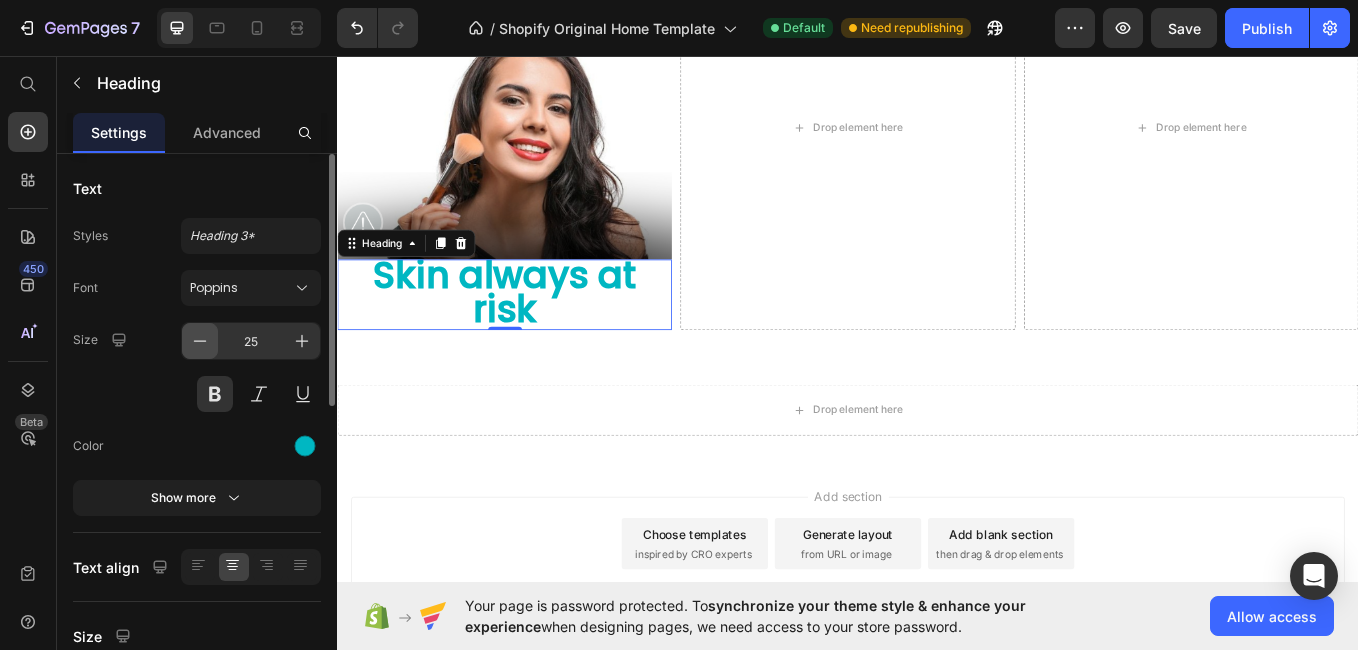 click at bounding box center [200, 341] 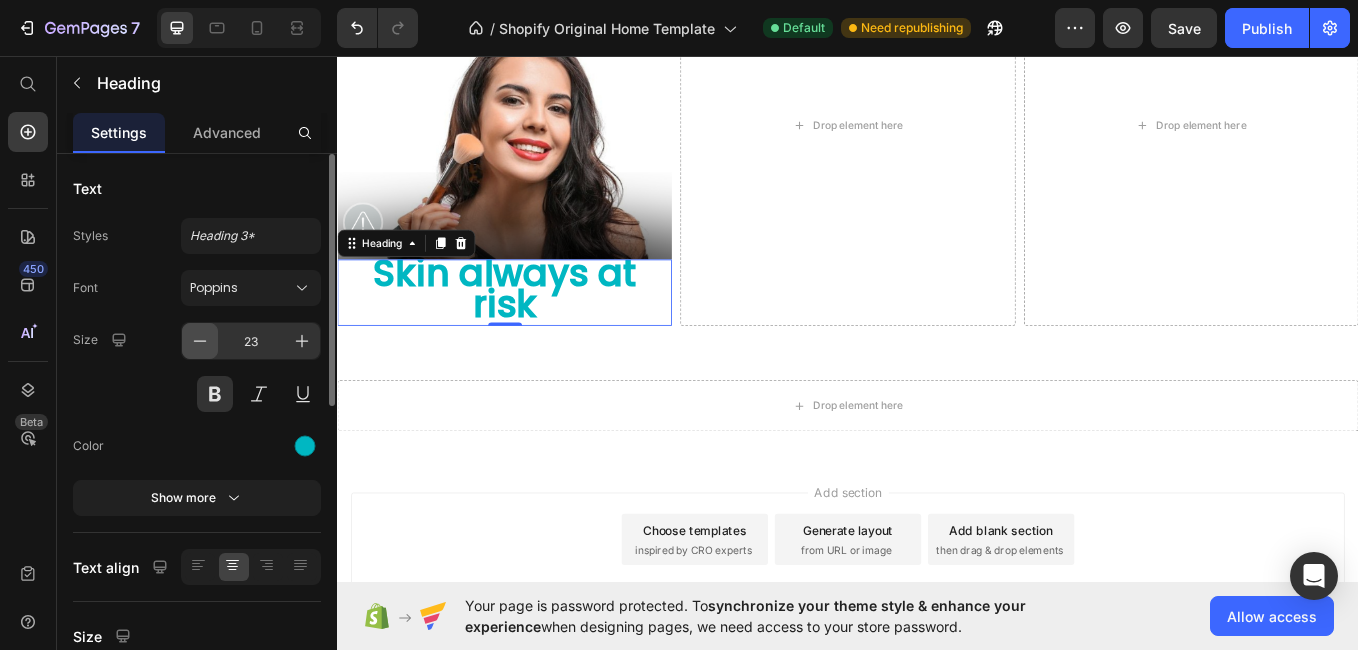click at bounding box center (200, 341) 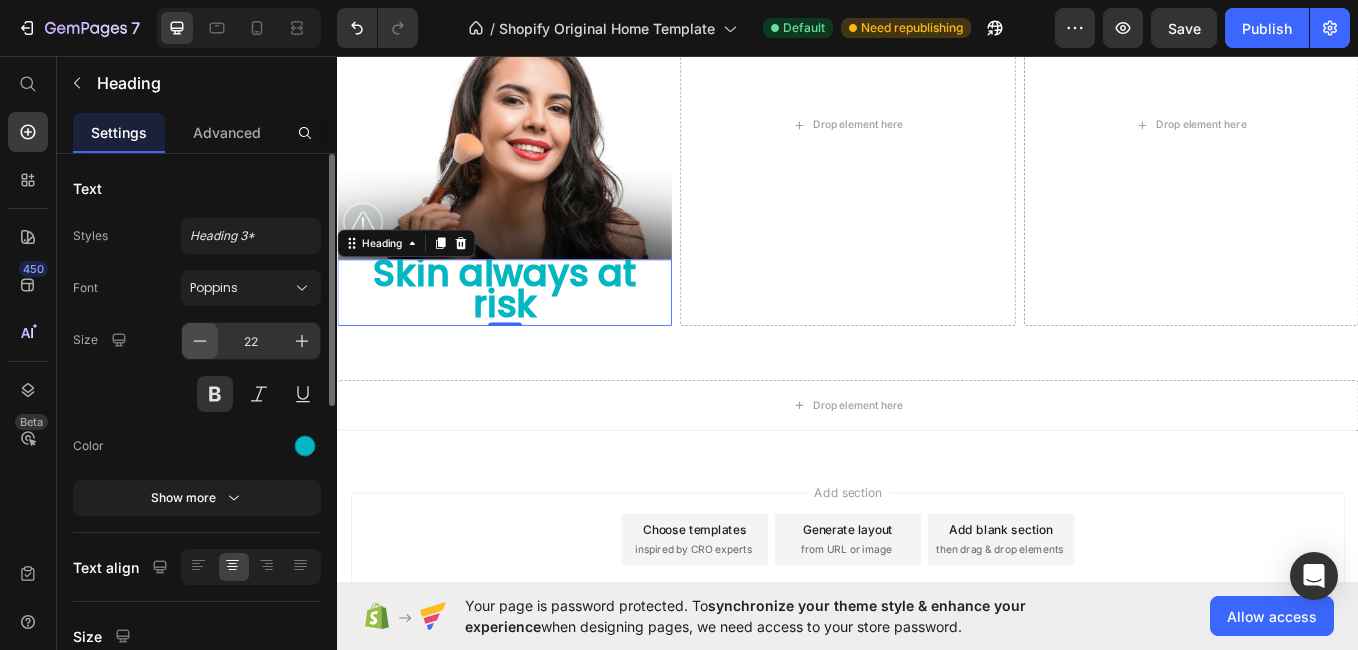 click at bounding box center (200, 341) 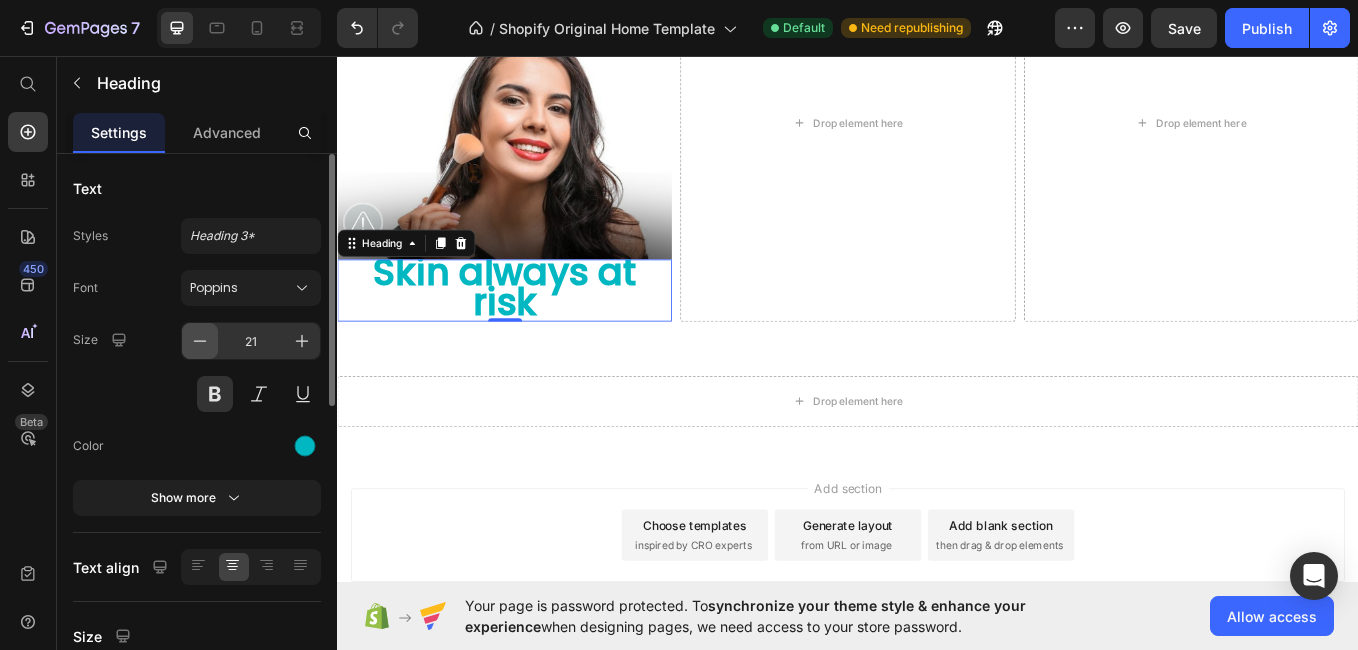 click at bounding box center [200, 341] 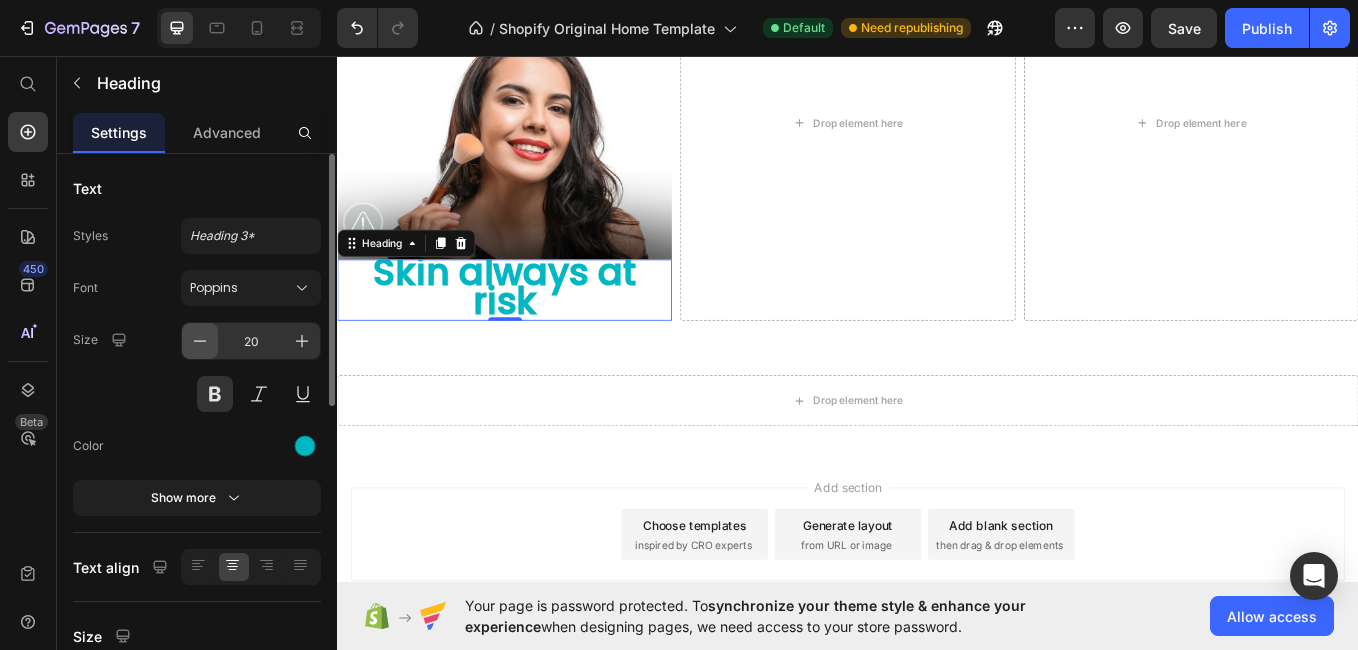 click at bounding box center [200, 341] 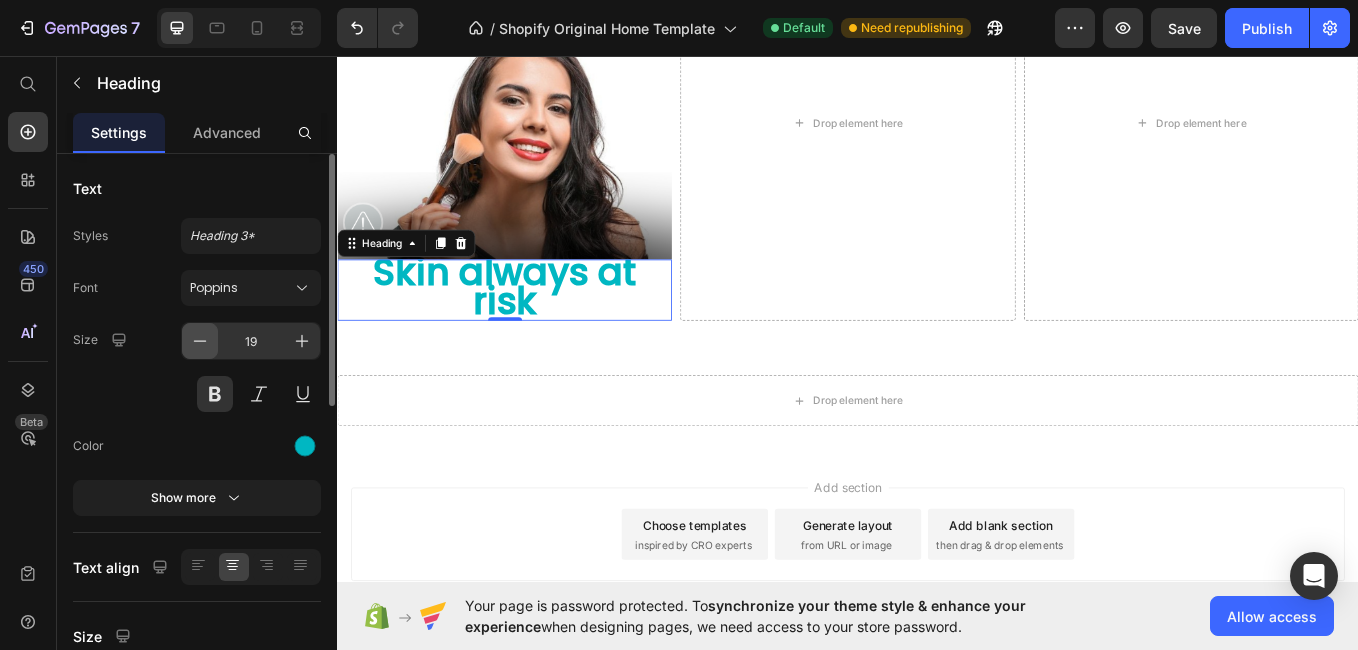 click at bounding box center [200, 341] 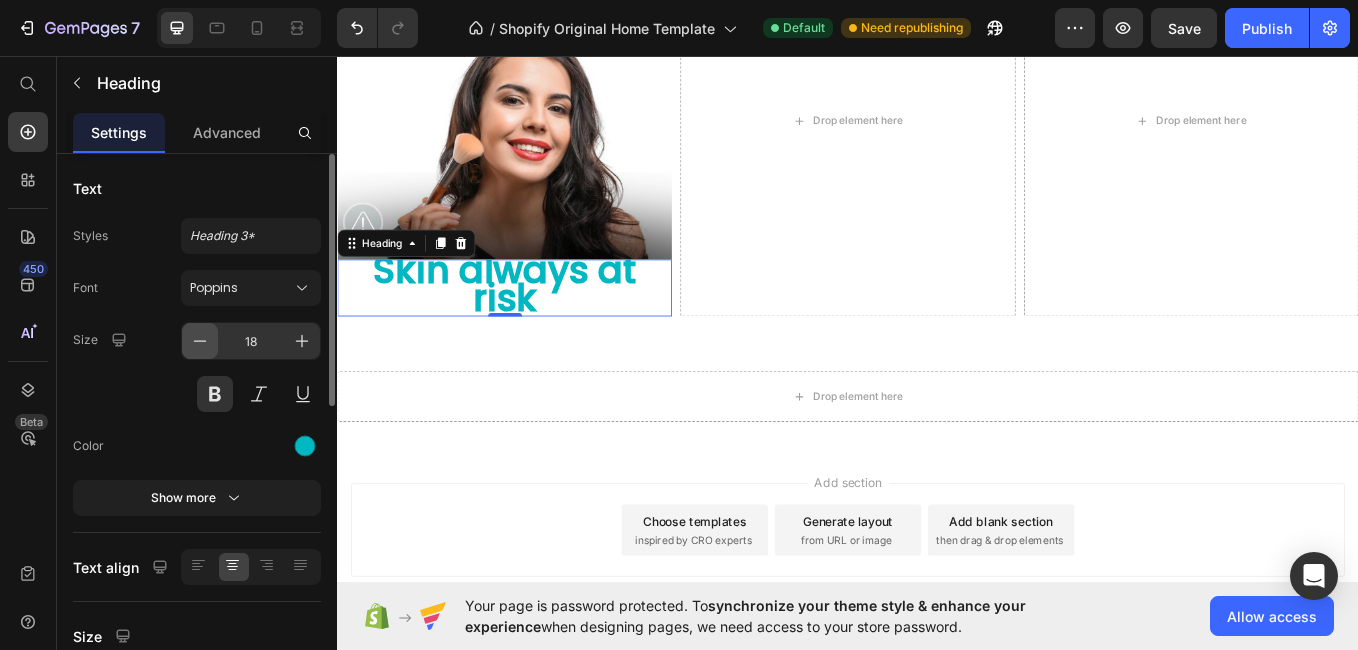 click at bounding box center (200, 341) 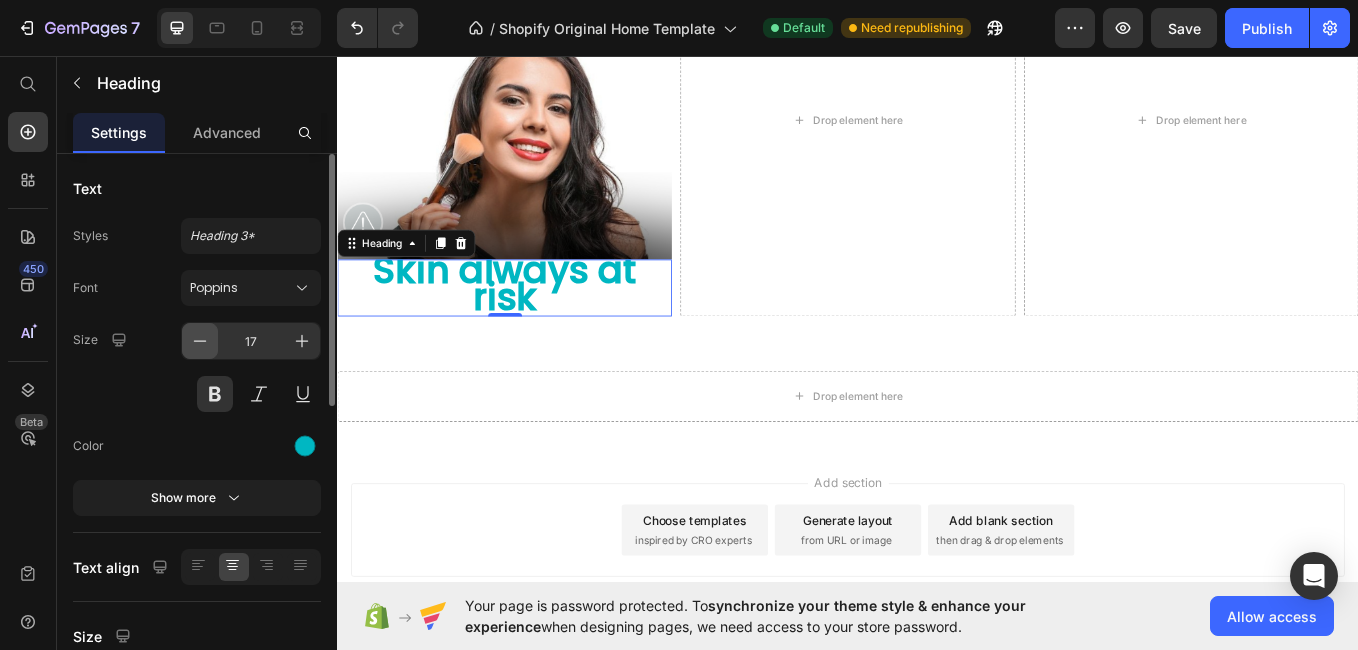 click at bounding box center [200, 341] 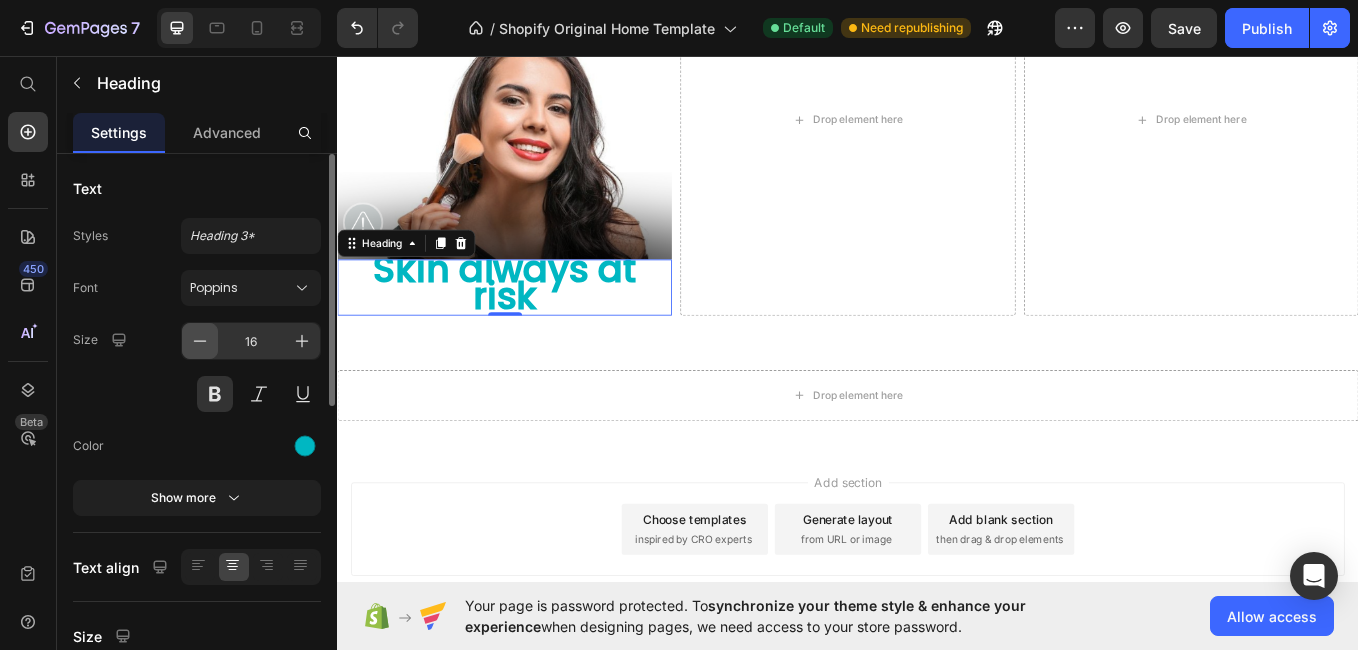 click at bounding box center [200, 341] 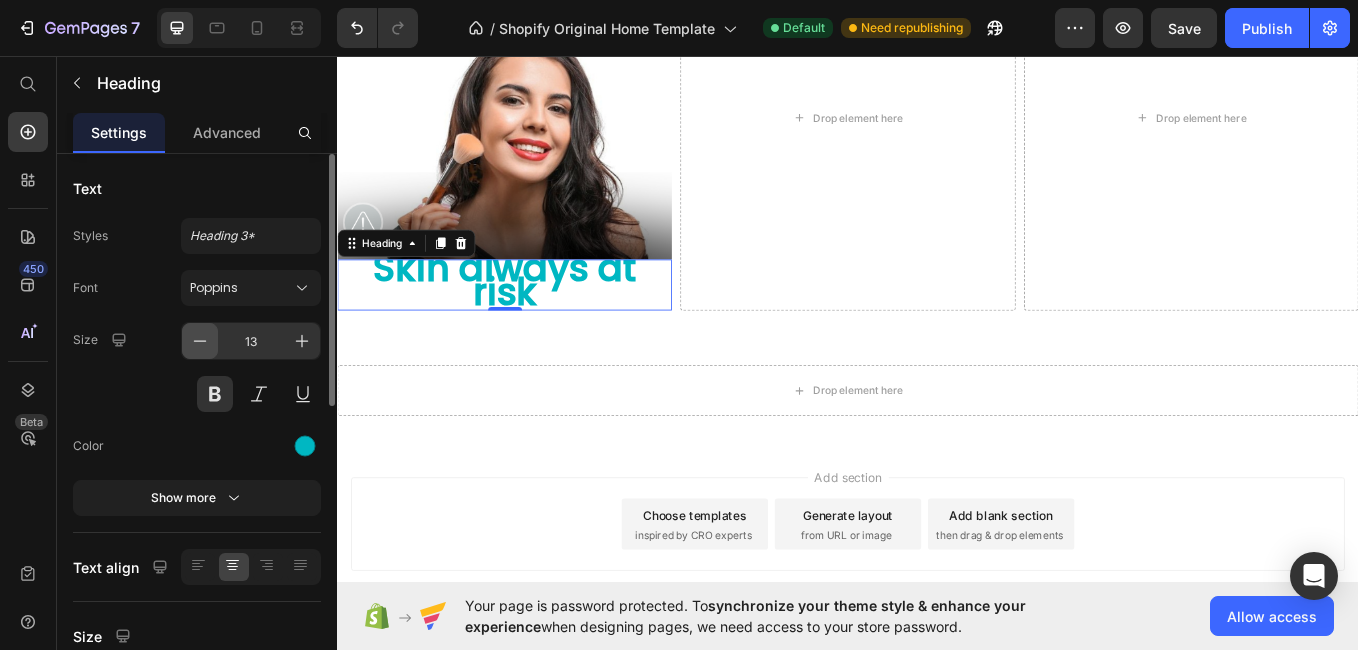 click at bounding box center (200, 341) 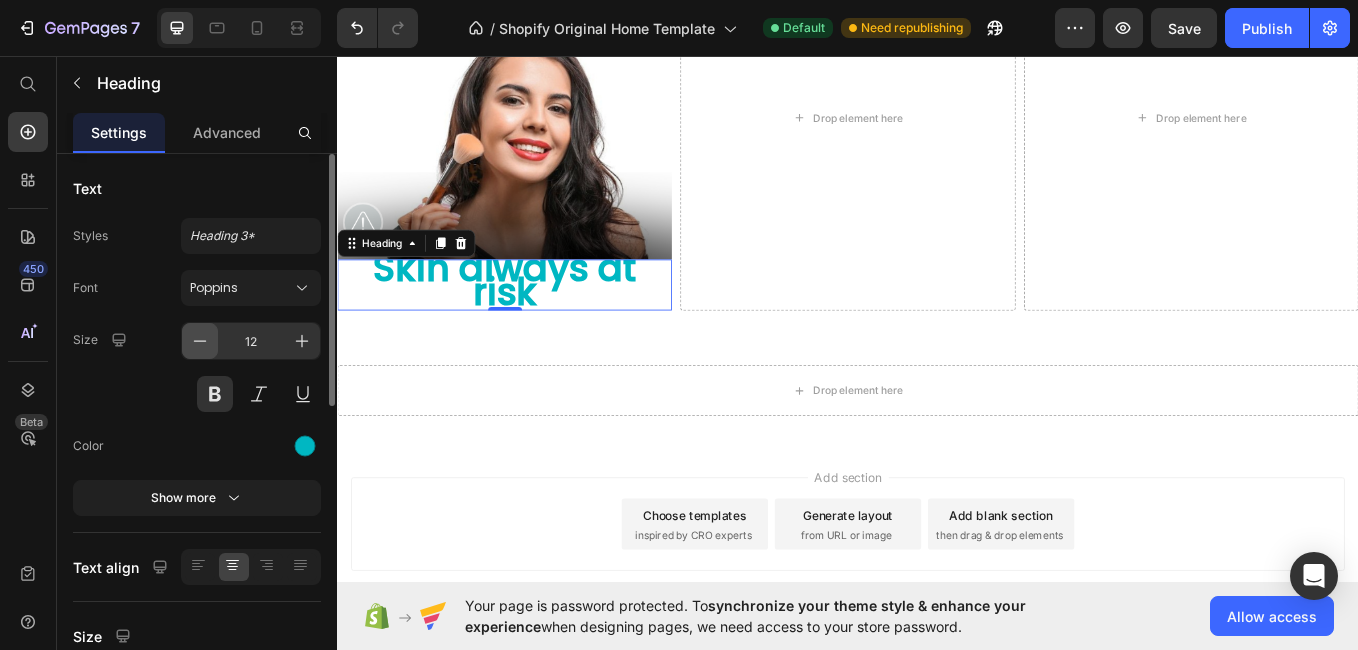 click at bounding box center [200, 341] 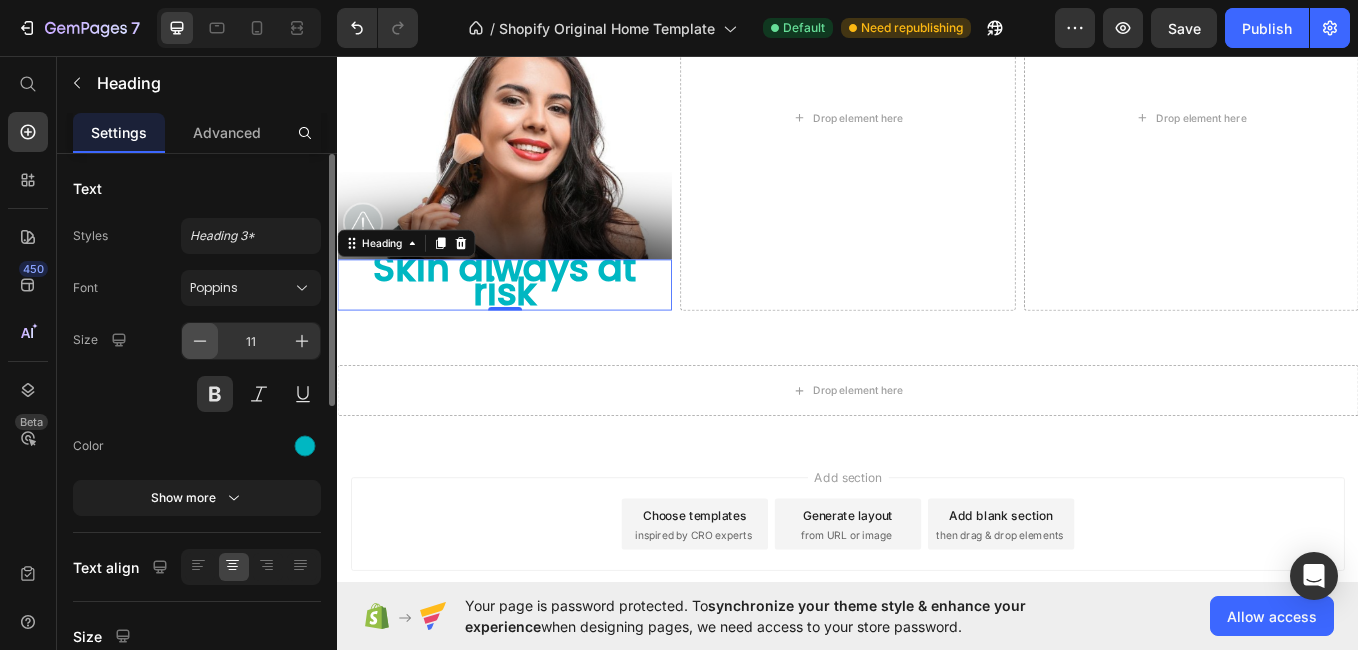 click at bounding box center (200, 341) 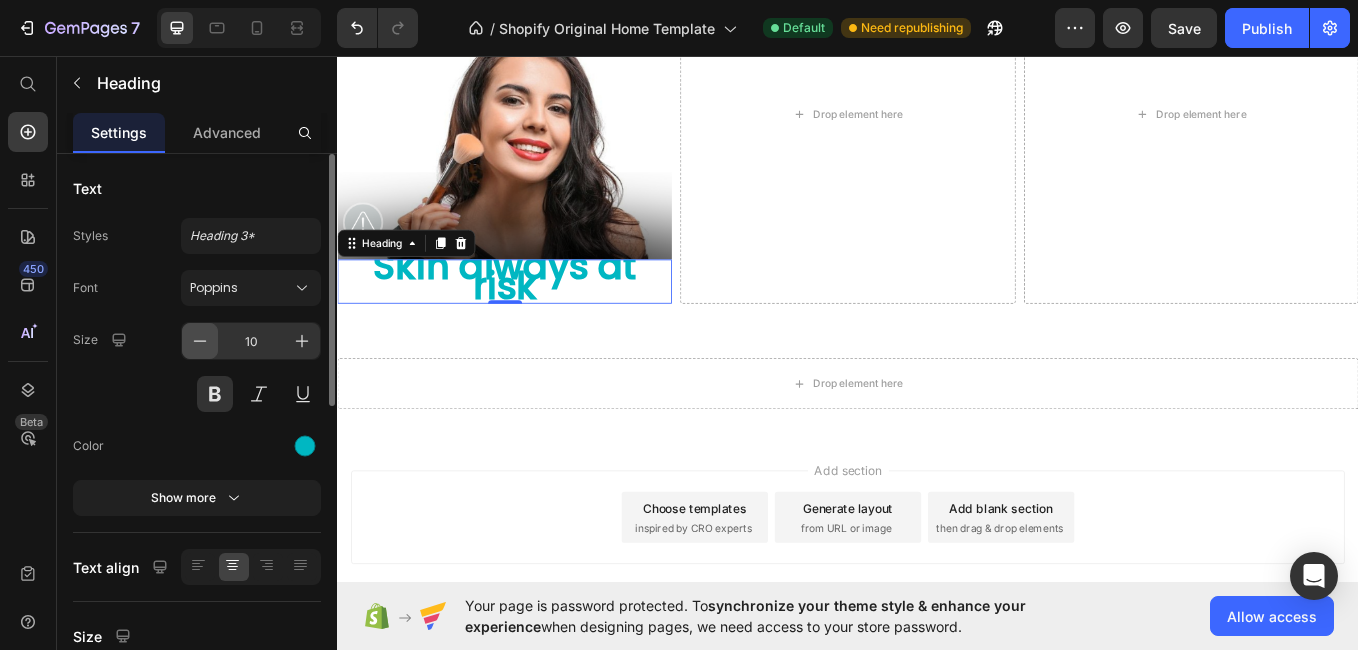 click at bounding box center (200, 341) 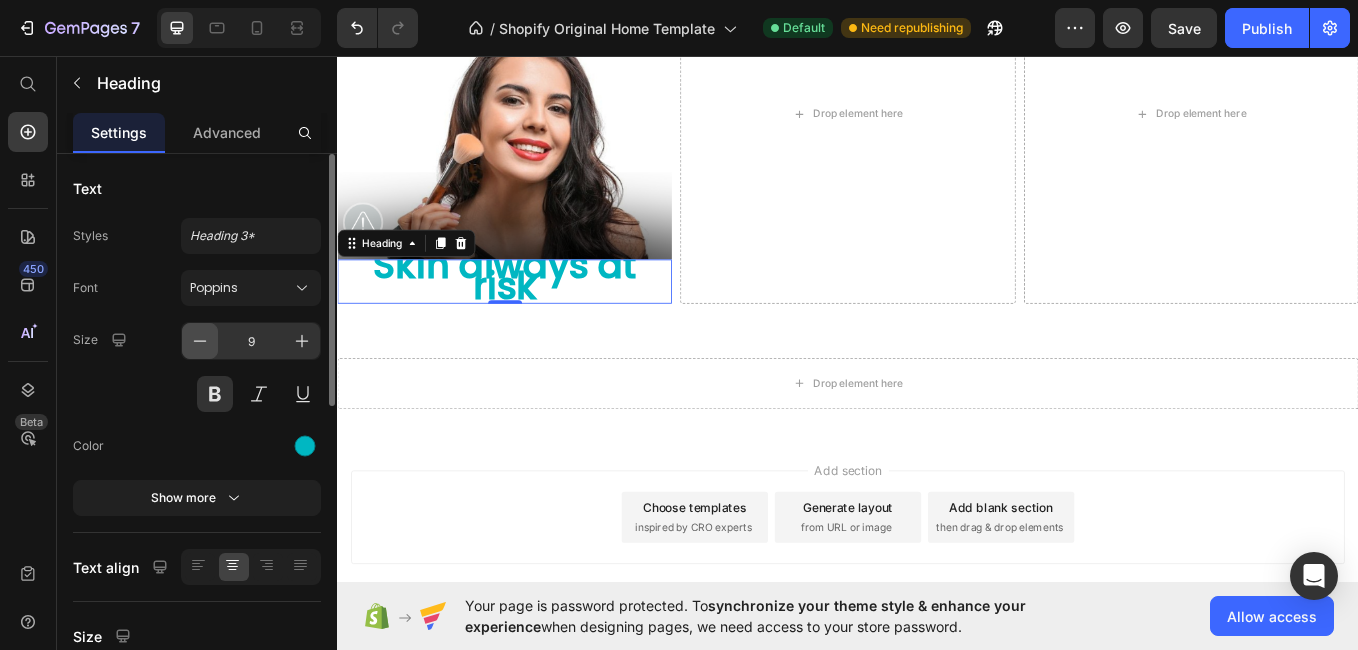 click at bounding box center (200, 341) 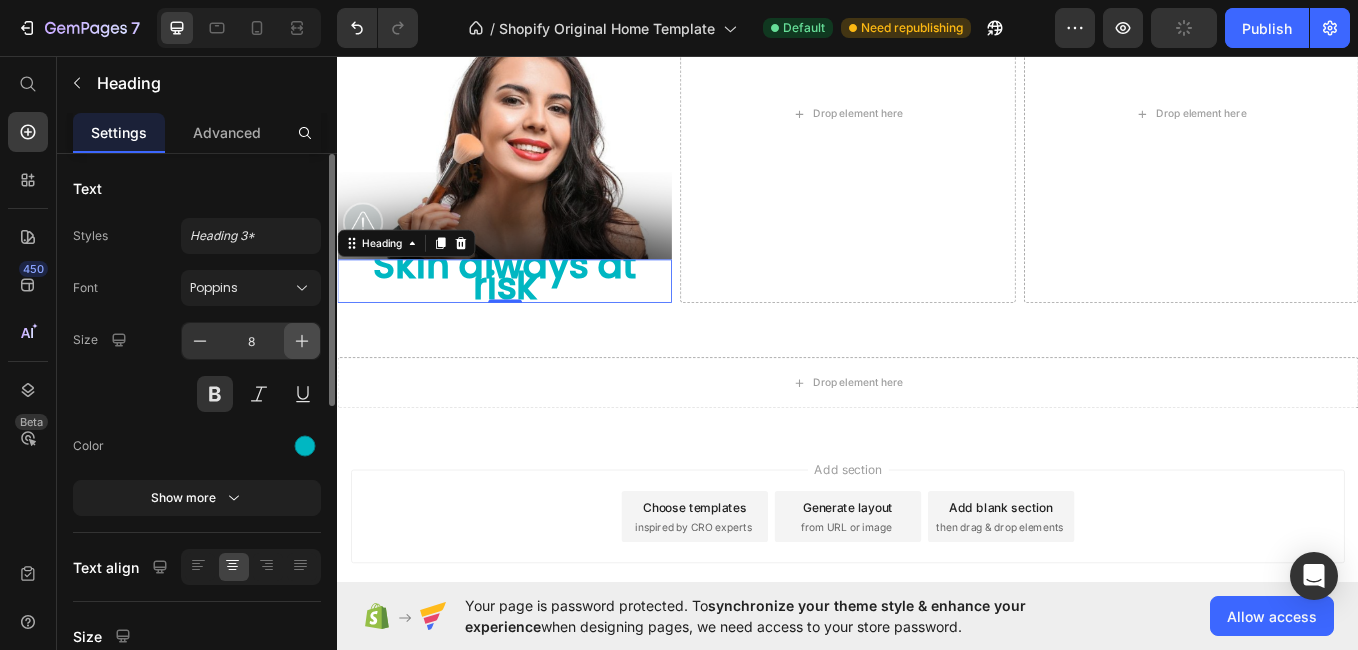 click 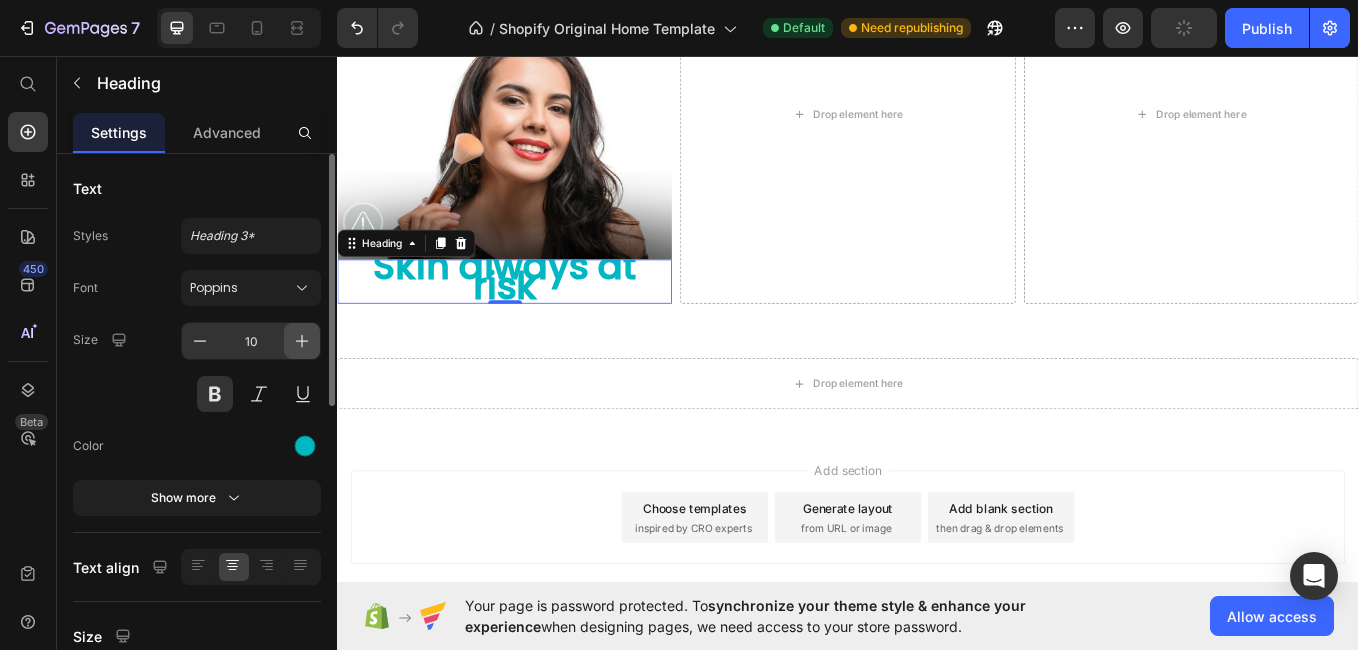 click 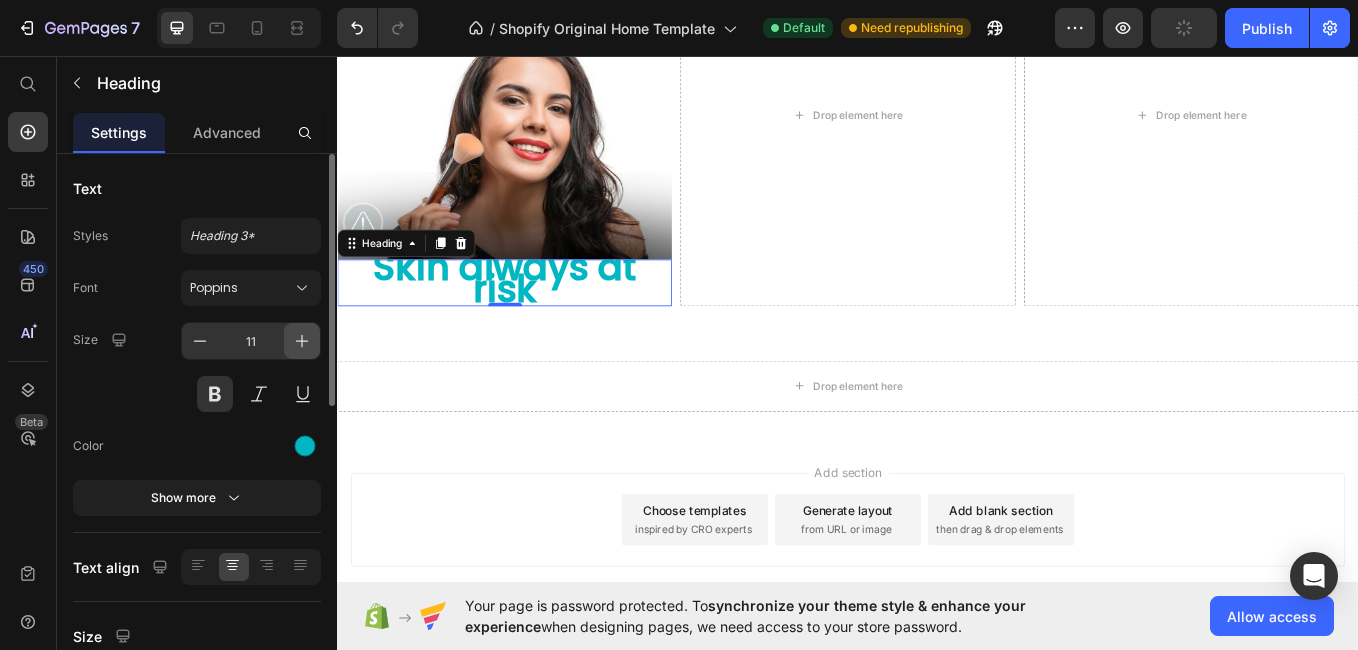 click 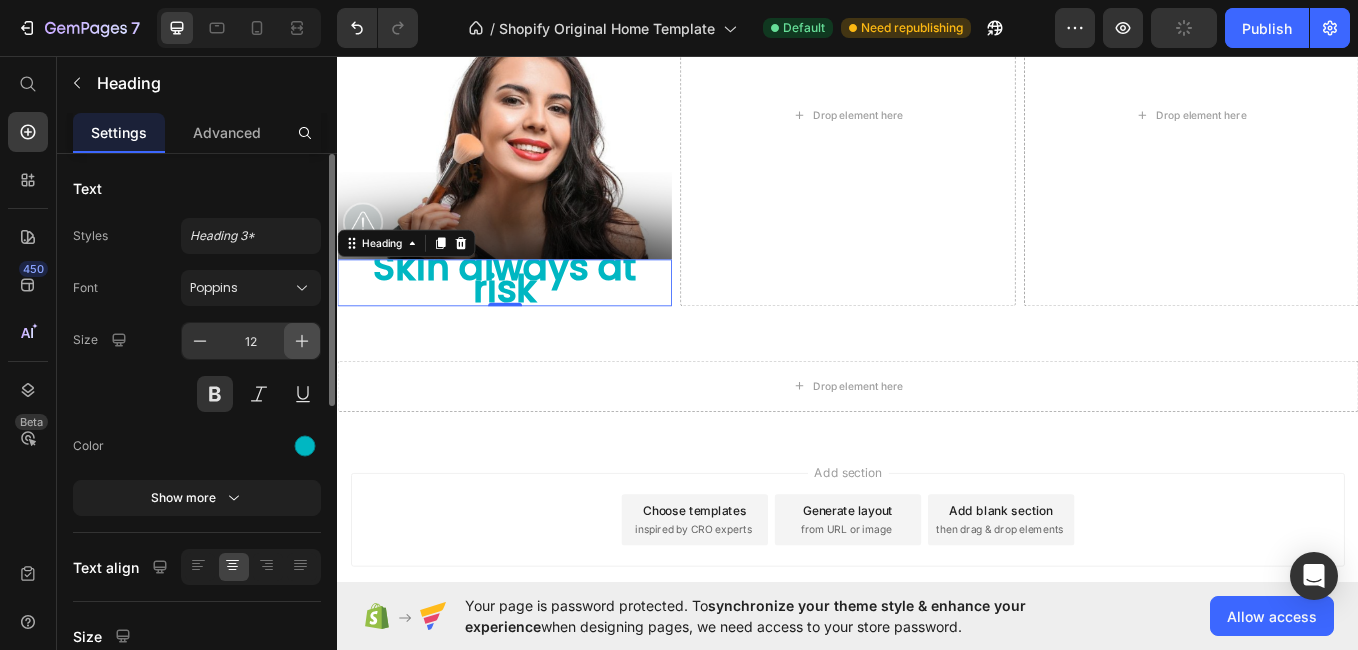 click 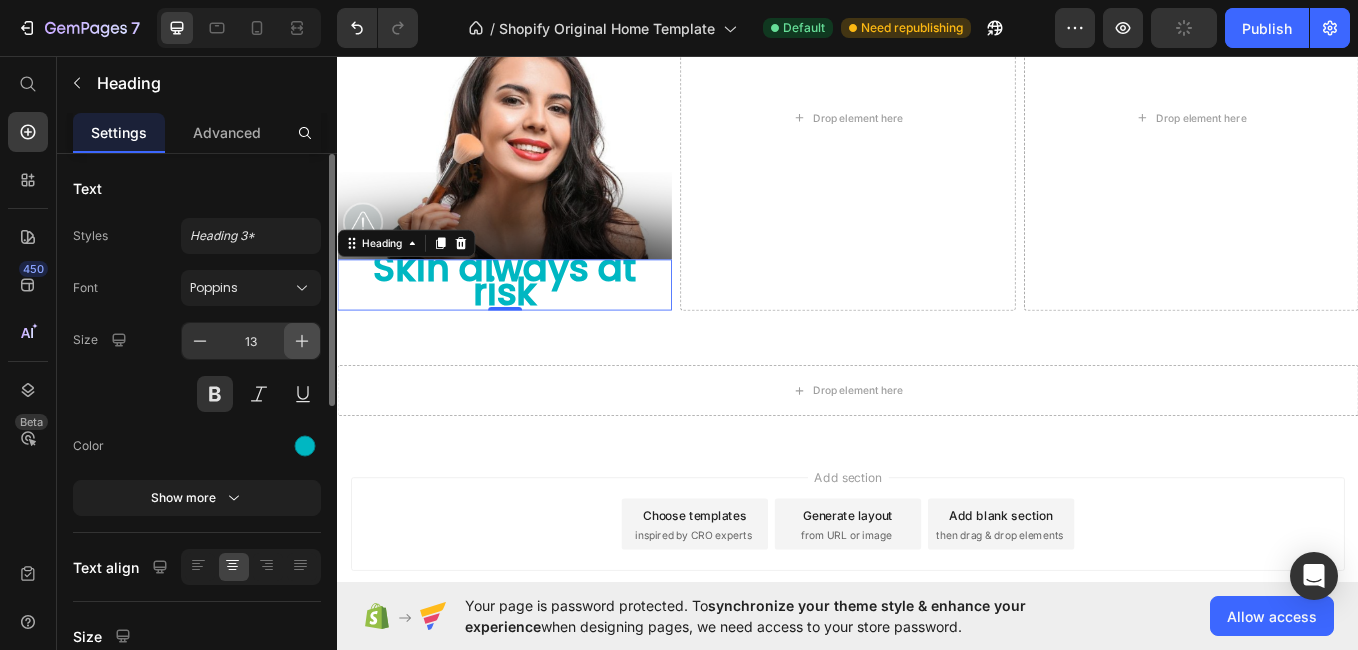 click 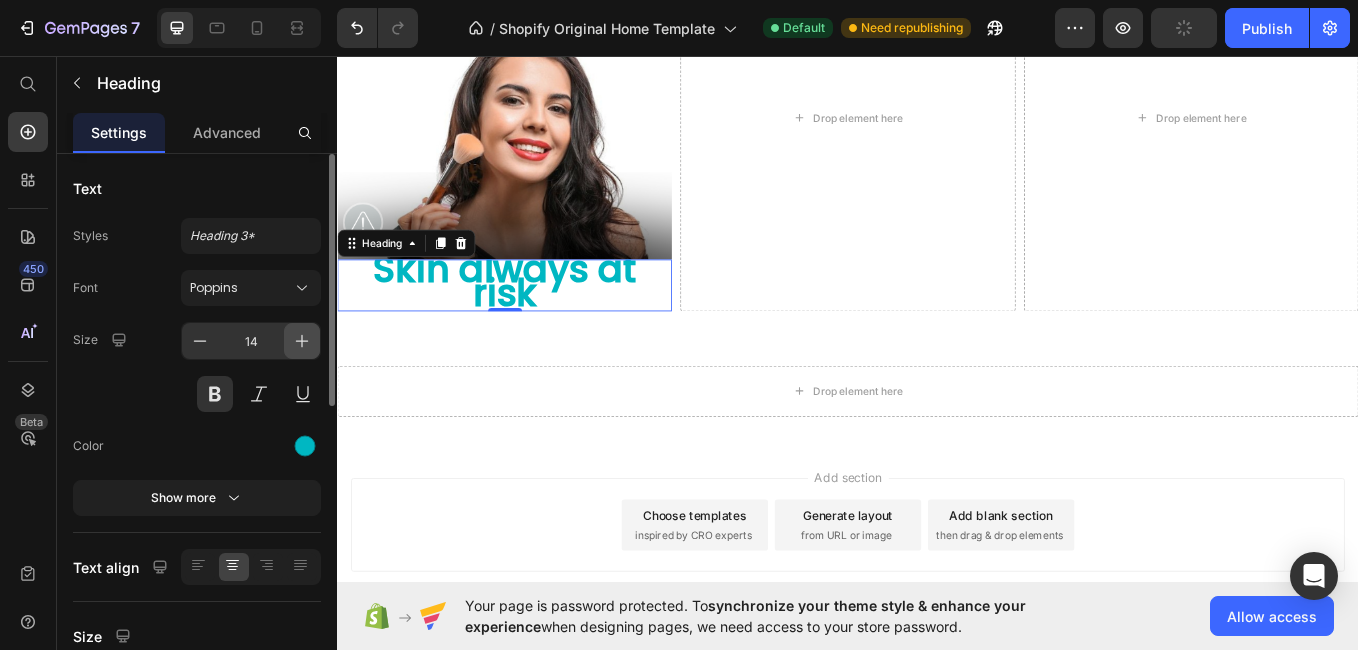 click 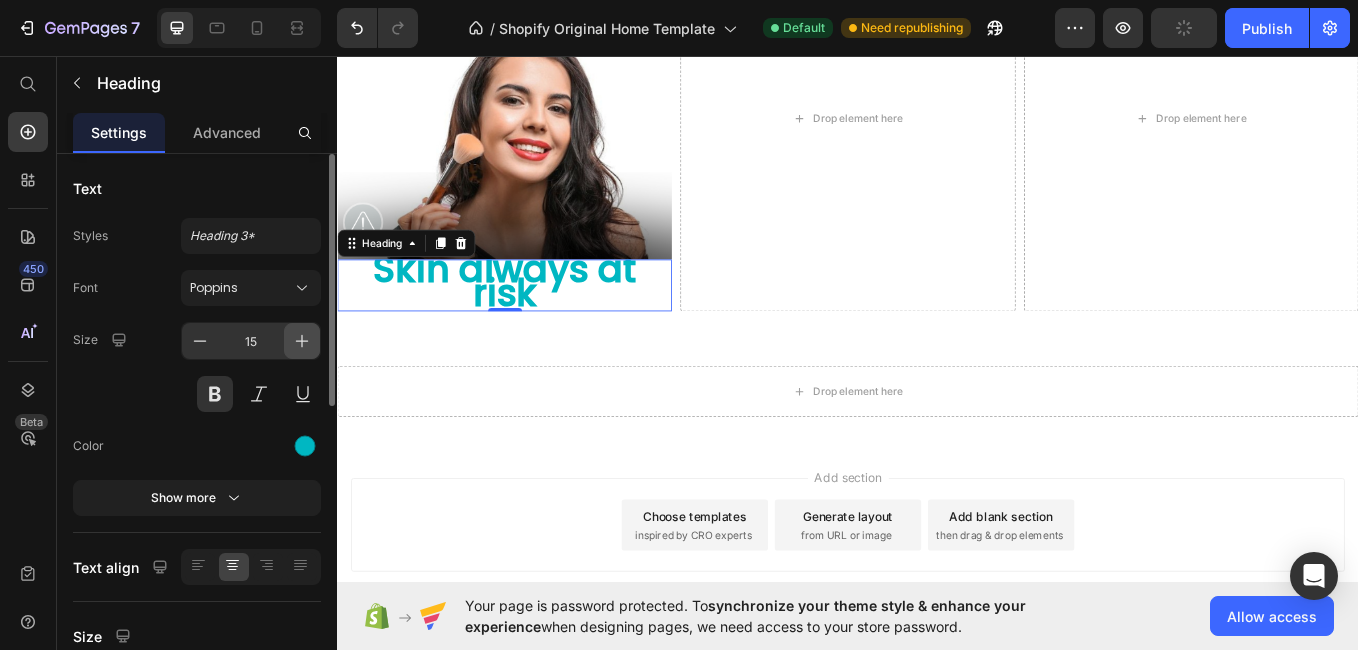 click 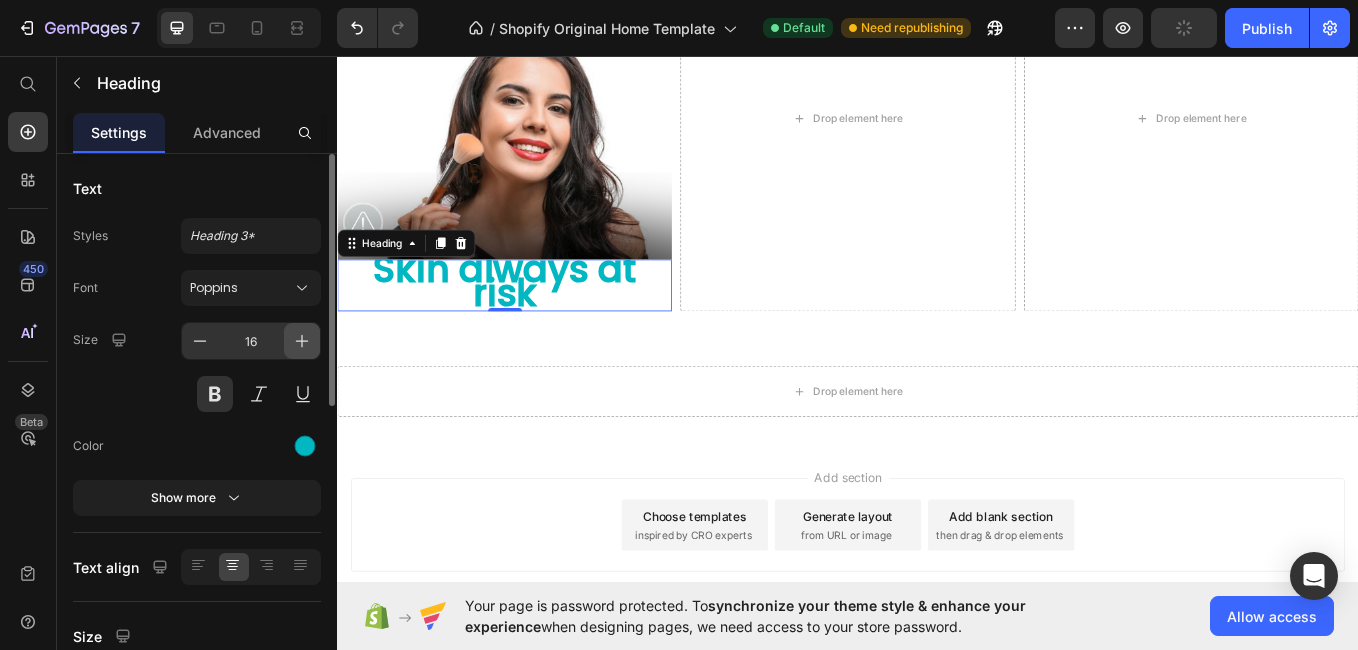 click 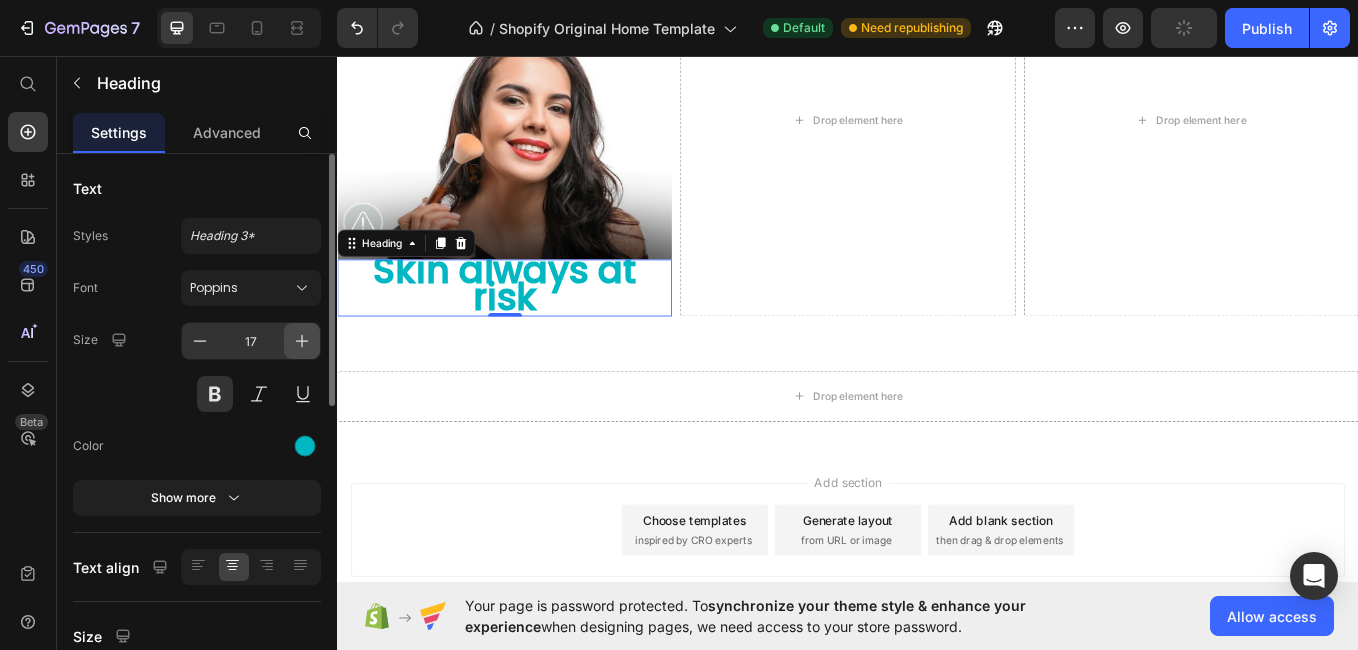 click 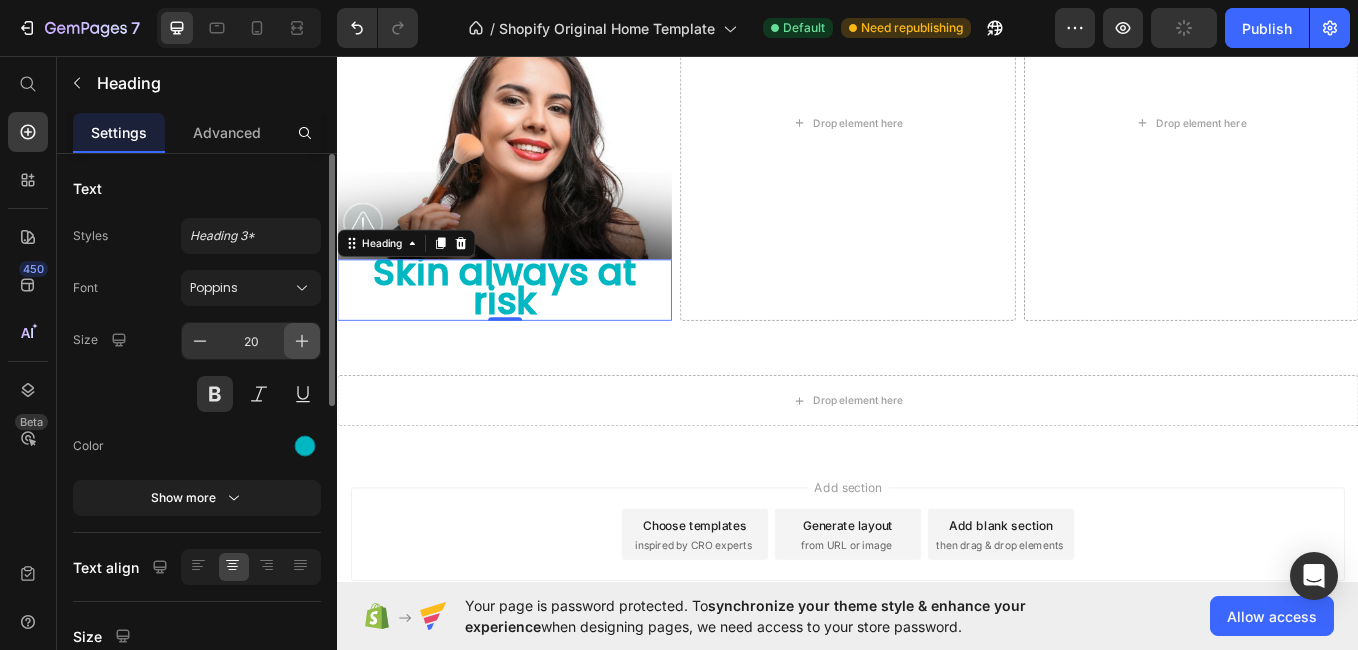 click 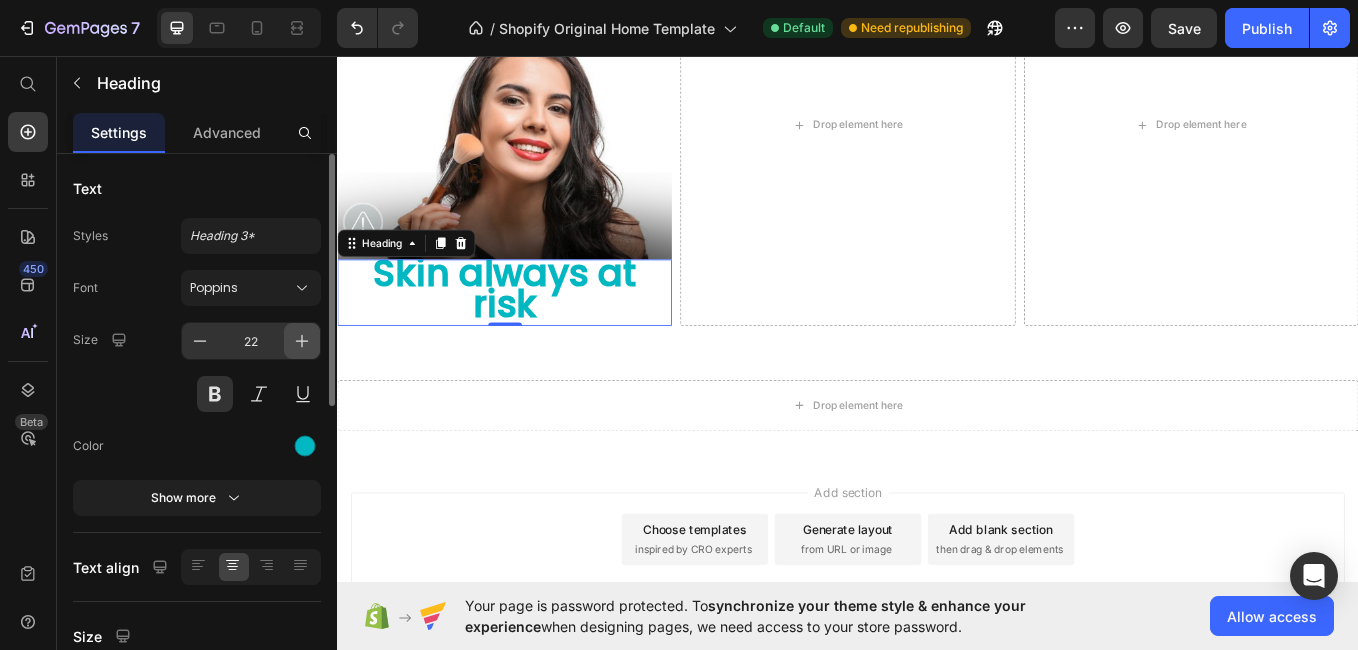 click 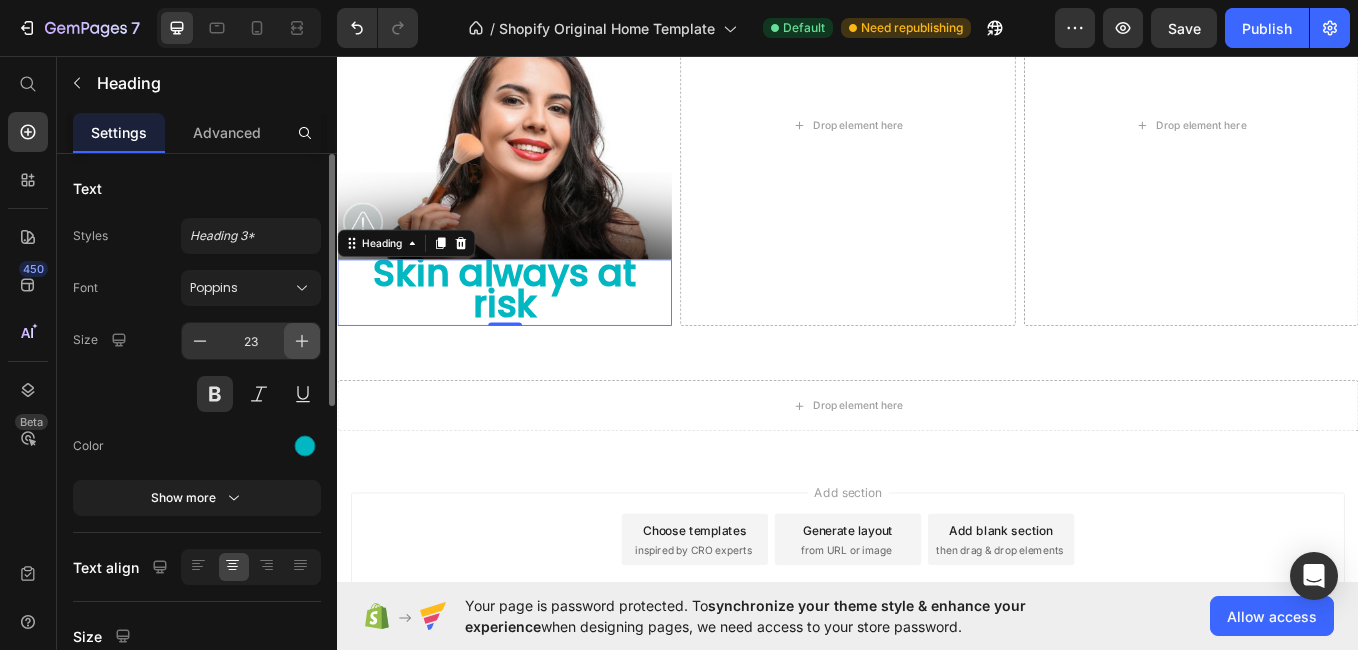 click 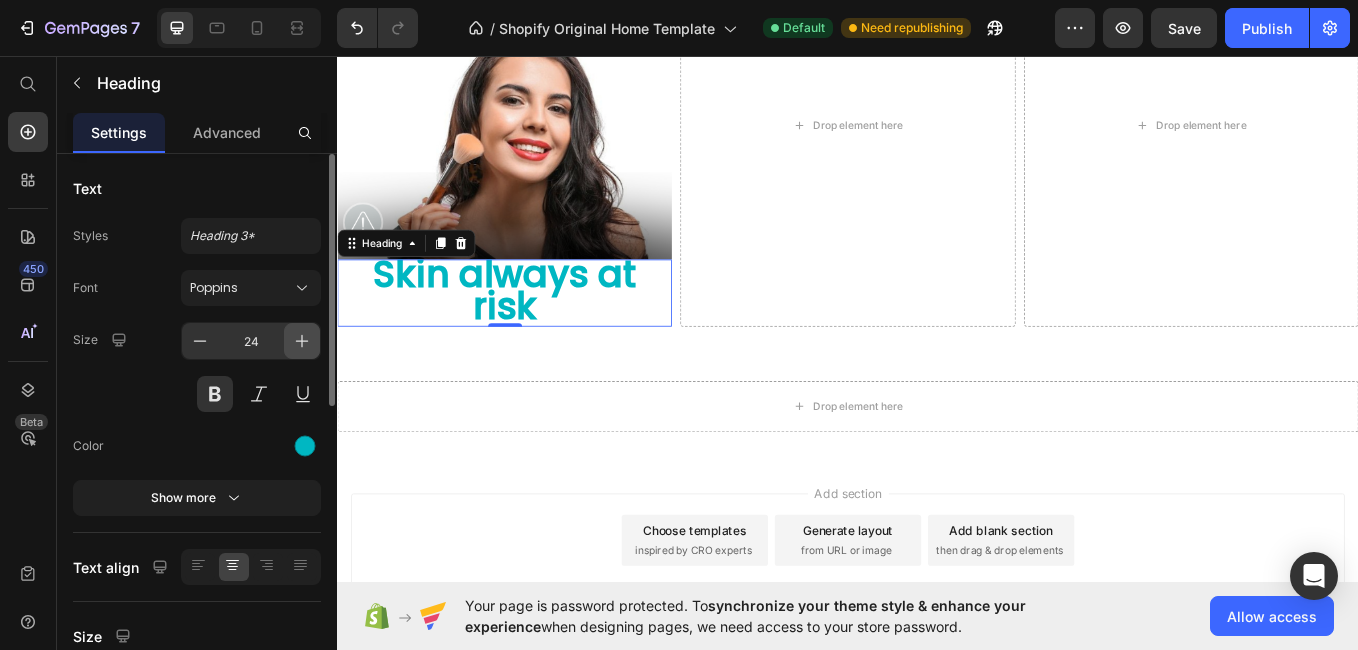 click 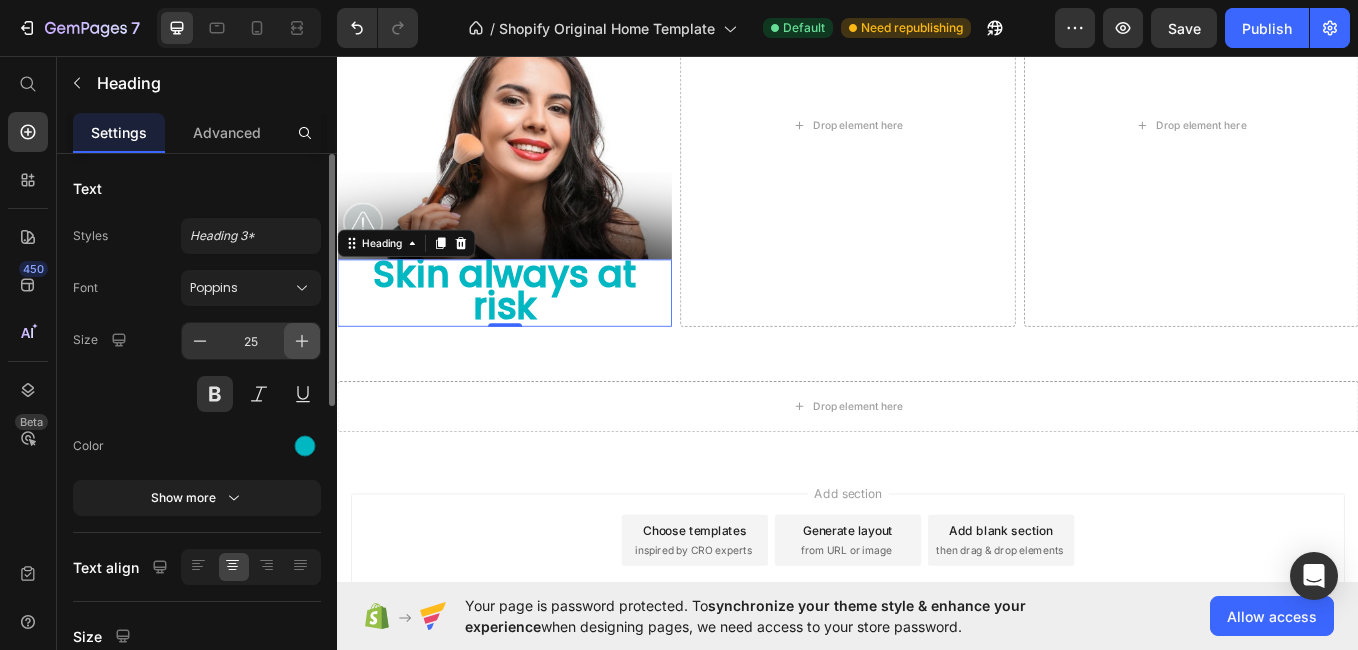 click 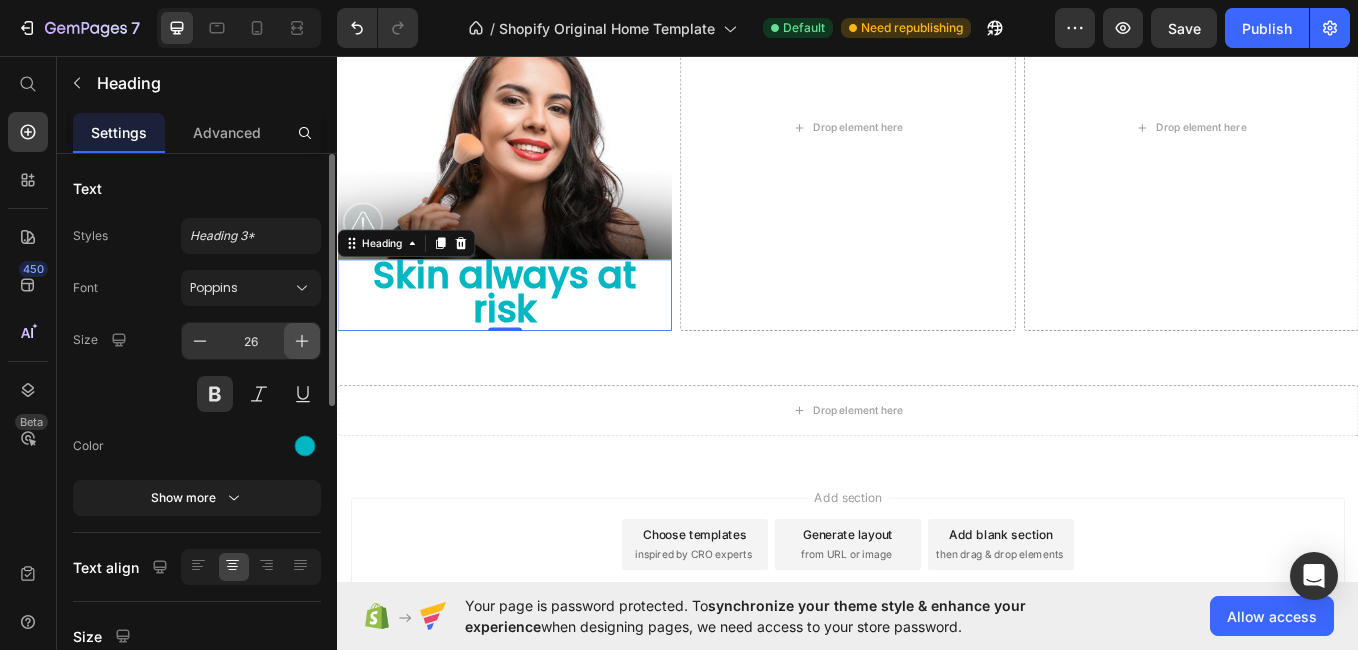 click 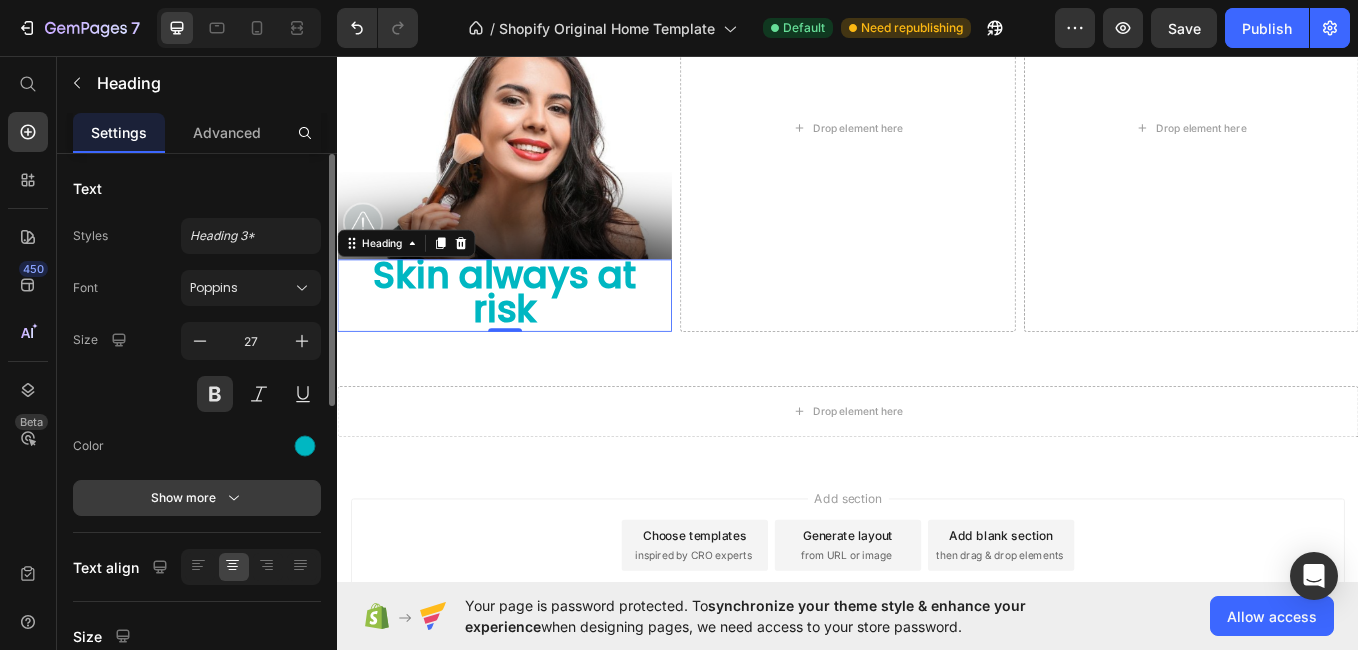 click on "Show more" at bounding box center [197, 498] 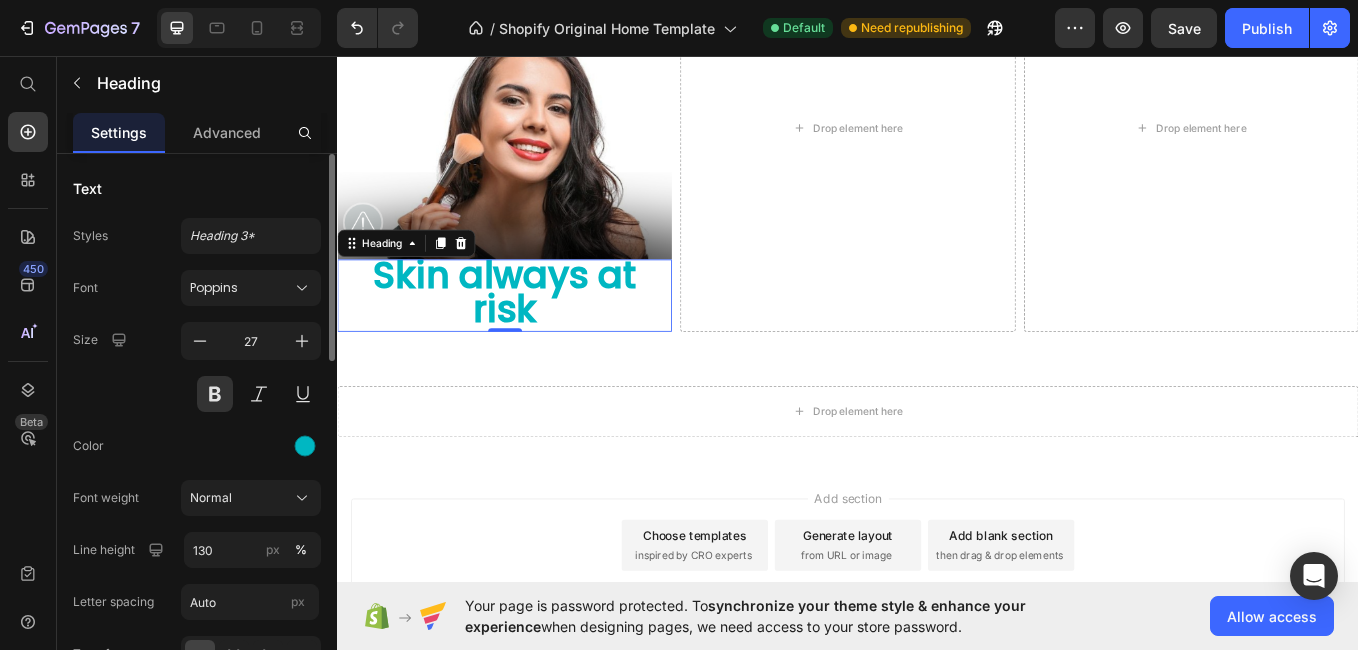 click on "Normal" at bounding box center [211, 498] 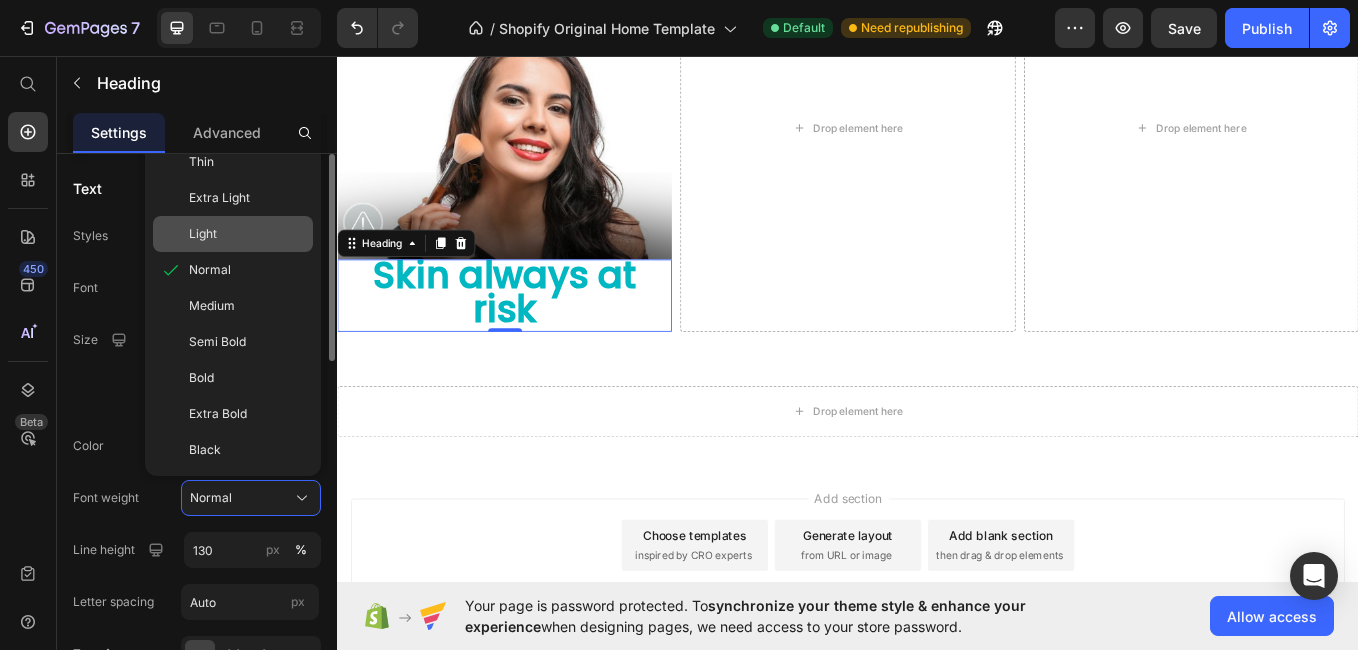 click on "Light" 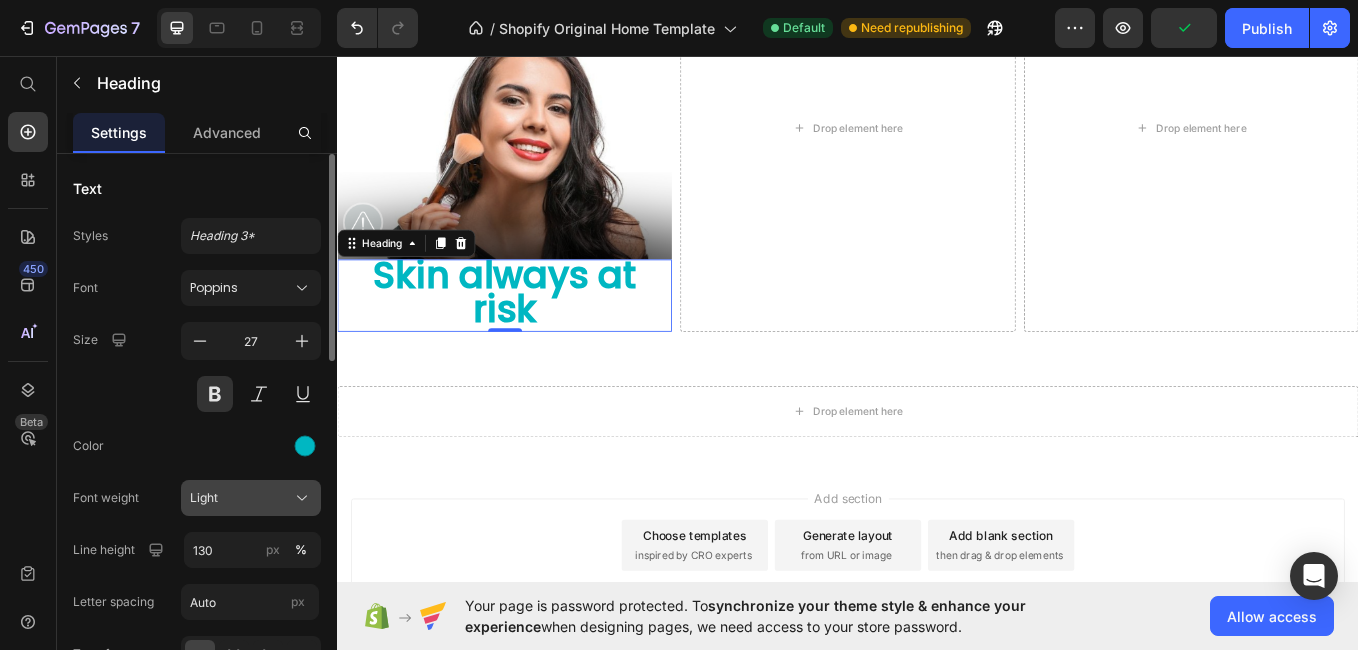 click on "Light" at bounding box center (251, 498) 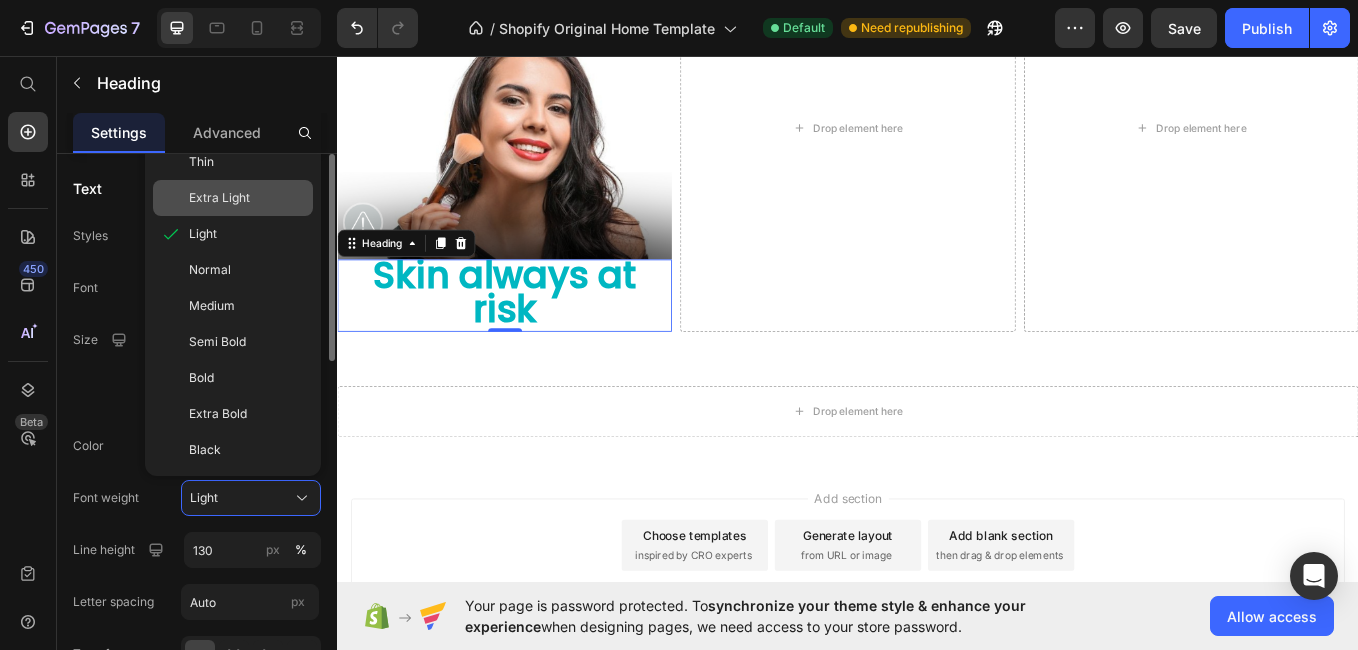 click on "Extra Light" at bounding box center [219, 198] 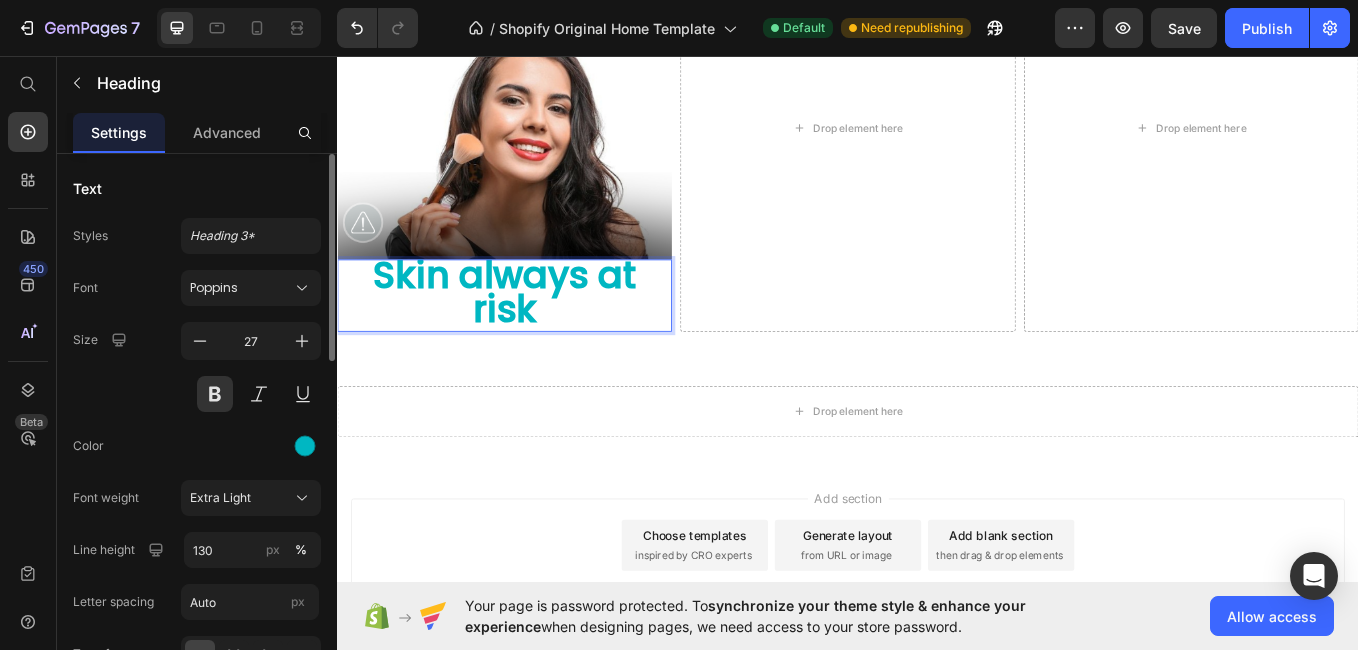 click on "Skin always at risk" at bounding box center (533, 334) 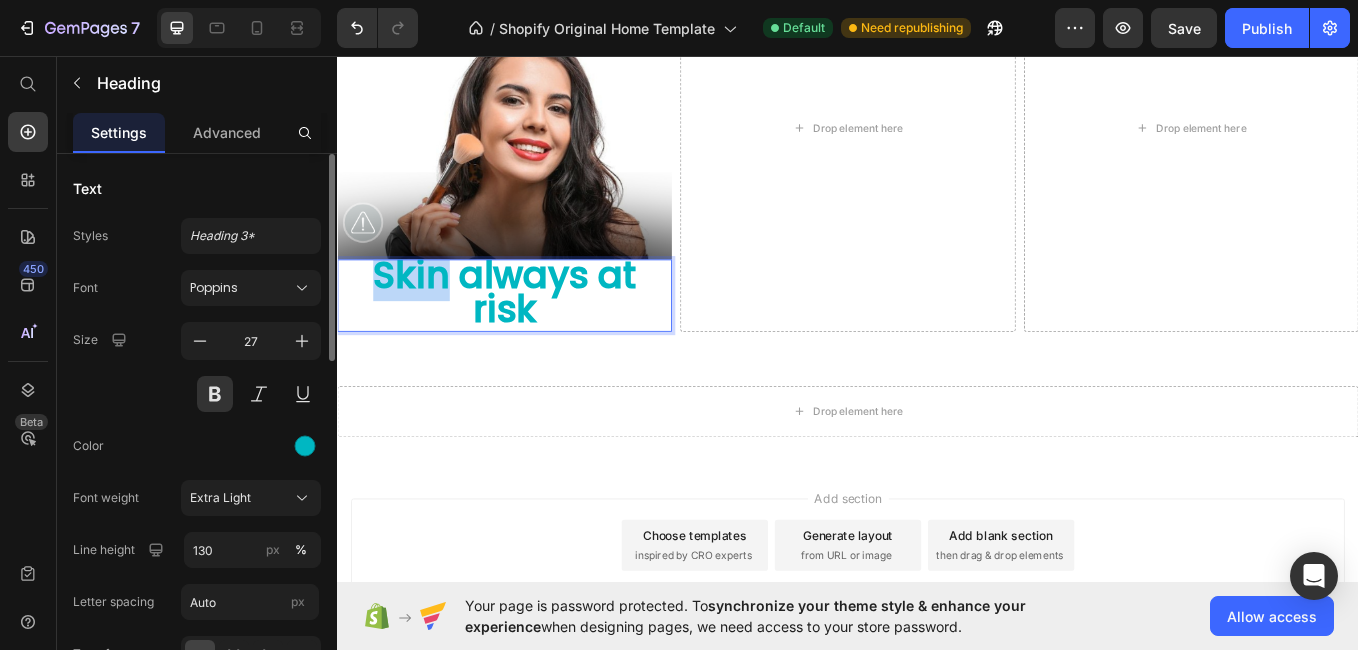 drag, startPoint x: 624, startPoint y: 282, endPoint x: 421, endPoint y: 323, distance: 207.09901 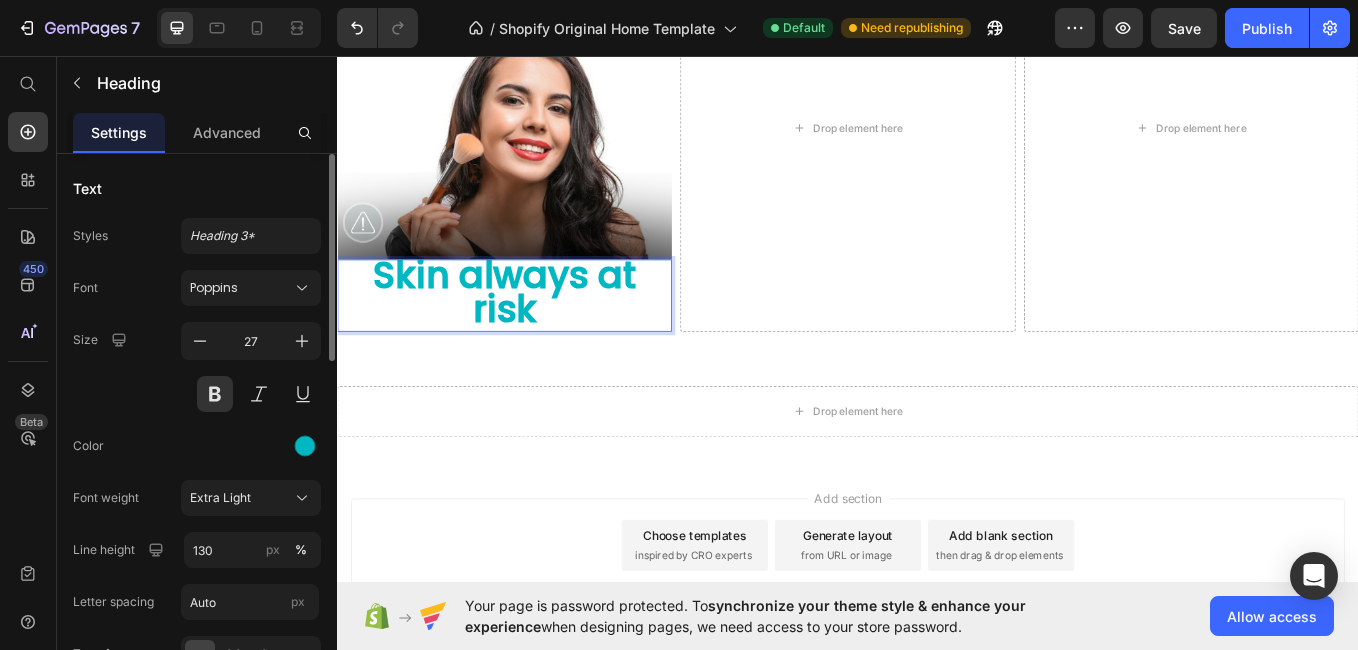 click on "Skin always at risk" at bounding box center (533, 334) 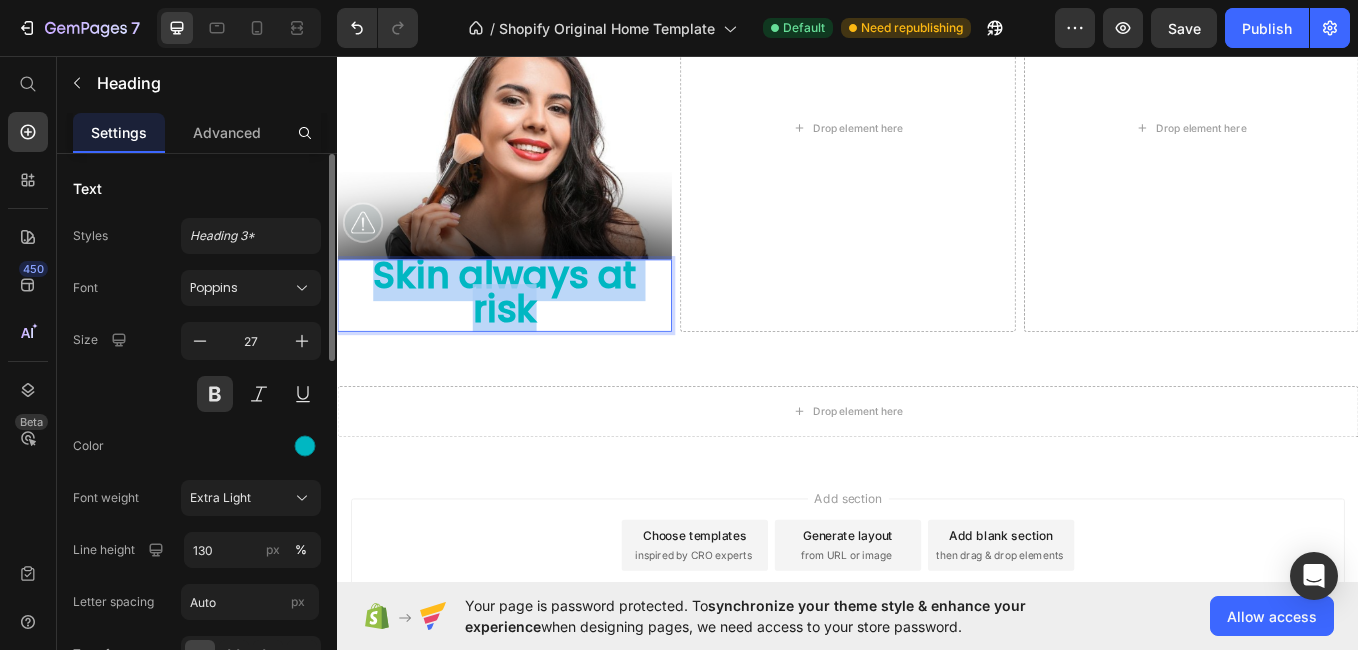 drag, startPoint x: 597, startPoint y: 354, endPoint x: 359, endPoint y: 299, distance: 244.27238 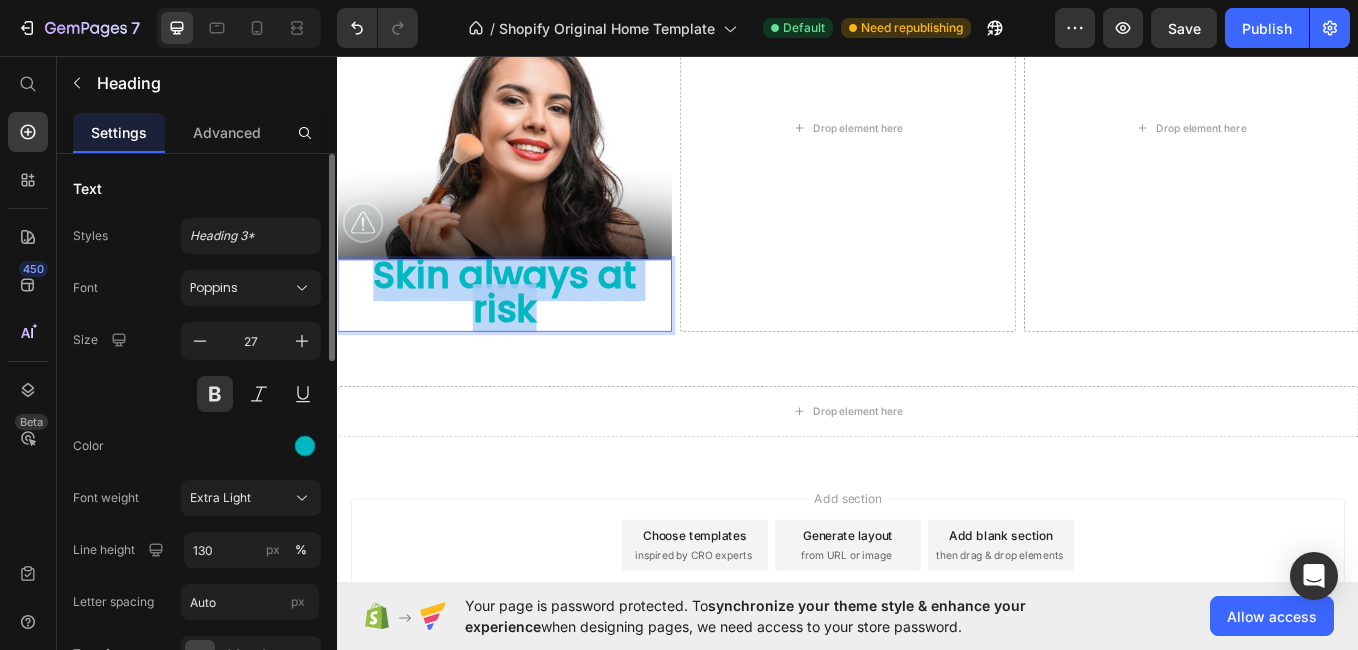 click on "Skin always at risk" at bounding box center (533, 337) 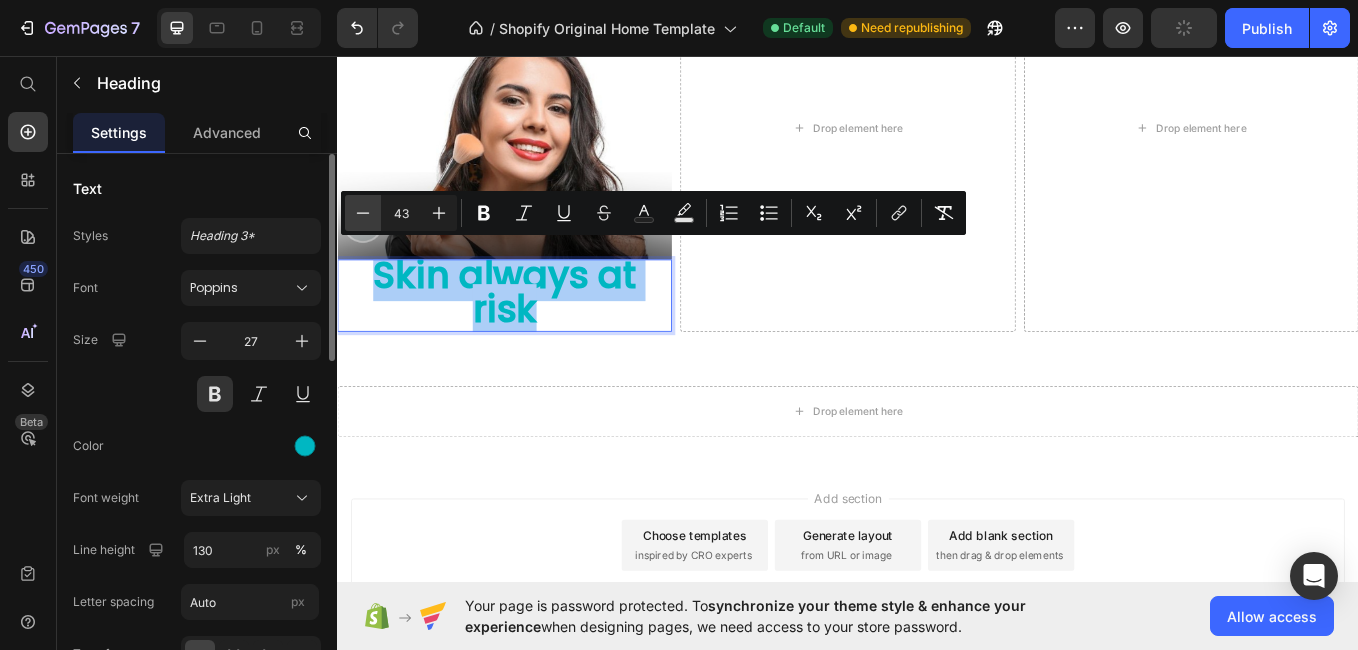 click 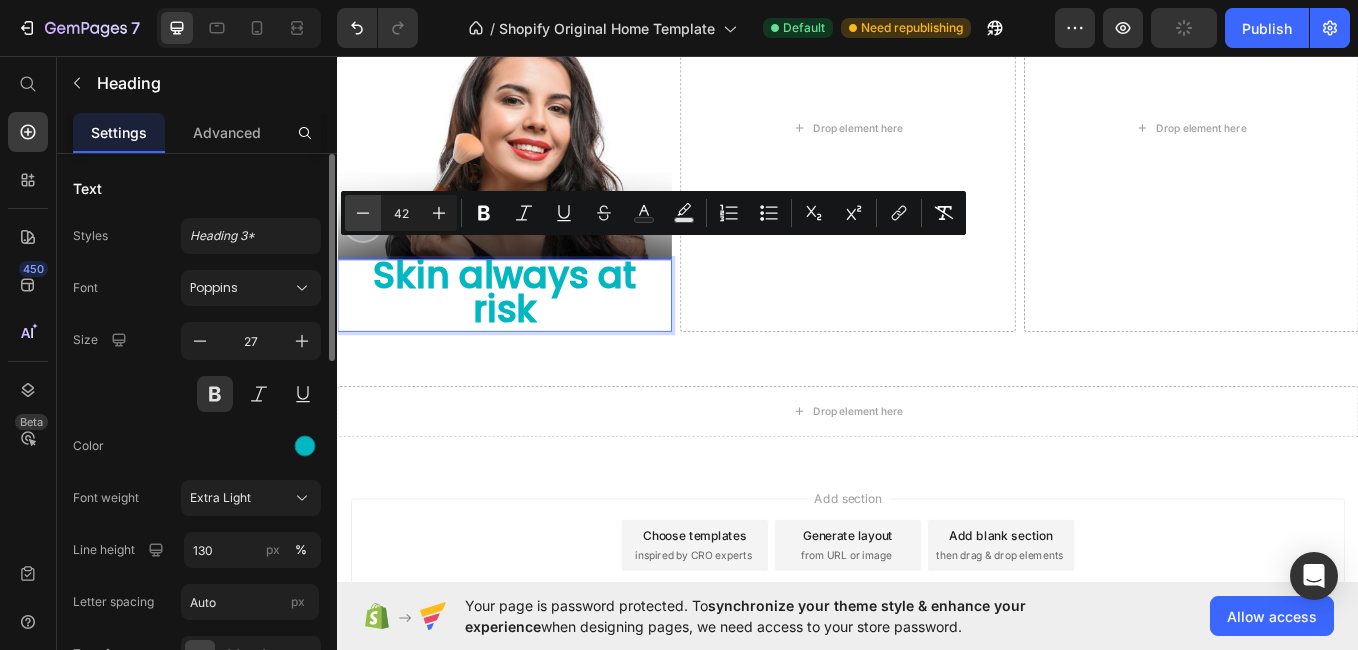click 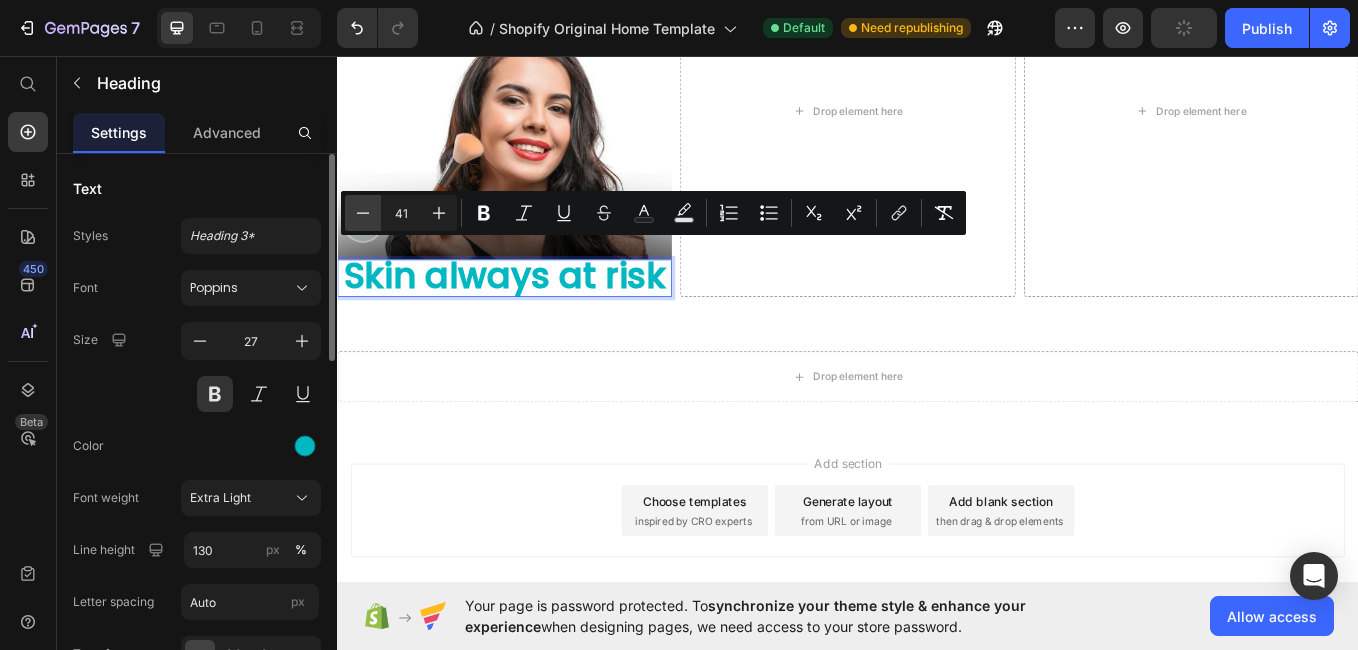 click 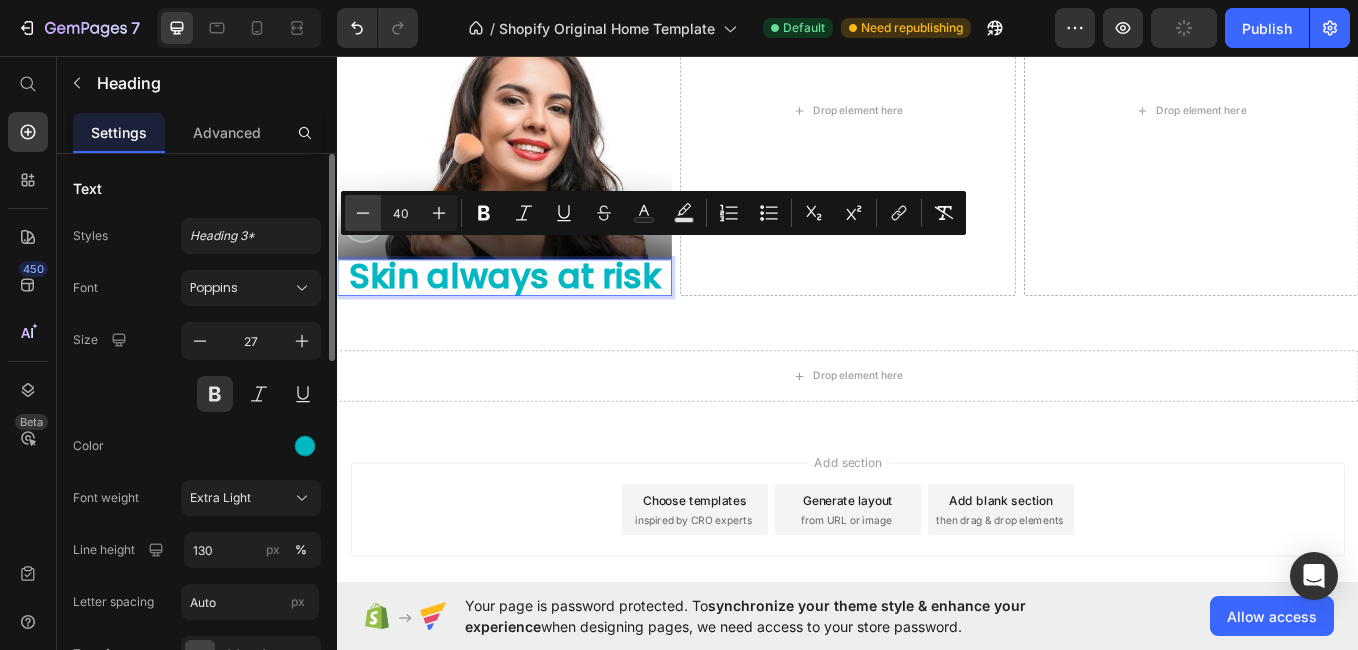 click 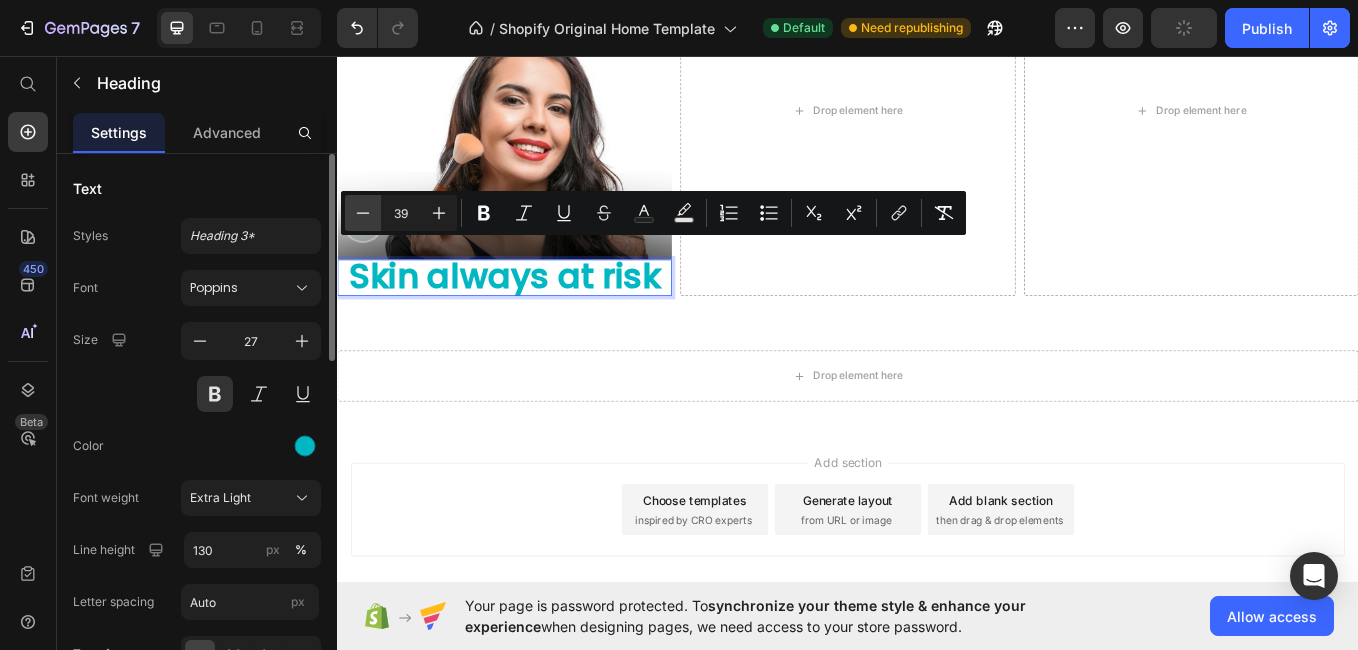 click 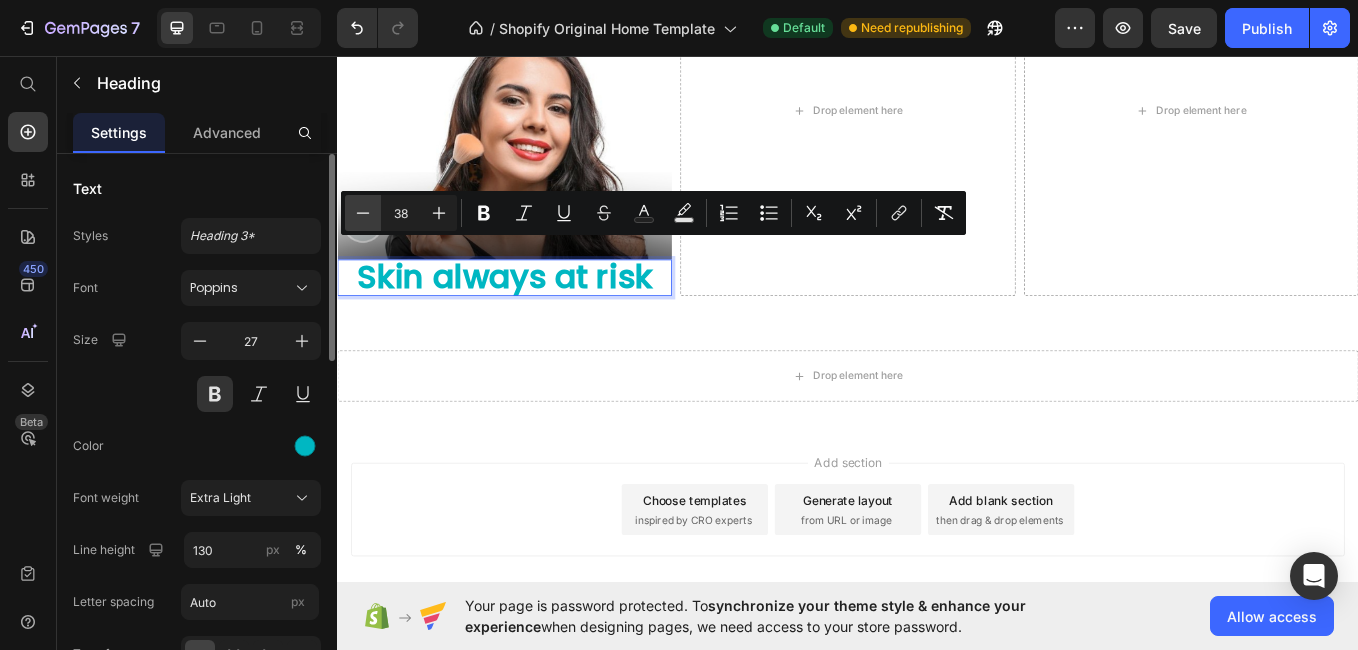click 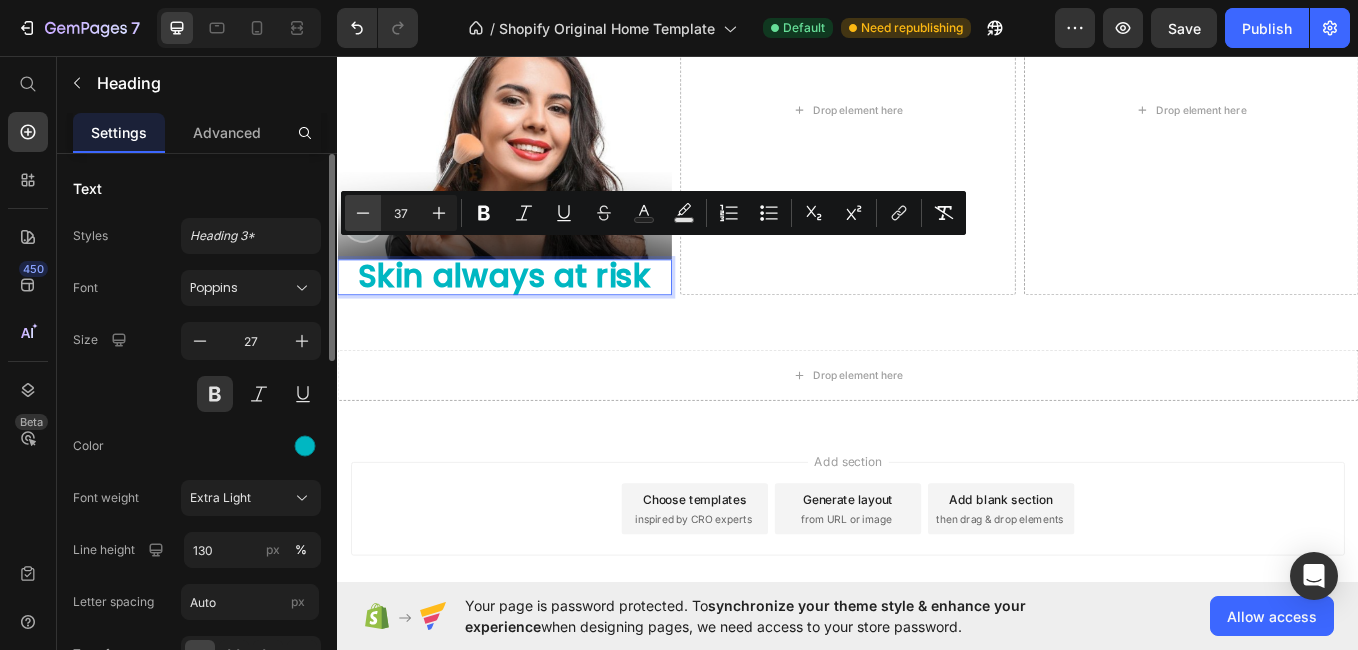 click 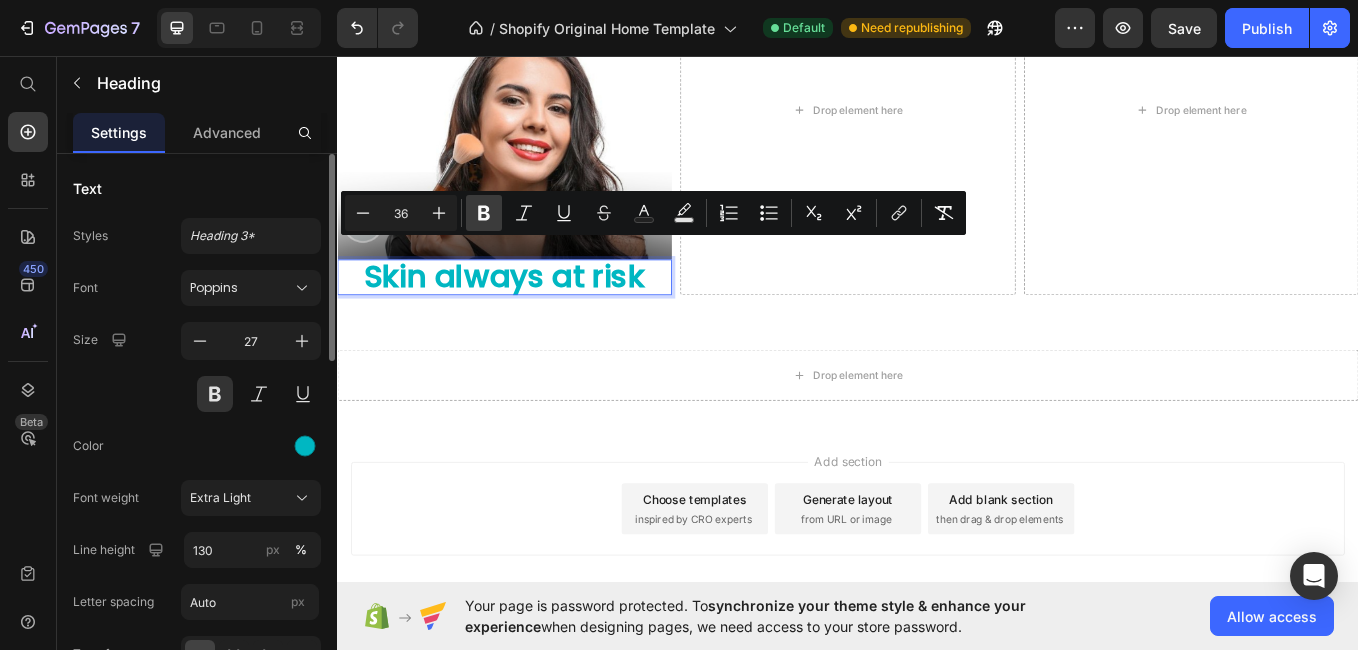 click on "Bold" at bounding box center [484, 213] 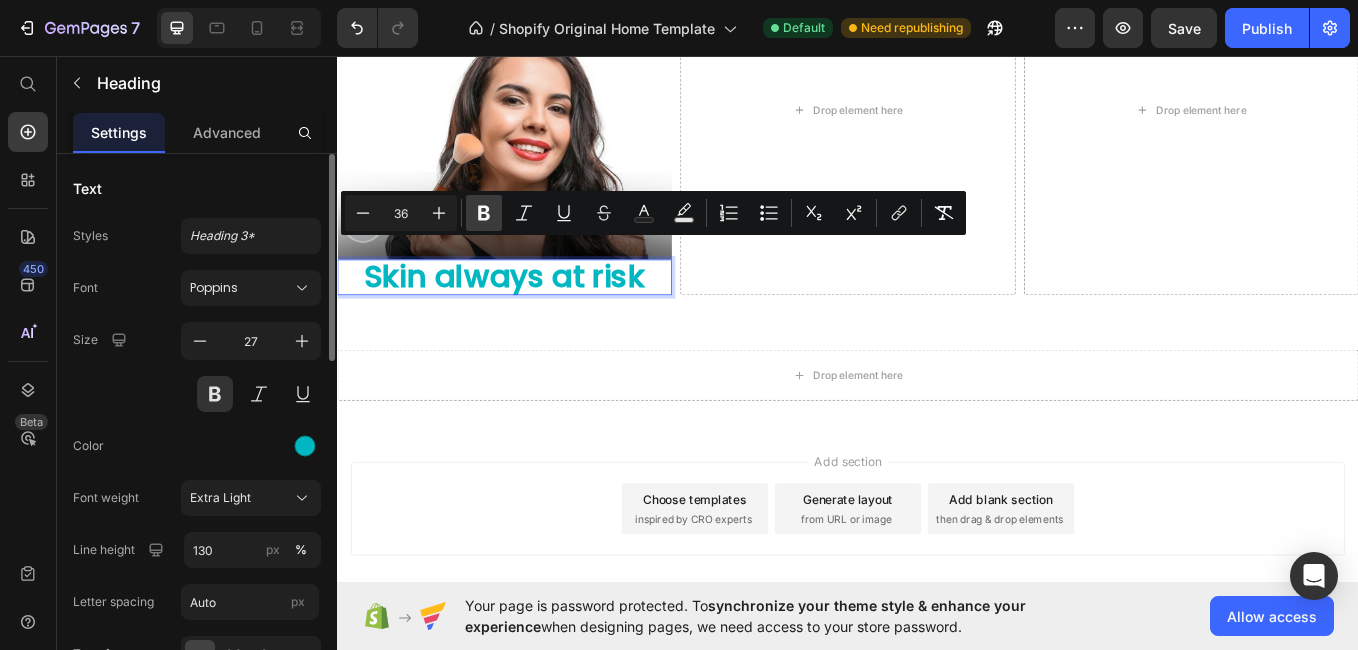 click on "Bold" at bounding box center [484, 213] 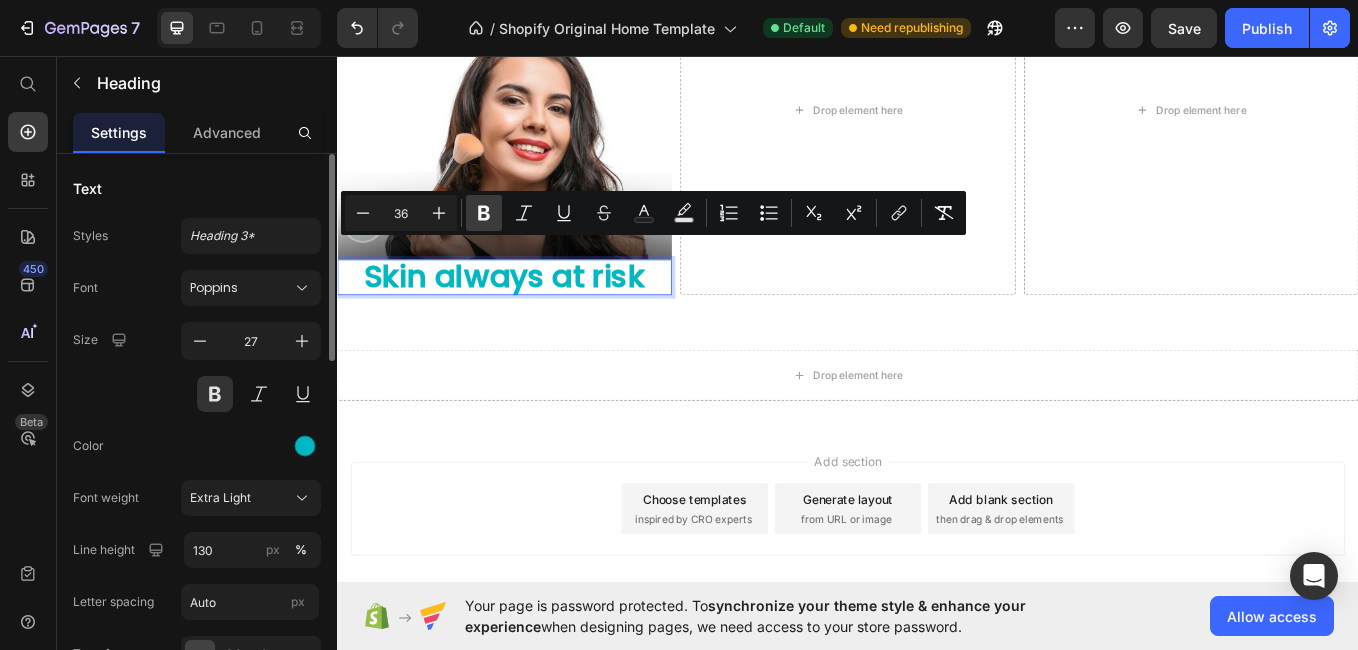 click on "Bold" at bounding box center (484, 213) 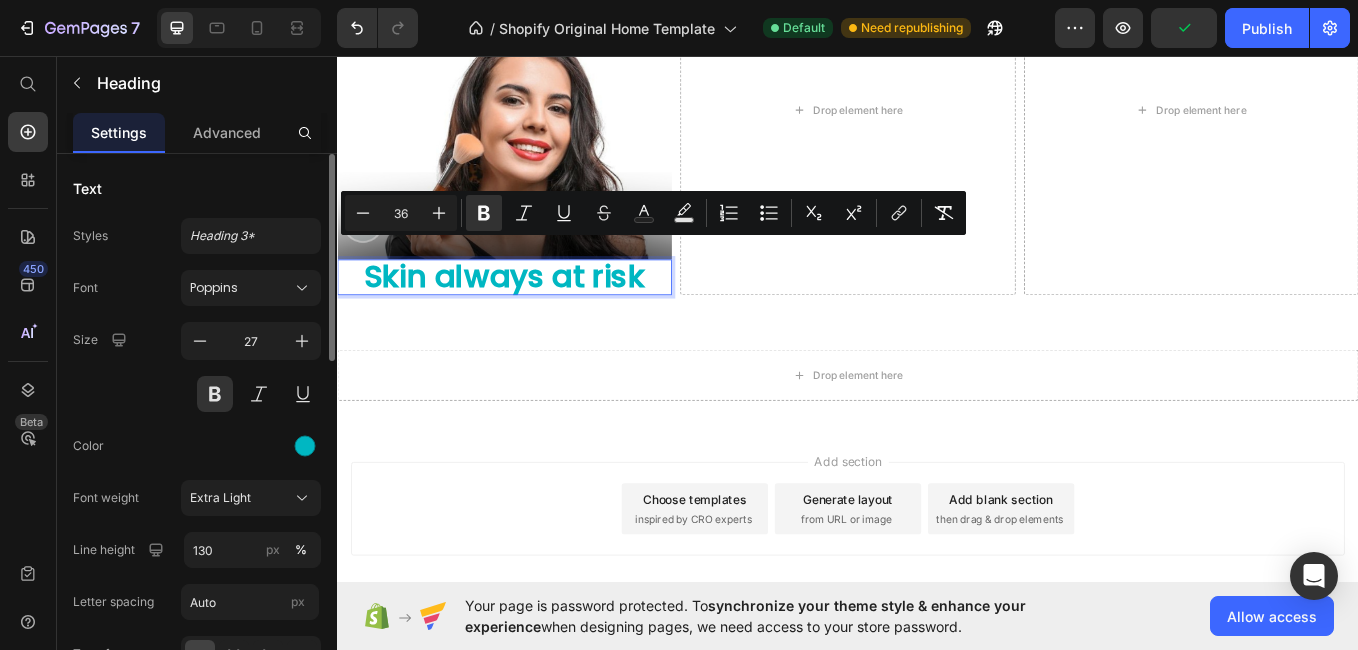 click on "Size 27" at bounding box center (197, 367) 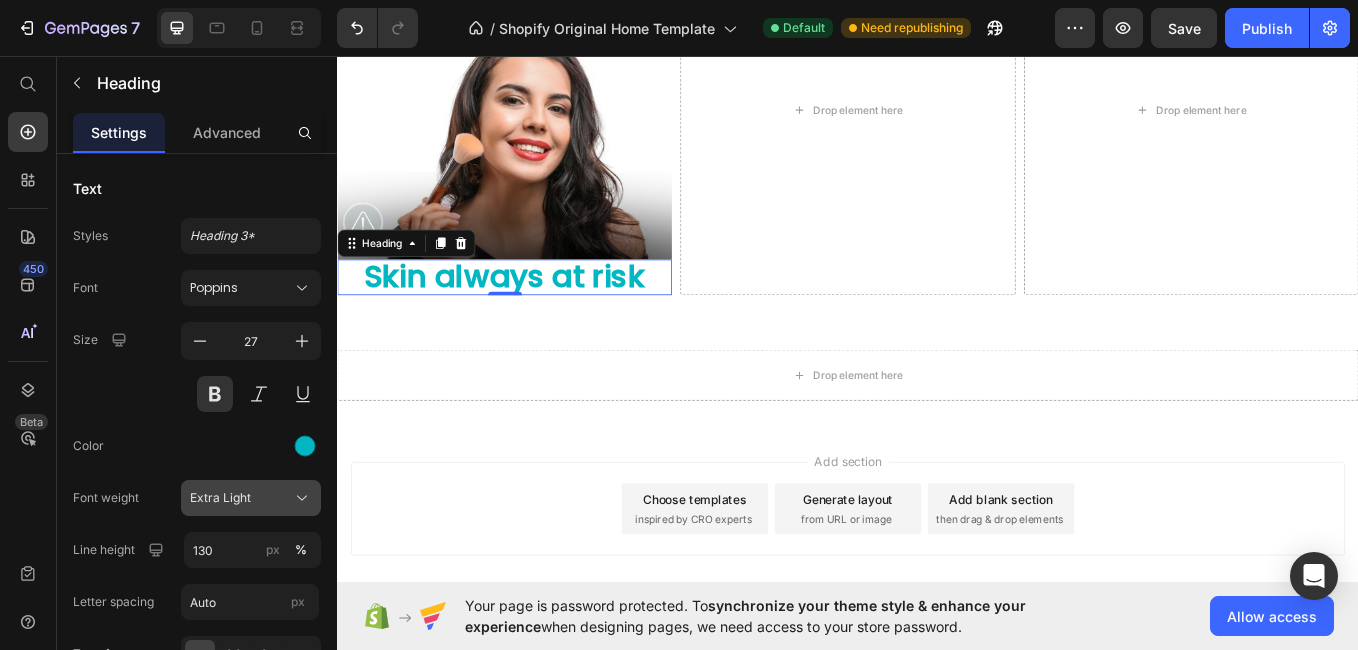 click on "Extra Light" at bounding box center [220, 498] 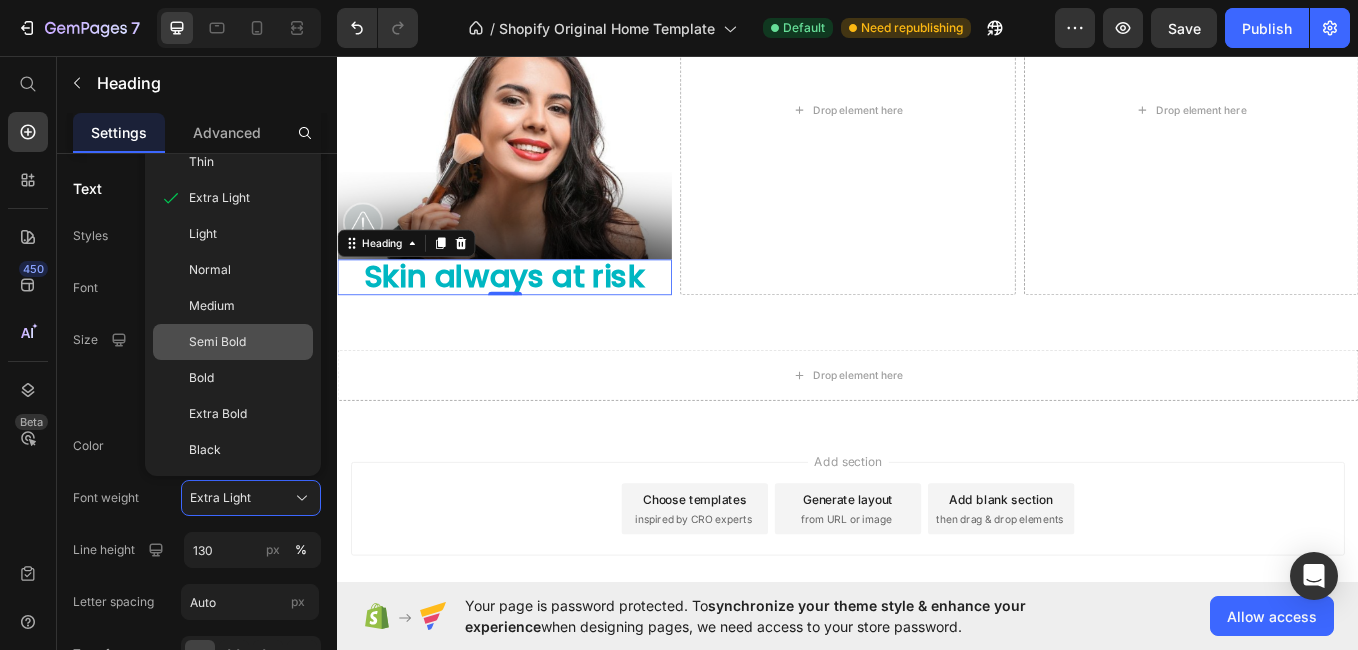 click on "Semi Bold" 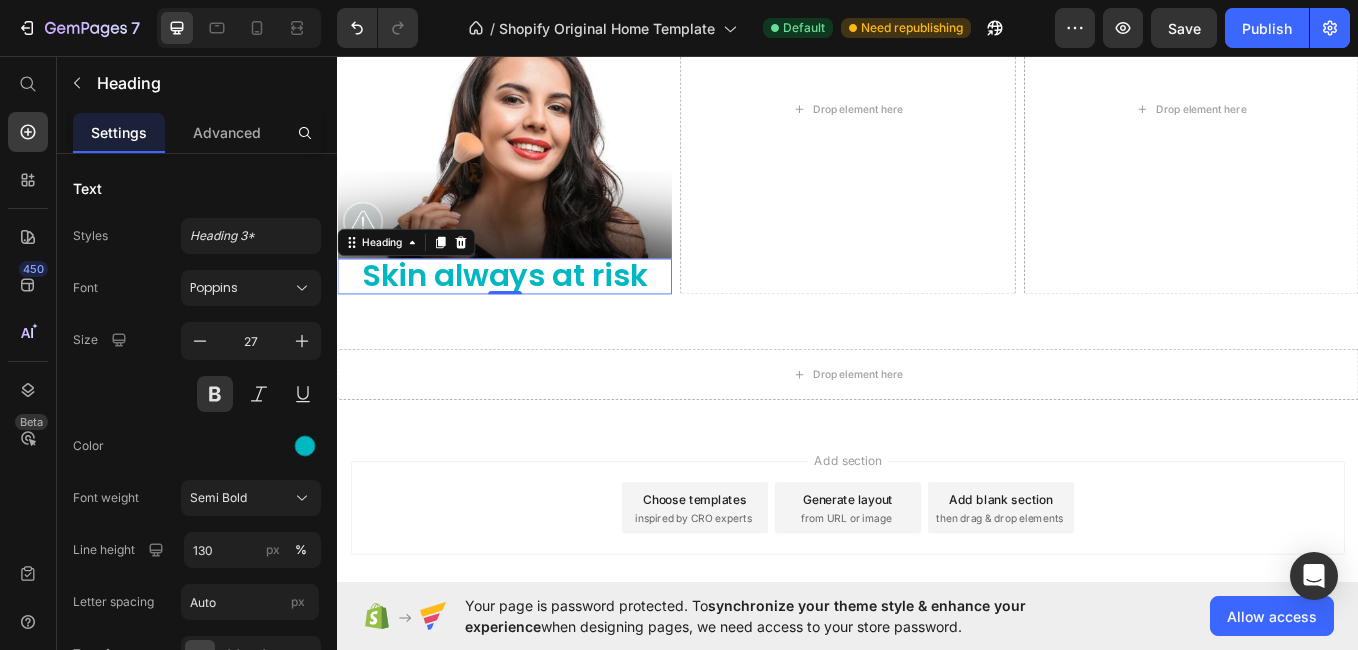 scroll, scrollTop: 1135, scrollLeft: 0, axis: vertical 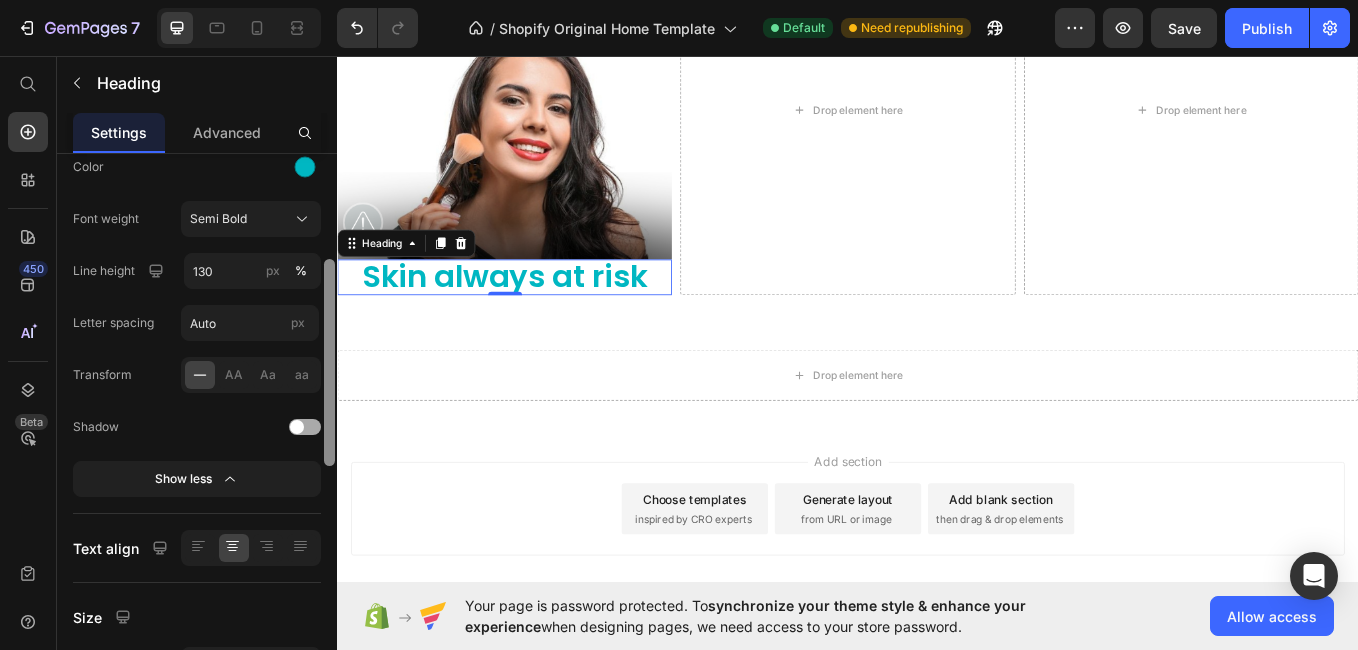 drag, startPoint x: 329, startPoint y: 323, endPoint x: 319, endPoint y: 428, distance: 105.47511 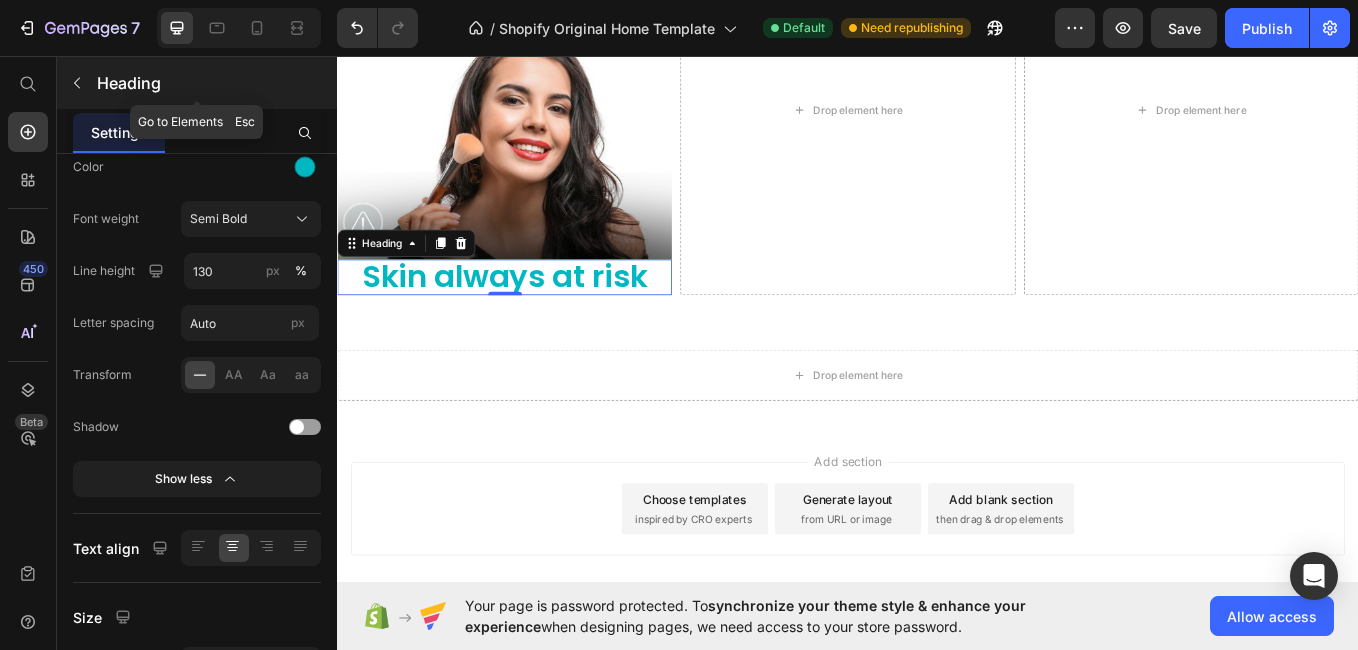 click at bounding box center [77, 83] 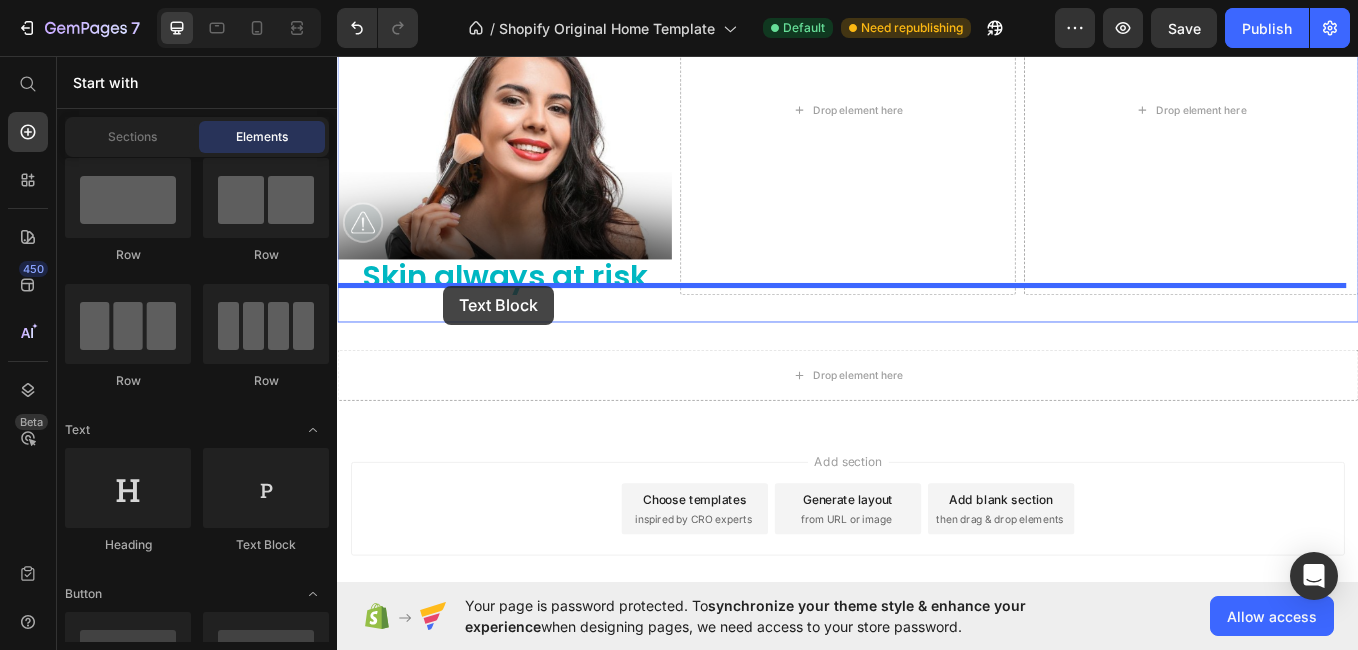 drag, startPoint x: 459, startPoint y: 397, endPoint x: 461, endPoint y: 326, distance: 71.02816 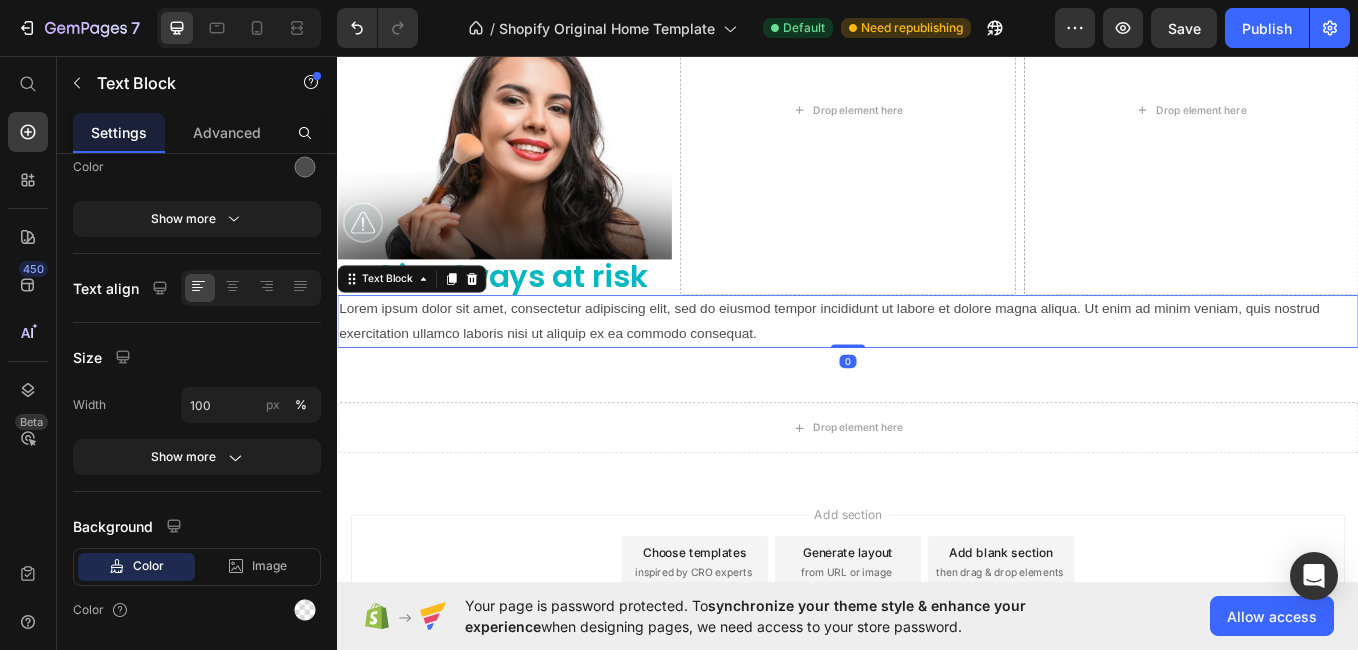 scroll, scrollTop: 0, scrollLeft: 0, axis: both 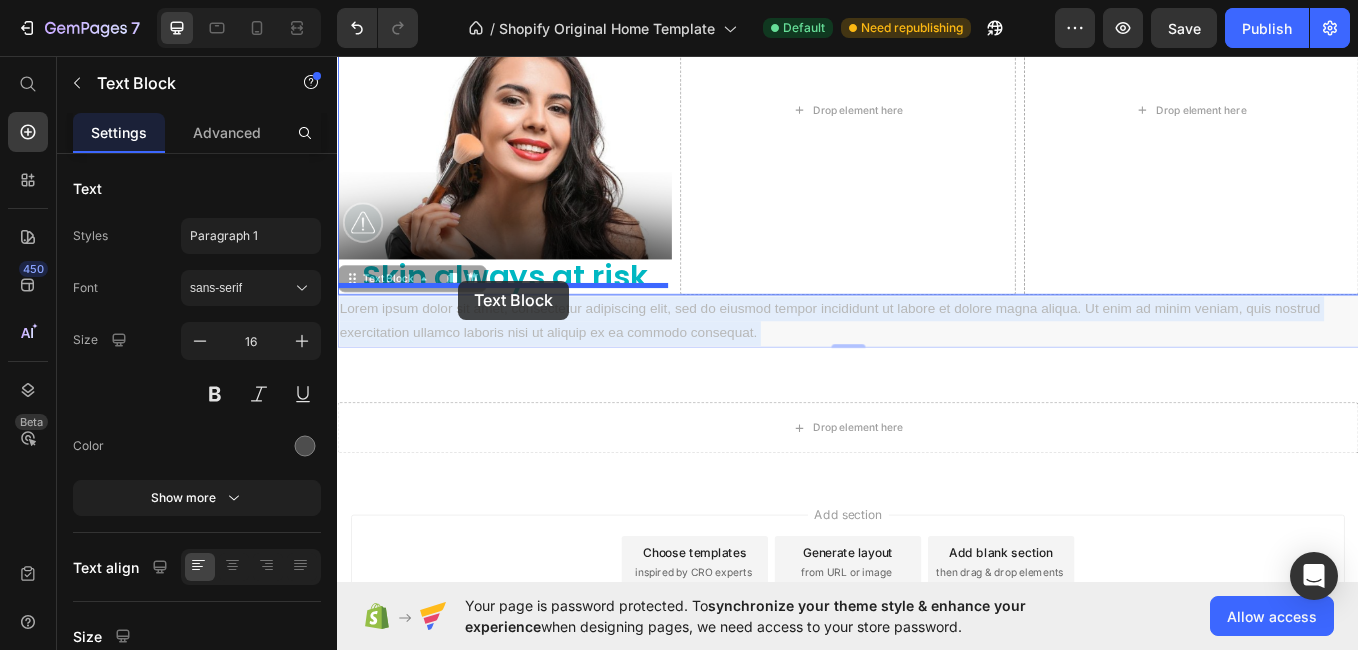 drag, startPoint x: 503, startPoint y: 352, endPoint x: 479, endPoint y: 318, distance: 41.617306 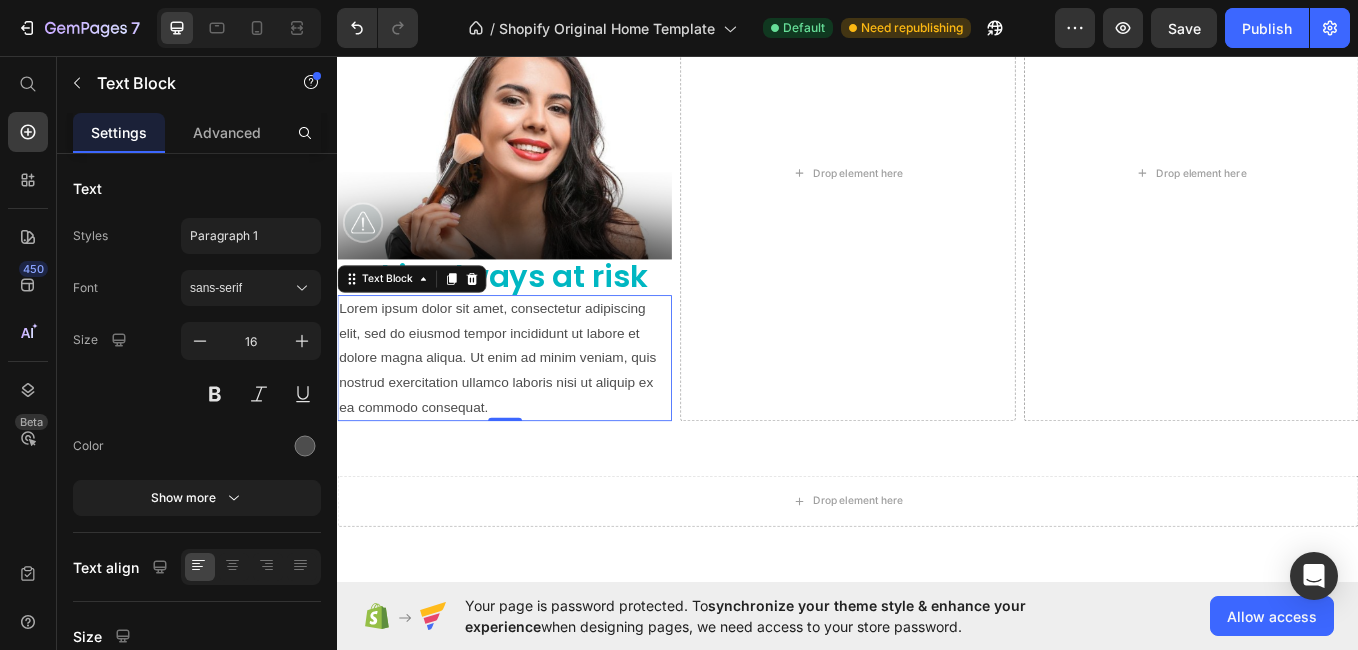 click on "Lorem ipsum dolor sit amet, consectetur adipiscing elit, sed do eiusmod tempor incididunt ut labore et dolore magna aliqua. Ut enim ad minim veniam, quis nostrud exercitation ullamco laboris nisi ut aliquip ex ea commodo consequat." at bounding box center [533, 411] 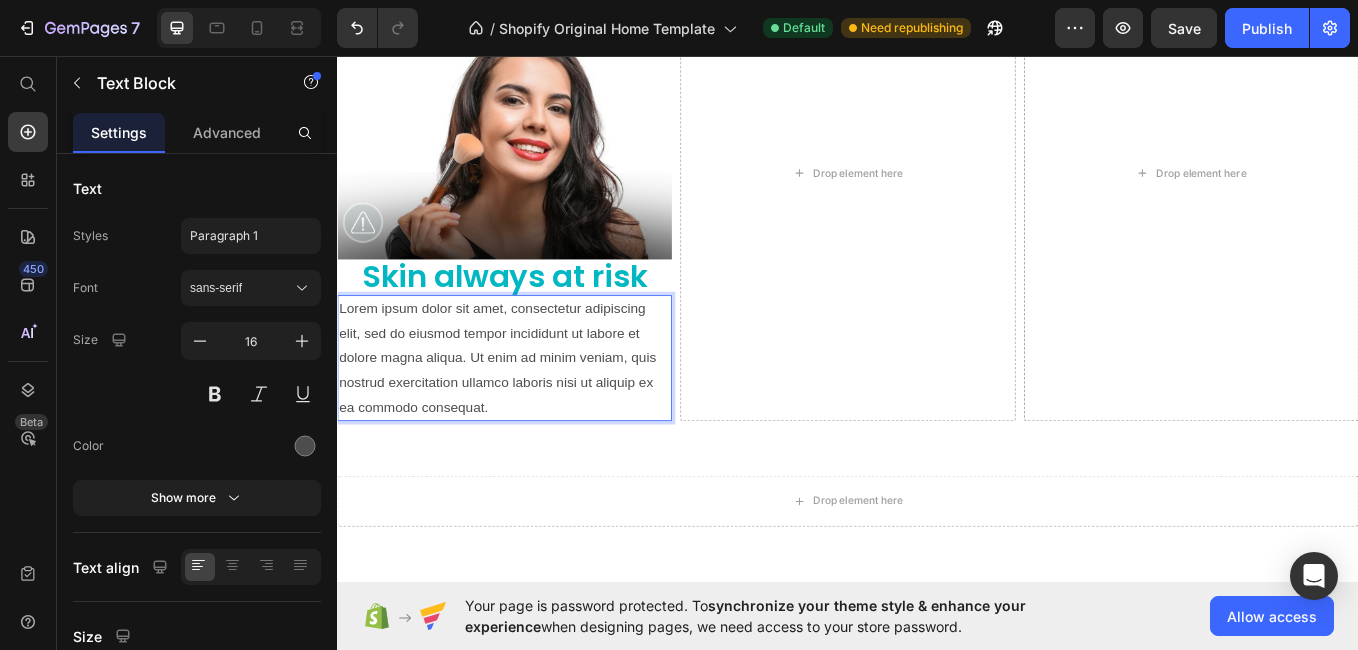 click on "Lorem ipsum dolor sit amet, consectetur adipiscing elit, sed do eiusmod tempor incididunt ut labore et dolore magna aliqua. Ut enim ad minim veniam, quis nostrud exercitation ullamco laboris nisi ut aliquip ex ea commodo consequat." at bounding box center [533, 411] 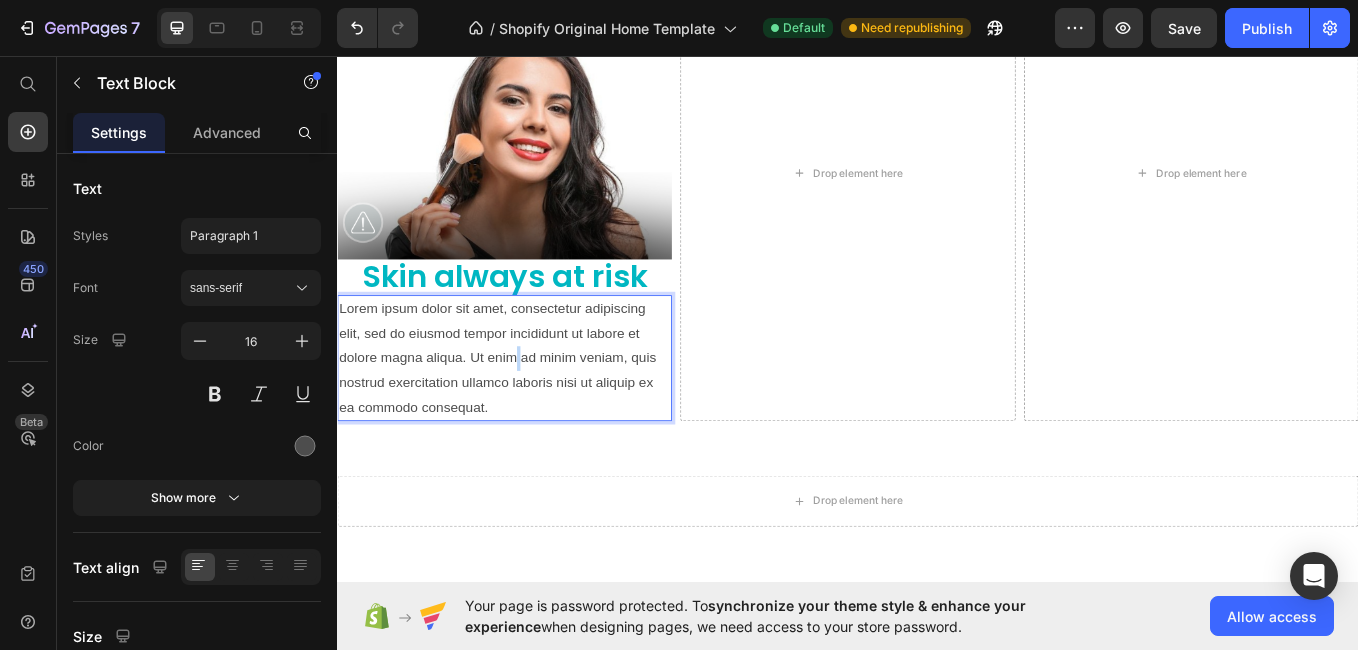 click on "Lorem ipsum dolor sit amet, consectetur adipiscing elit, sed do eiusmod tempor incididunt ut labore et dolore magna aliqua. Ut enim ad minim veniam, quis nostrud exercitation ullamco laboris nisi ut aliquip ex ea commodo consequat." at bounding box center (533, 411) 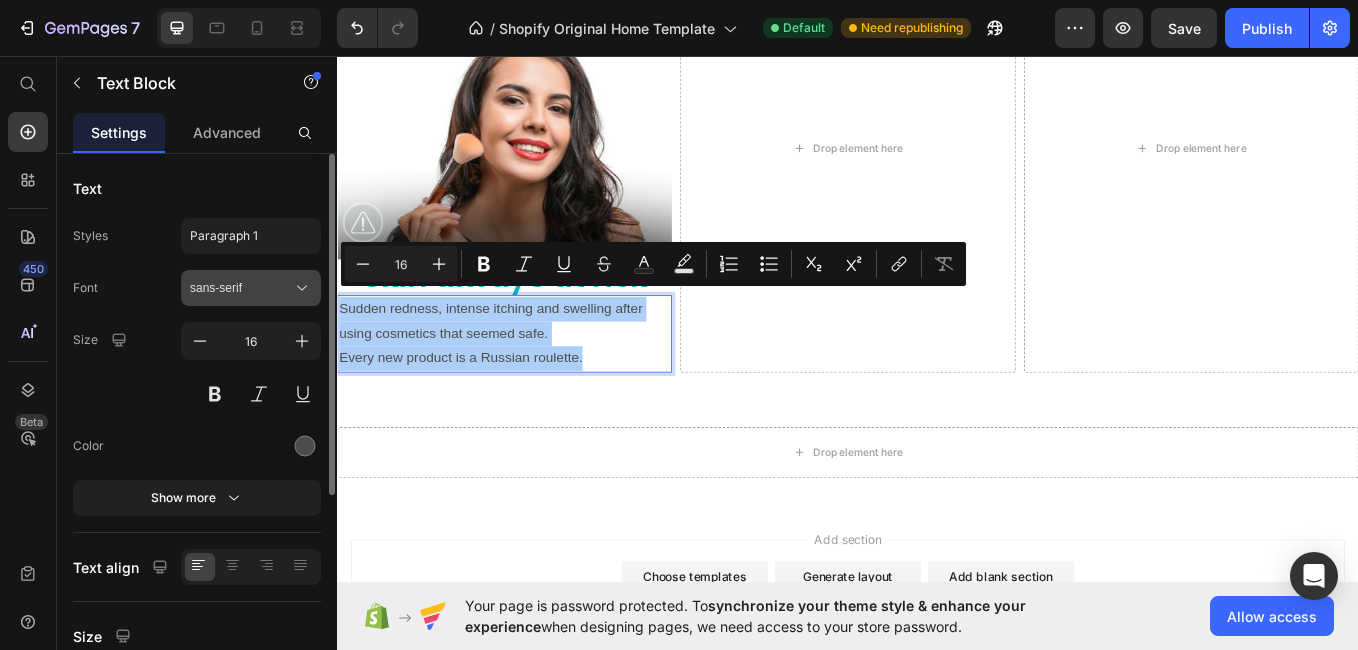 click on "sans-serif" at bounding box center (251, 288) 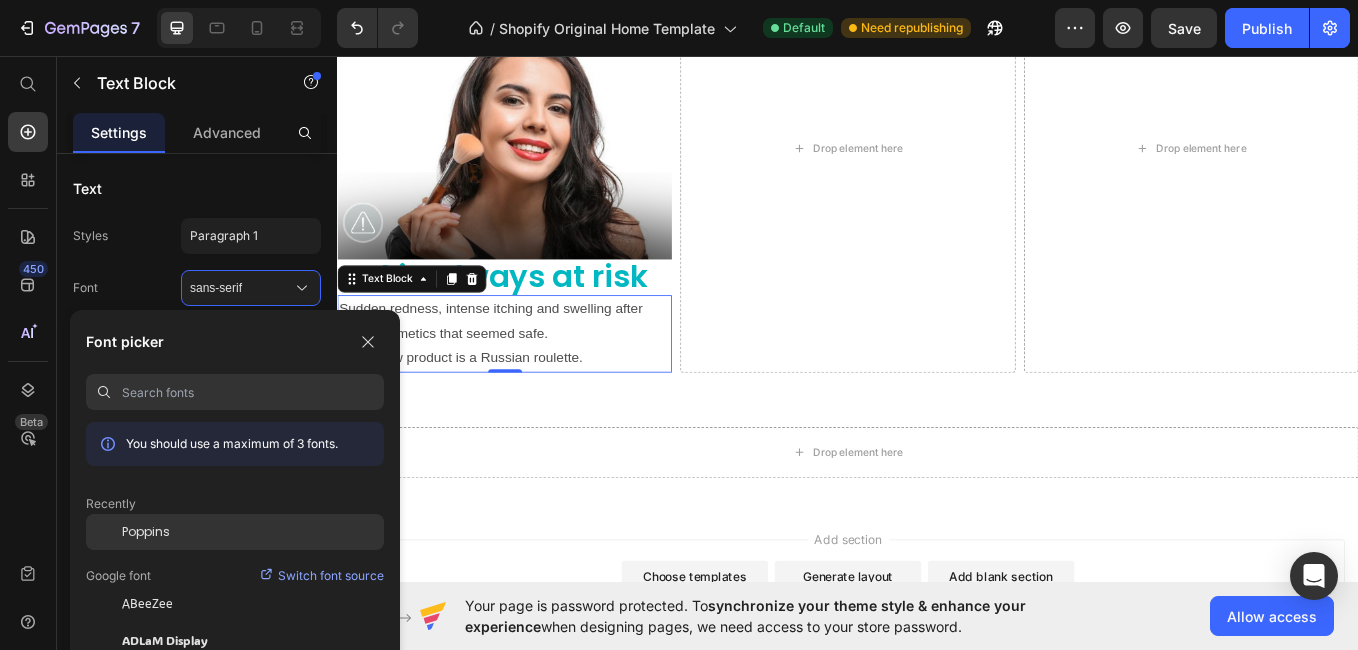 click on "Poppins" 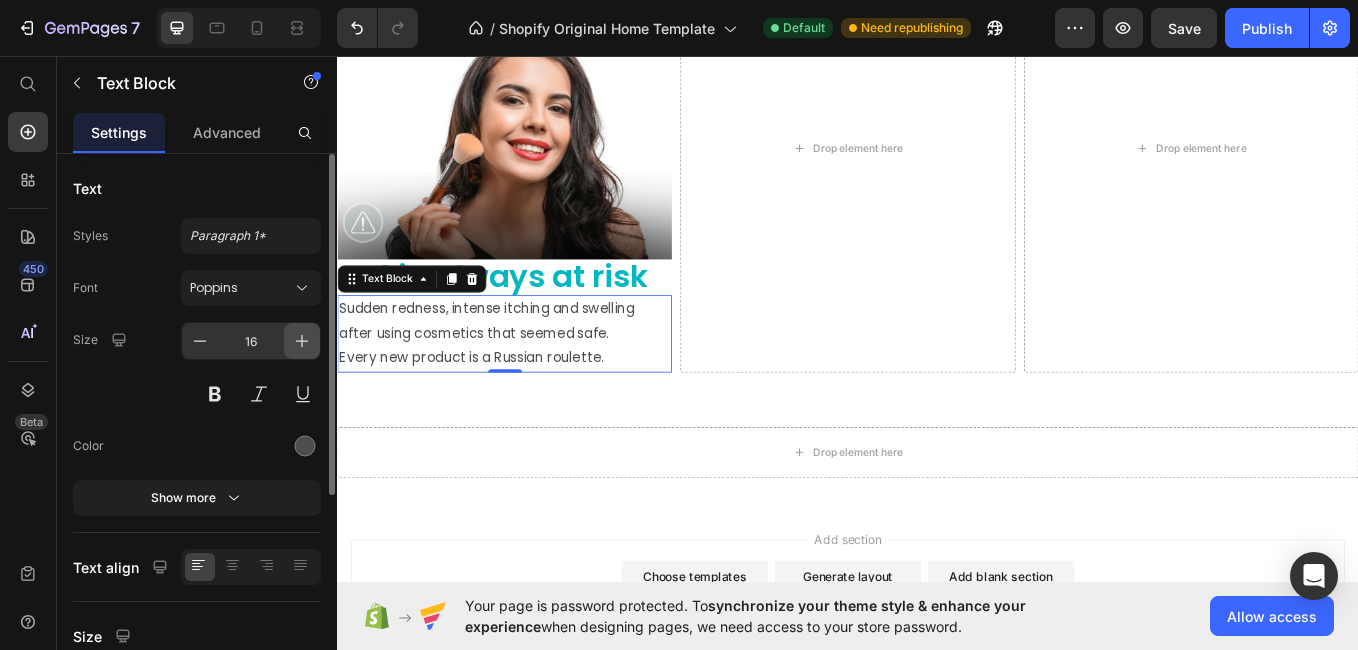 click 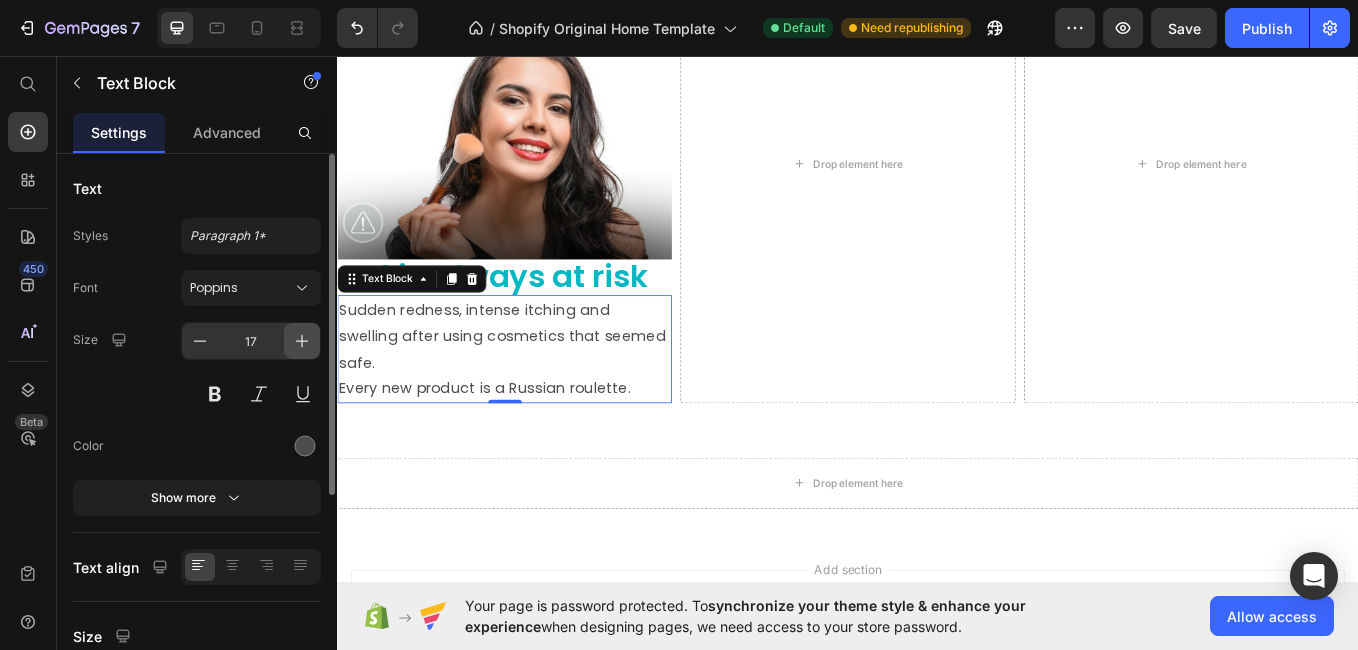 click 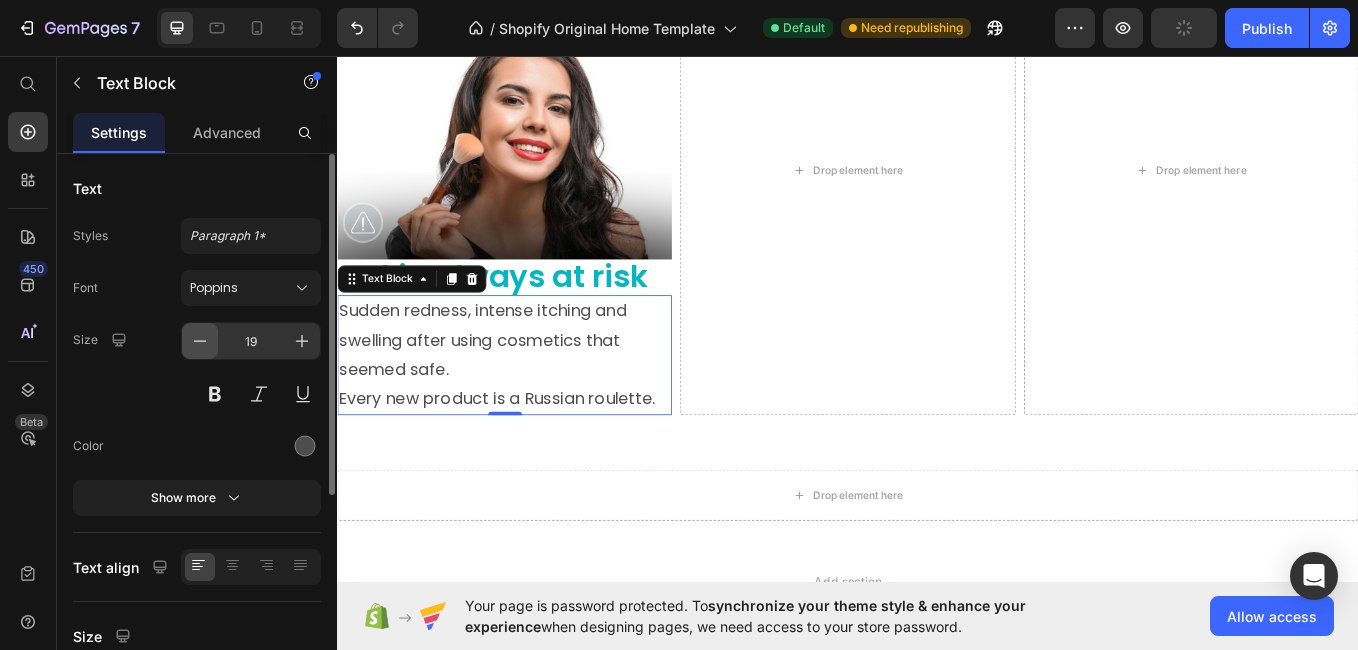 click 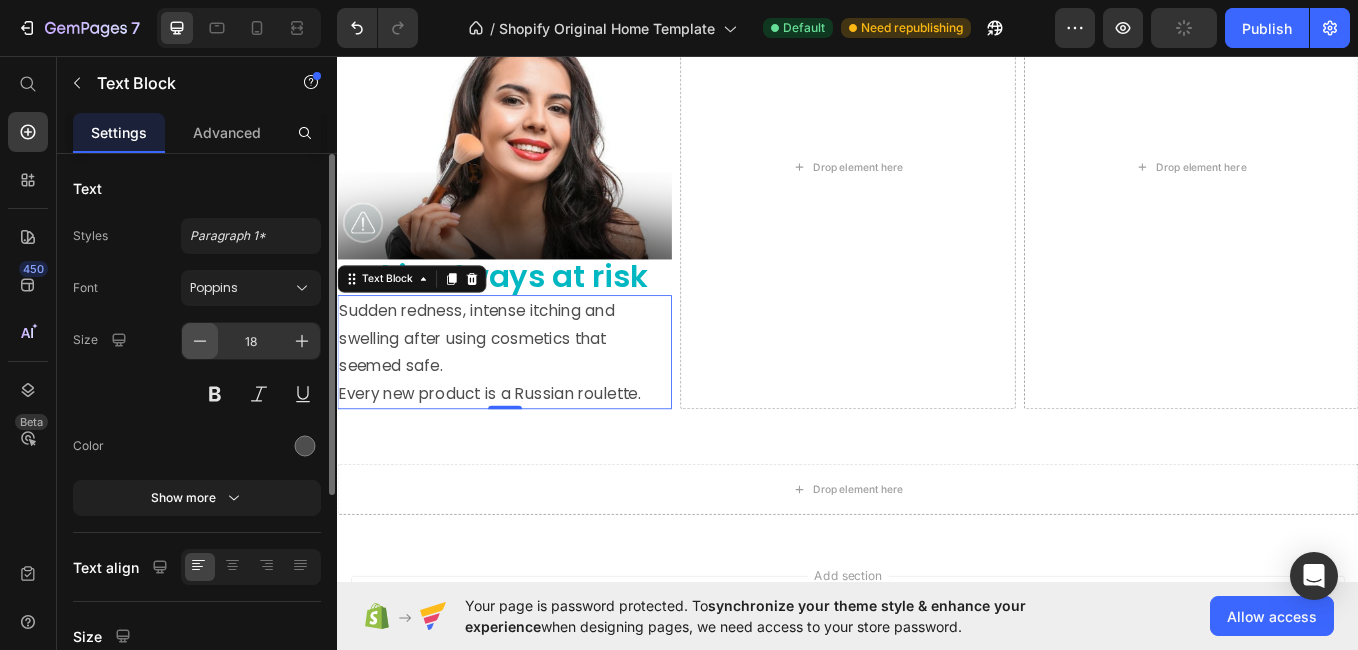 click 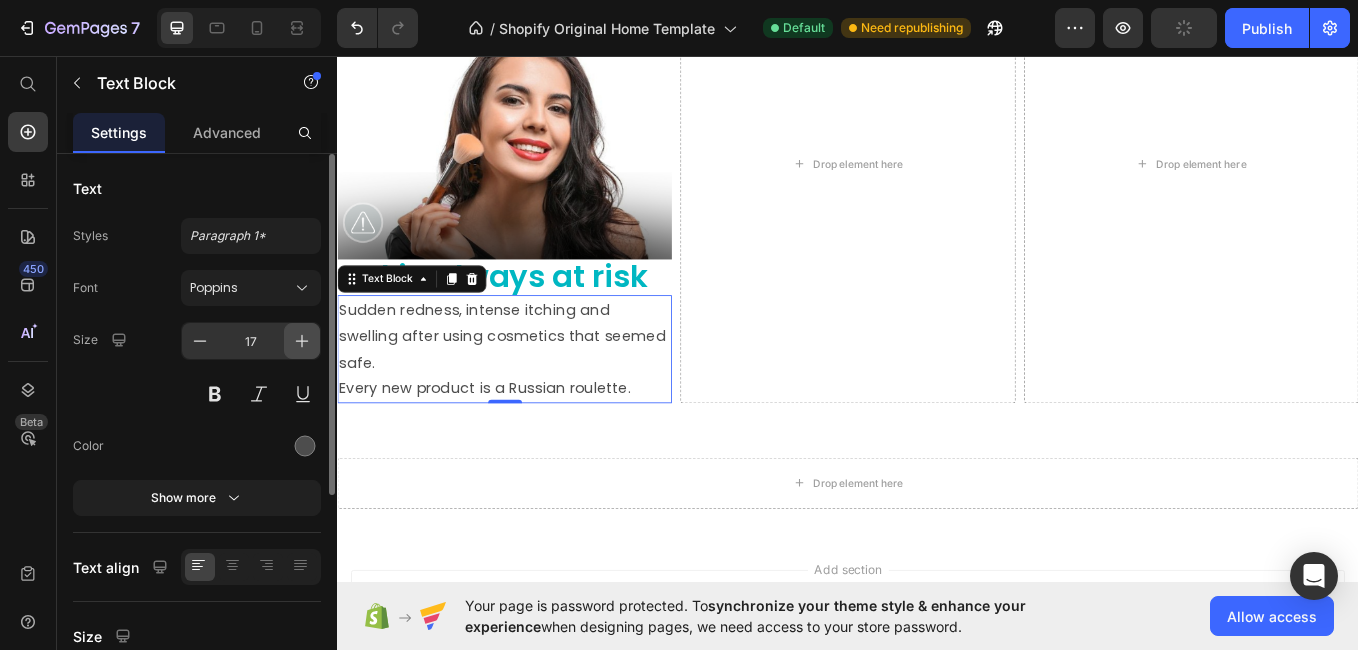 click 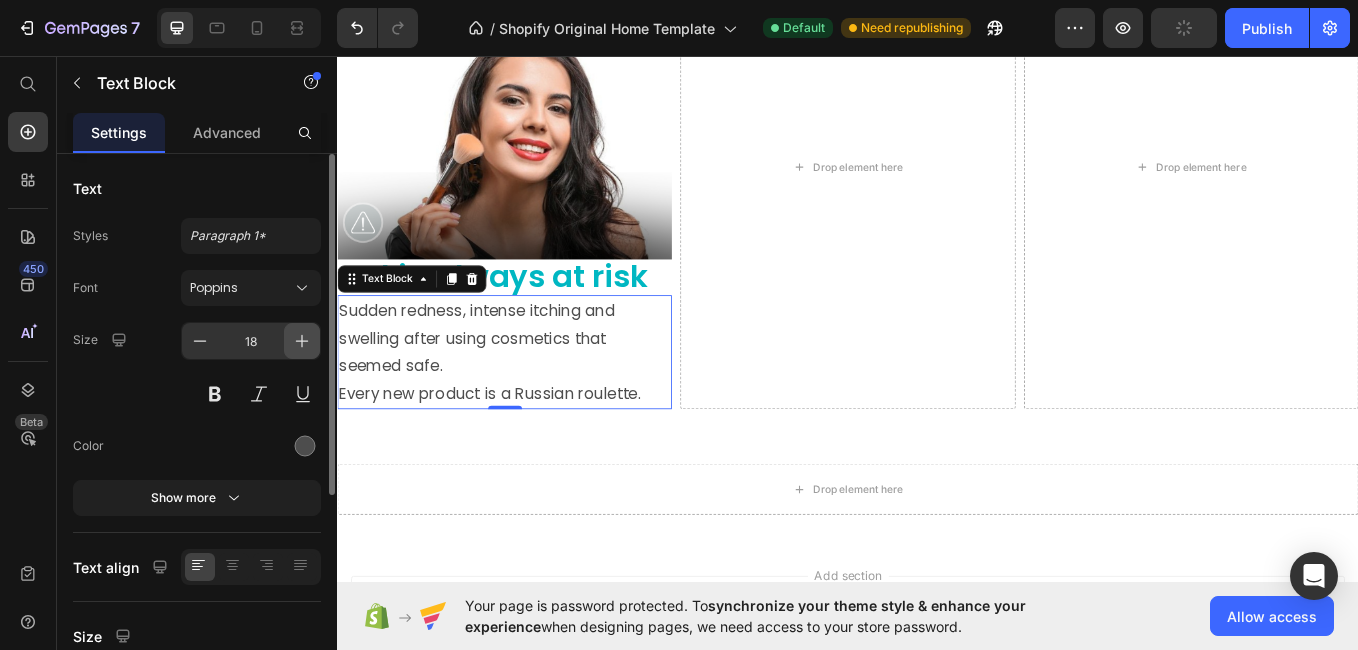 click 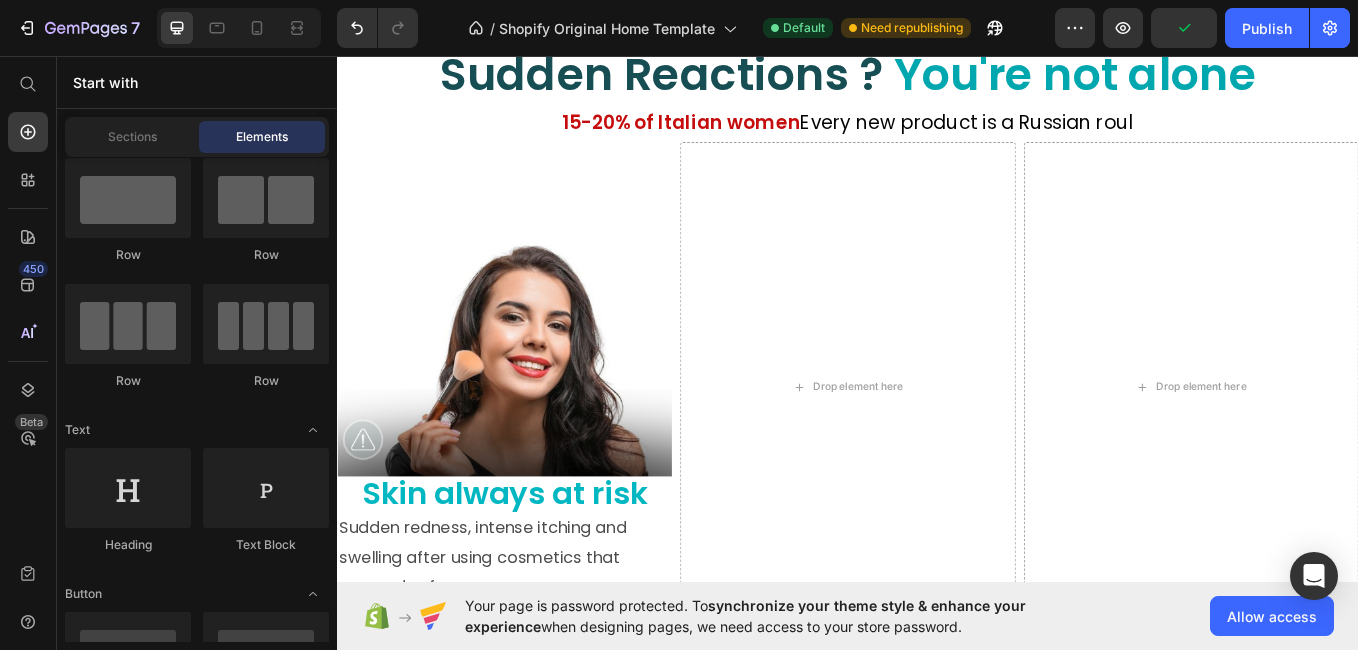 scroll, scrollTop: 841, scrollLeft: 0, axis: vertical 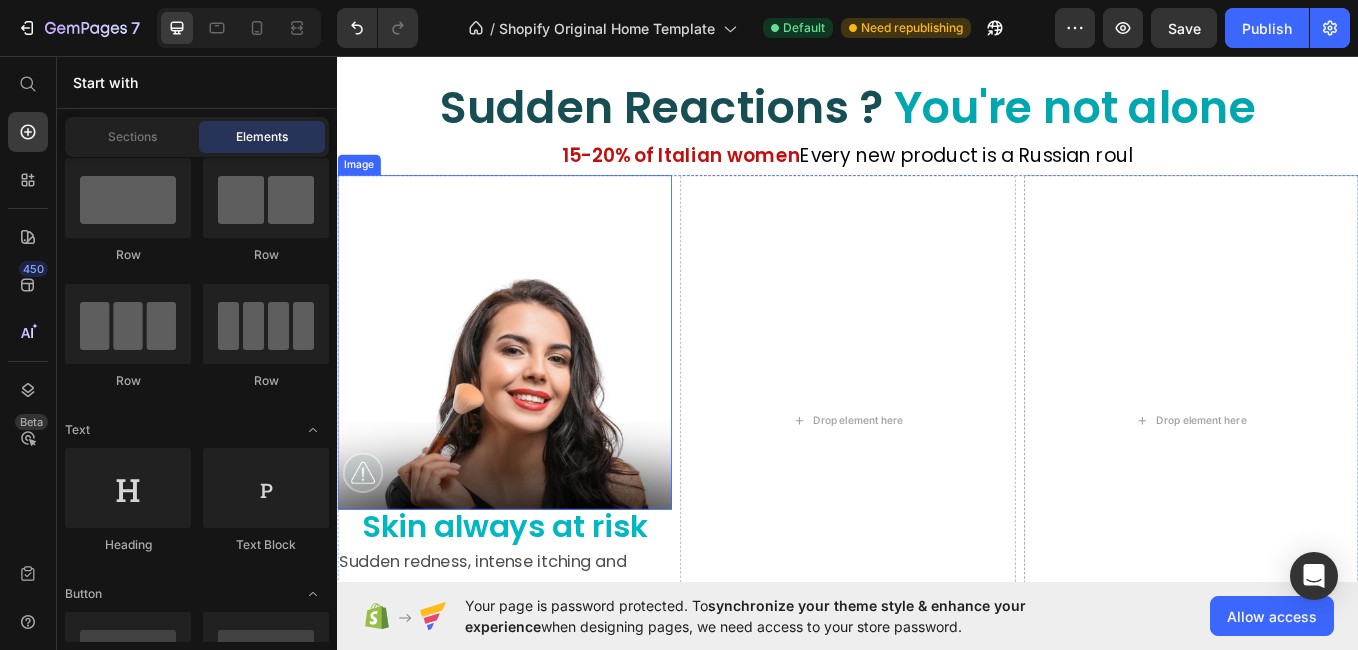 click at bounding box center [533, 392] 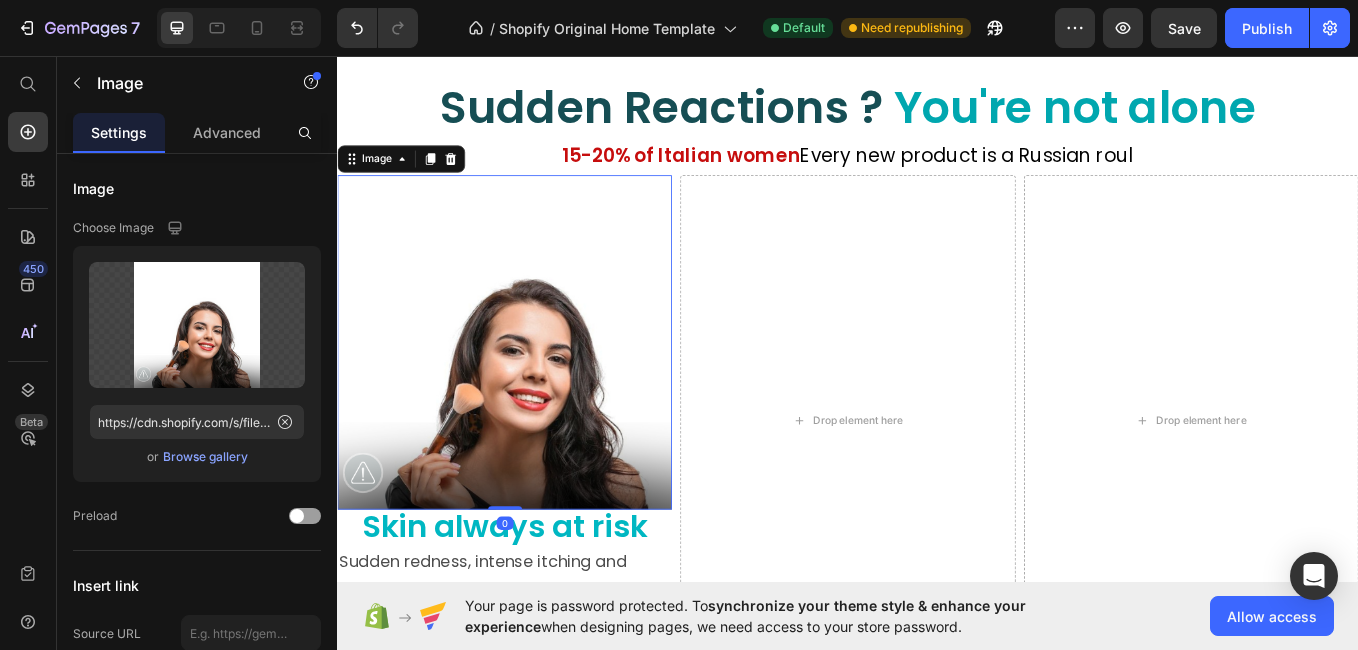click at bounding box center (533, 392) 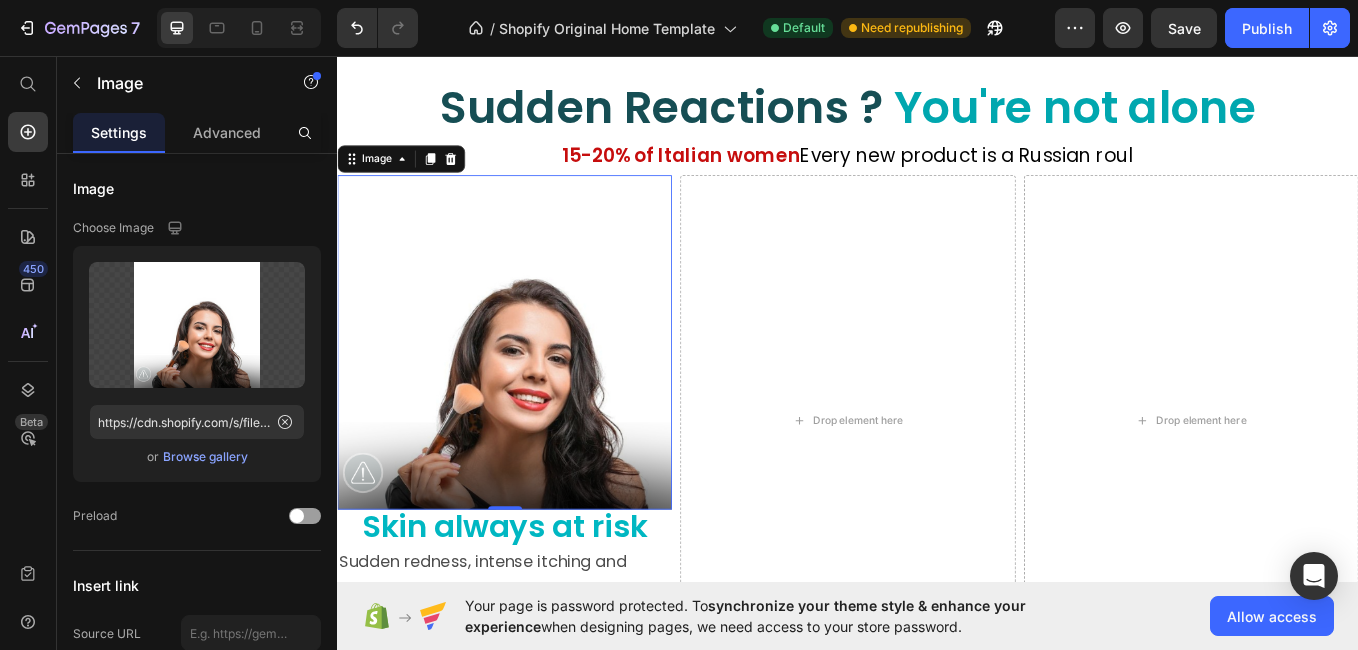 click at bounding box center [533, 392] 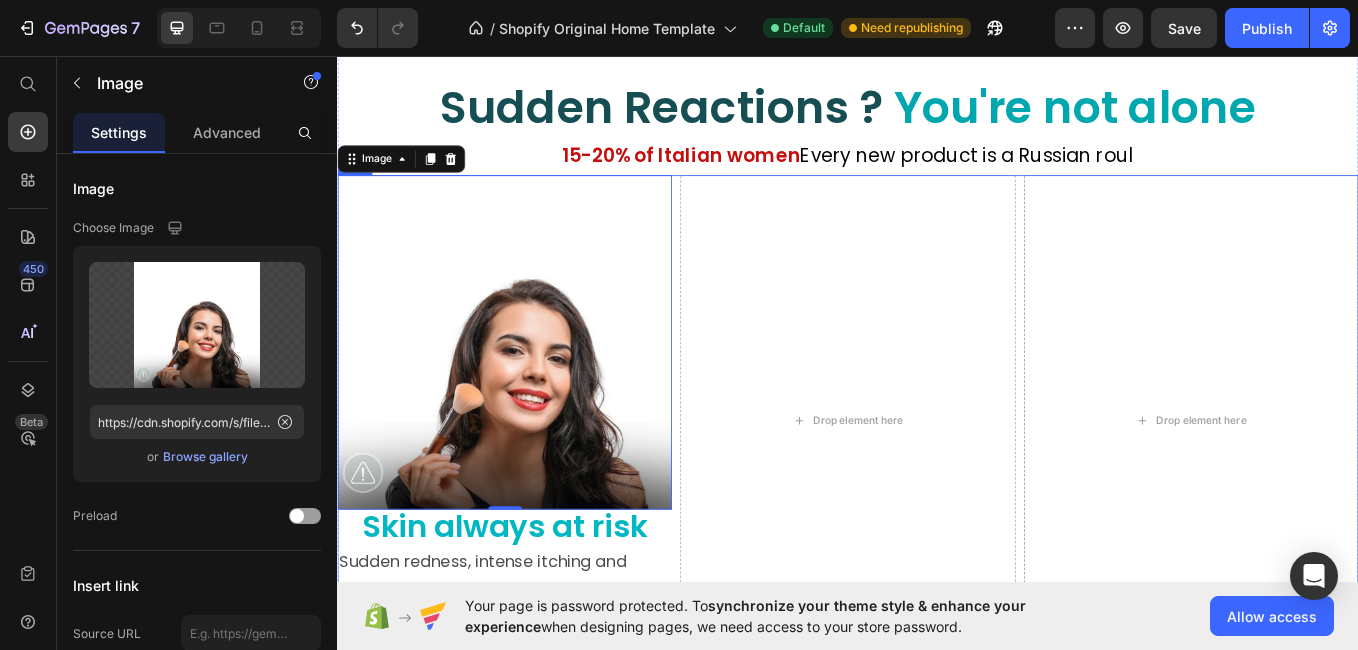 click on "Image 0 Skin always at risk Heading Sudden redness, intense itching and swelling after using cosmetics that seemed safe. Every new product is a Russian roulette. Text Block Drop element here Drop element here Row" at bounding box center [937, 484] 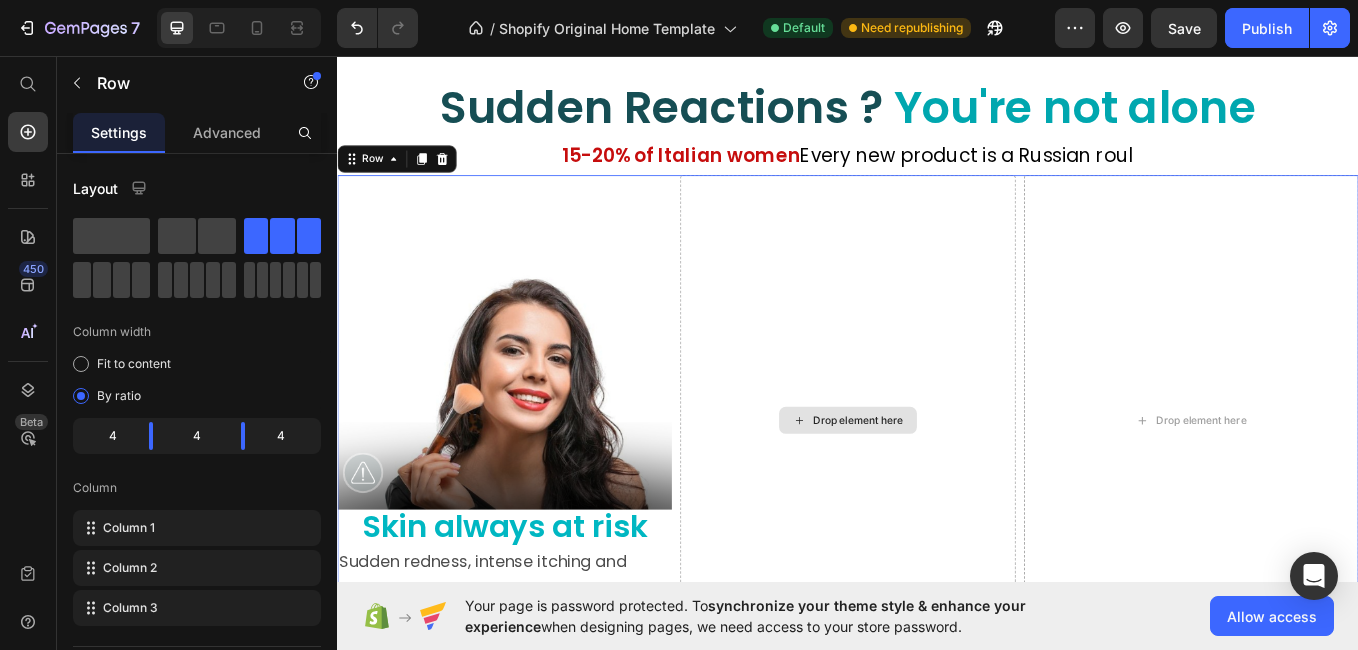 click on "Drop element here" at bounding box center [936, 484] 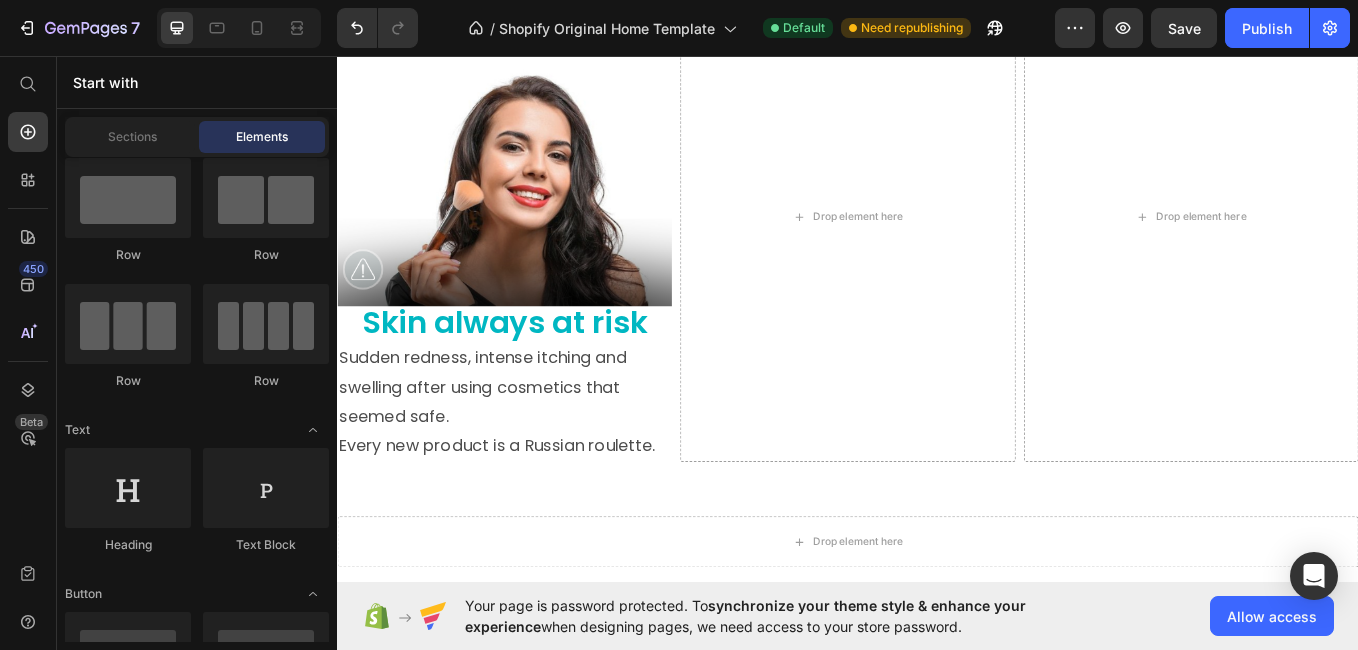 scroll, scrollTop: 1159, scrollLeft: 0, axis: vertical 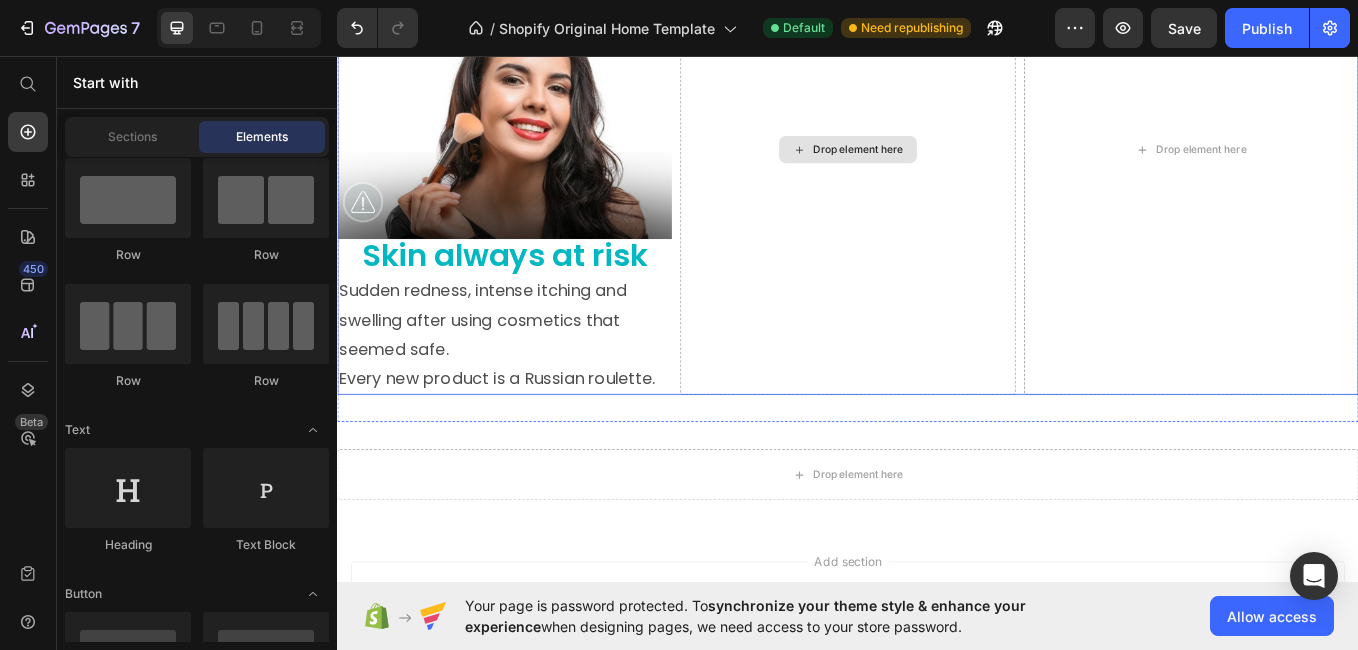 click on "Drop element here" at bounding box center [936, 166] 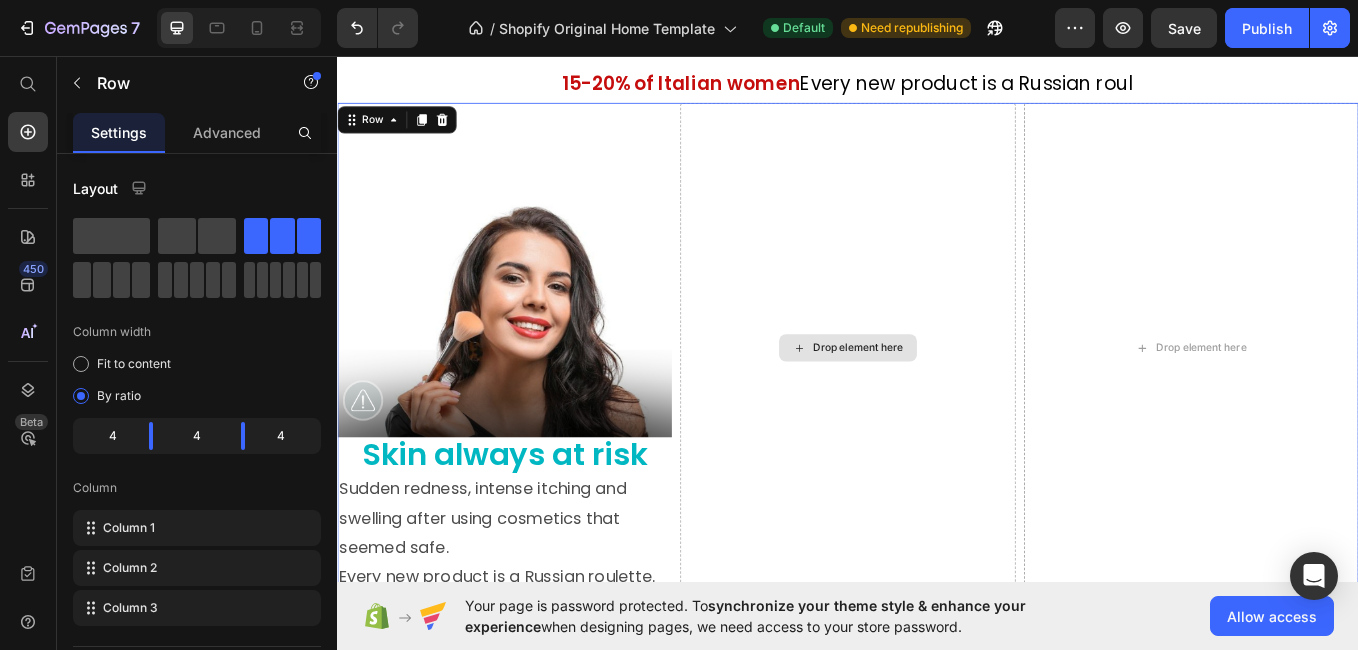 scroll, scrollTop: 850, scrollLeft: 0, axis: vertical 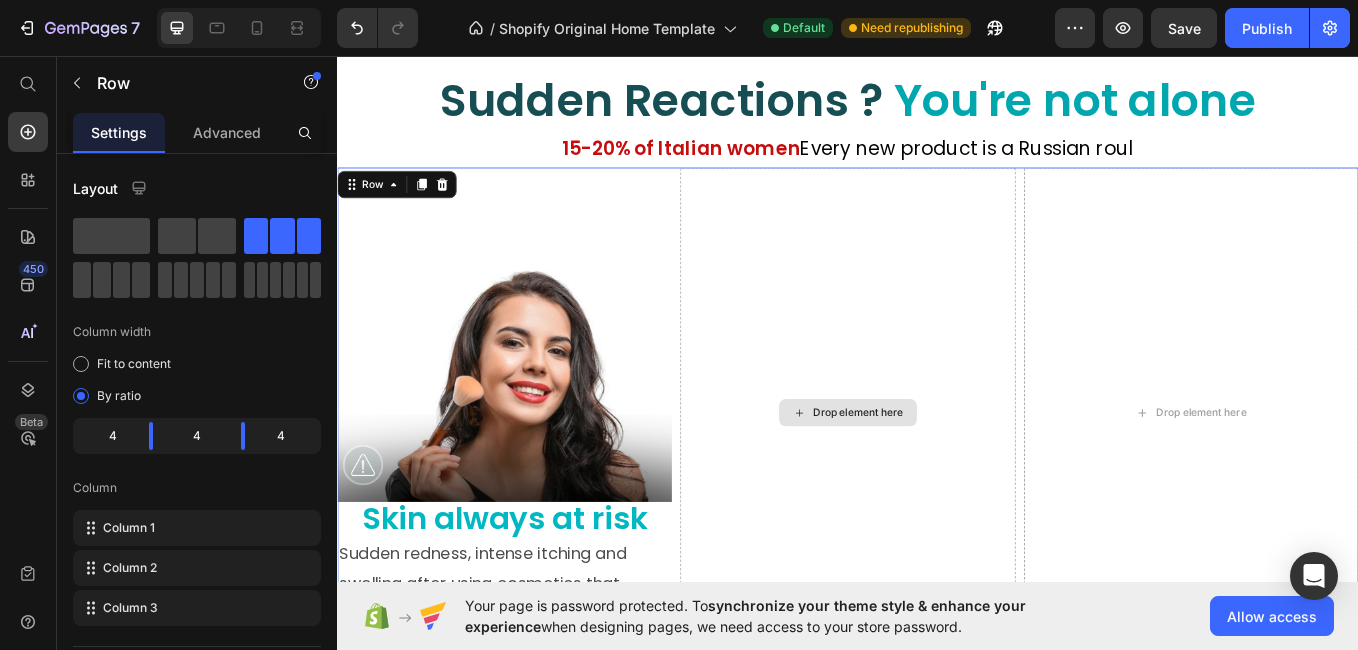 click at bounding box center [533, 383] 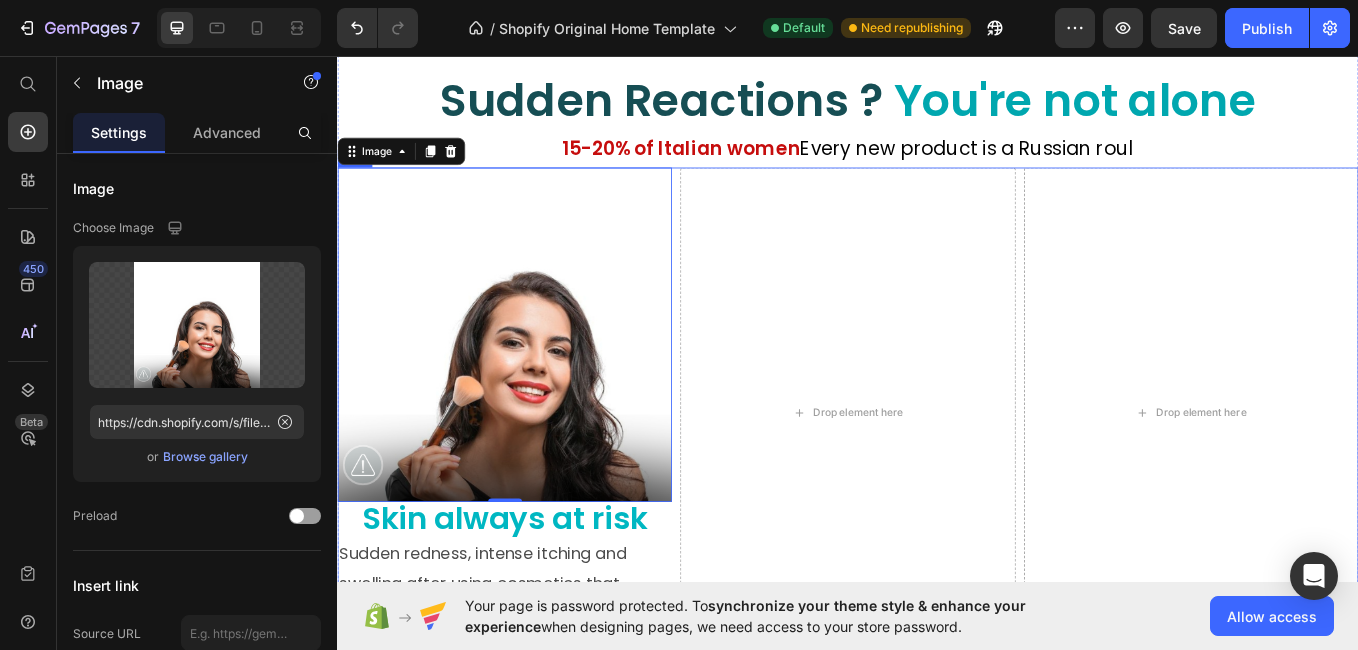 click on "Image 0 Skin always at risk Heading Sudden redness, intense itching and swelling after using cosmetics that seemed safe. Every new product is a Russian roulette. Text Block Drop element here Drop element here Row" at bounding box center [937, 475] 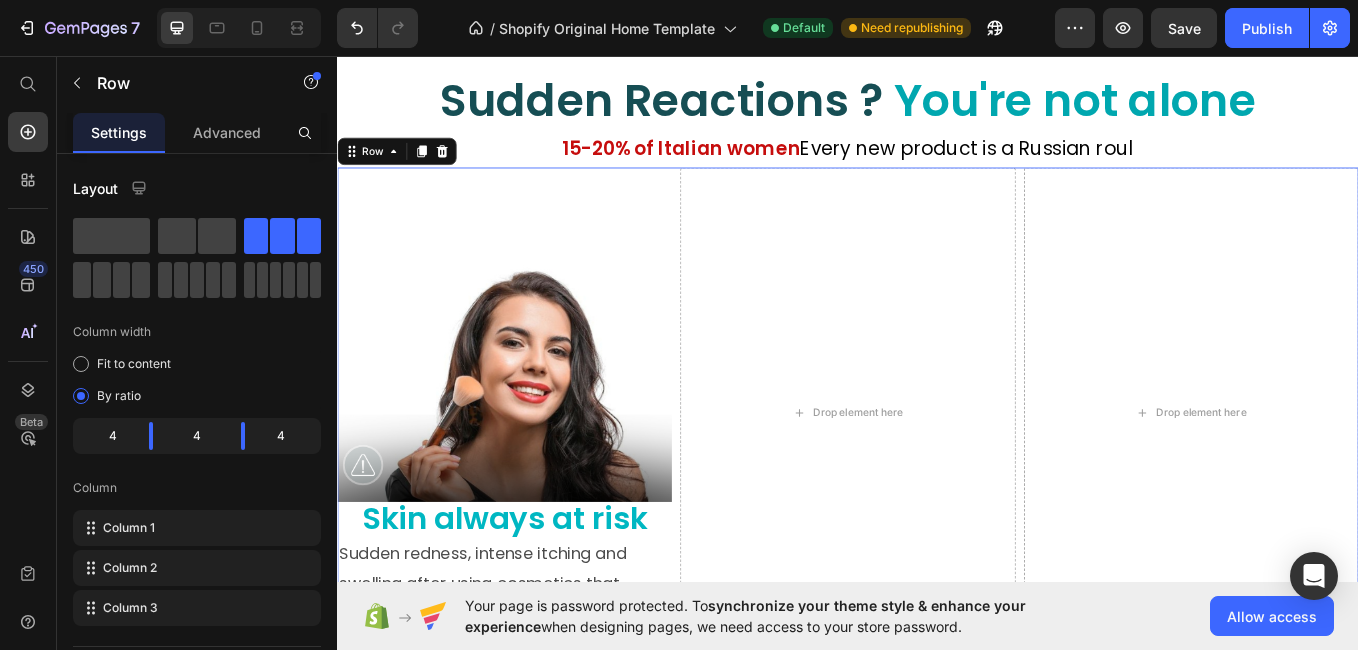 click on "Image 0 Skin always at risk Heading Sudden redness, intense itching and swelling after using cosmetics that seemed safe. Every new product is a Russian roulette. Text Block Drop element here Drop element here Row 0" at bounding box center [937, 475] 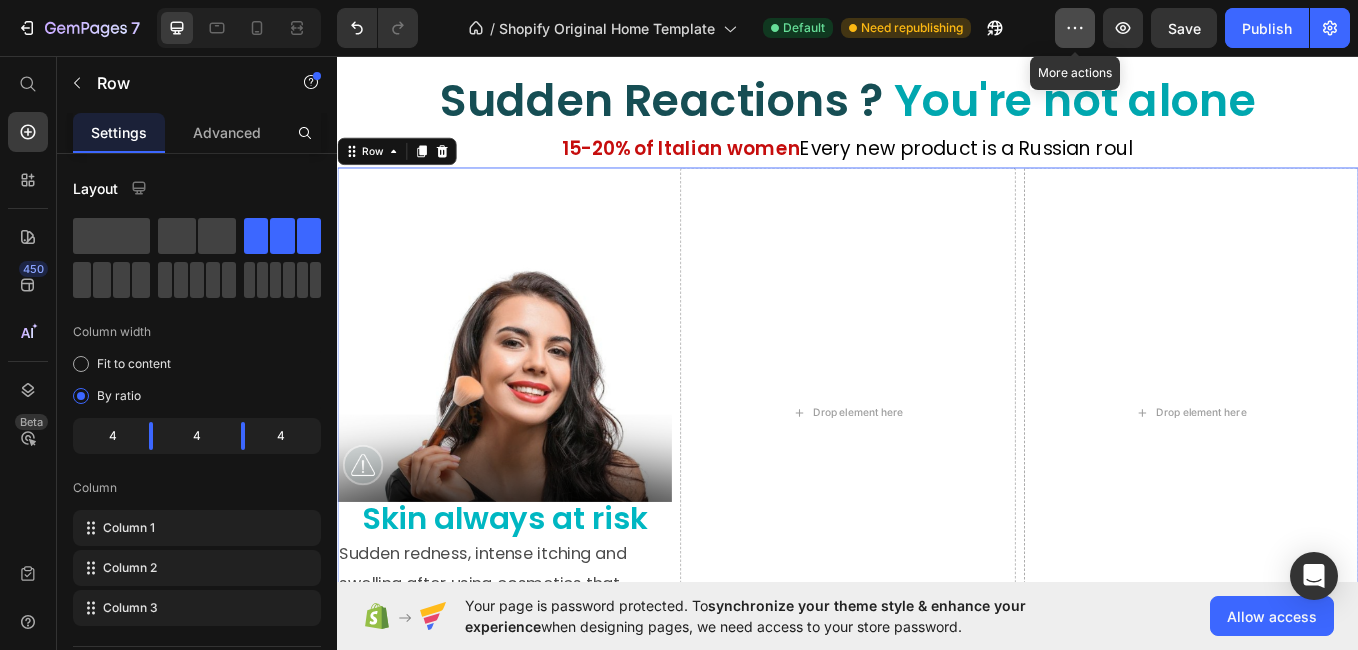 click 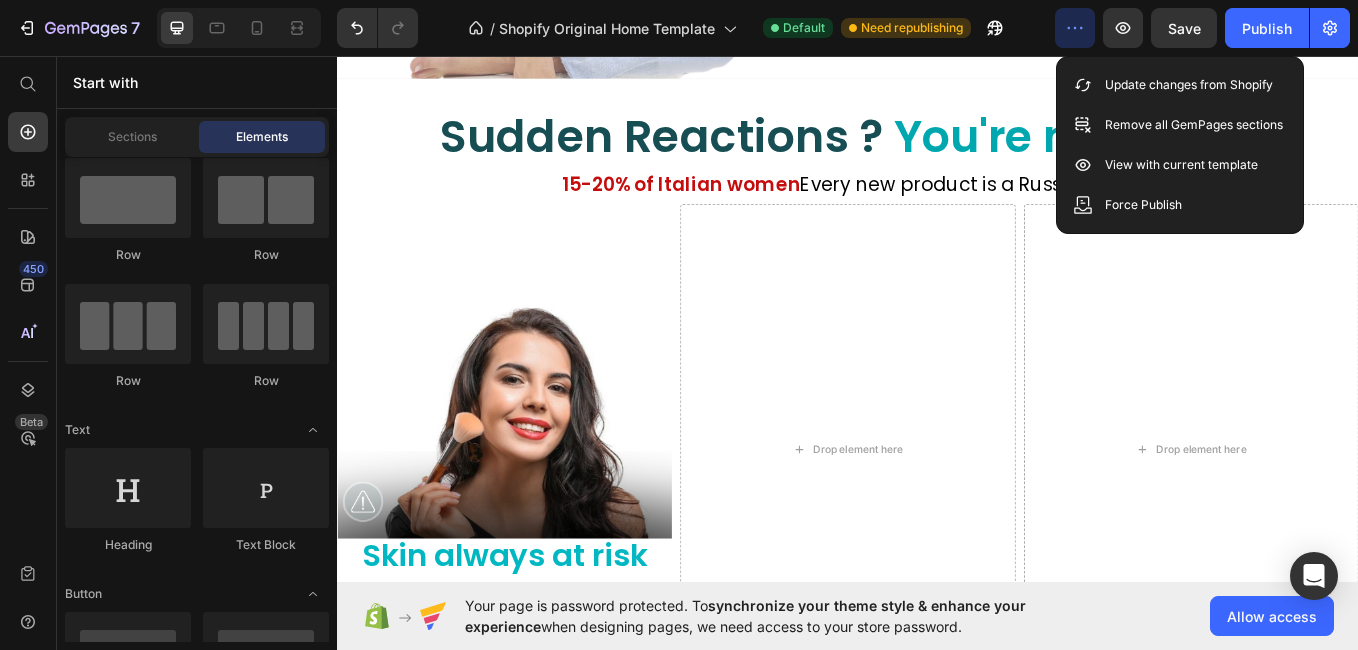scroll, scrollTop: 882, scrollLeft: 0, axis: vertical 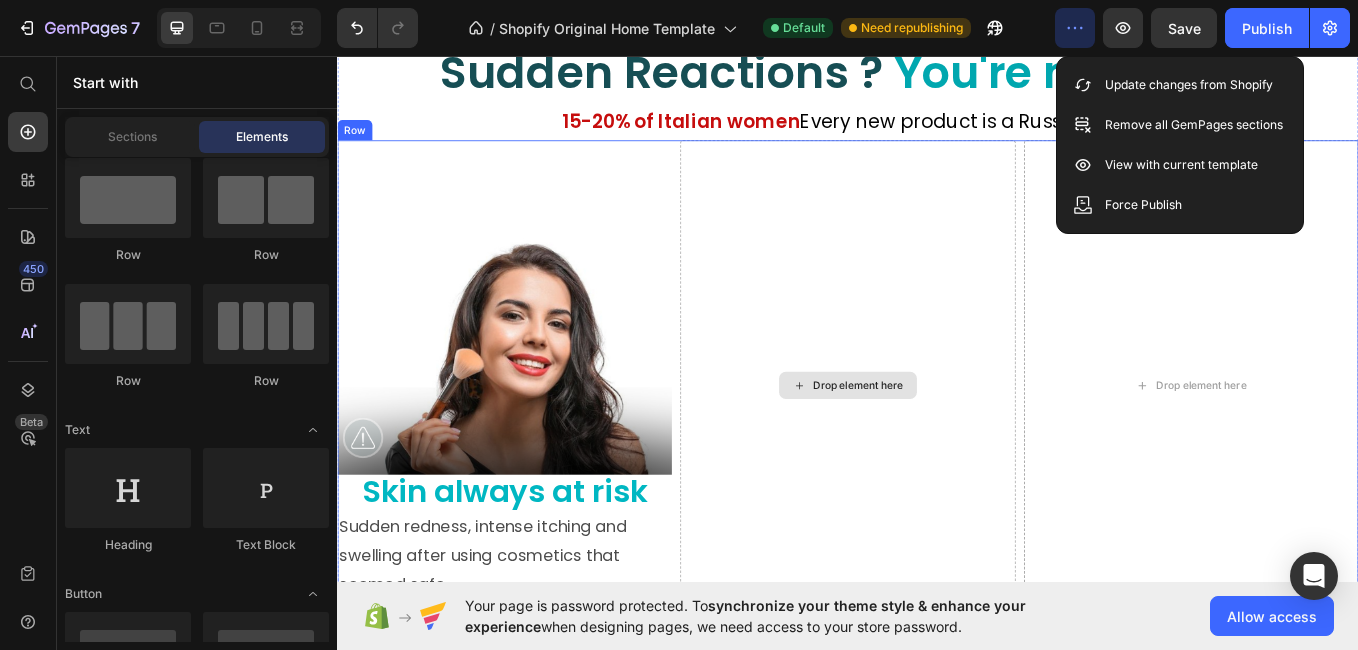 click on "Drop element here" at bounding box center (936, 443) 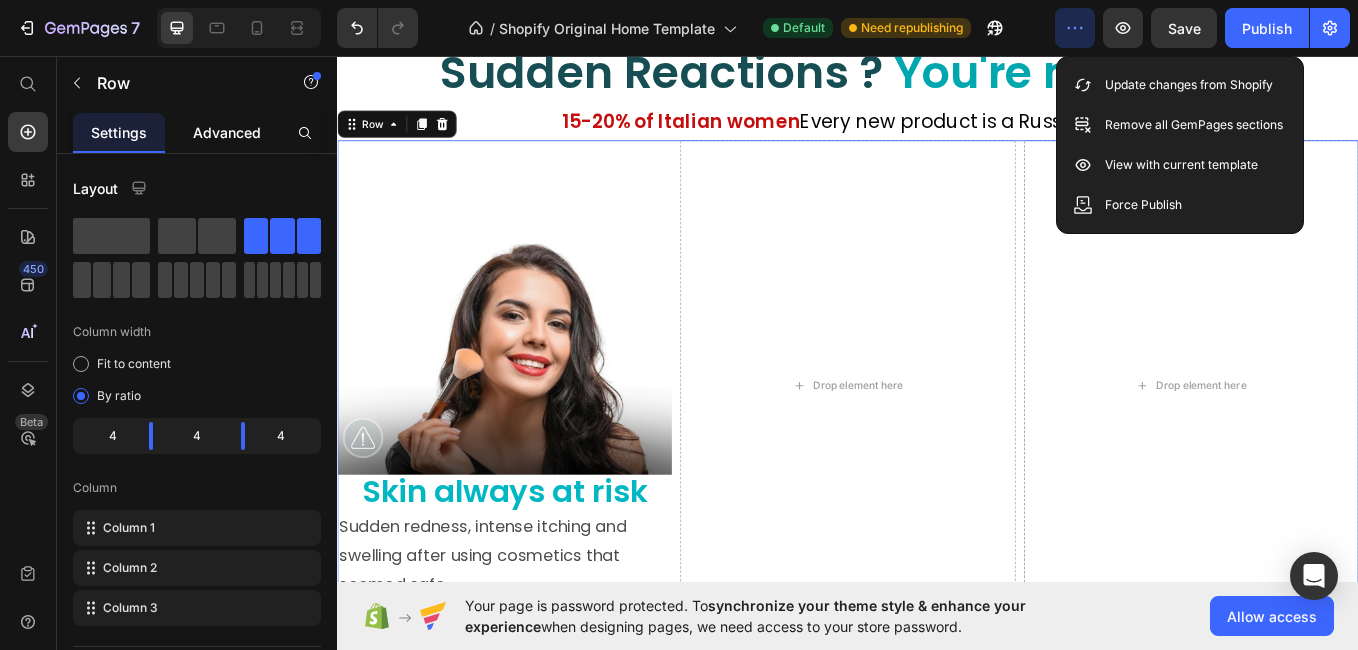 click on "Advanced" 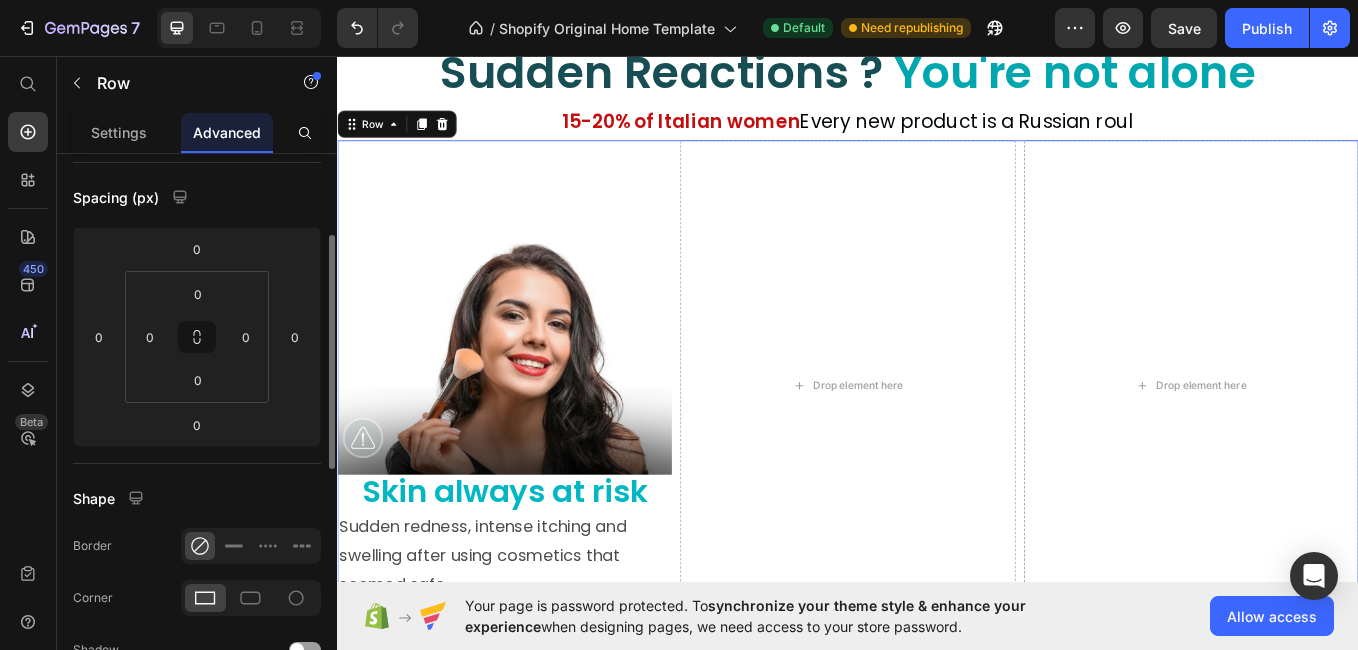 scroll, scrollTop: 200, scrollLeft: 0, axis: vertical 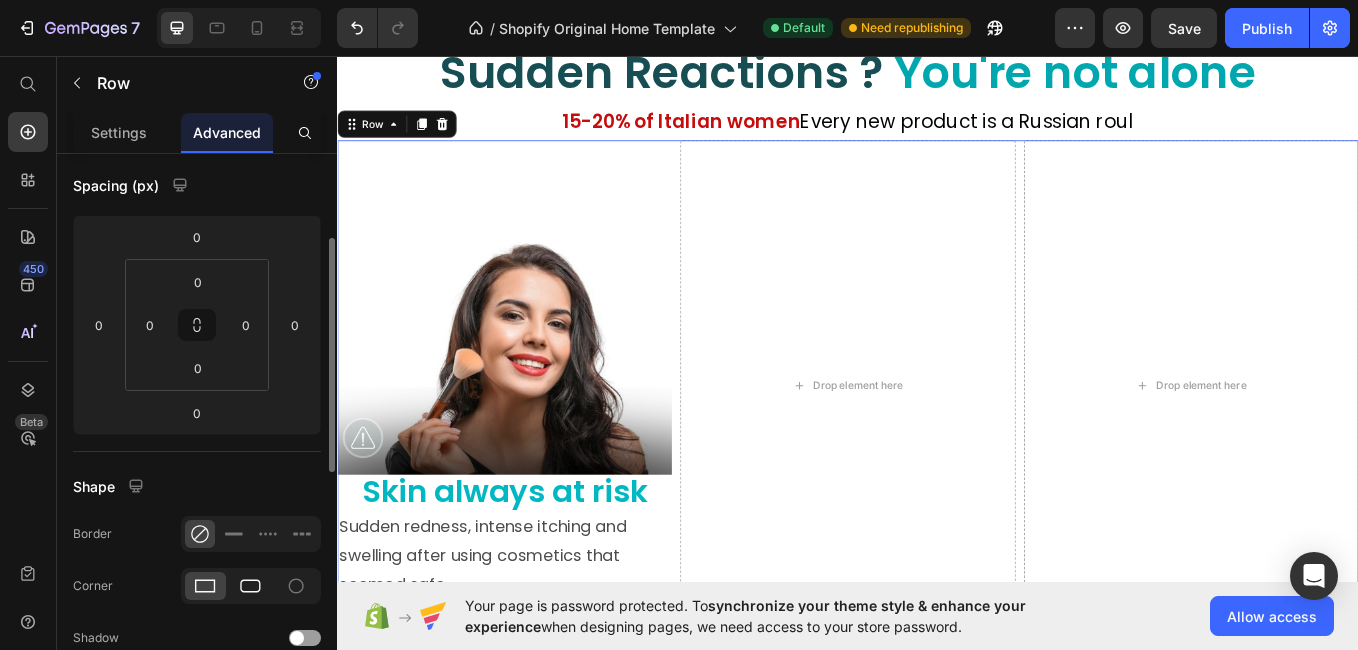 click 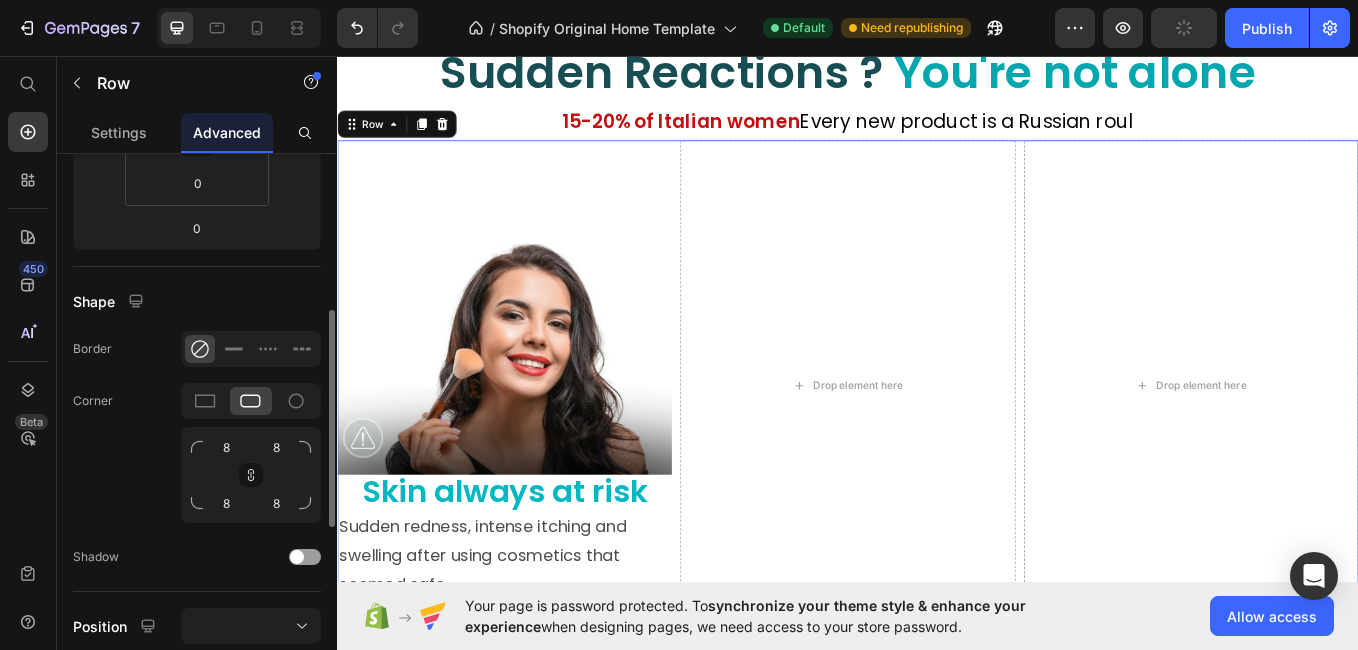 scroll, scrollTop: 389, scrollLeft: 0, axis: vertical 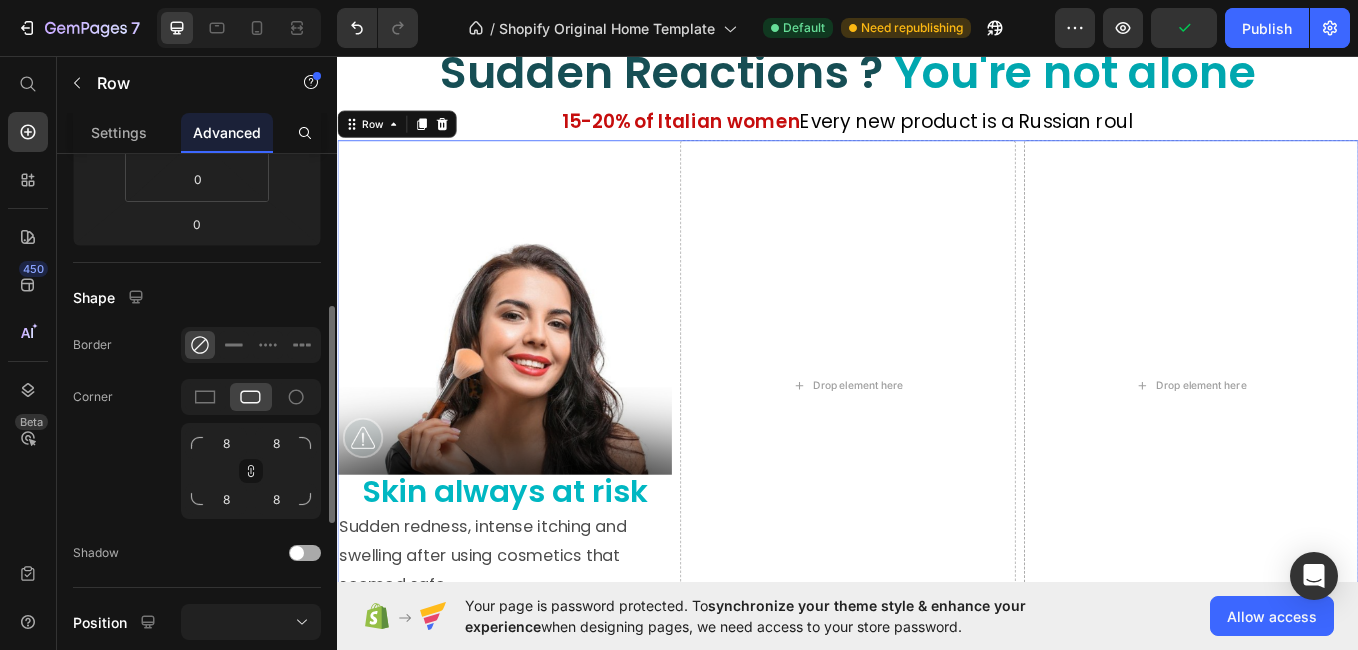 click at bounding box center (305, 553) 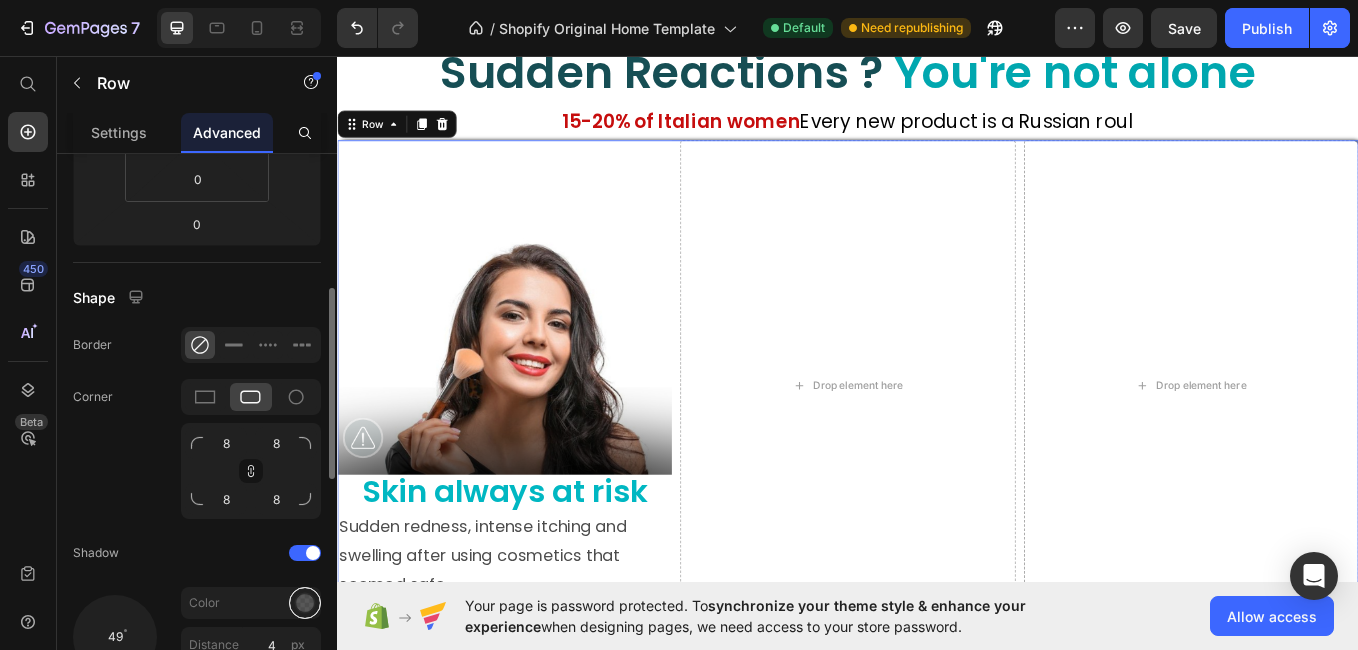 click at bounding box center (305, 603) 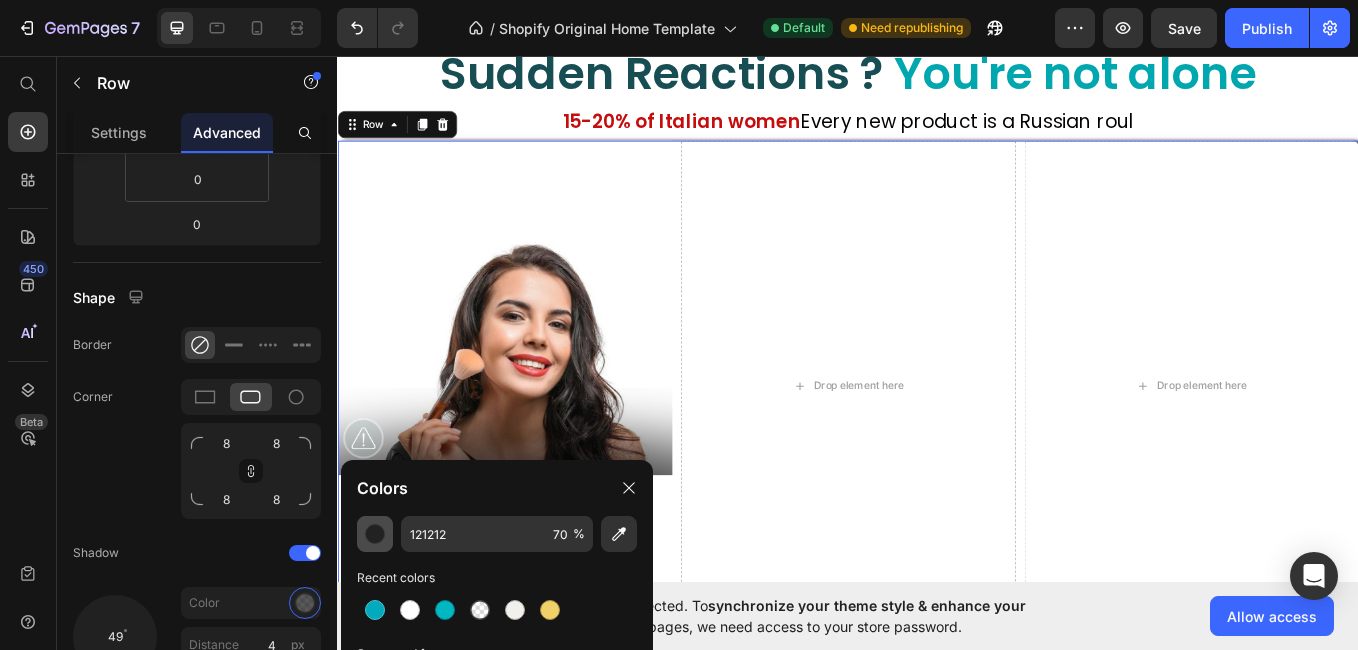 click at bounding box center [375, 534] 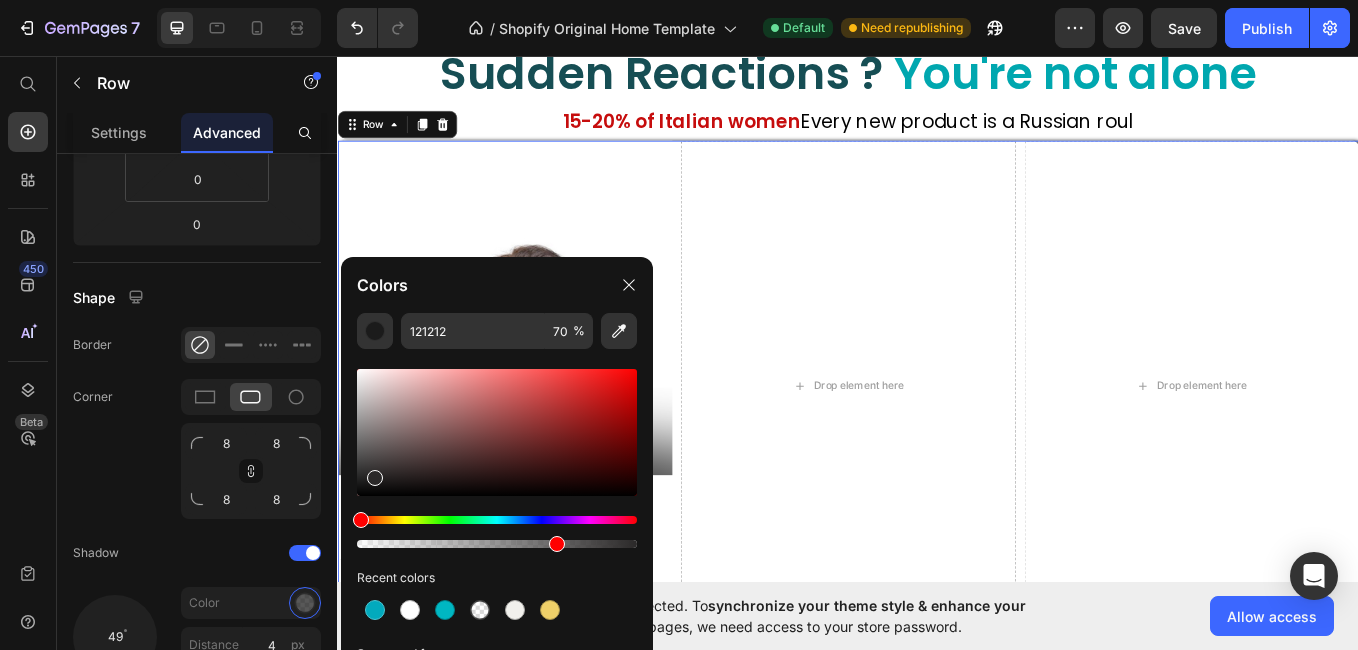 click at bounding box center (497, 432) 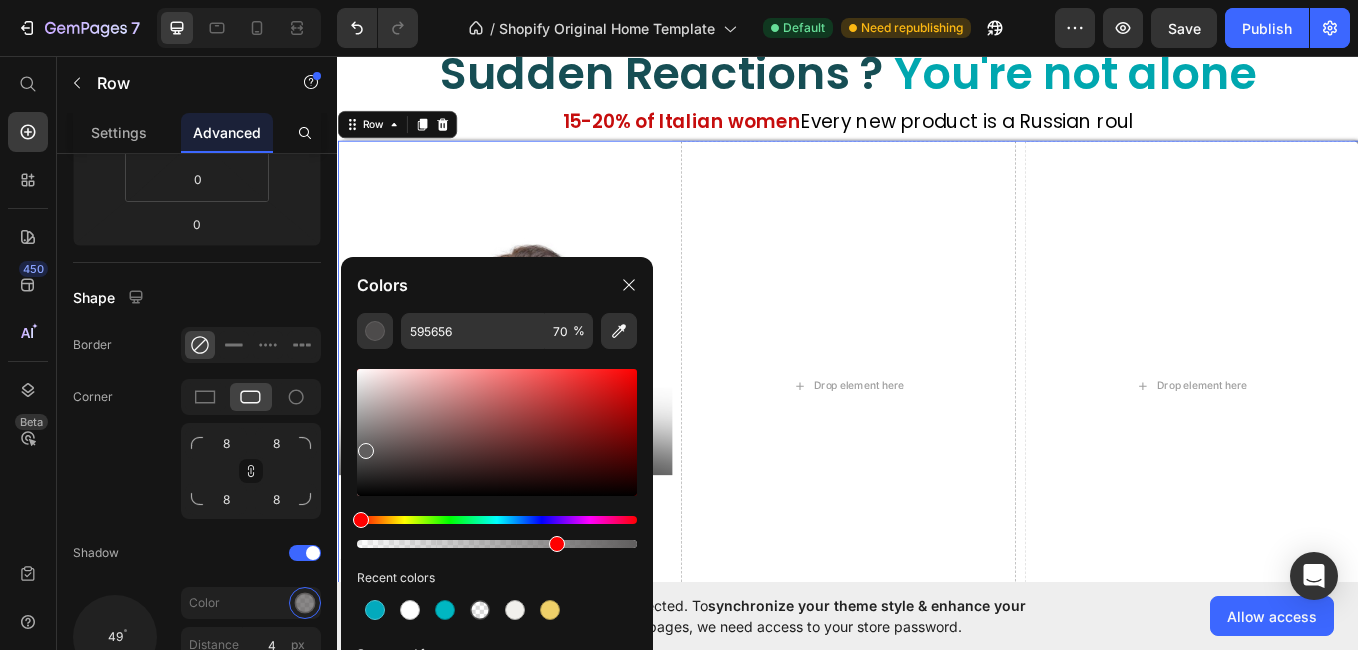 drag, startPoint x: 373, startPoint y: 474, endPoint x: 363, endPoint y: 447, distance: 28.79236 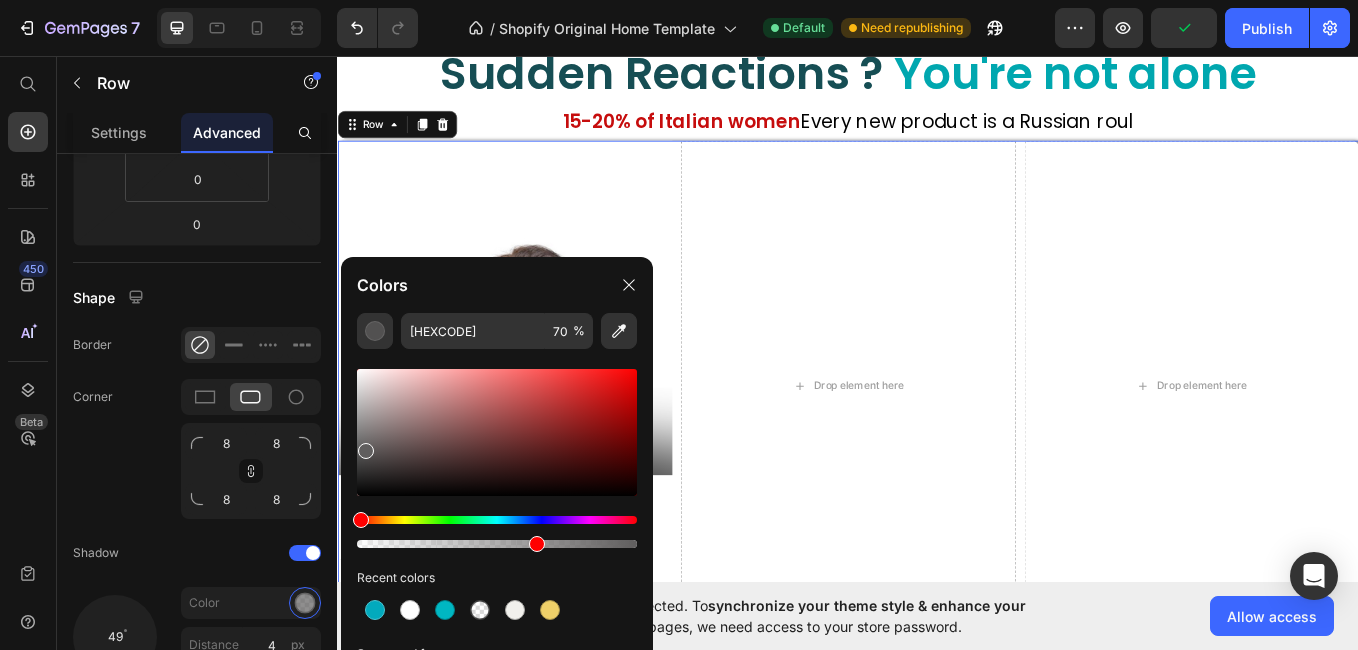 type on "63" 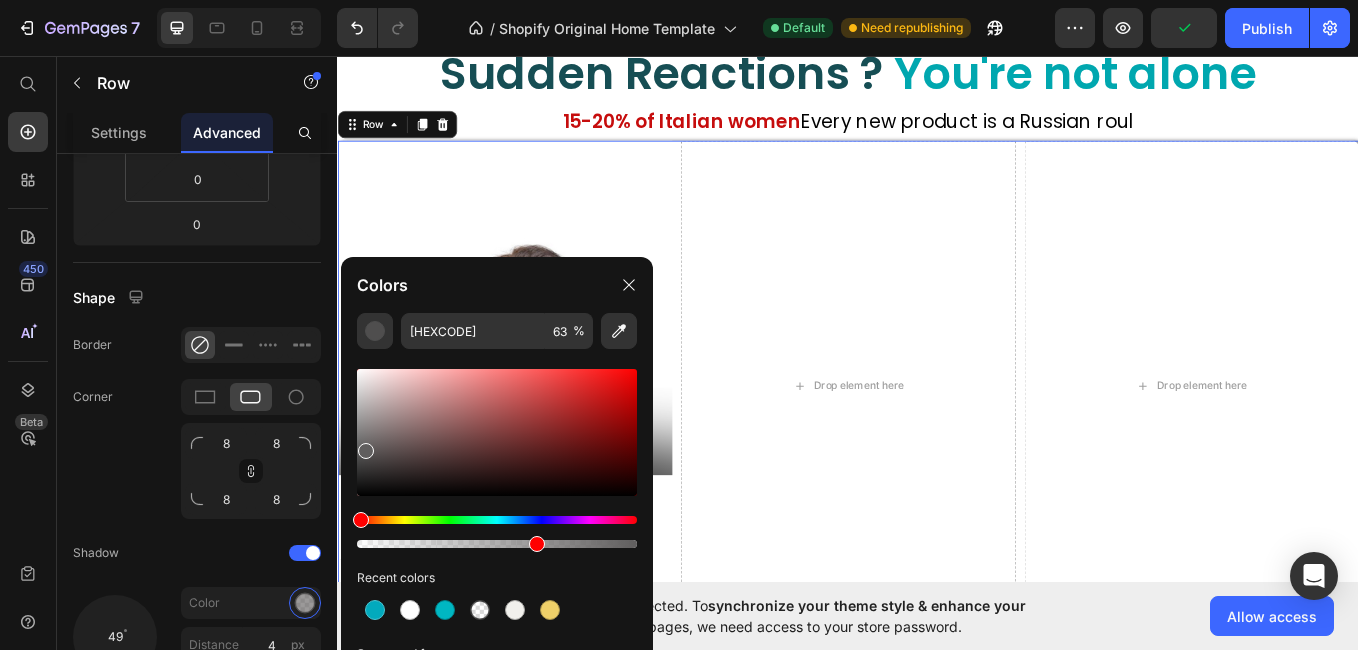 drag, startPoint x: 553, startPoint y: 548, endPoint x: 533, endPoint y: 547, distance: 20.024984 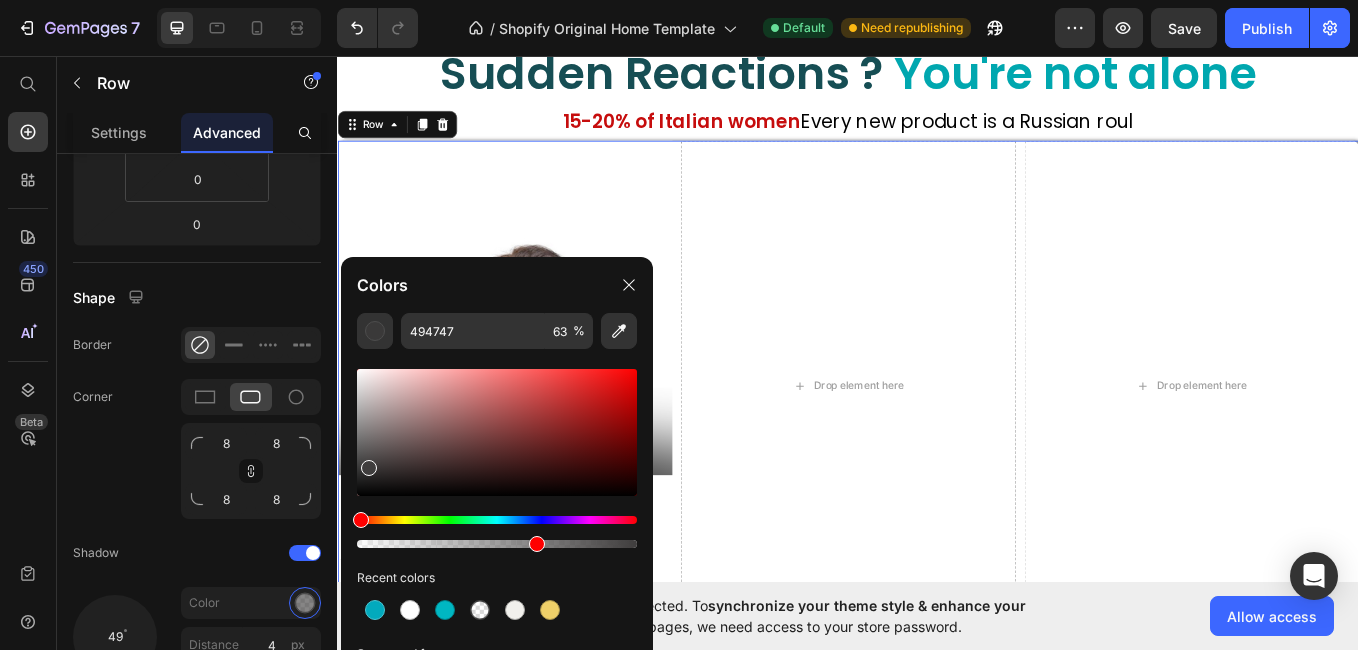 type on "3F3D3D" 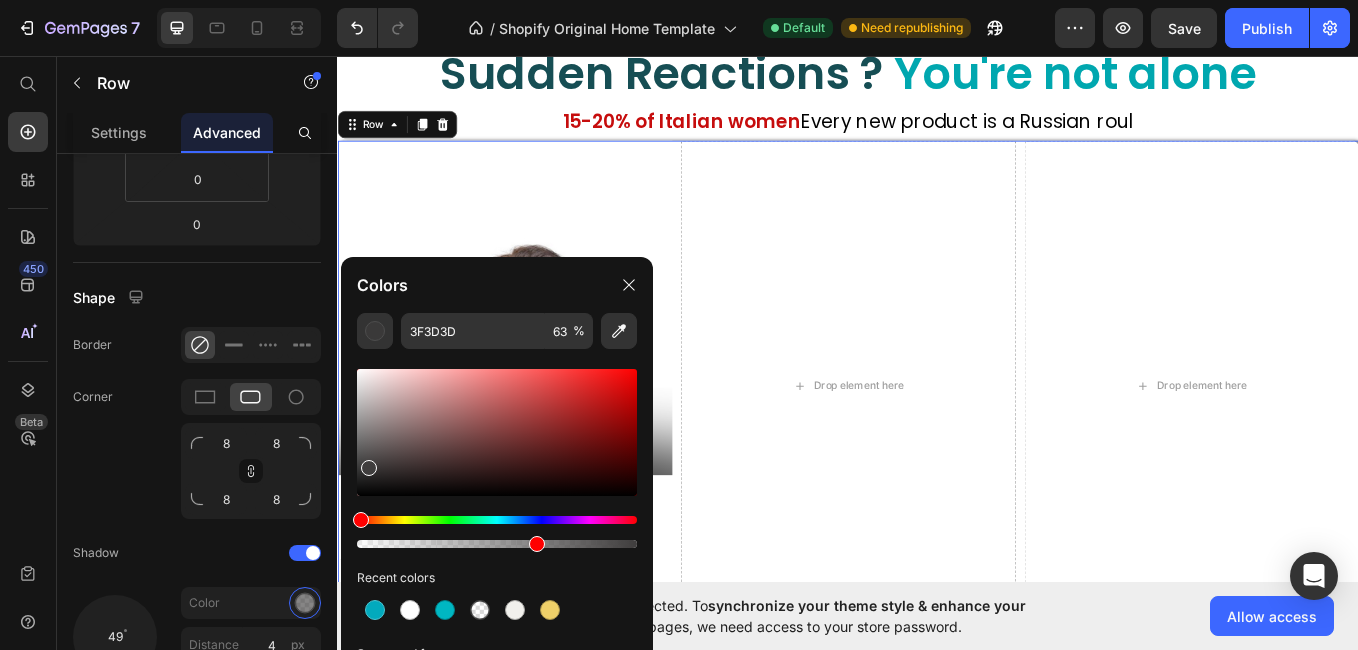 drag, startPoint x: 358, startPoint y: 450, endPoint x: 367, endPoint y: 464, distance: 16.643316 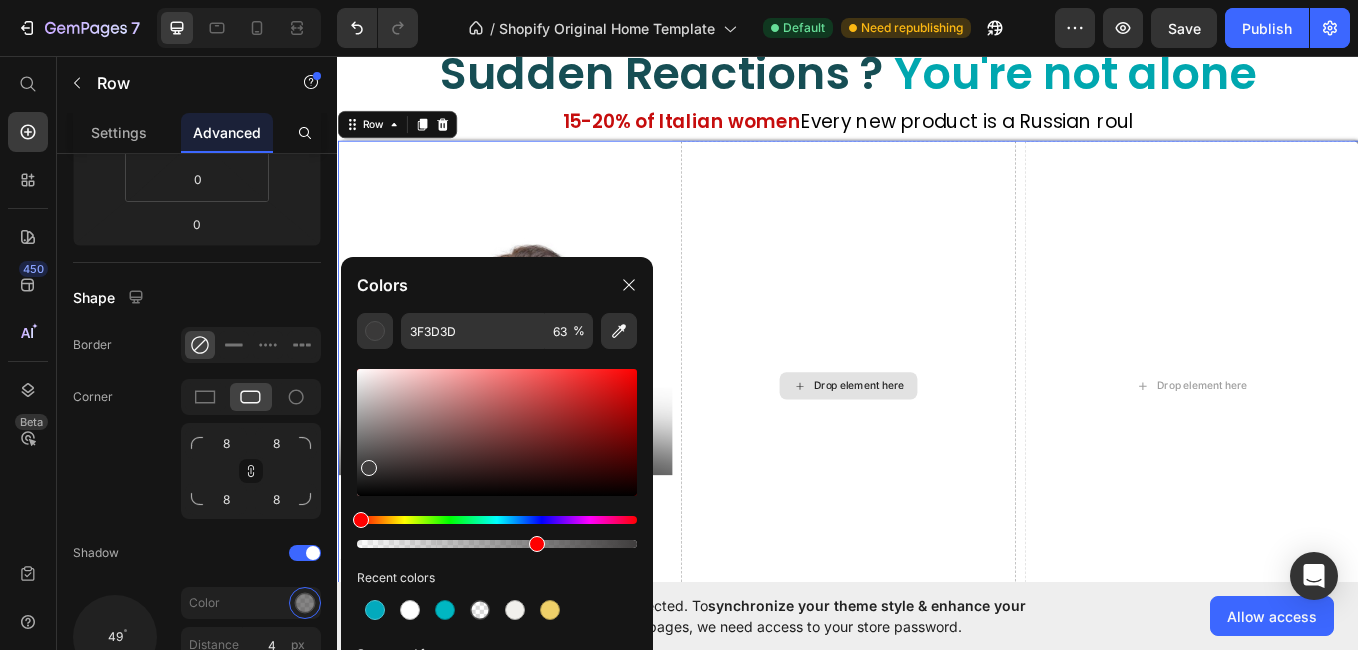 click on "Drop element here" at bounding box center [936, 443] 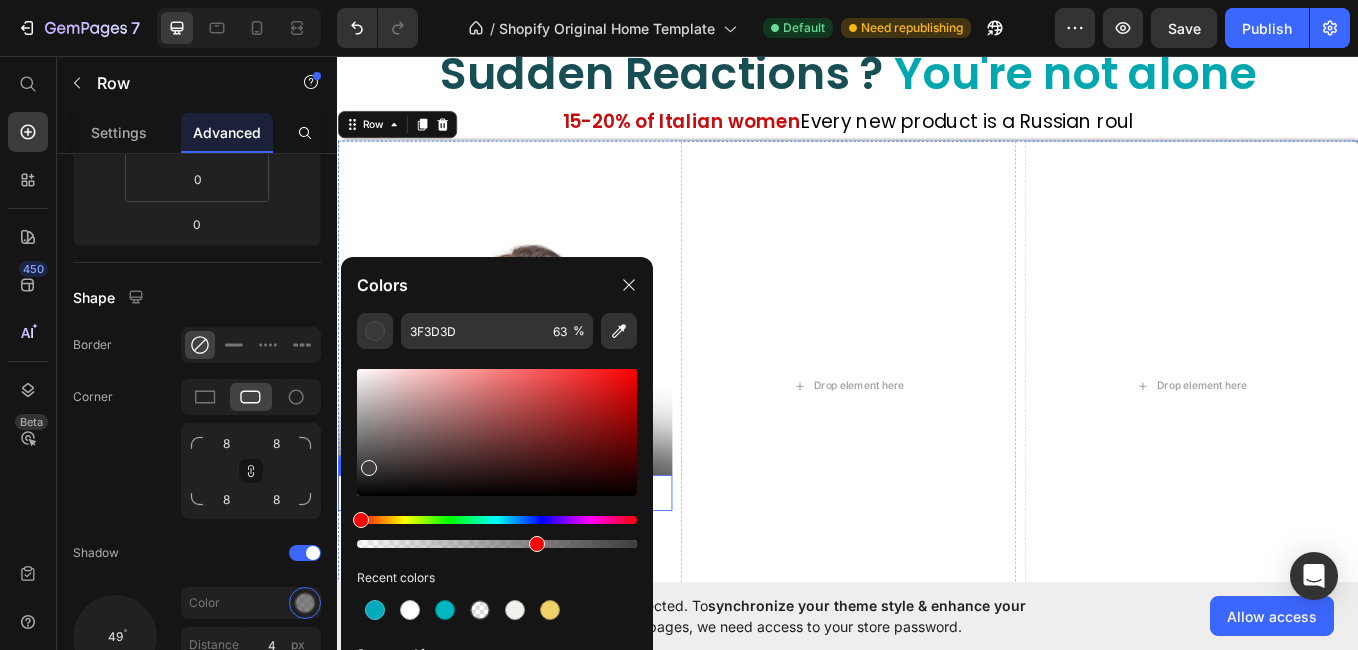 click on "Skin always at risk" at bounding box center [533, 569] 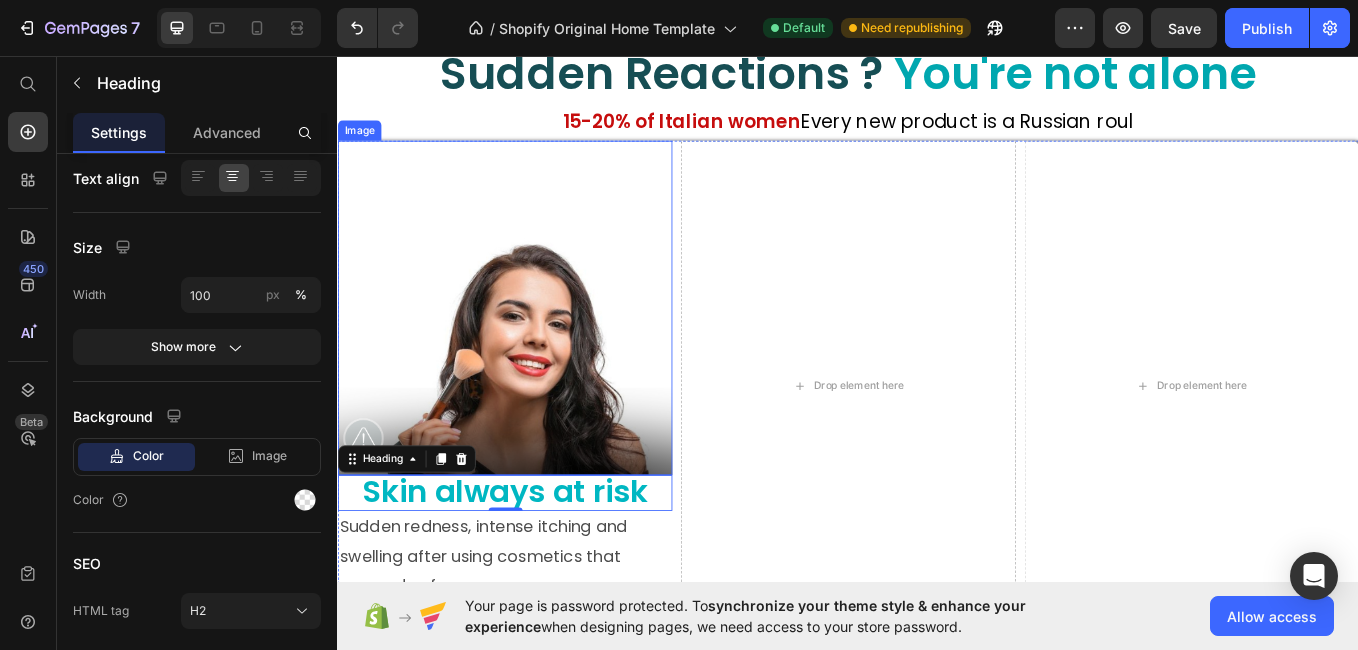 scroll, scrollTop: 0, scrollLeft: 0, axis: both 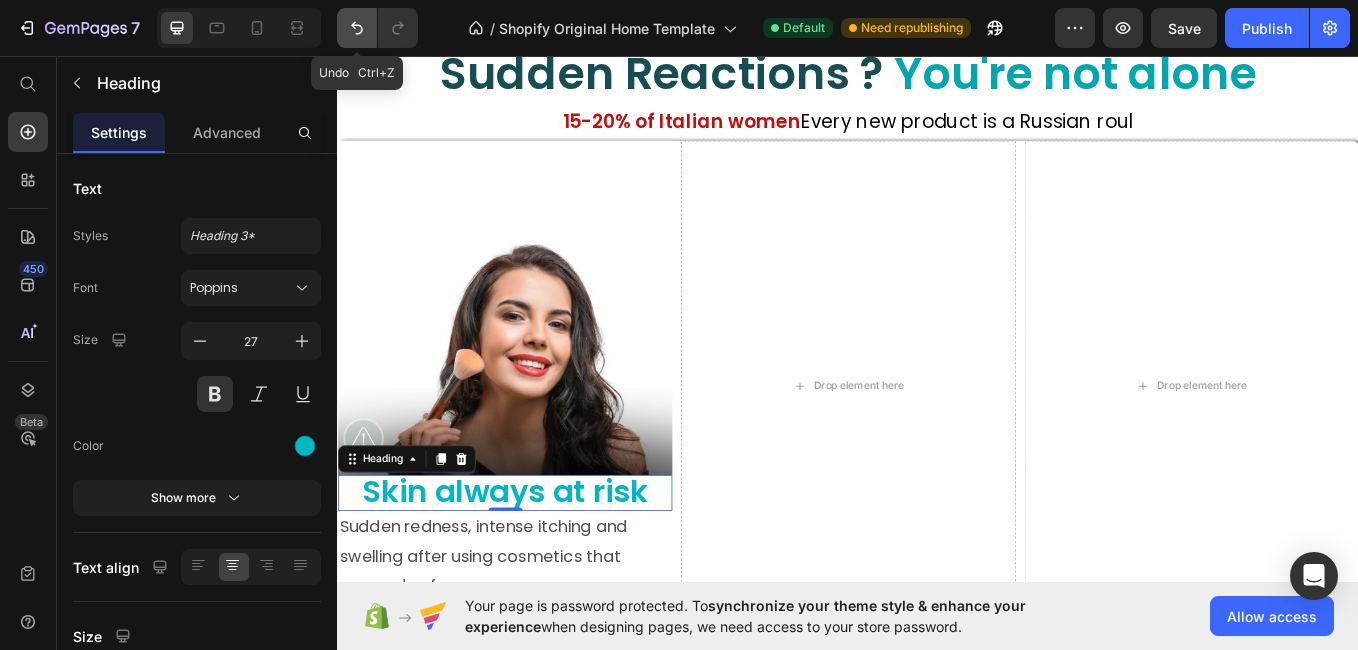 click 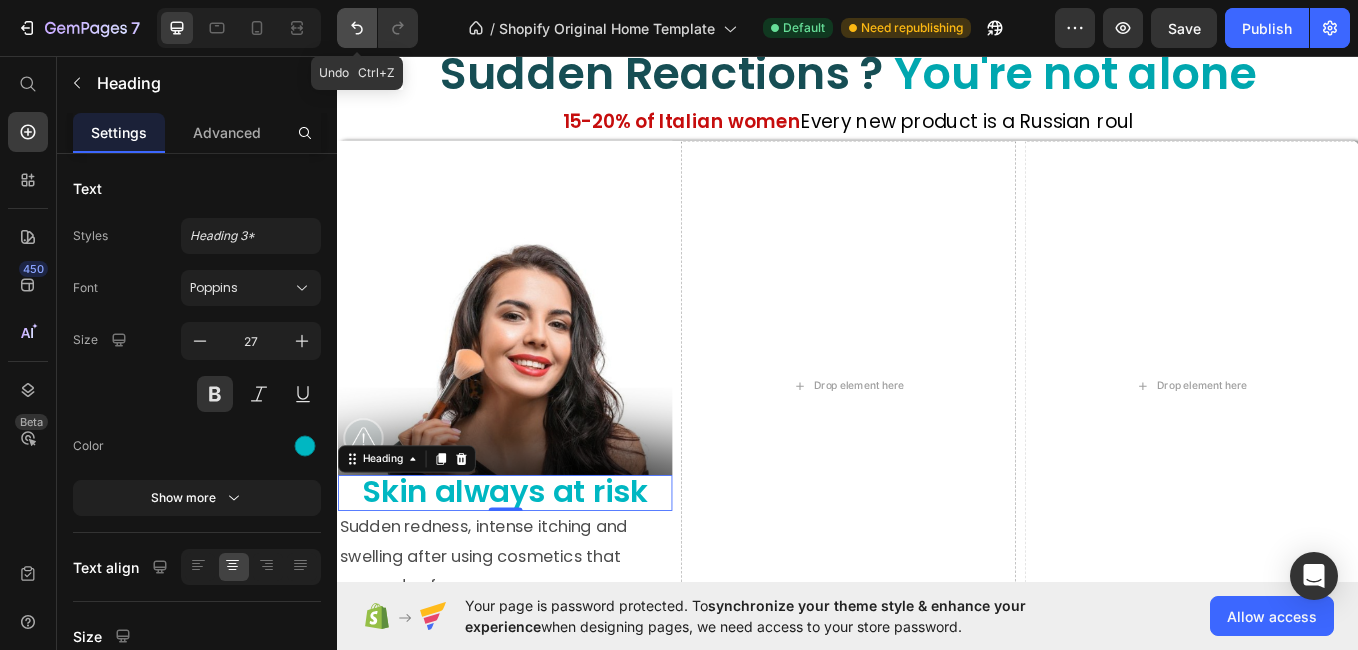 click 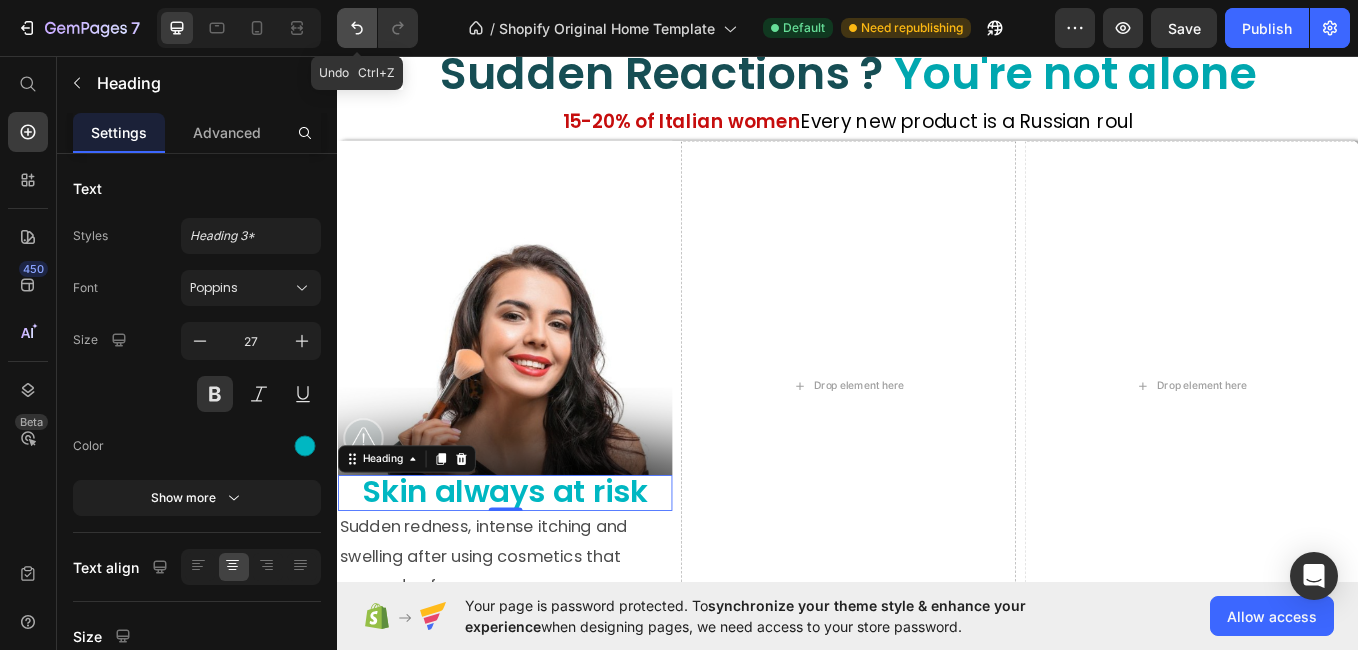 click 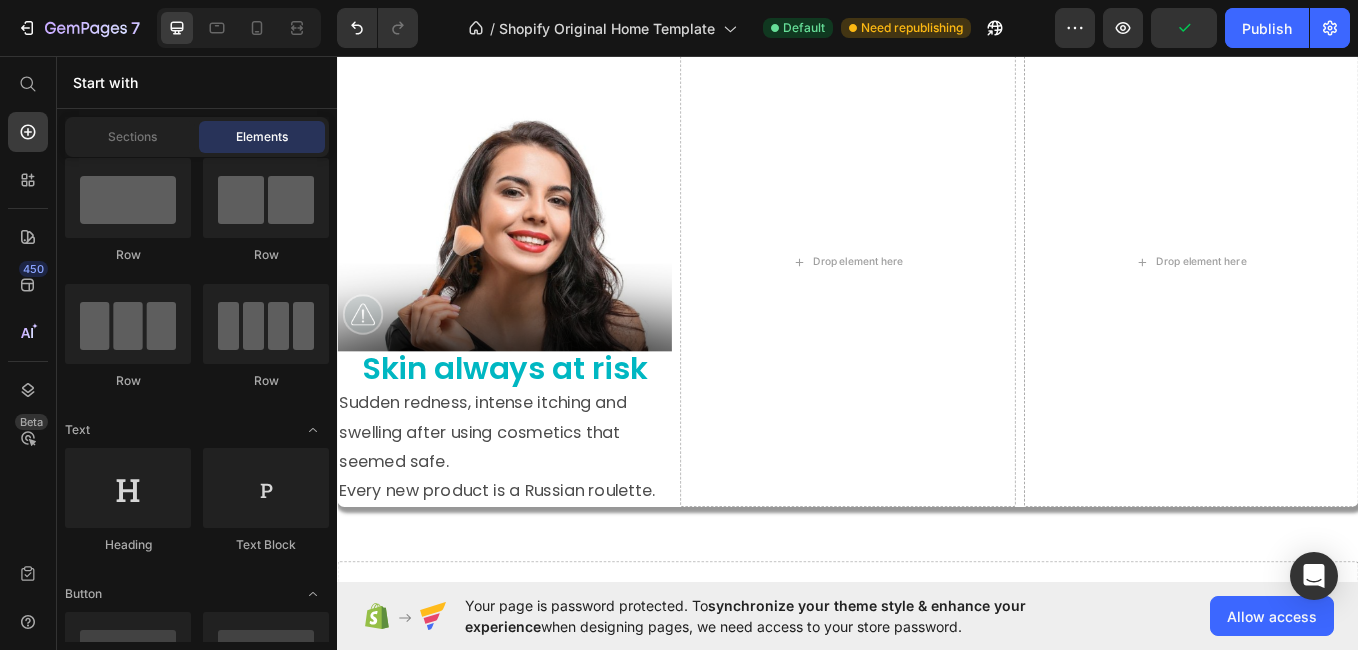 scroll, scrollTop: 1035, scrollLeft: 0, axis: vertical 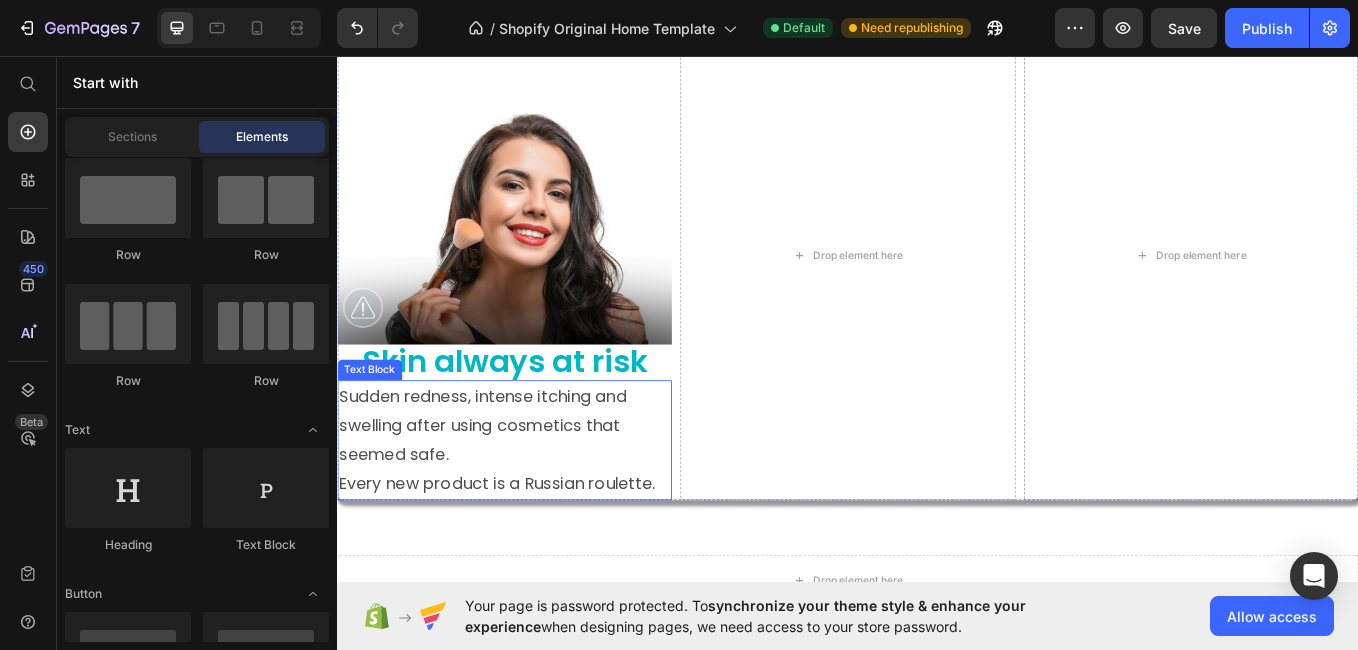 click on "Every new product is a Russian roulette." at bounding box center (533, 559) 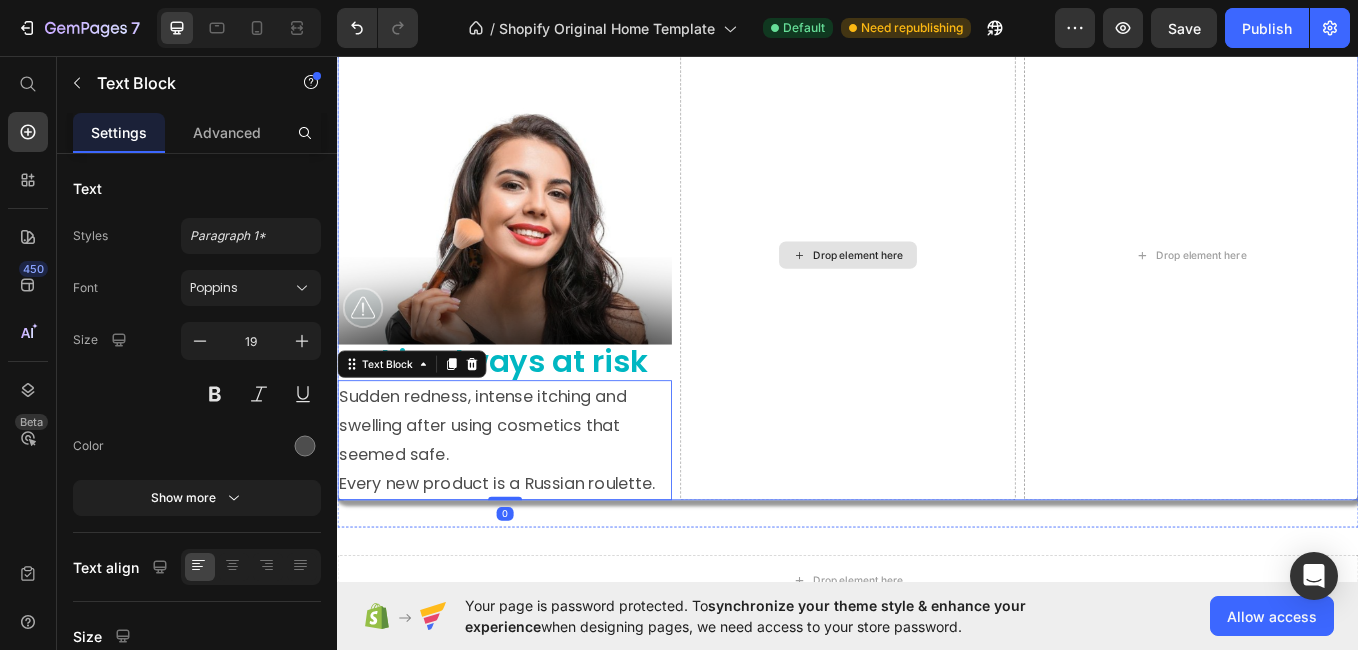 click on "Drop element here" at bounding box center [936, 290] 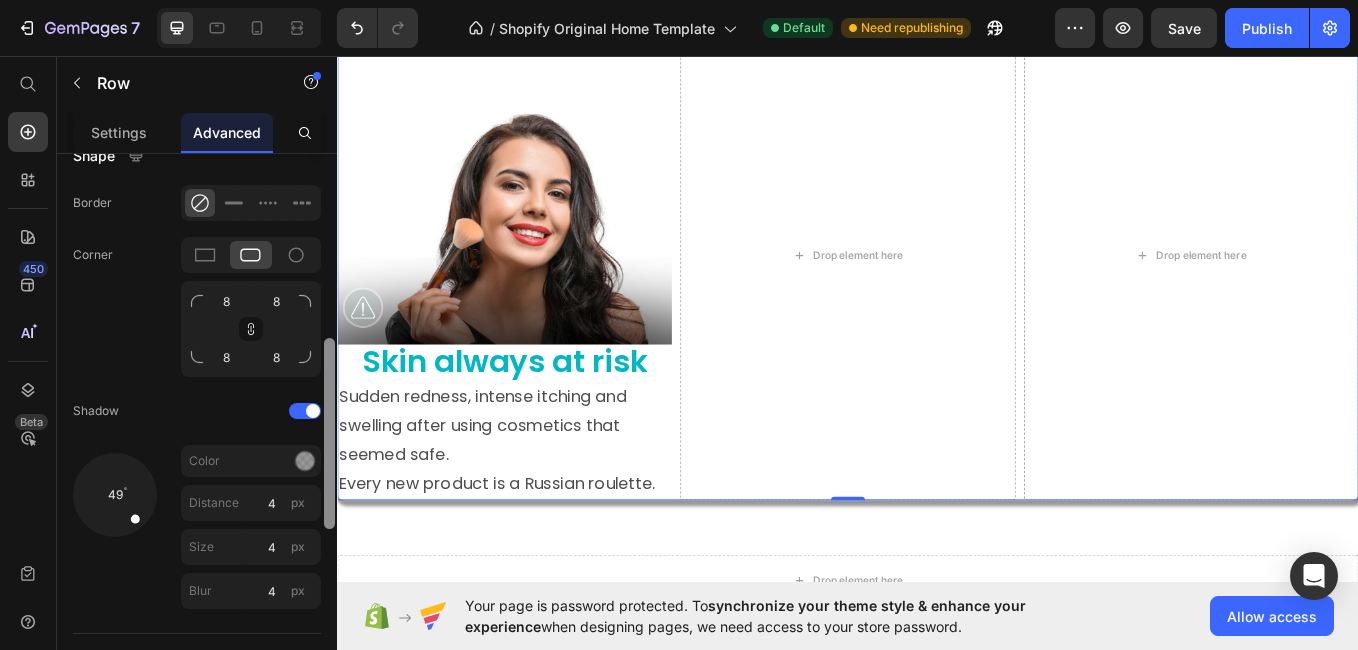 drag, startPoint x: 332, startPoint y: 258, endPoint x: 315, endPoint y: 441, distance: 183.78792 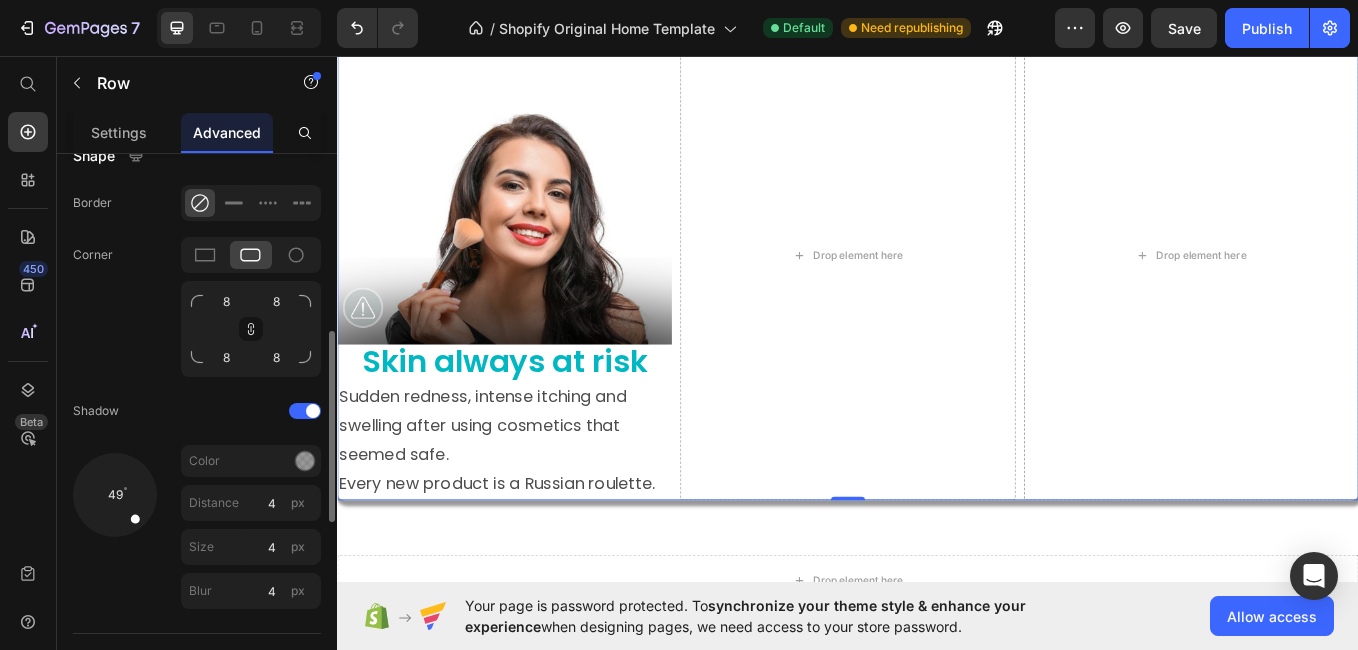 scroll, scrollTop: 526, scrollLeft: 0, axis: vertical 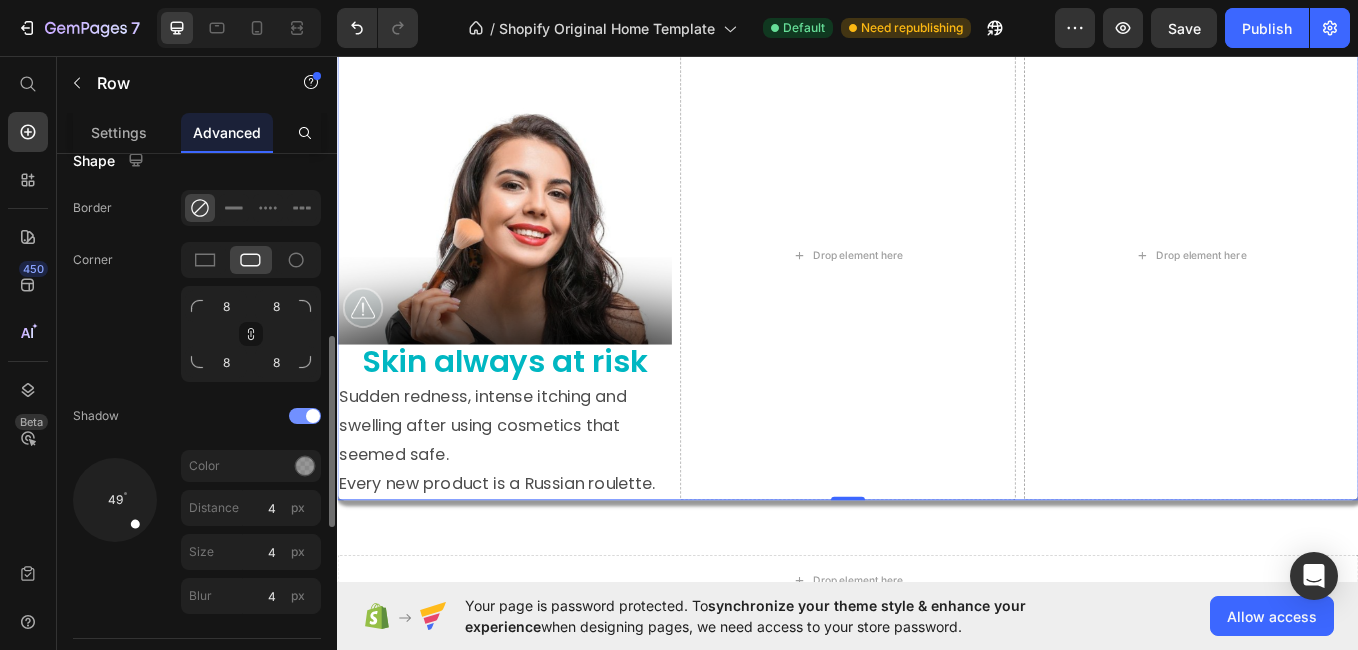 click at bounding box center [305, 416] 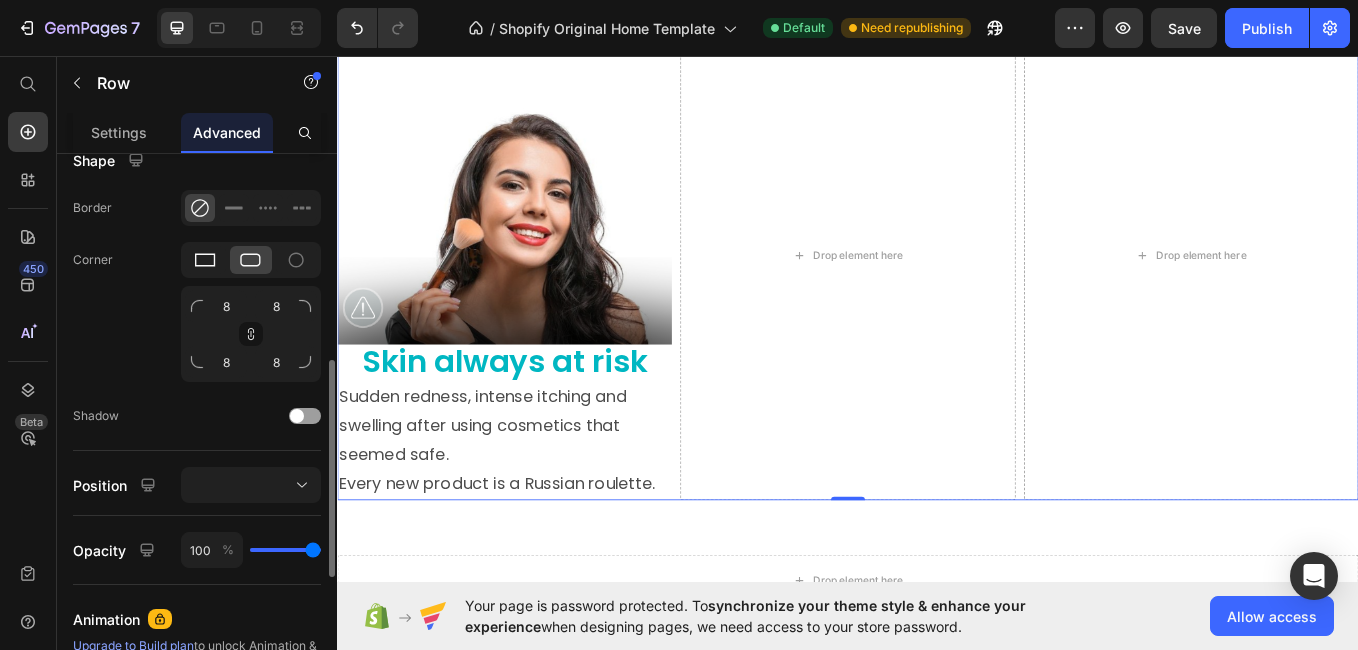 click 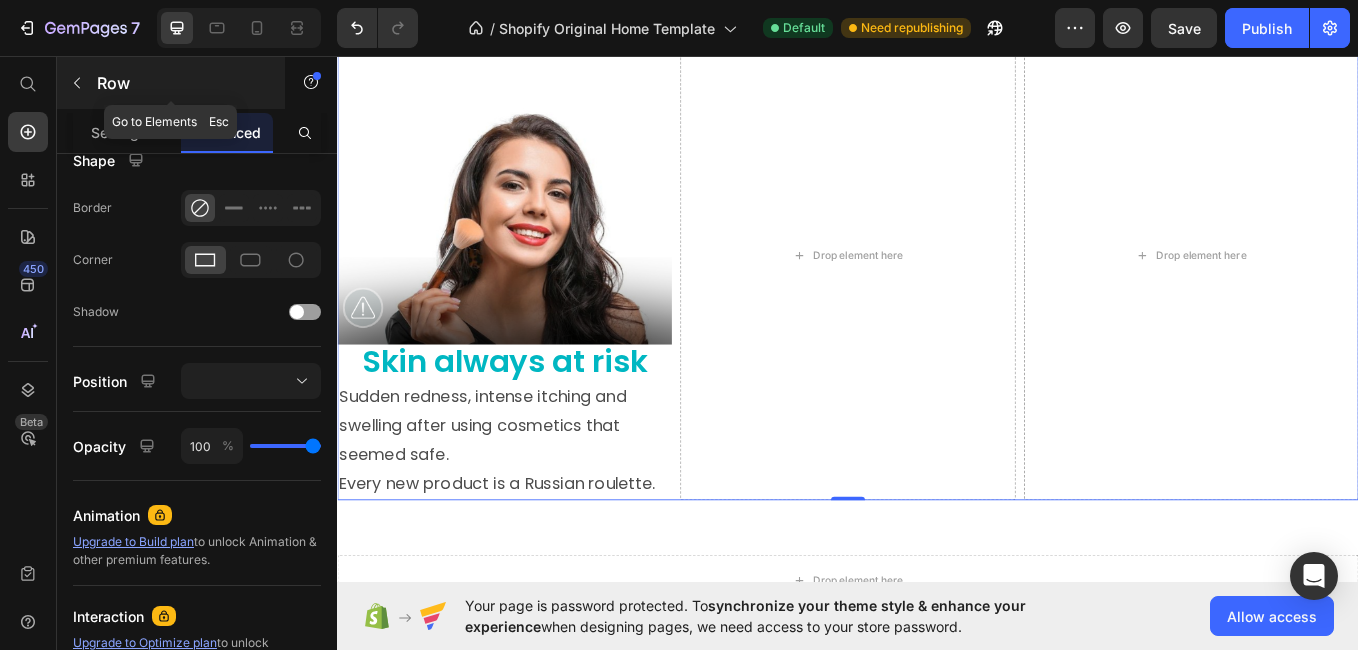 click 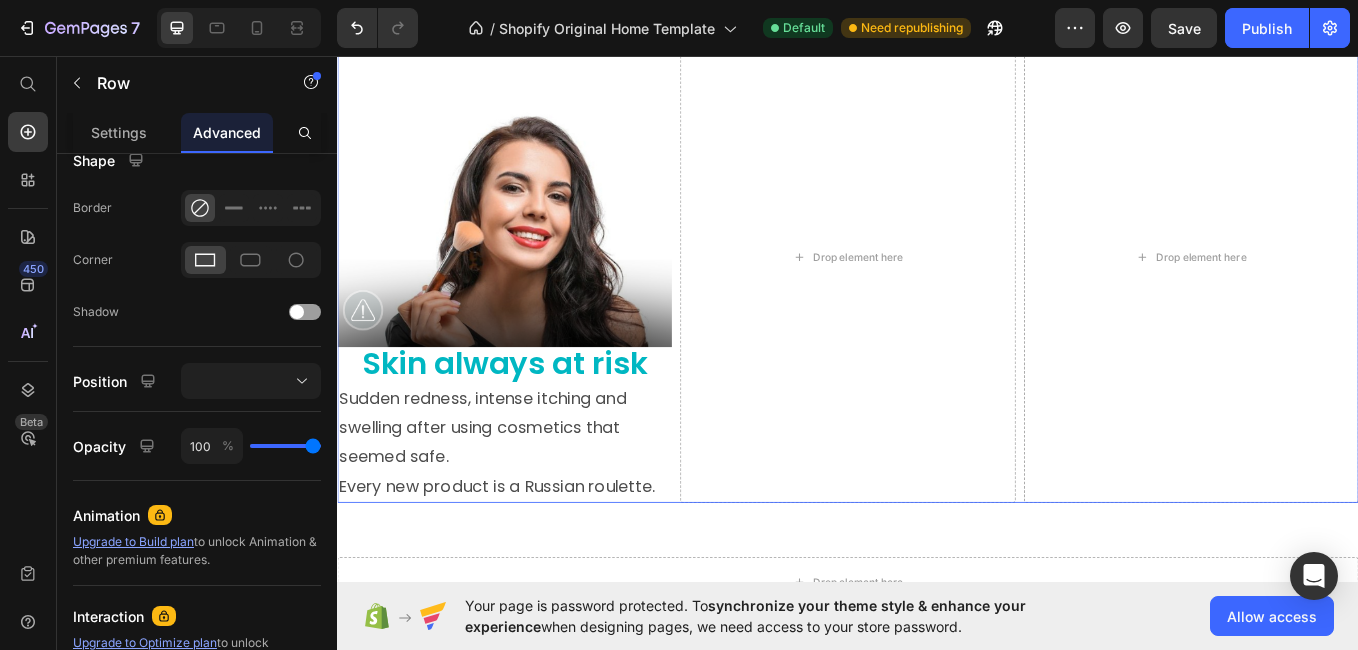 scroll, scrollTop: 0, scrollLeft: 0, axis: both 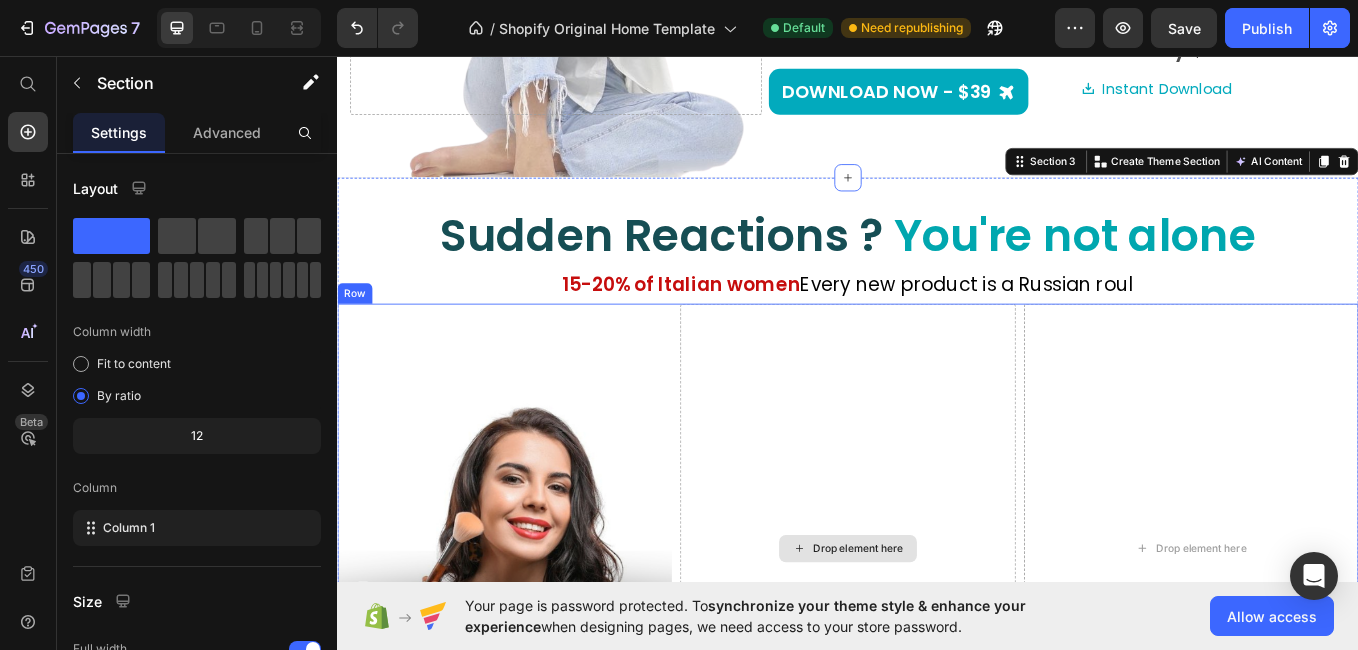 click on "Drop element here" at bounding box center (936, 635) 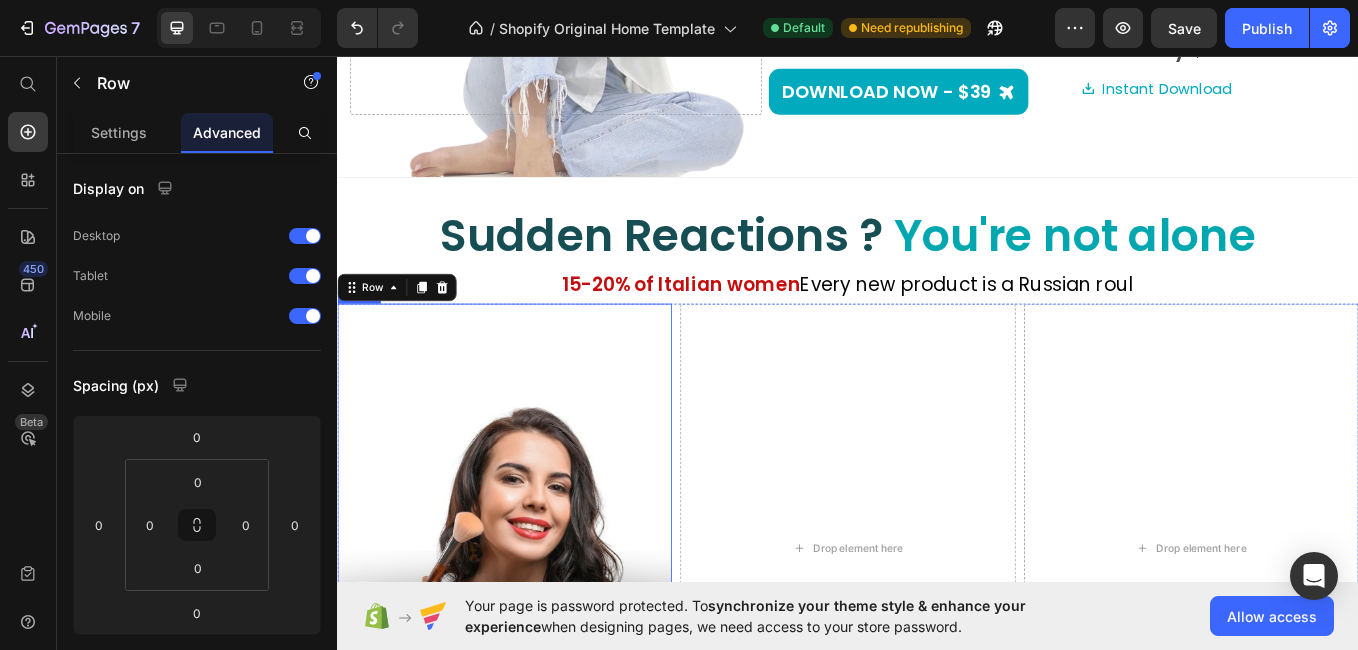 click at bounding box center [533, 543] 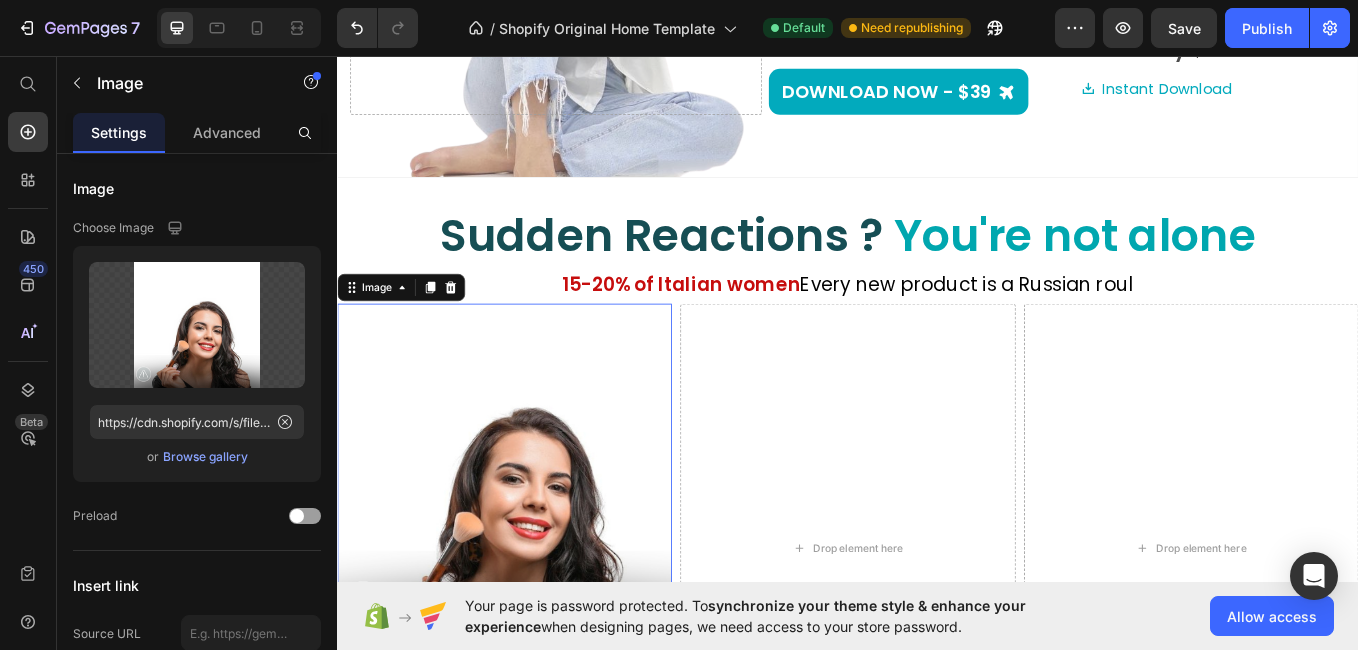 click at bounding box center (533, 543) 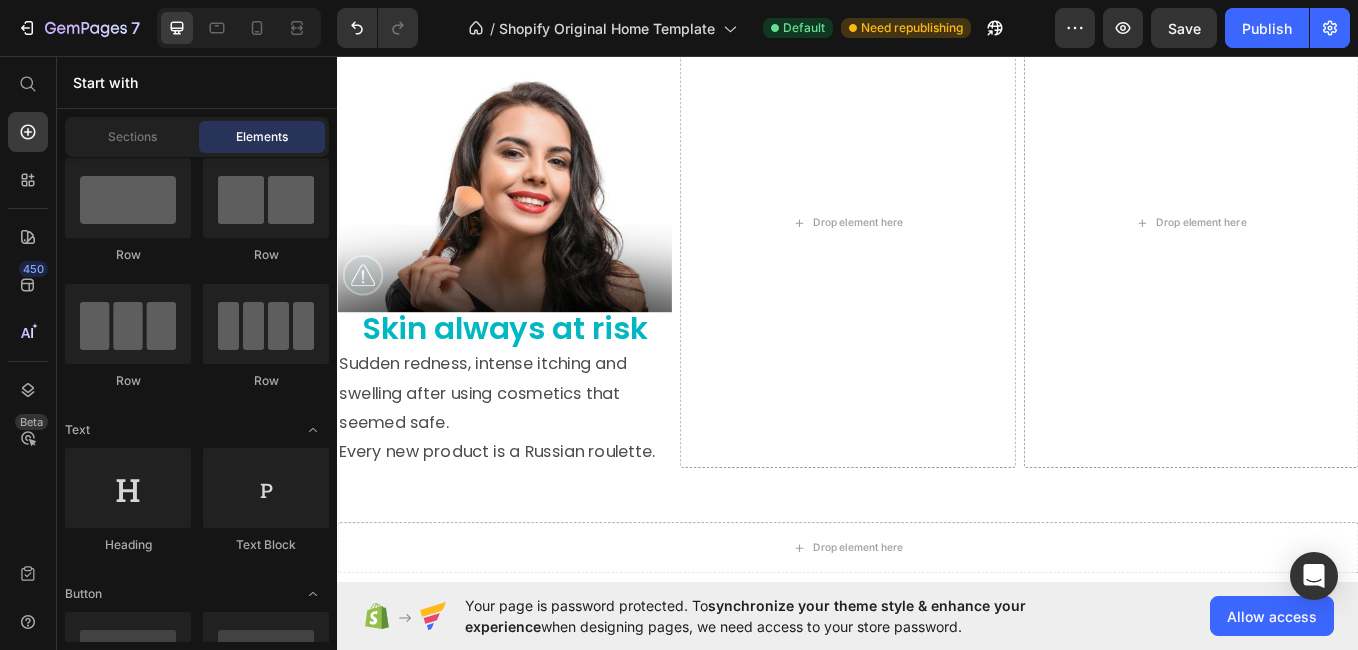 scroll, scrollTop: 1101, scrollLeft: 0, axis: vertical 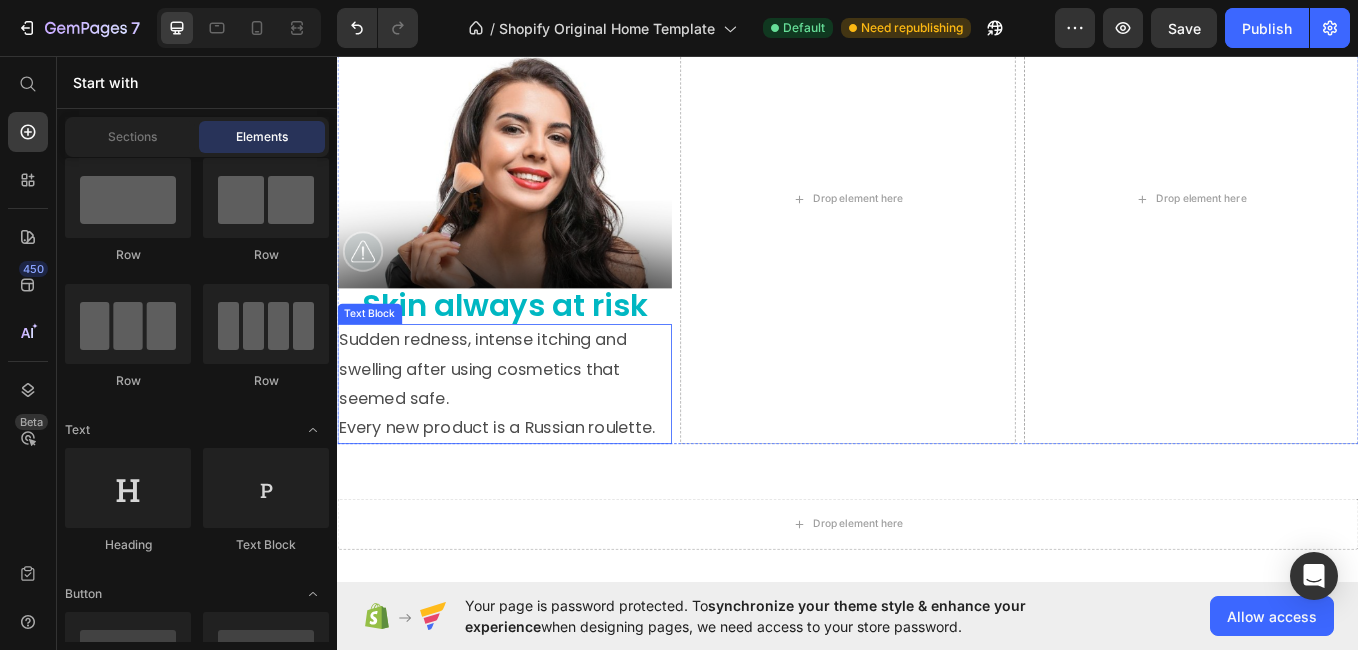 click on "Every new product is a Russian roulette." at bounding box center (533, 493) 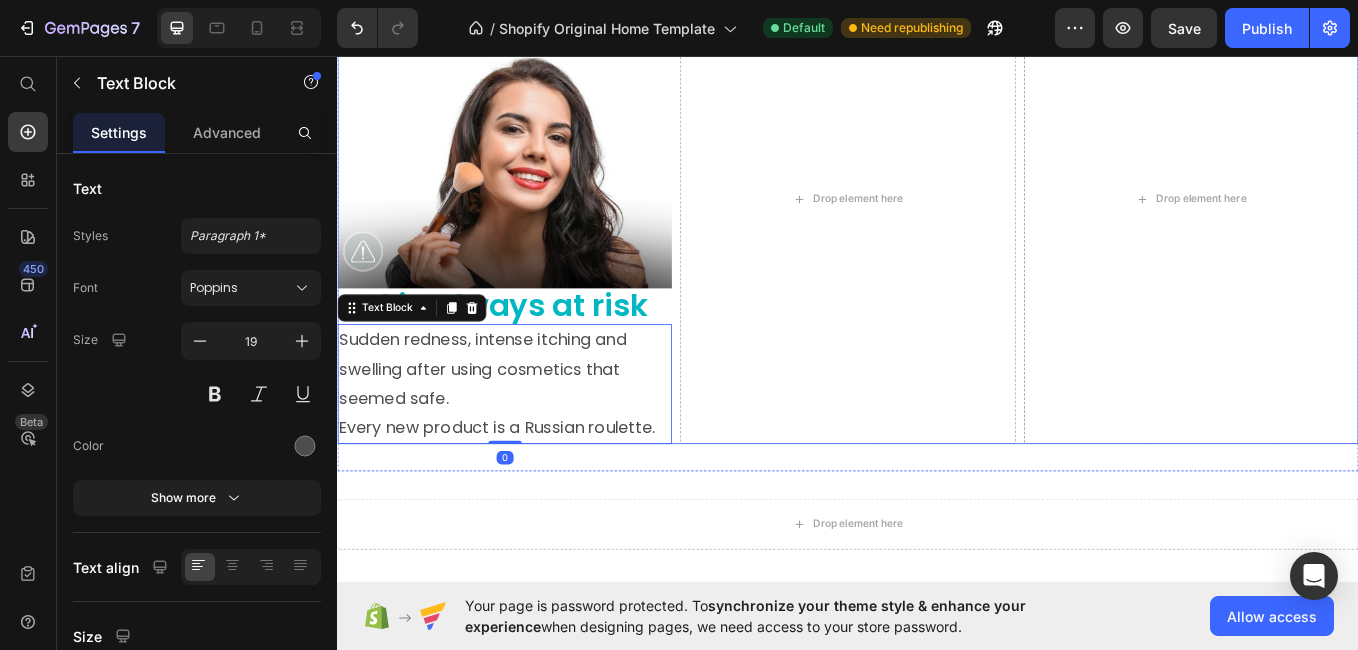 click on "Sudden redness, intense itchin" at bounding box center [937, 224] 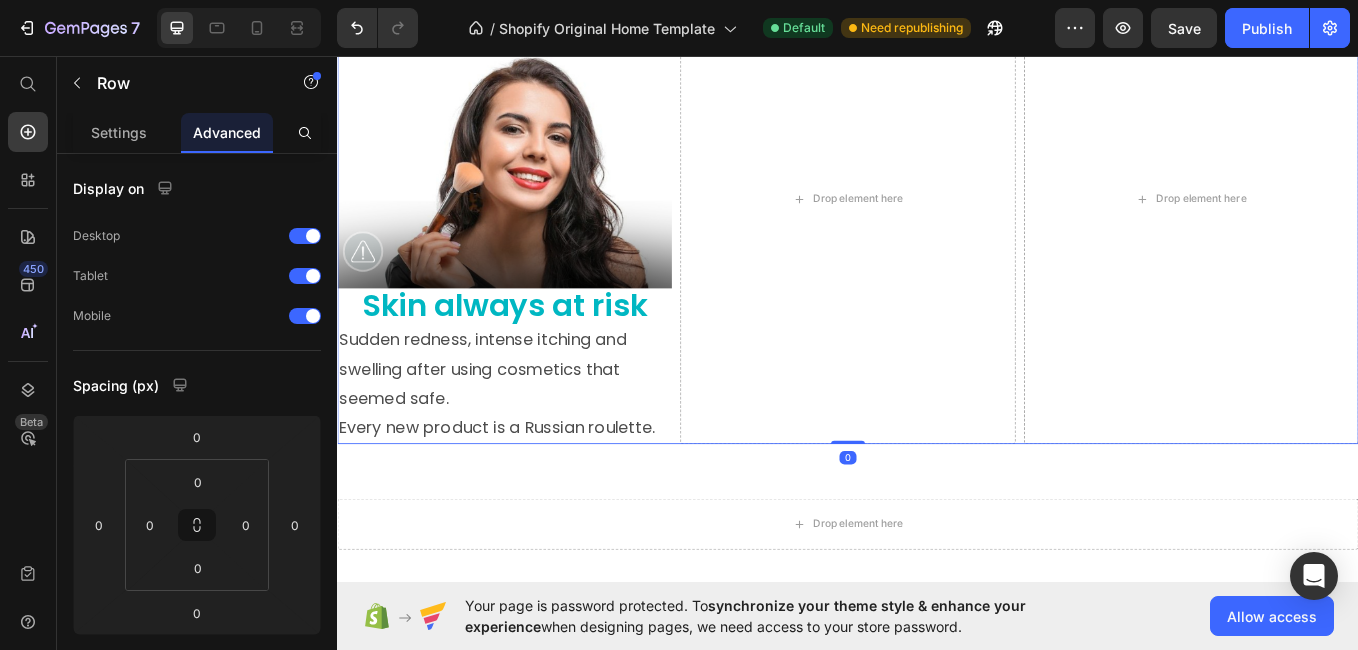 click on "Image 0 Skin always at risk Heading Sudden redness, intense itching and swelling after using cosmetics that seemed safe. Every new product is a Russian roulette. Text Block Drop element here Drop element here Row 0" at bounding box center (937, 224) 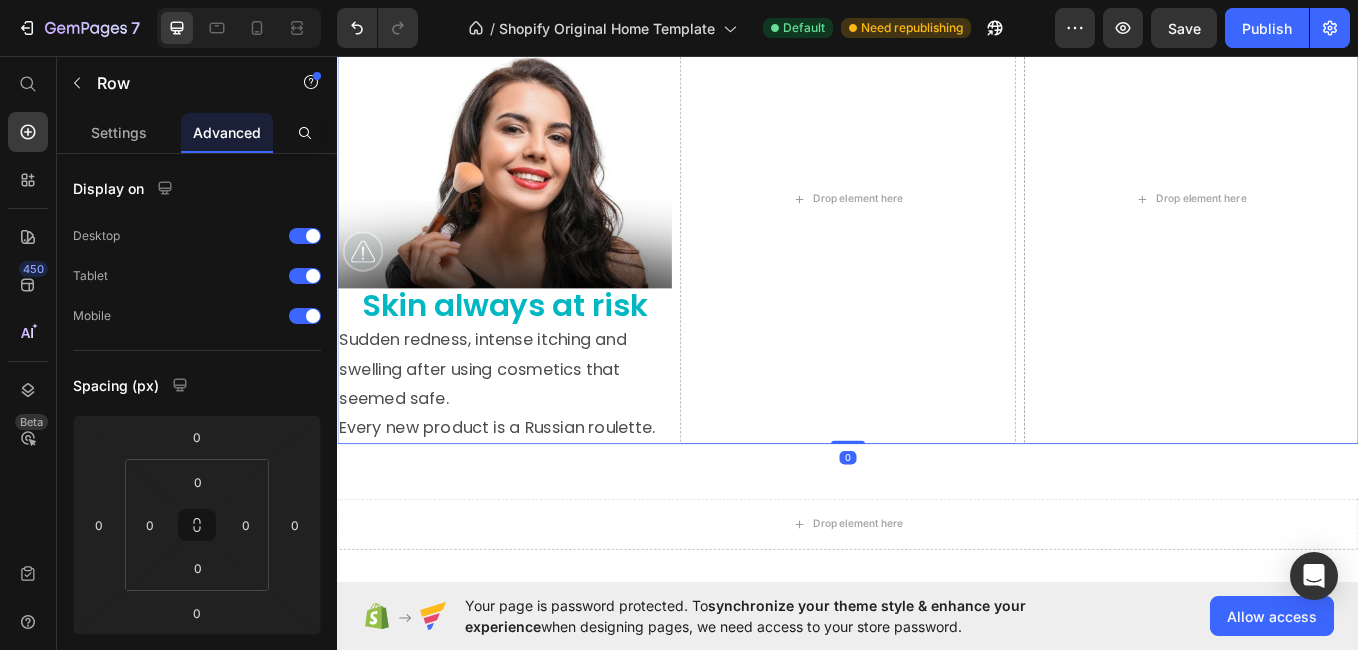 click on "Image 0 Skin always at risk Heading Sudden redness, intense itching and swelling after using cosmetics that seemed safe. Every new product is a Russian roulette. Text Block Drop element here Drop element here Row 0" at bounding box center [937, 224] 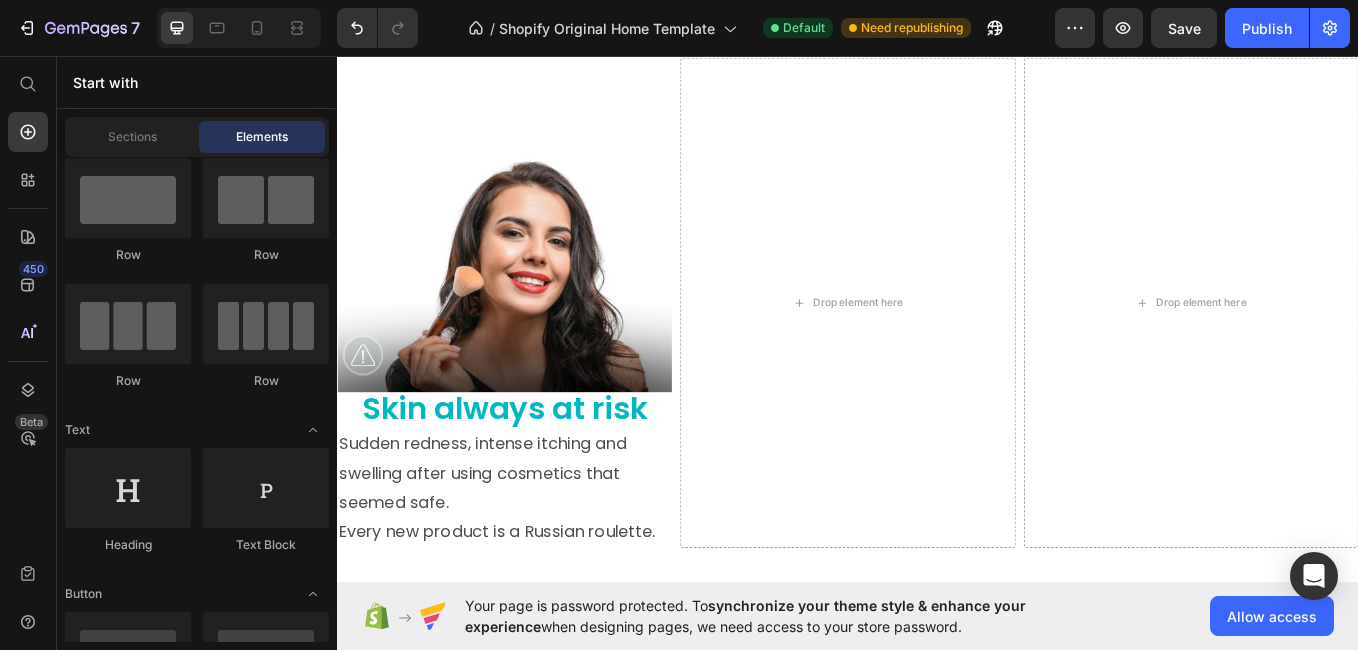 scroll, scrollTop: 987, scrollLeft: 0, axis: vertical 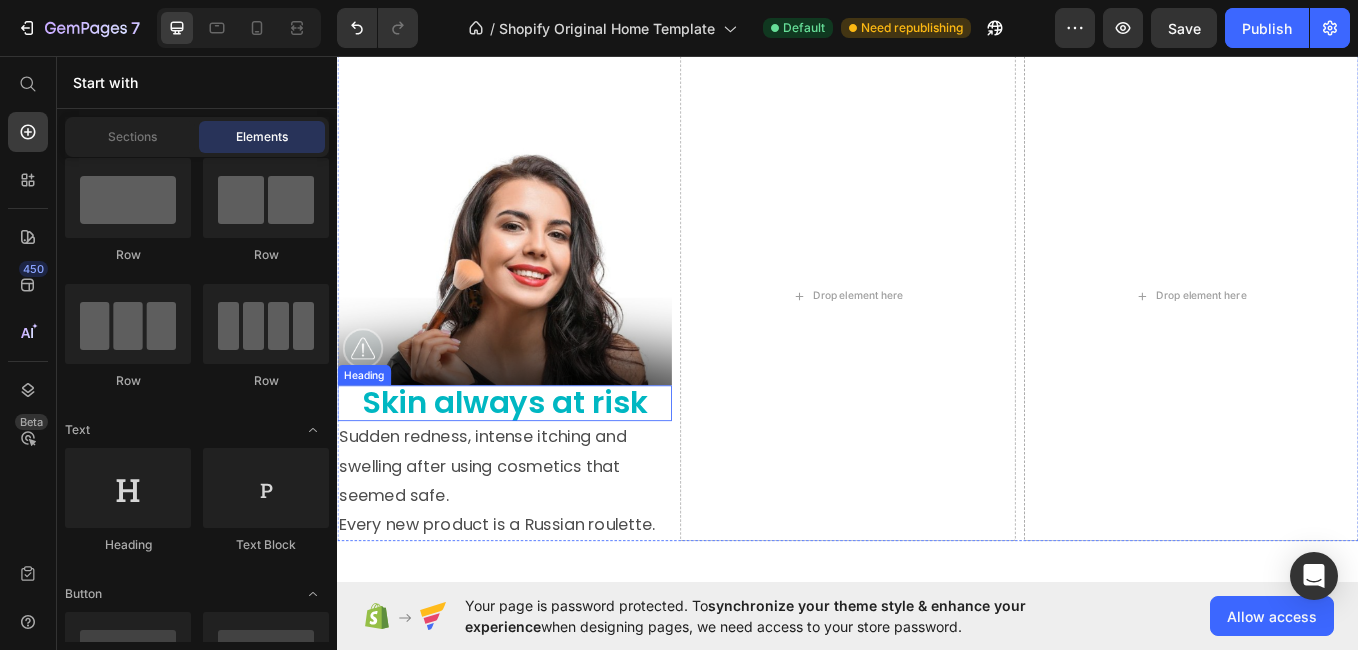 click on "Skin always at risk" at bounding box center [534, 462] 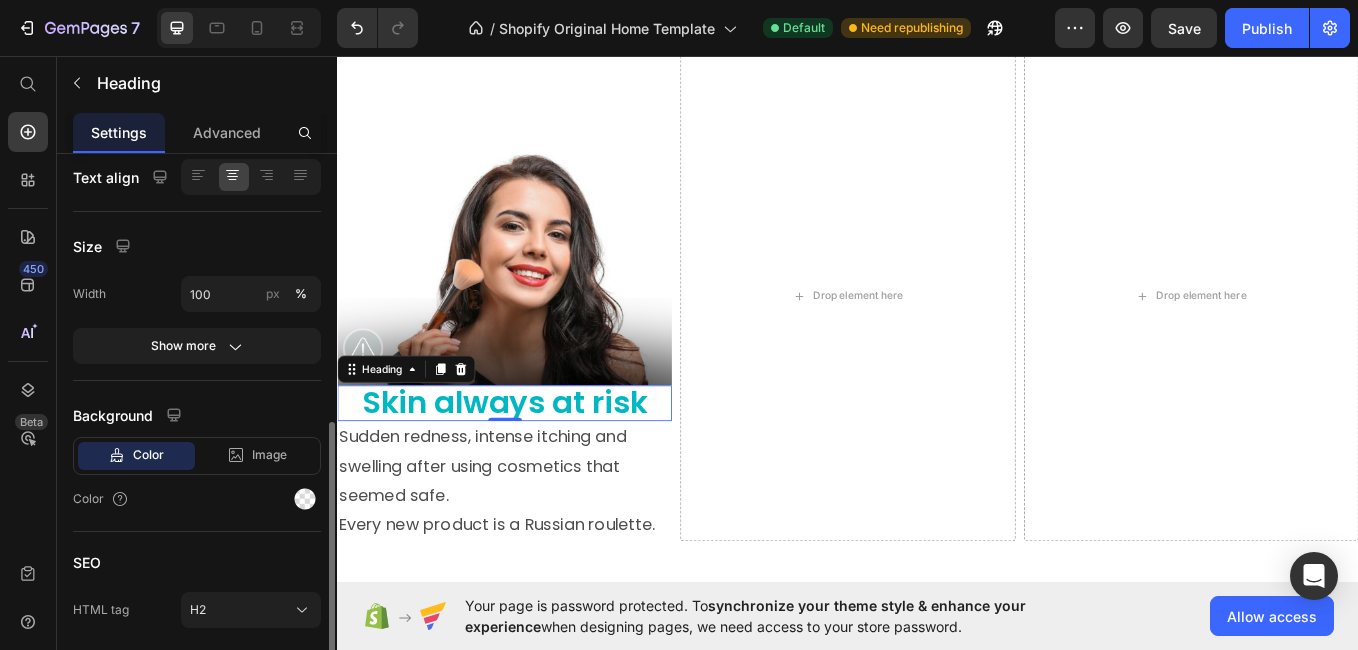 scroll, scrollTop: 459, scrollLeft: 0, axis: vertical 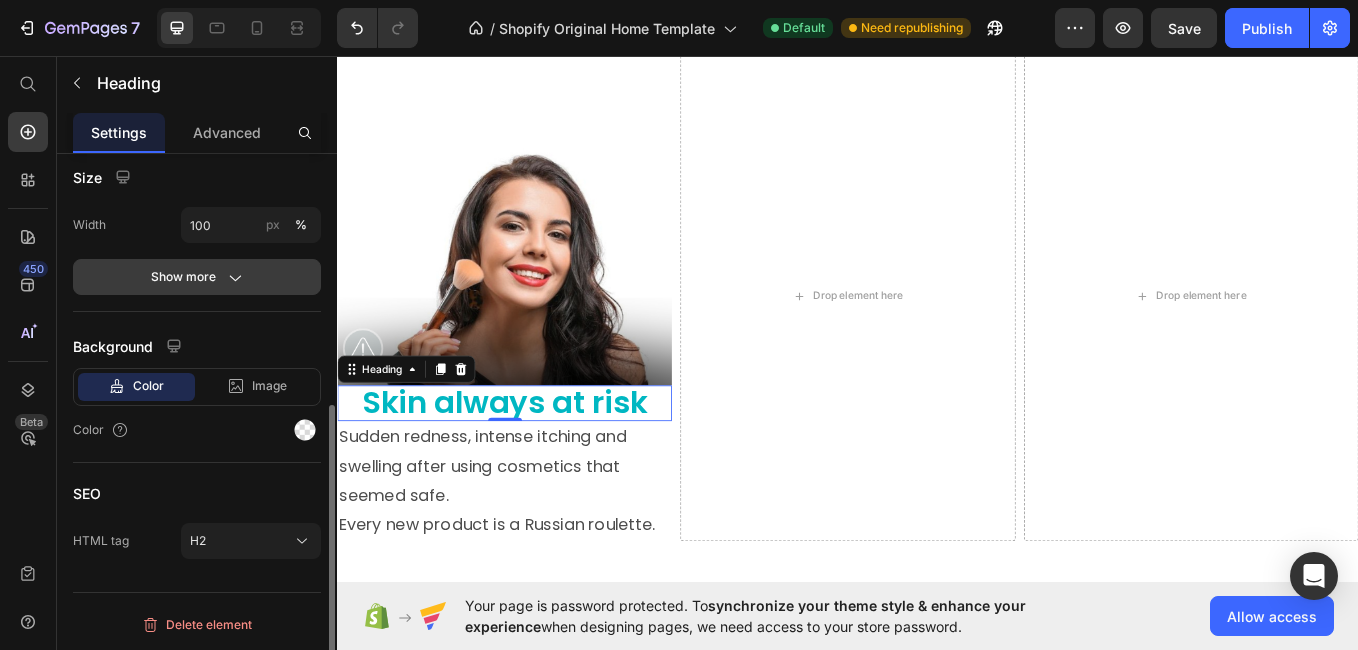 click on "Show more" 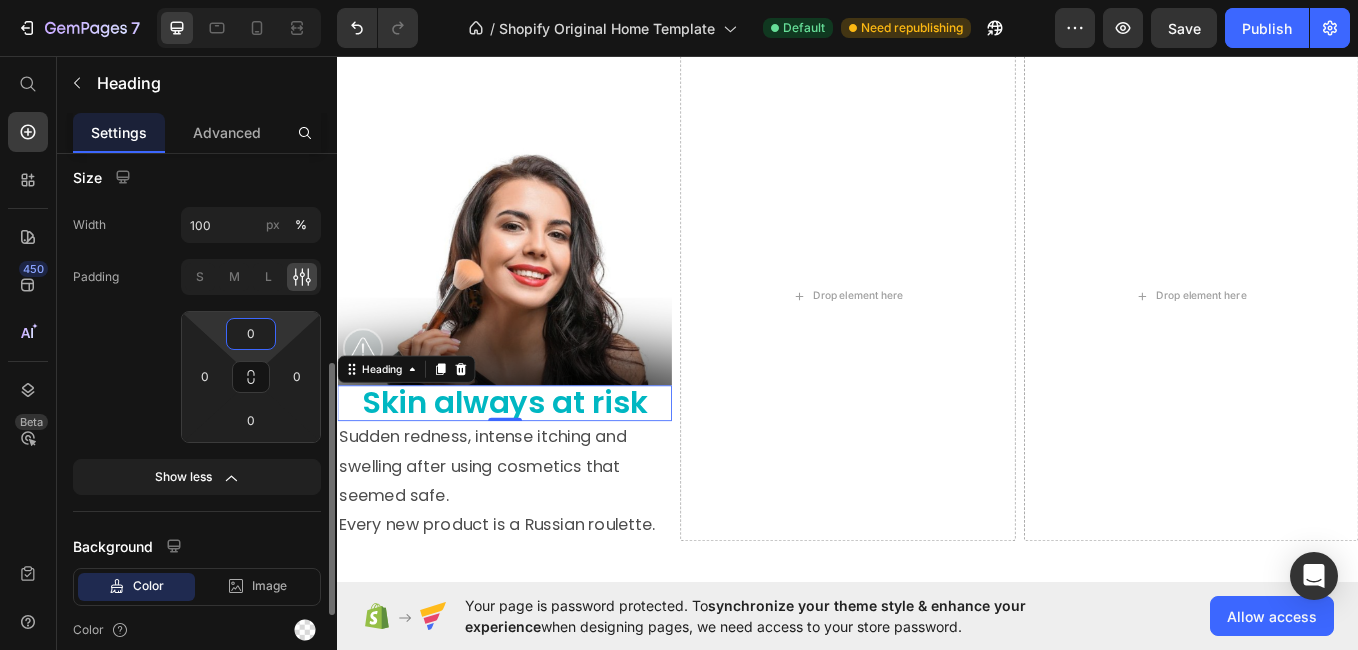 click on "0" at bounding box center [251, 334] 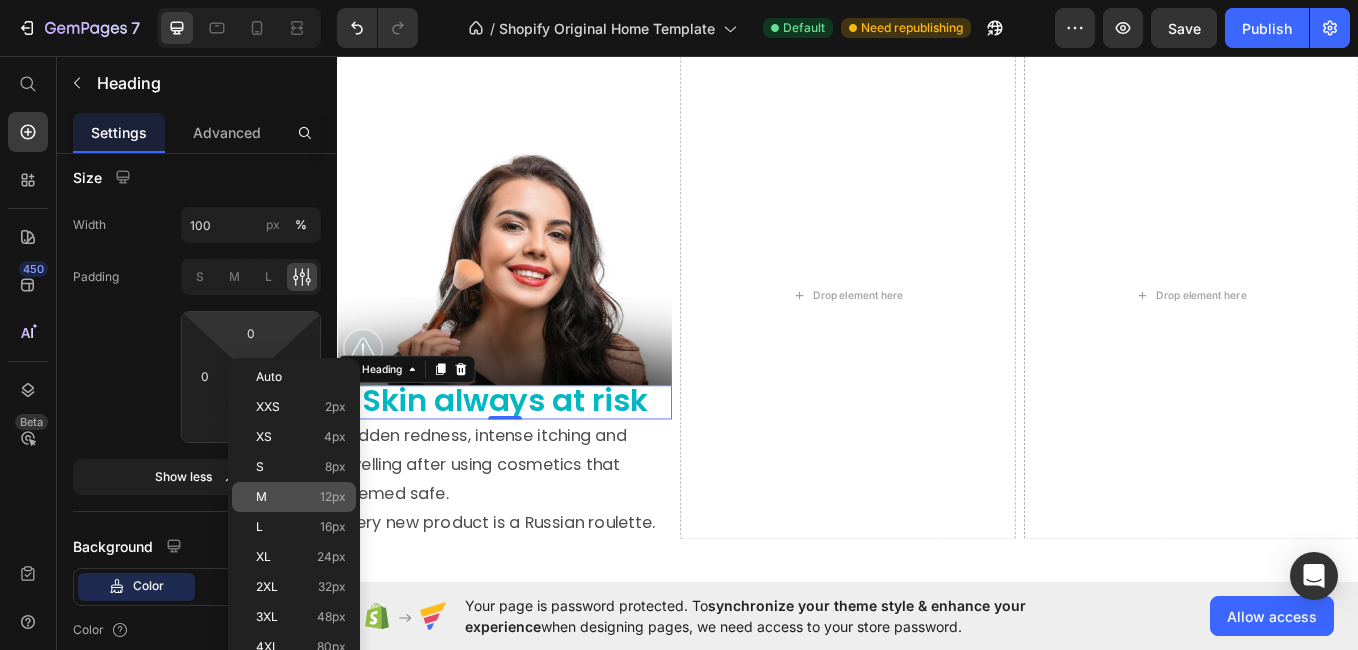 click on "M 12px" at bounding box center [301, 497] 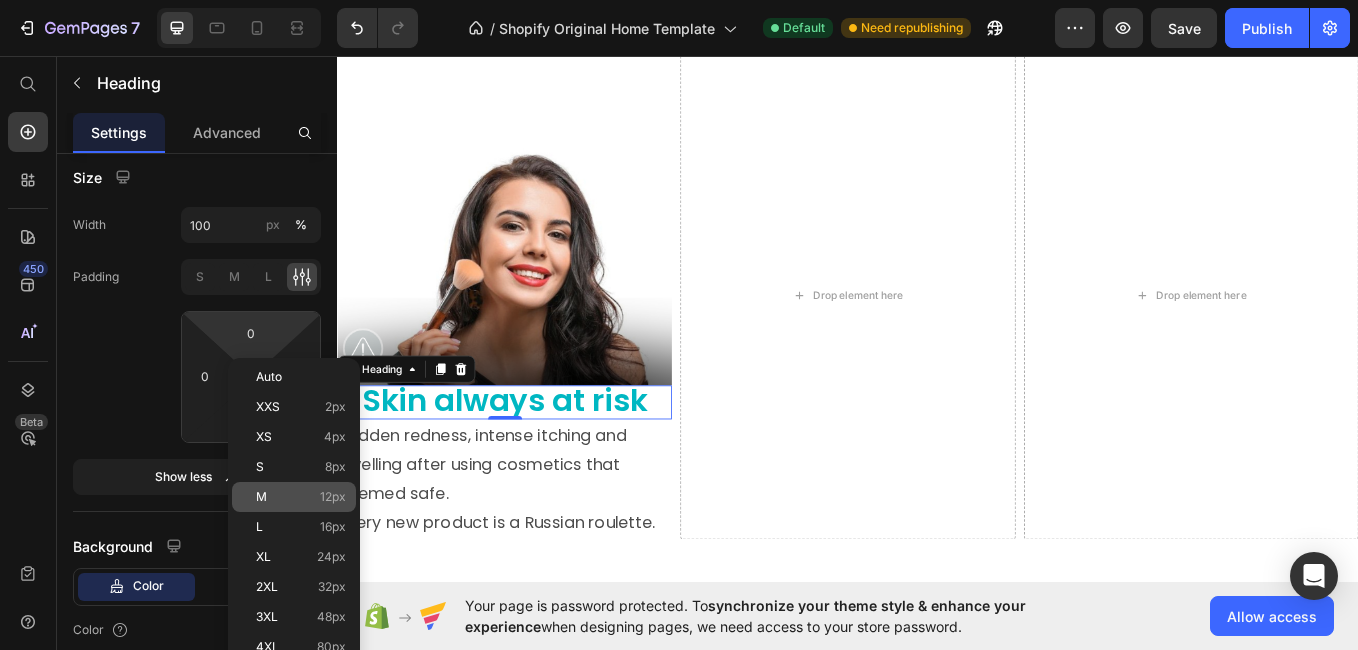 type on "12" 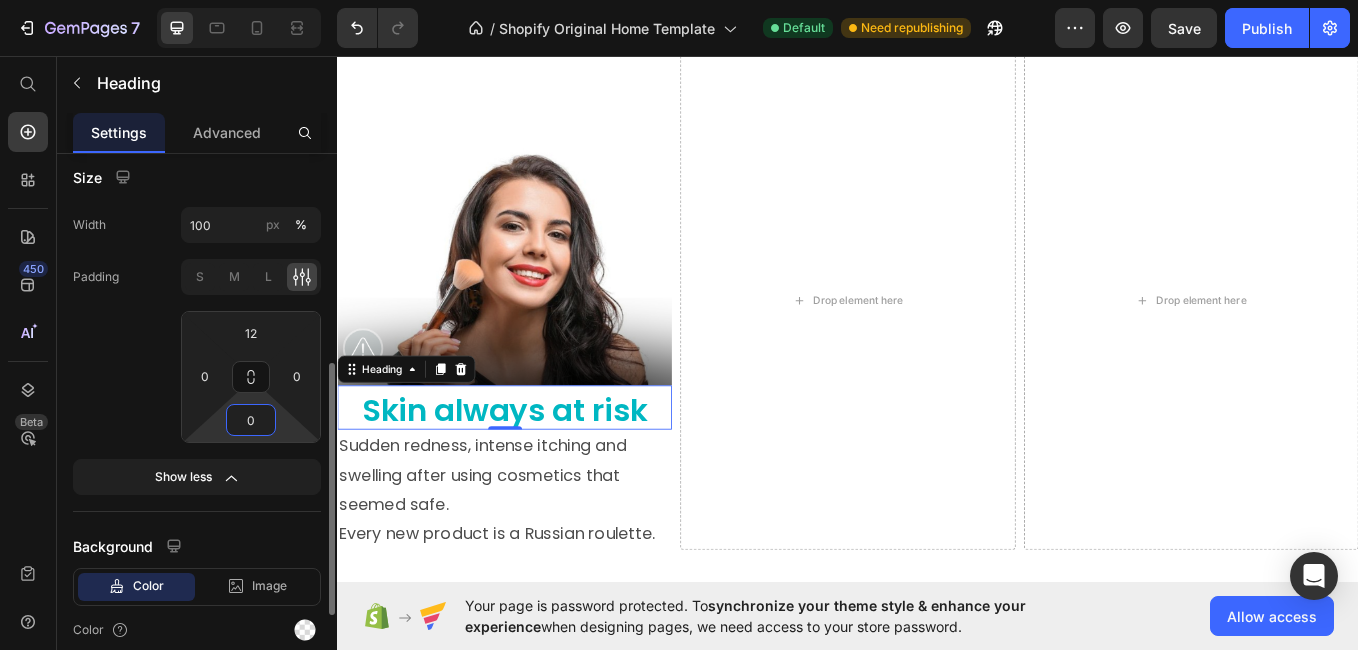click on "0" at bounding box center [251, 420] 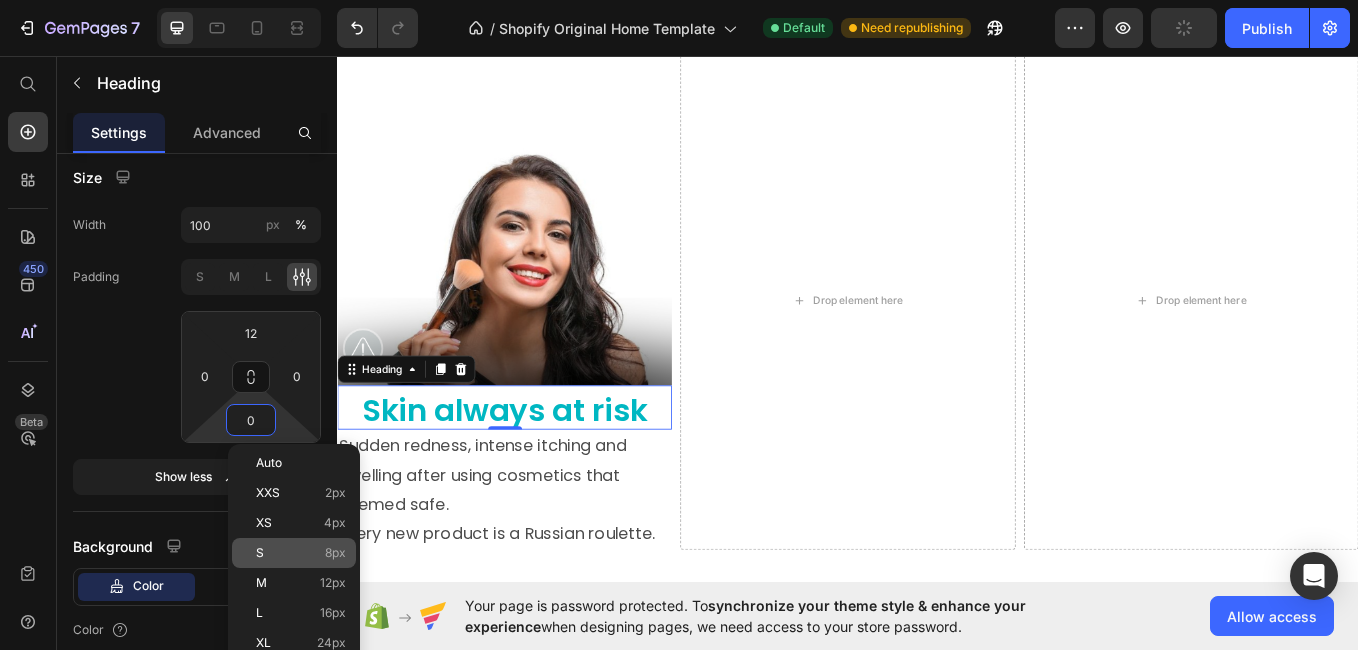 click on "S 8px" at bounding box center [301, 553] 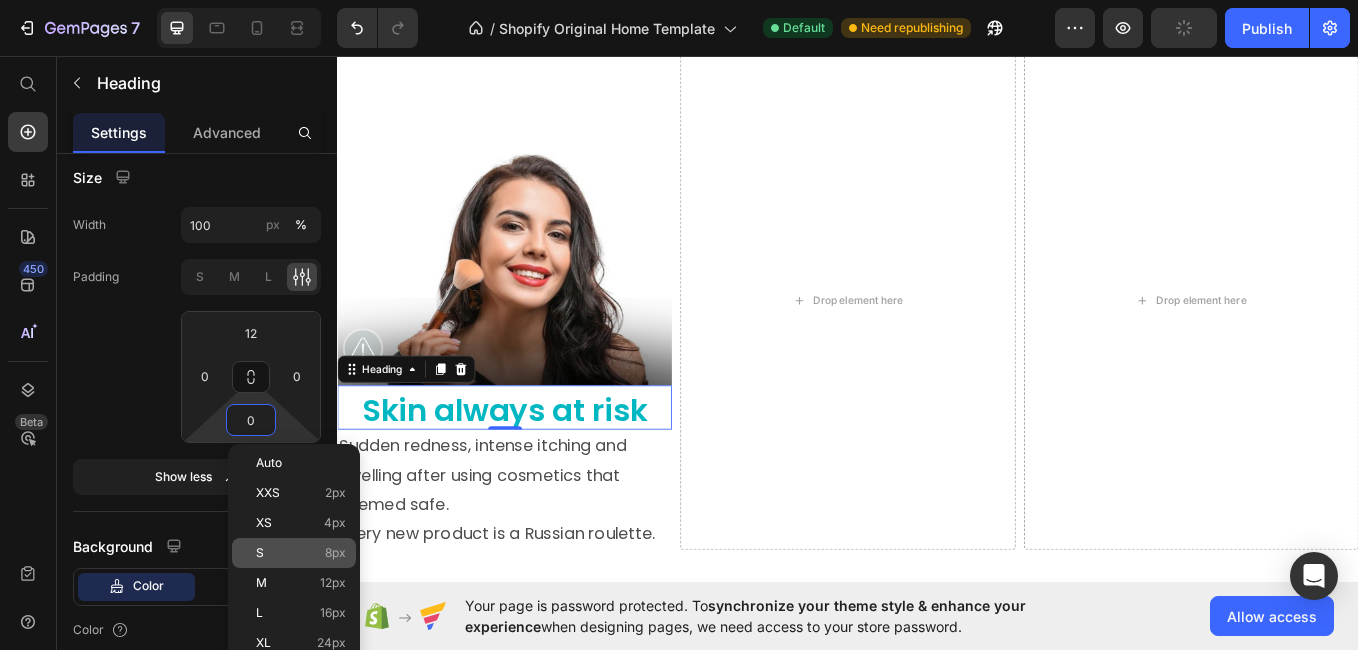 type on "8" 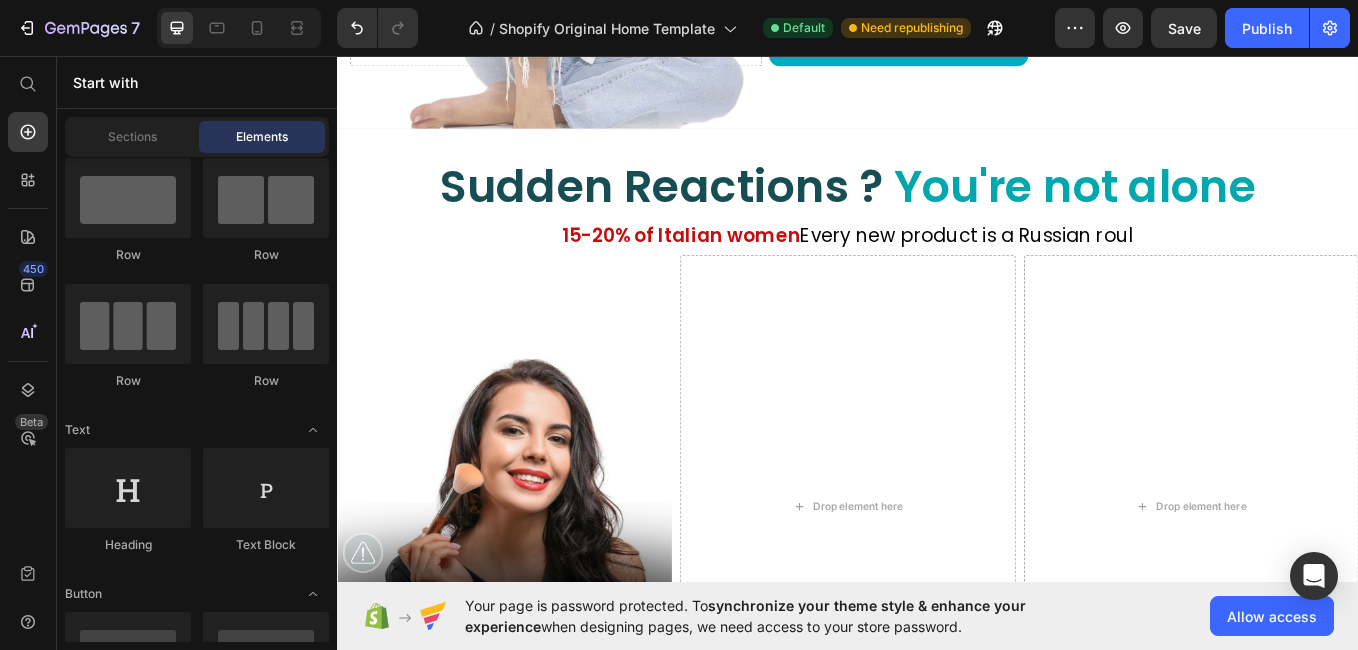 scroll, scrollTop: 754, scrollLeft: 0, axis: vertical 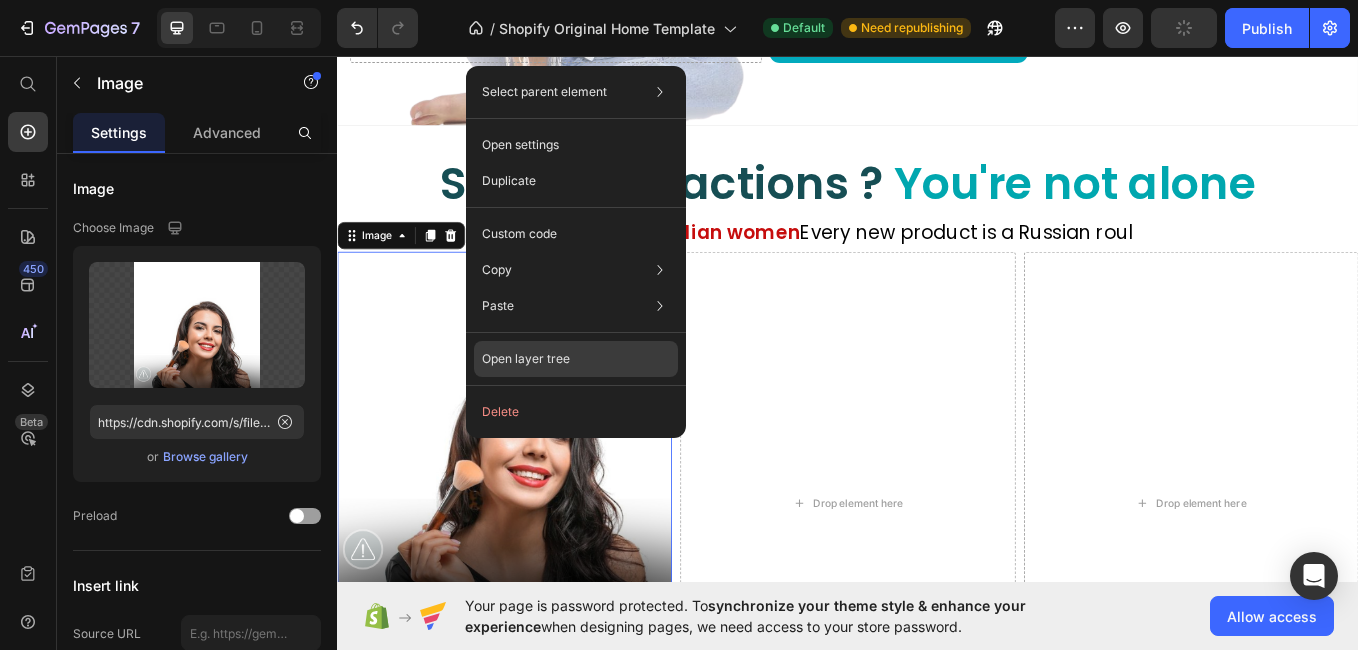 click on "Open layer tree" at bounding box center (526, 359) 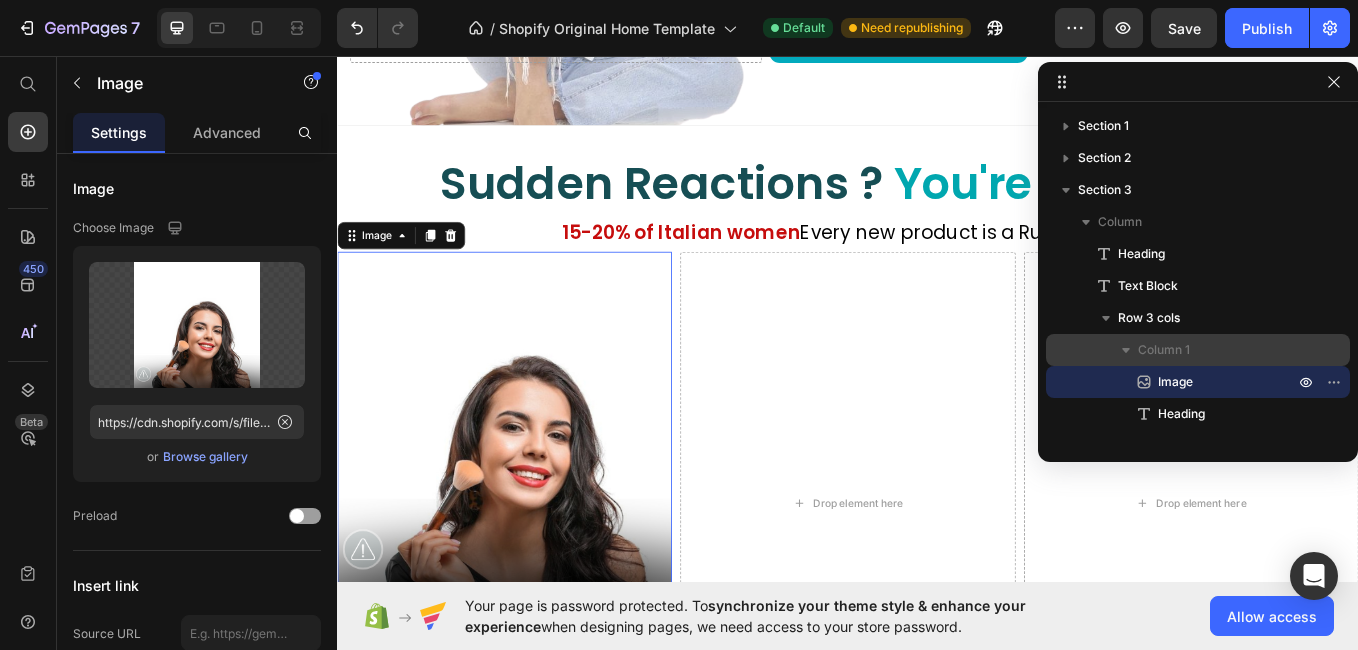 click on "Column 1" at bounding box center [1164, 350] 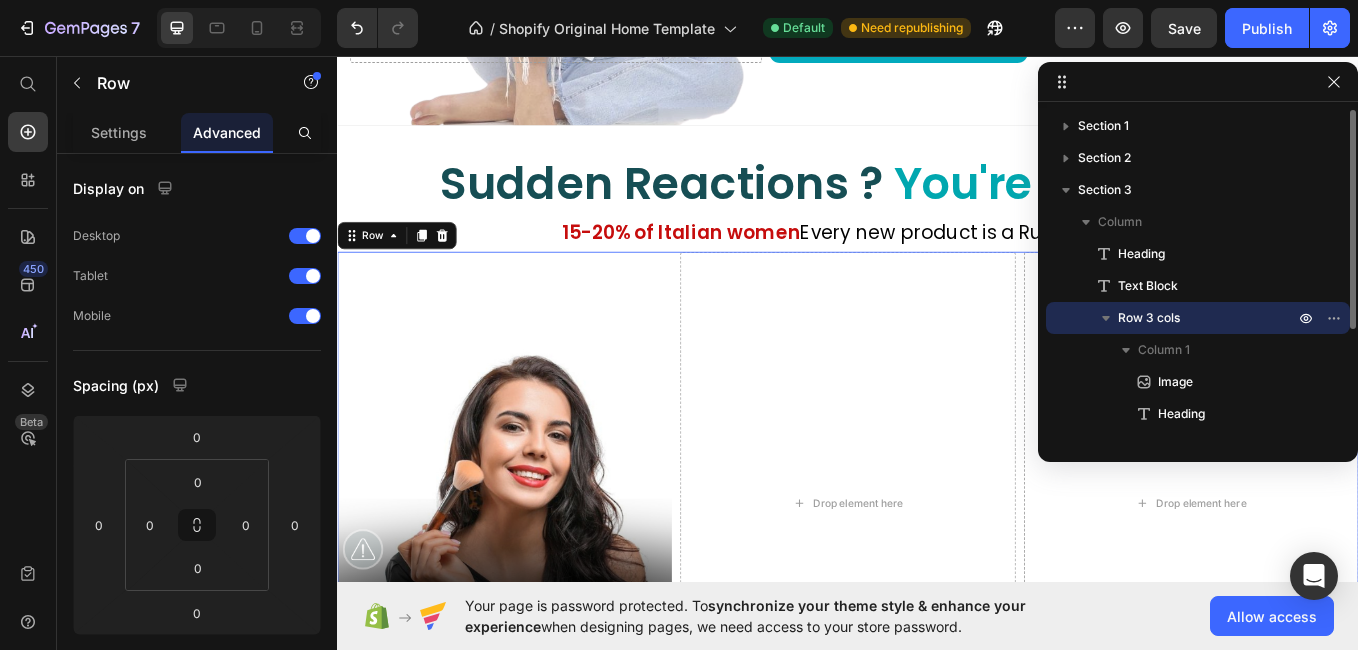 click 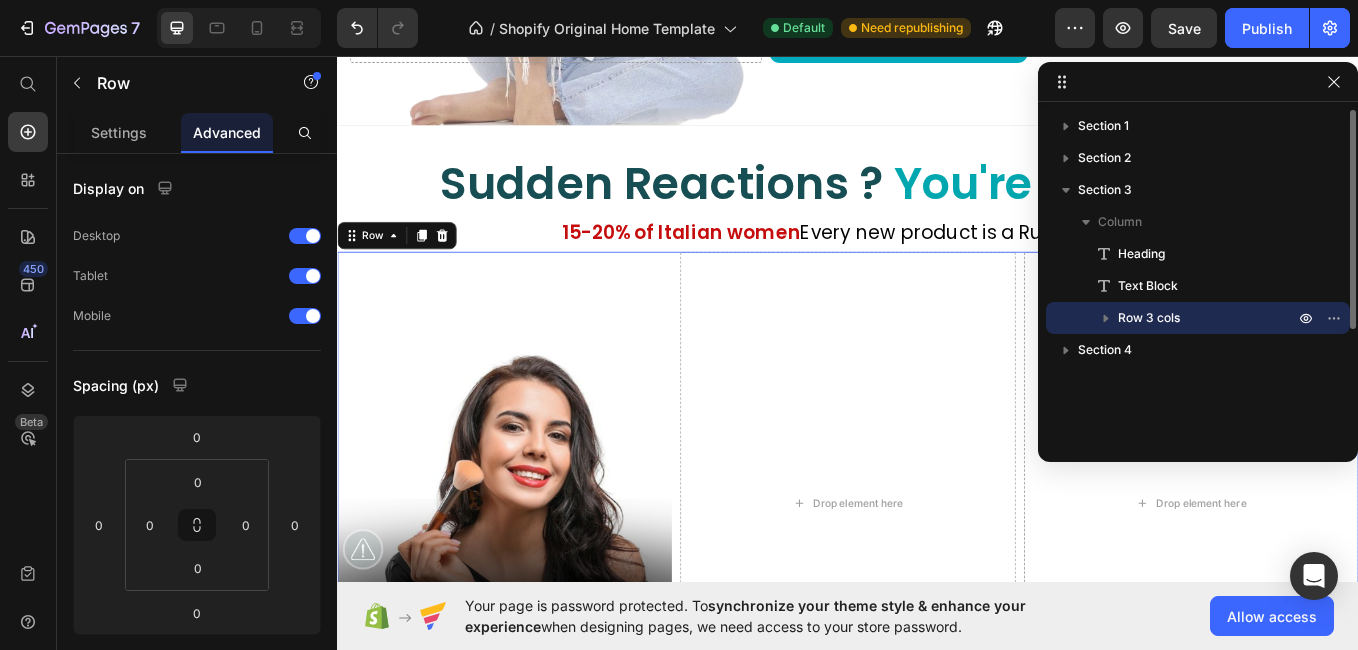 click 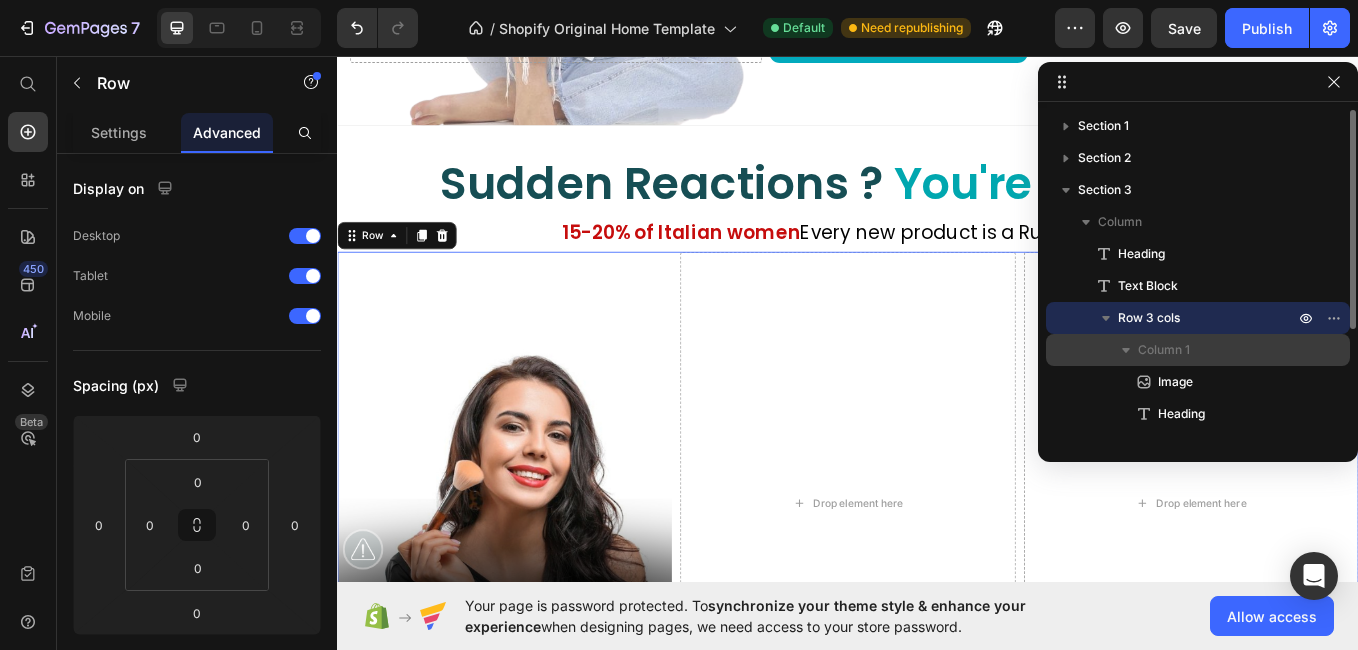 click on "Column 1" at bounding box center (1218, 350) 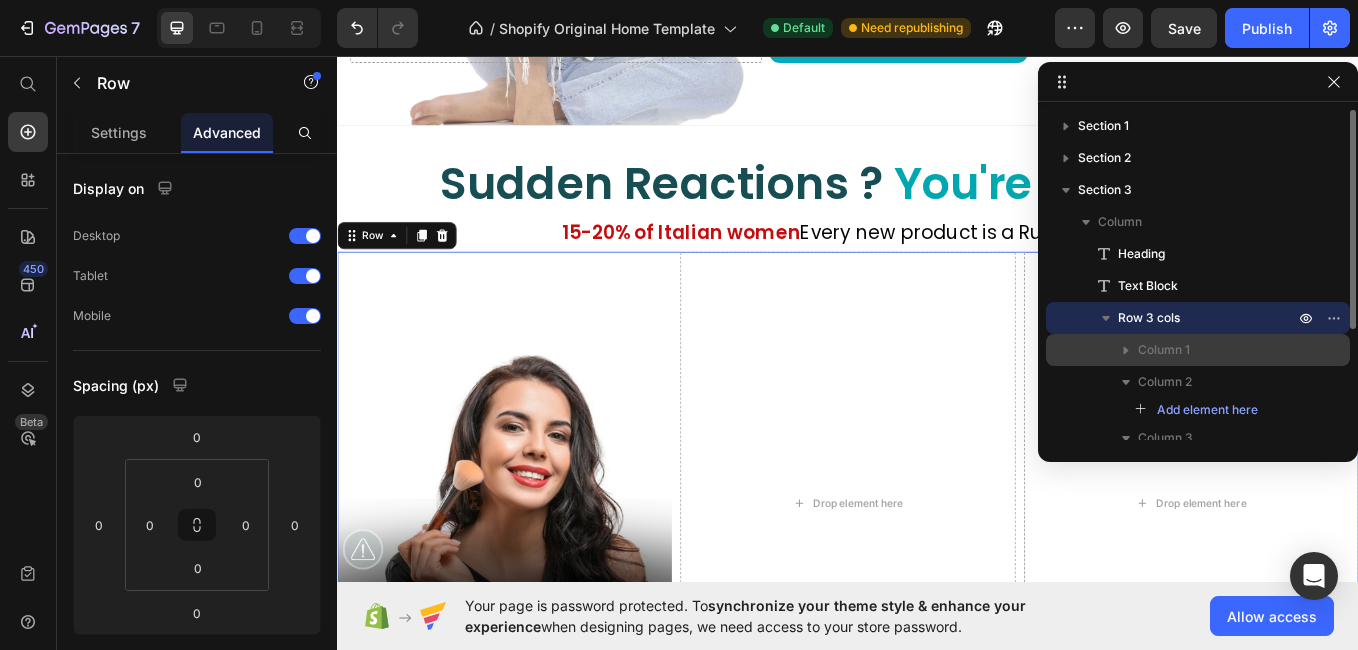 click on "Column 1" at bounding box center [1218, 350] 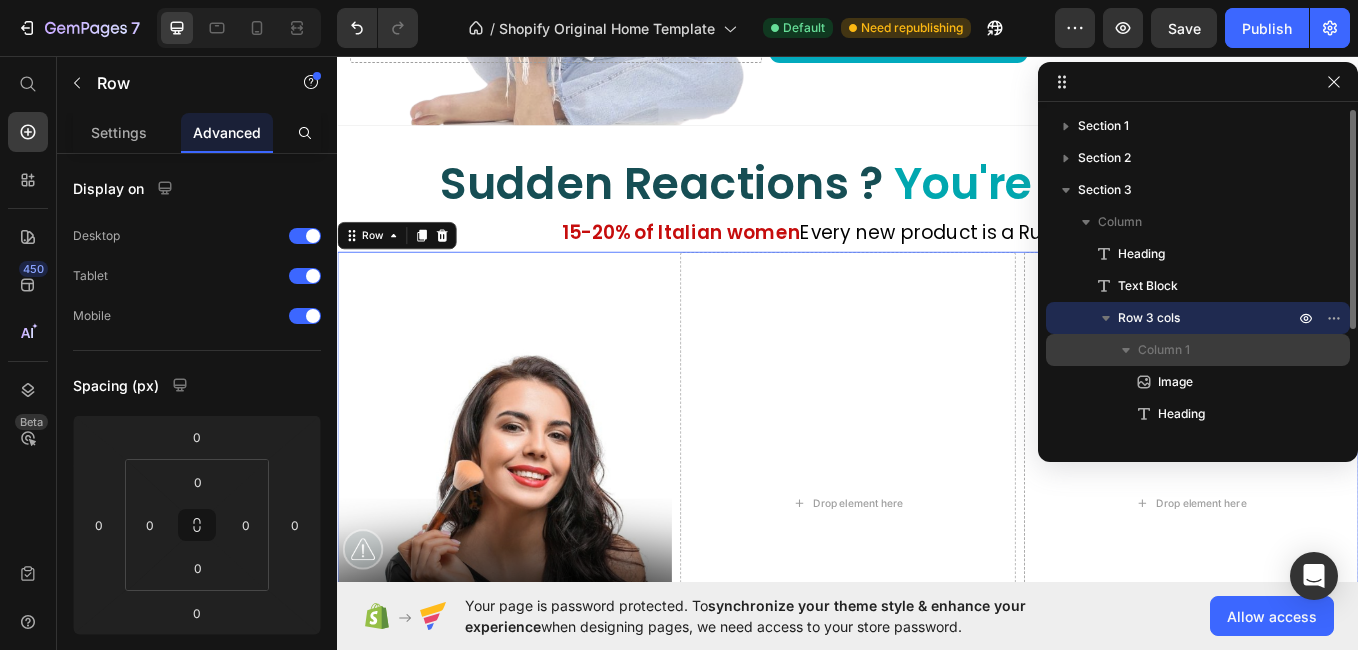 click on "Column 1" at bounding box center (1218, 350) 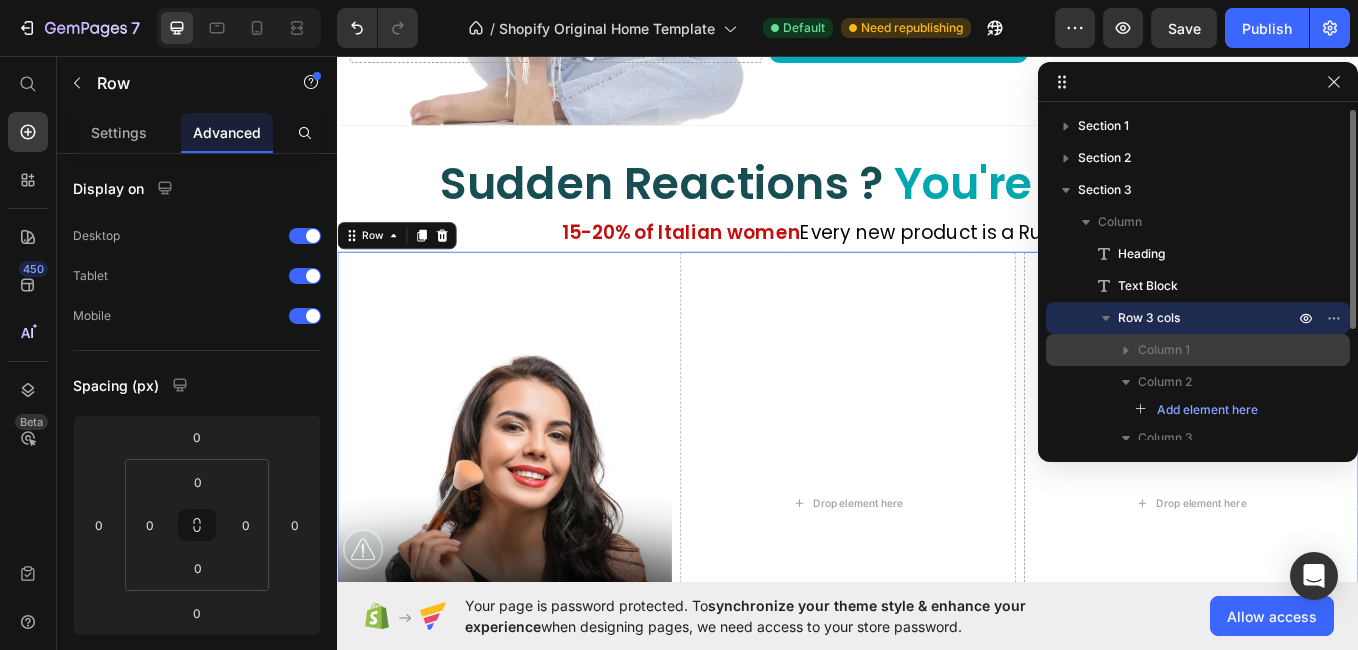 click on "Column 1" at bounding box center [1218, 350] 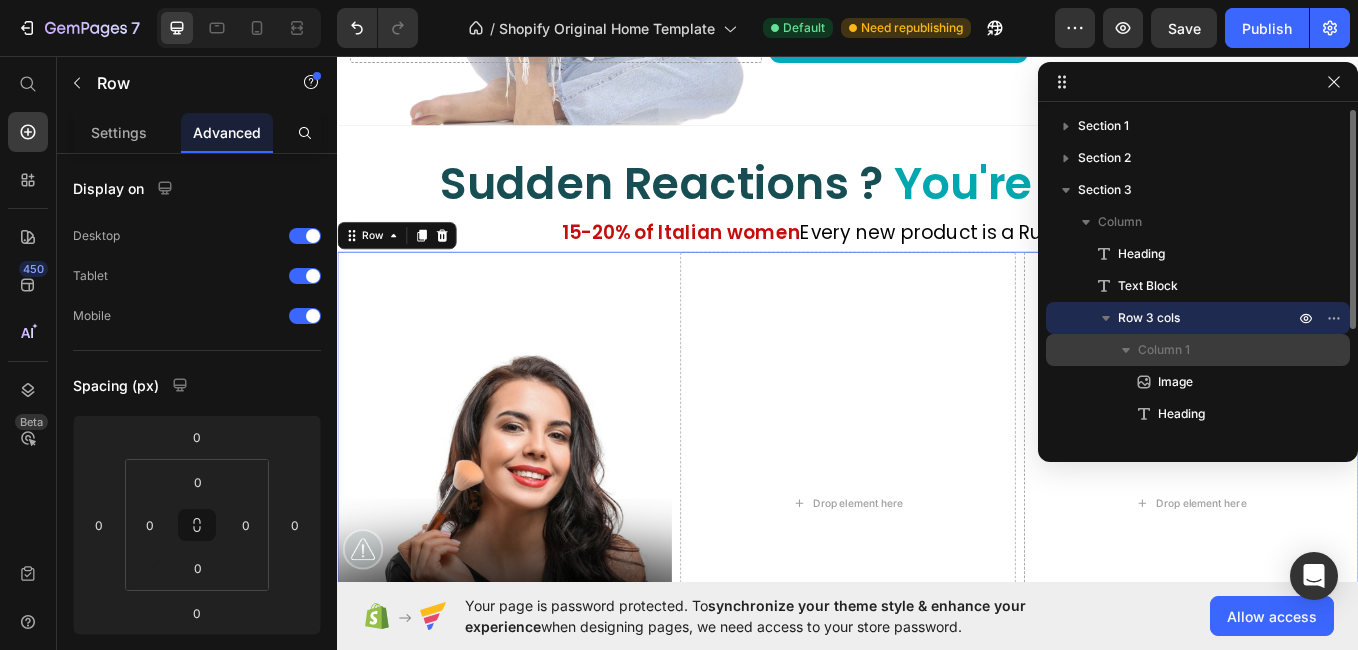 click on "Column 1" at bounding box center [1218, 350] 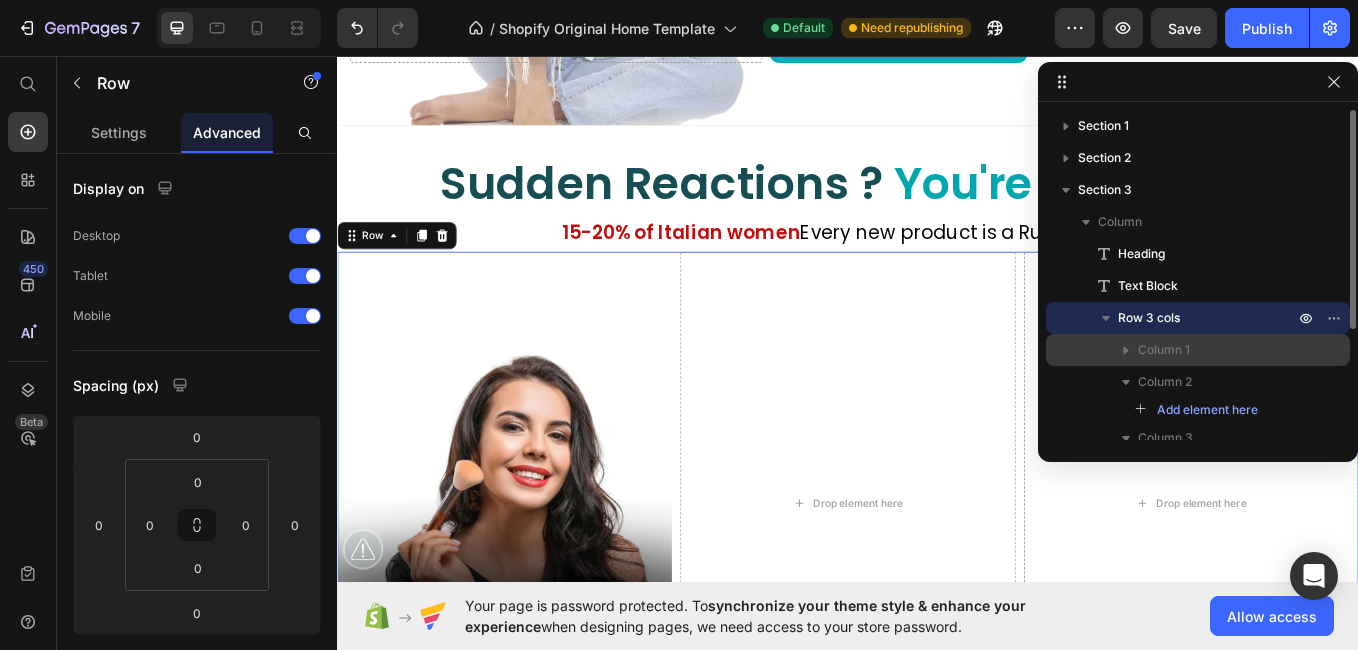 click on "Column 1" at bounding box center [1218, 350] 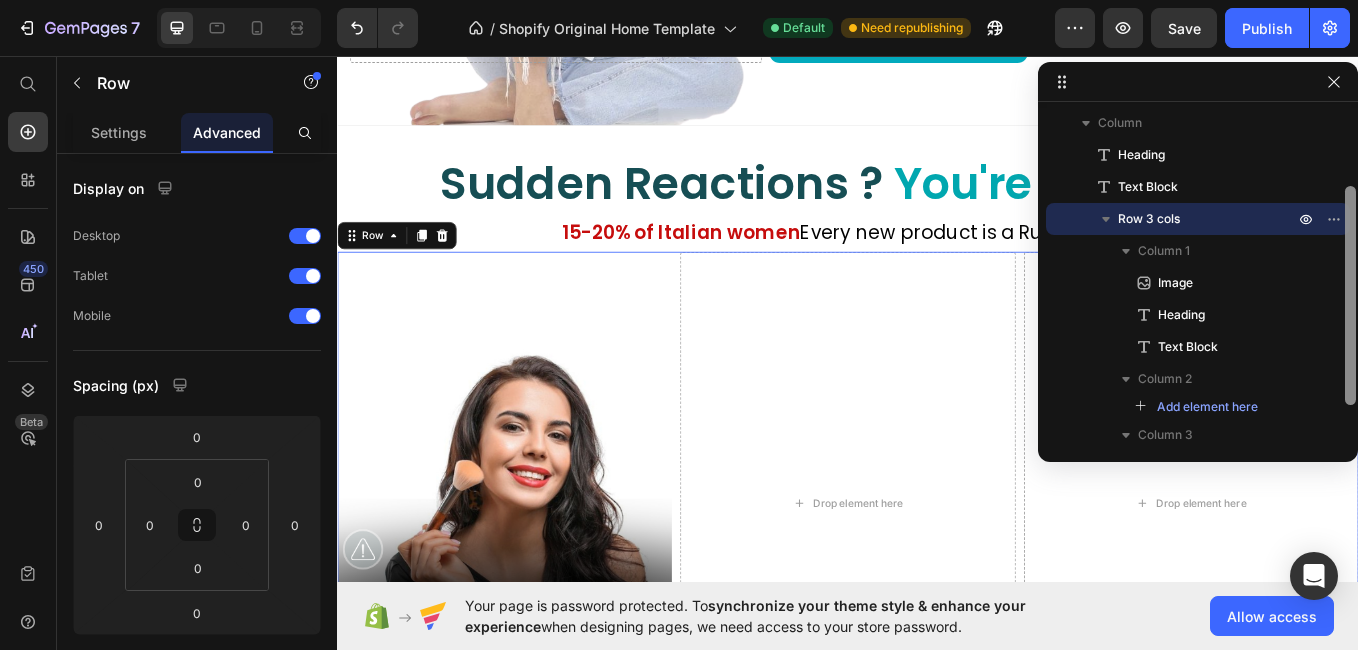 scroll, scrollTop: 106, scrollLeft: 0, axis: vertical 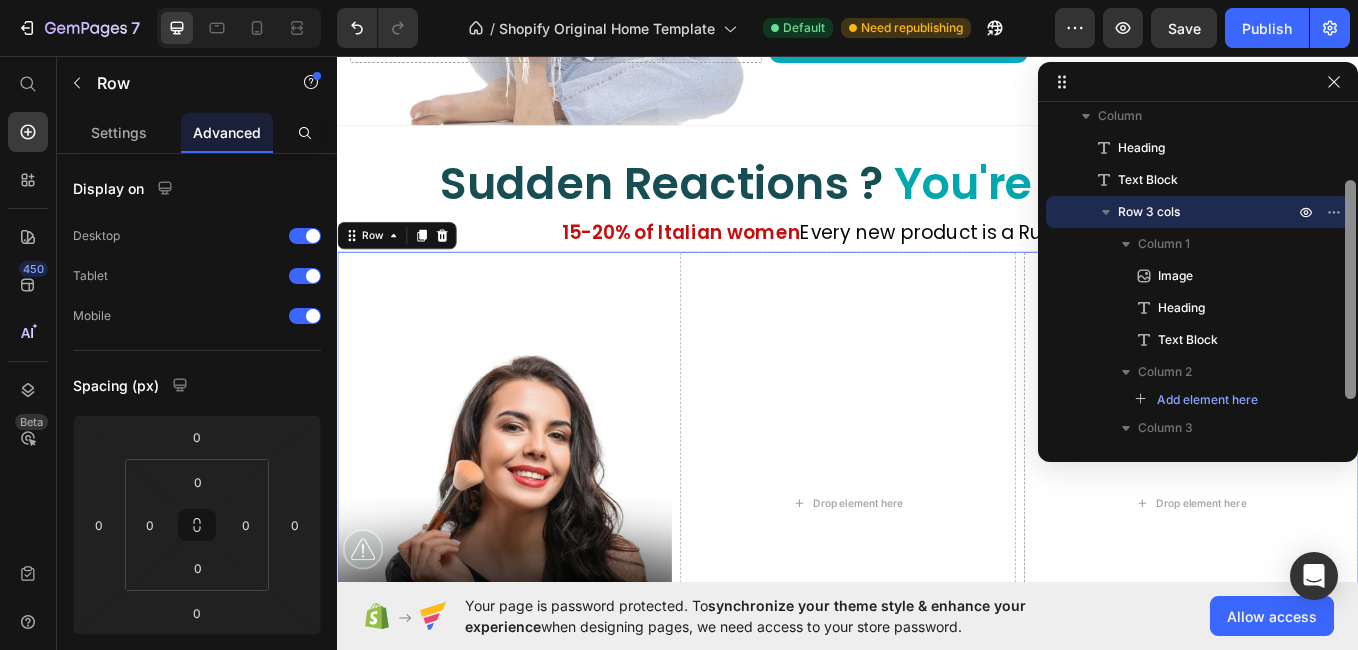 drag, startPoint x: 1348, startPoint y: 251, endPoint x: 1348, endPoint y: 322, distance: 71 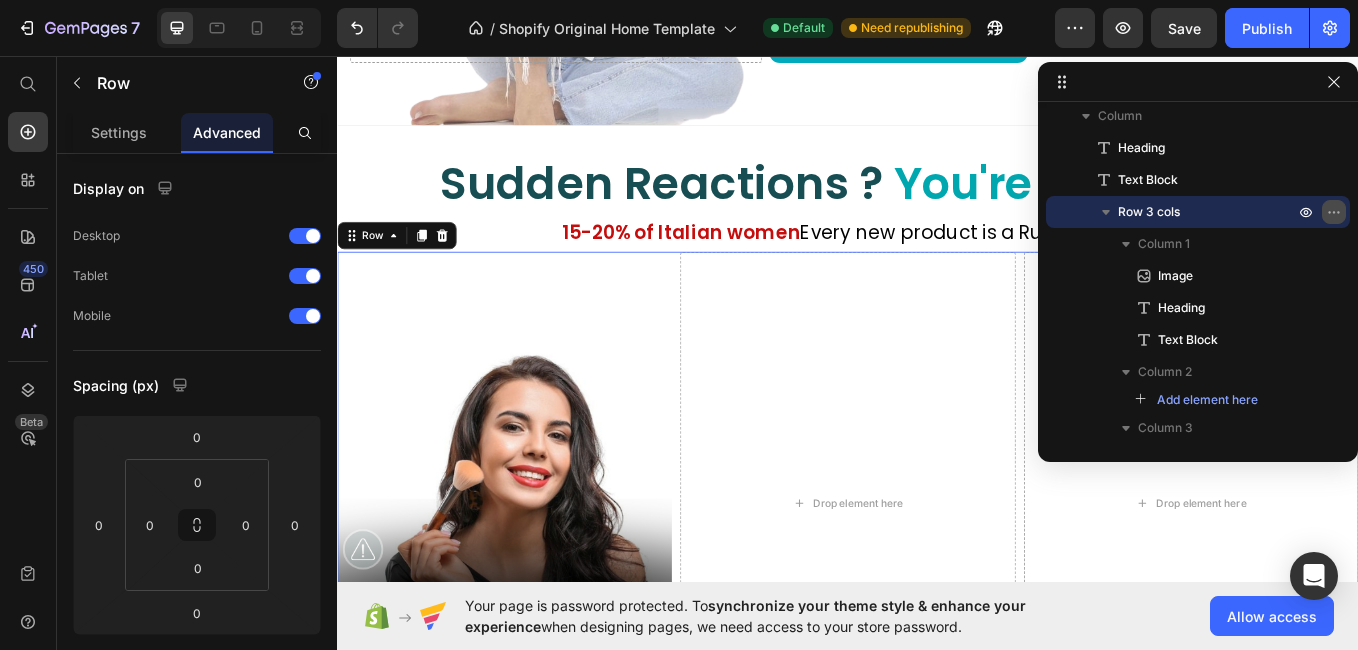 click 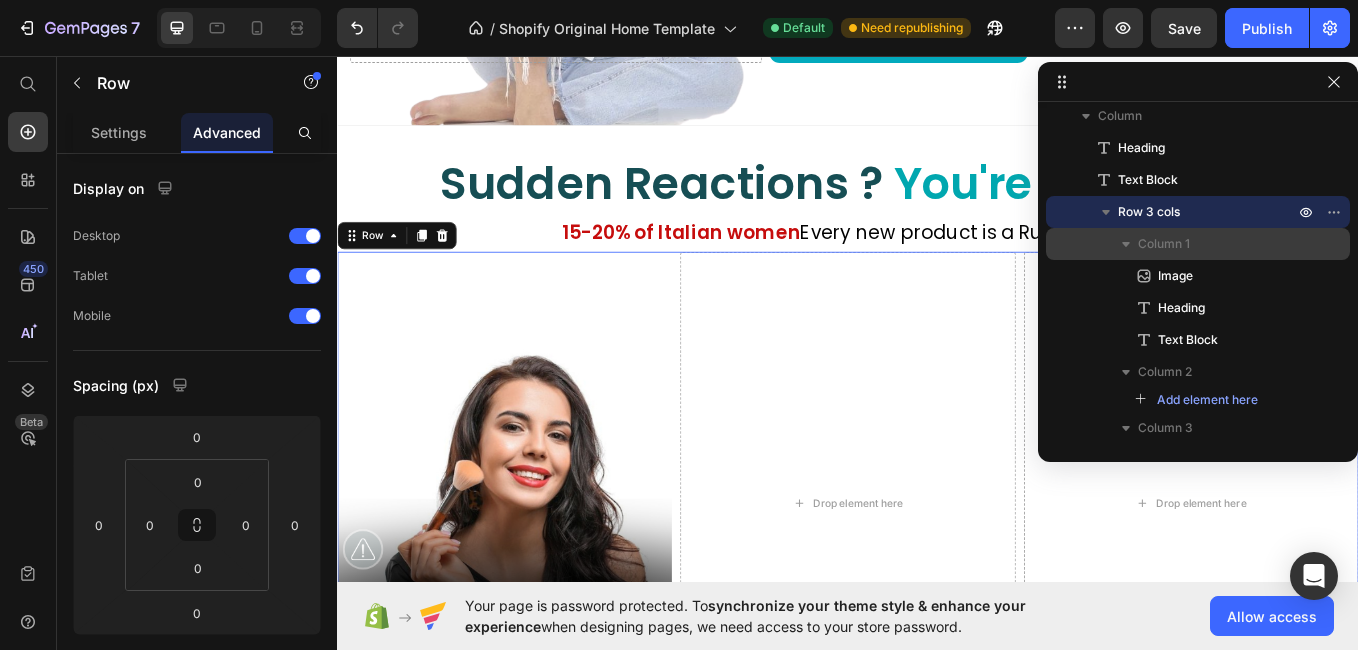 click on "Column 1" at bounding box center [1198, 244] 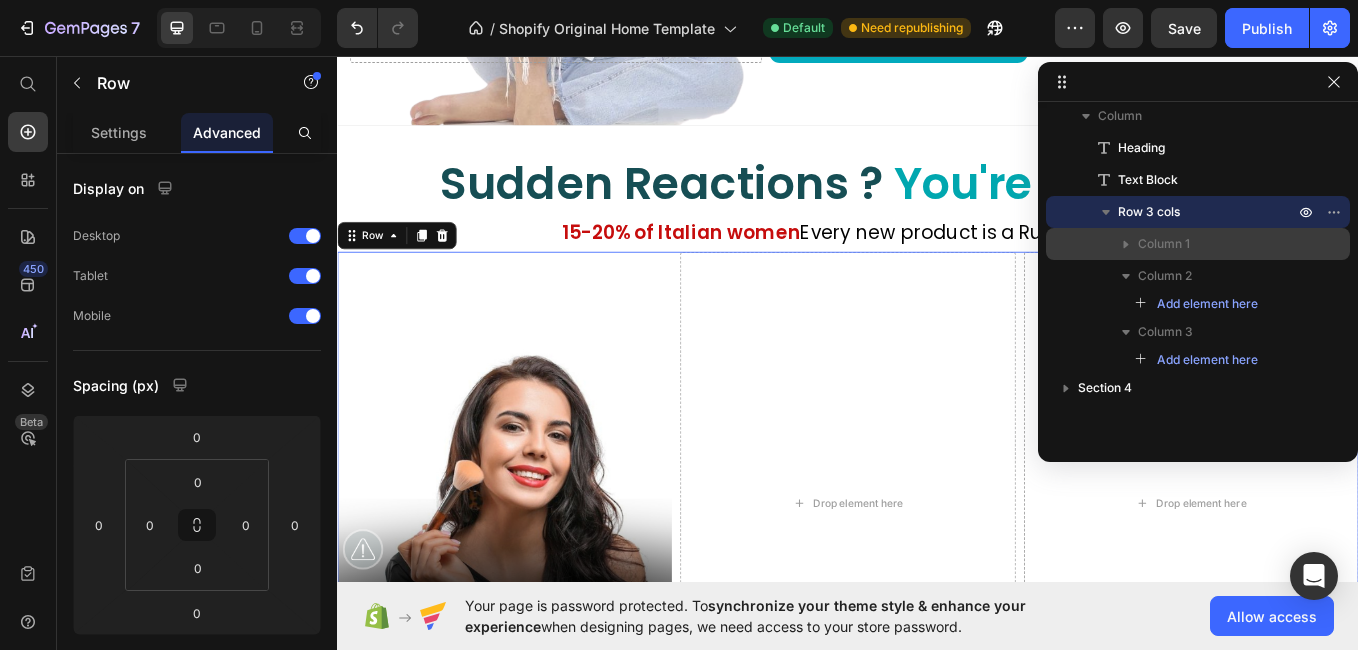 click on "Column 1" at bounding box center (1198, 244) 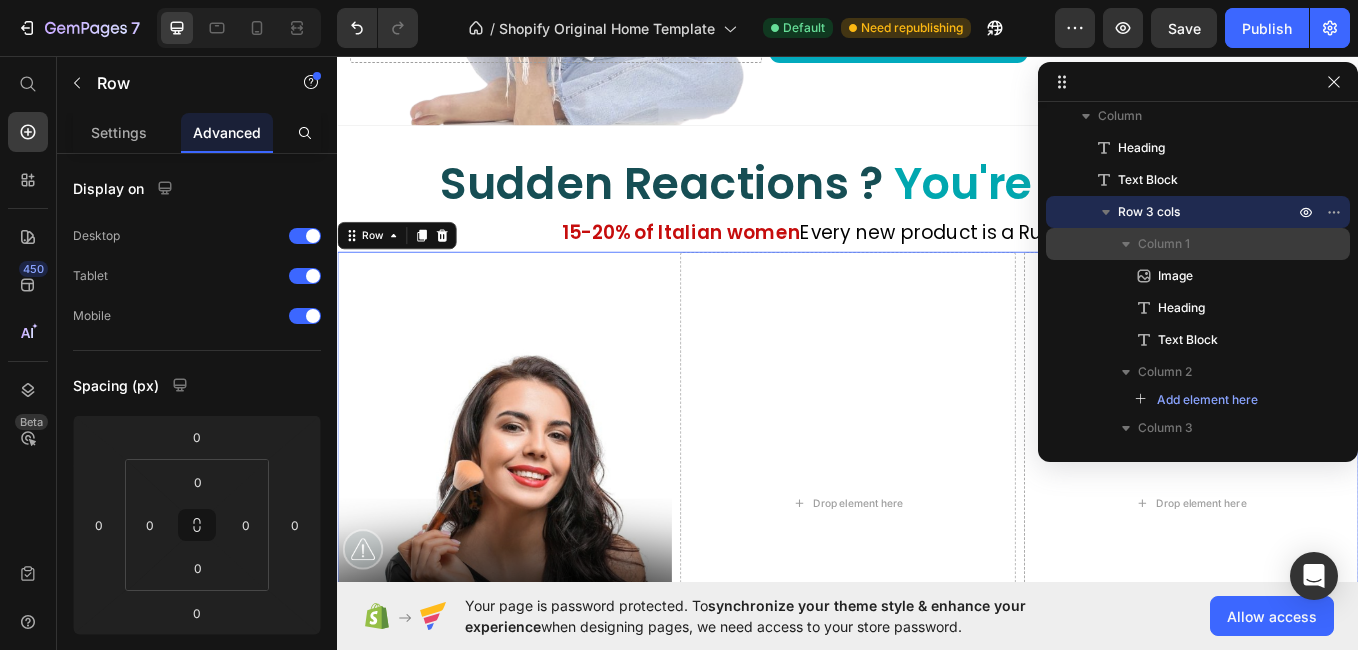 click on "Column 1" at bounding box center [1198, 244] 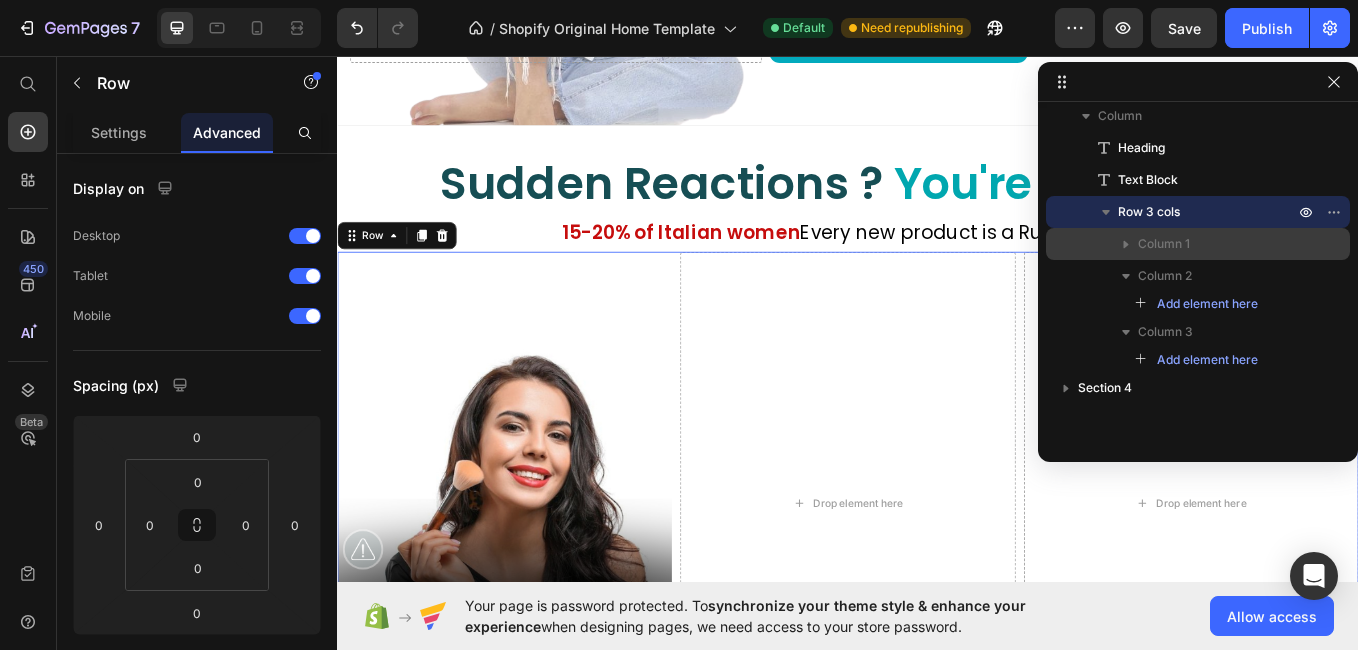 click on "Column 1" at bounding box center [1198, 244] 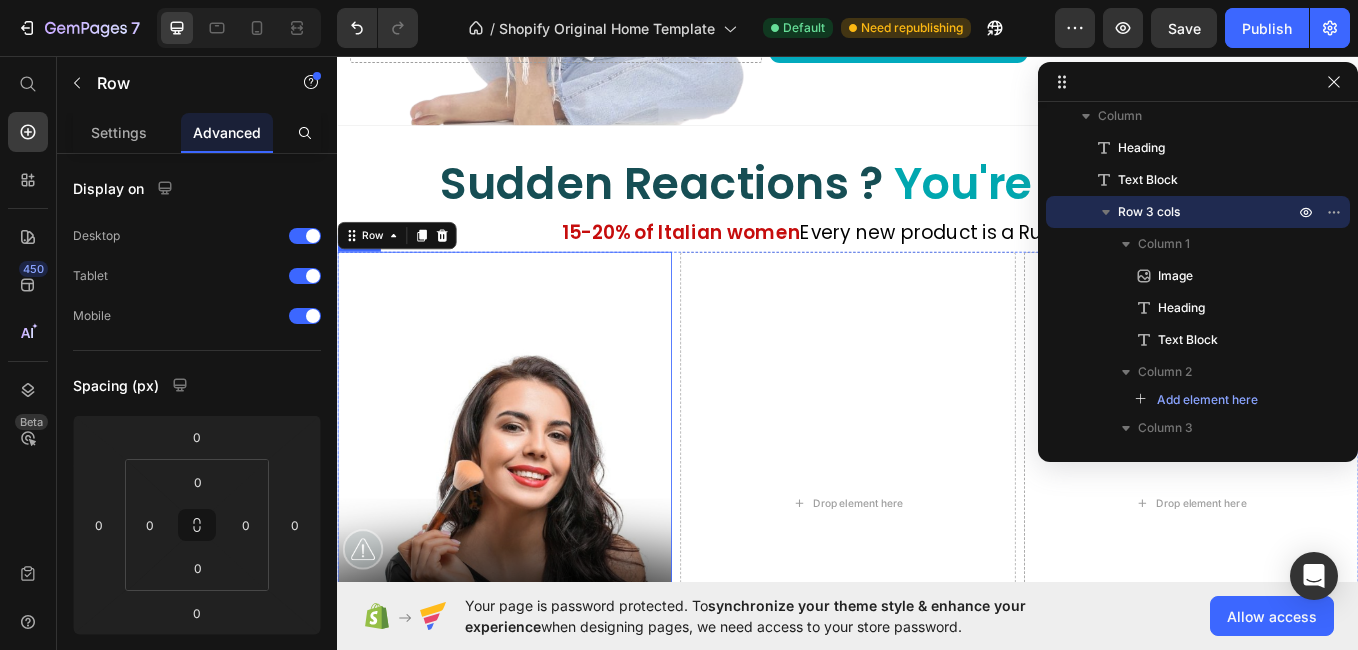 click at bounding box center (533, 482) 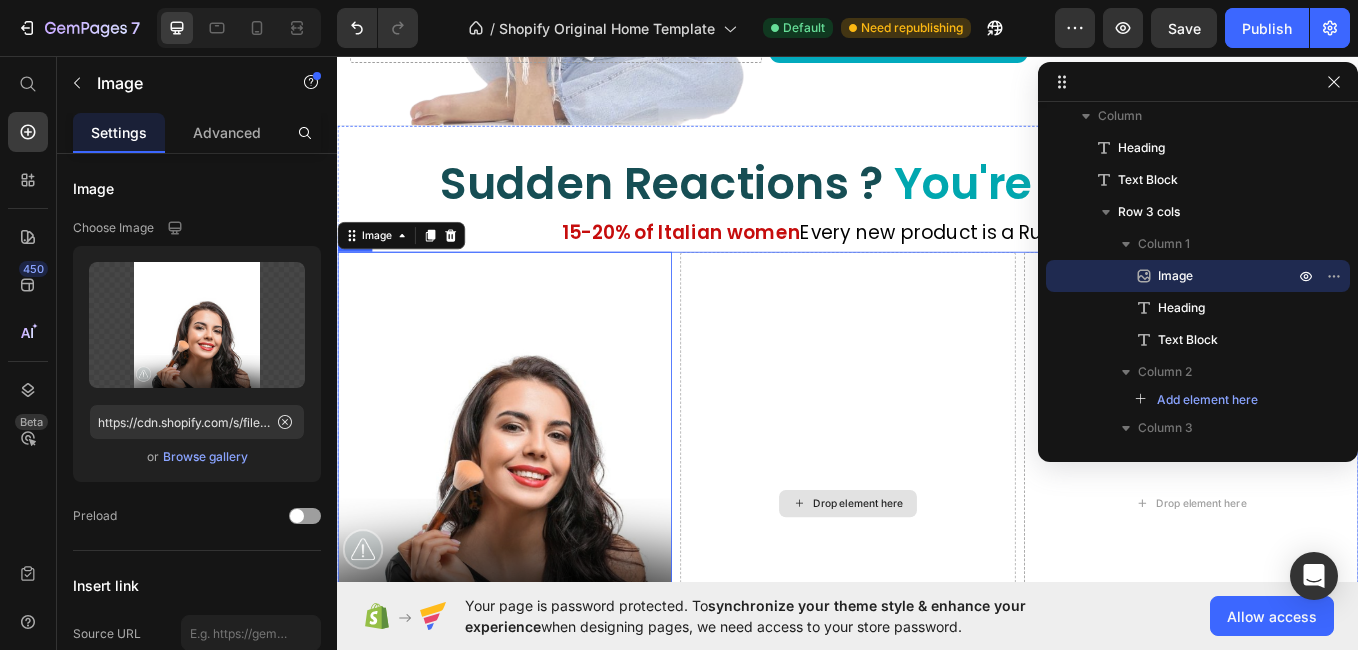 click on "Drop element here" at bounding box center [936, 582] 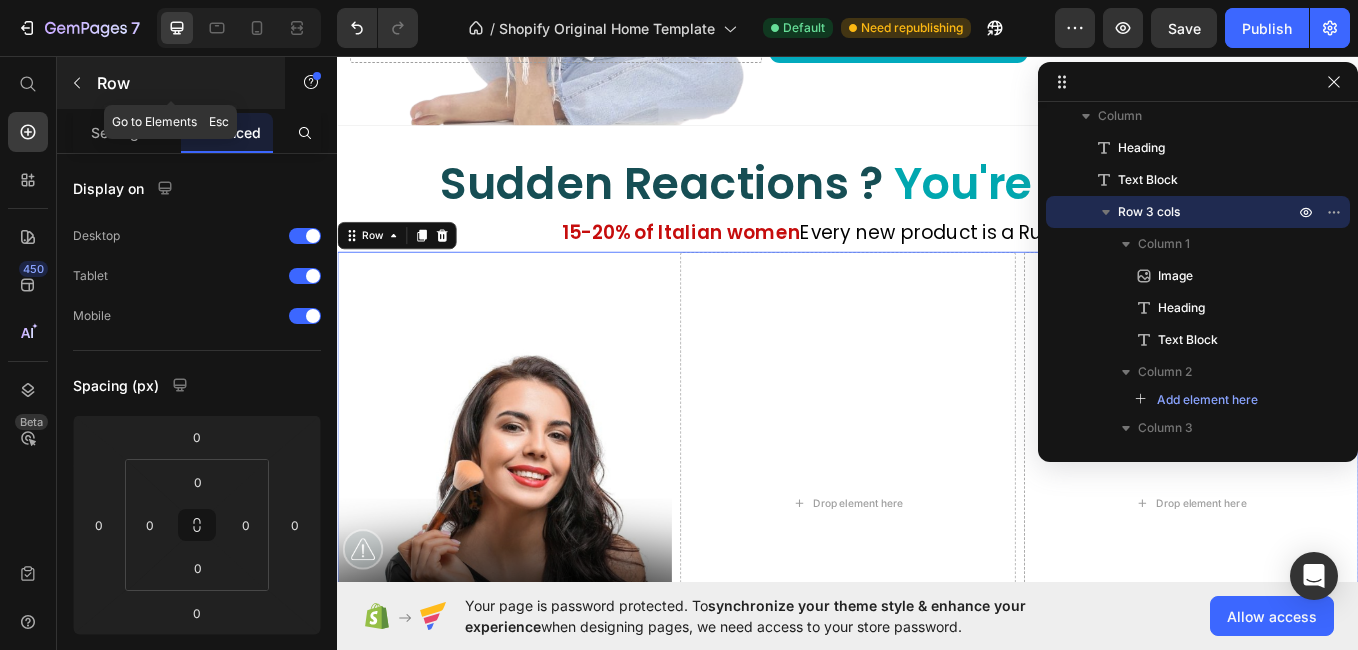 click 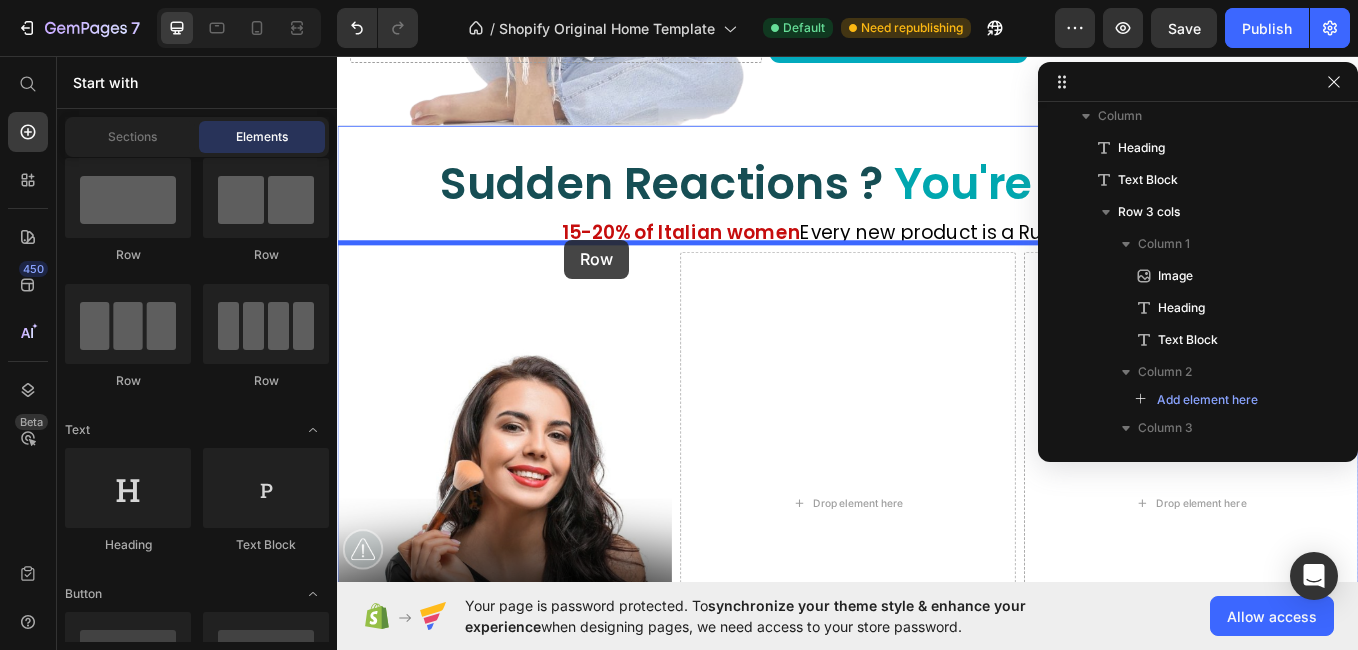 drag, startPoint x: 475, startPoint y: 386, endPoint x: 604, endPoint y: 272, distance: 172.154 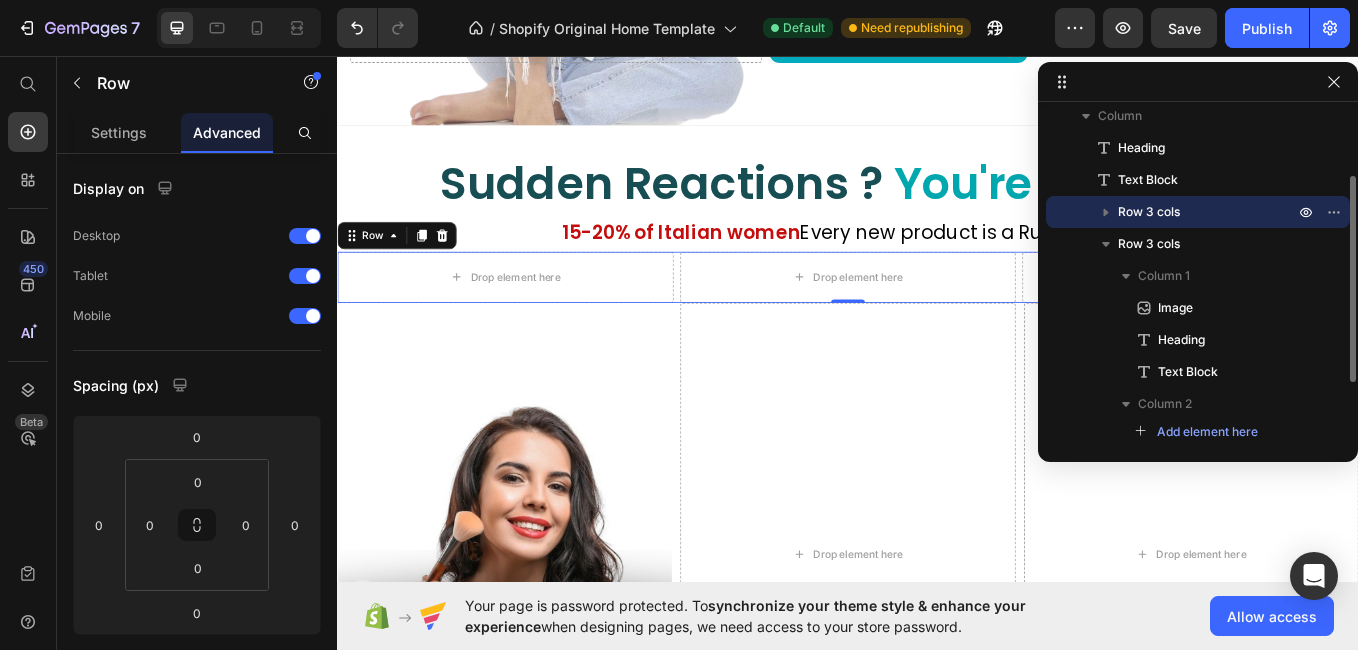 click 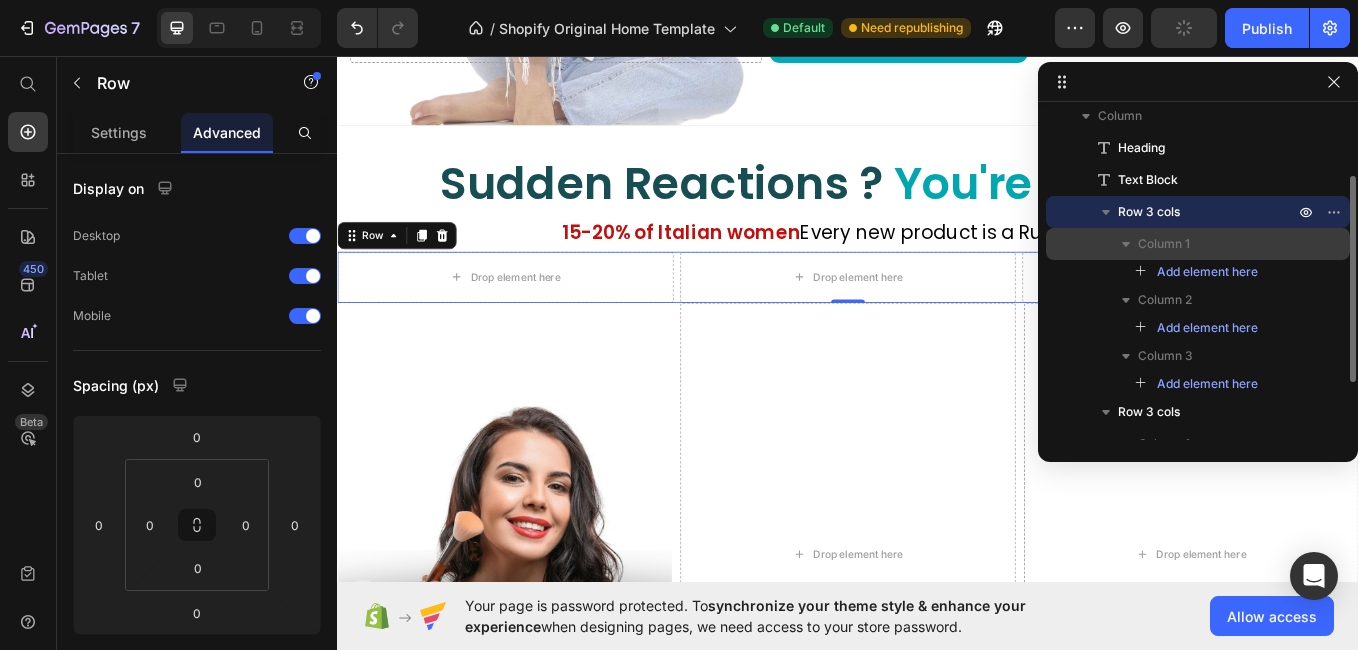 click on "Column 1" at bounding box center (1164, 244) 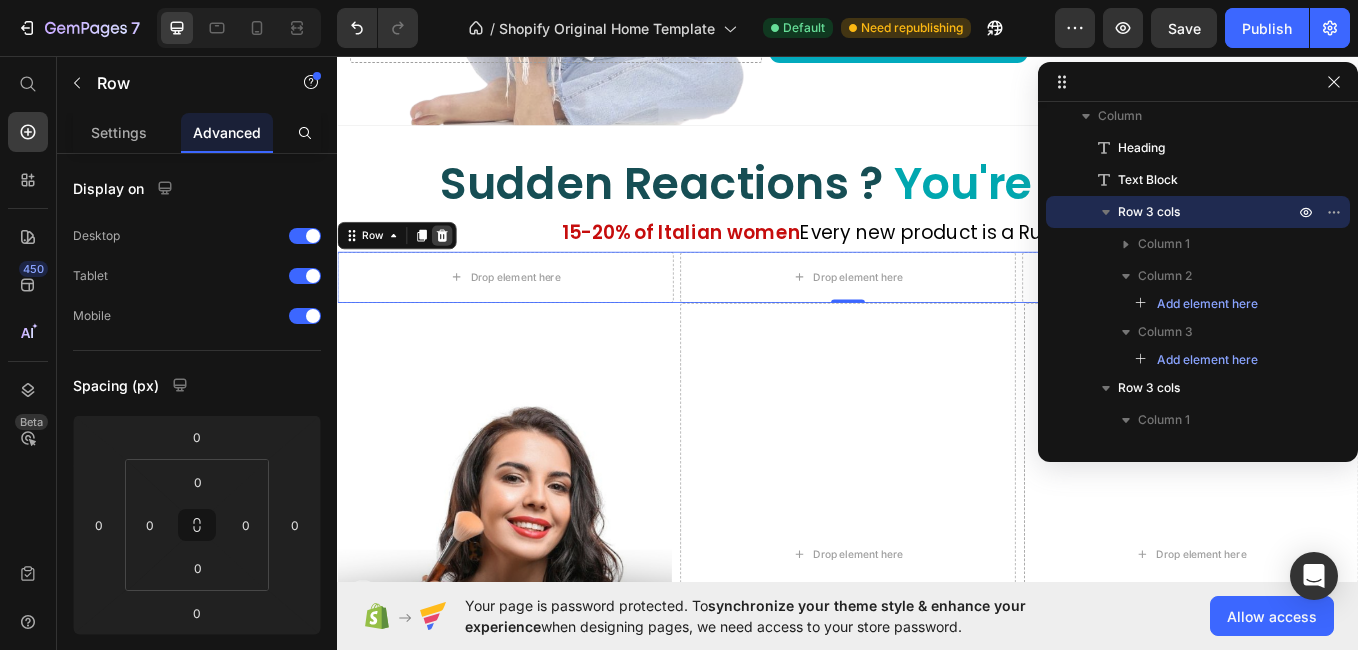 click 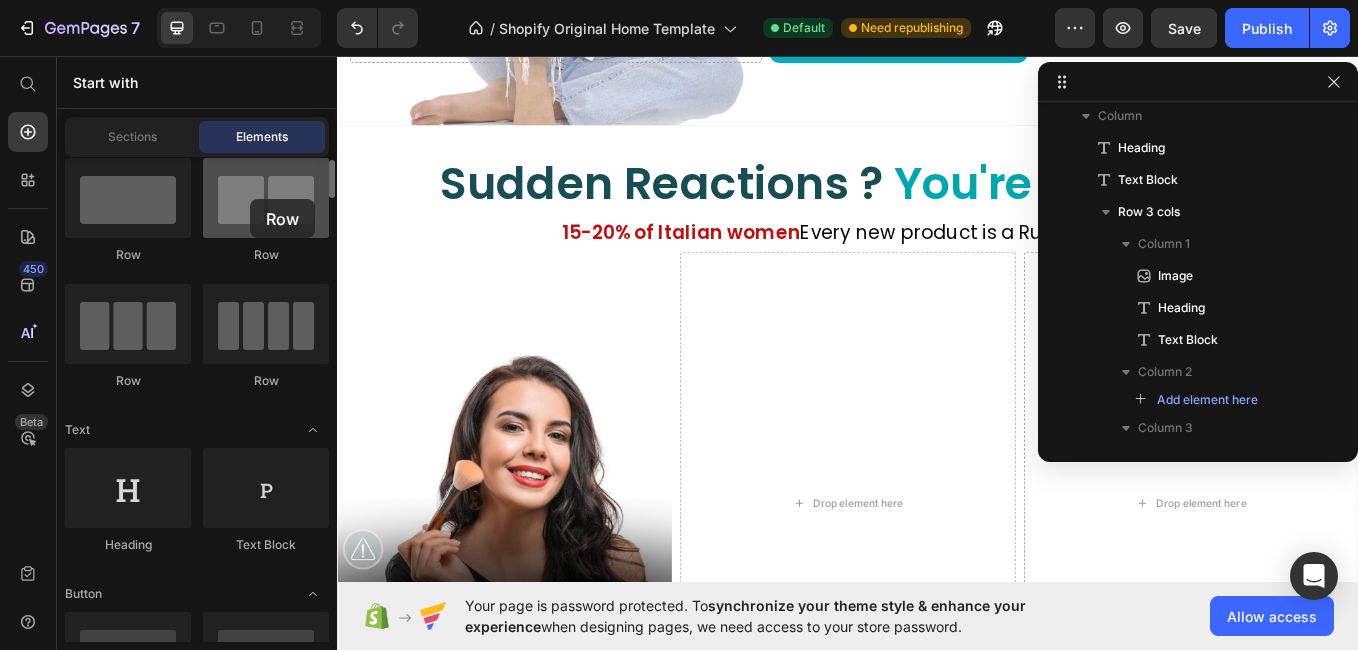 click at bounding box center (266, 198) 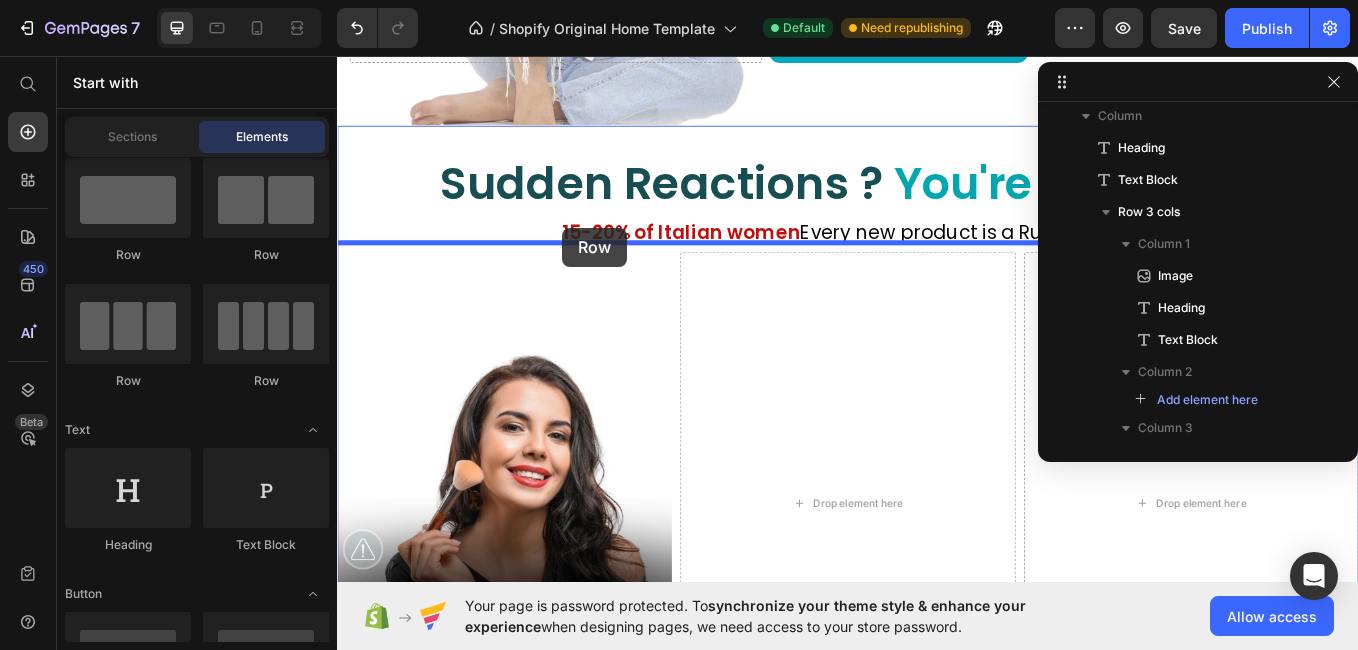 drag, startPoint x: 587, startPoint y: 249, endPoint x: 603, endPoint y: 258, distance: 18.35756 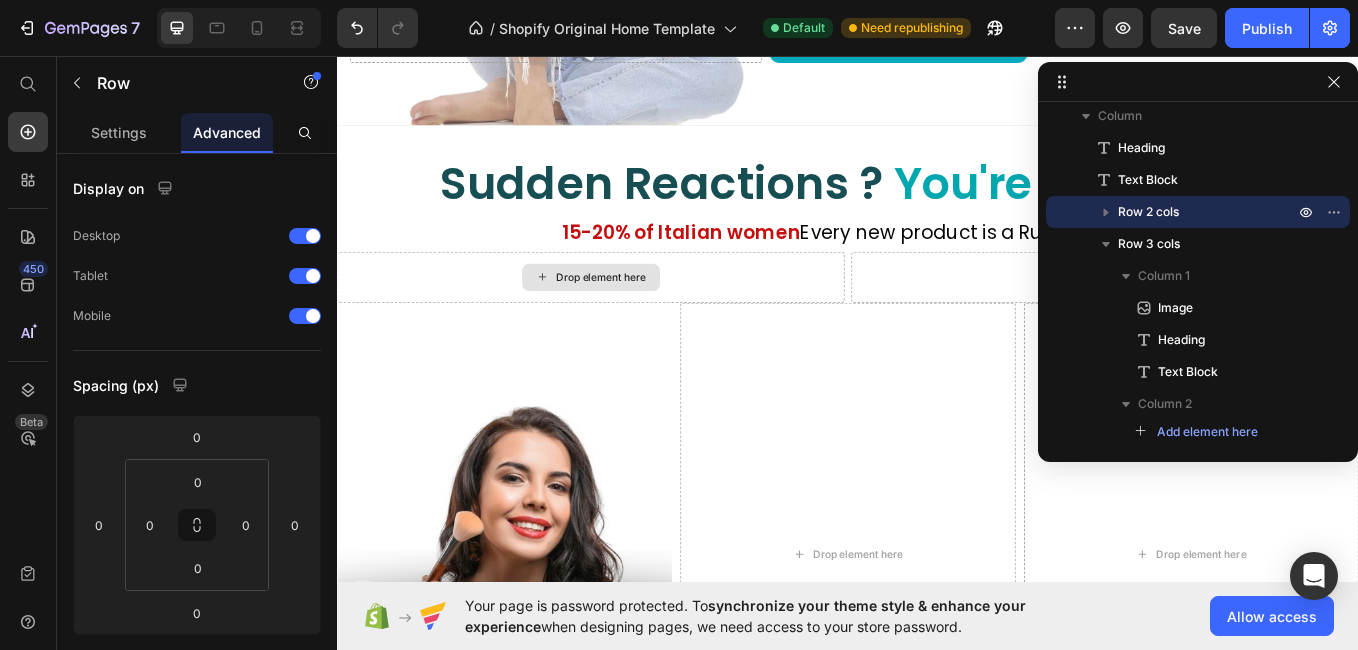 click on "Drop element here" at bounding box center (647, 316) 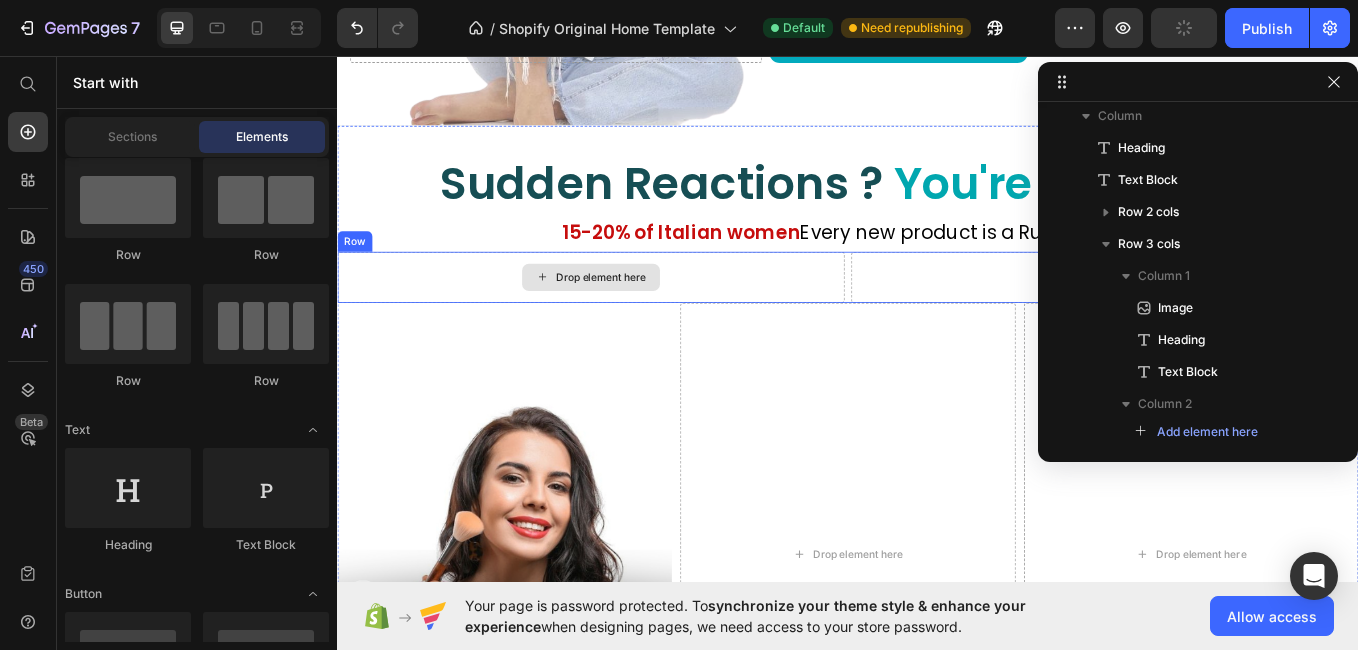 click on "Drop element here" at bounding box center (635, 316) 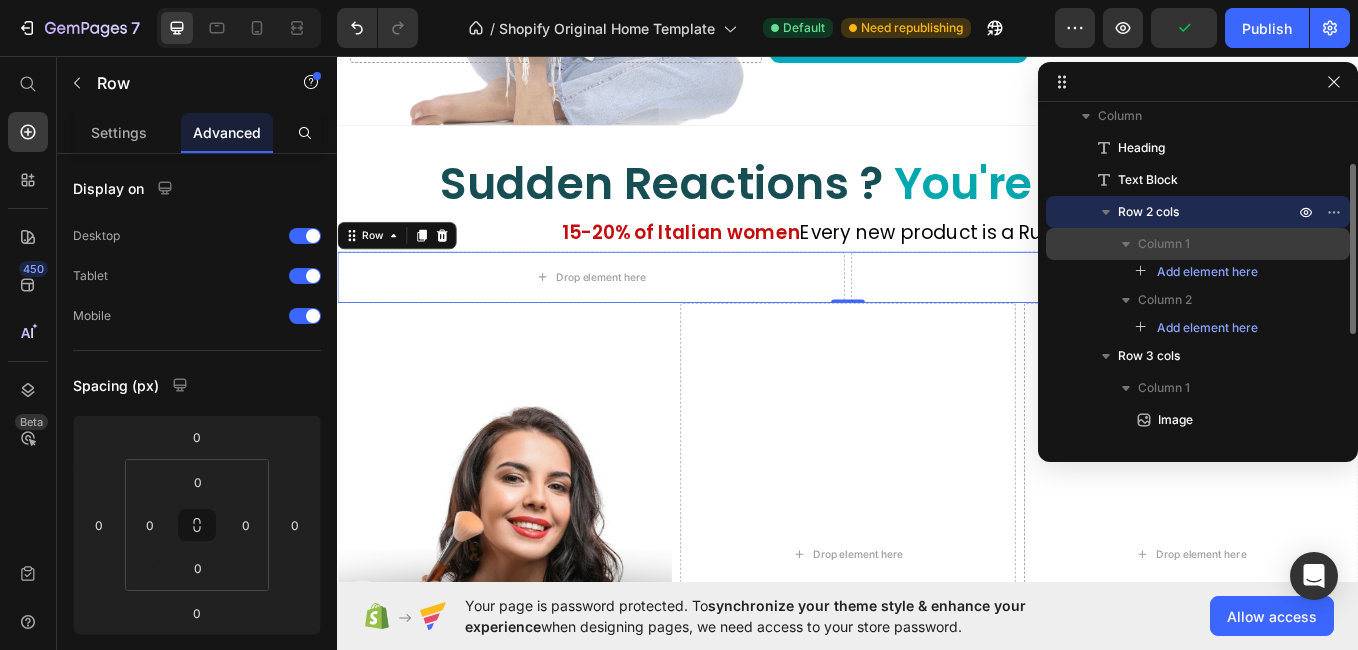 click on "Column 1" at bounding box center [1218, 244] 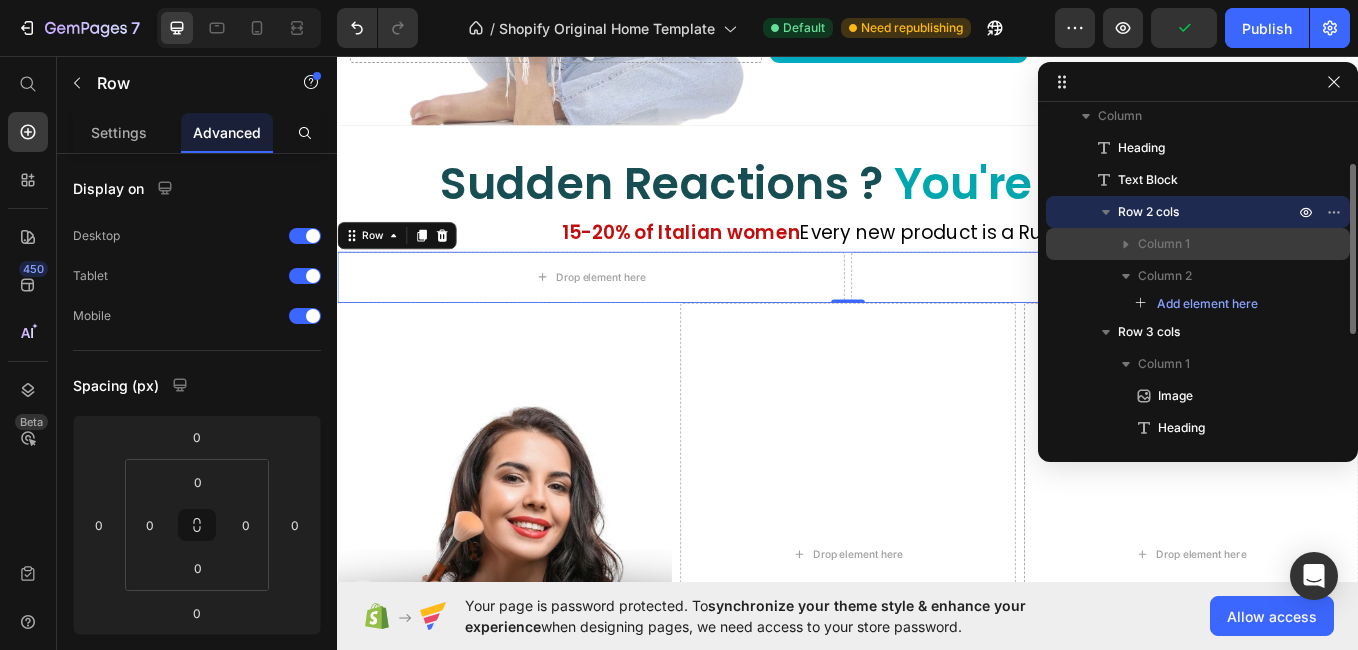 click on "Column 1" at bounding box center (1218, 244) 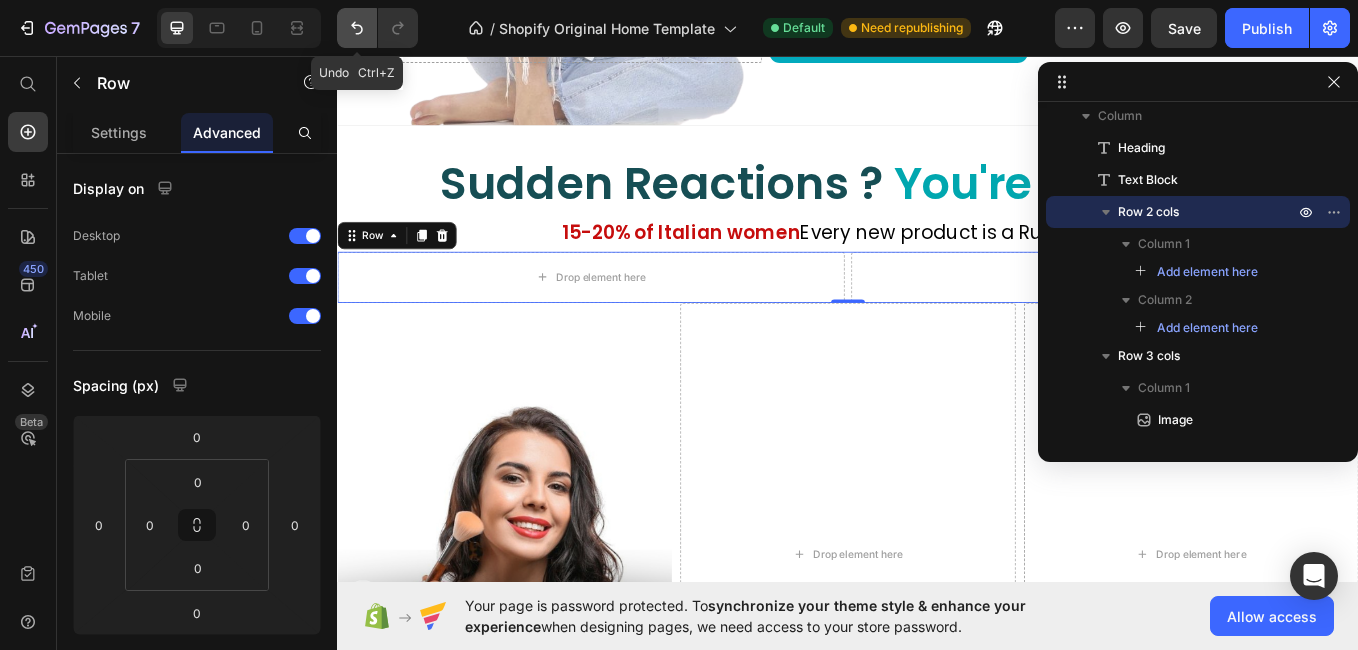 click 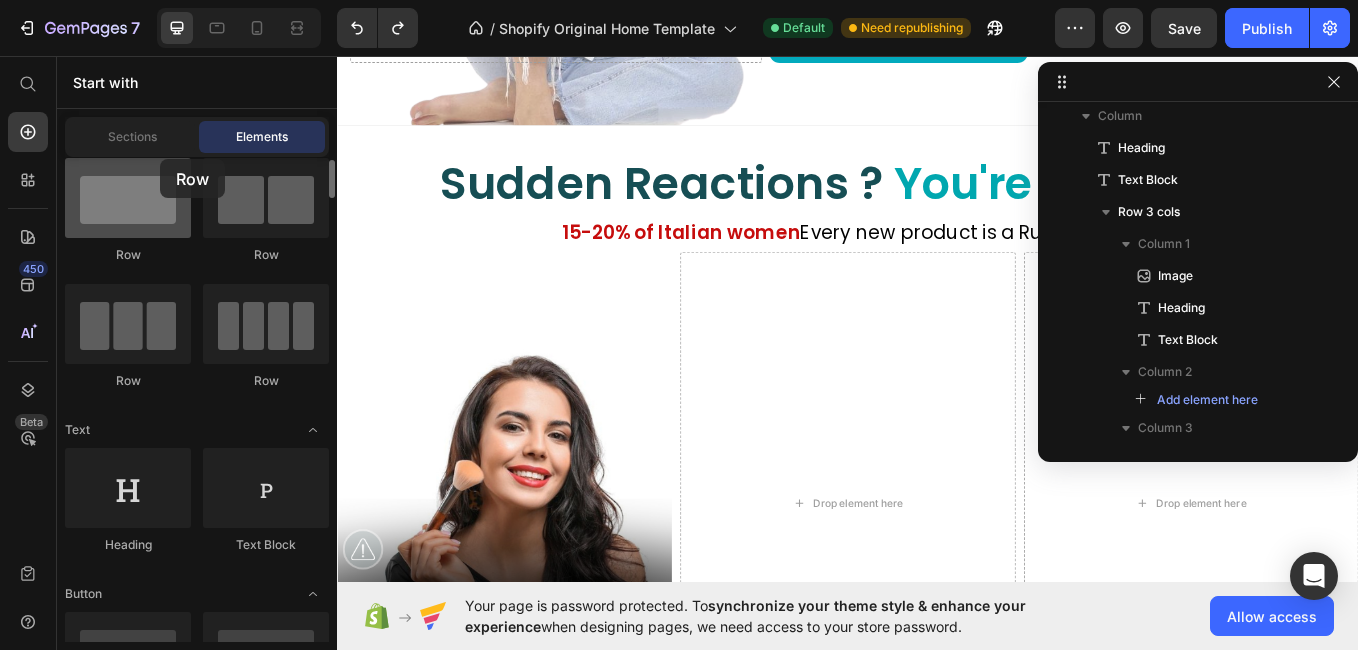 click at bounding box center [128, 198] 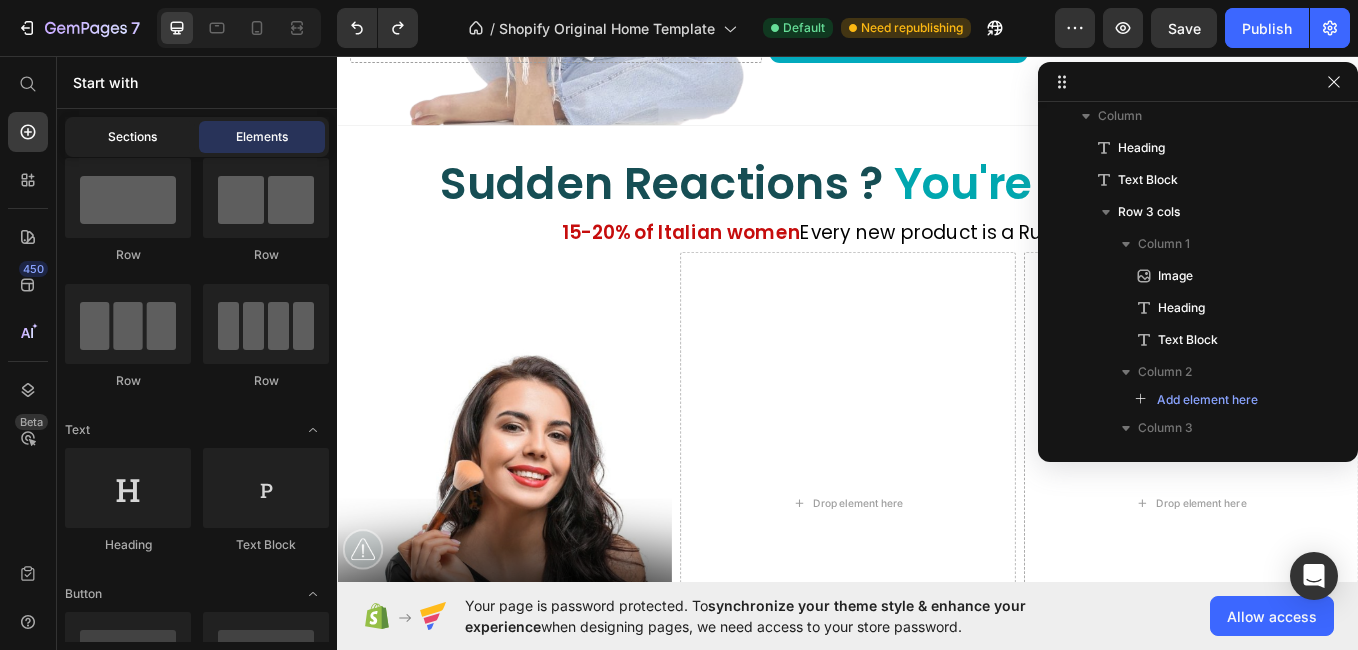 click on "Sections" at bounding box center (132, 137) 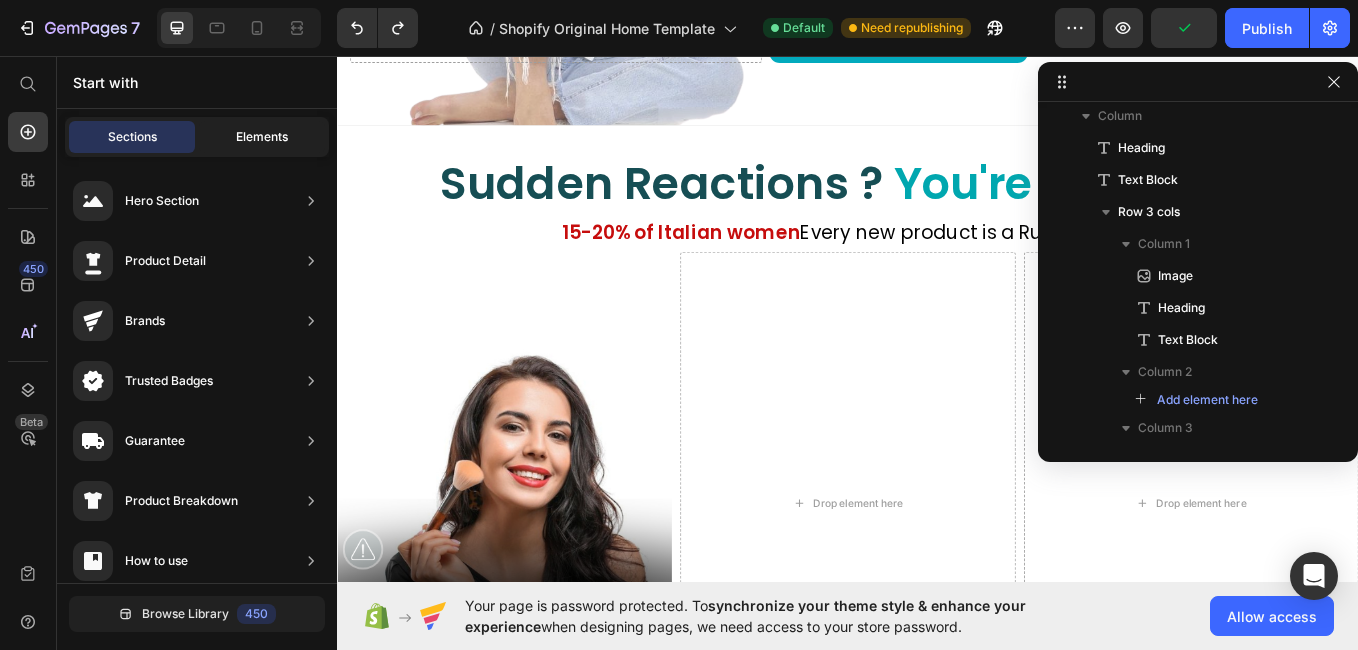 click on "Elements" 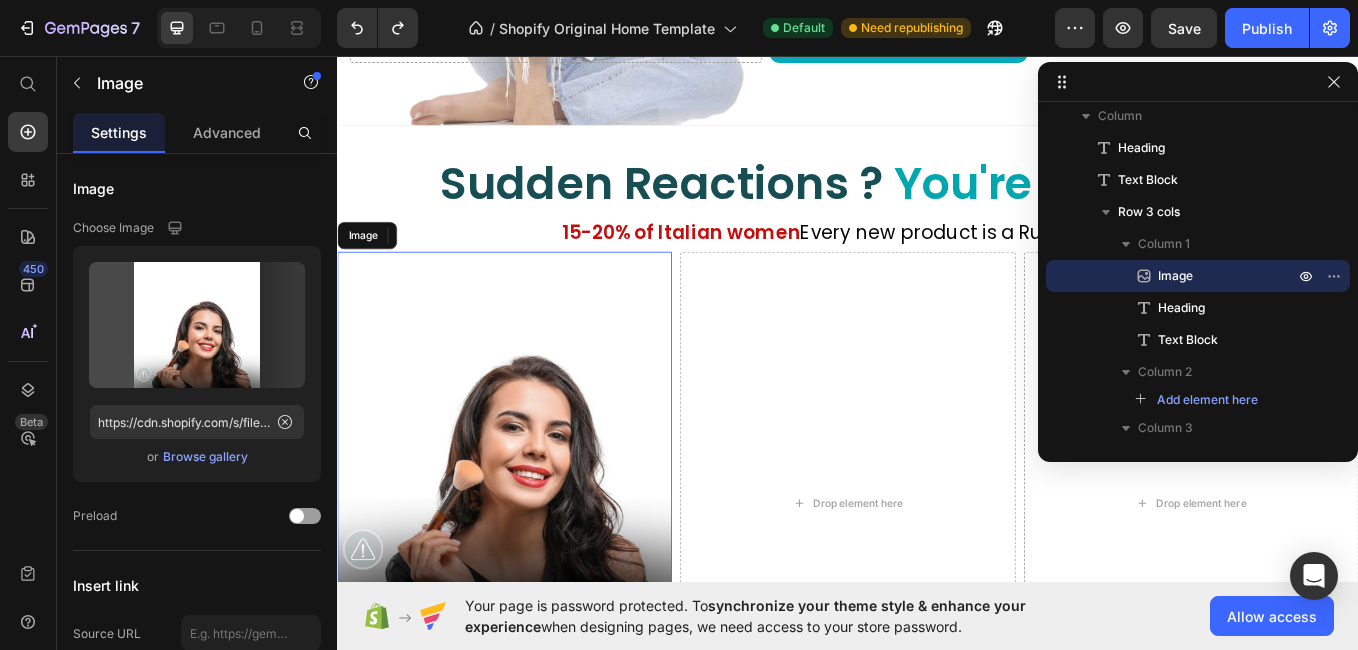 click at bounding box center (533, 482) 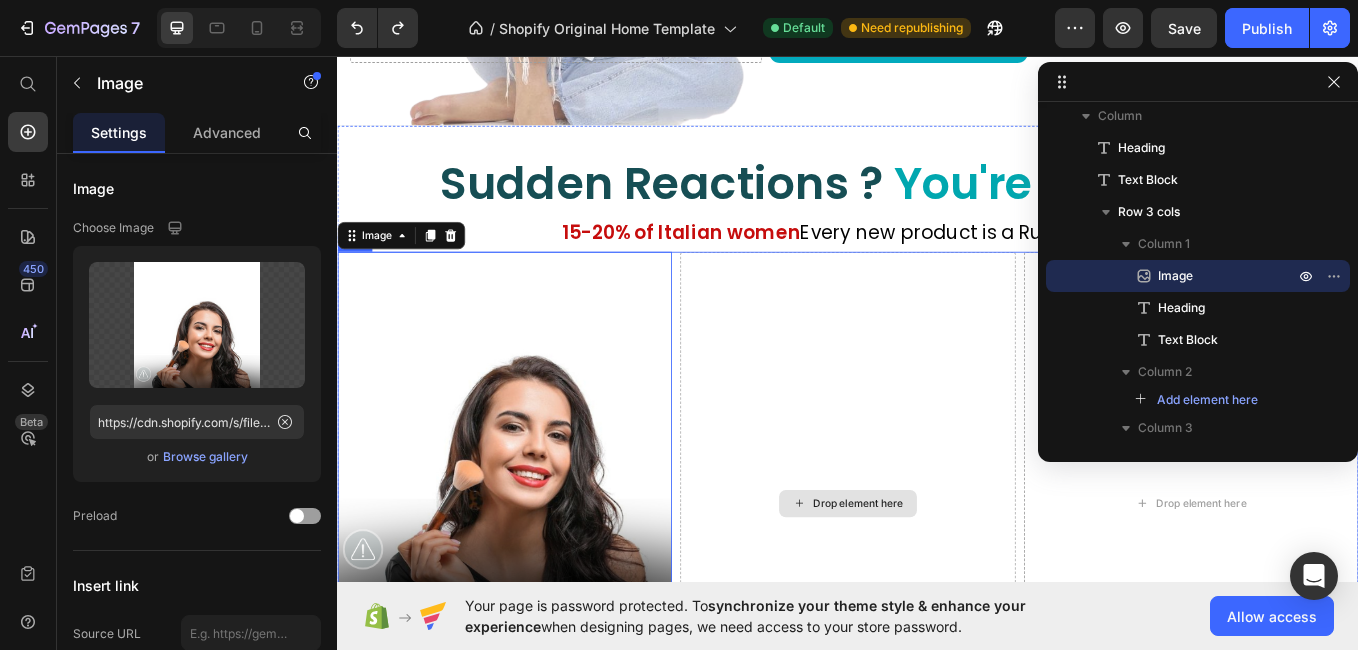 click on "Drop element here" at bounding box center (936, 582) 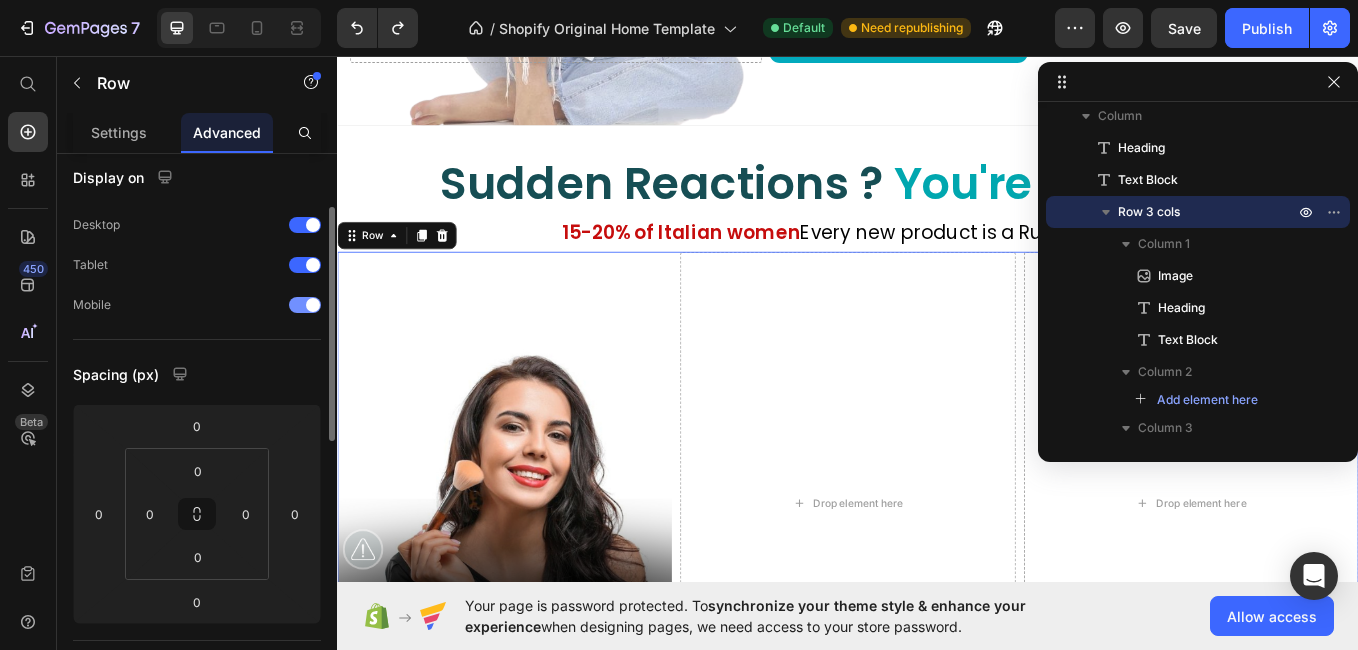 scroll, scrollTop: 0, scrollLeft: 0, axis: both 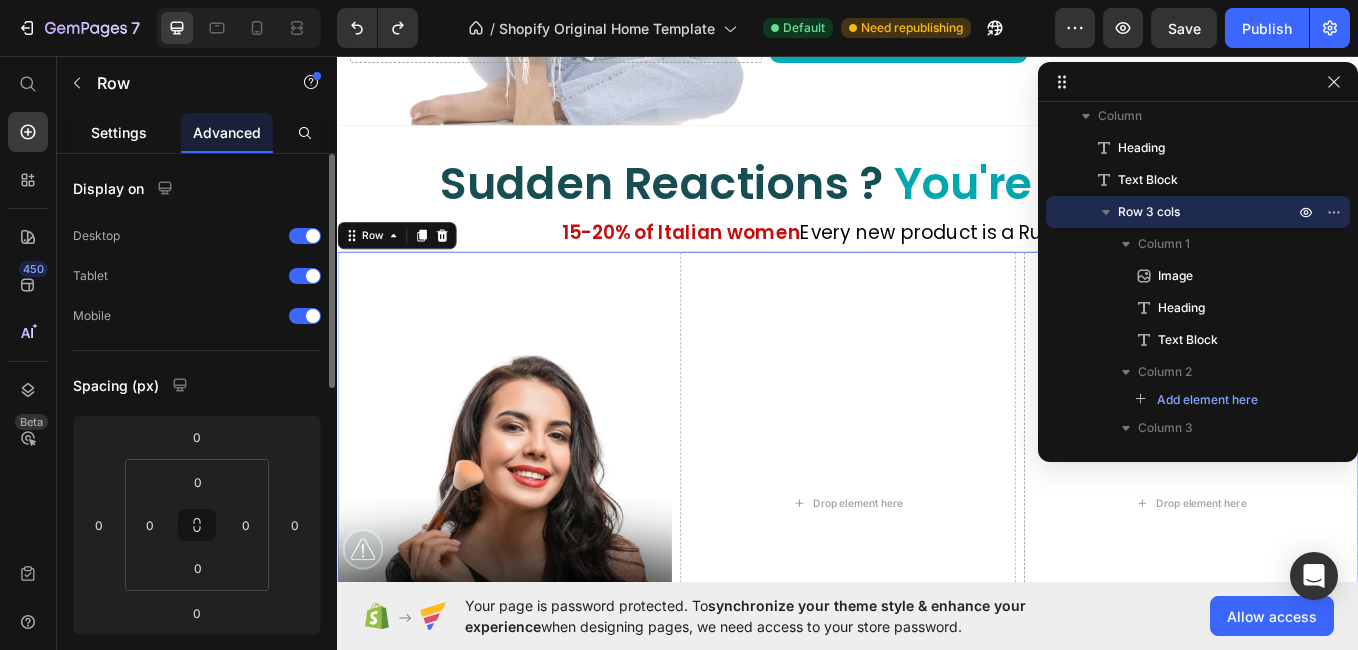 click on "Settings" at bounding box center (119, 132) 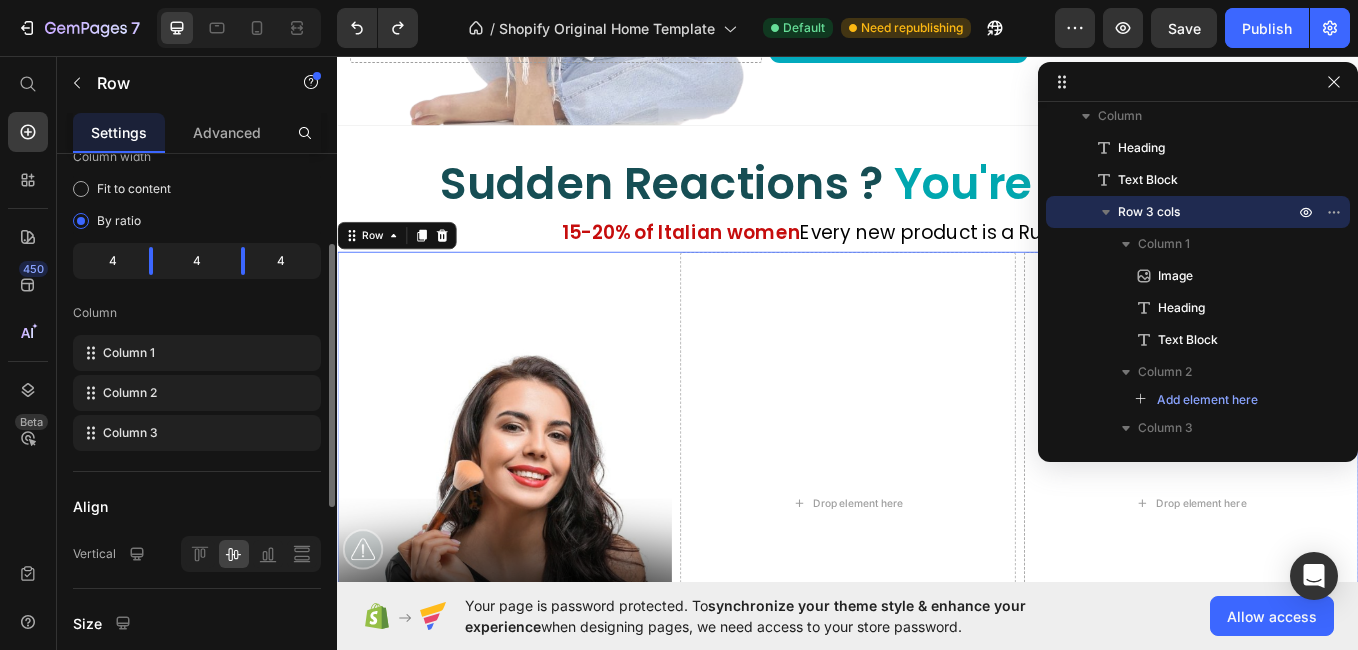 scroll, scrollTop: 180, scrollLeft: 0, axis: vertical 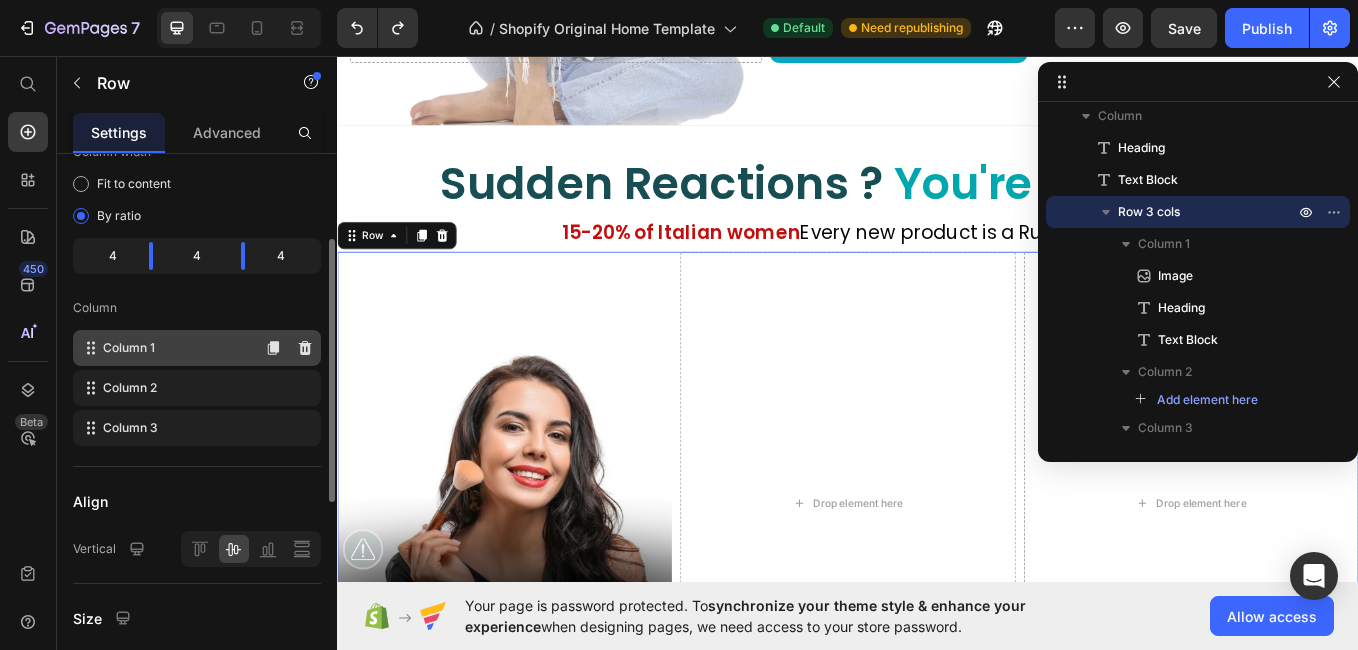 click on "Column 1" 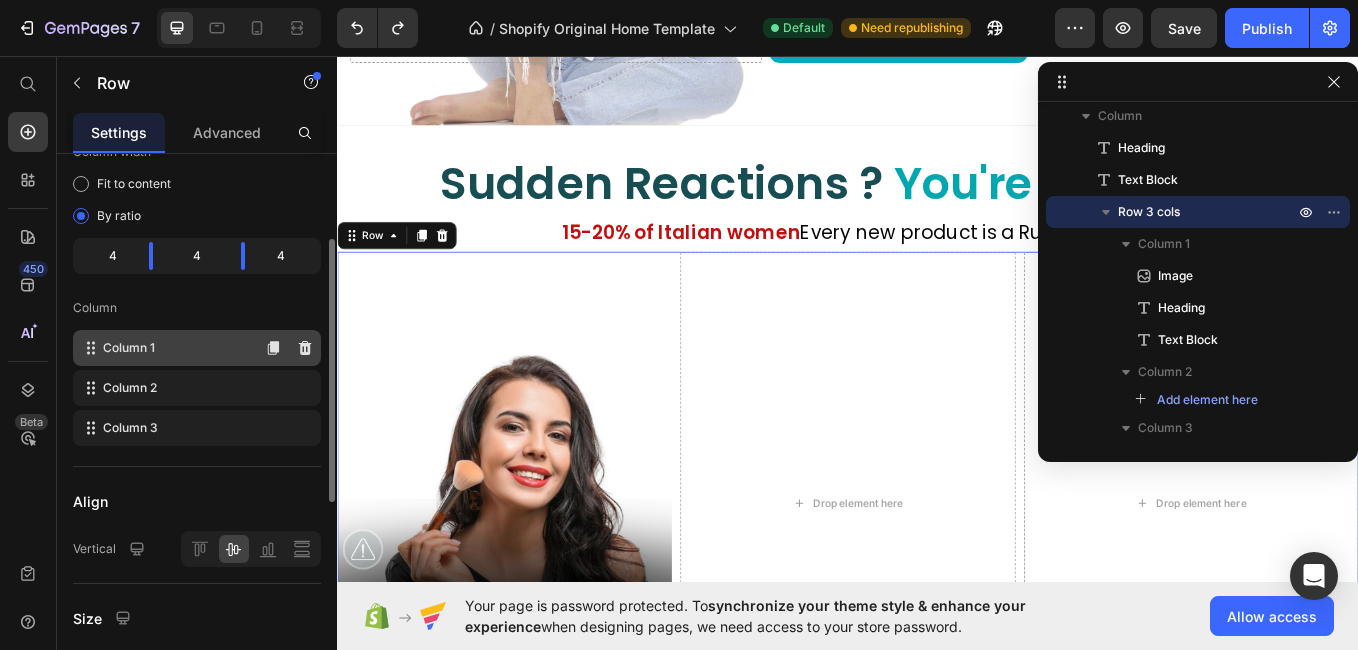 click on "Column 1" at bounding box center [129, 348] 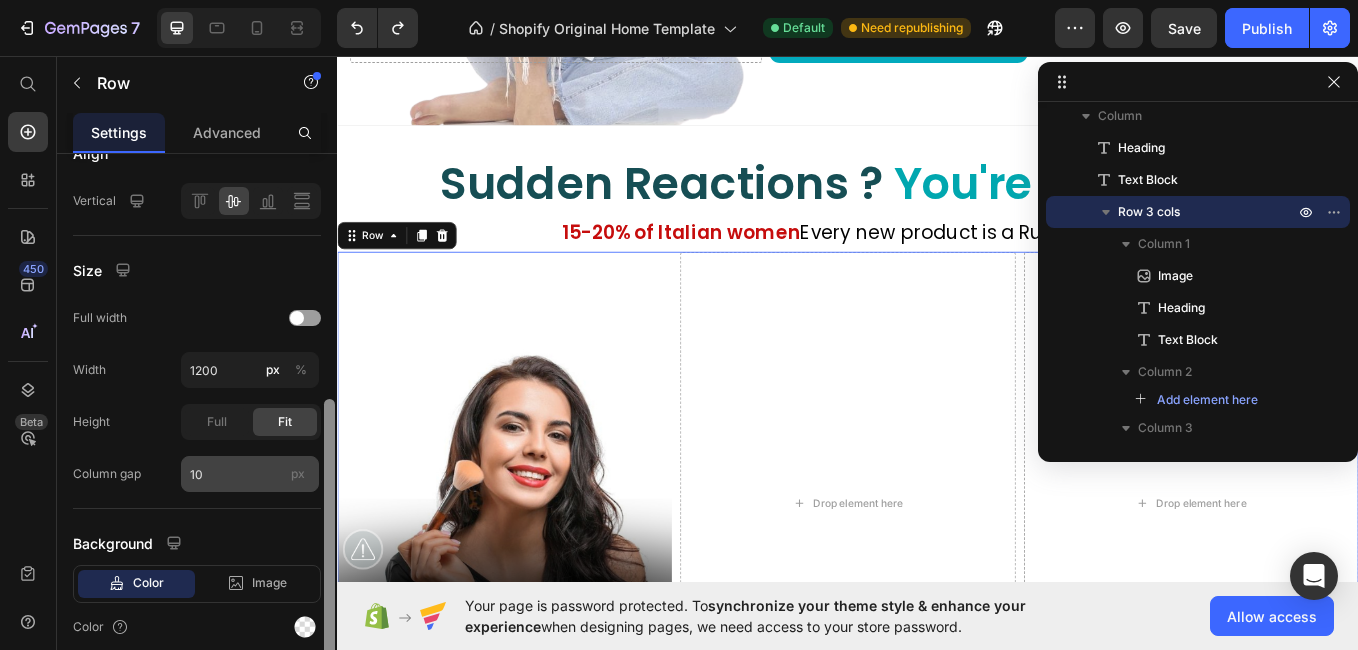 scroll, scrollTop: 532, scrollLeft: 0, axis: vertical 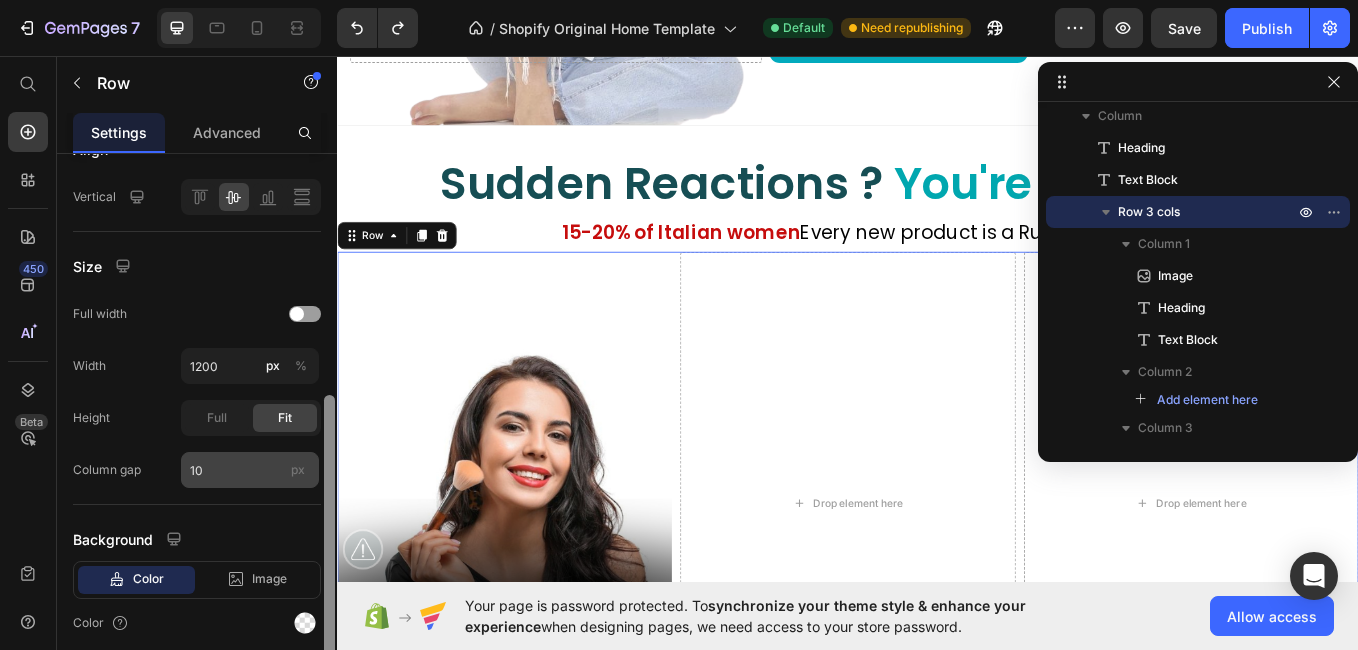 drag, startPoint x: 333, startPoint y: 319, endPoint x: 304, endPoint y: 487, distance: 170.4846 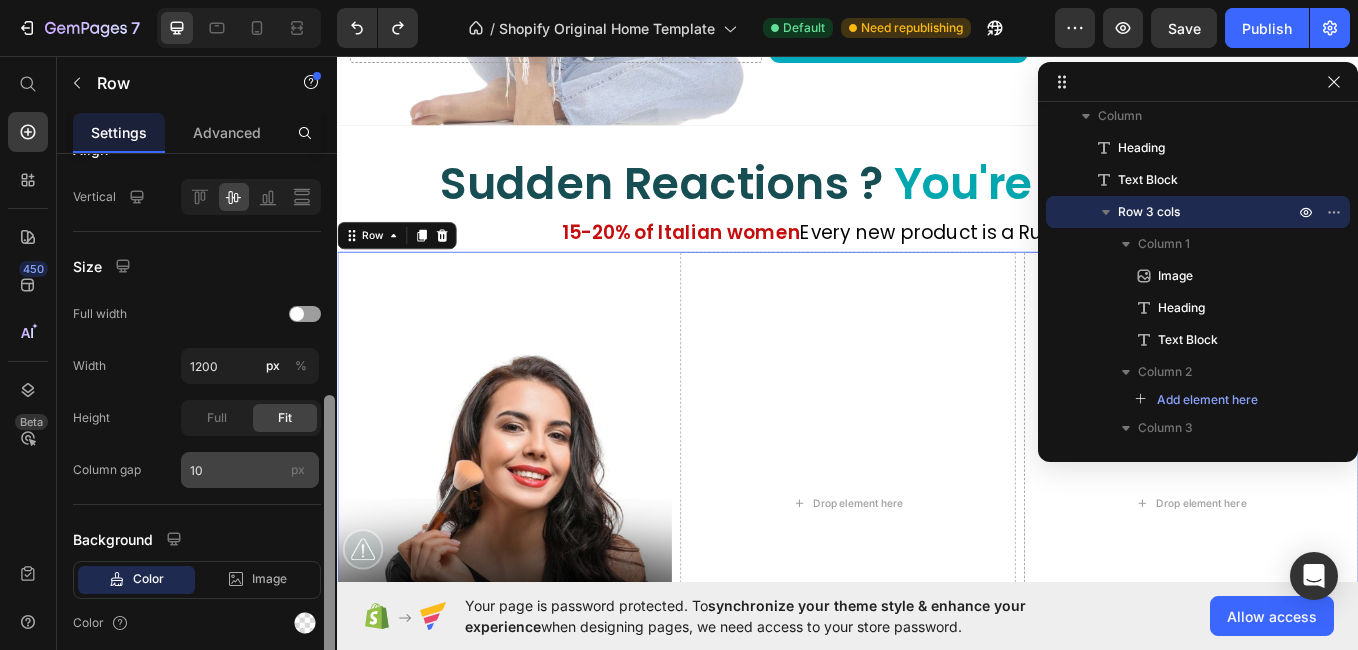click on "Layout Column width Fit to content By ratio 4 4 4 Column Column 1 Column 2 Column 3 Align Vertical Size Full width Width 1200 px % Height Full Fit Column gap 10 px Background Color Image Video Color Delete element" at bounding box center (197, 430) 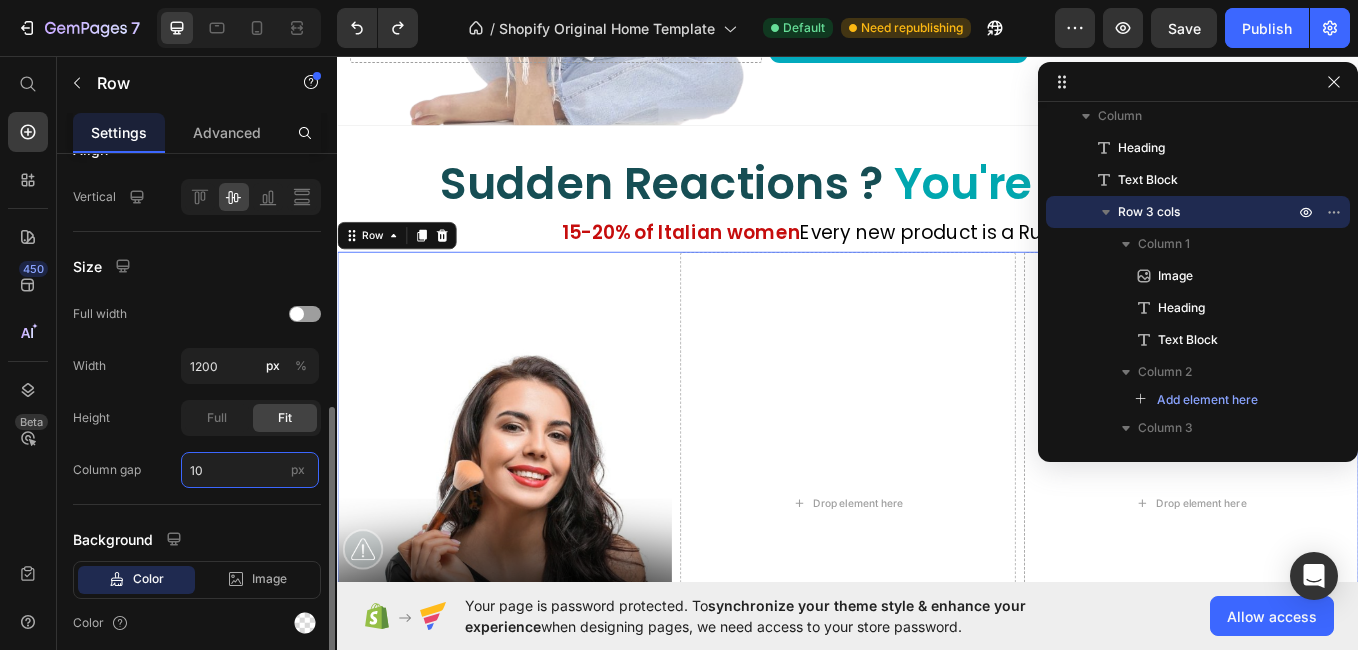 click on "10" at bounding box center (250, 470) 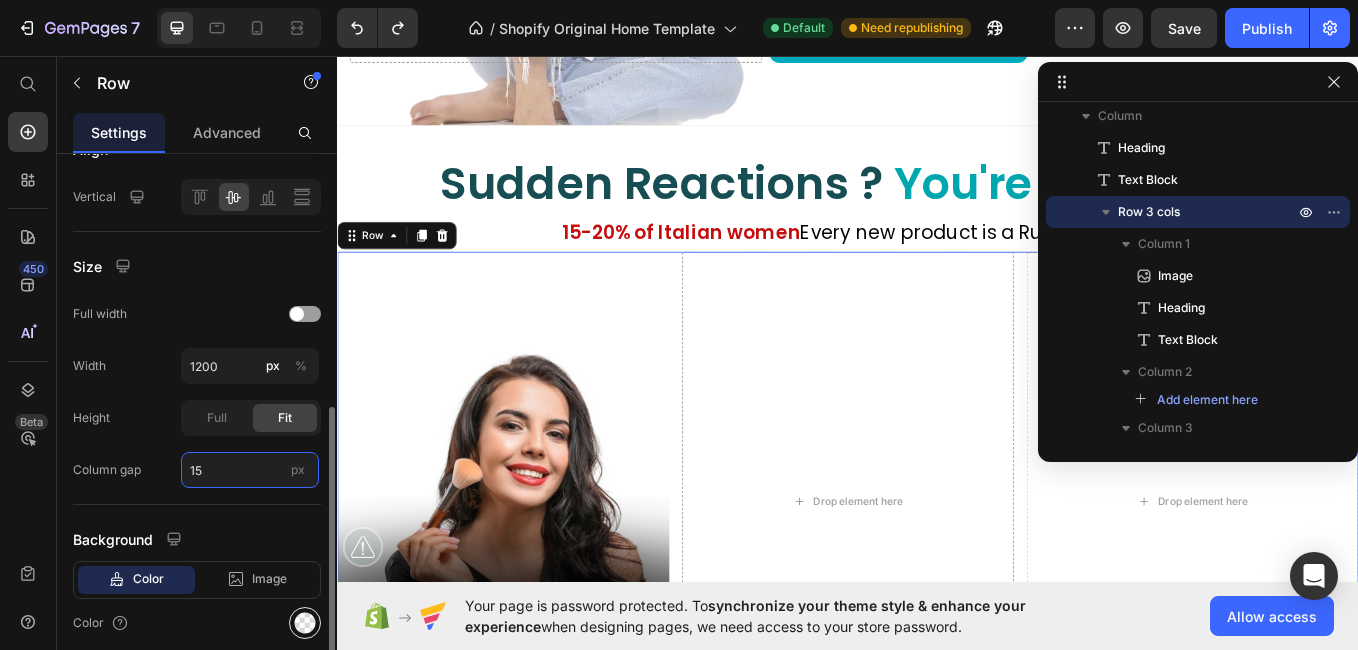 type on "15" 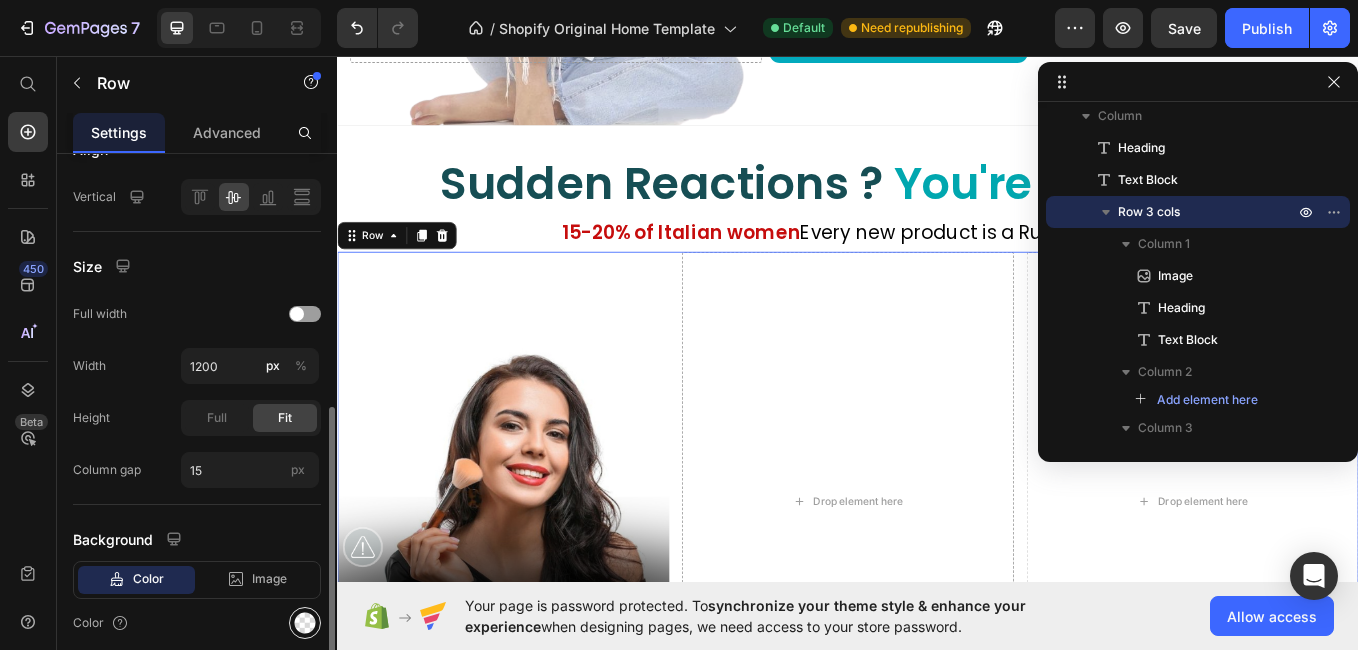 click 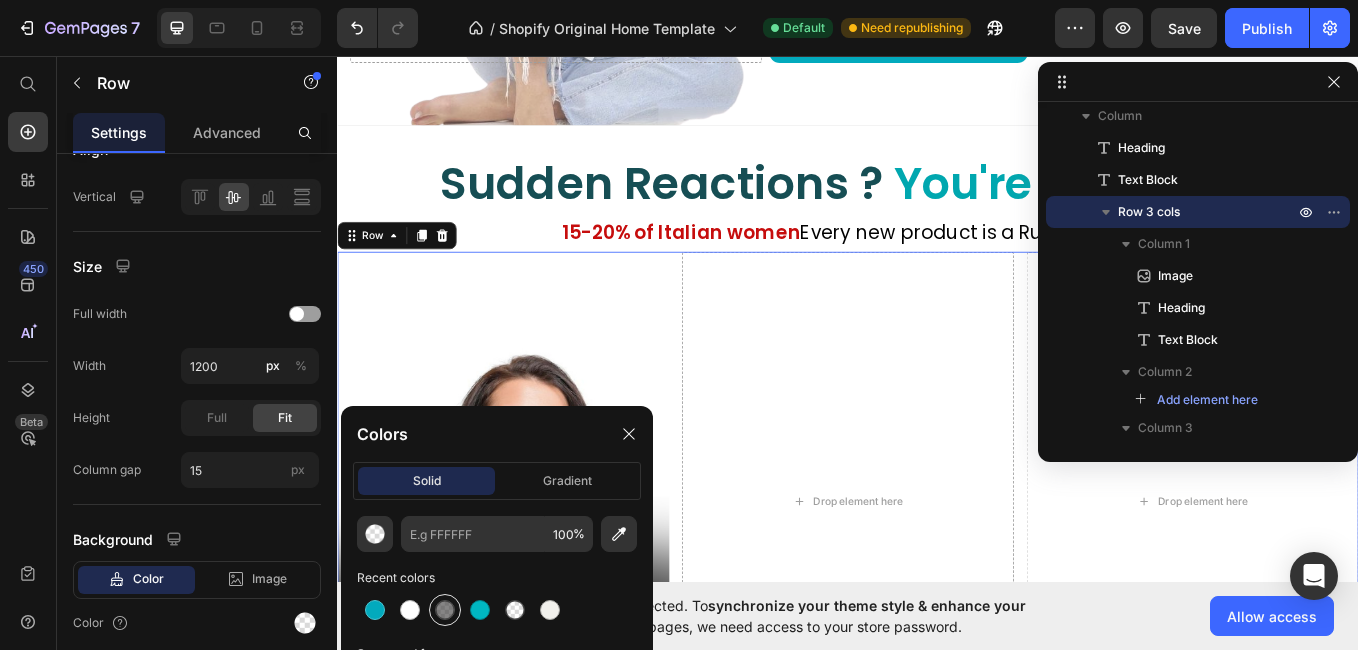 click at bounding box center (445, 610) 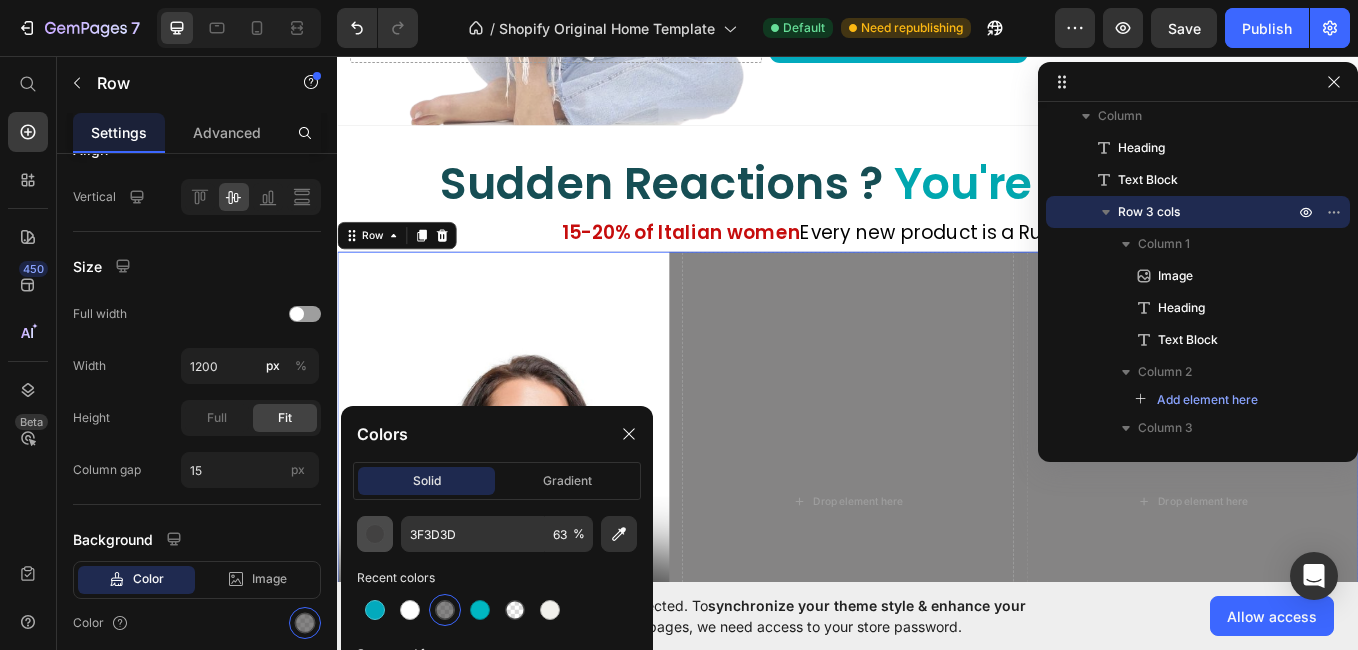 click at bounding box center [375, 534] 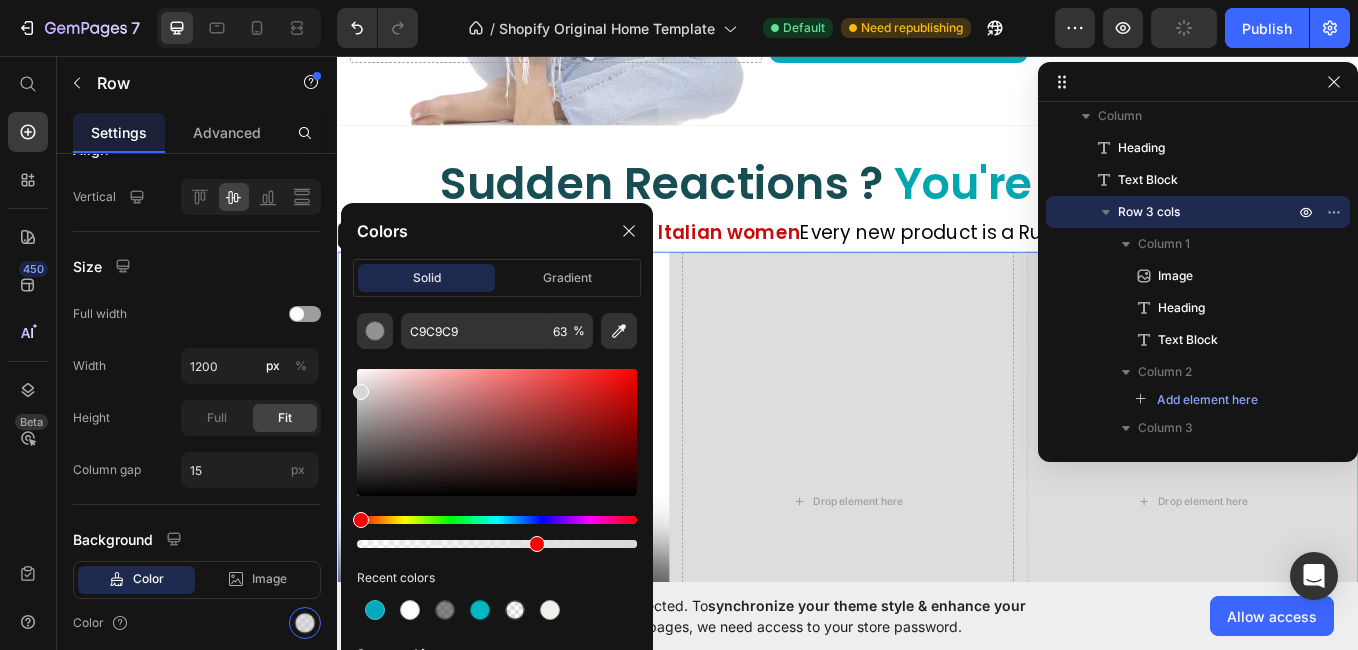 type on "D8D8D8" 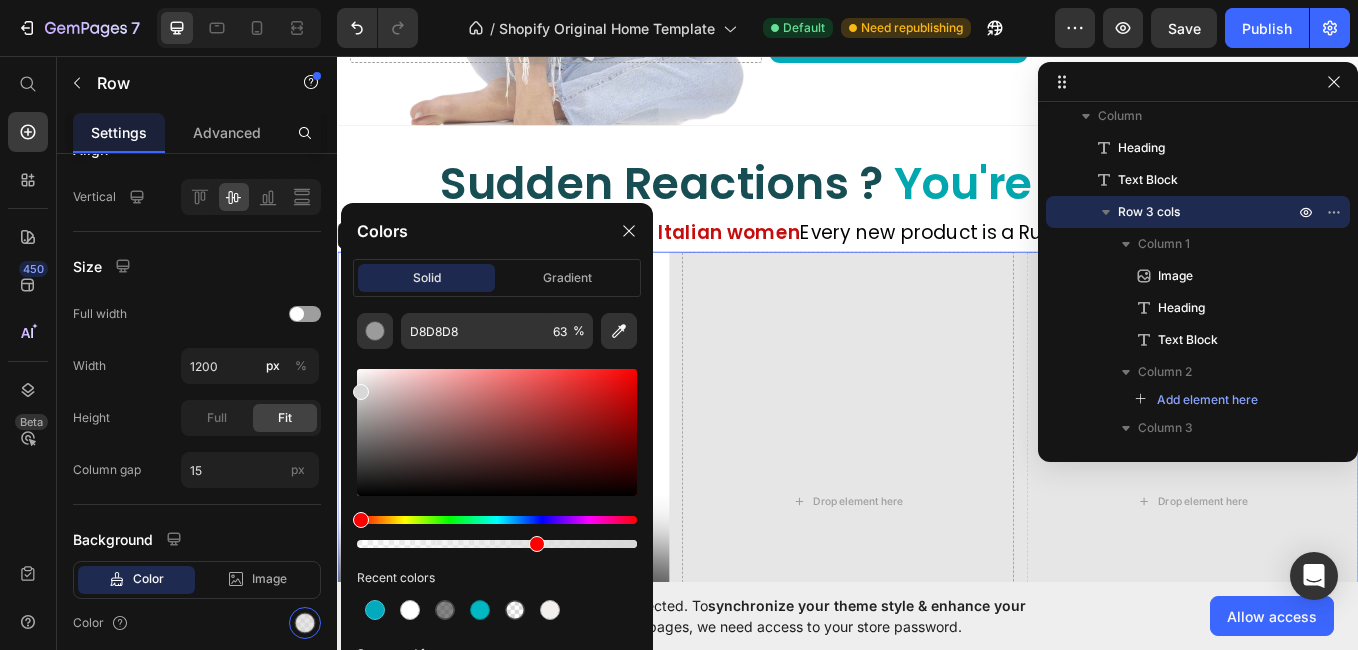 drag, startPoint x: 374, startPoint y: 467, endPoint x: 349, endPoint y: 388, distance: 82.86133 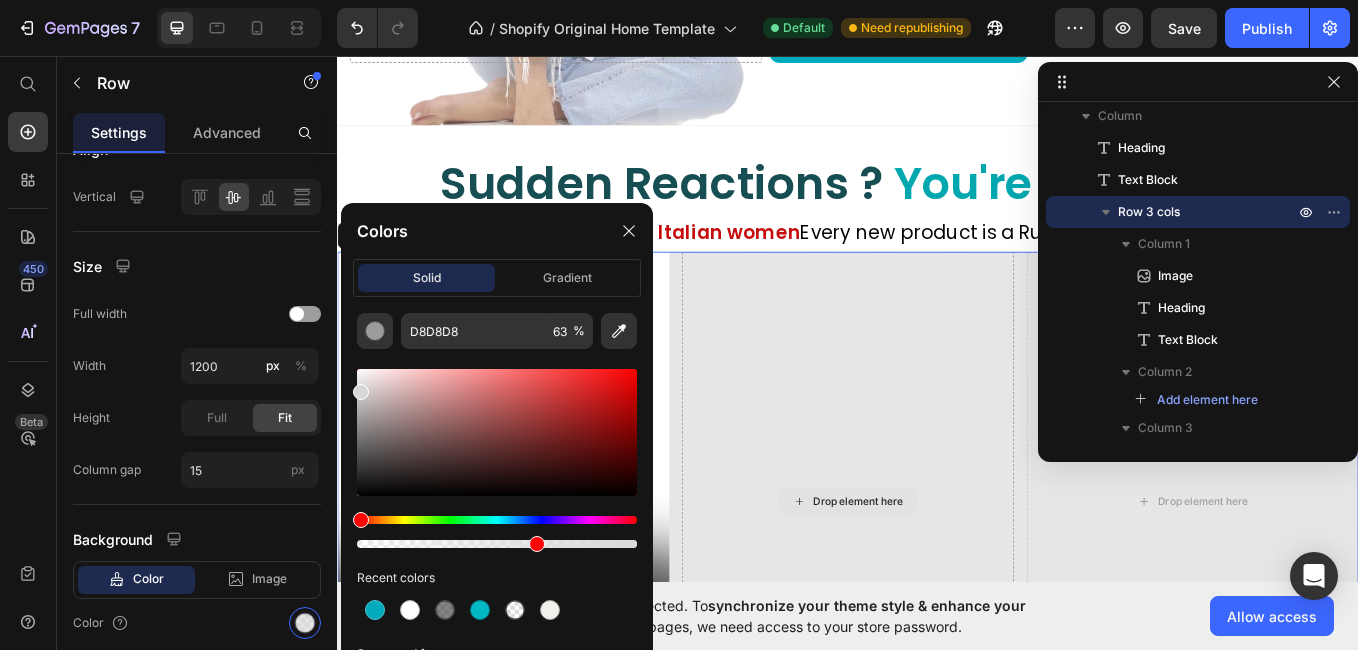 click on "Drop element here" at bounding box center [937, 580] 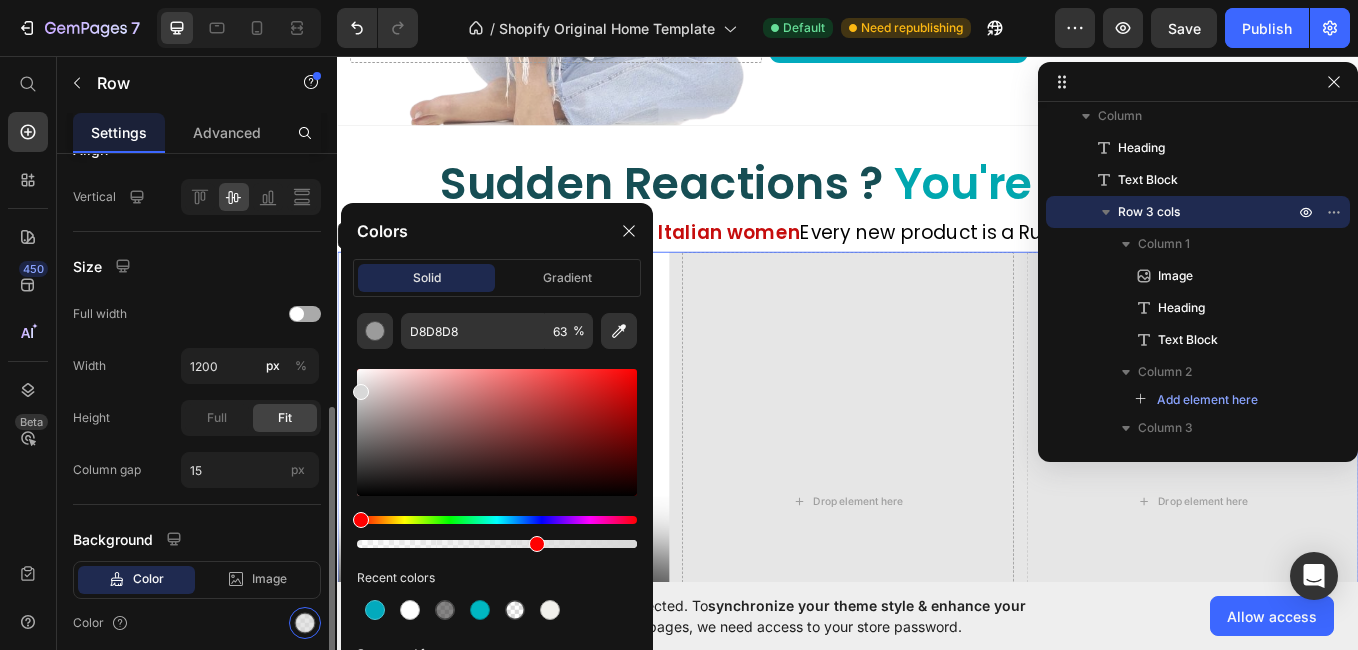 scroll, scrollTop: 608, scrollLeft: 0, axis: vertical 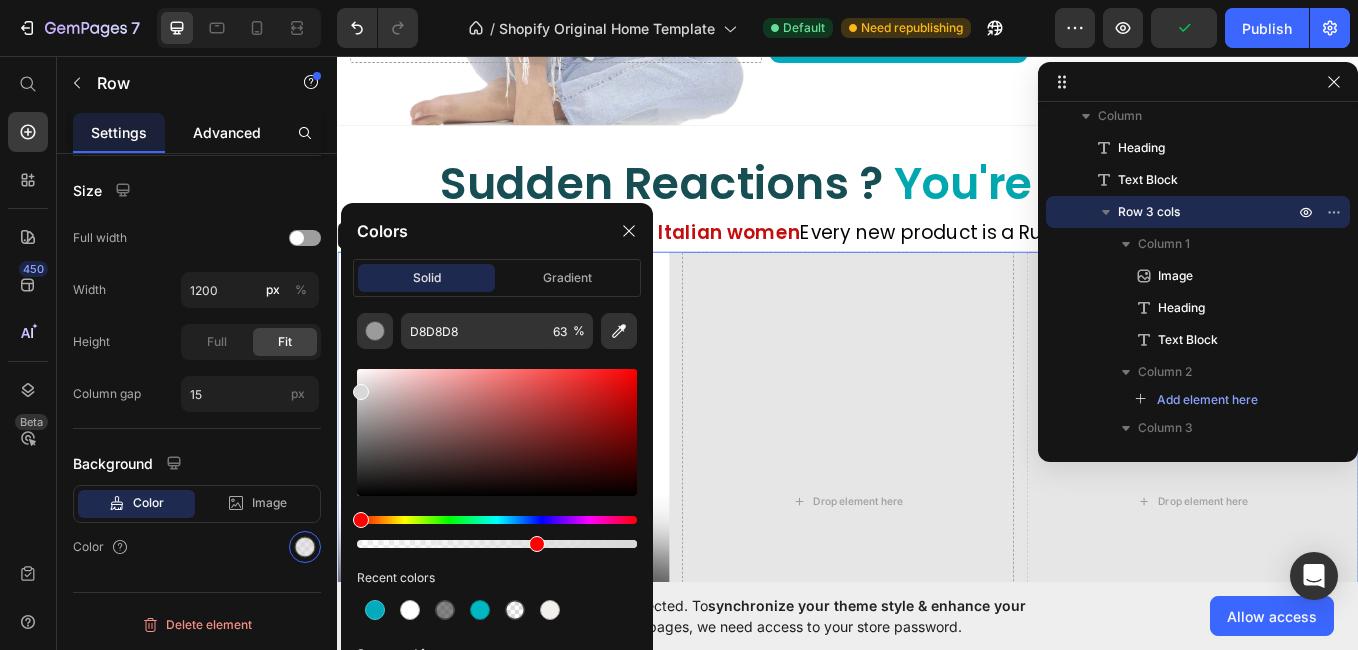 click on "Advanced" at bounding box center (227, 132) 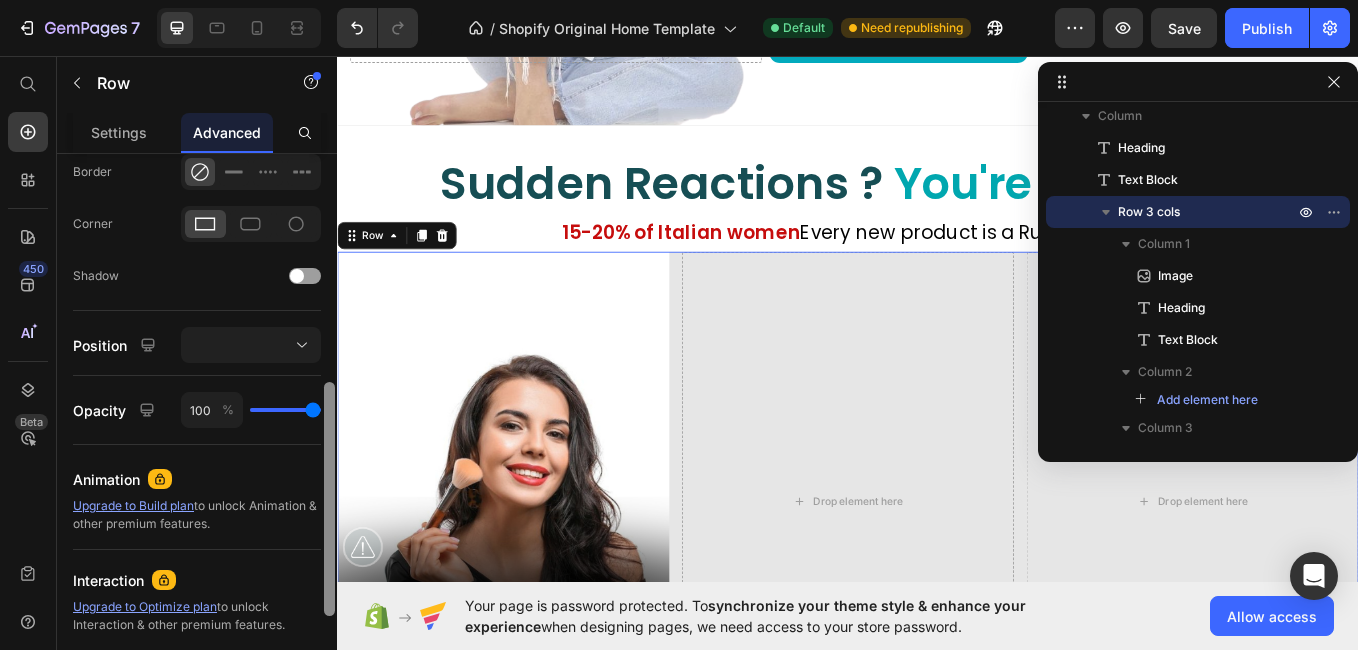scroll, scrollTop: 559, scrollLeft: 0, axis: vertical 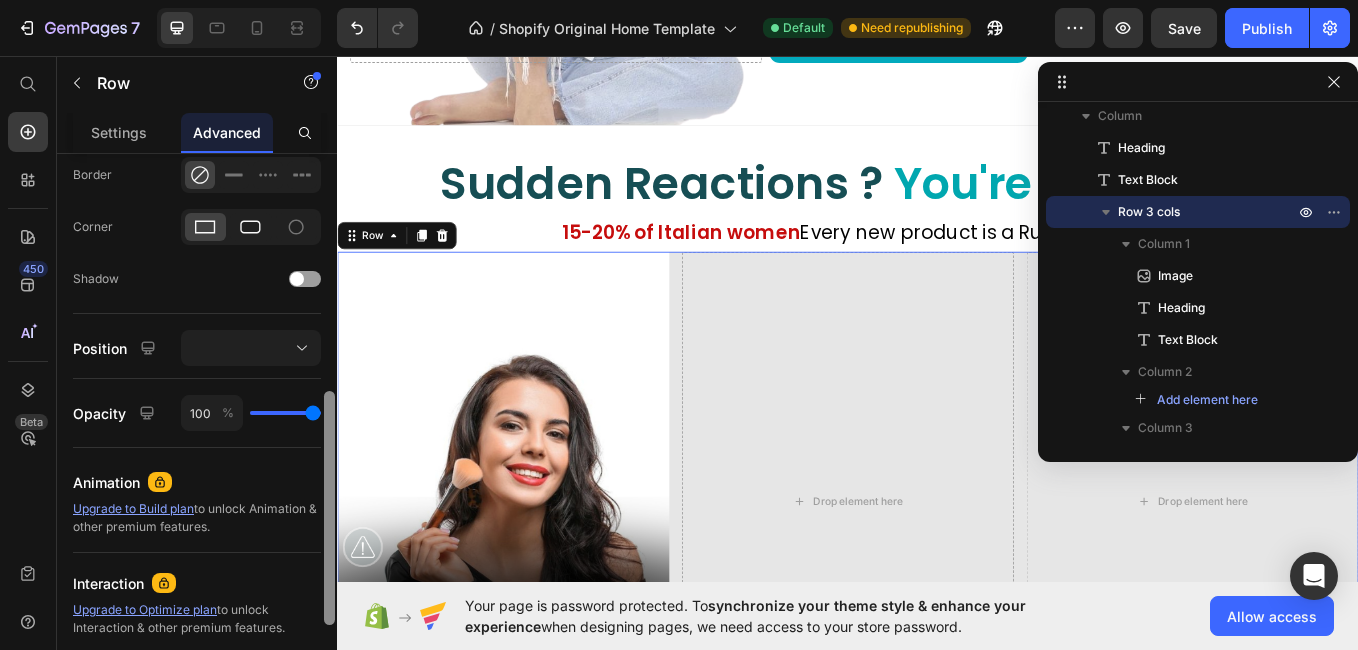 click 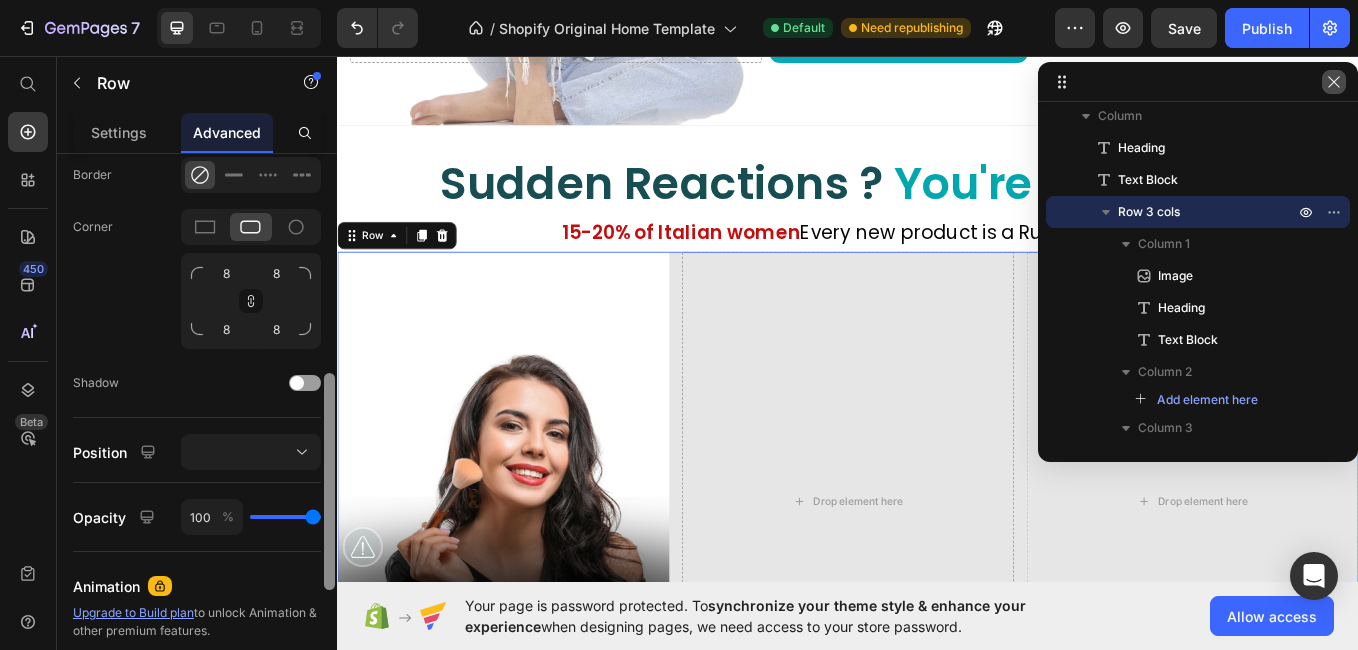 click at bounding box center (1334, 82) 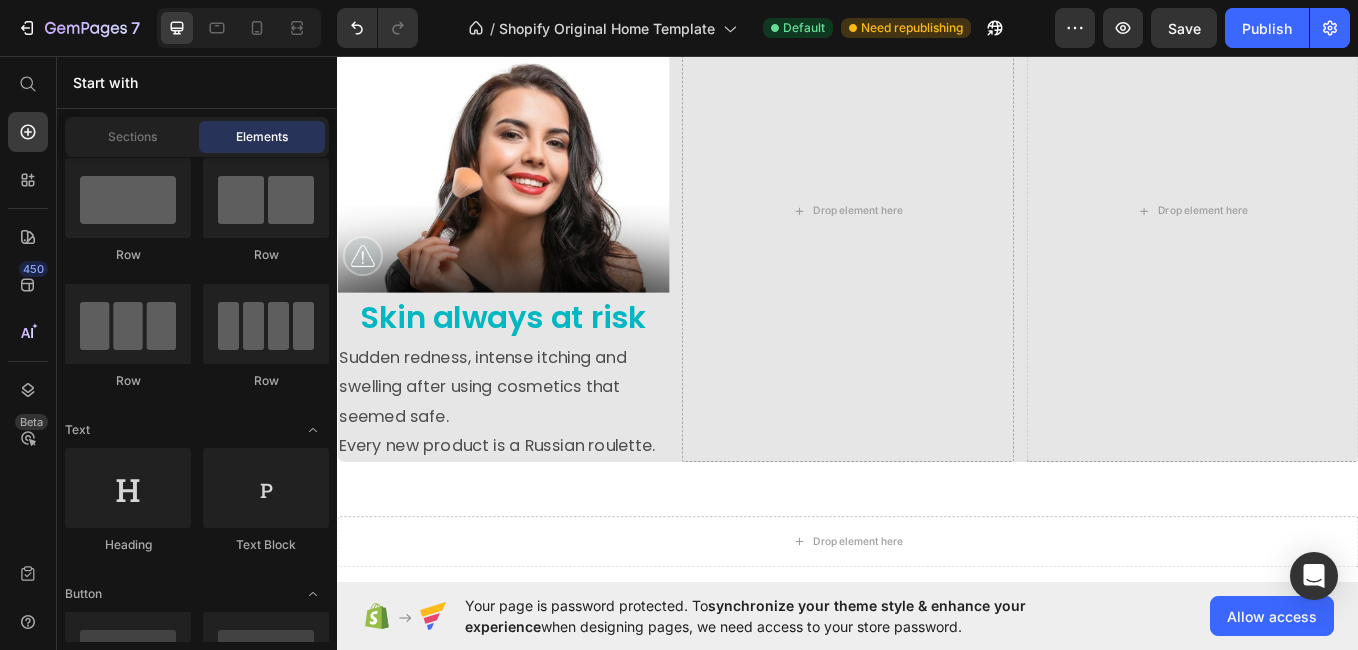 scroll, scrollTop: 1089, scrollLeft: 0, axis: vertical 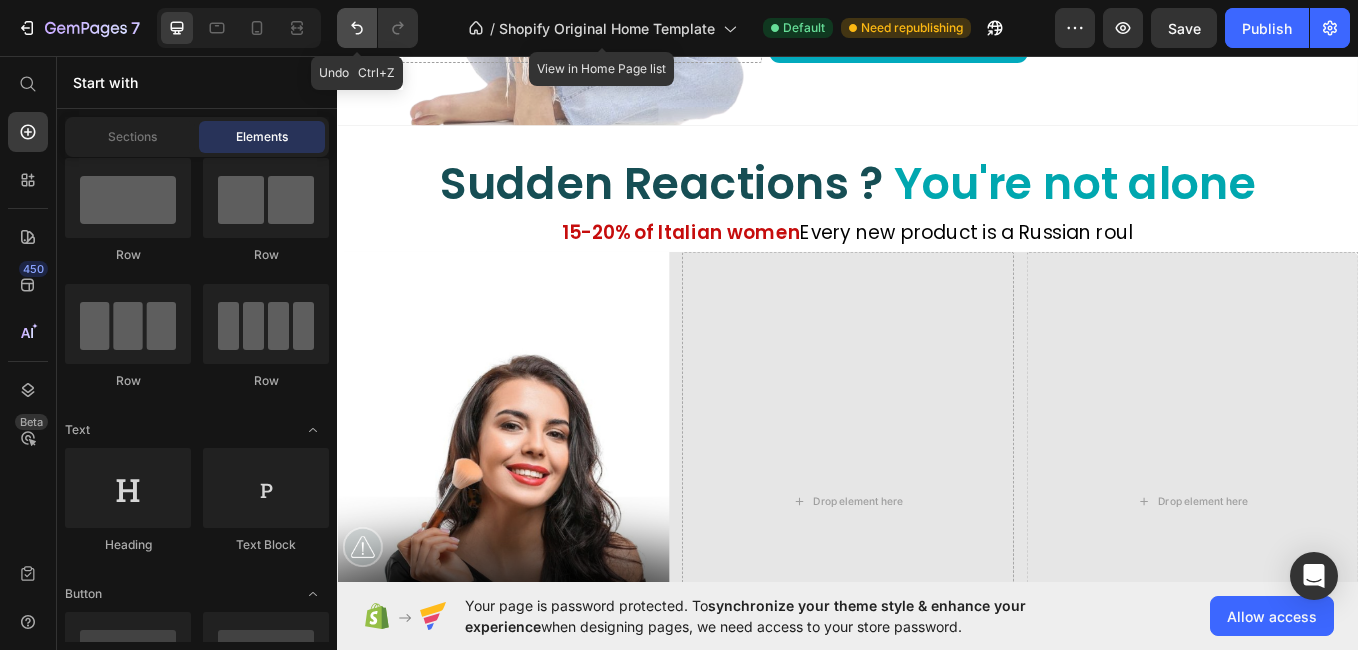 click 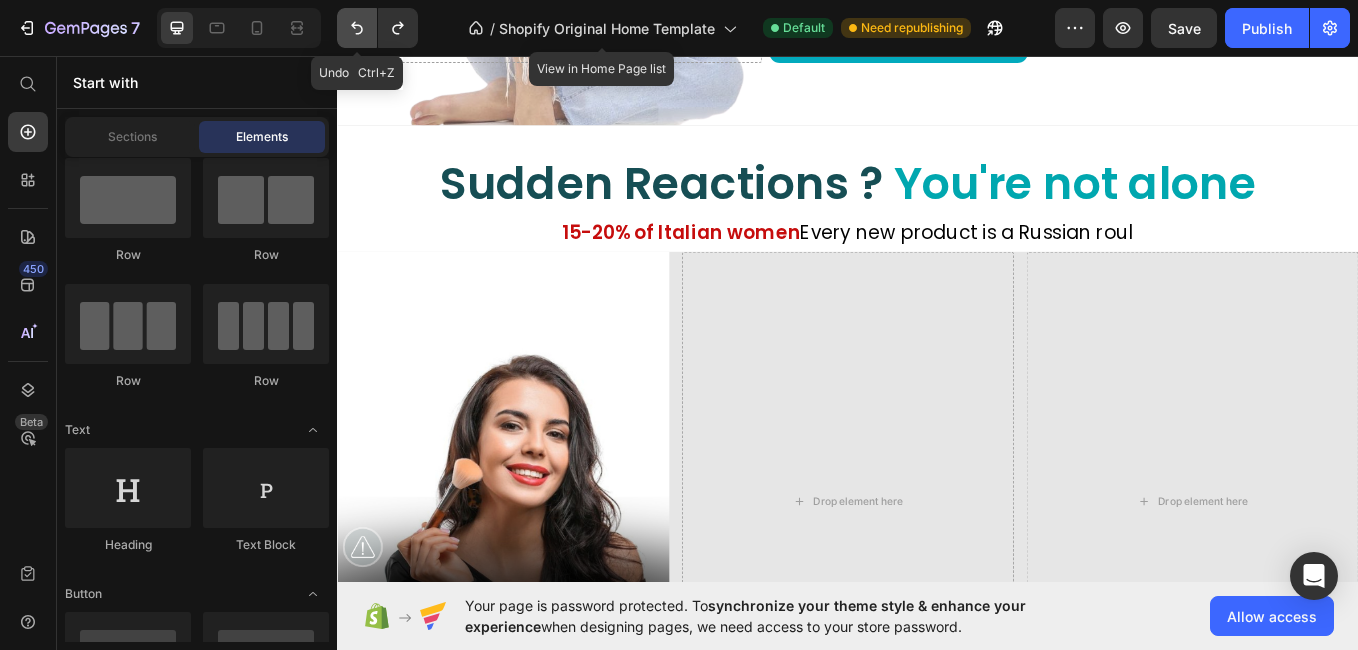 click 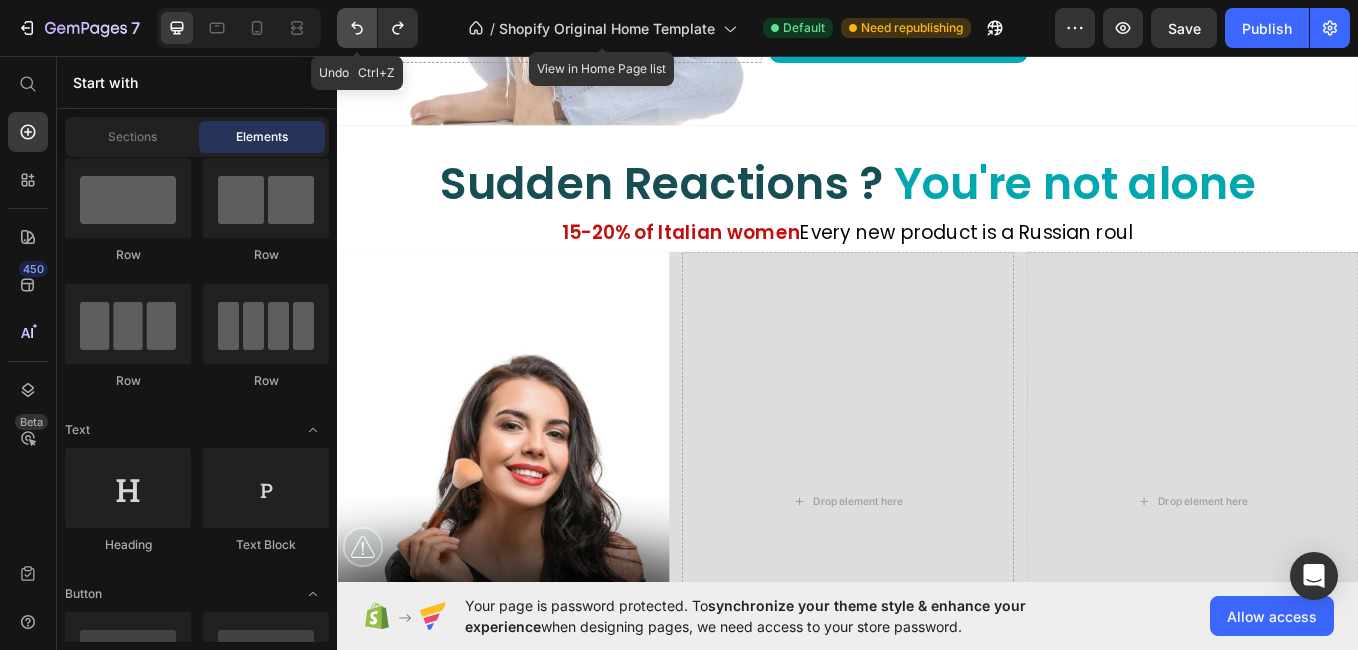 click 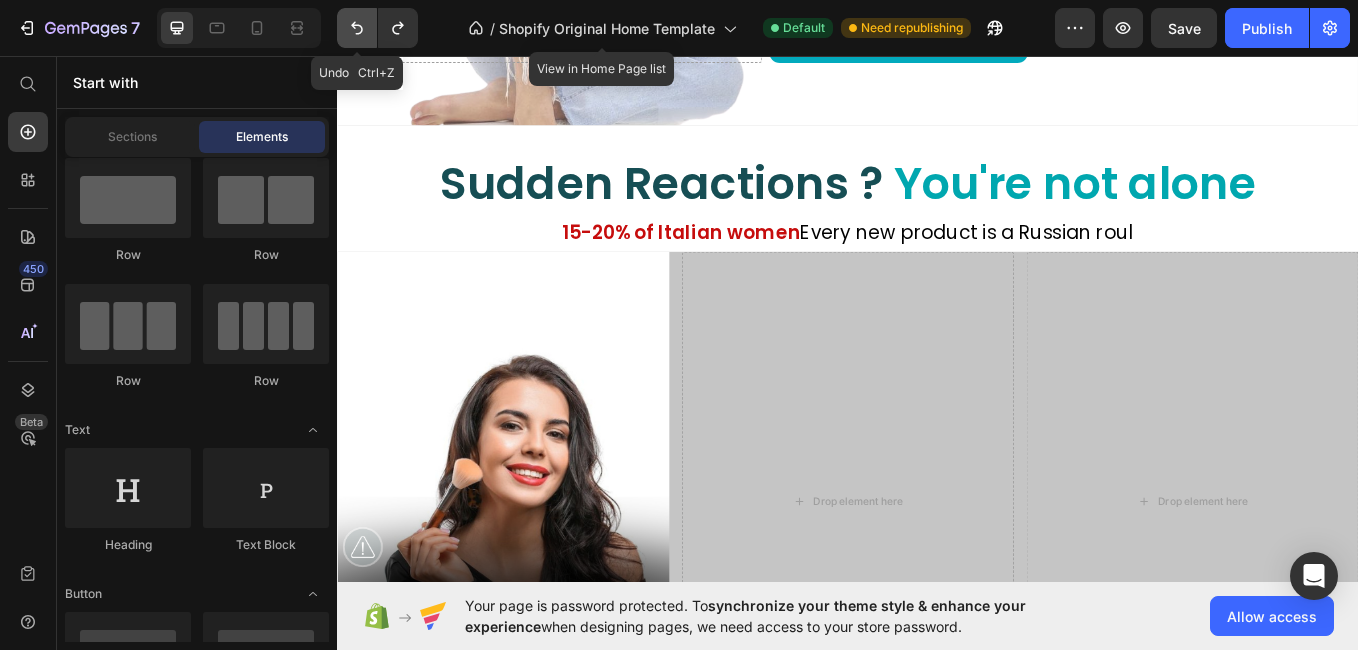 click 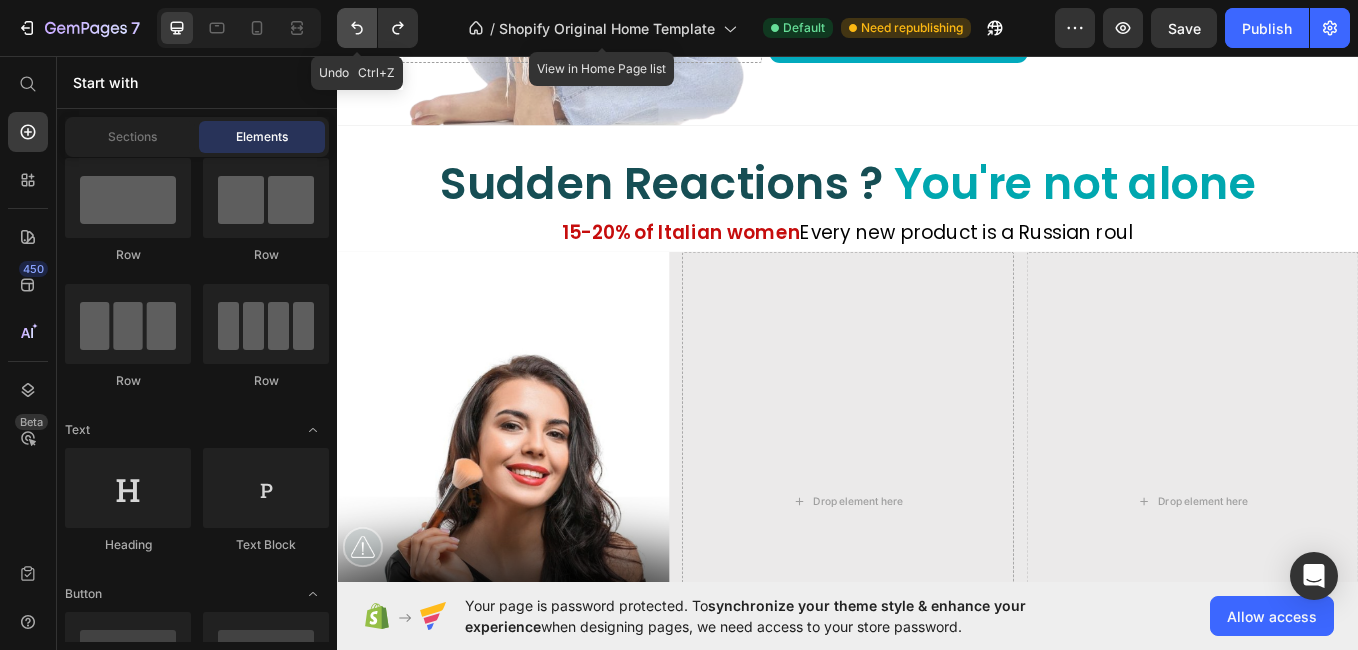 click 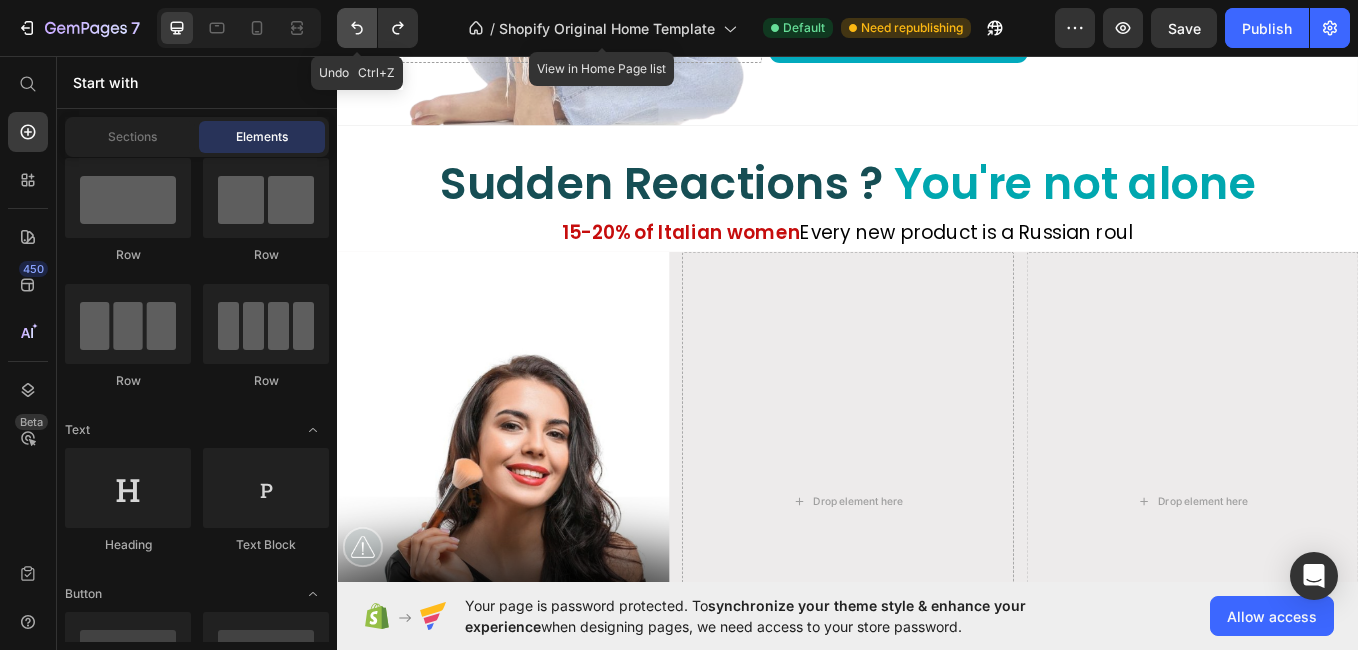 click 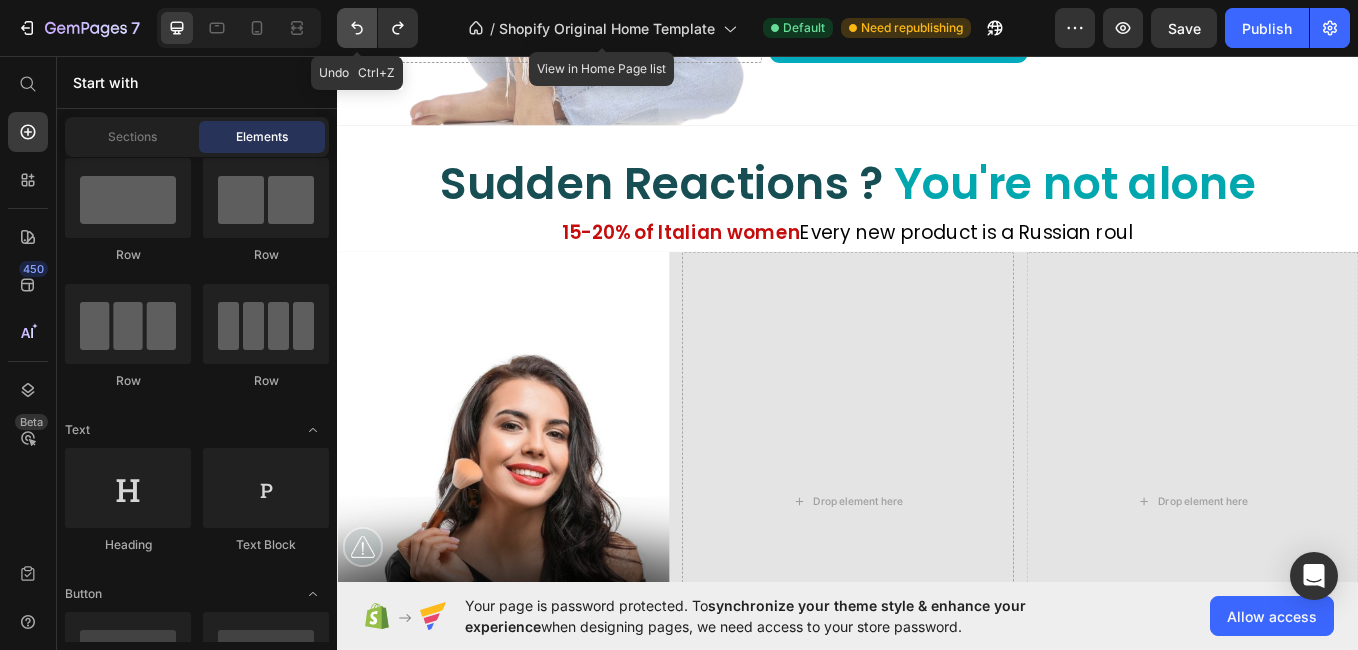 click 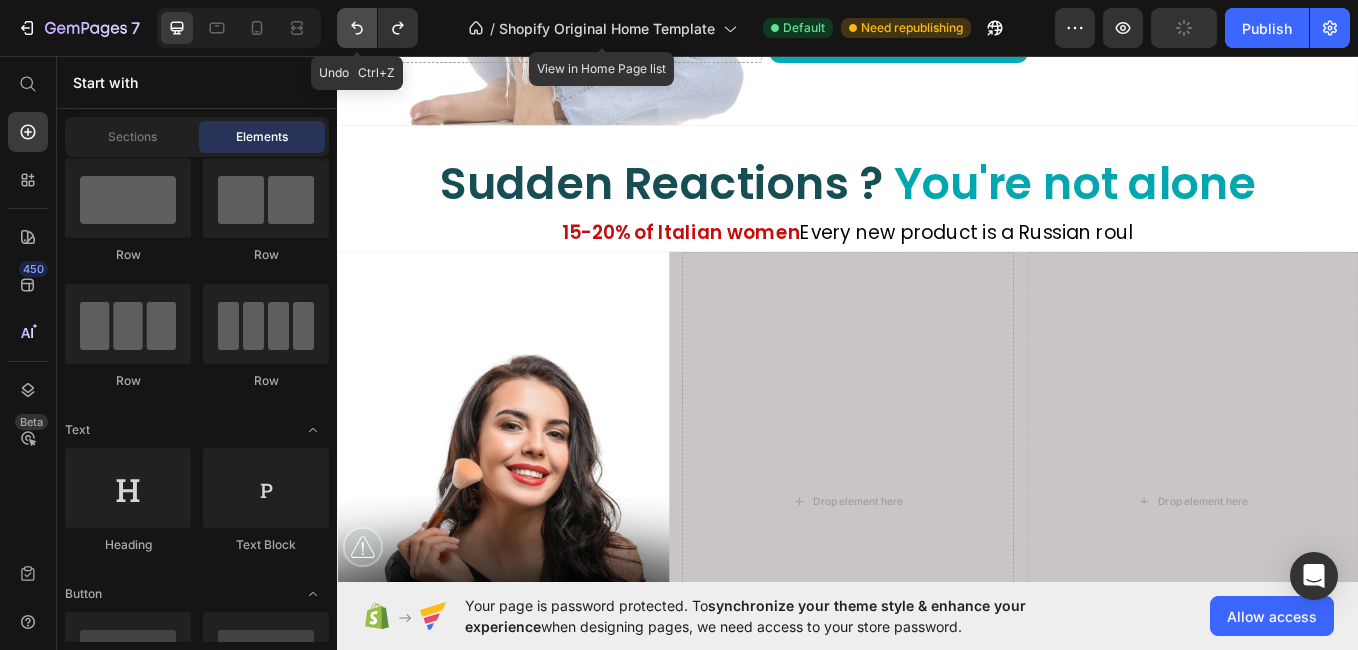 click 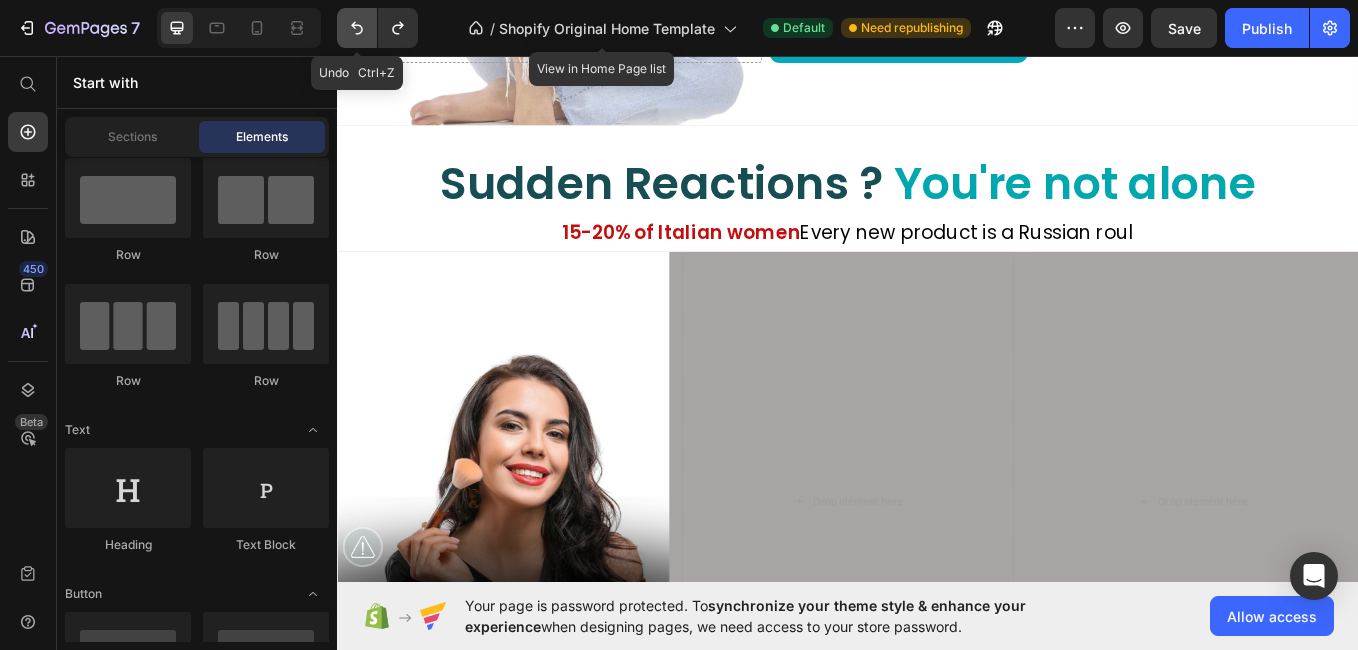 click 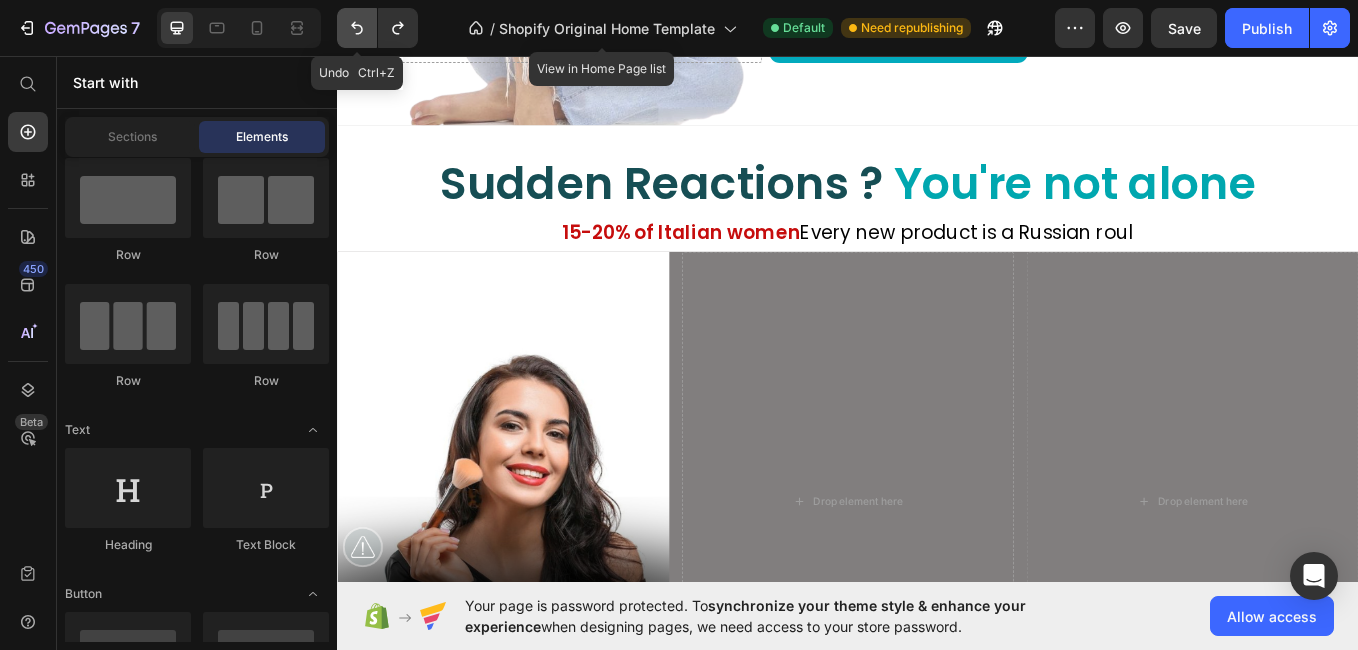click 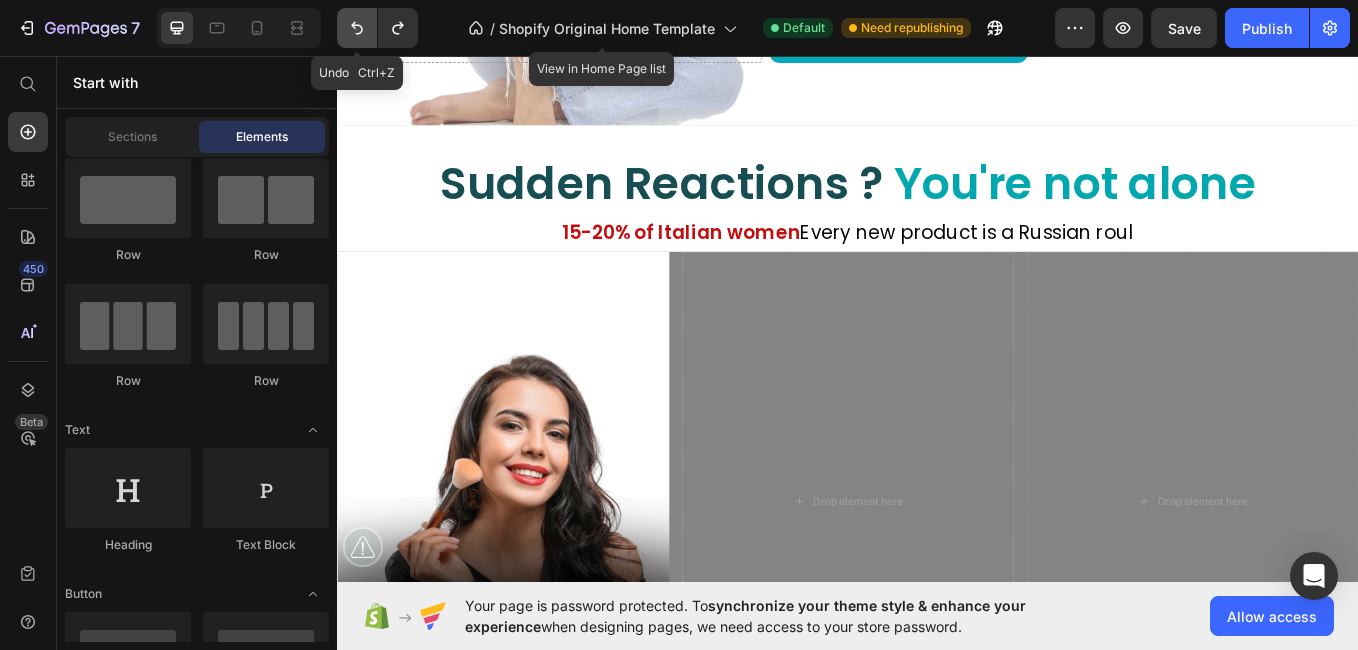 click 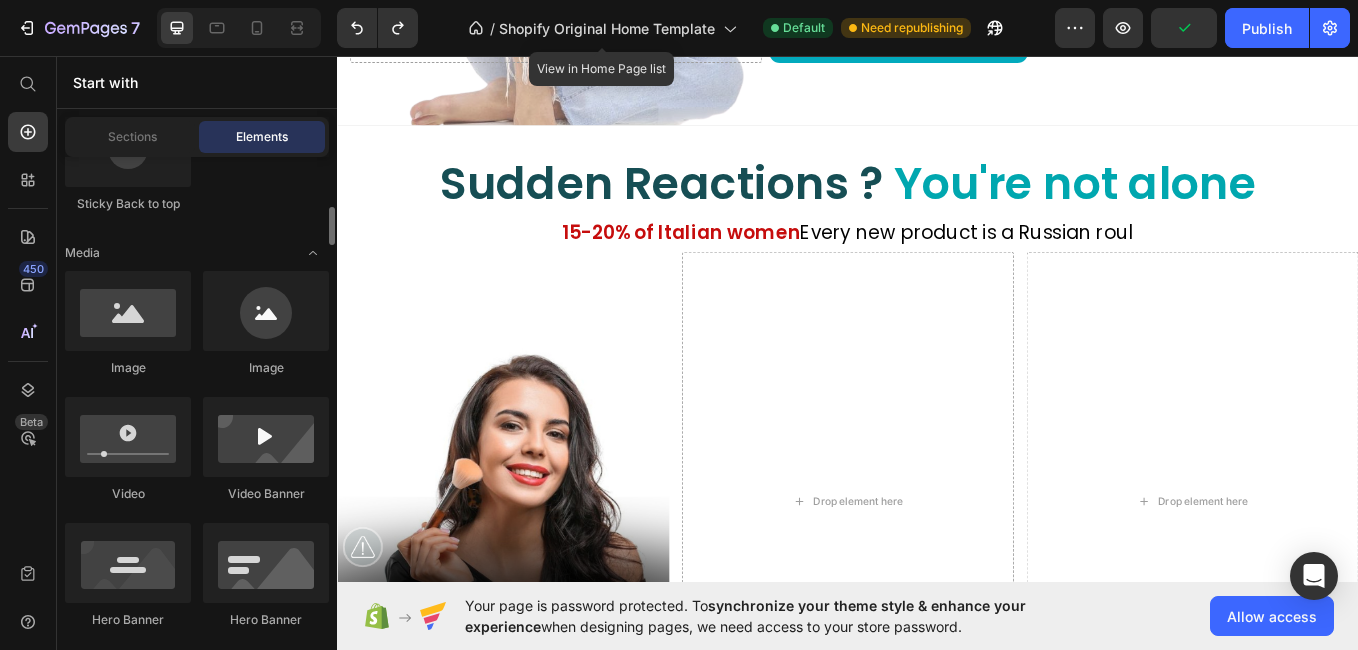 scroll, scrollTop: 672, scrollLeft: 0, axis: vertical 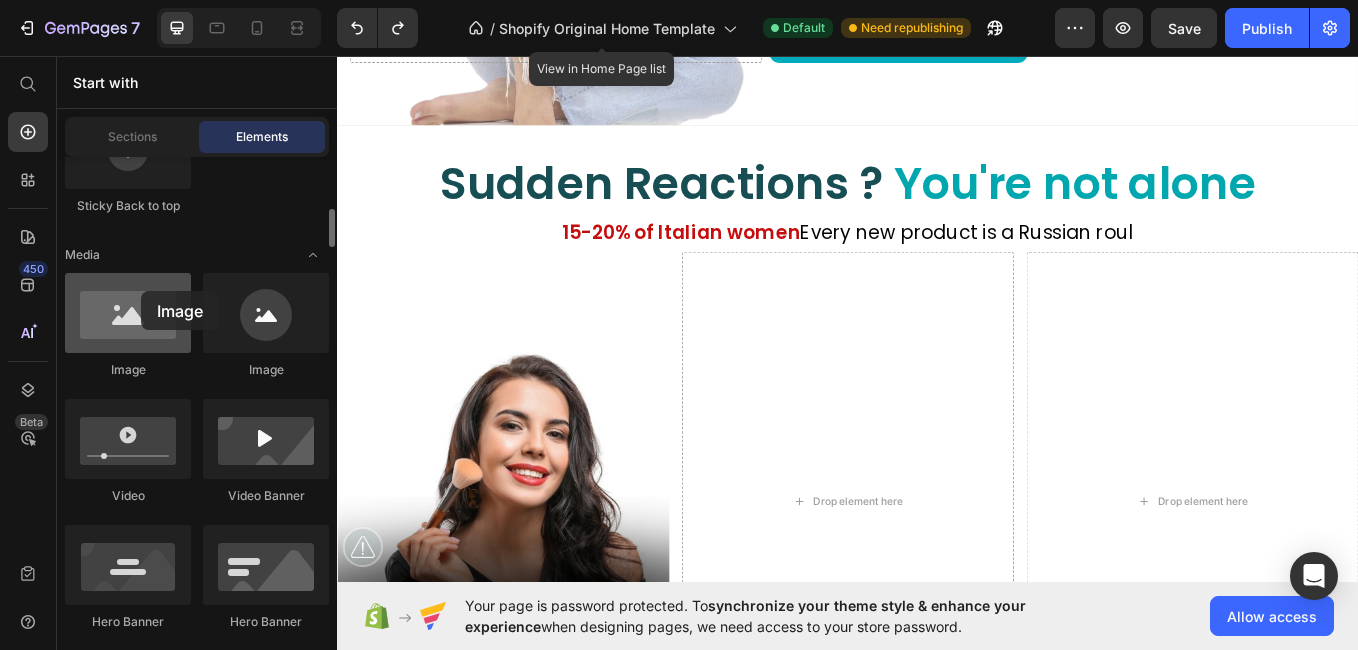 drag, startPoint x: 486, startPoint y: 362, endPoint x: 143, endPoint y: 293, distance: 349.8714 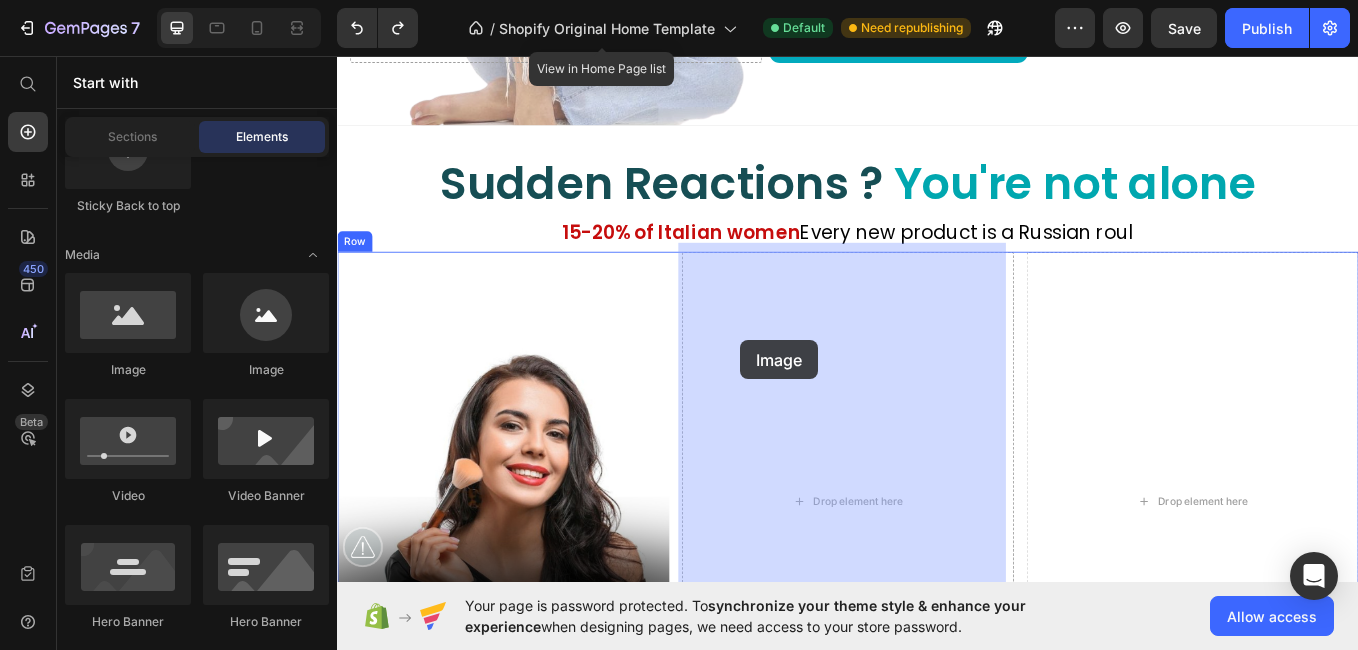 drag, startPoint x: 579, startPoint y: 365, endPoint x: 813, endPoint y: 390, distance: 235.33168 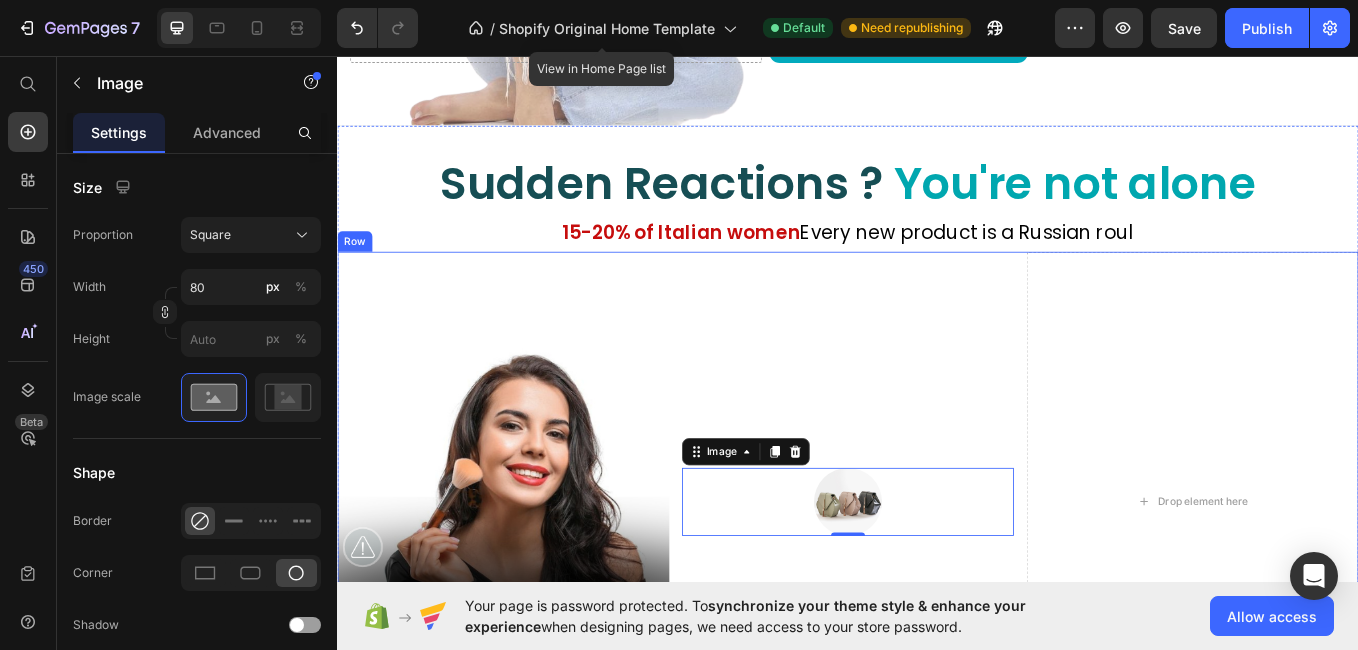 scroll, scrollTop: 0, scrollLeft: 0, axis: both 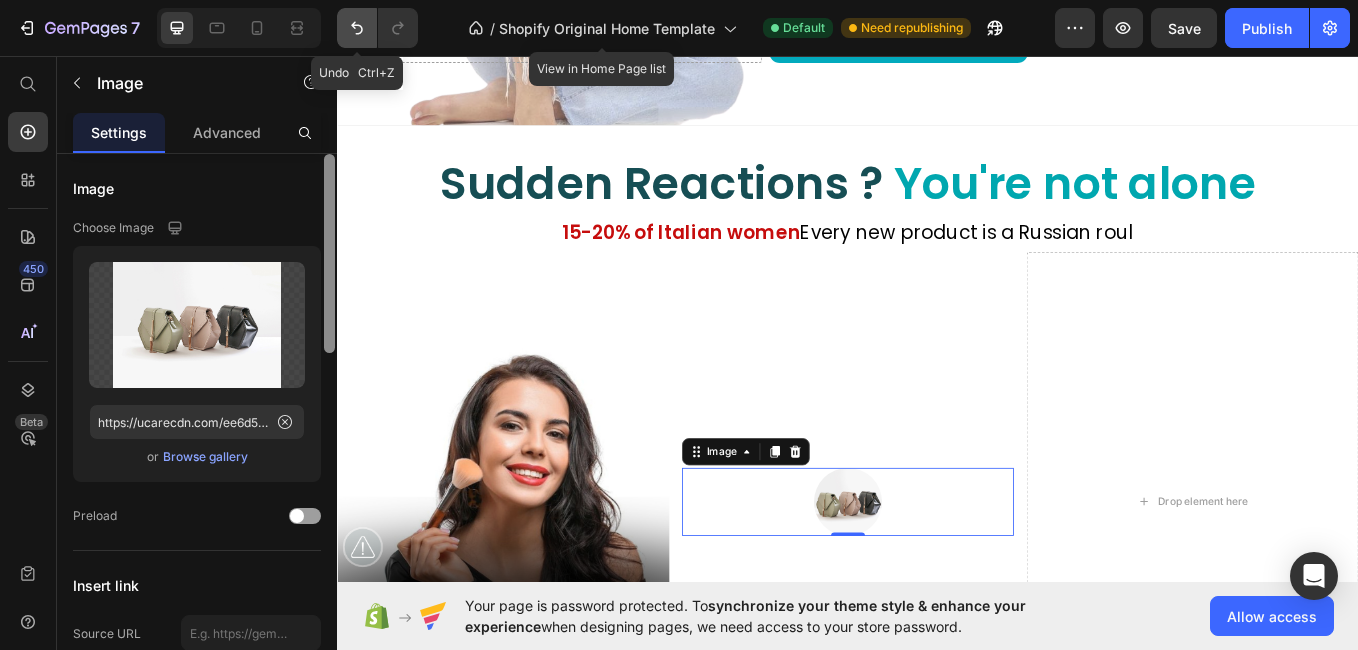 click 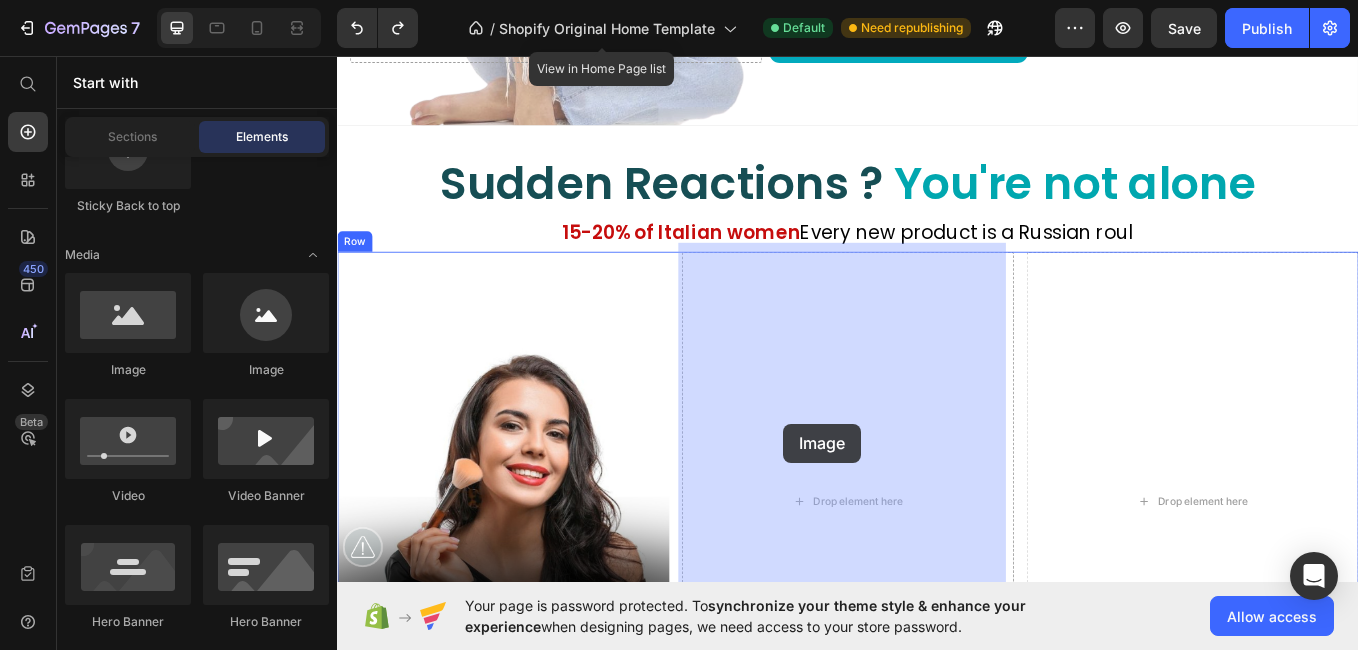 drag, startPoint x: 477, startPoint y: 362, endPoint x: 861, endPoint y: 488, distance: 404.14352 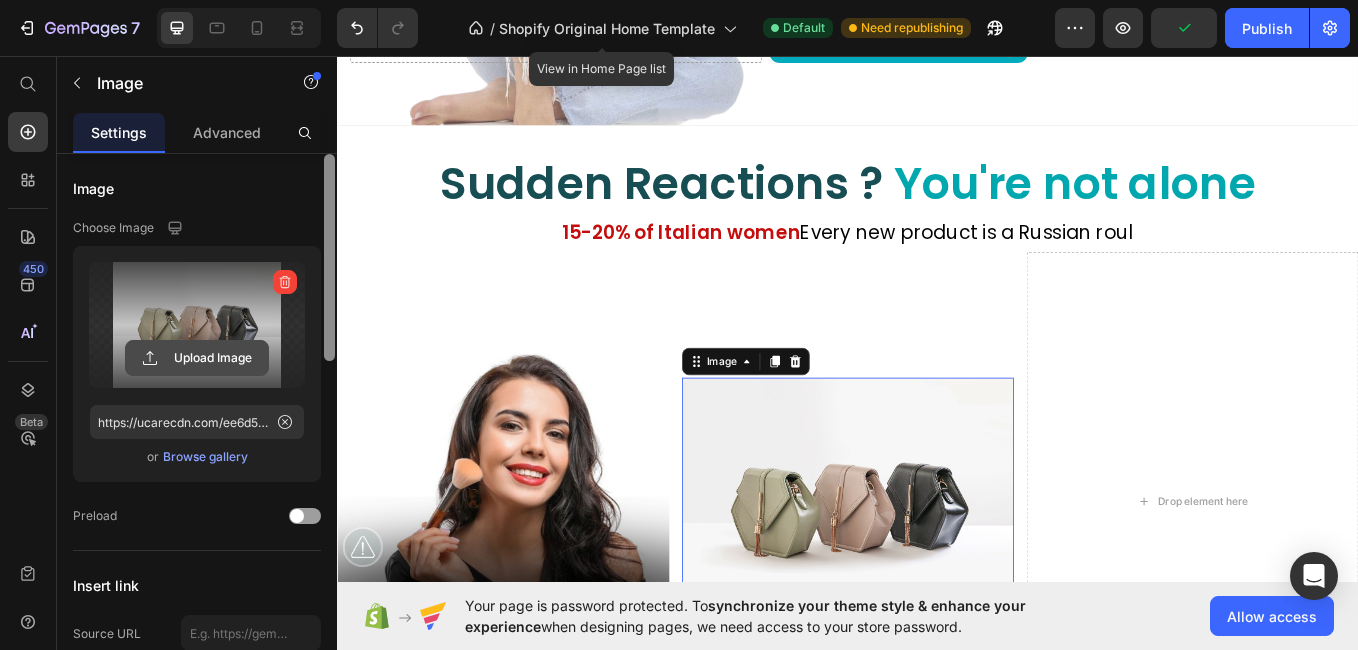 click 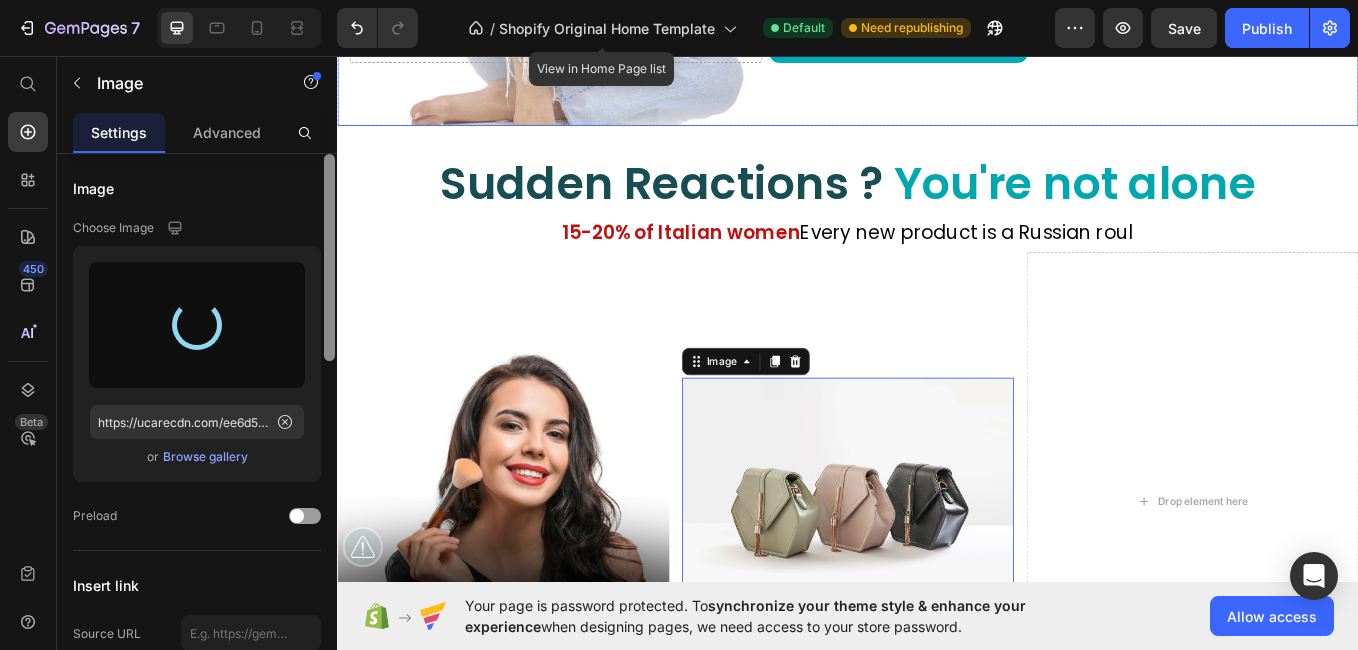 type on "https://cdn.shopify.com/s/files/1/0927/9596/1687/files/gempages_574107620755899438-8ce8cc20-5868-4094-9303-1b370a0dc24f.png" 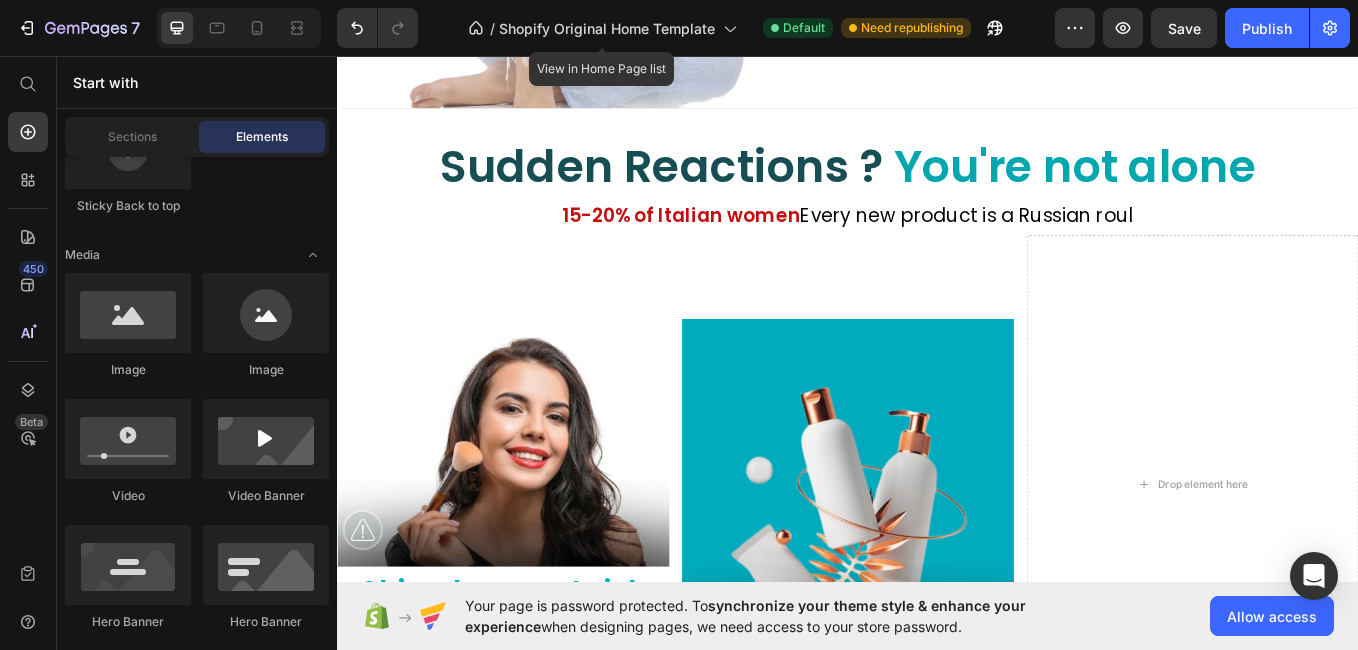 scroll, scrollTop: 718, scrollLeft: 0, axis: vertical 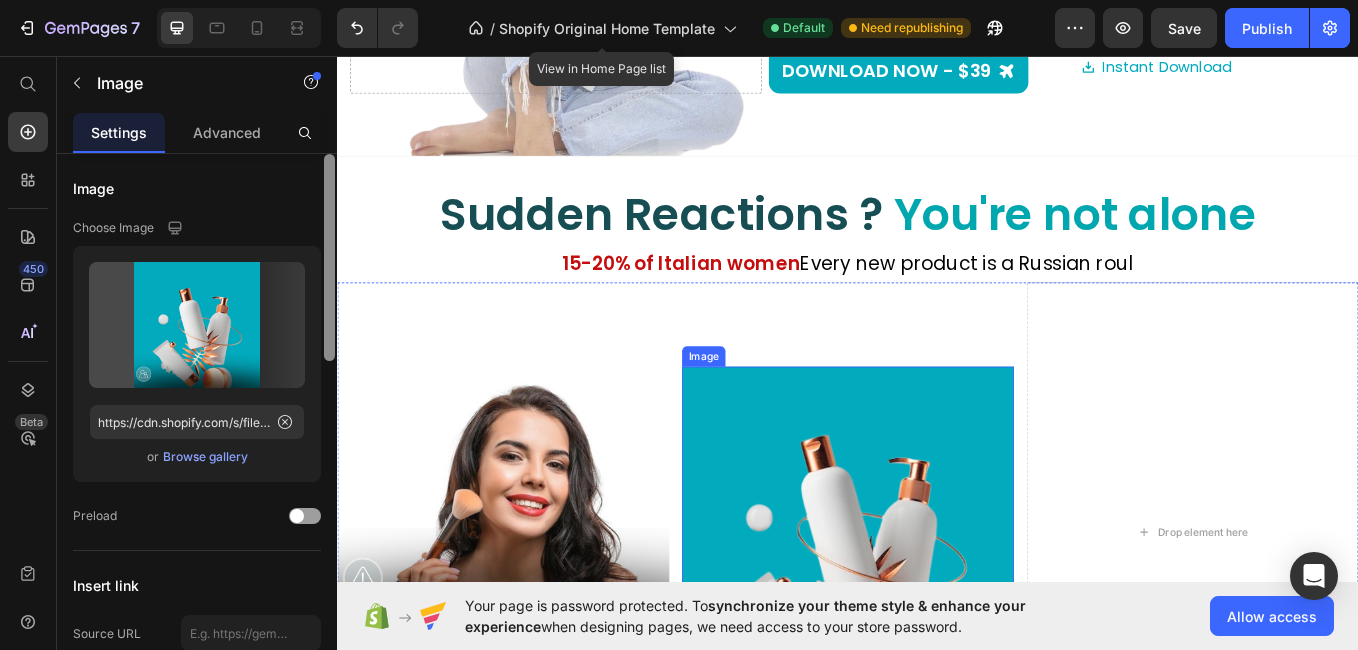 click at bounding box center (937, 616) 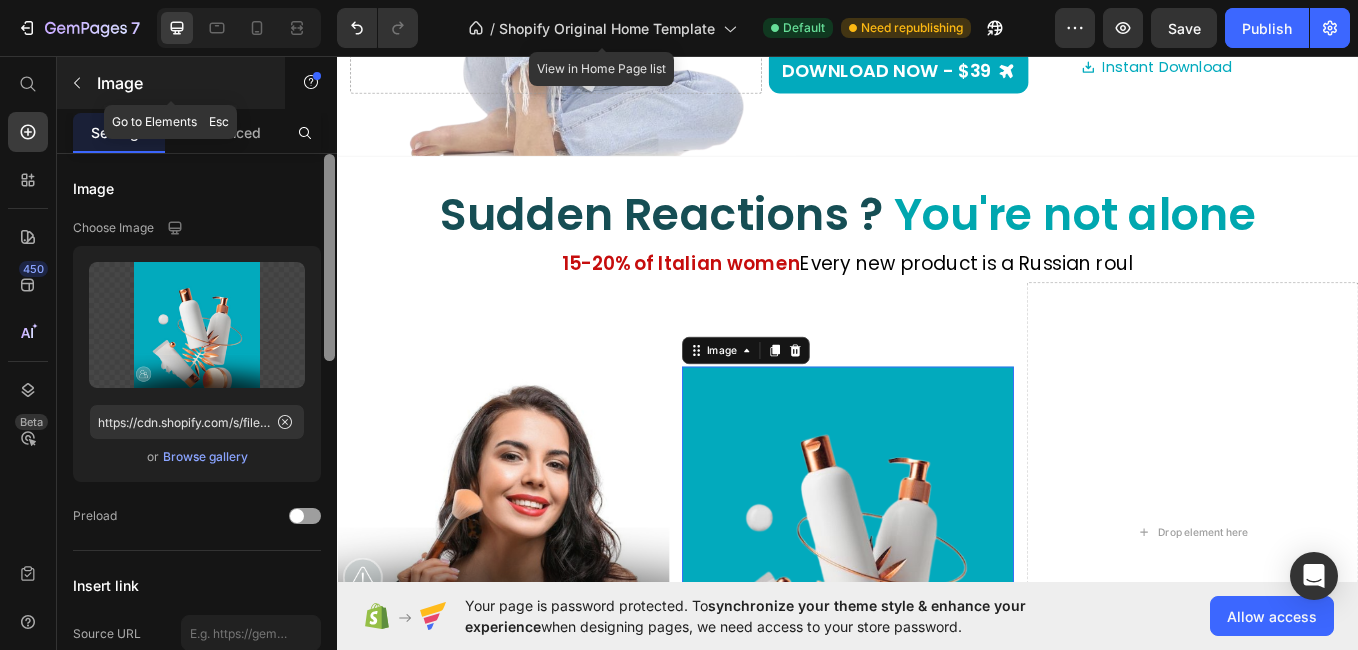 click 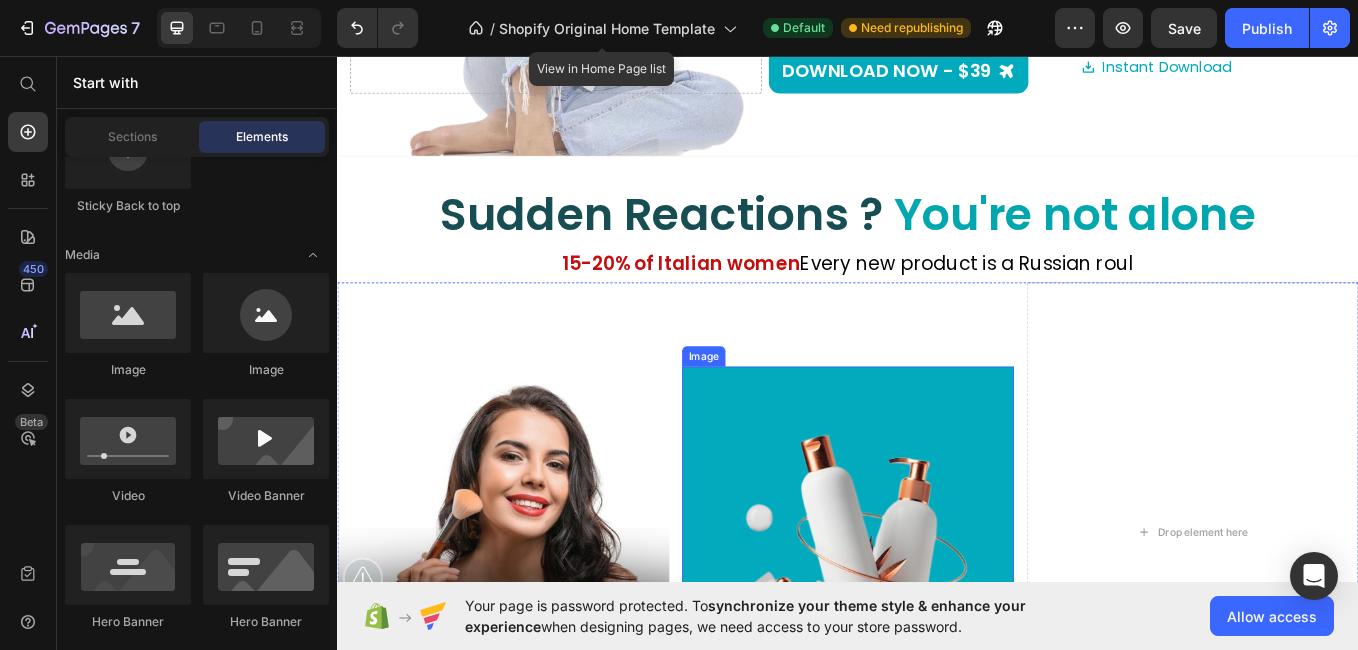 click at bounding box center (937, 616) 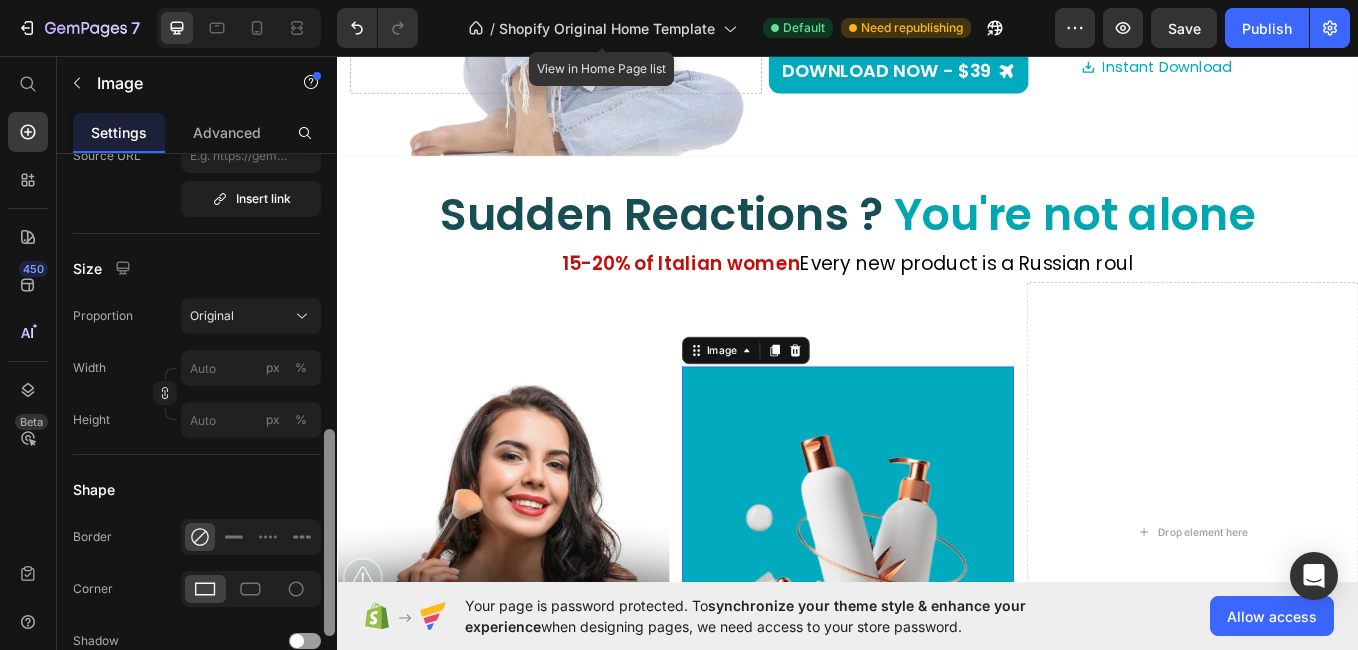scroll, scrollTop: 547, scrollLeft: 0, axis: vertical 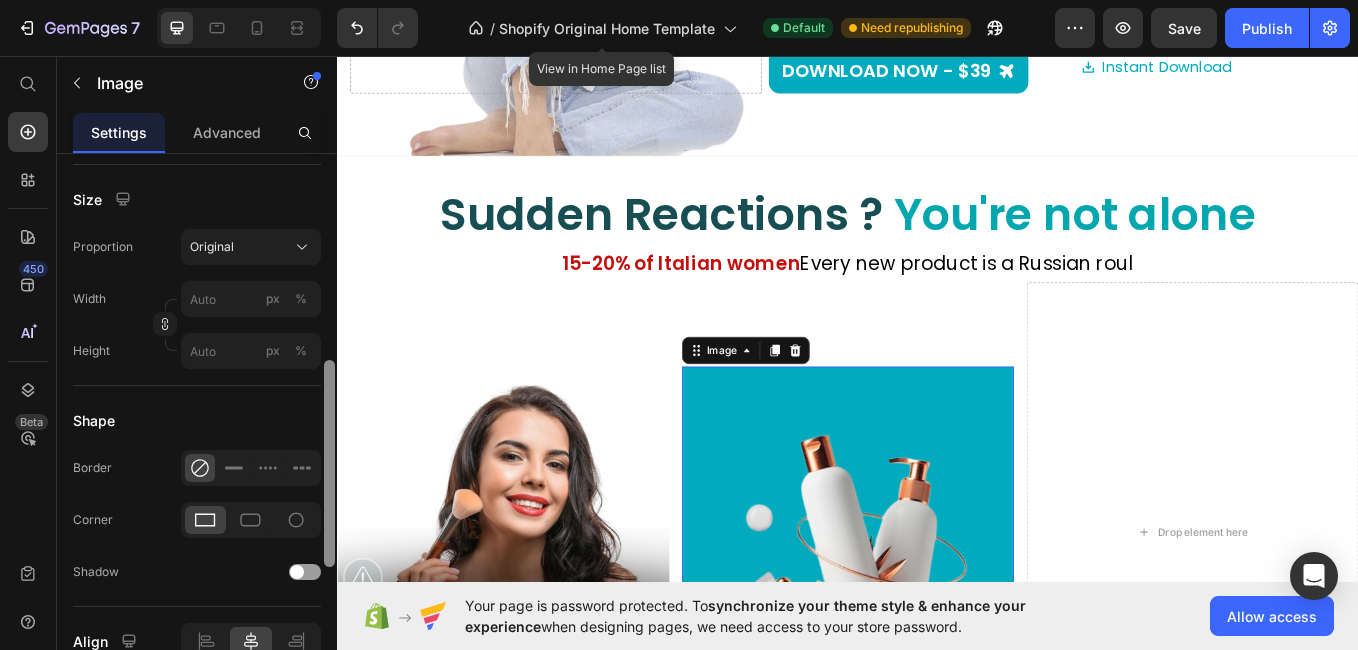 drag, startPoint x: 331, startPoint y: 311, endPoint x: 322, endPoint y: 517, distance: 206.1965 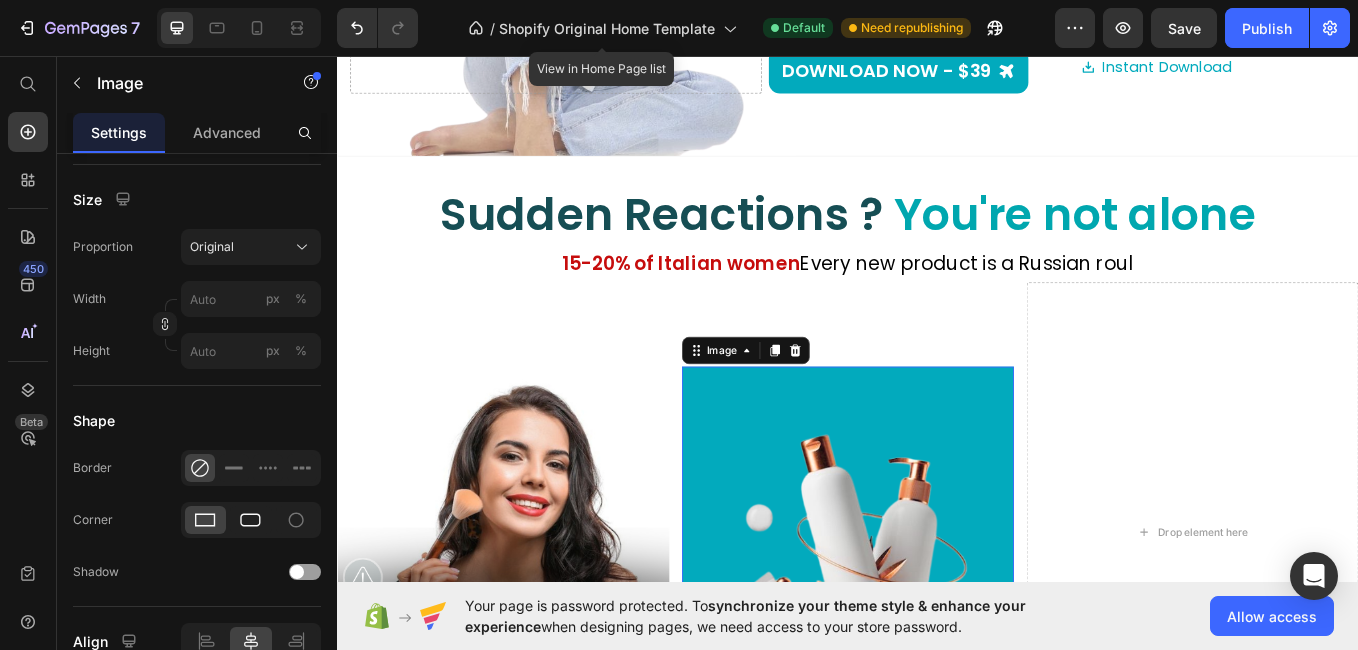 click 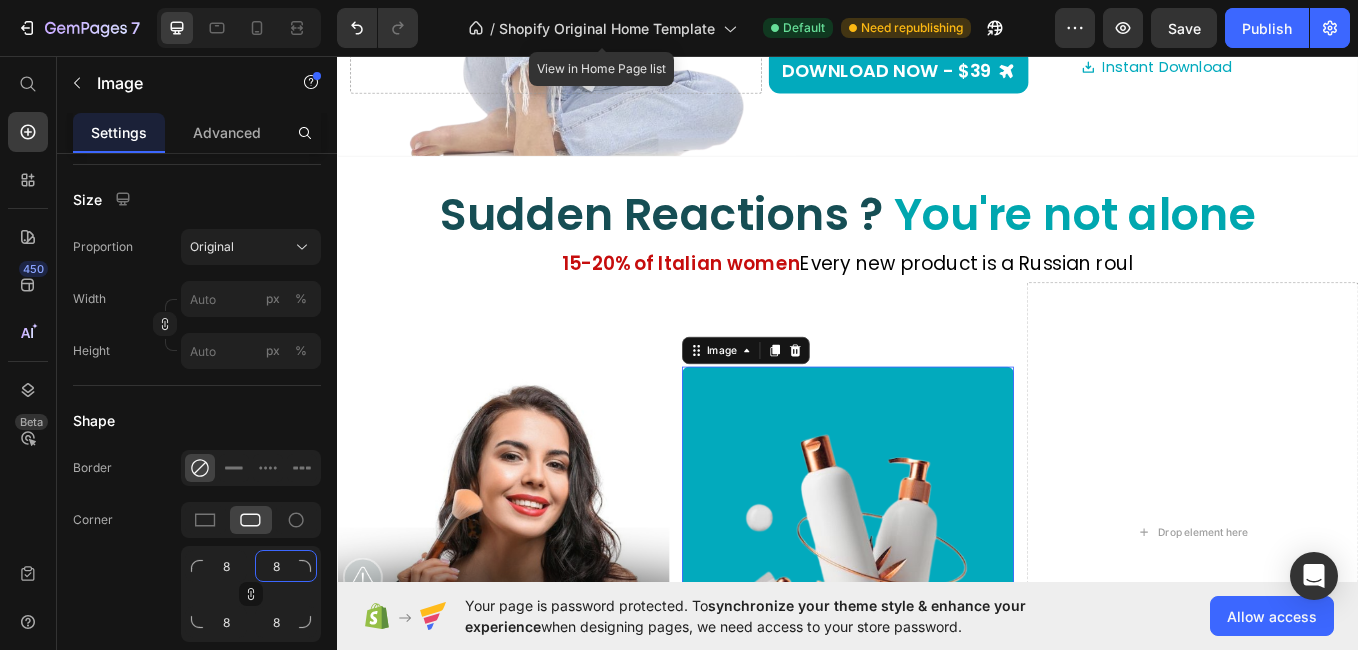 click on "8" 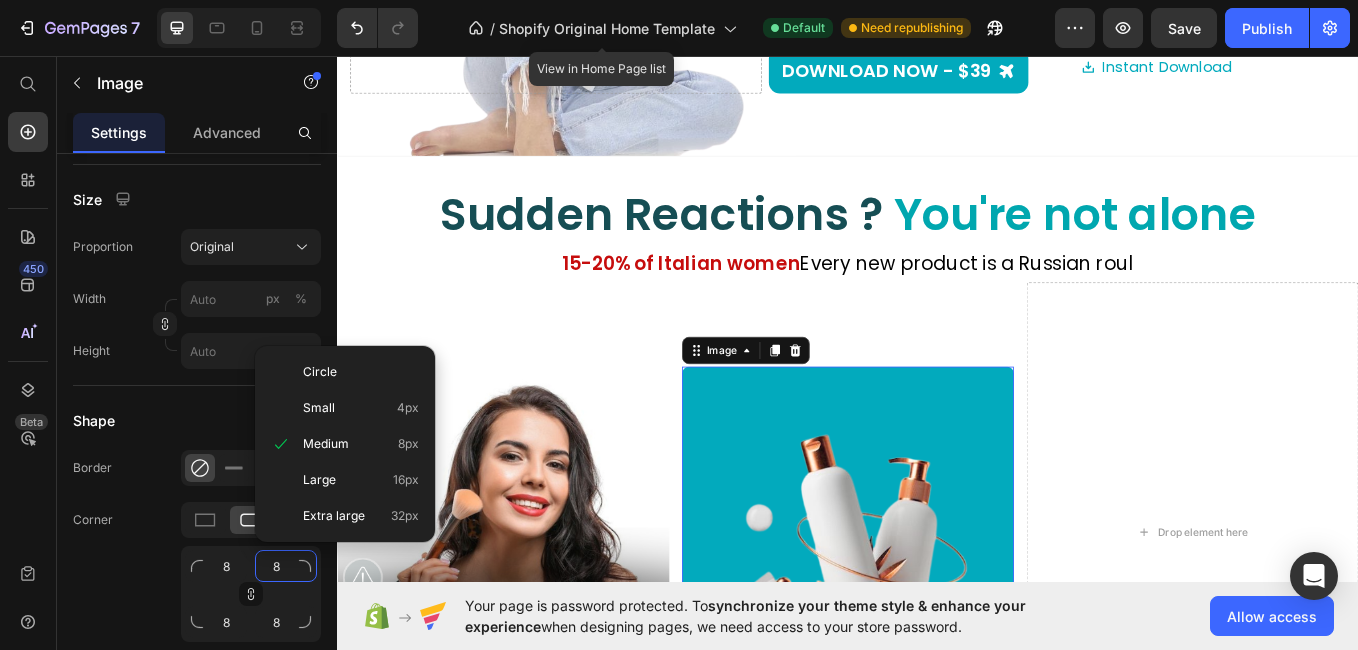 type on "1" 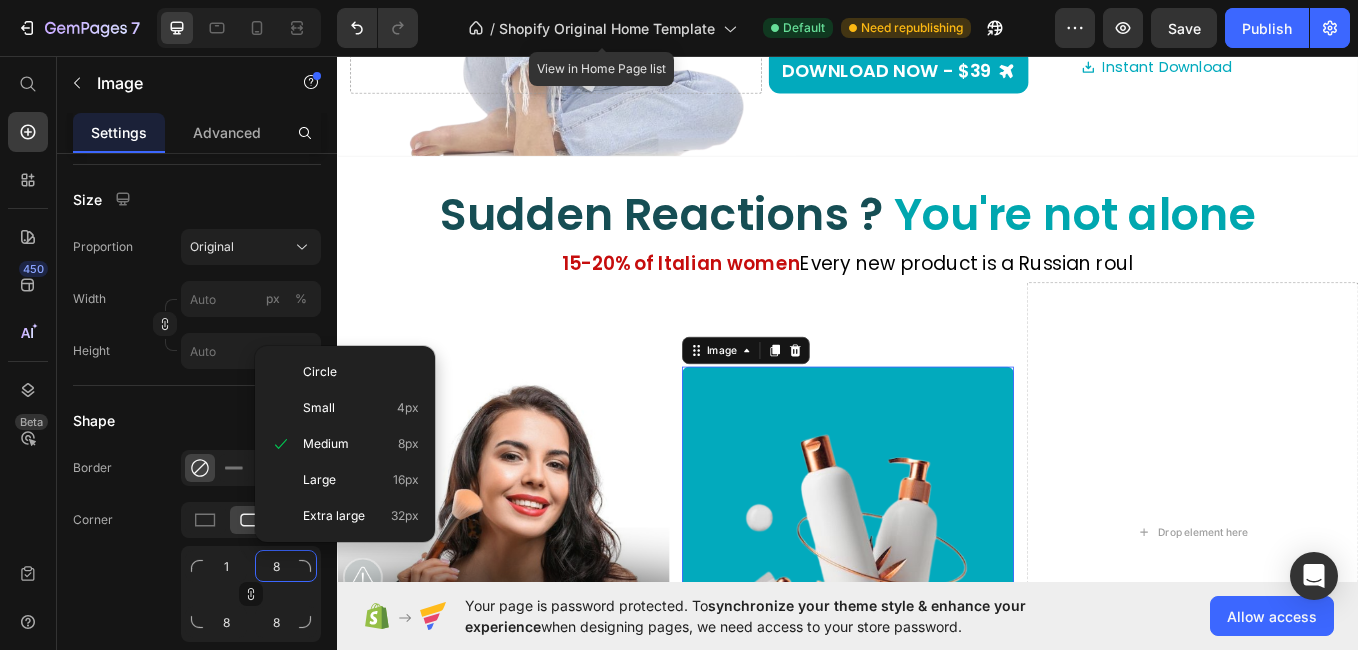 type on "1" 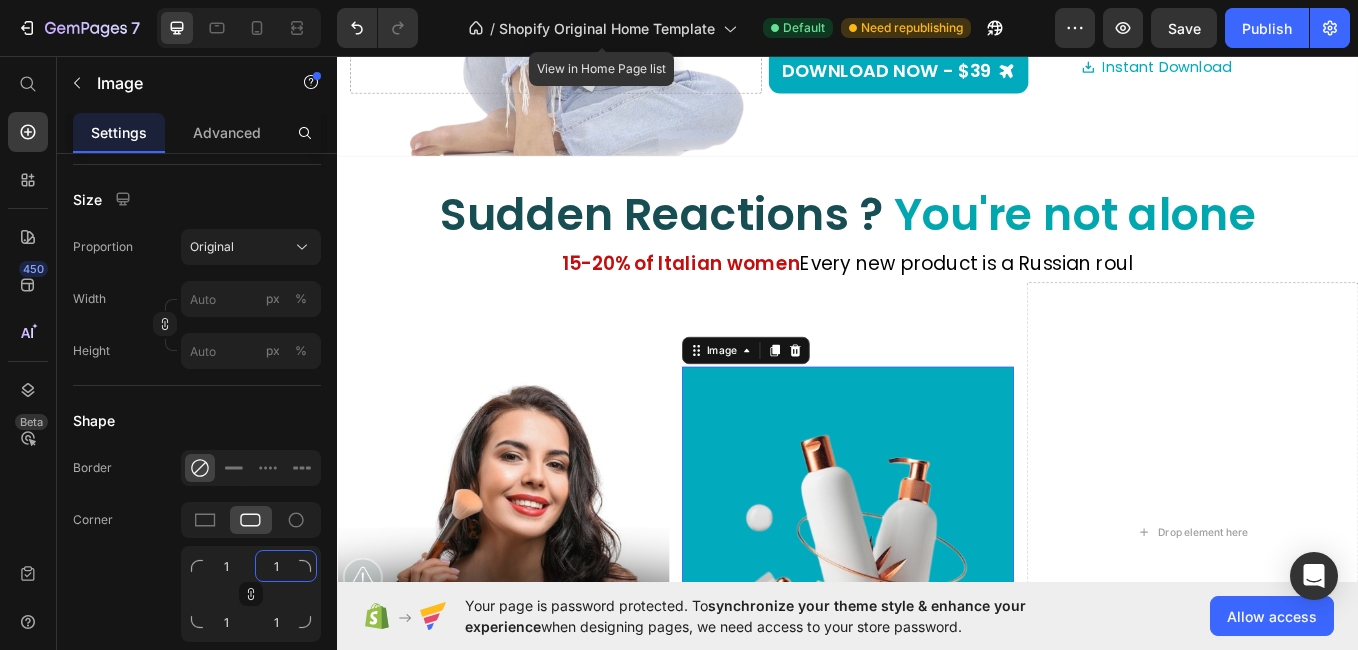 type on "10" 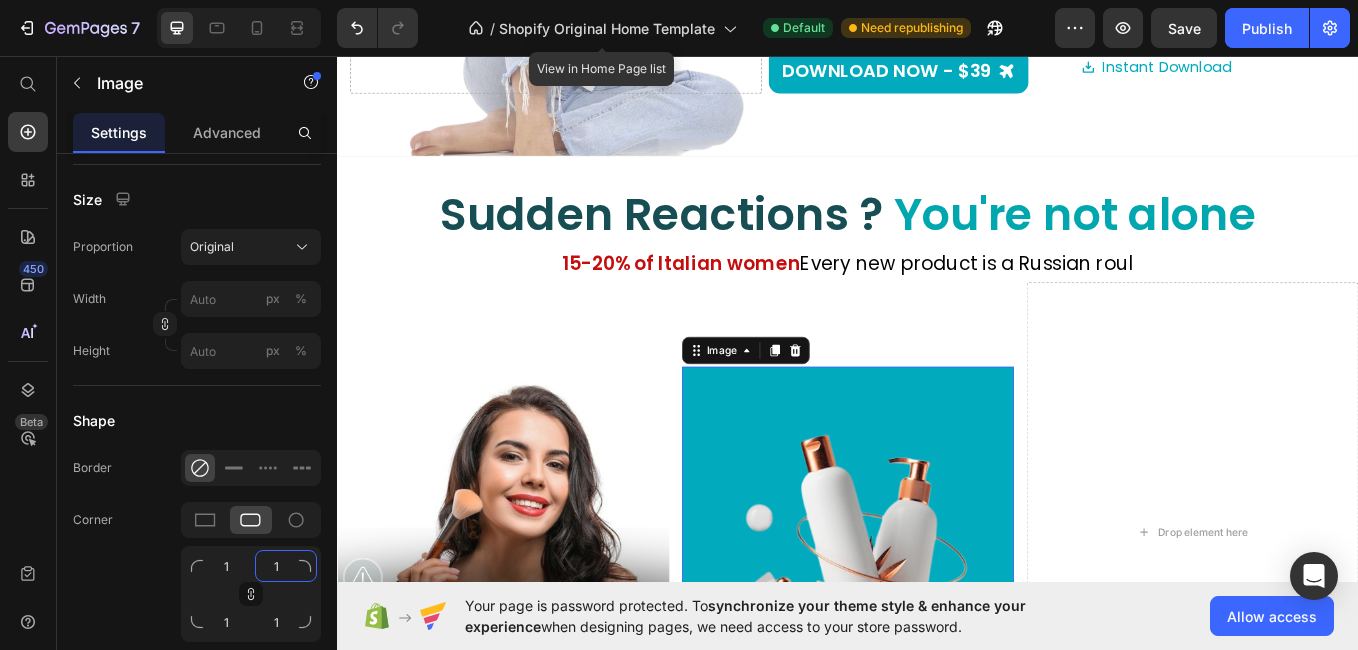 type on "10" 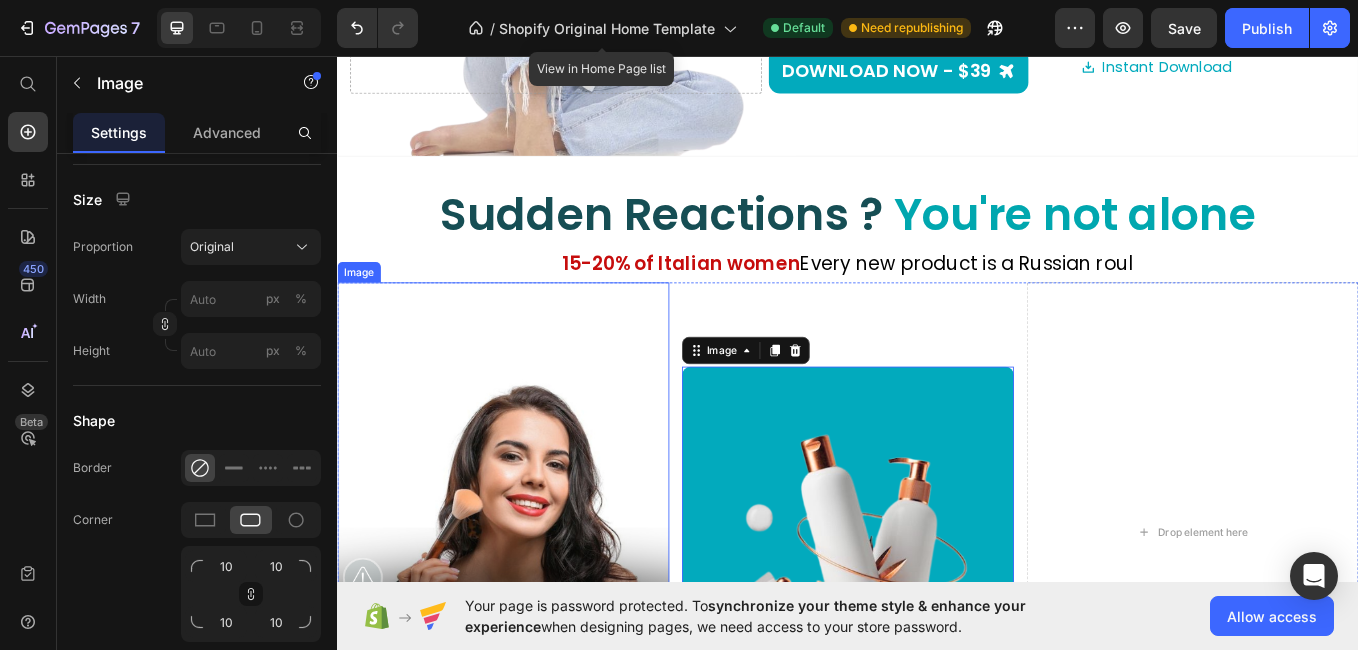 click at bounding box center [532, 517] 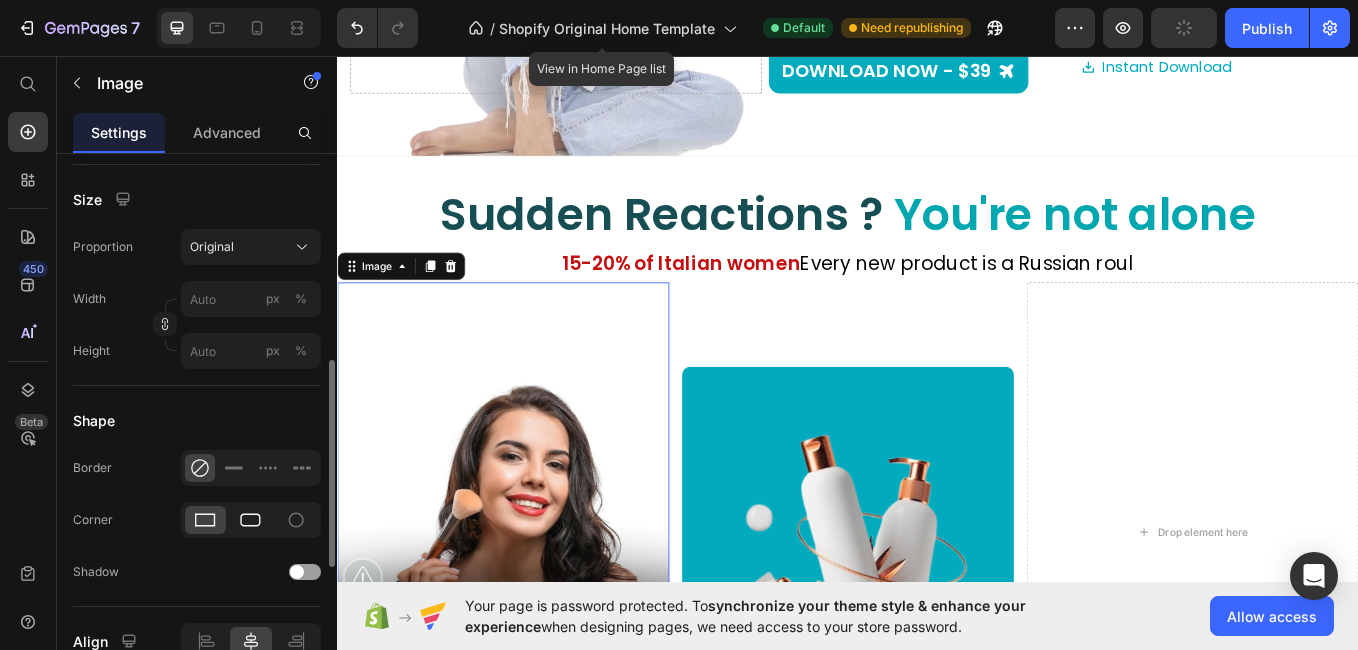 click 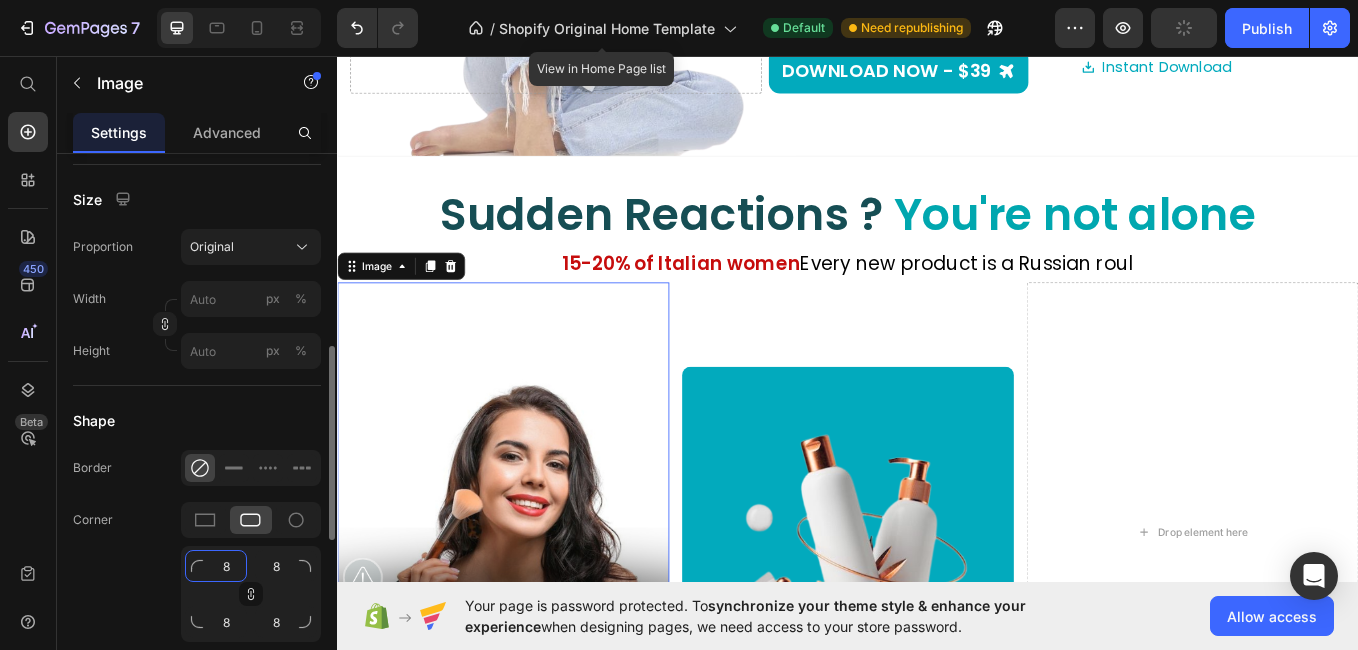 click on "8" 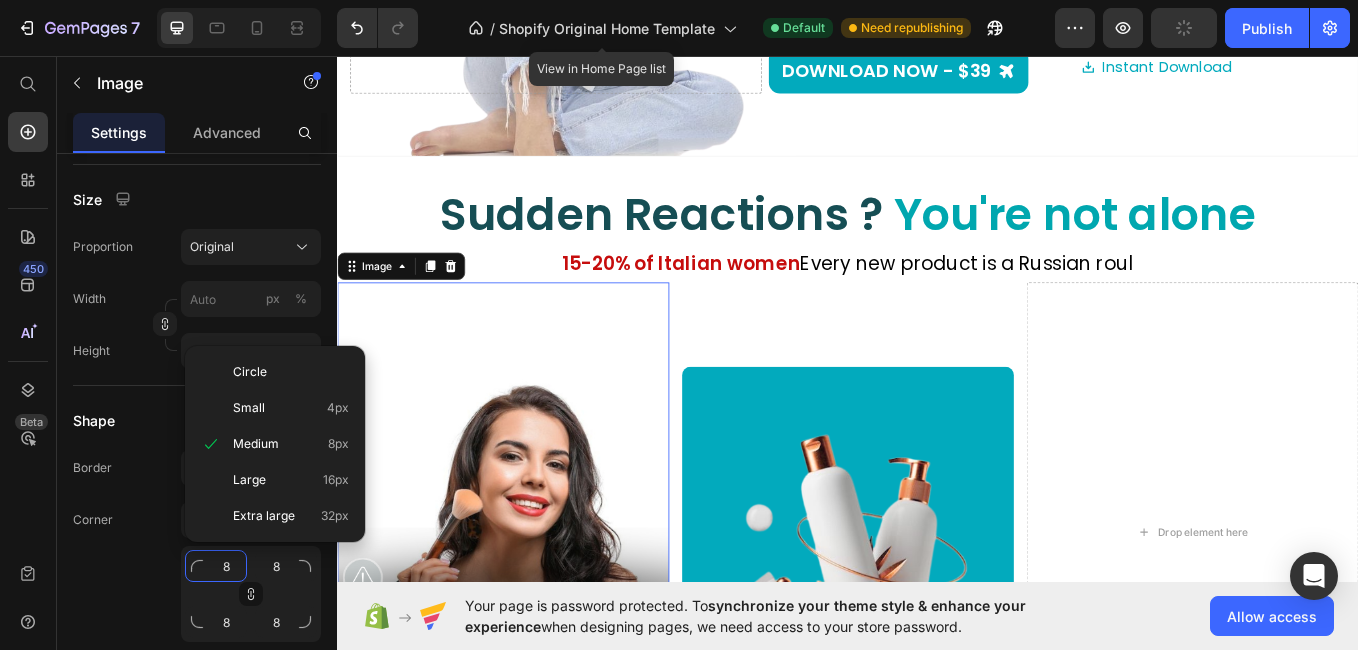 type on "1" 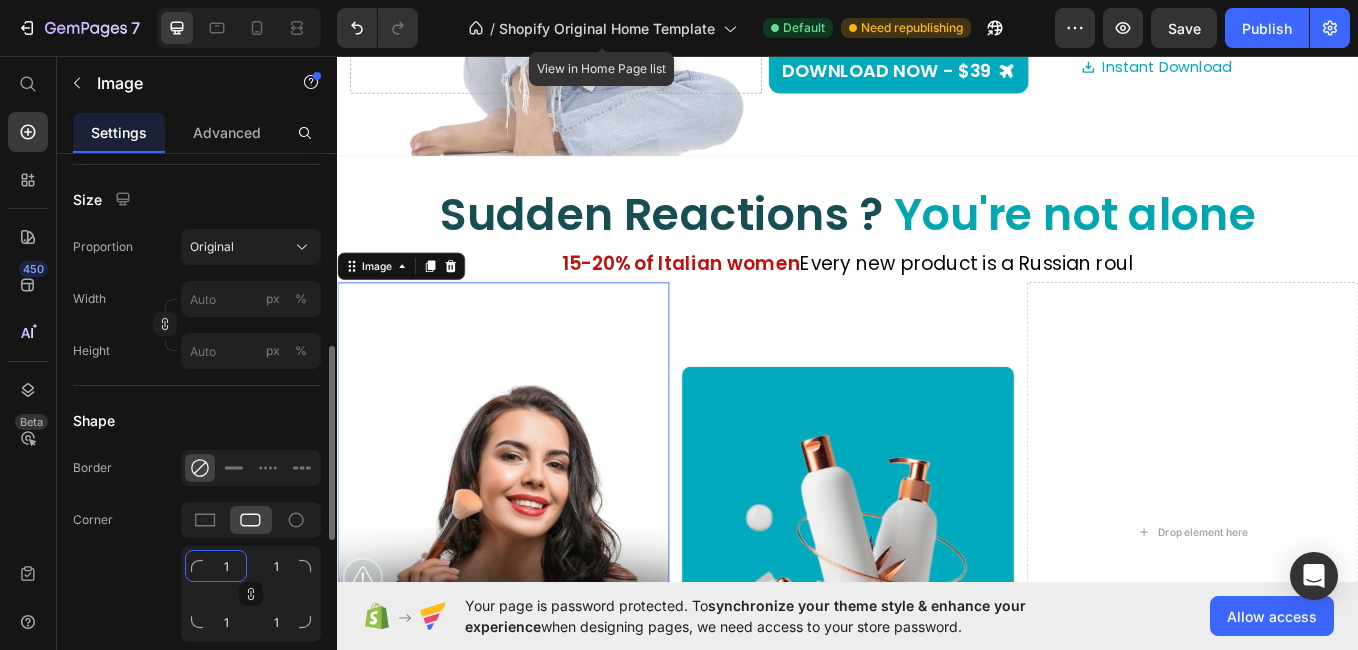 type on "10" 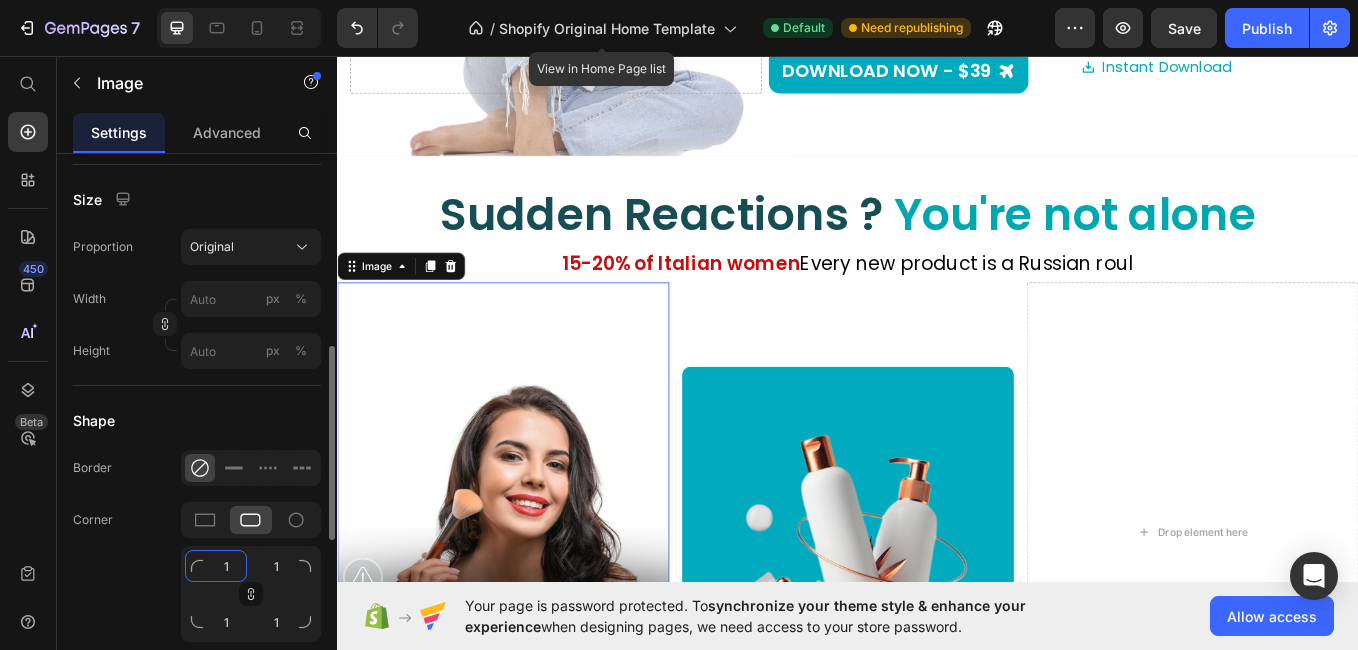 type on "10" 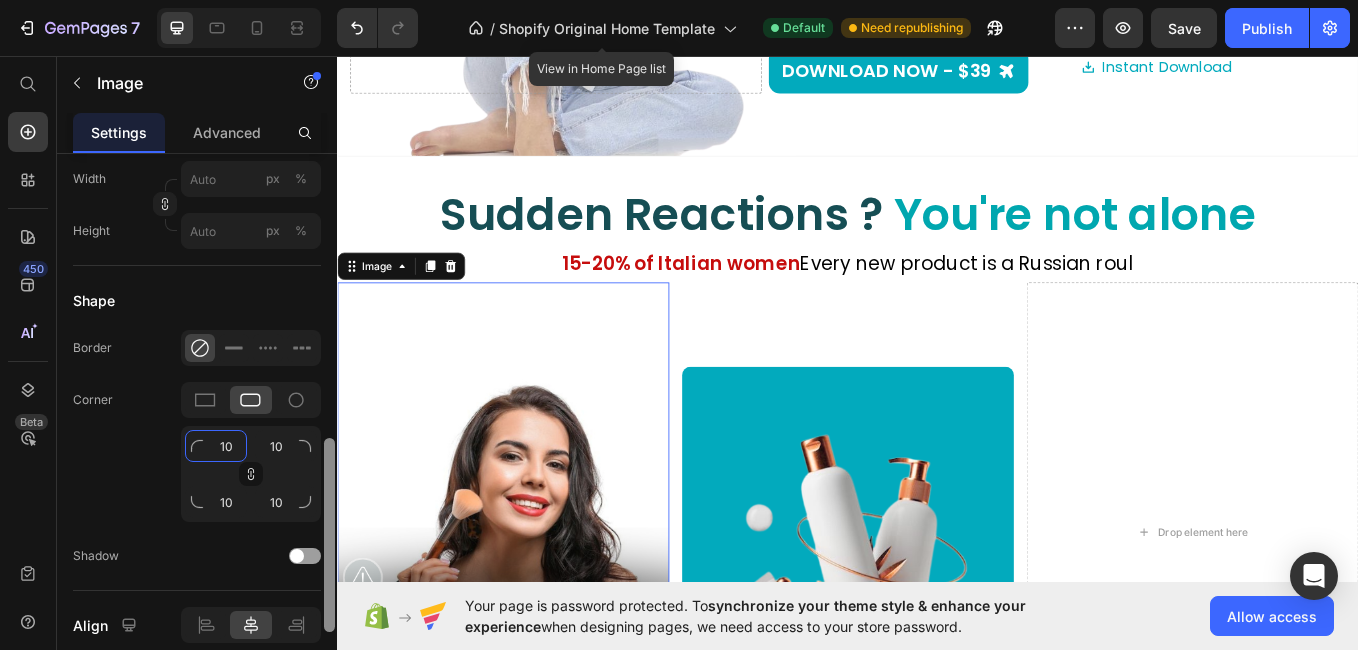scroll, scrollTop: 729, scrollLeft: 0, axis: vertical 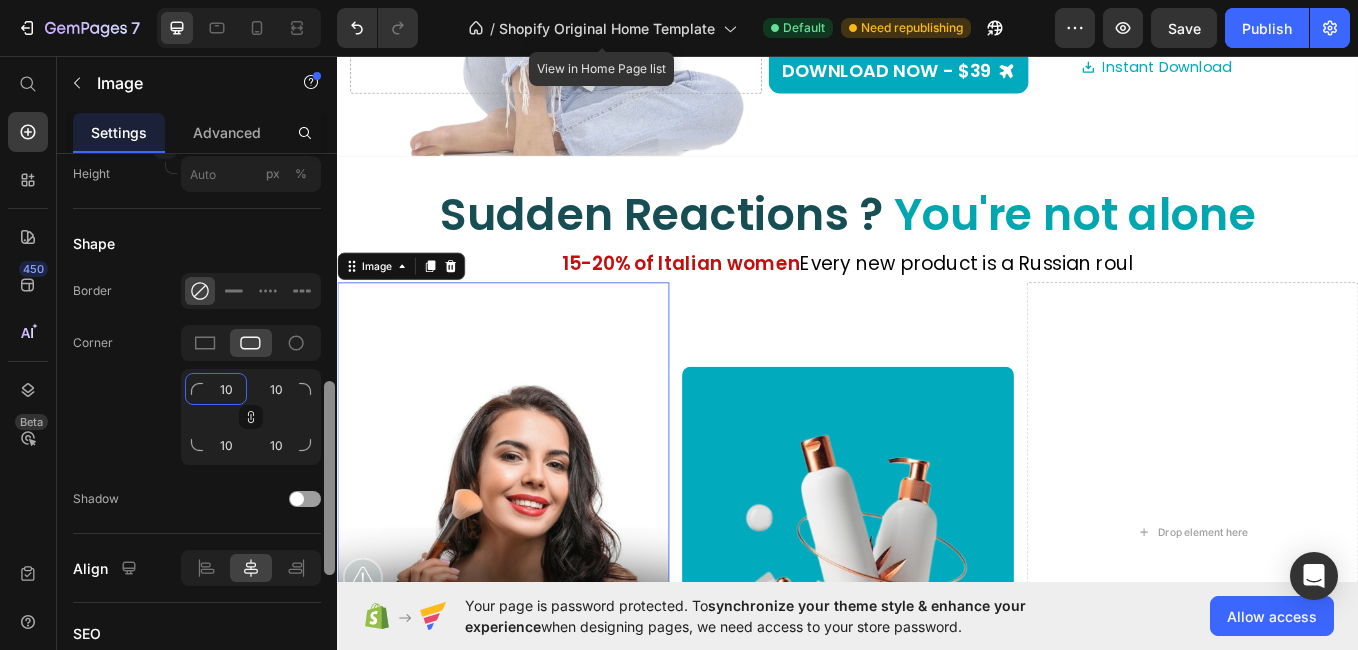 drag, startPoint x: 334, startPoint y: 493, endPoint x: 326, endPoint y: 557, distance: 64.49806 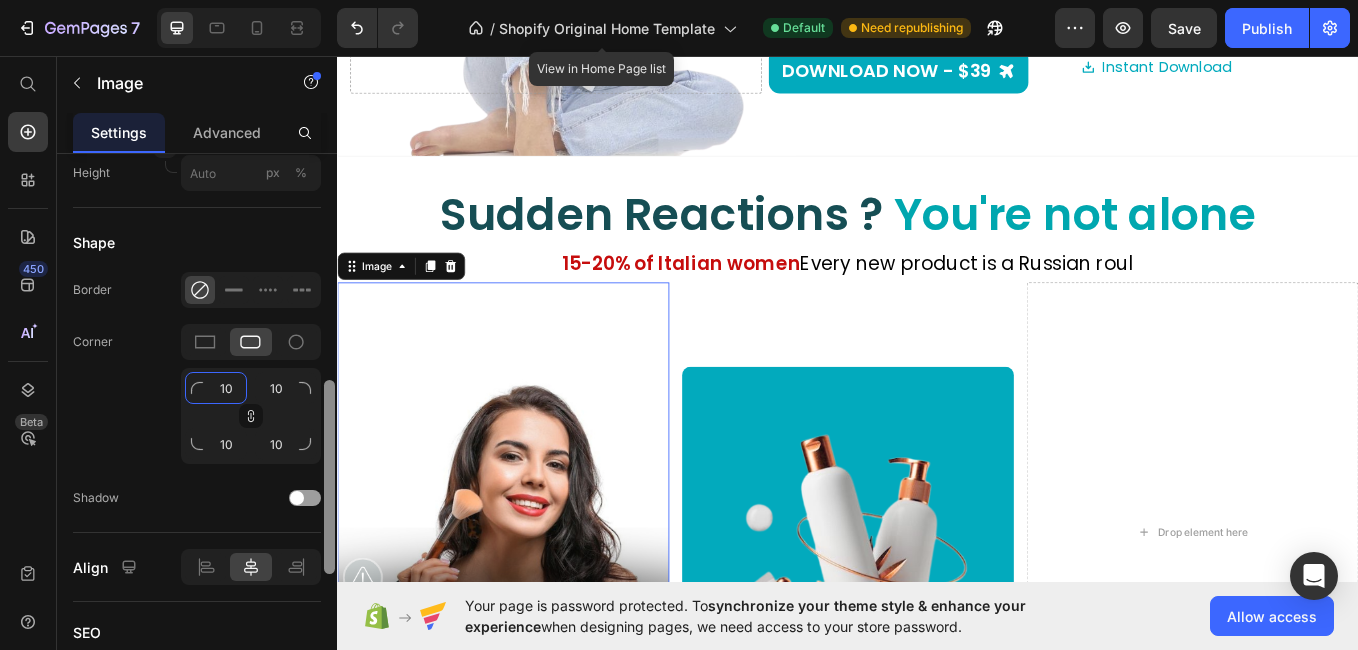 click at bounding box center (329, 477) 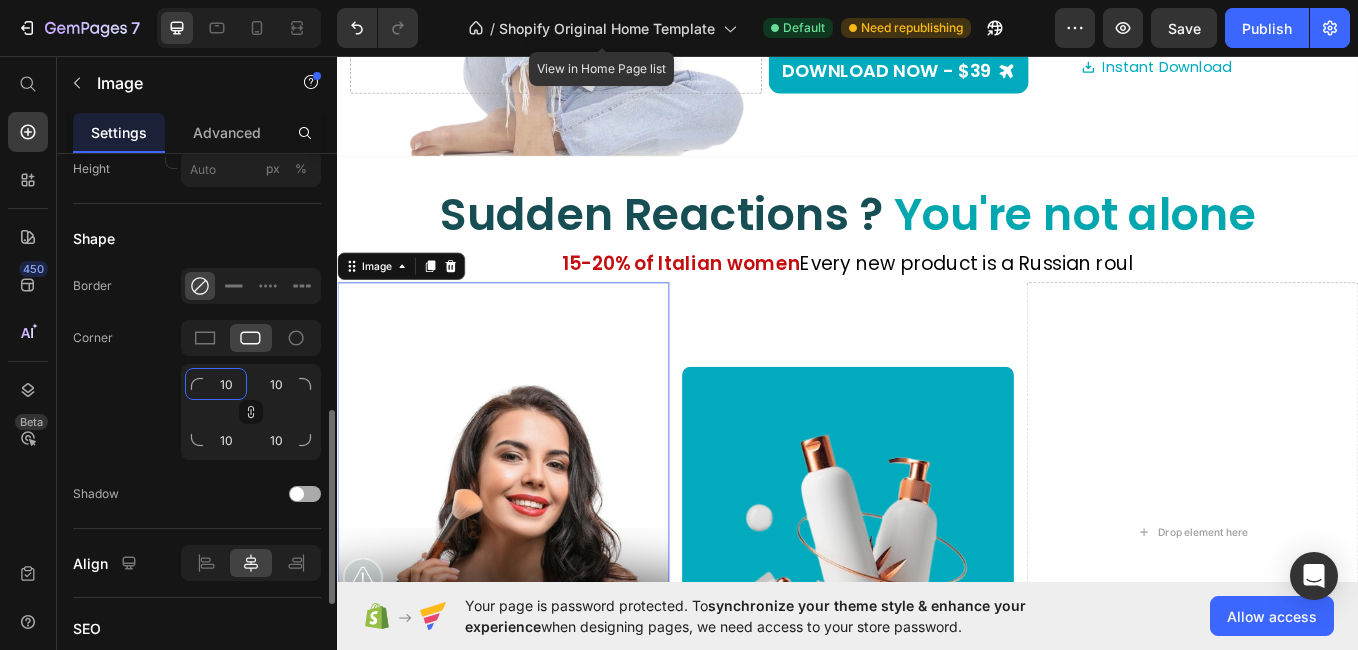 type on "10" 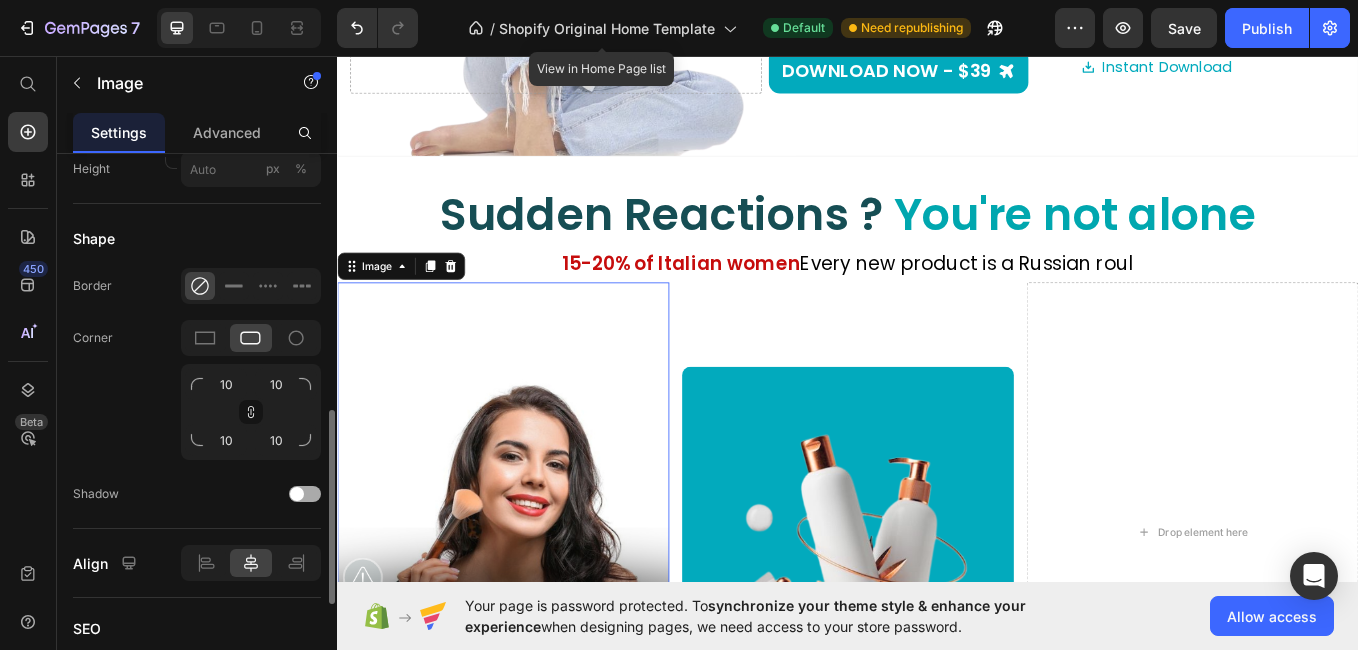 click at bounding box center [305, 494] 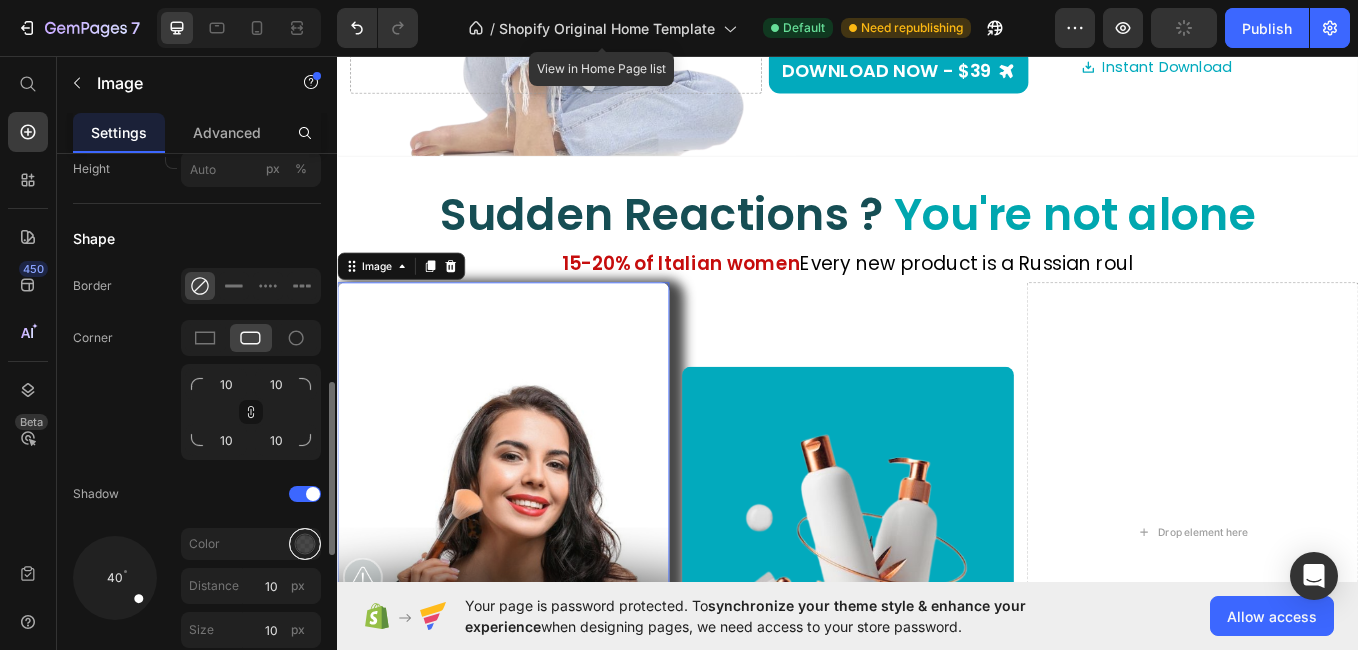 click at bounding box center (305, 544) 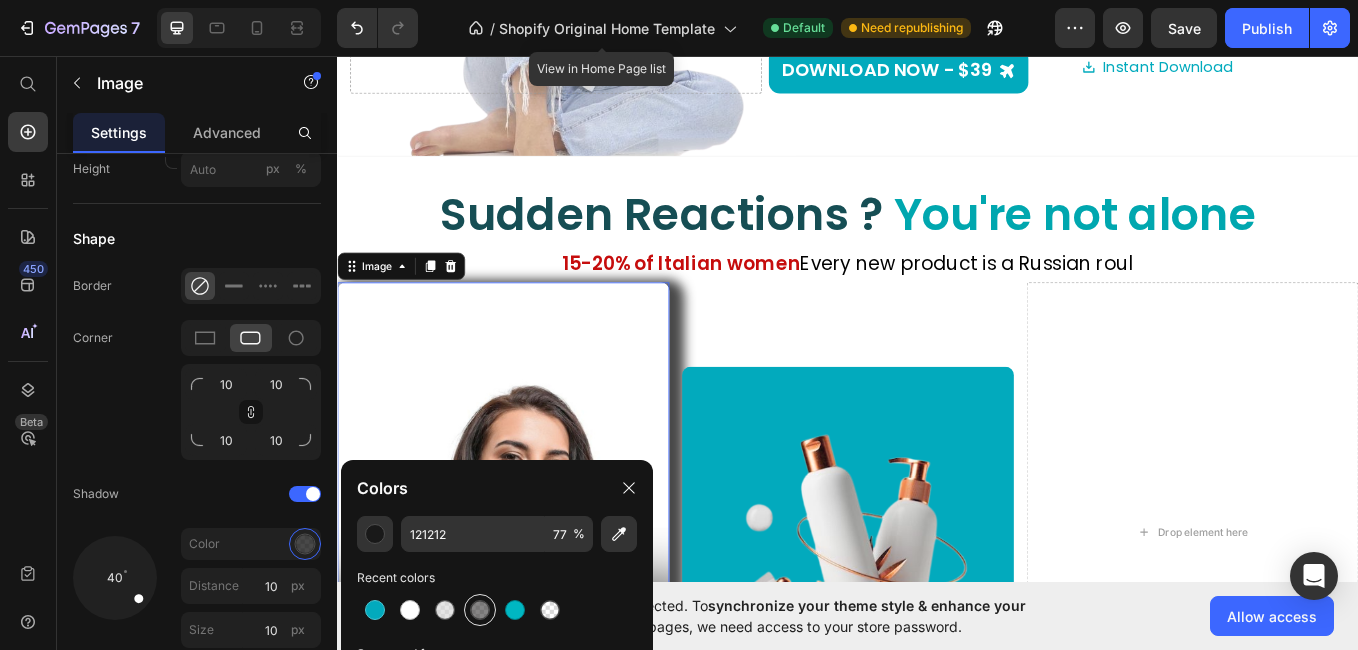 click at bounding box center (480, 610) 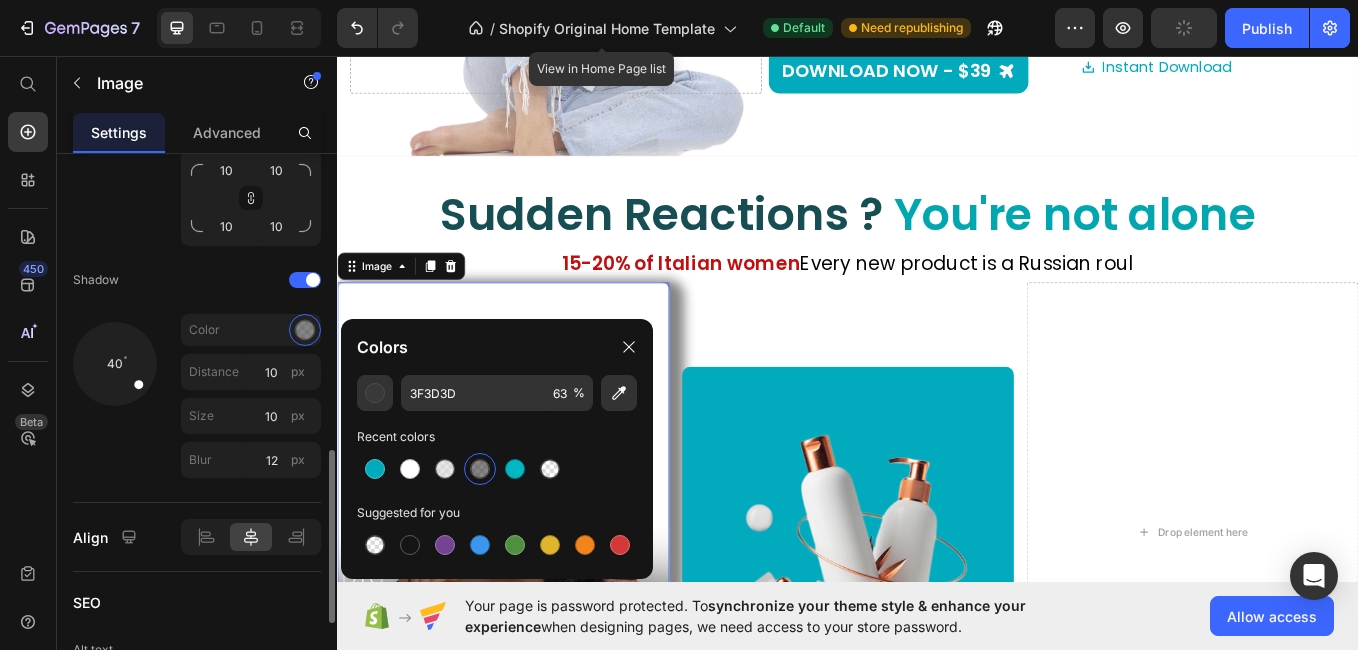 scroll, scrollTop: 965, scrollLeft: 0, axis: vertical 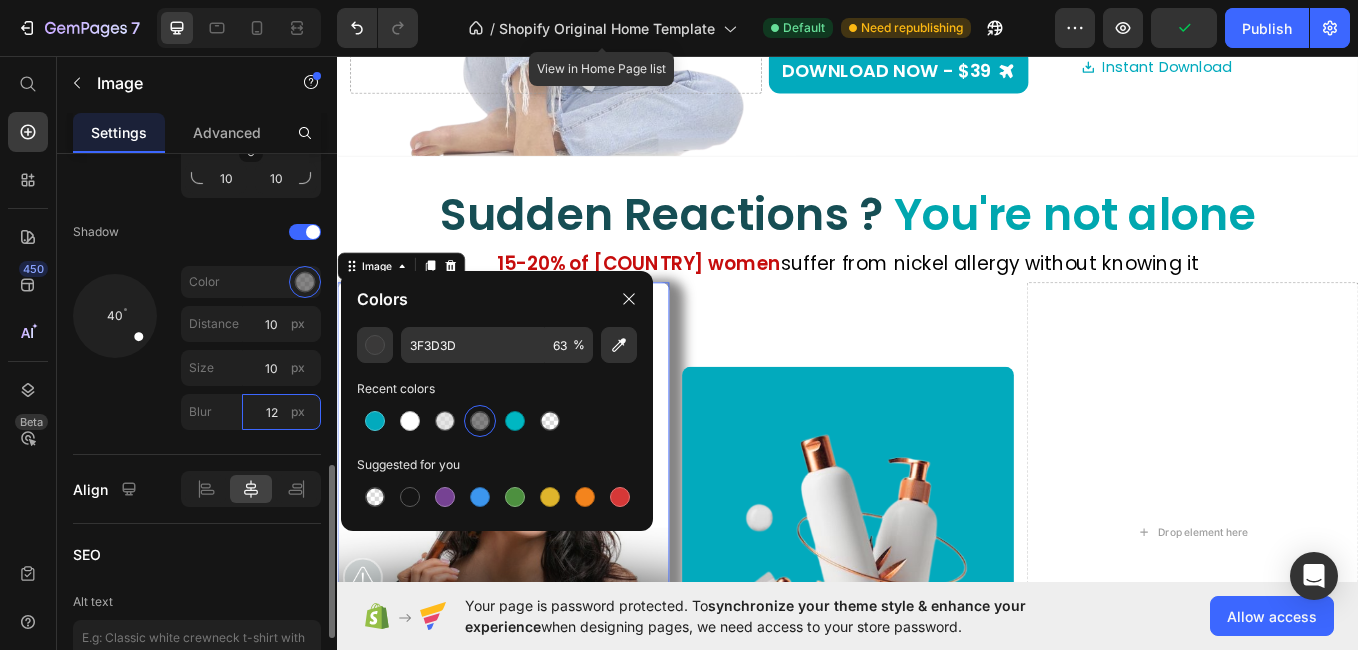 click on "12" at bounding box center [281, 412] 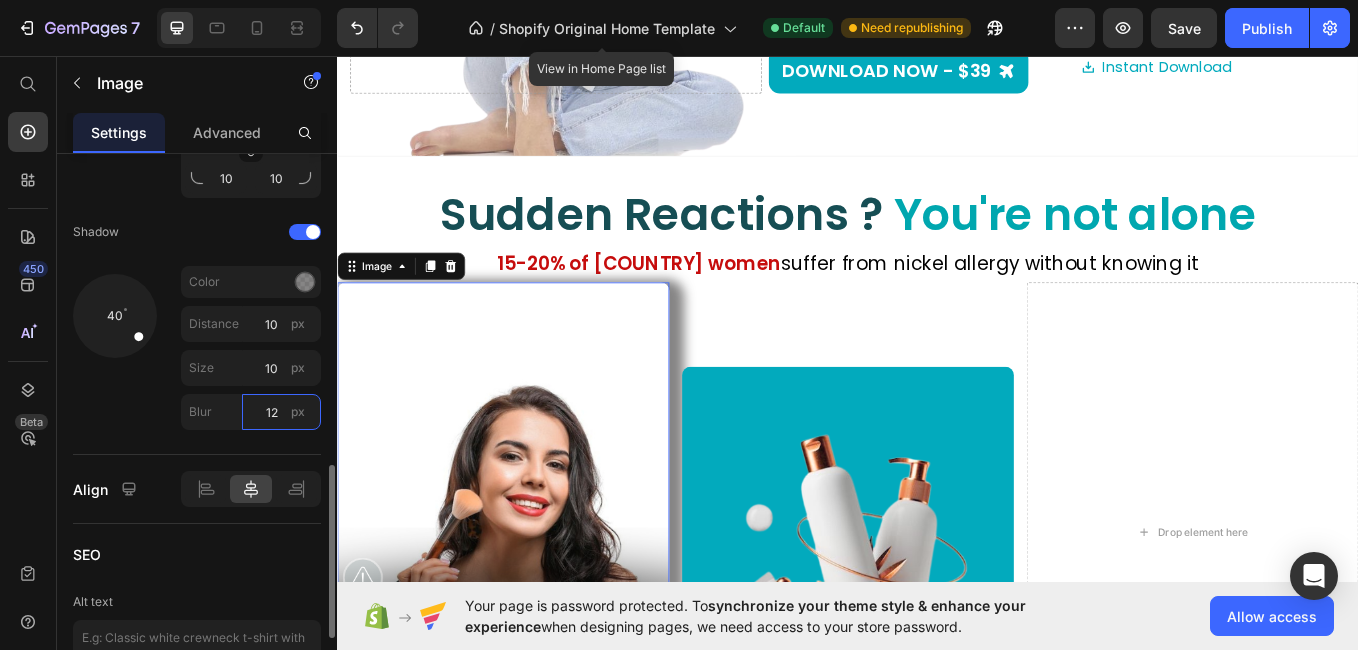 type on "5" 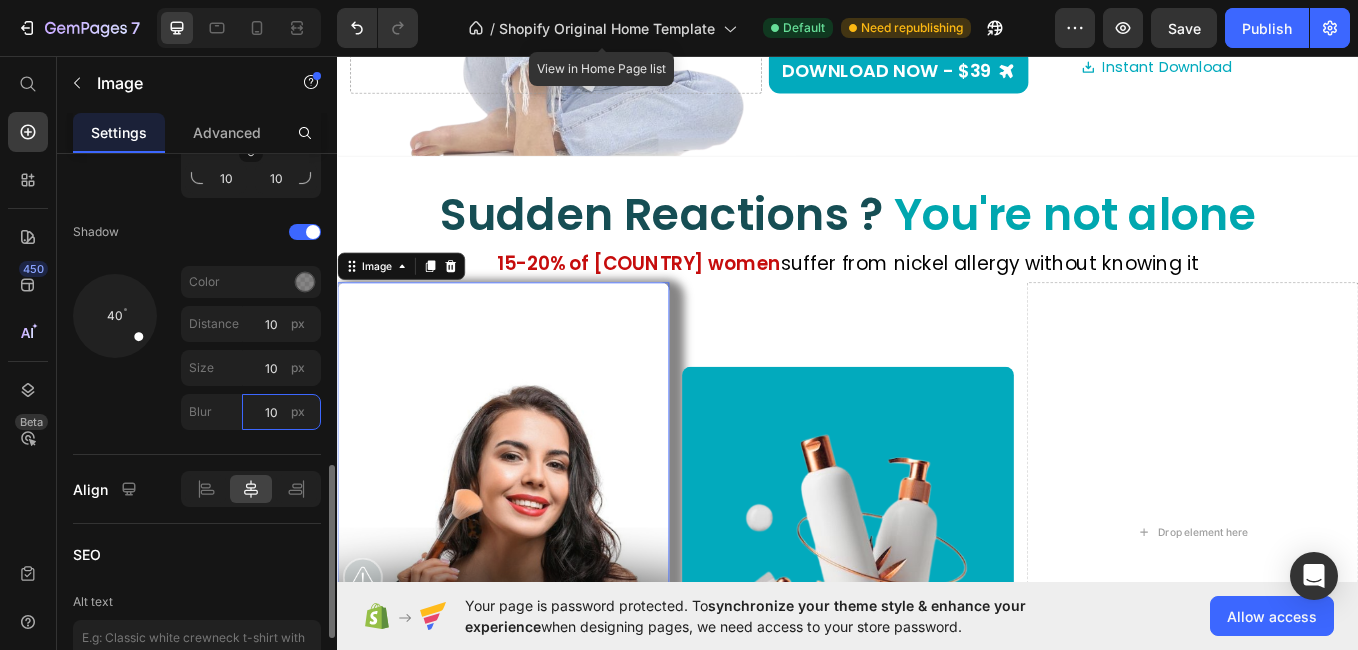 type on "1" 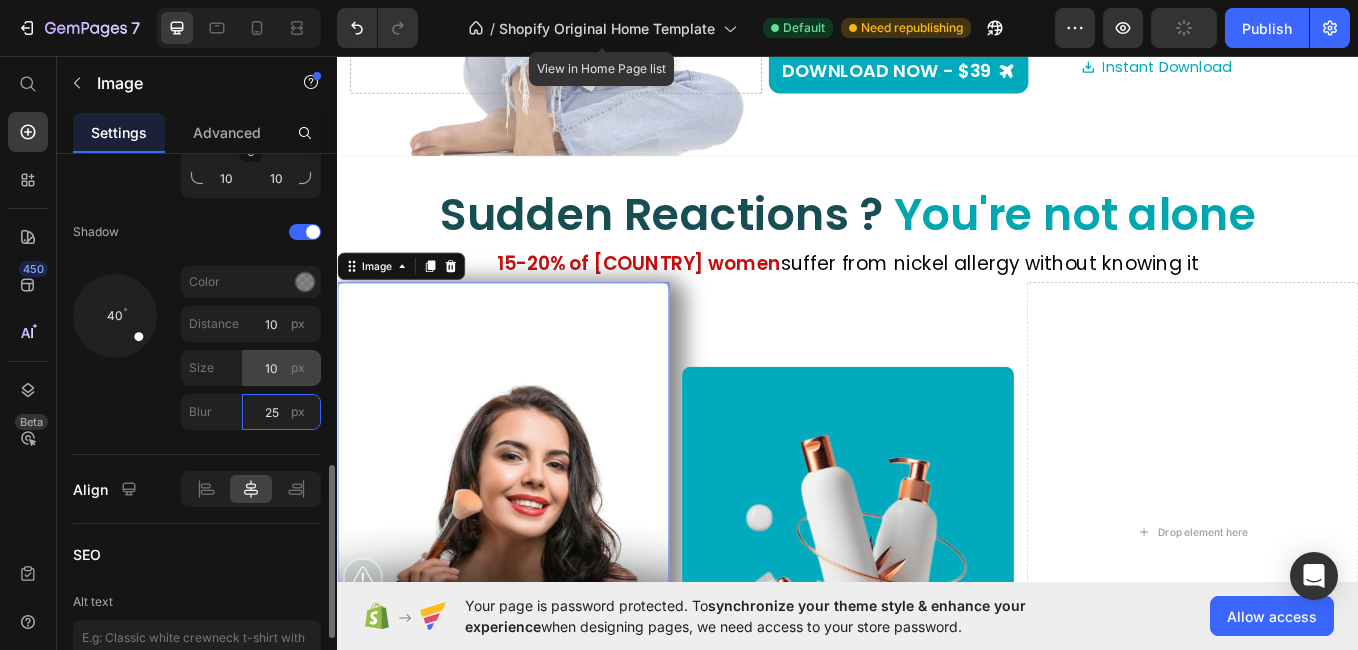 type on "25" 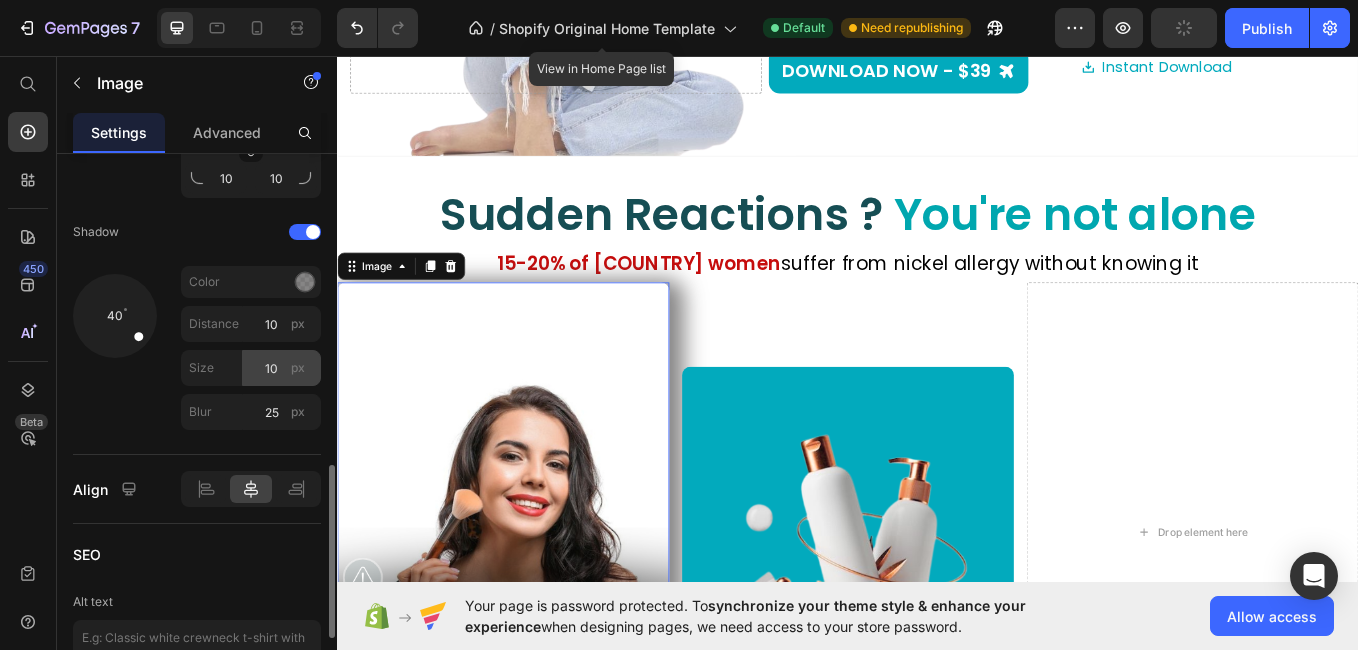 click on "px" at bounding box center (298, 368) 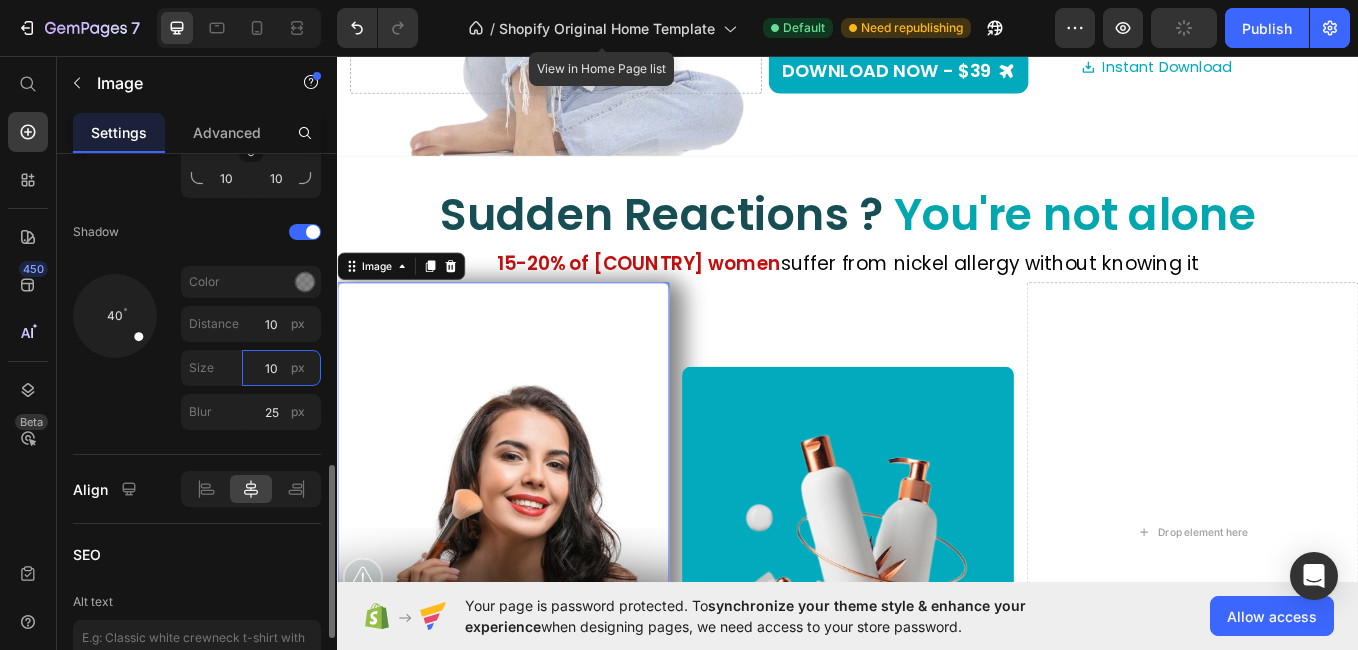 click on "10" at bounding box center [281, 368] 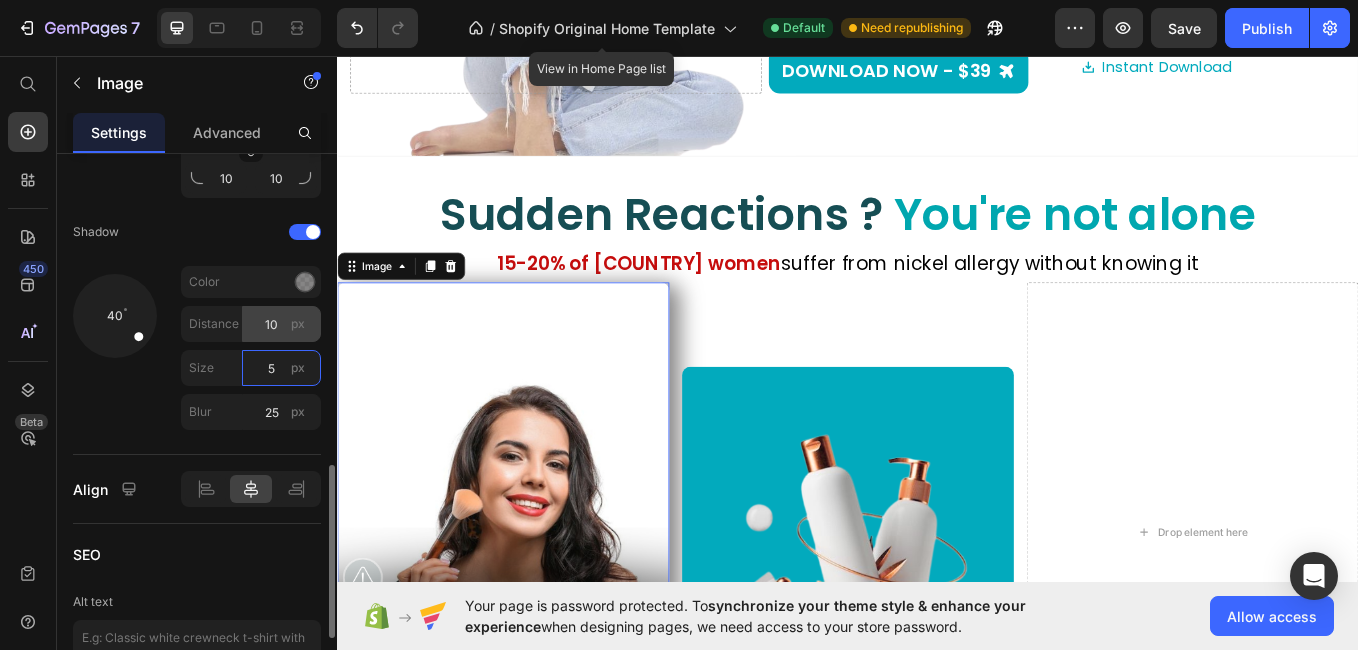 type on "5" 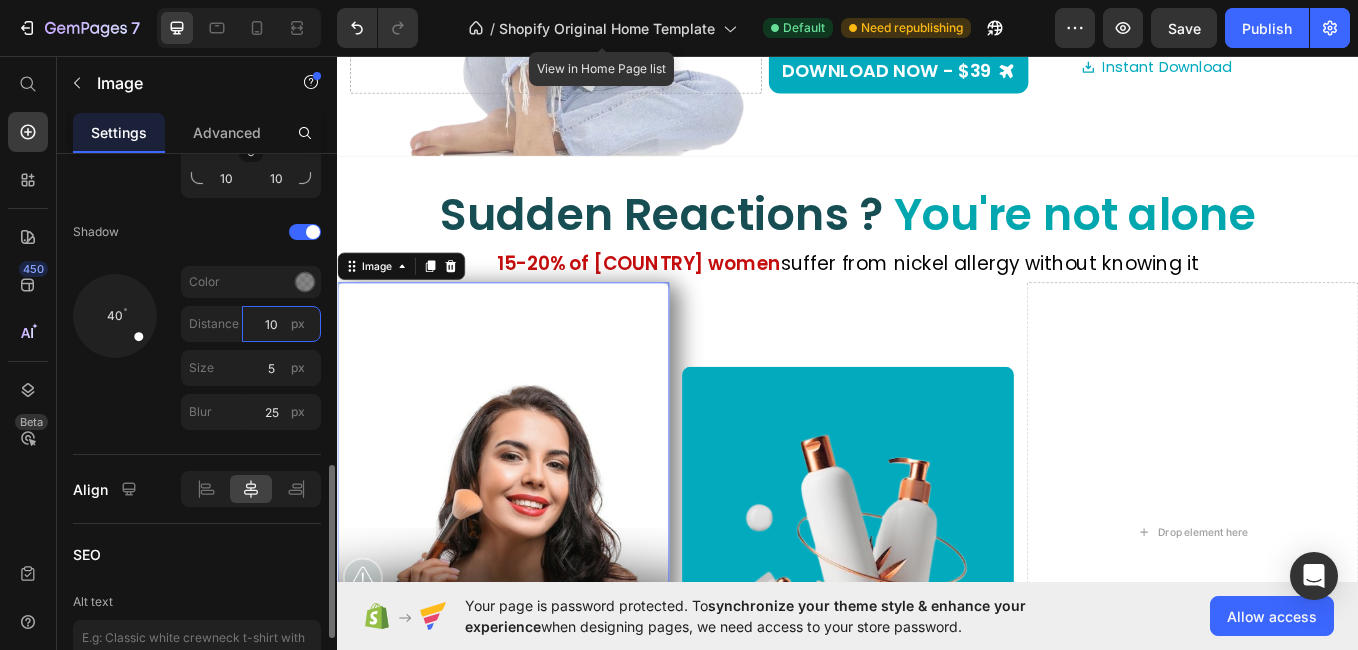 click on "10" at bounding box center [281, 324] 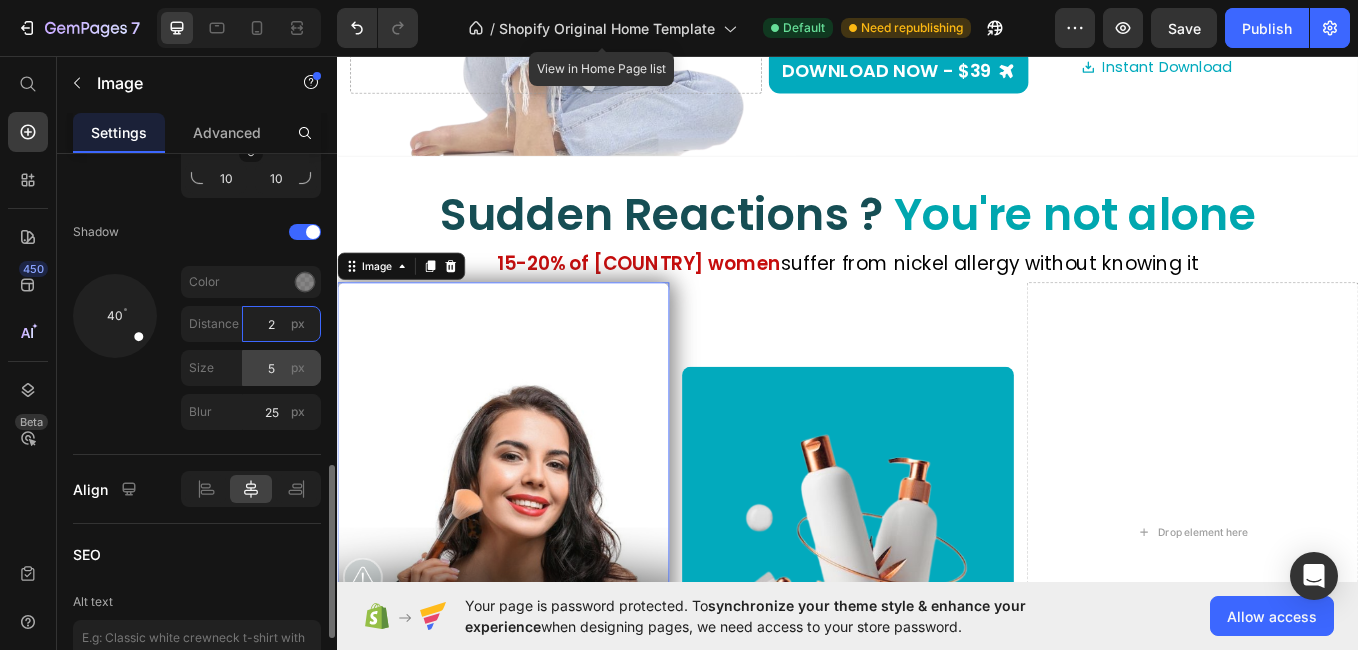 type on "2" 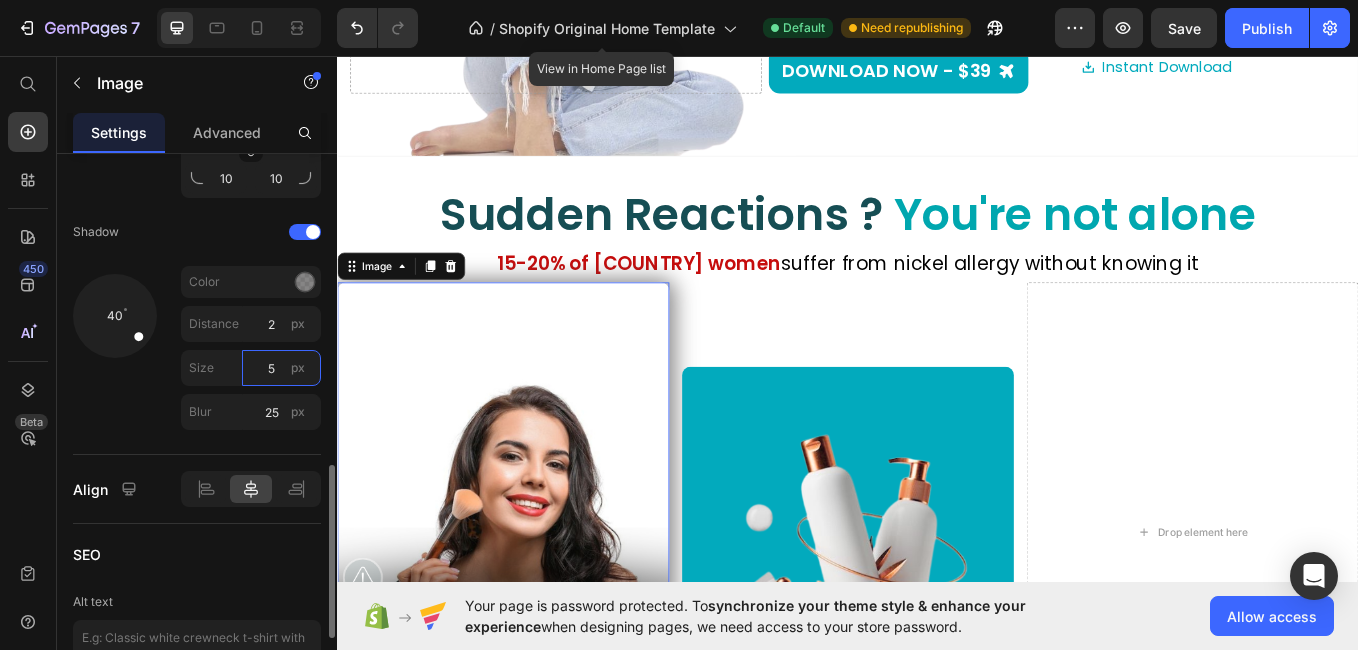 click on "5" at bounding box center [281, 368] 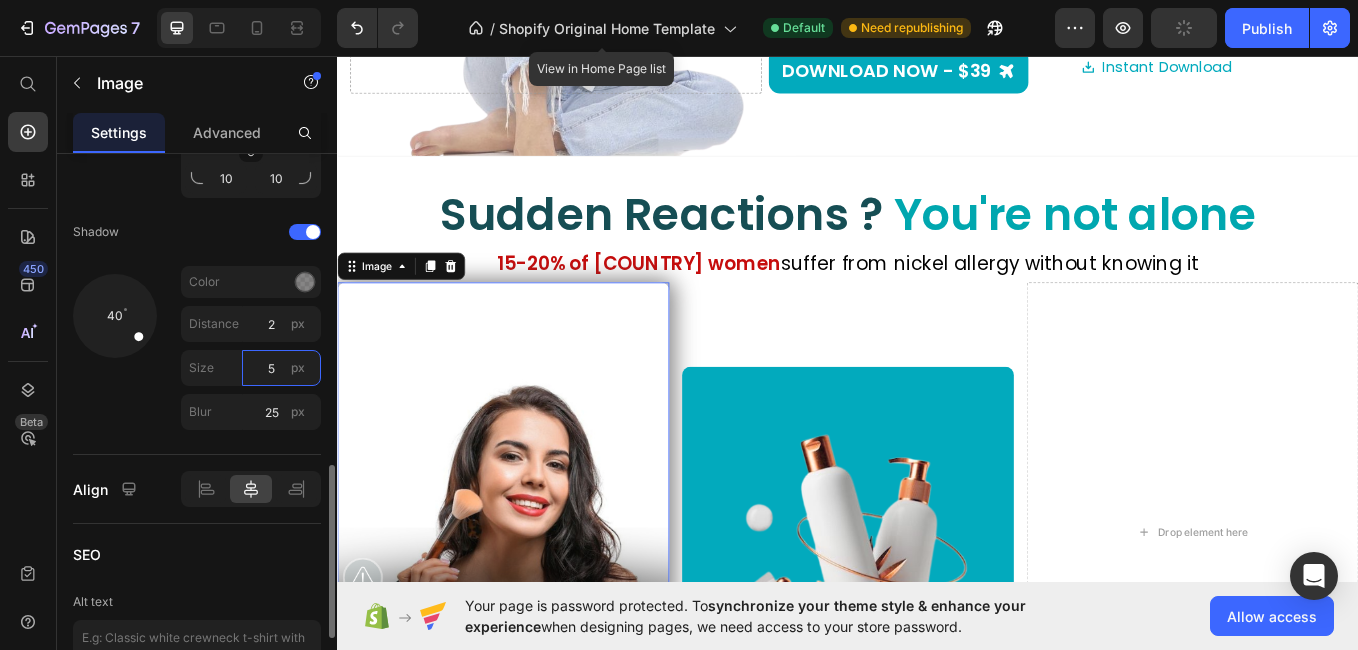type on "2" 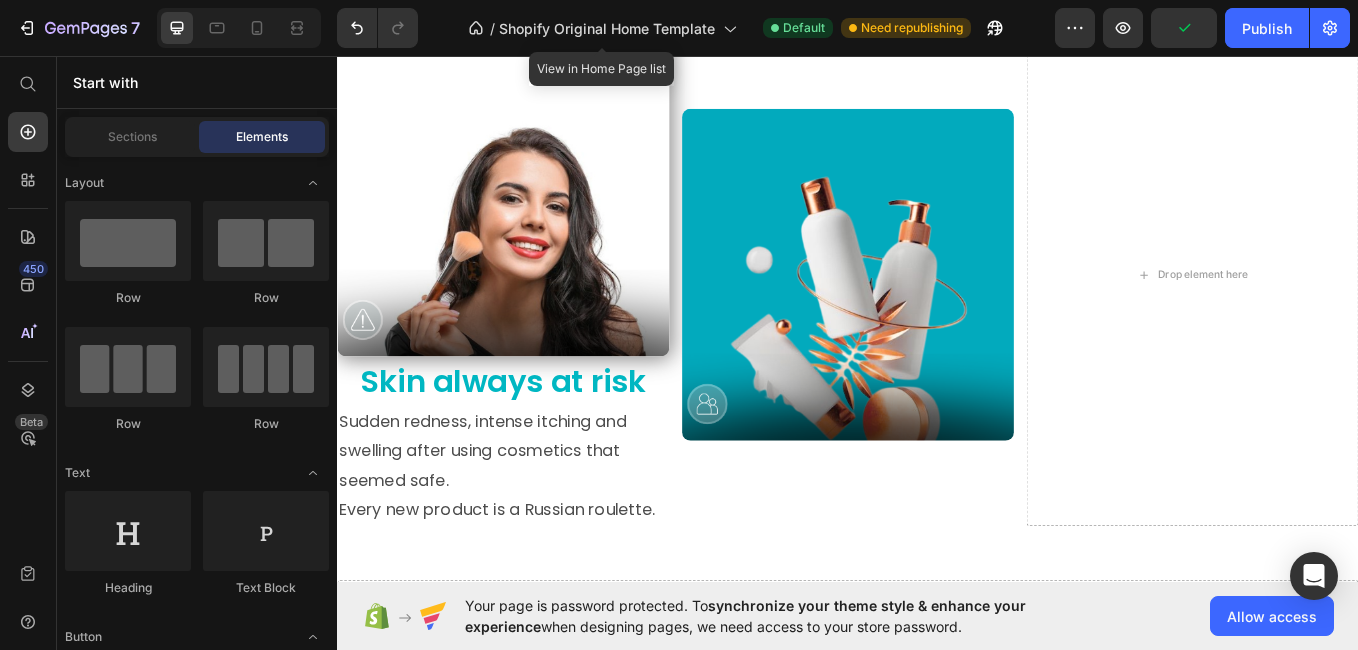 scroll, scrollTop: 1010, scrollLeft: 0, axis: vertical 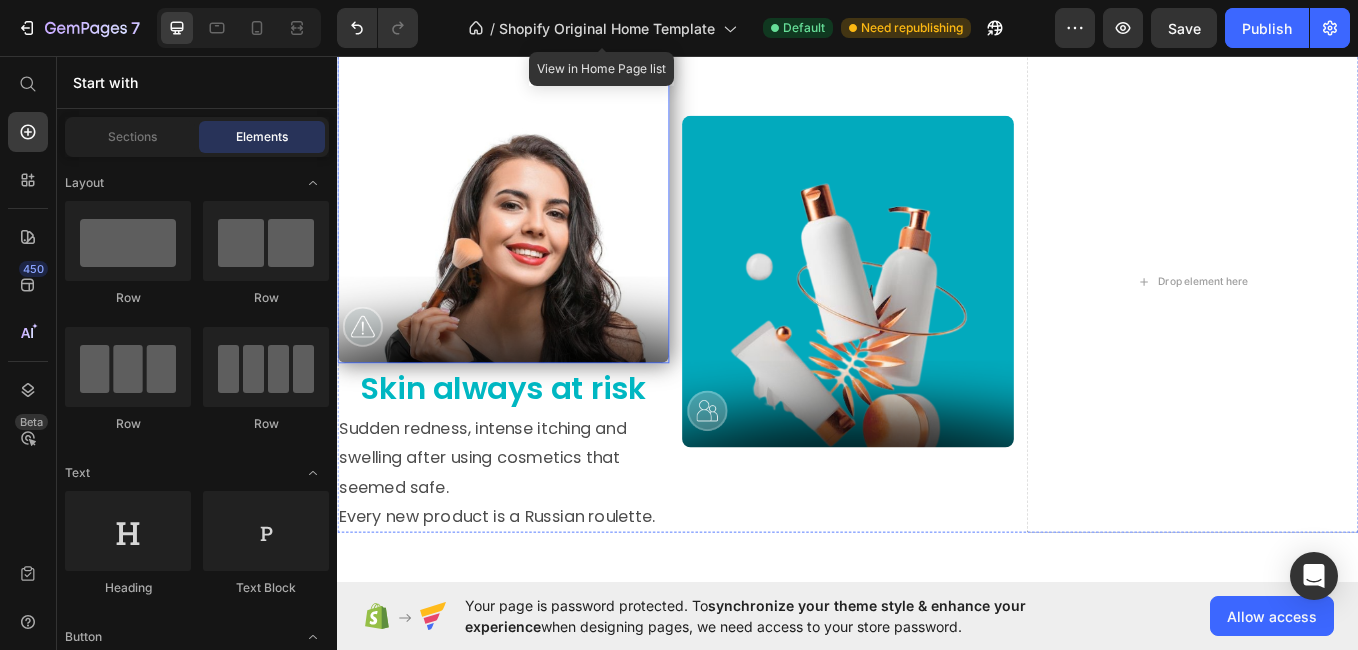 click at bounding box center [532, 222] 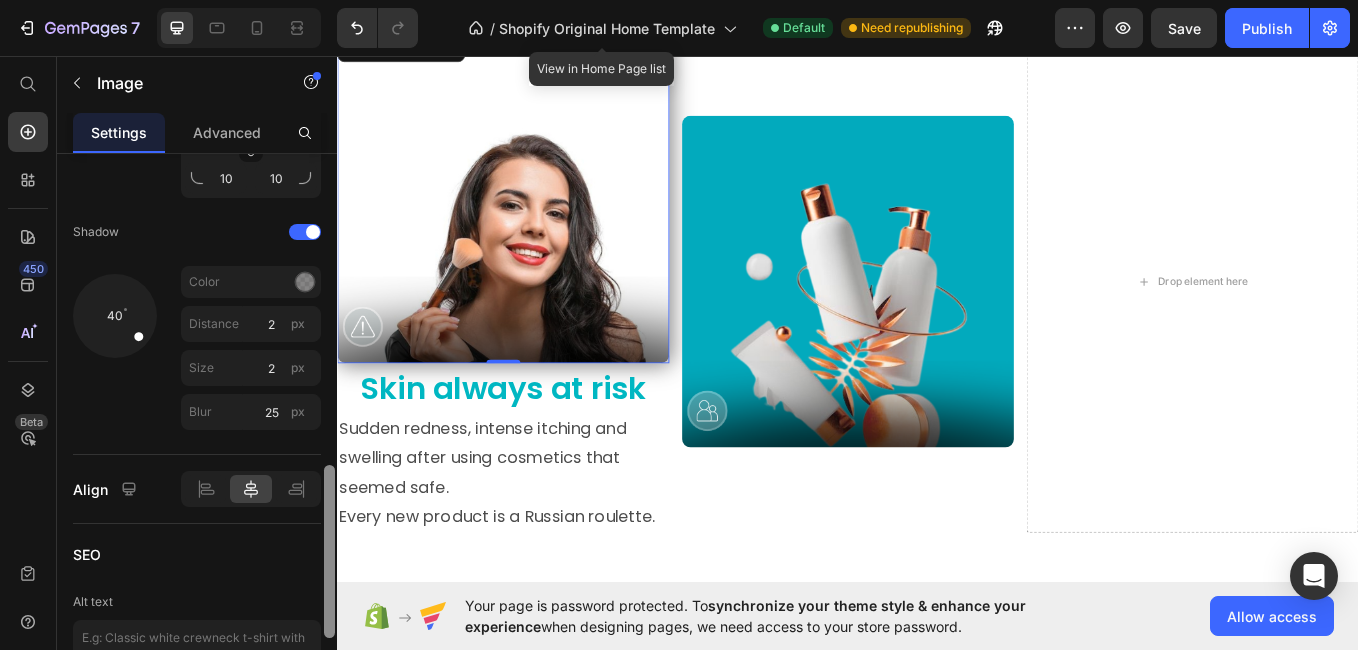 scroll, scrollTop: 438, scrollLeft: 0, axis: vertical 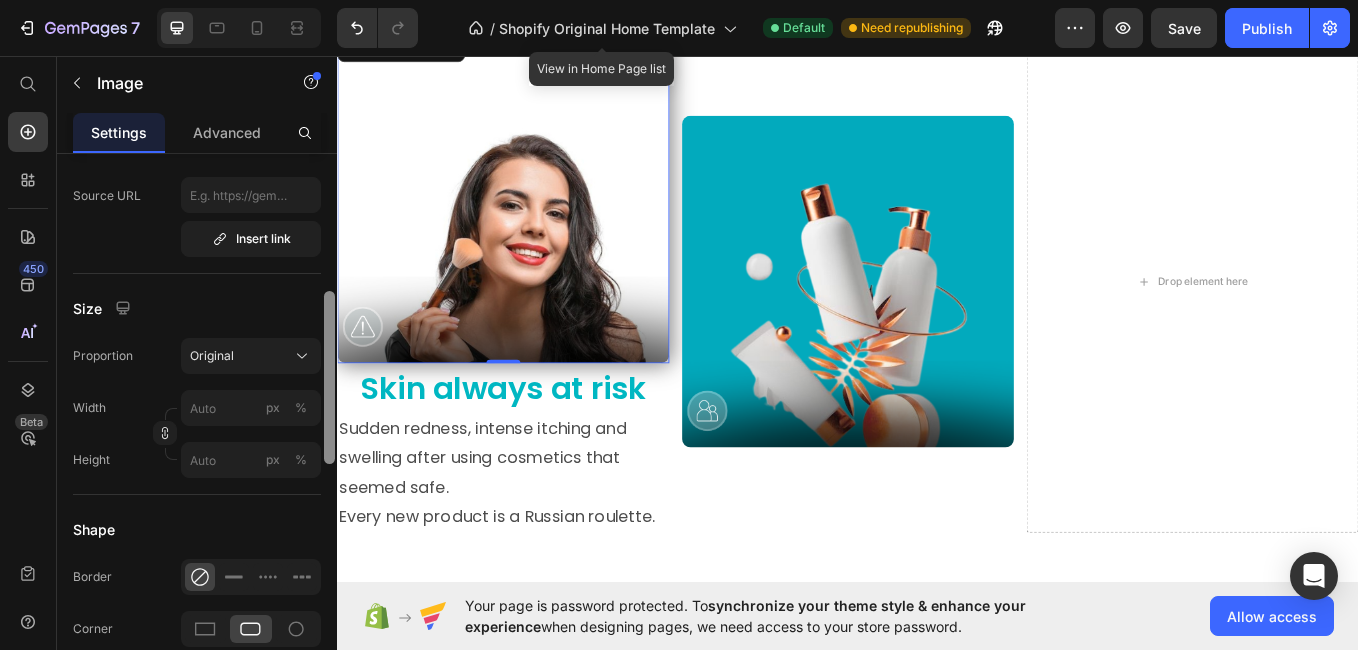 click at bounding box center (329, 430) 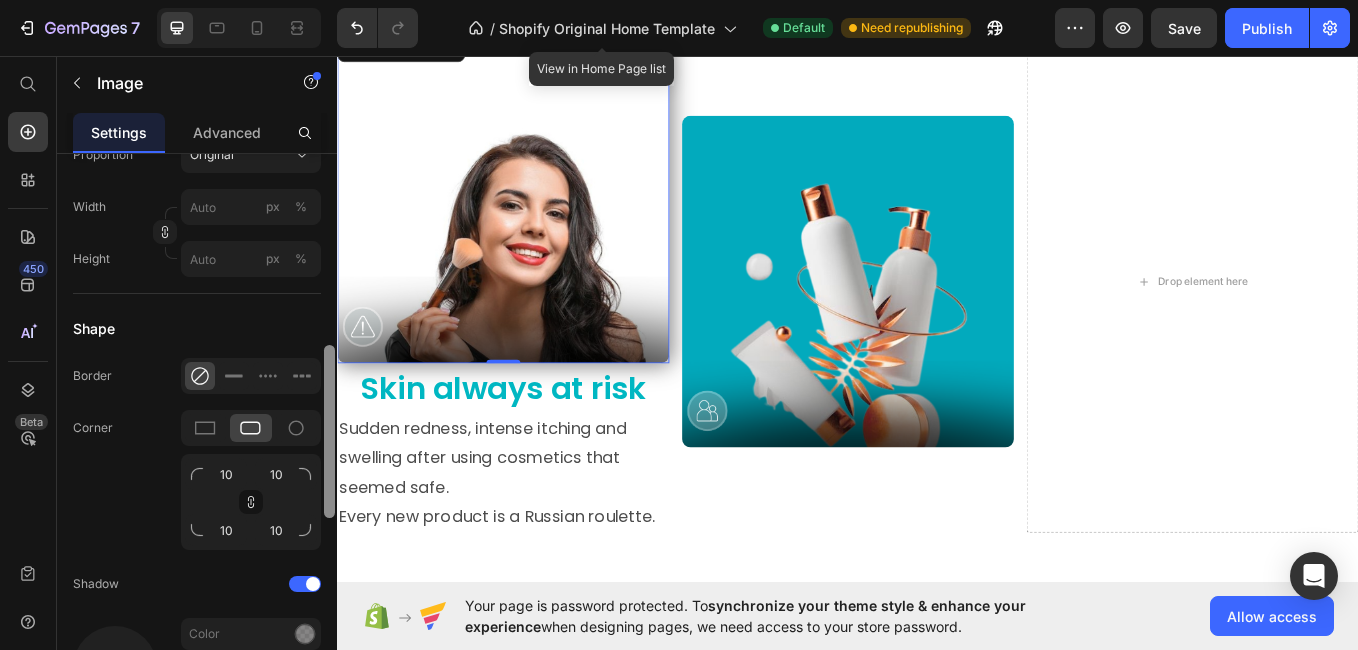 scroll, scrollTop: 642, scrollLeft: 0, axis: vertical 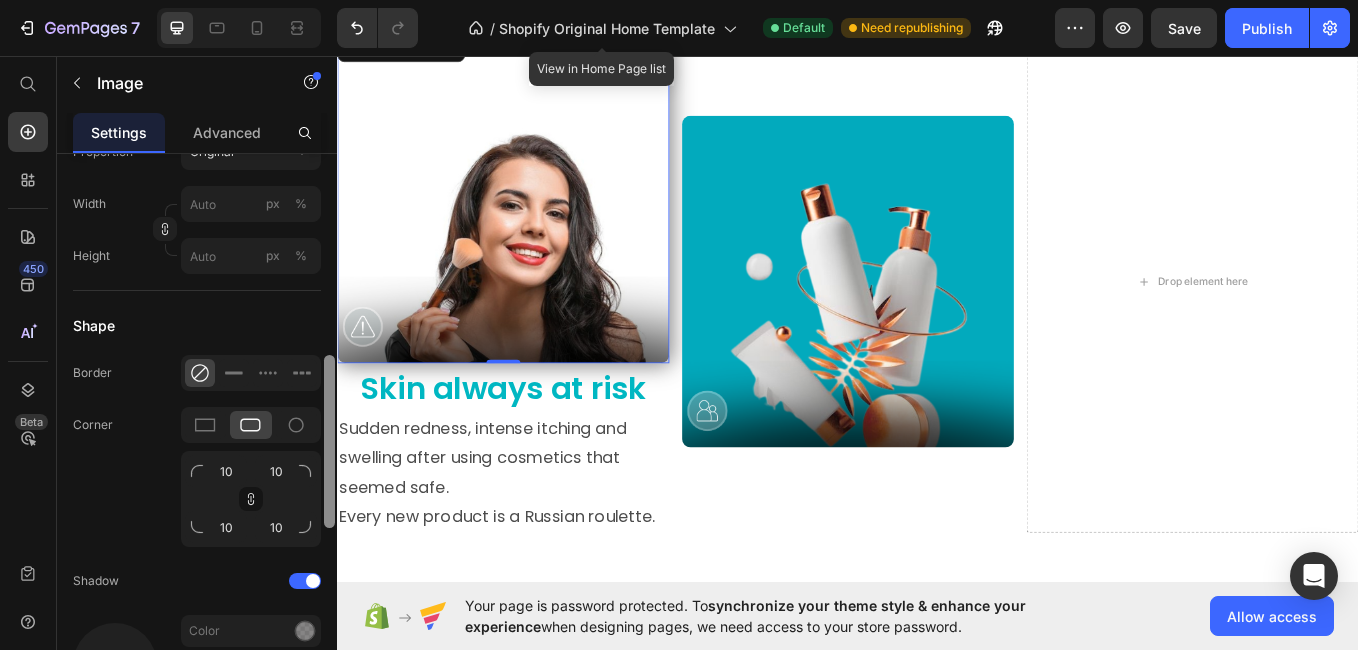 drag, startPoint x: 327, startPoint y: 430, endPoint x: 331, endPoint y: 494, distance: 64.12488 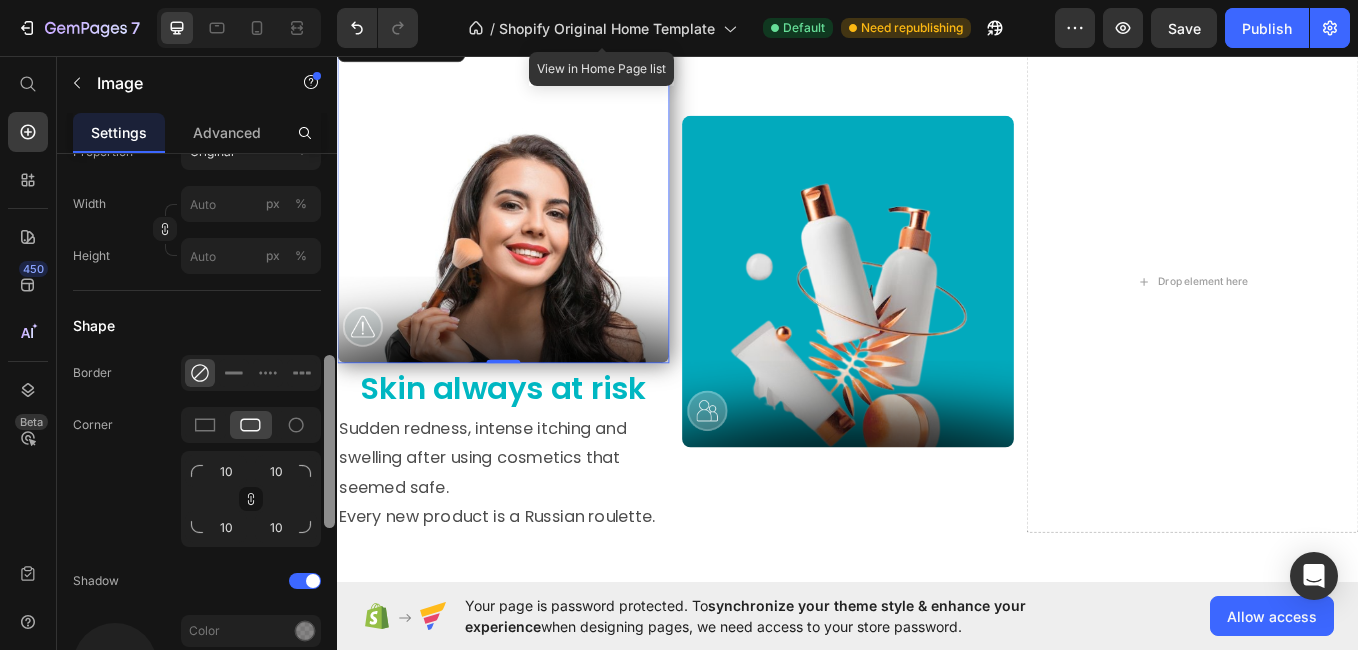 click at bounding box center [329, 441] 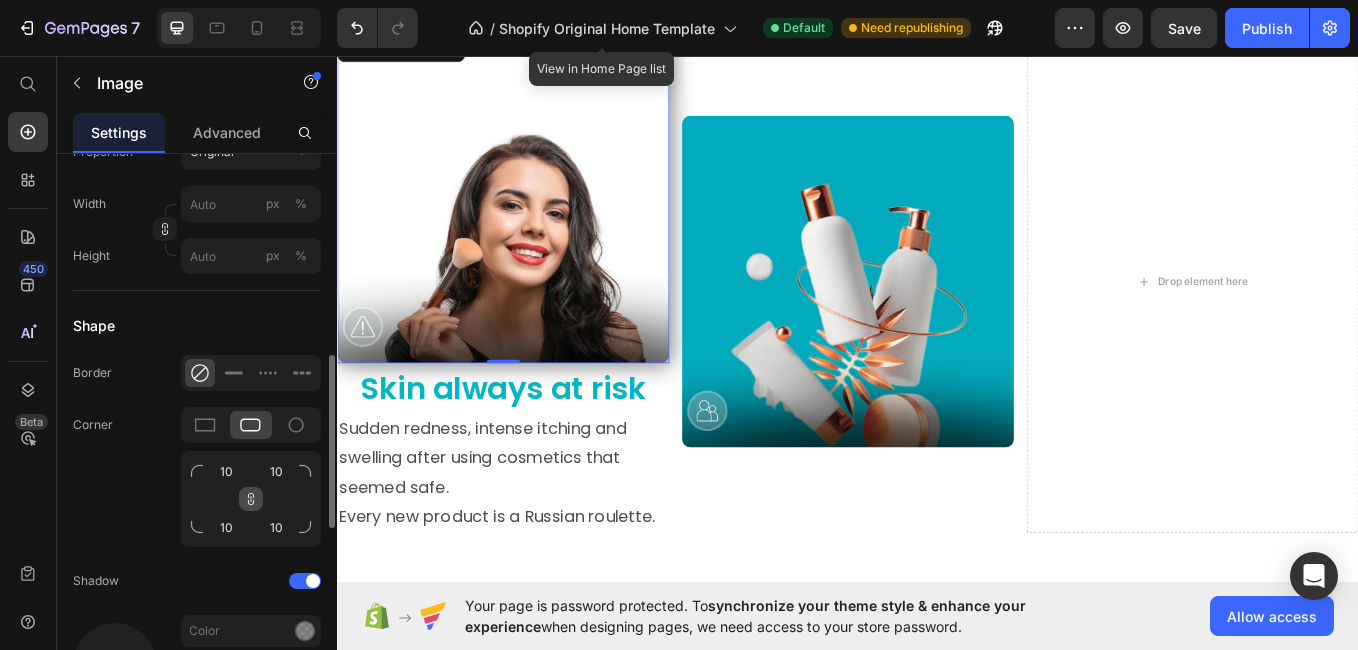 click 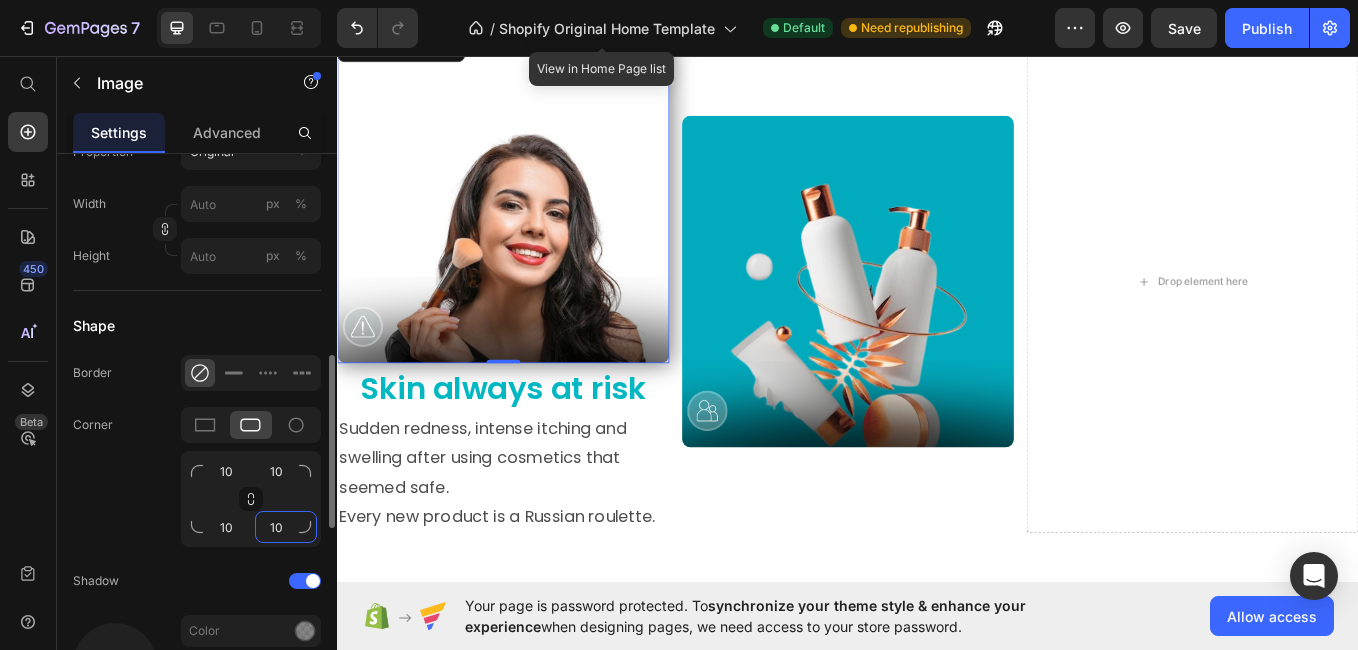 click on "10" 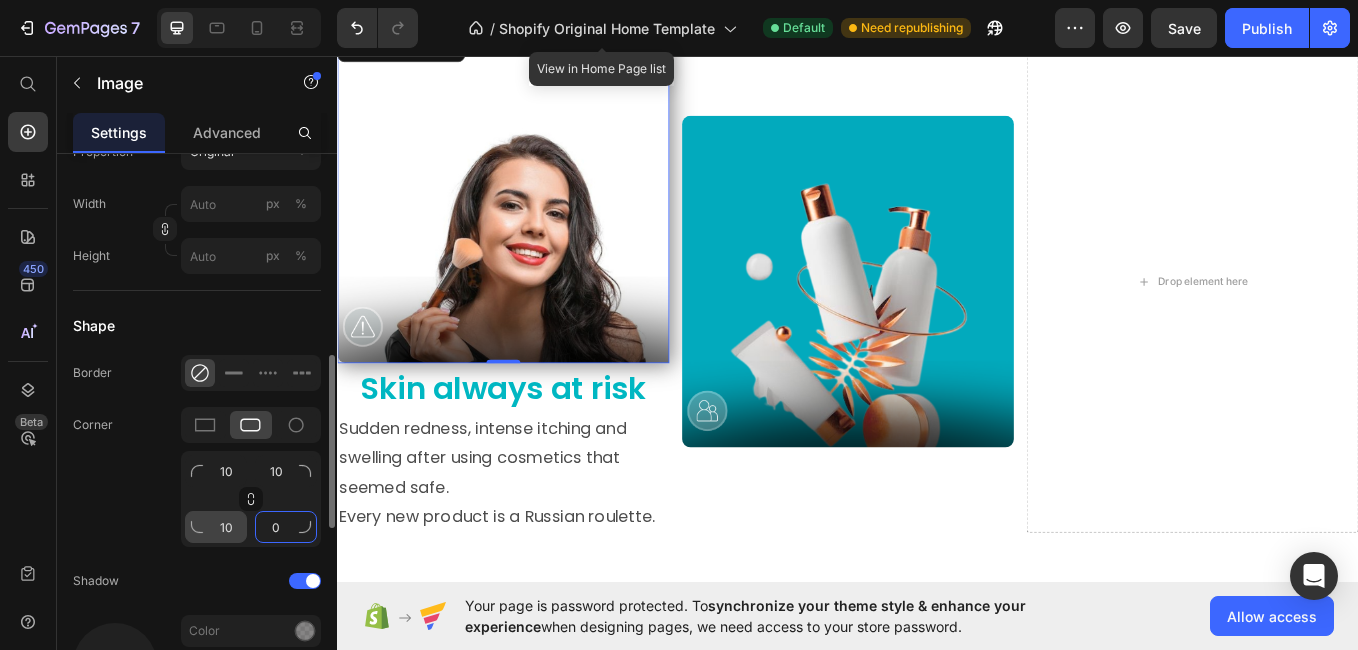 type on "0" 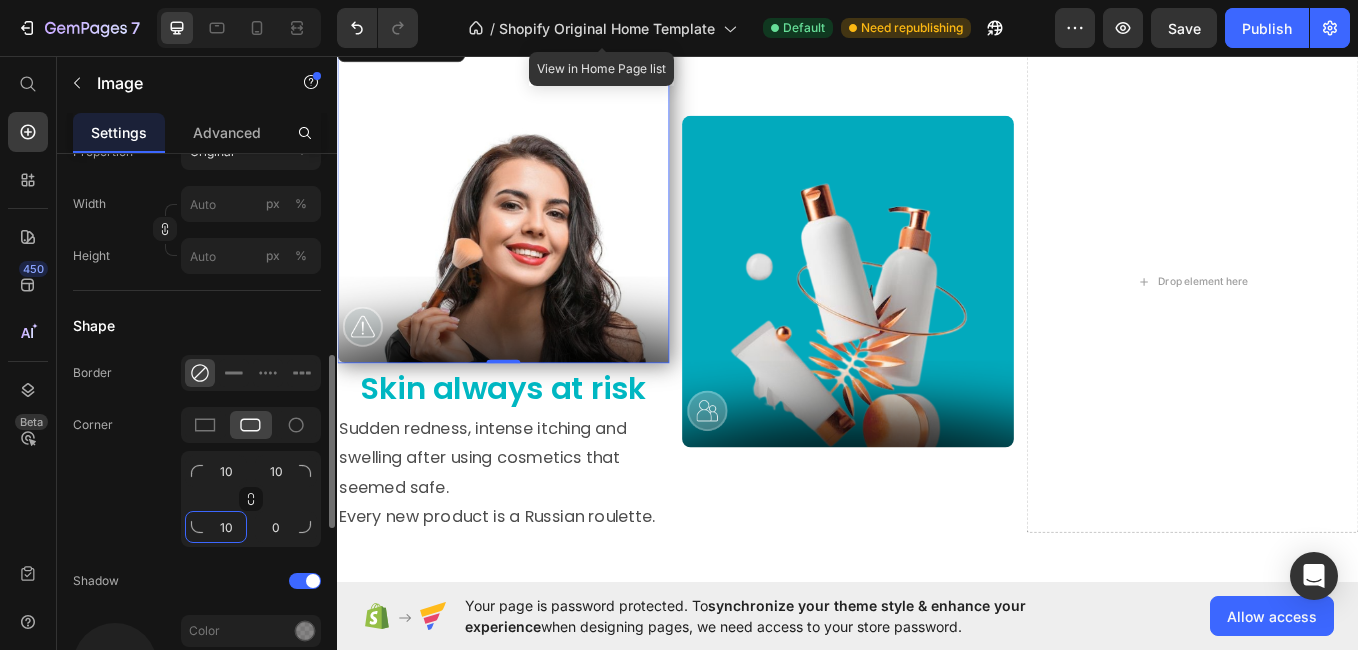click on "10" 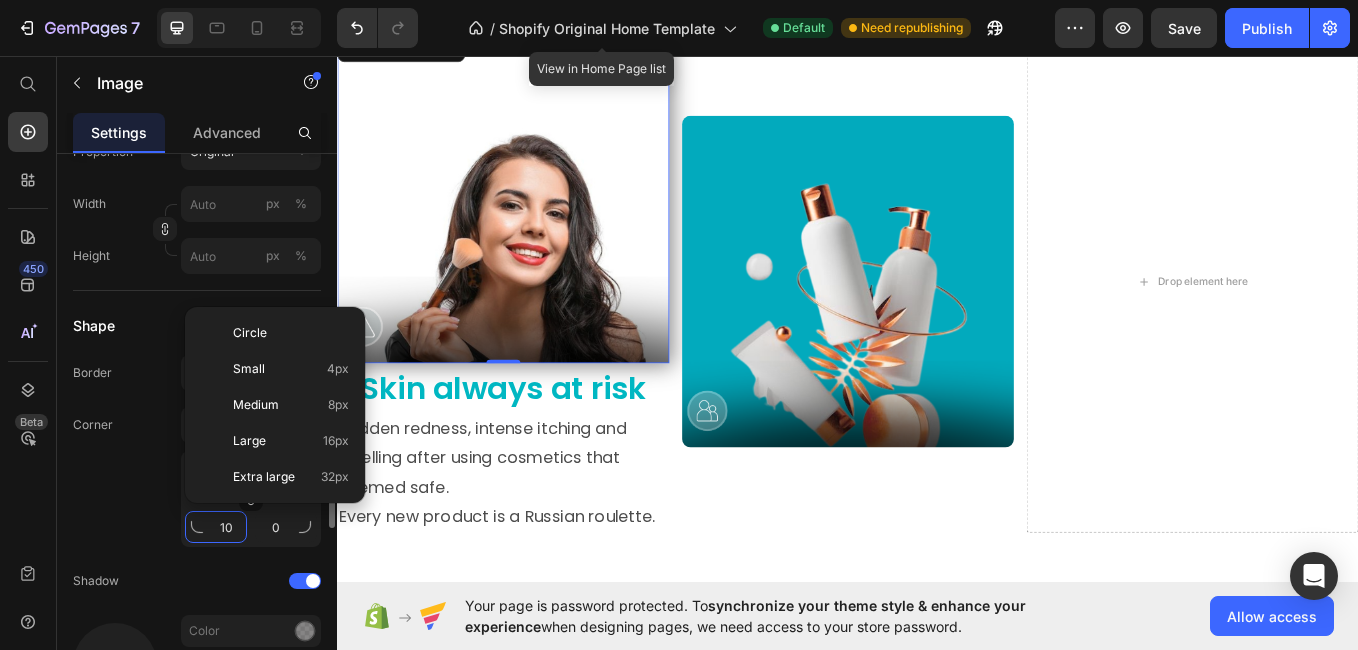 type on "0" 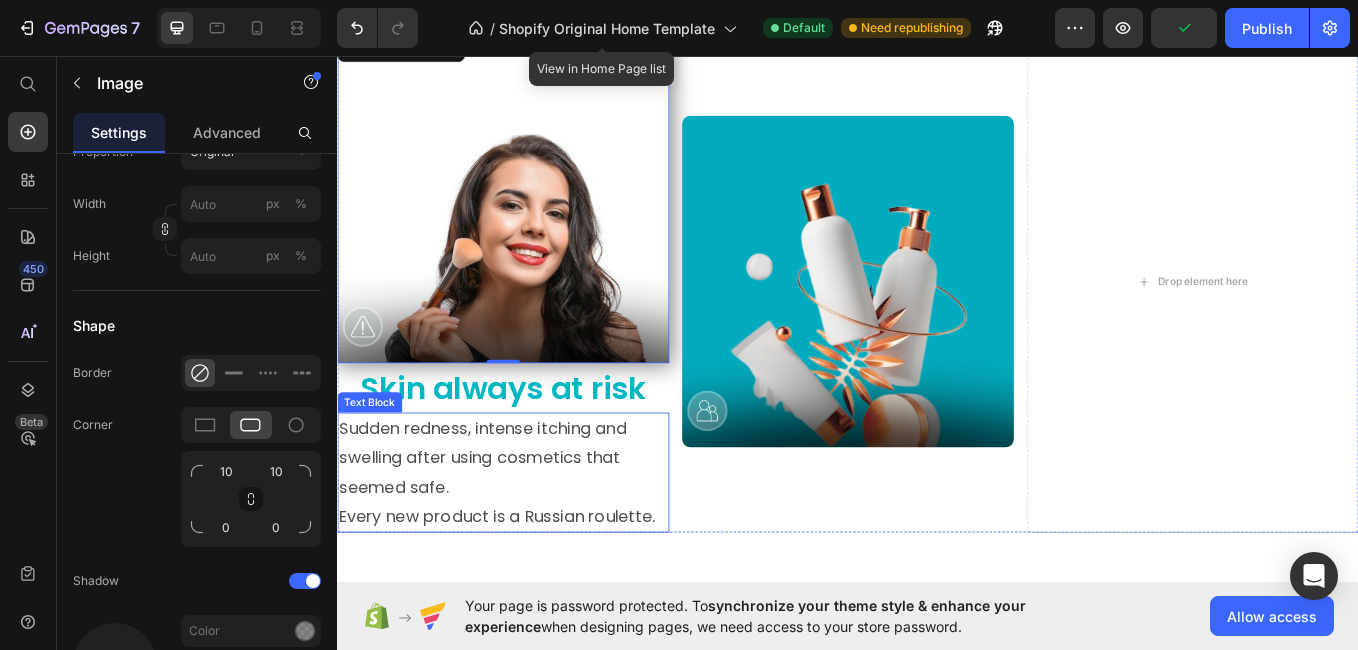 click on "Every new product is a Russian roulette." at bounding box center (532, 597) 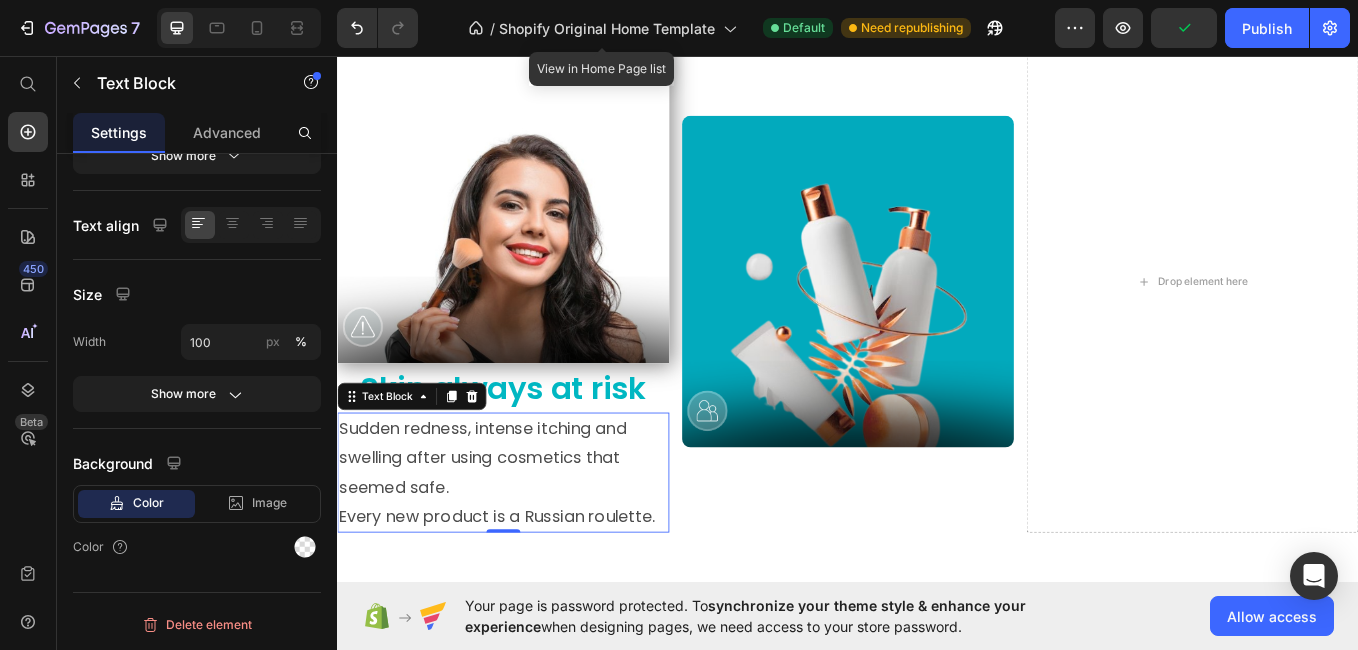 scroll, scrollTop: 0, scrollLeft: 0, axis: both 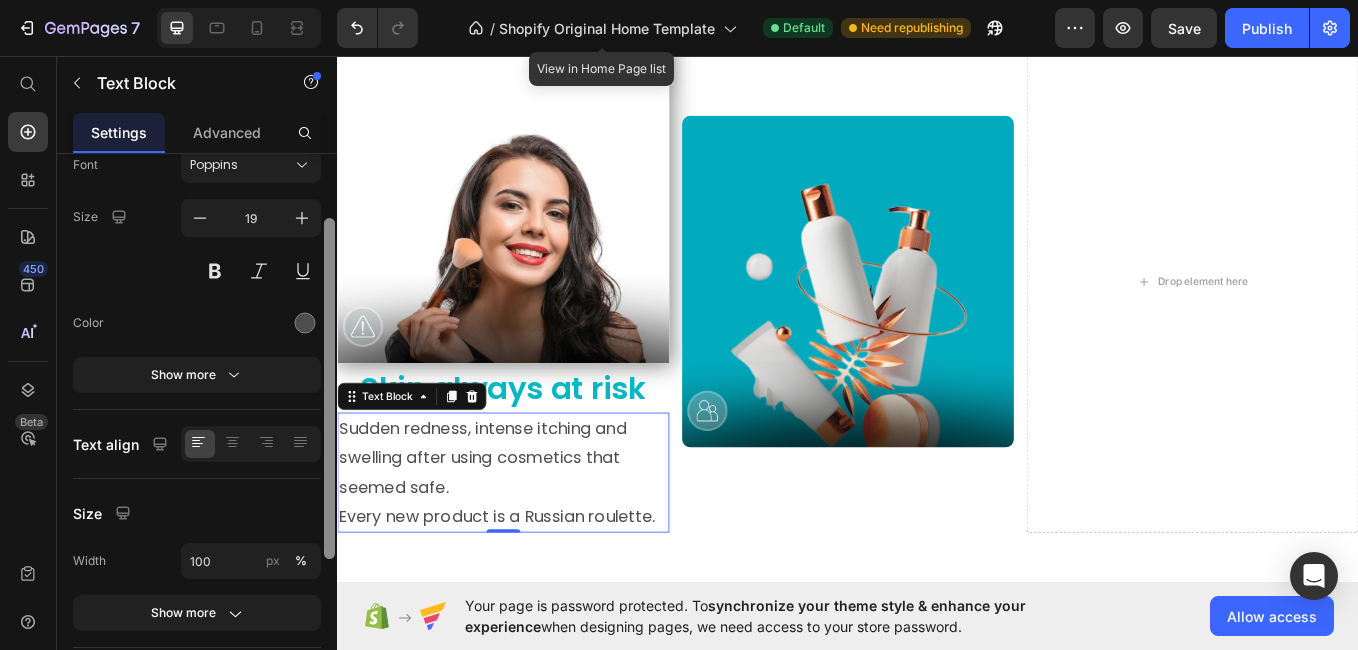 drag, startPoint x: 326, startPoint y: 272, endPoint x: 318, endPoint y: 349, distance: 77.41447 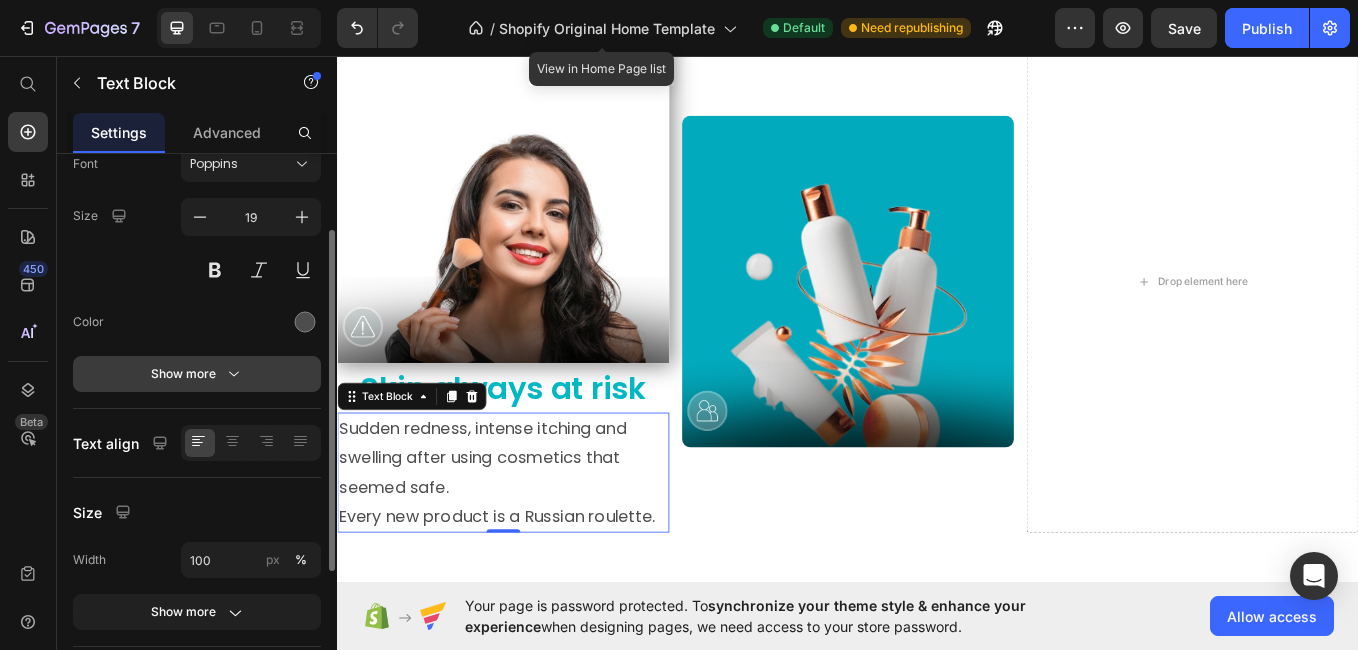 click on "Show more" at bounding box center (197, 374) 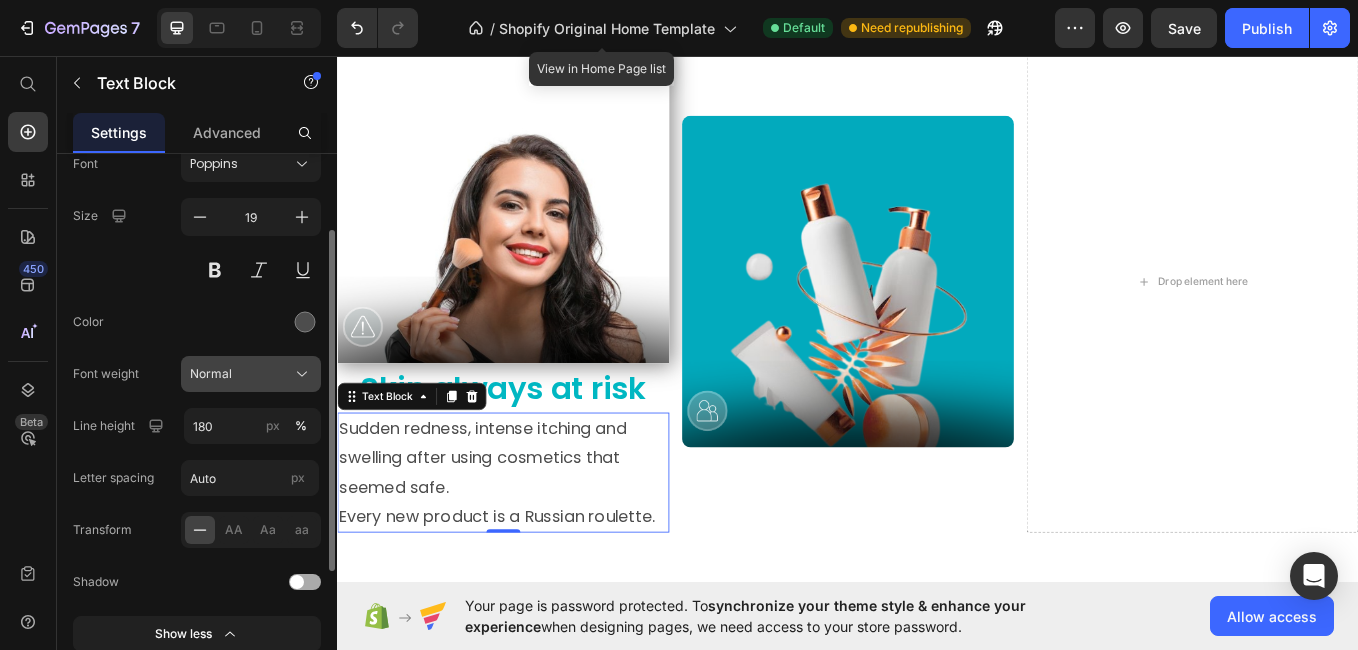 click on "Normal" 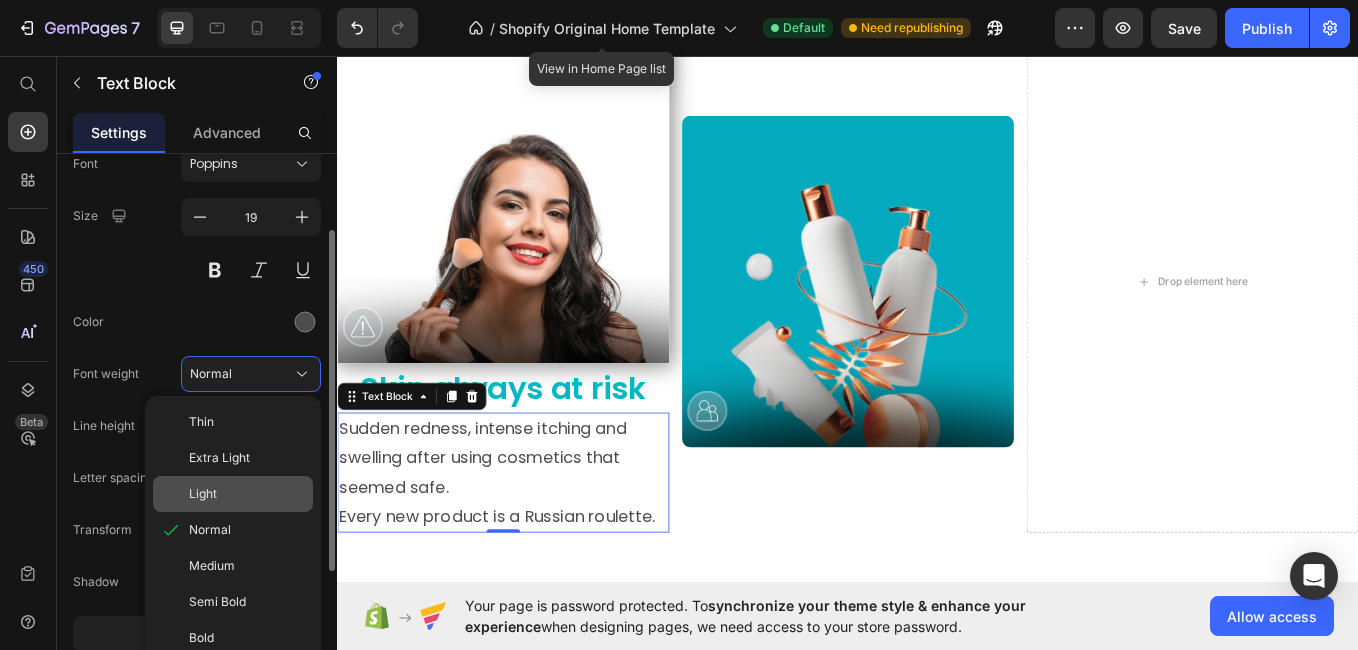 click on "Light" at bounding box center [247, 494] 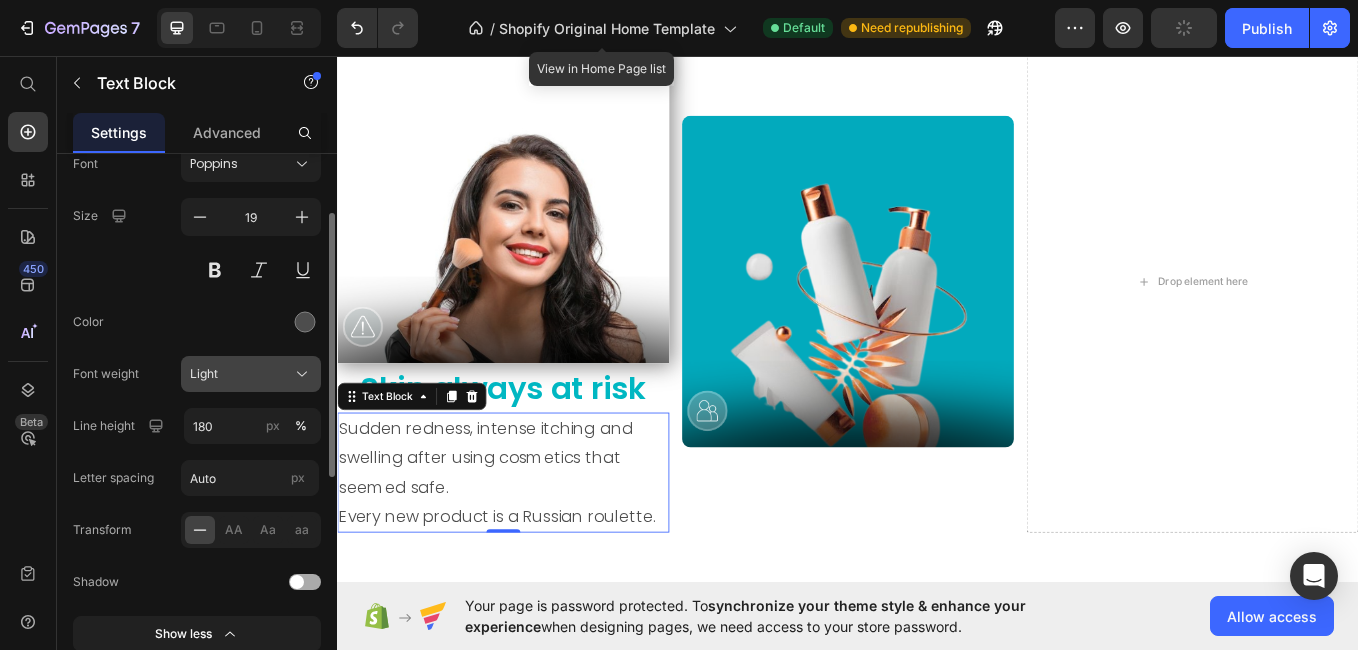 click on "Light" 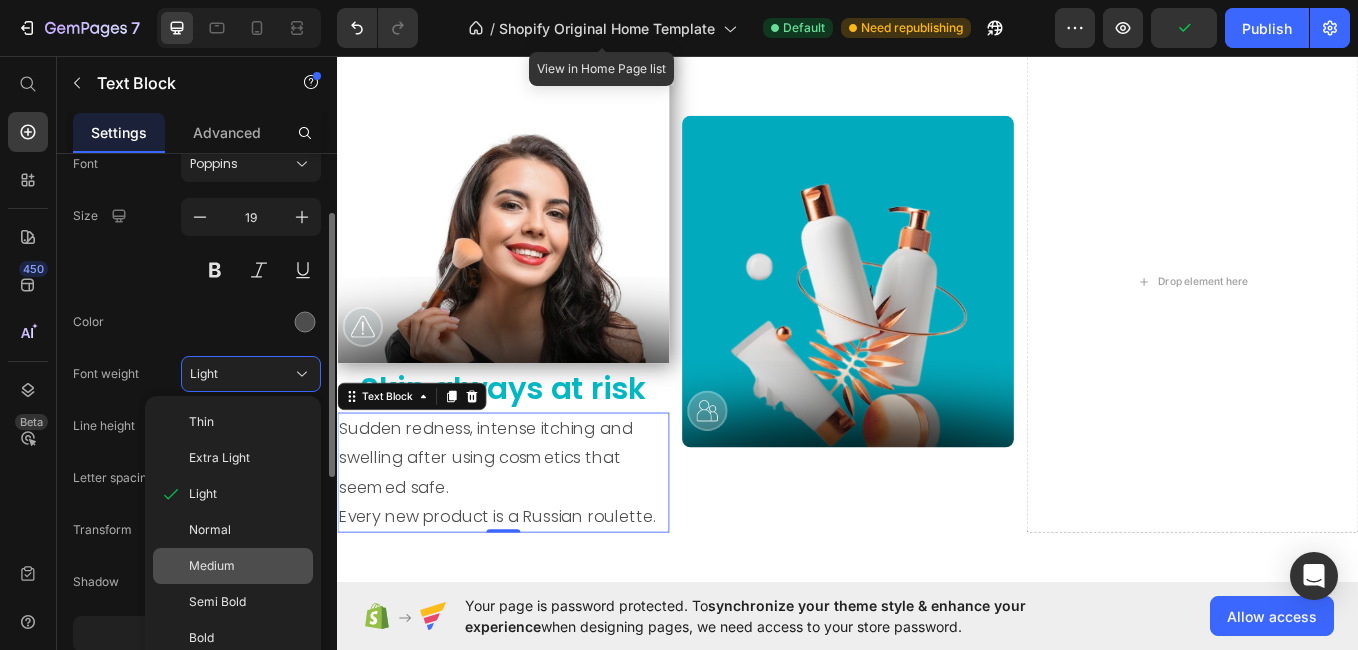 click on "Medium" at bounding box center (212, 566) 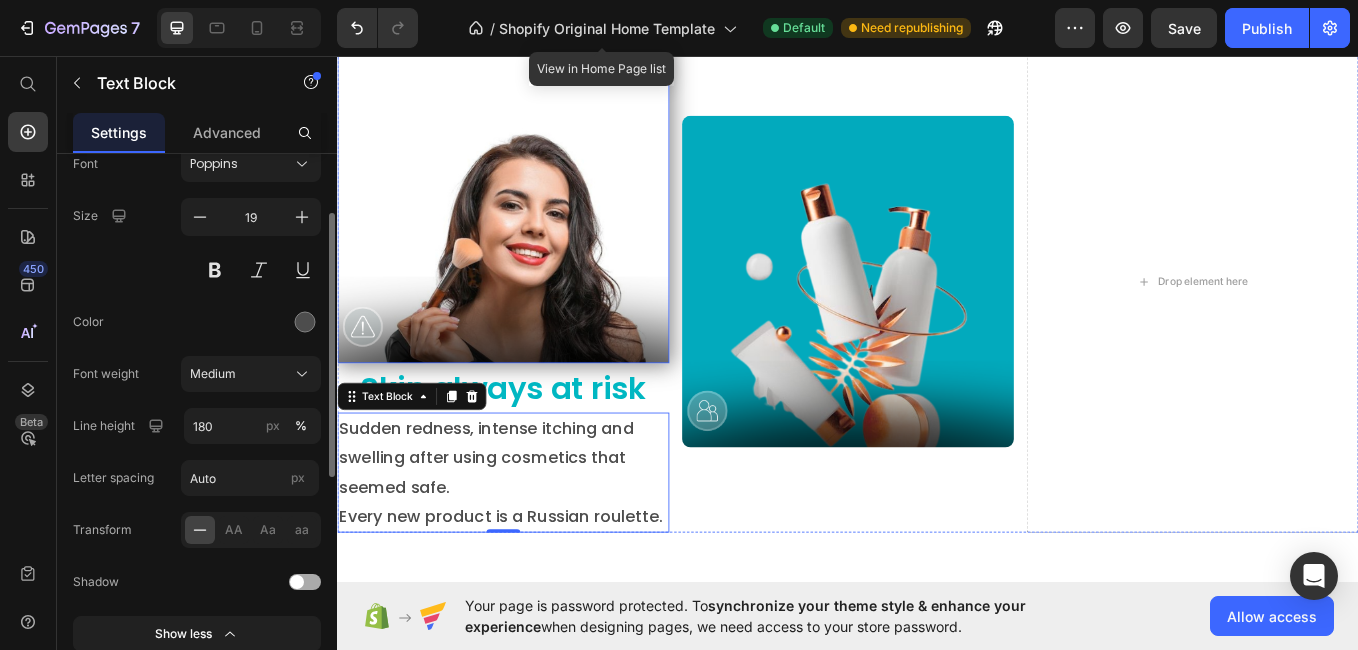 click at bounding box center (532, 222) 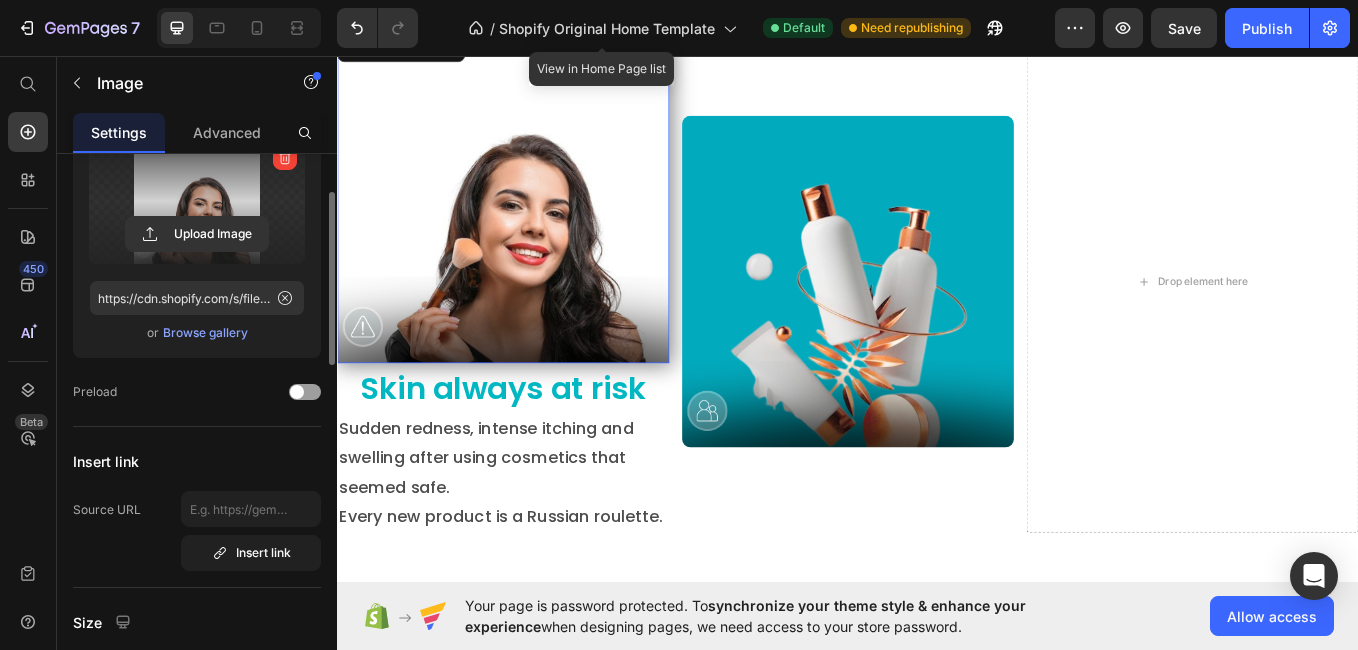 scroll, scrollTop: 0, scrollLeft: 0, axis: both 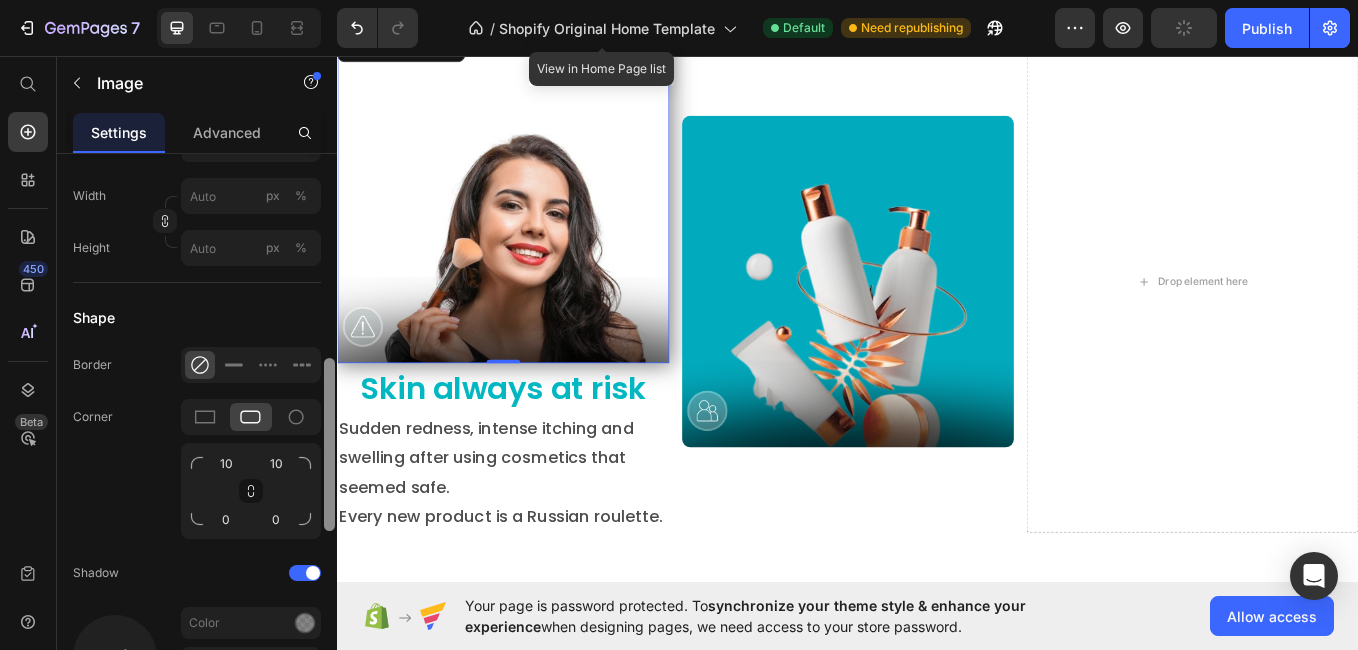 drag, startPoint x: 330, startPoint y: 302, endPoint x: 292, endPoint y: 506, distance: 207.50903 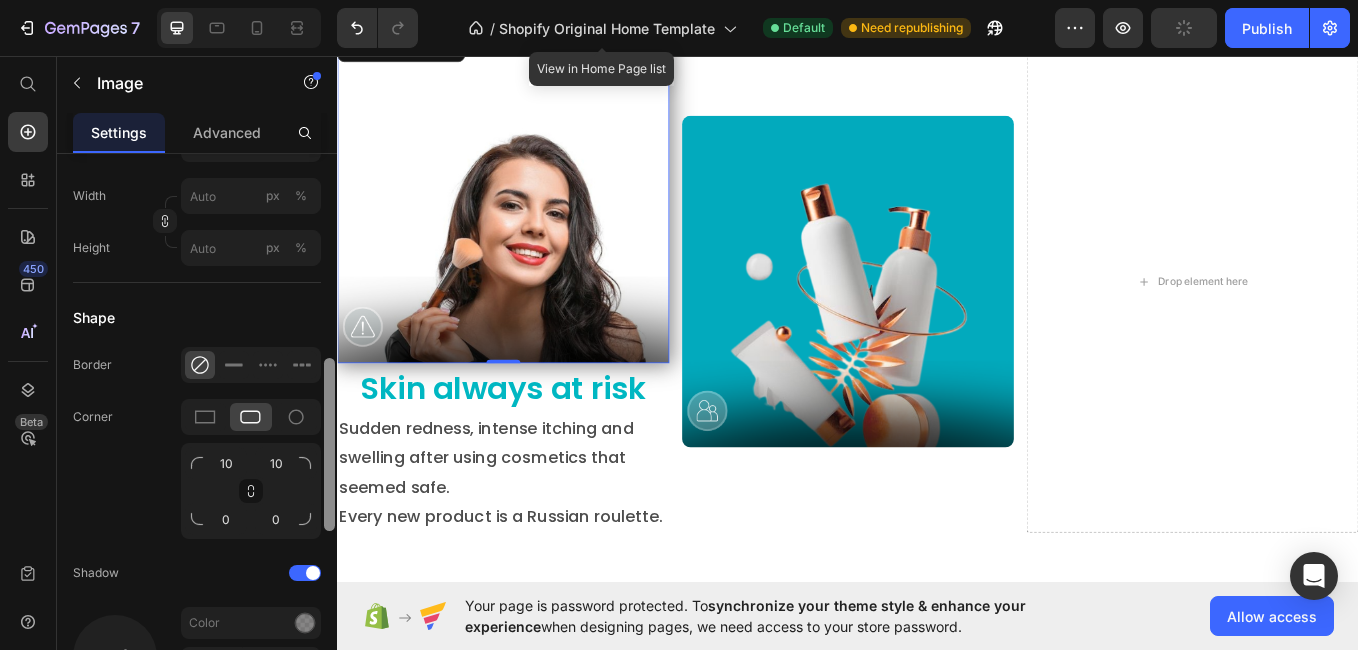 click on "Image Choose Image Upload Image https://cdn.shopify.com/s/files/1/0927/9596/1687/files/gempages_574107620755899438-59459ae6-6495-4e0a-a89e-84dbd241f355.png  or   Browse gallery  Preload Insert link Source URL  Insert link  Size Proportion Original Width px % Height px % Shape Border Corner 10 10 0 0 Shadow 40 Color Distance 2 px Size 2 px Blur 25 px Align SEO Alt text Image title  Delete element" at bounding box center [197, 430] 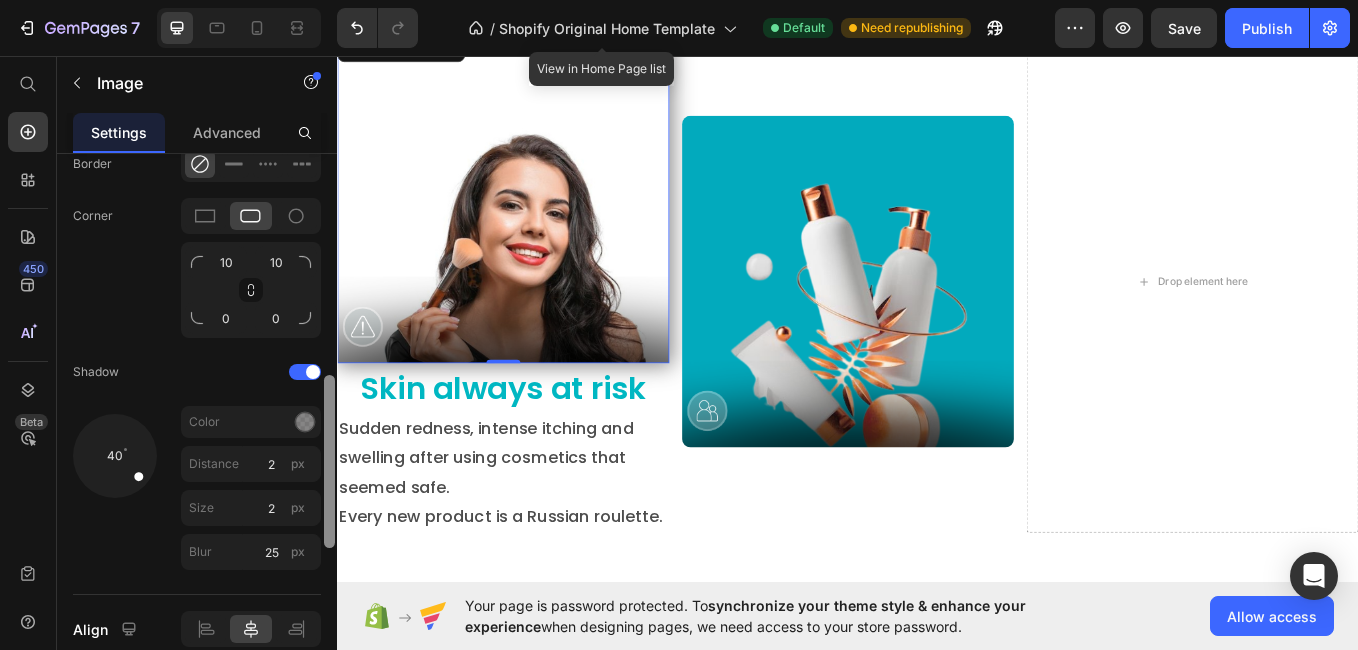 scroll, scrollTop: 879, scrollLeft: 0, axis: vertical 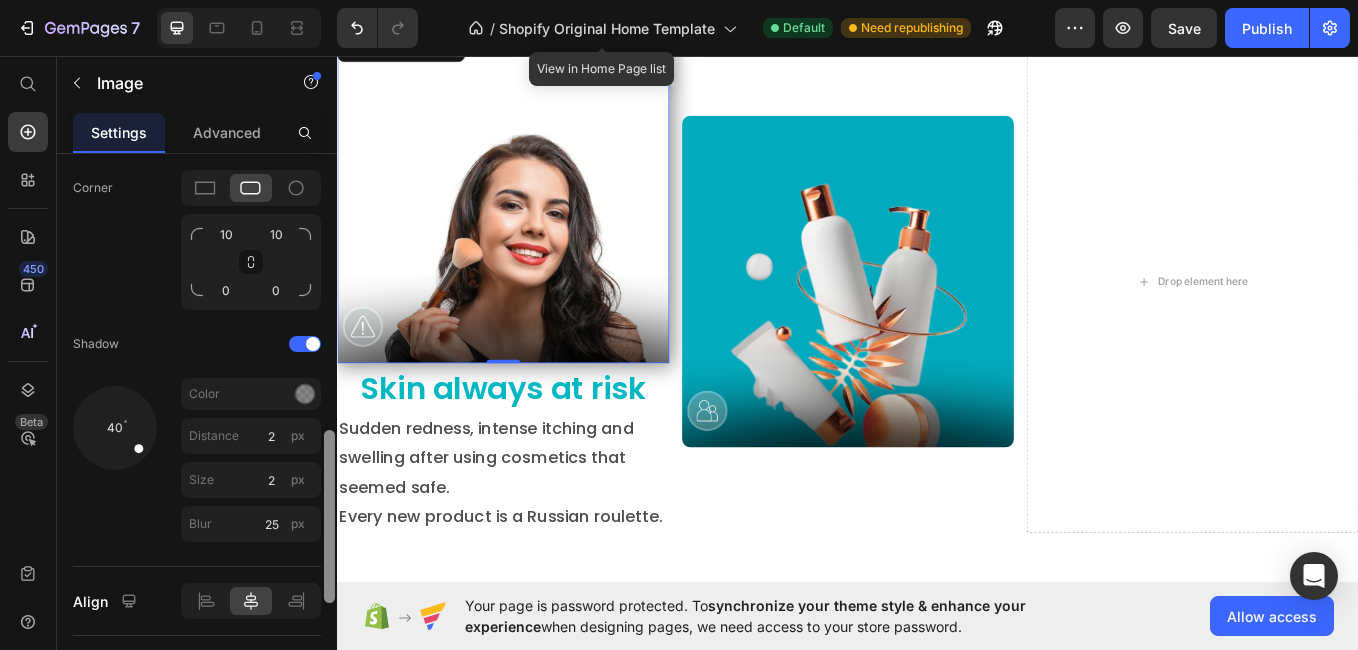 drag, startPoint x: 332, startPoint y: 453, endPoint x: 333, endPoint y: 525, distance: 72.00694 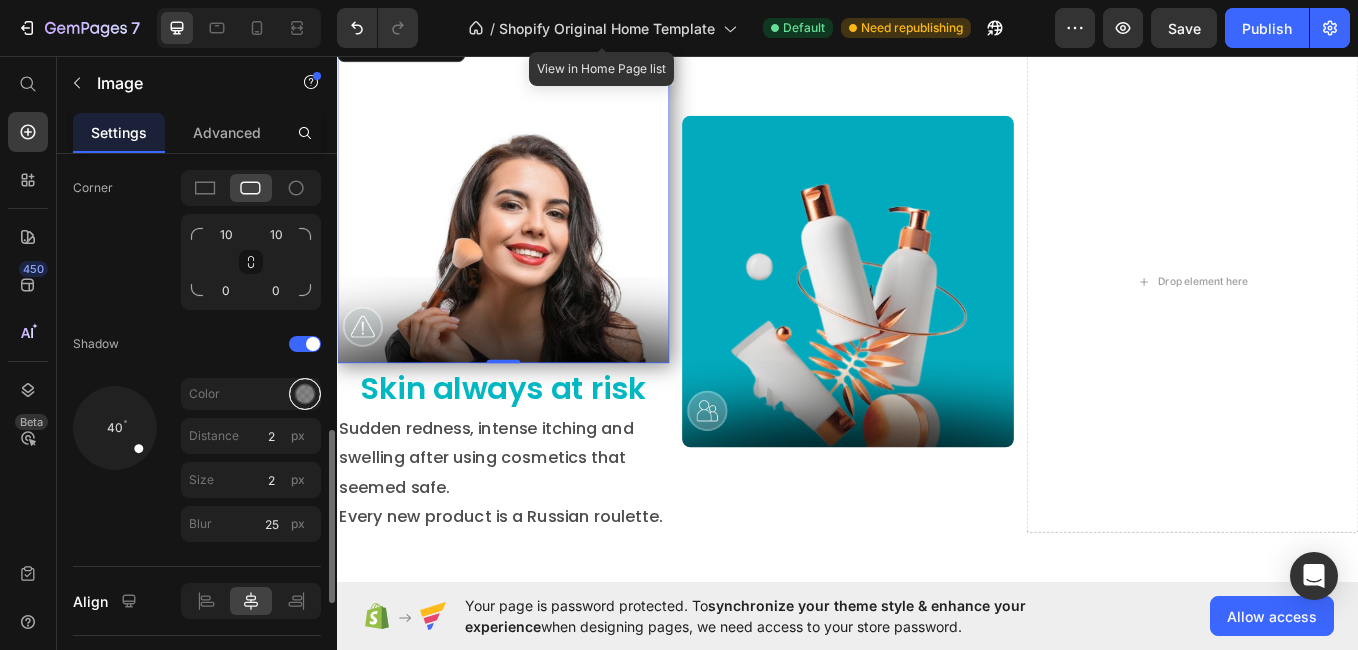 click at bounding box center [305, 394] 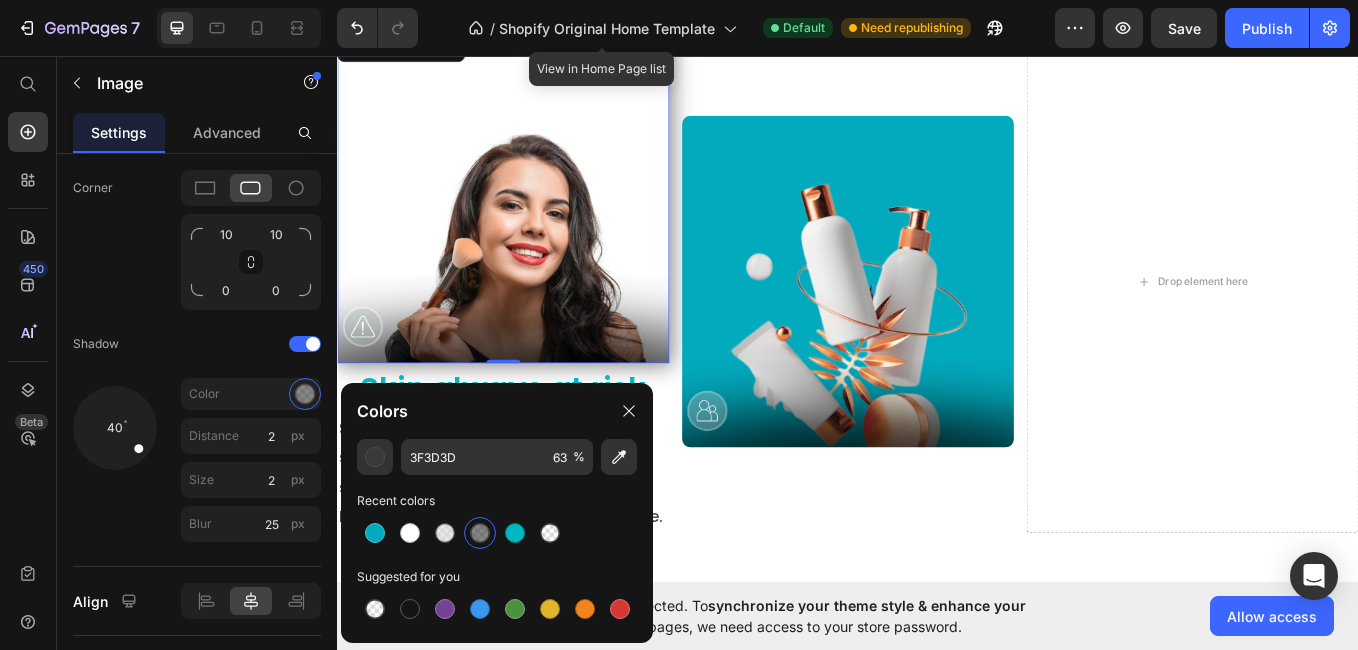 click at bounding box center (480, 533) 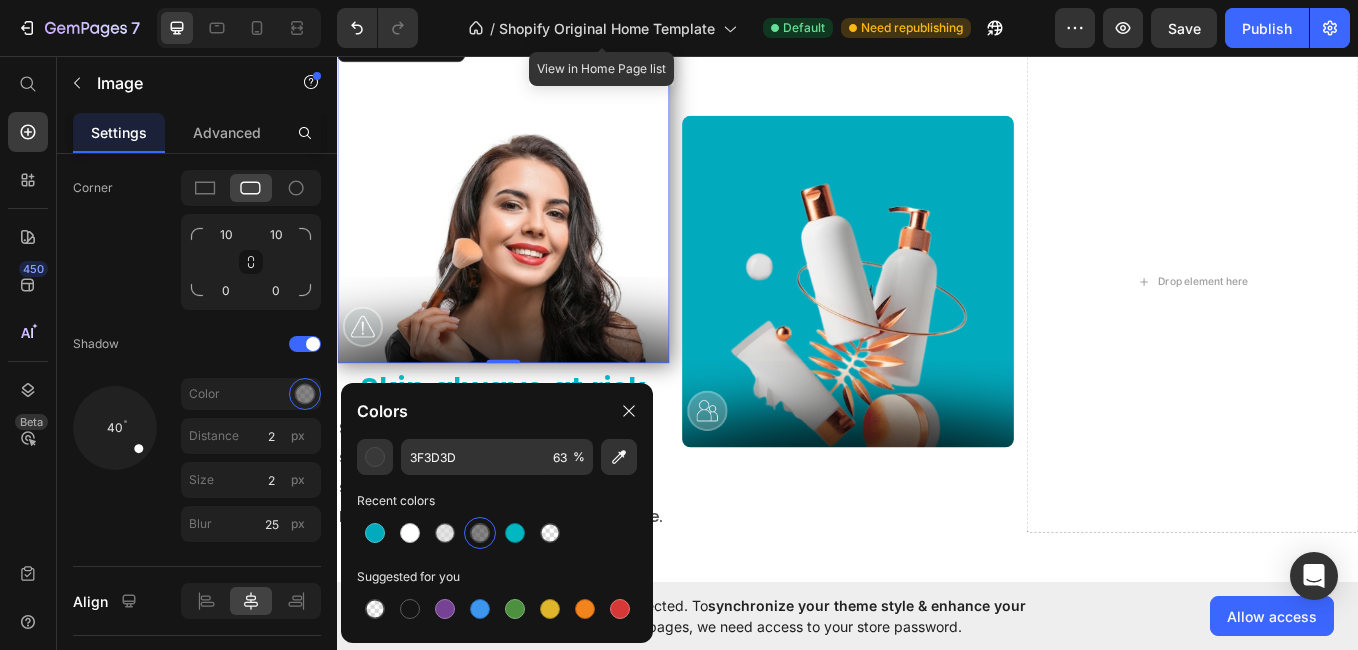 click at bounding box center (480, 533) 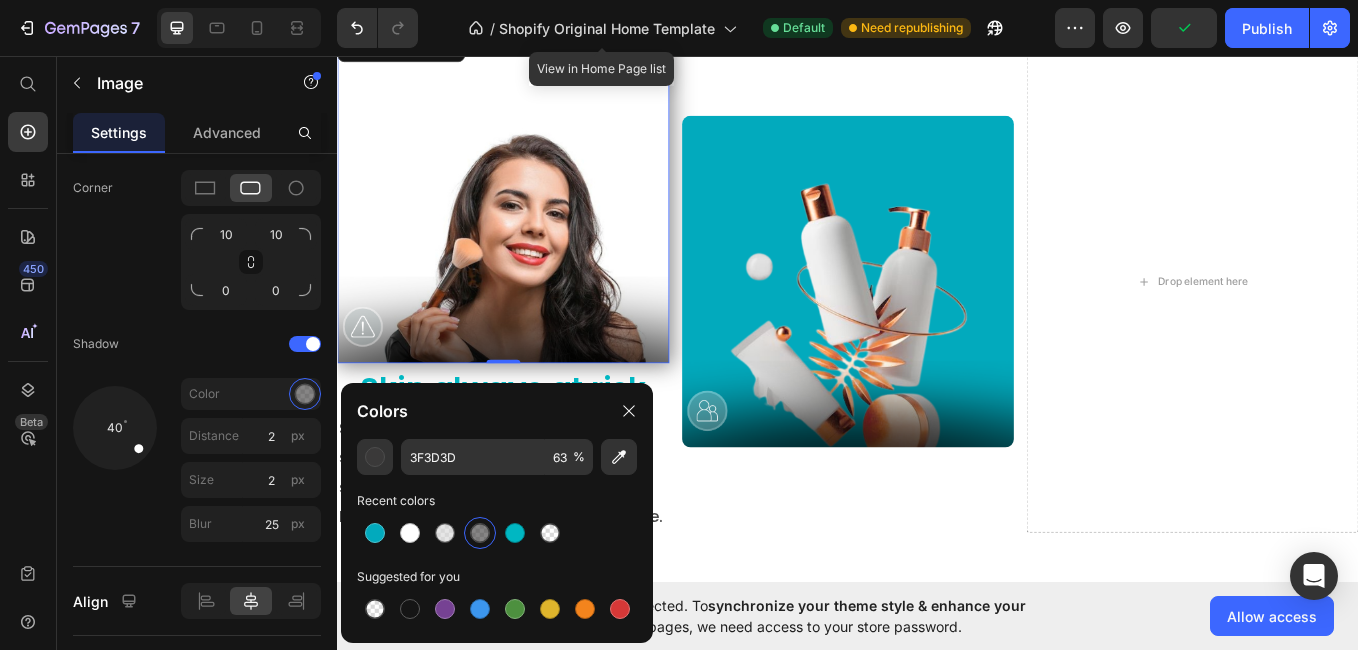 click at bounding box center (480, 533) 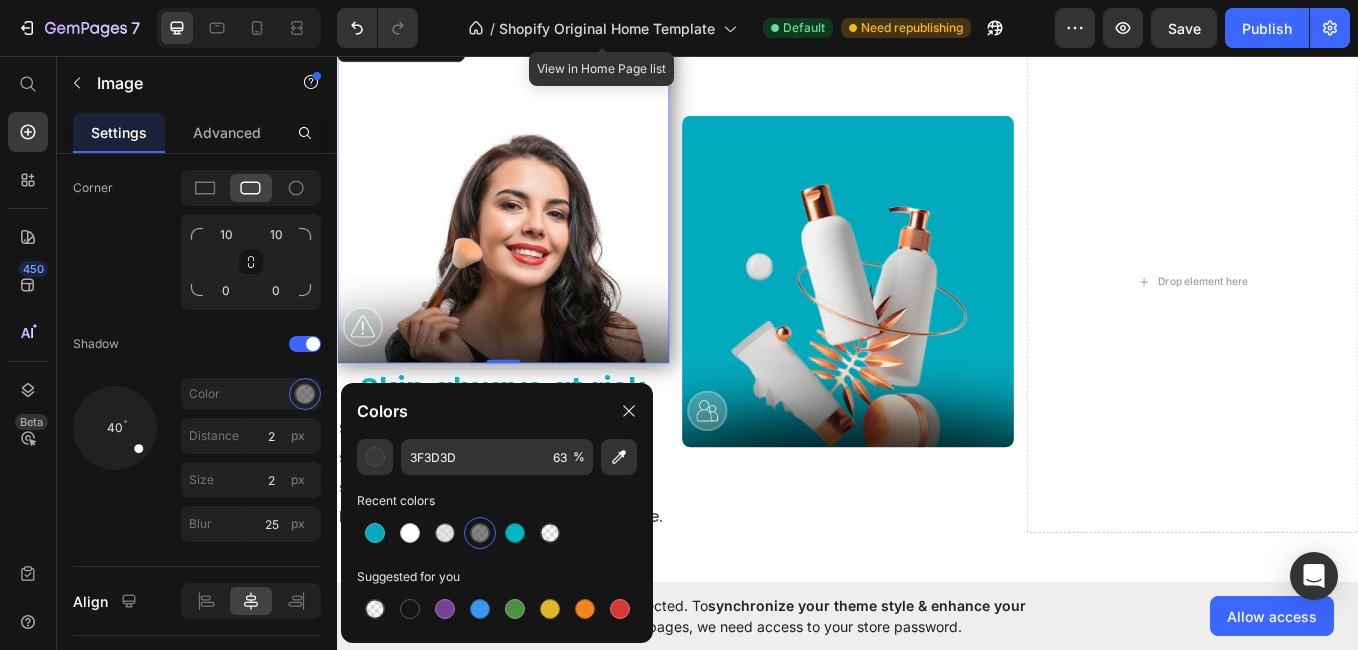 click at bounding box center [480, 533] 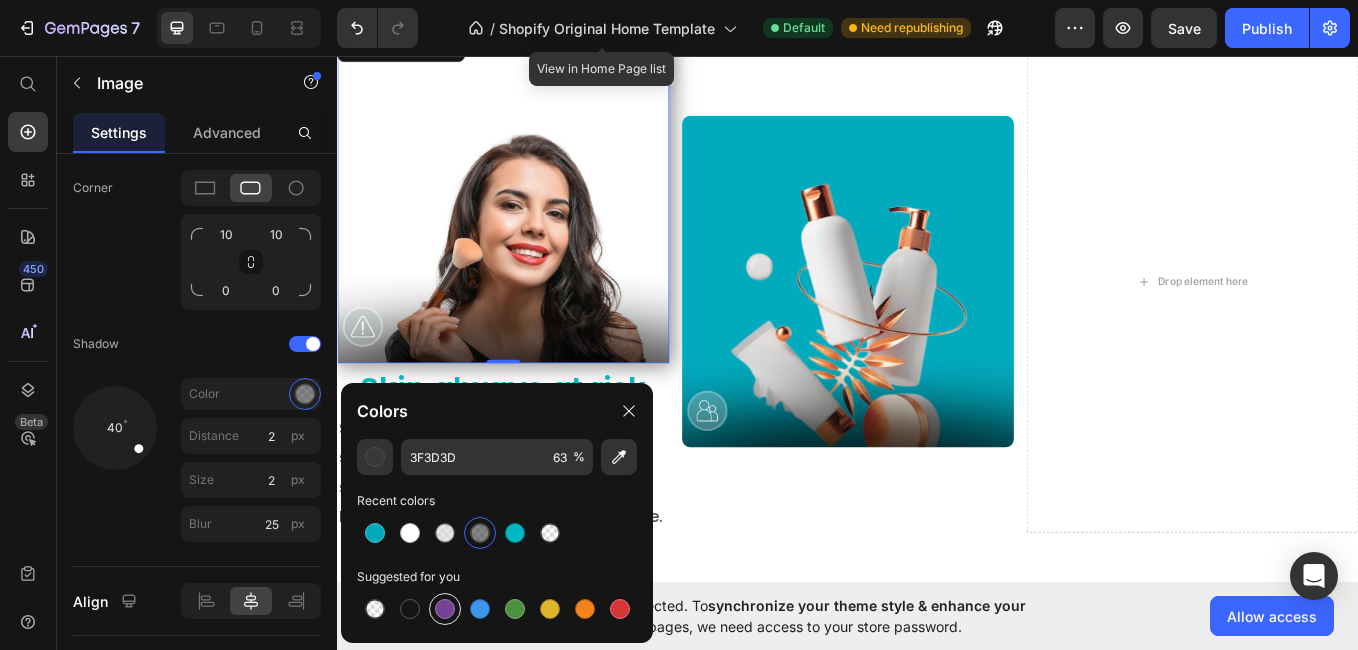 click at bounding box center [445, 609] 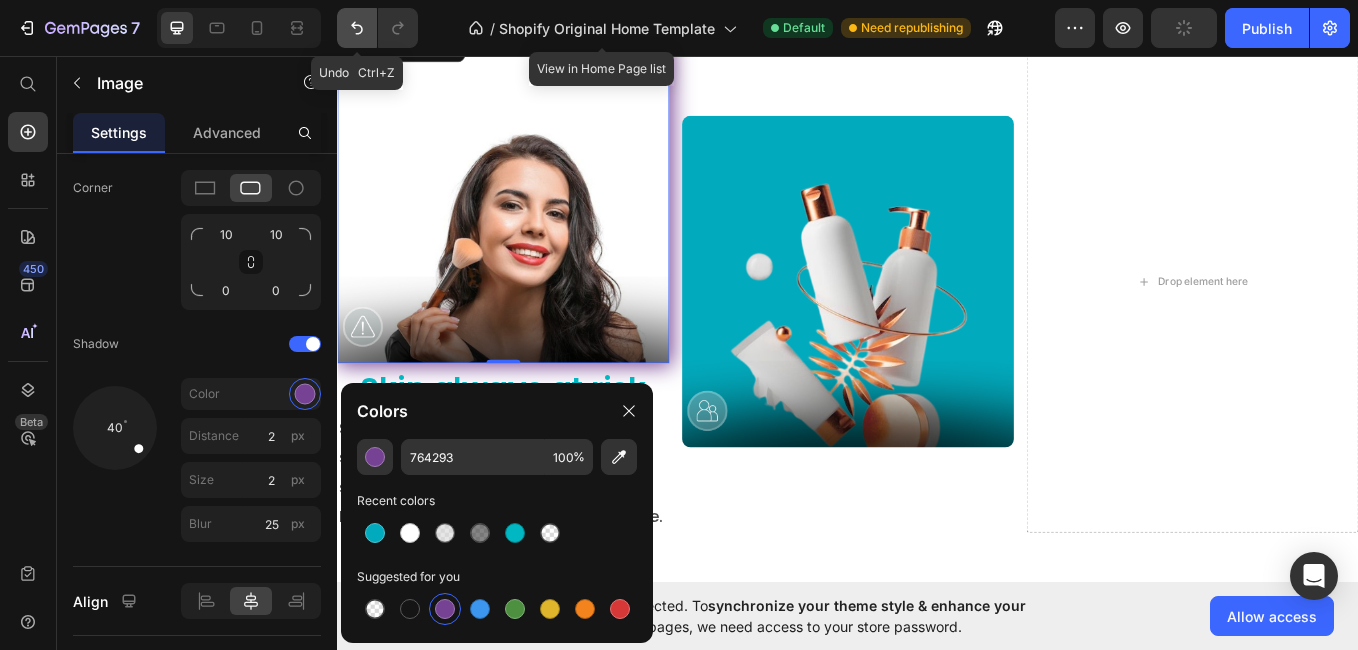 click 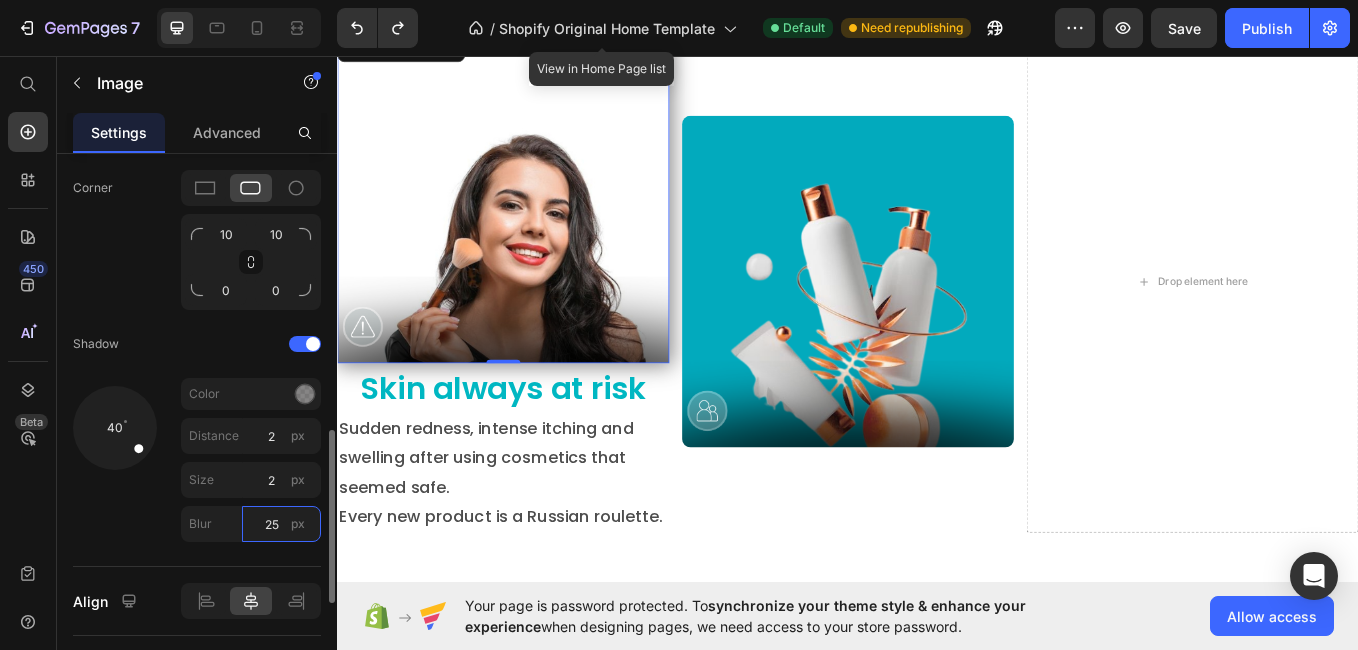 click on "25" at bounding box center [281, 524] 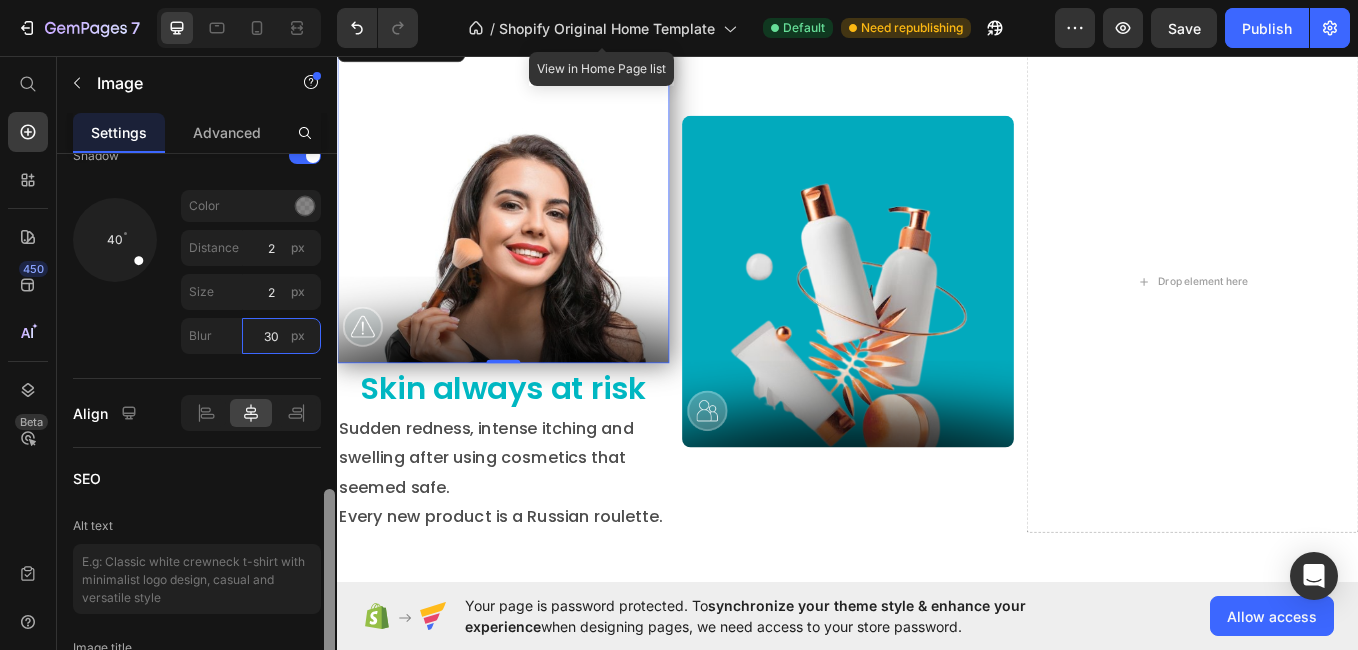 scroll, scrollTop: 1070, scrollLeft: 0, axis: vertical 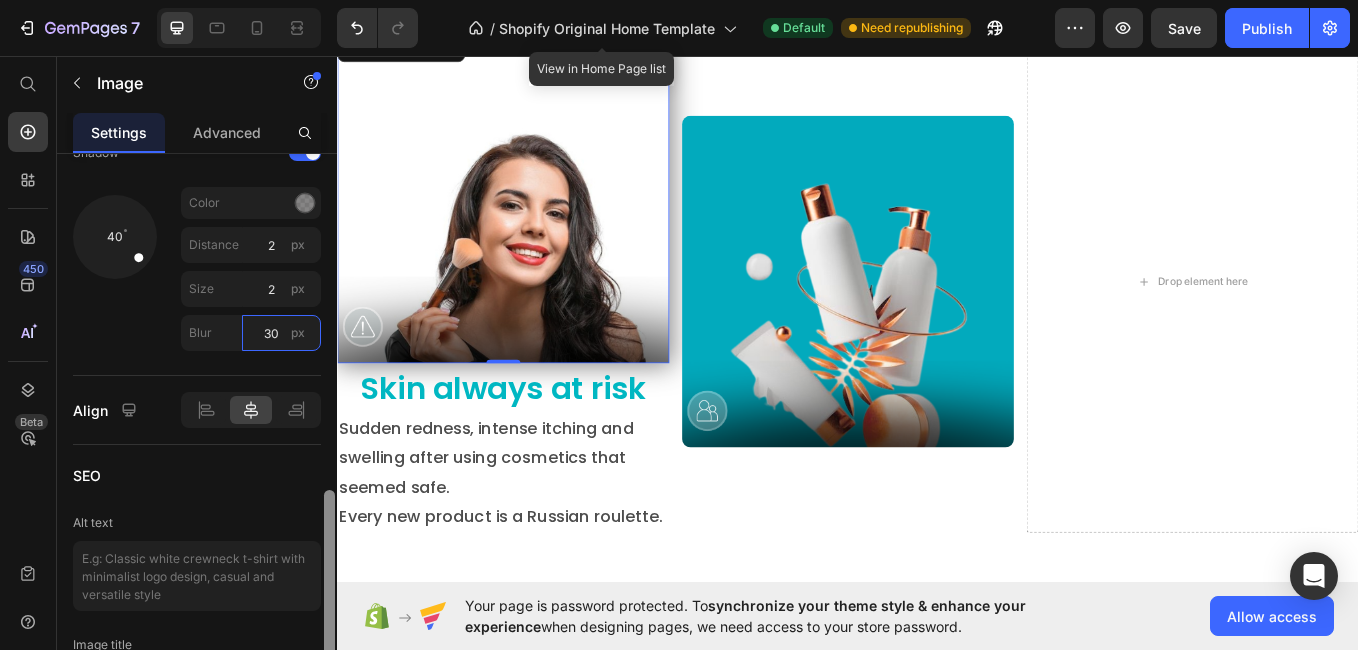drag, startPoint x: 332, startPoint y: 540, endPoint x: 323, endPoint y: 600, distance: 60.671246 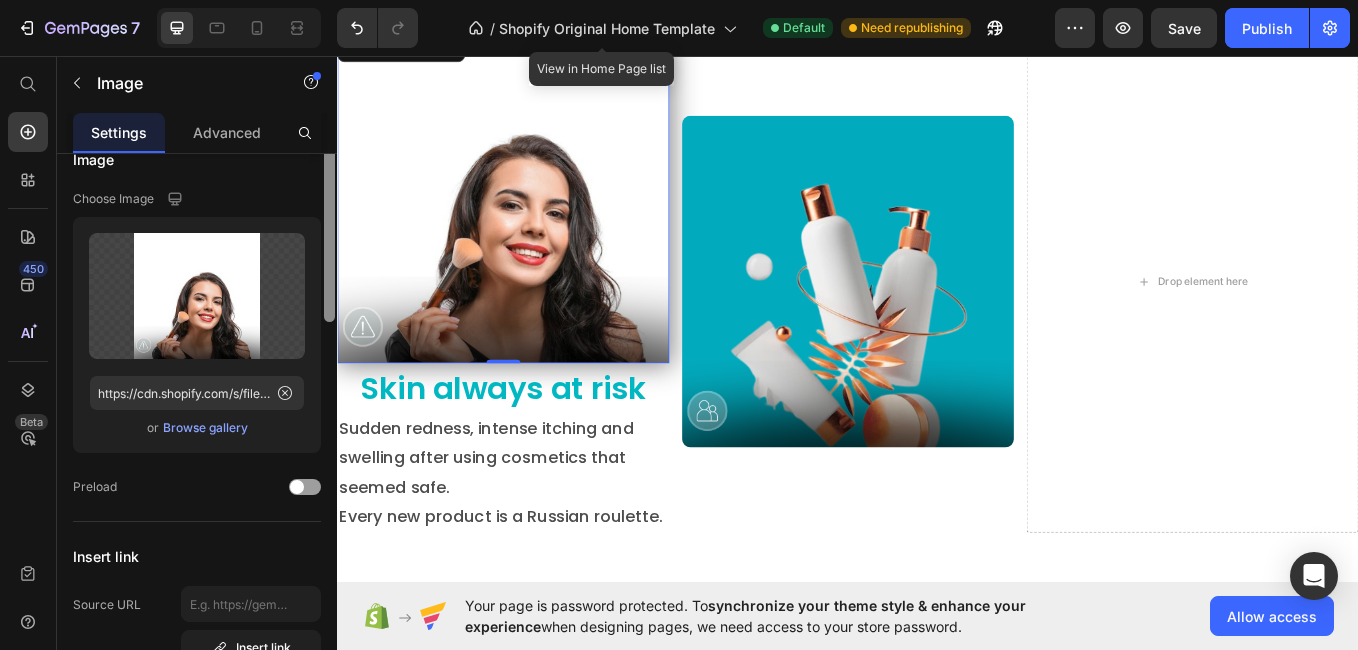 scroll, scrollTop: 16, scrollLeft: 0, axis: vertical 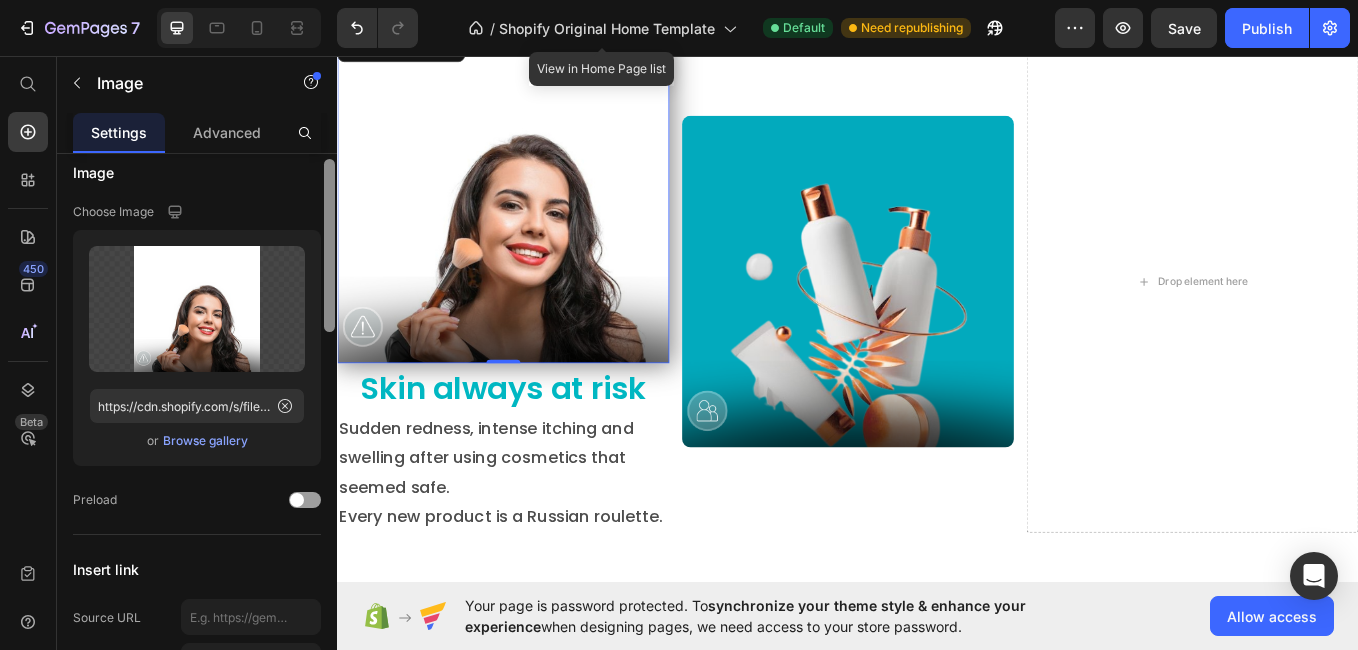 drag, startPoint x: 332, startPoint y: 518, endPoint x: 288, endPoint y: 187, distance: 333.91165 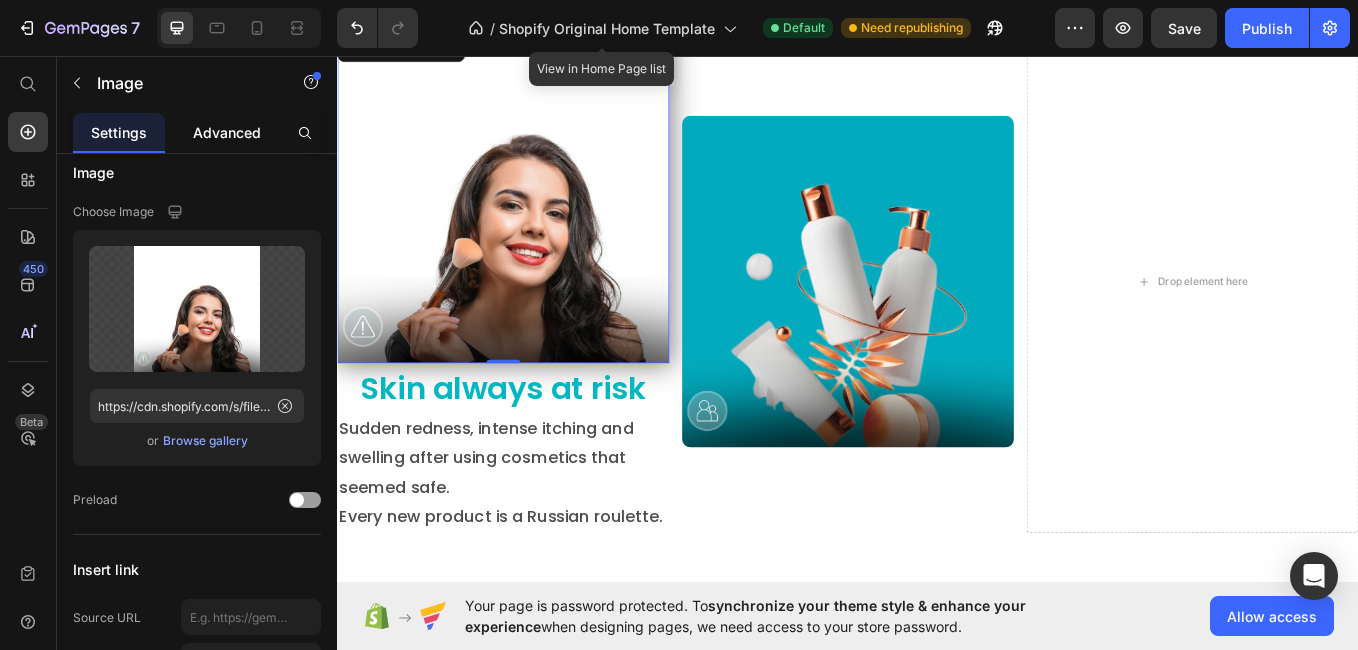 type on "30" 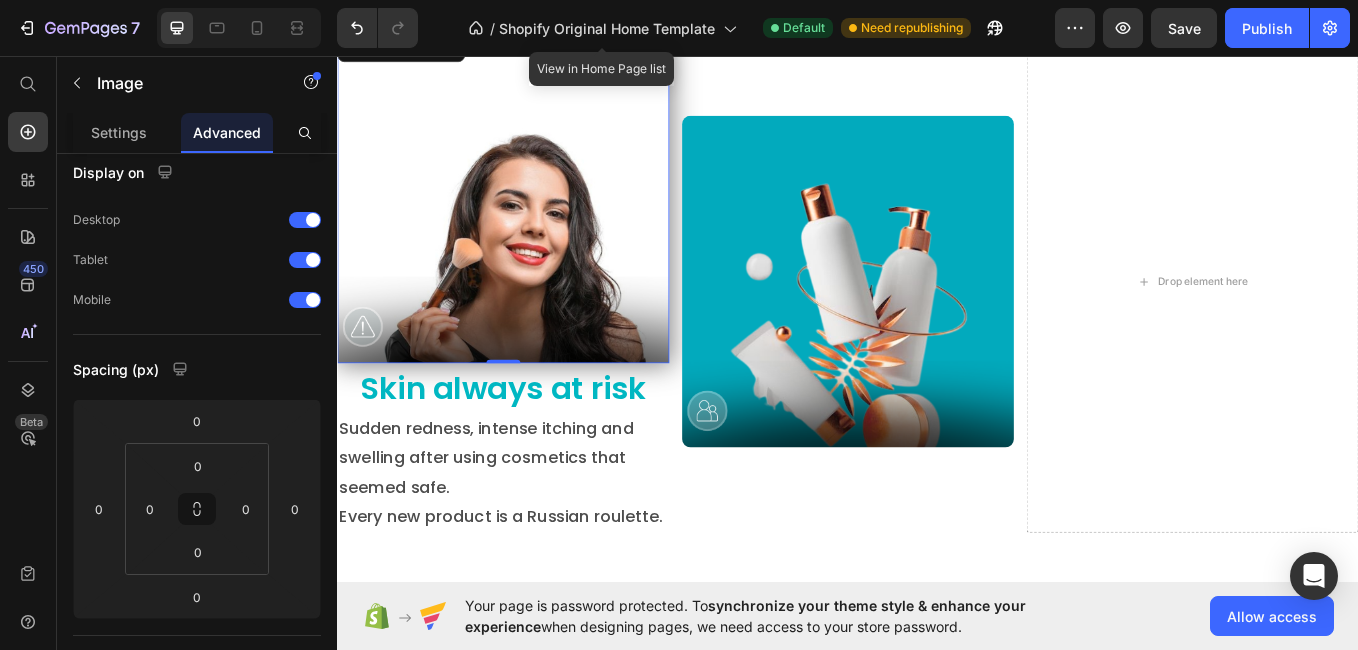scroll, scrollTop: 0, scrollLeft: 0, axis: both 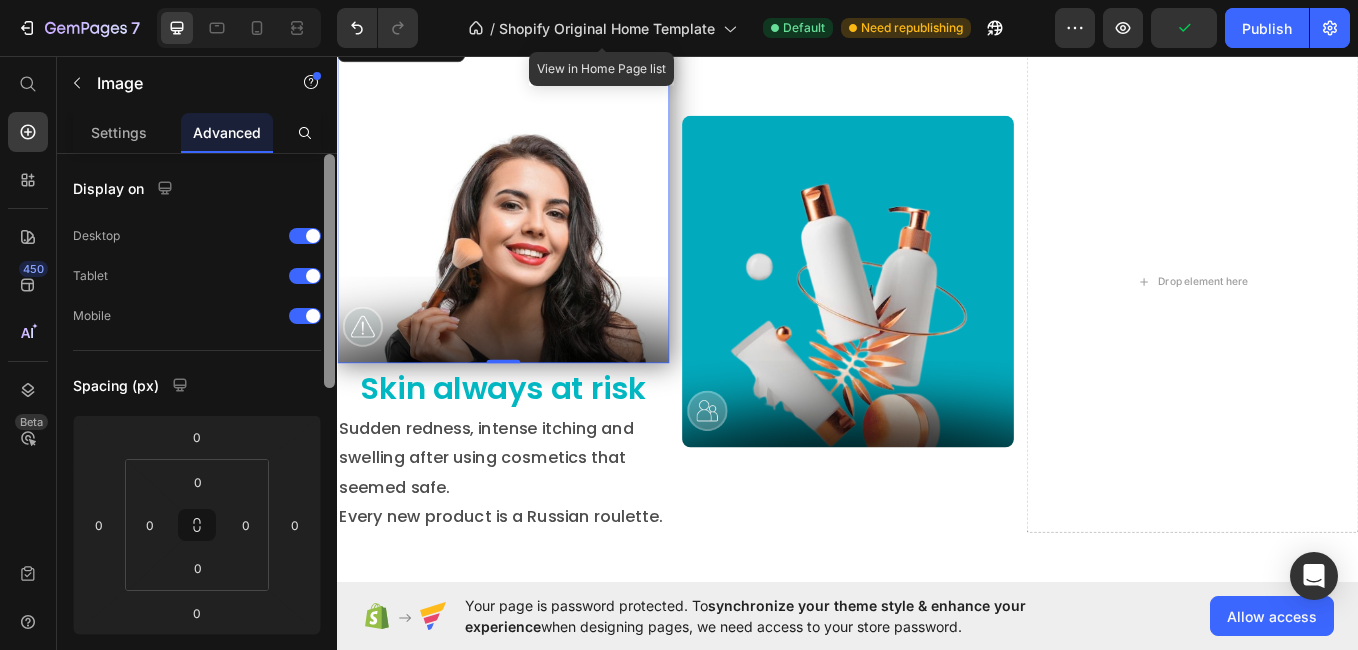drag, startPoint x: 330, startPoint y: 175, endPoint x: 324, endPoint y: 163, distance: 13.416408 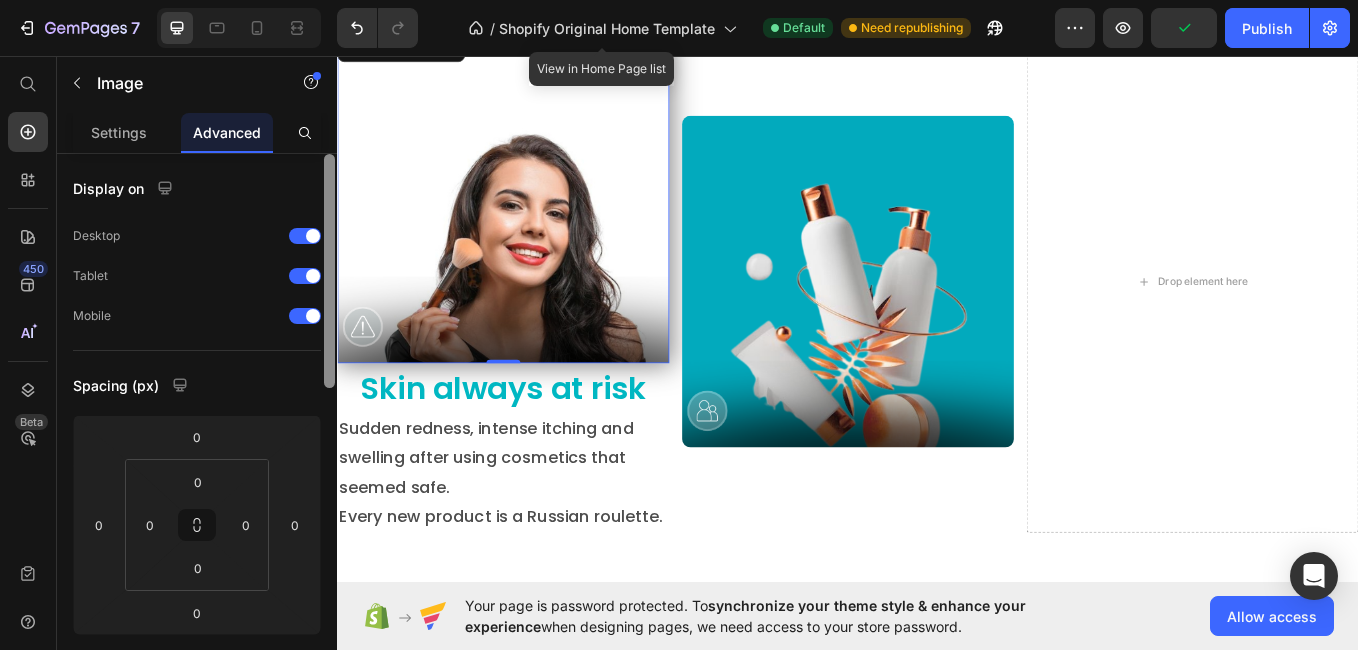 click at bounding box center (329, 271) 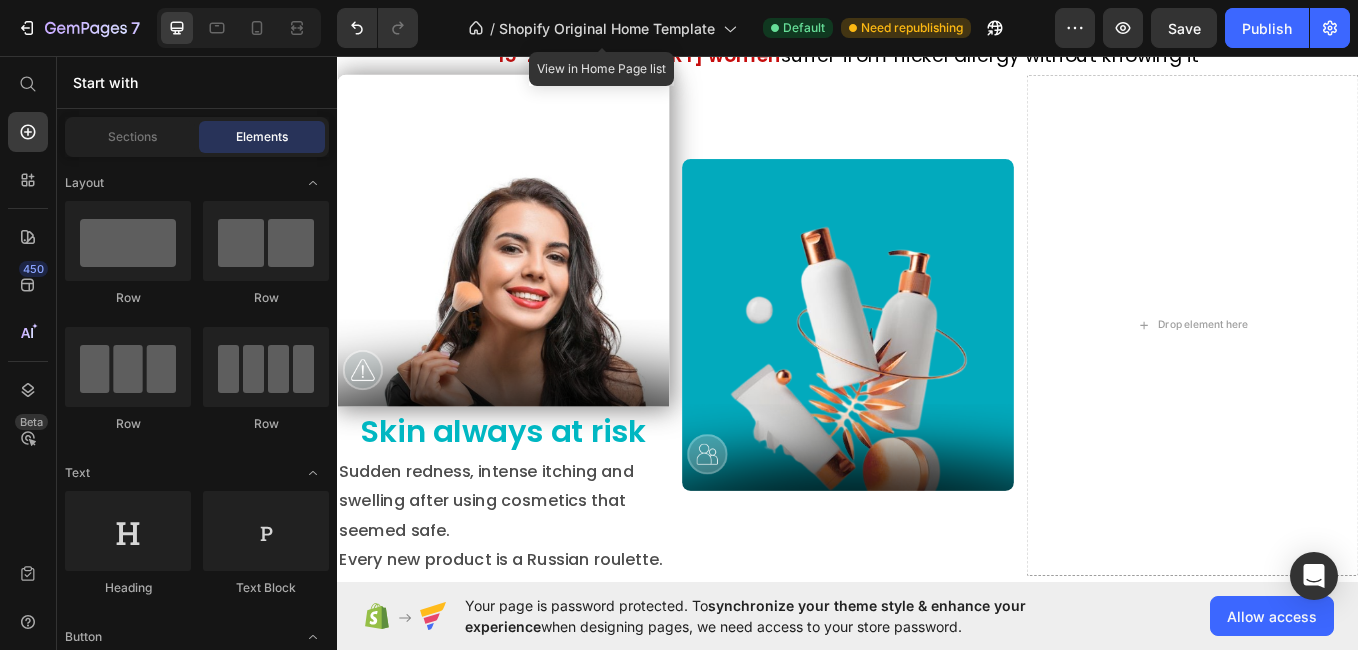 scroll, scrollTop: 951, scrollLeft: 0, axis: vertical 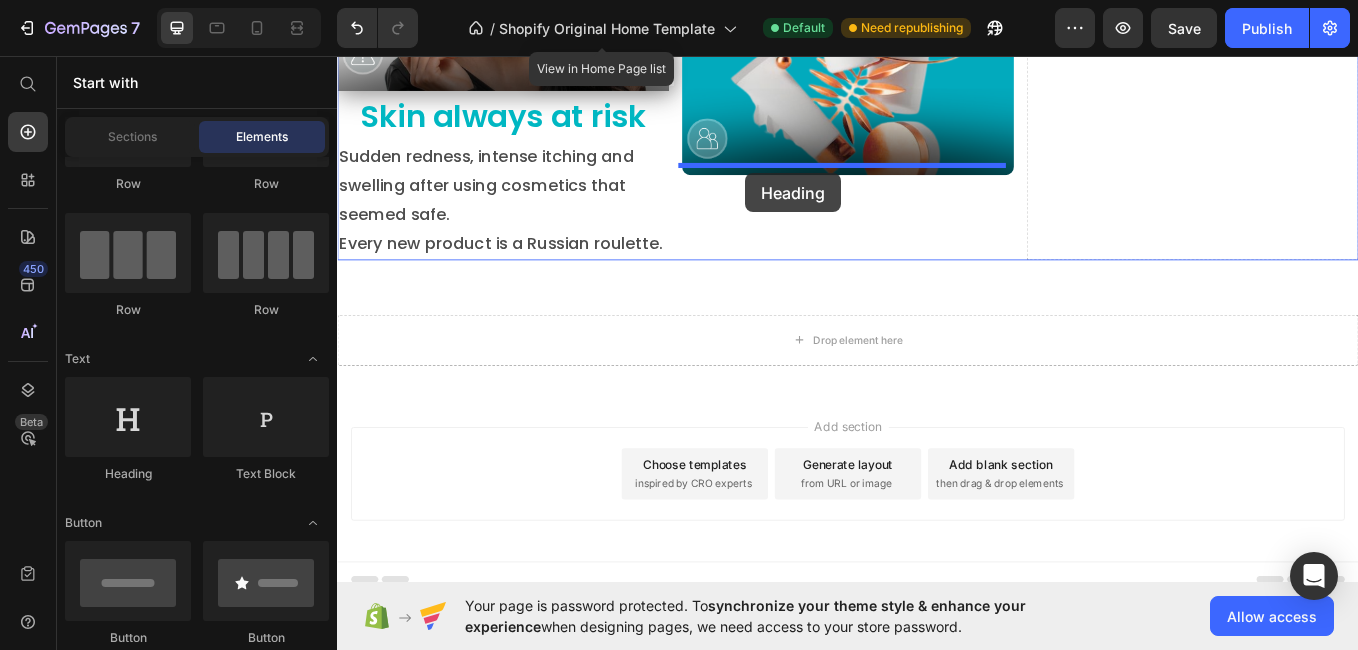 drag, startPoint x: 481, startPoint y: 491, endPoint x: 815, endPoint y: 193, distance: 447.6159 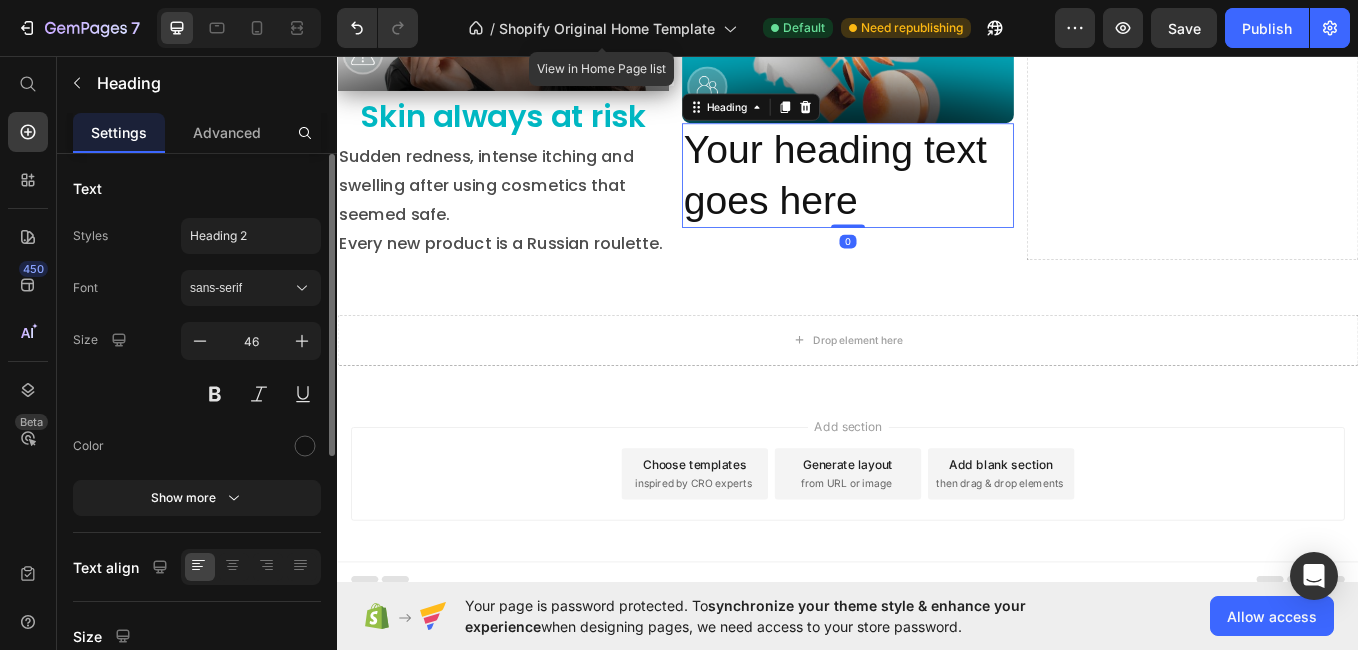 click on "Your heading text goes here" at bounding box center [937, 197] 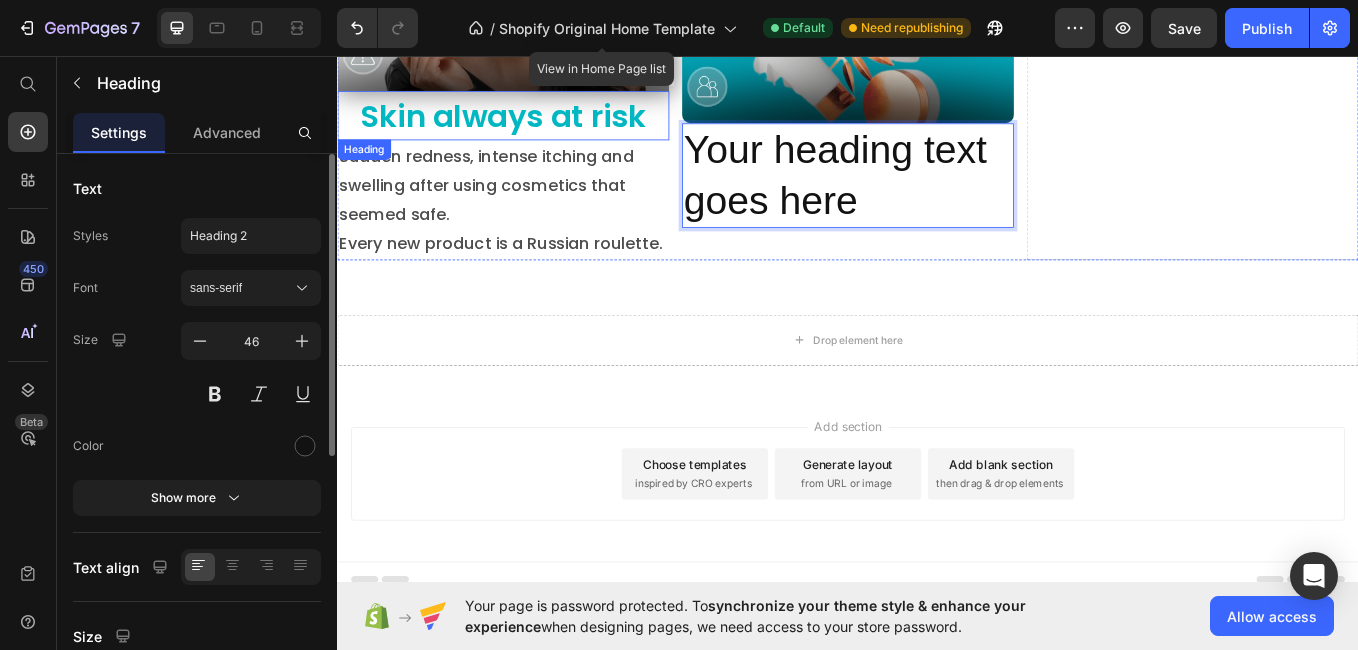 click on "Skin always at risk" at bounding box center [532, 126] 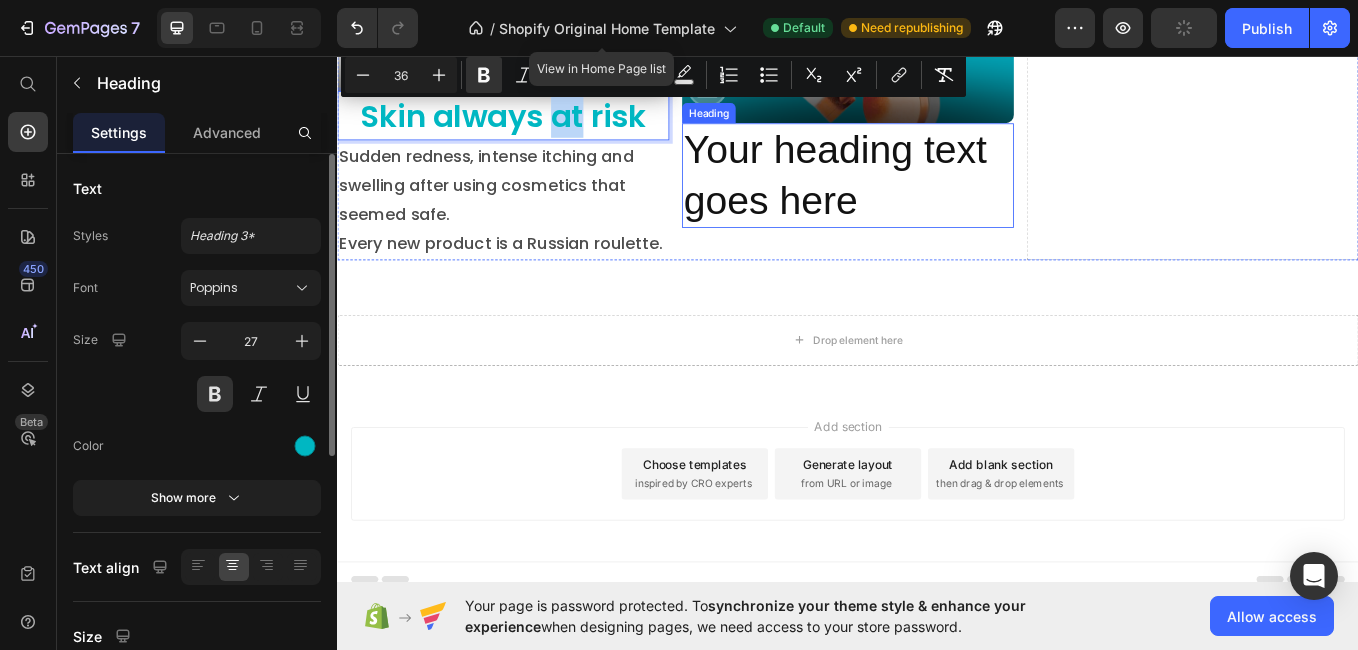 click on "Your heading text goes here" at bounding box center [937, 197] 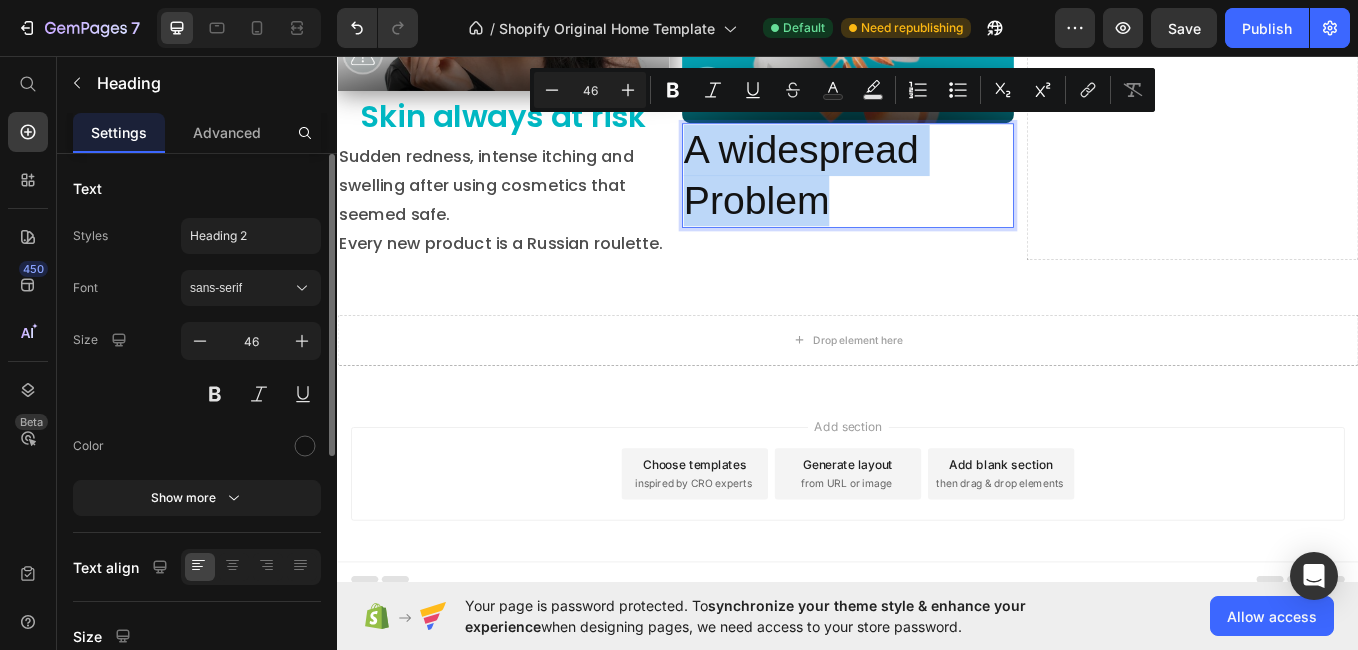 click on "A widespread Problem" at bounding box center (937, 197) 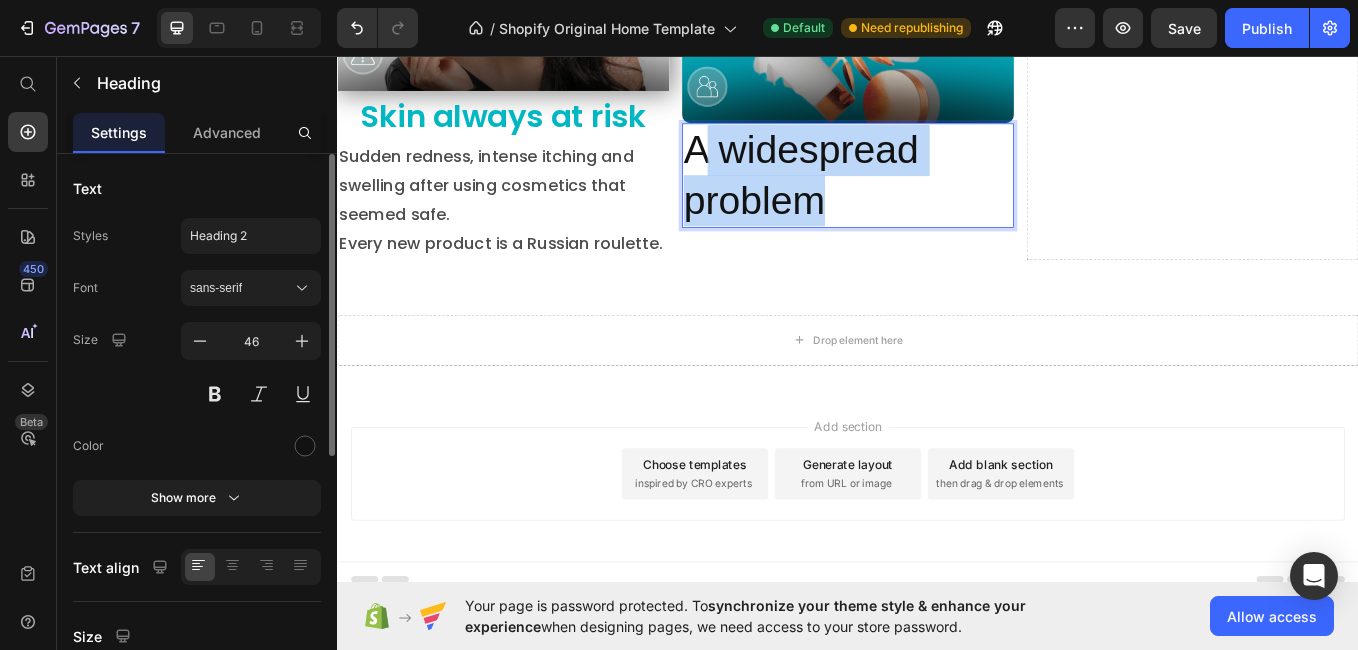 drag, startPoint x: 919, startPoint y: 208, endPoint x: 754, endPoint y: 148, distance: 175.5705 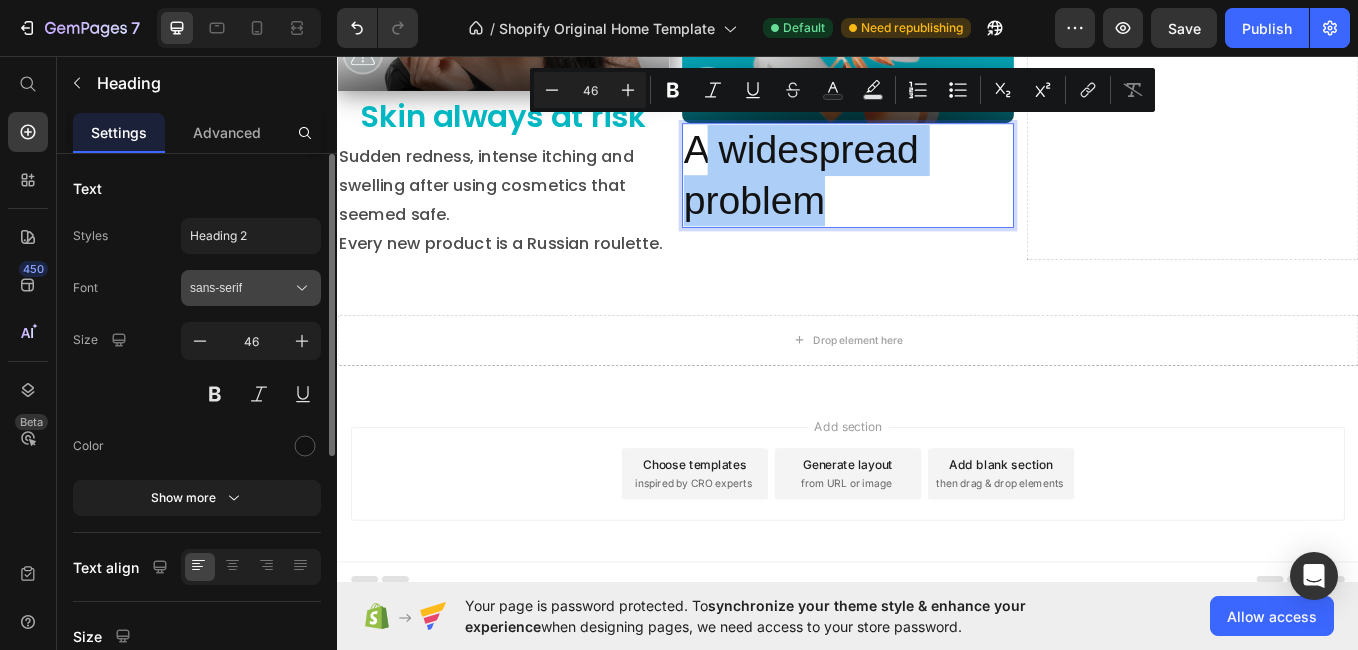 click on "sans-serif" at bounding box center [251, 288] 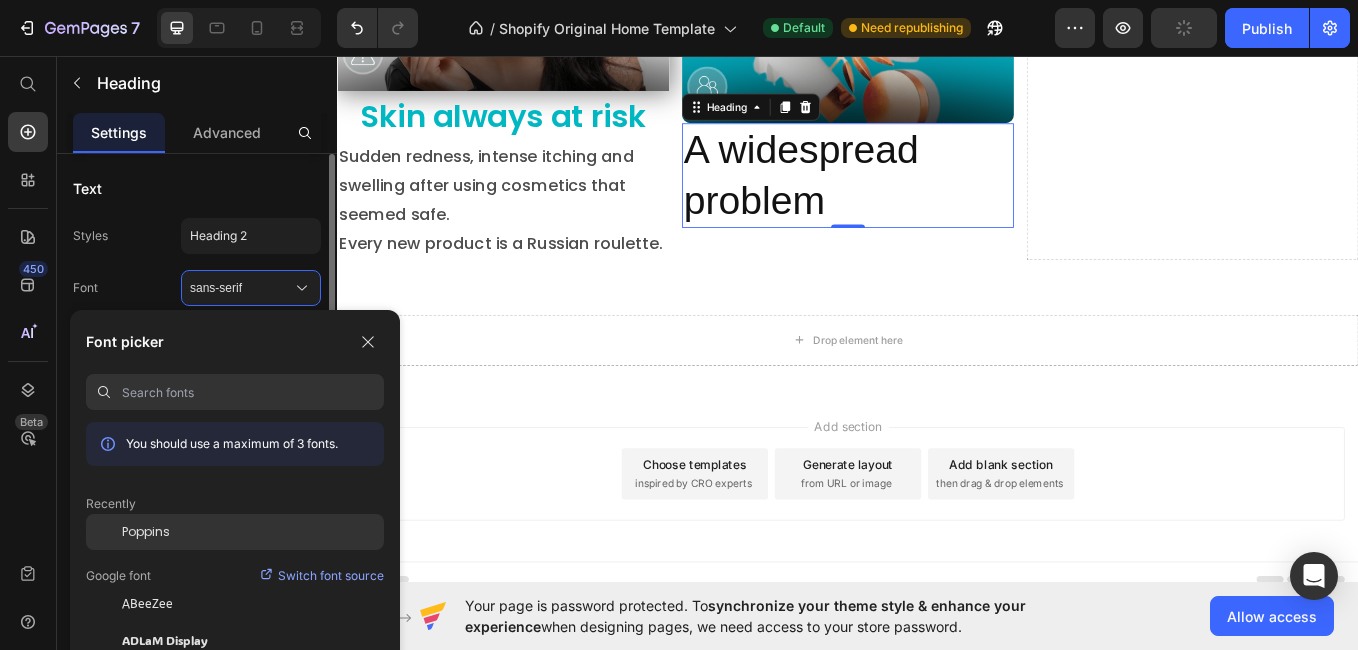 click on "Poppins" 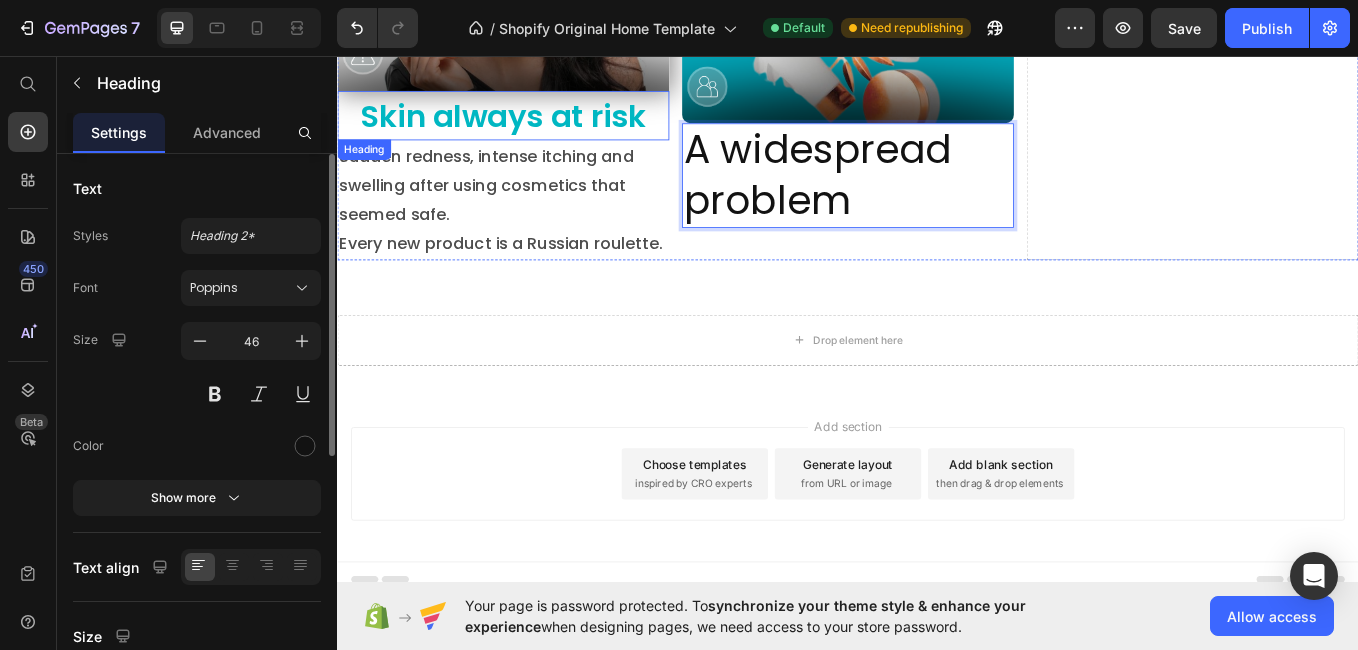 click on "Skin always at risk" at bounding box center (532, 126) 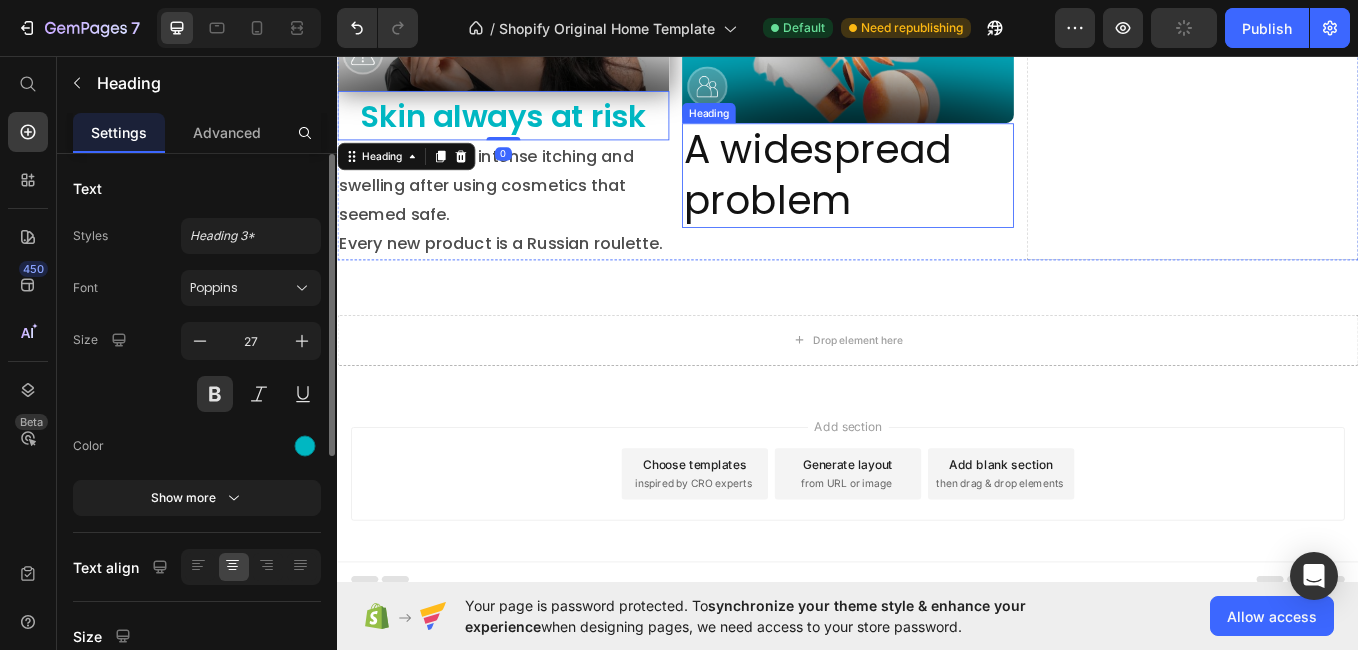 click on "A widespread problem" at bounding box center (937, 197) 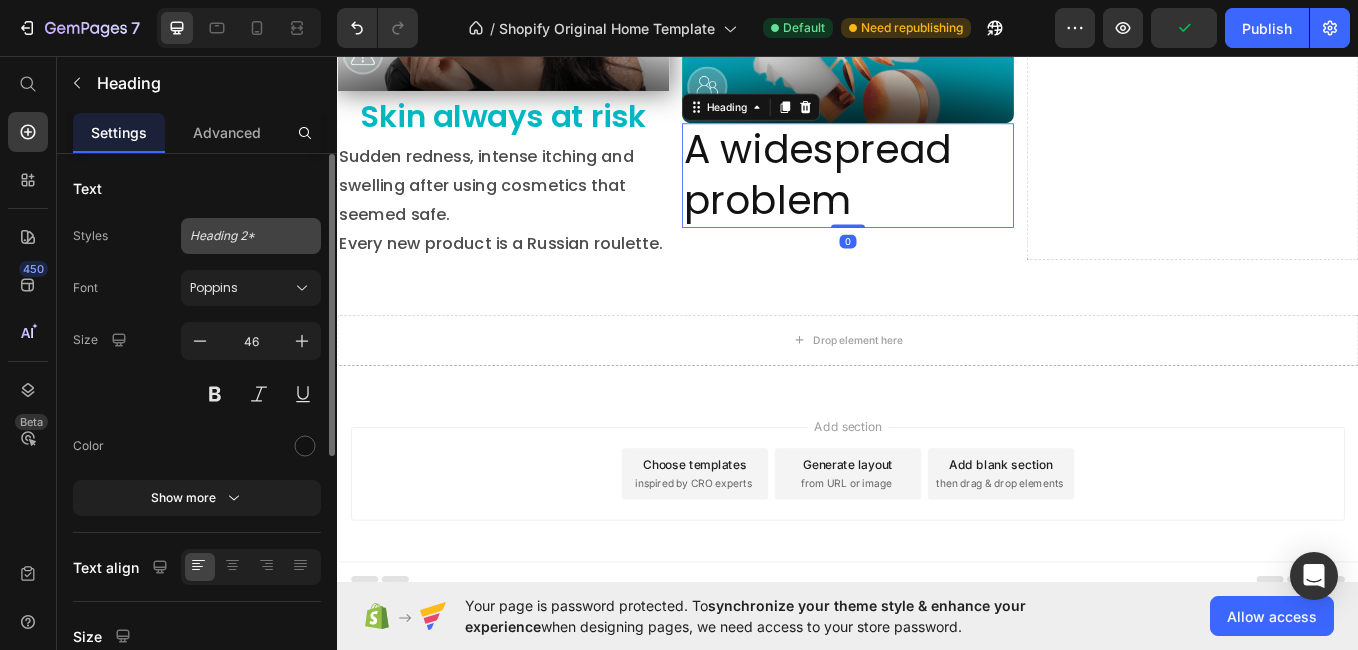 click on "Heading 2*" at bounding box center [251, 236] 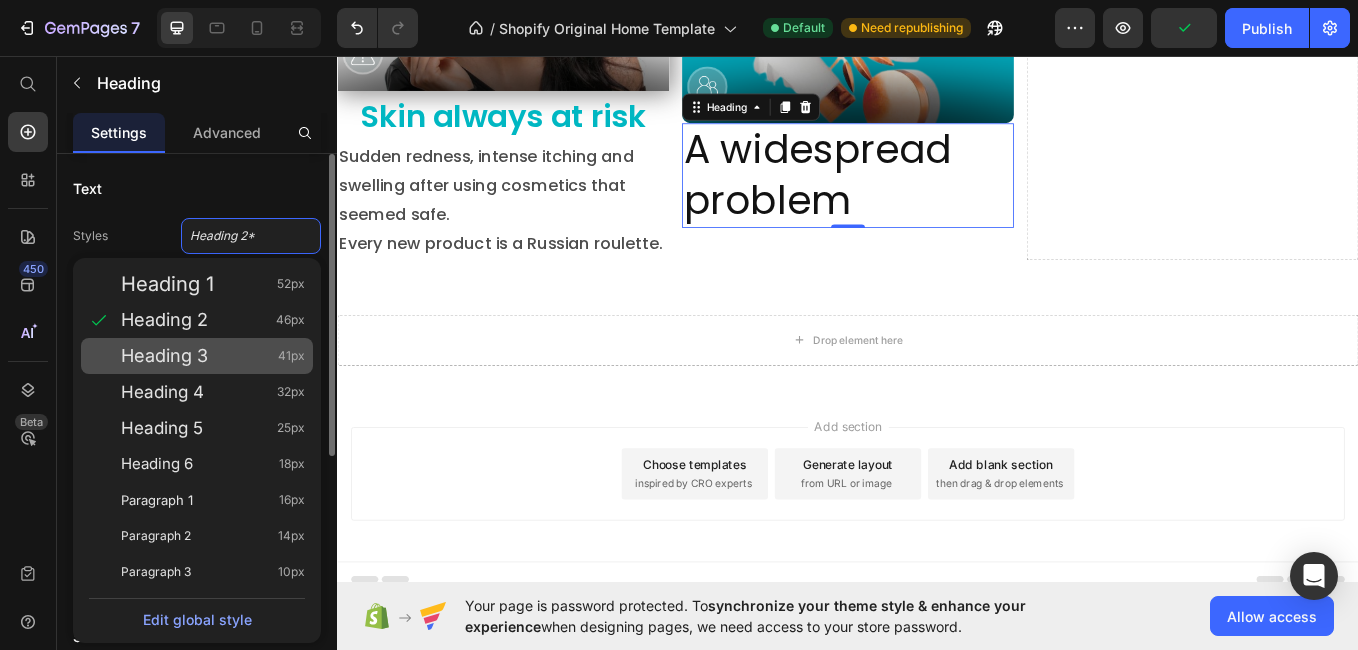 click on "Heading 3" at bounding box center [164, 356] 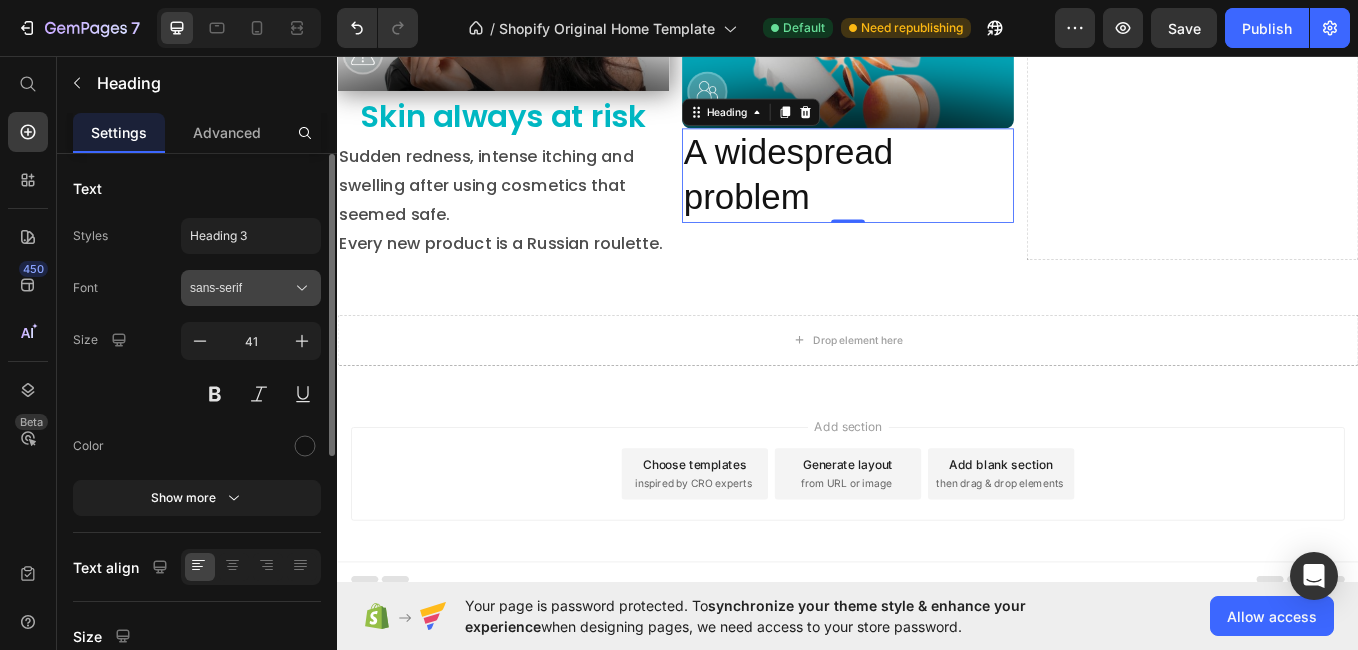 click on "sans-serif" at bounding box center (241, 288) 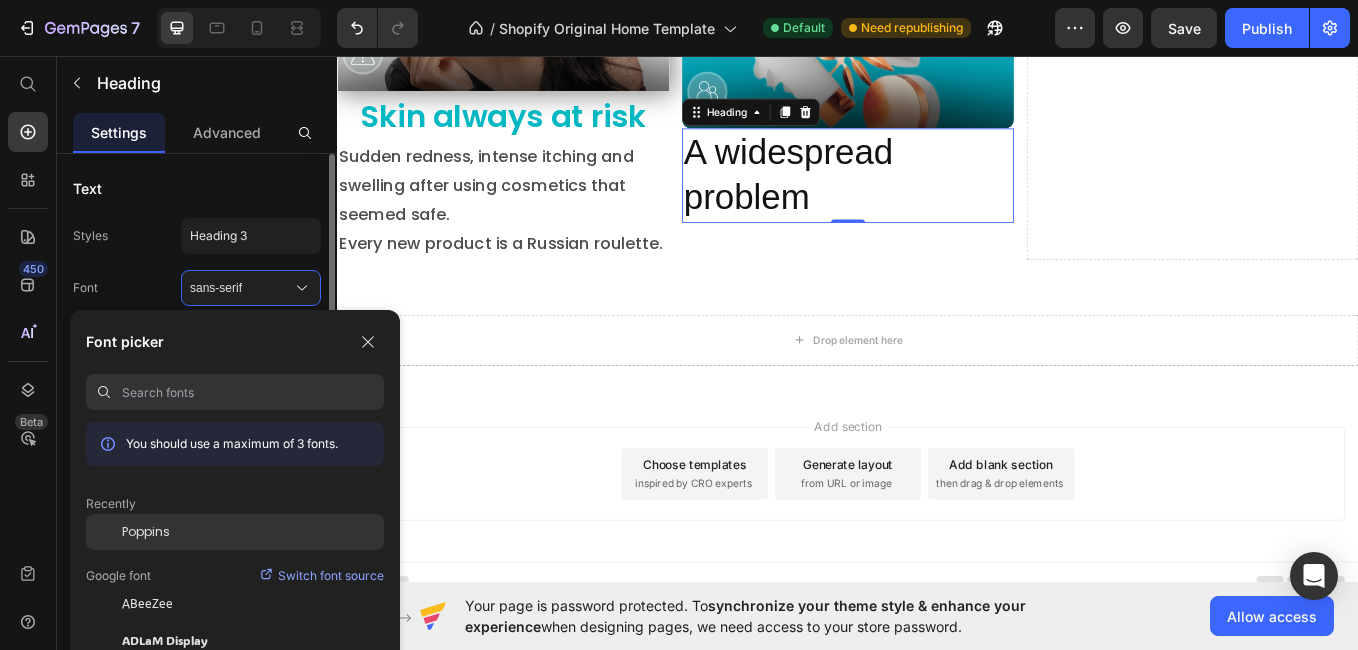 click on "Poppins" 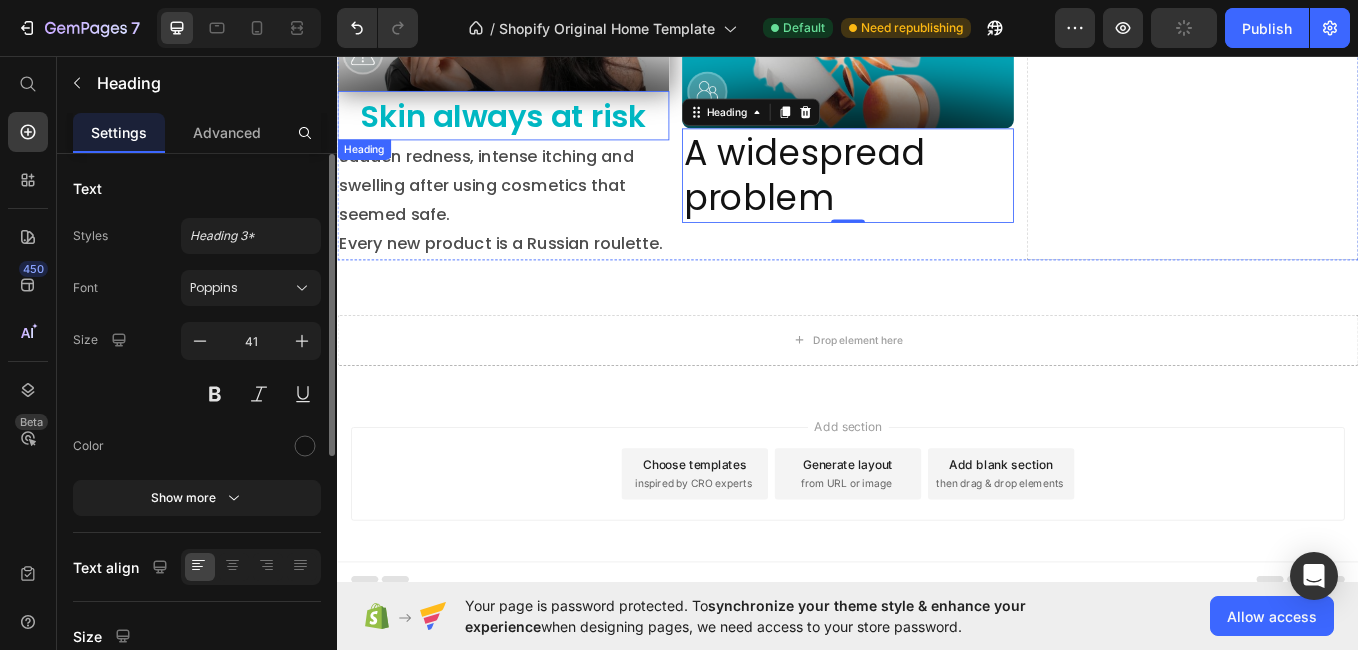 click on "Skin always at risk" at bounding box center (532, 126) 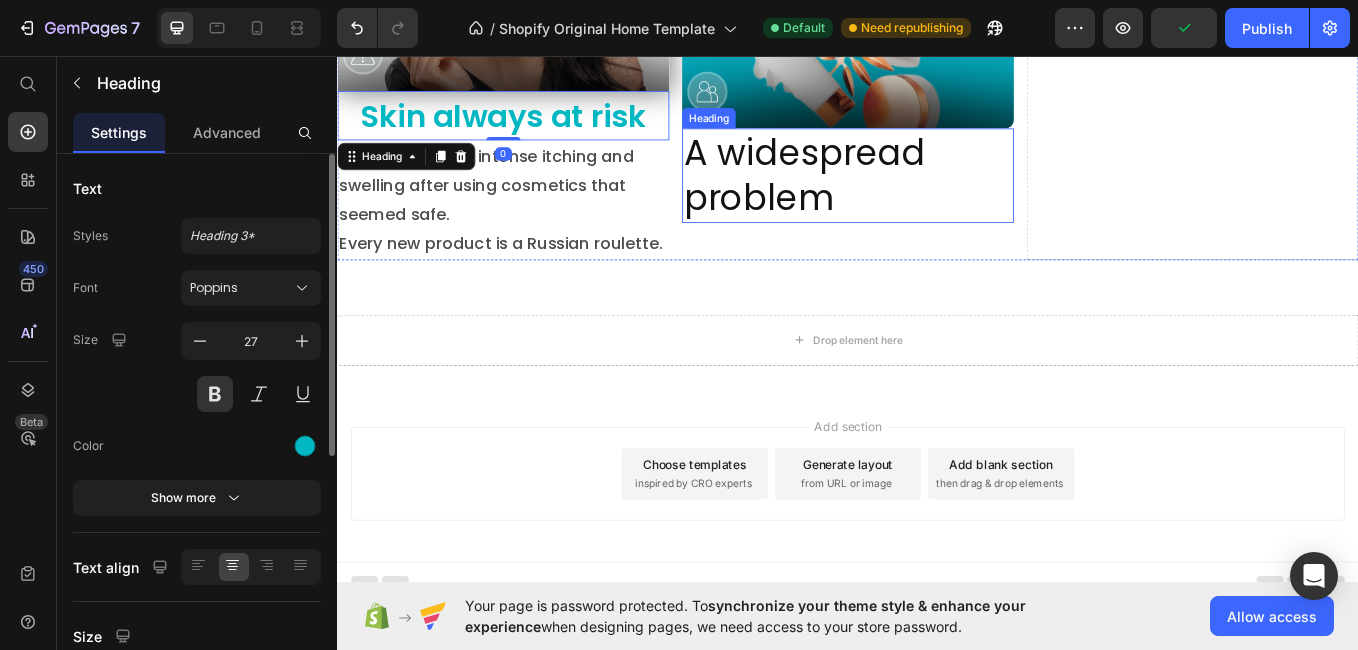 click on "A widespread problem" at bounding box center [937, 196] 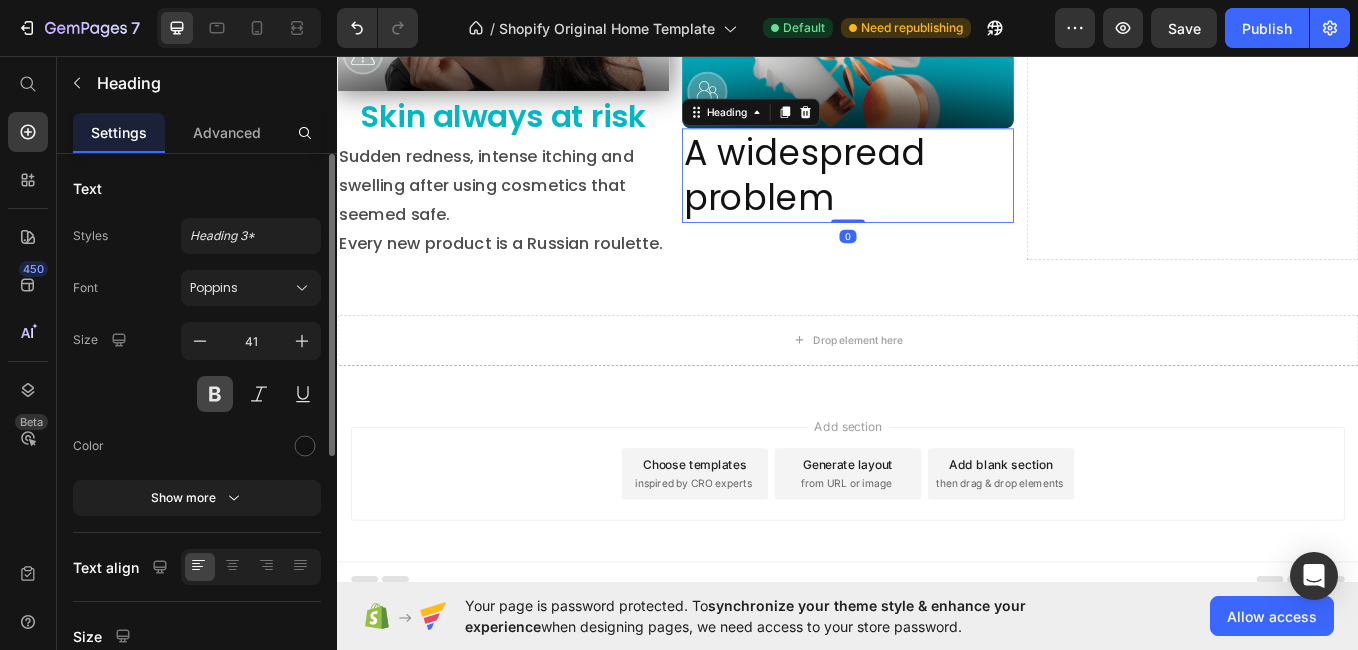 click at bounding box center [215, 394] 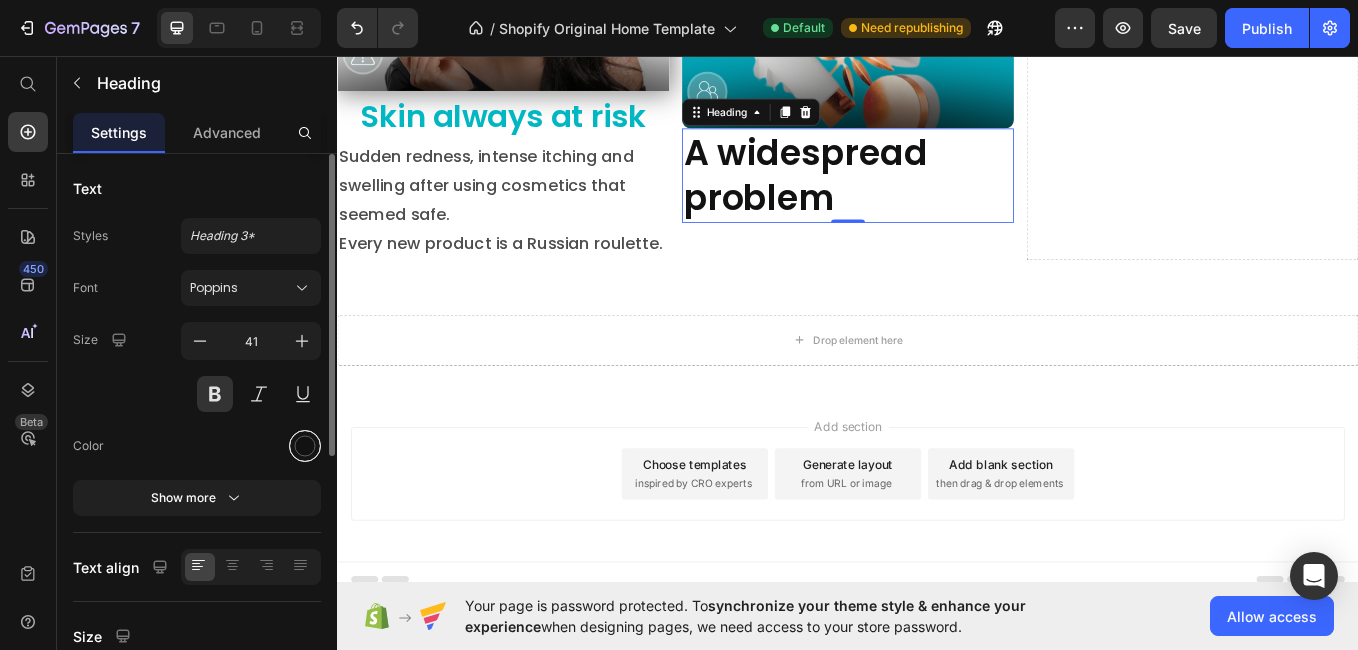 click at bounding box center [305, 446] 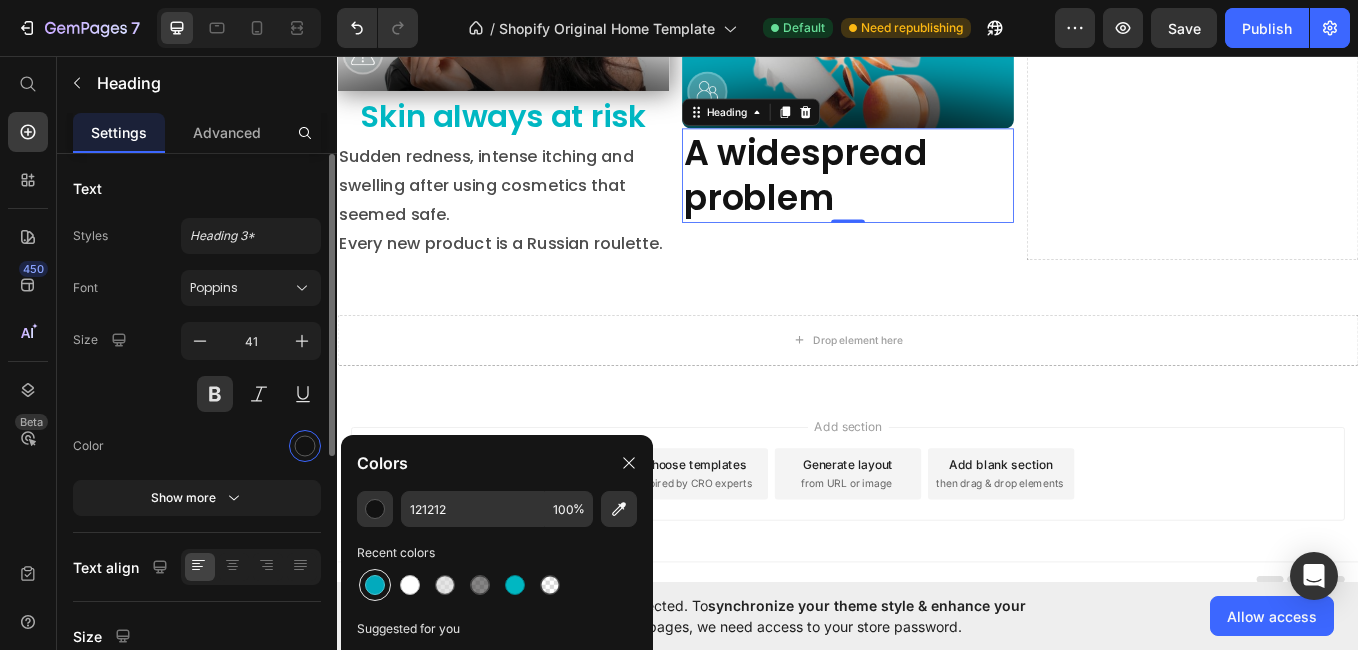 click at bounding box center (375, 585) 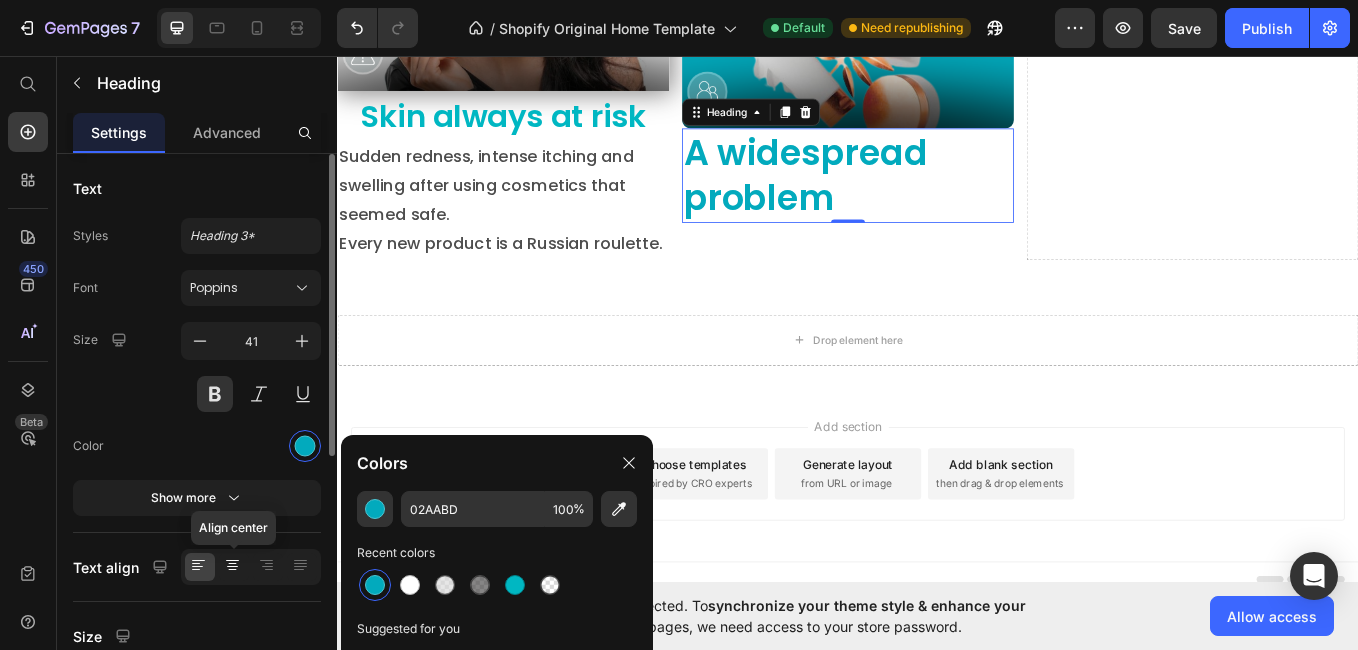 click 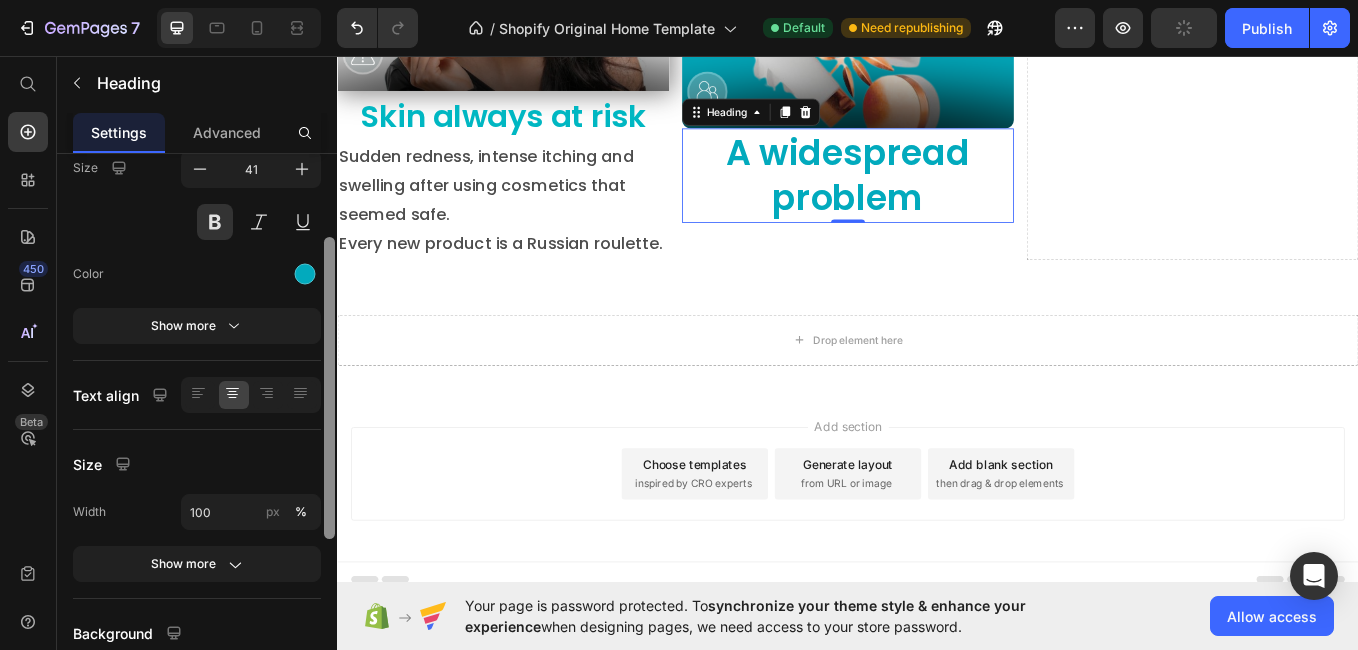 scroll, scrollTop: 185, scrollLeft: 0, axis: vertical 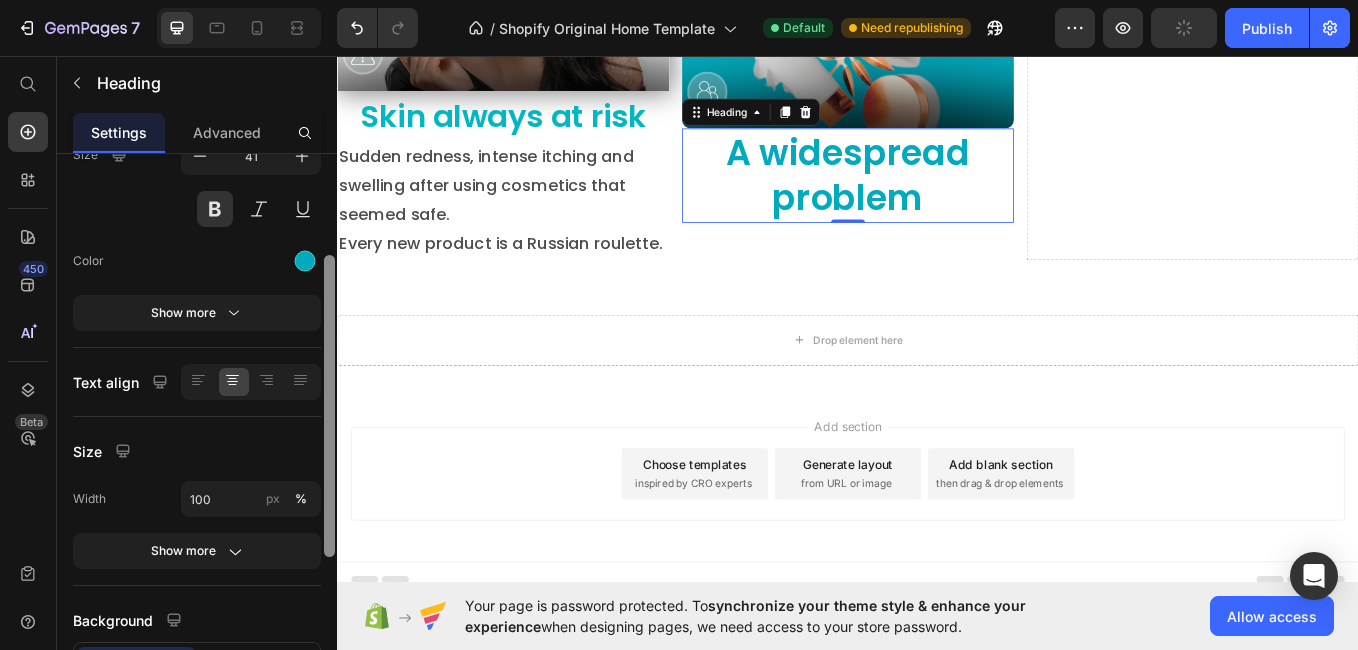 drag, startPoint x: 331, startPoint y: 383, endPoint x: 324, endPoint y: 484, distance: 101.24229 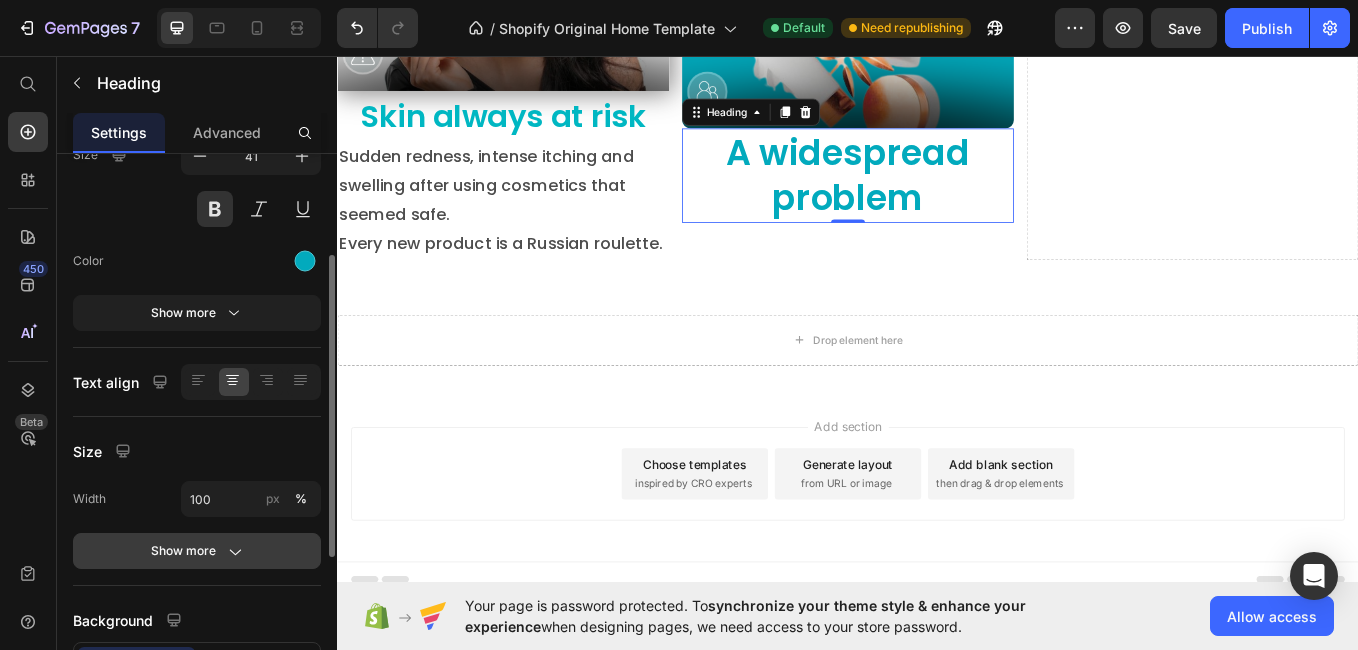 click on "Show more" 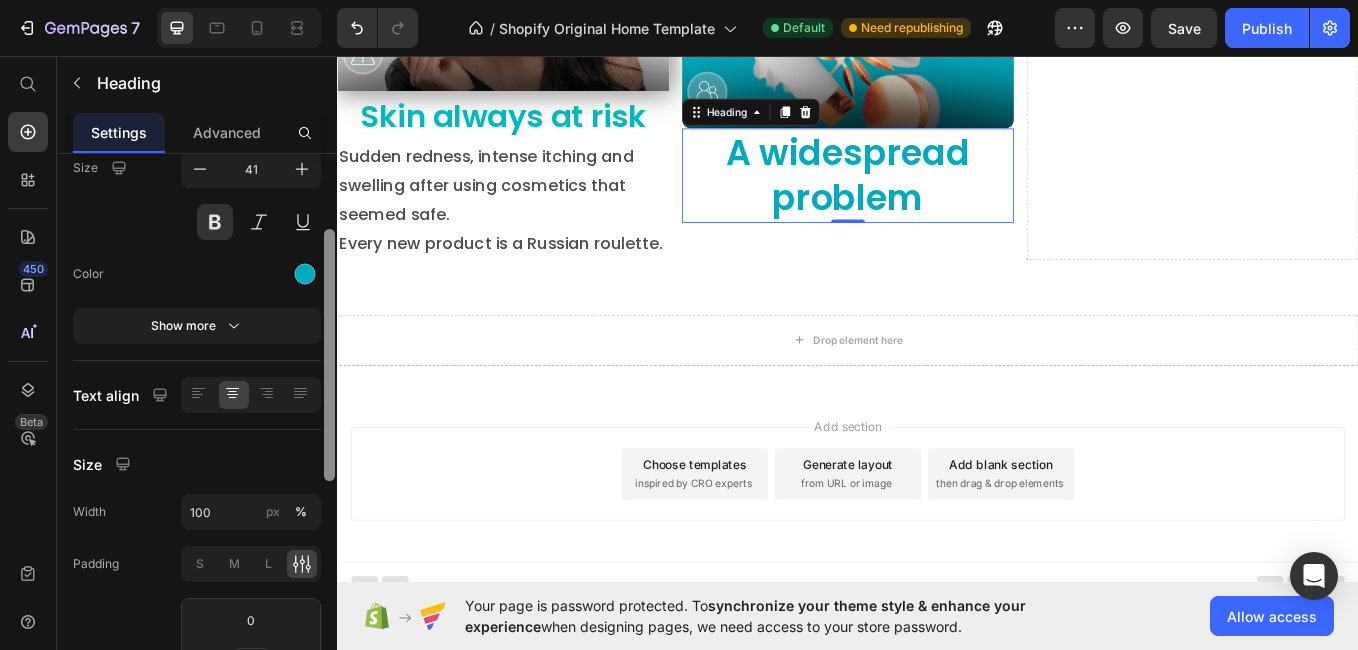 scroll, scrollTop: 0, scrollLeft: 0, axis: both 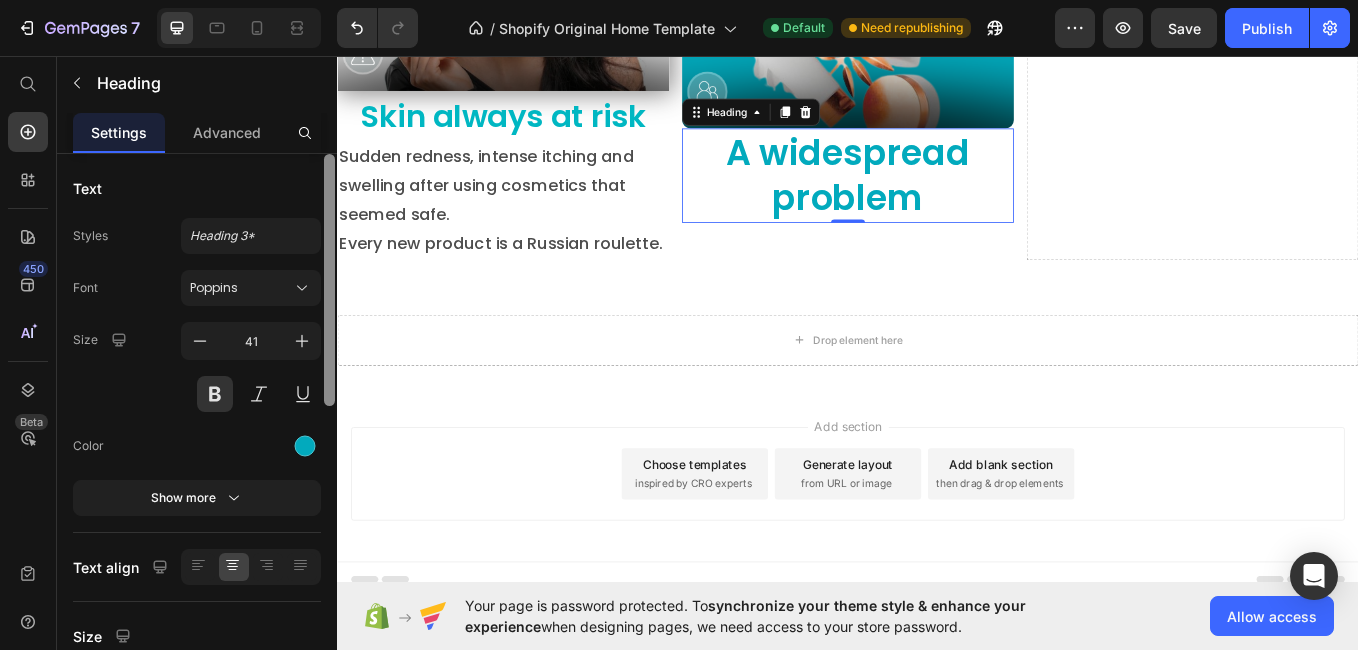drag, startPoint x: 330, startPoint y: 446, endPoint x: 332, endPoint y: 287, distance: 159.01257 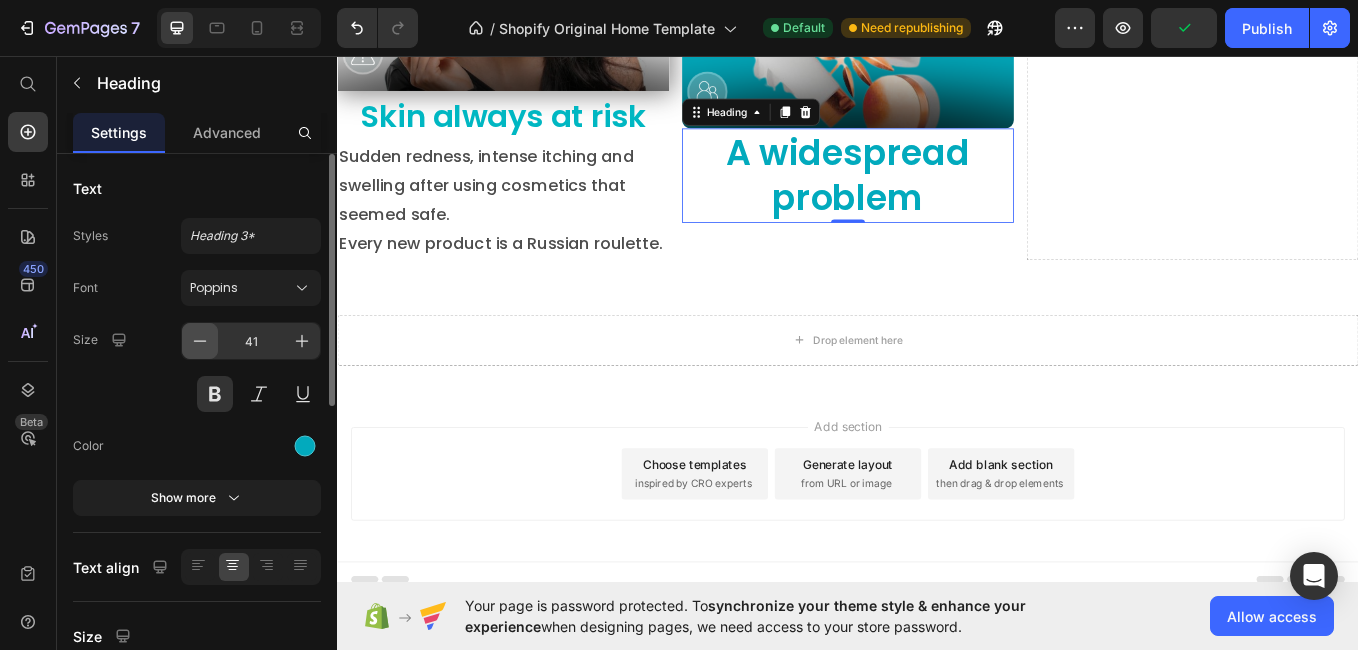 click at bounding box center [200, 341] 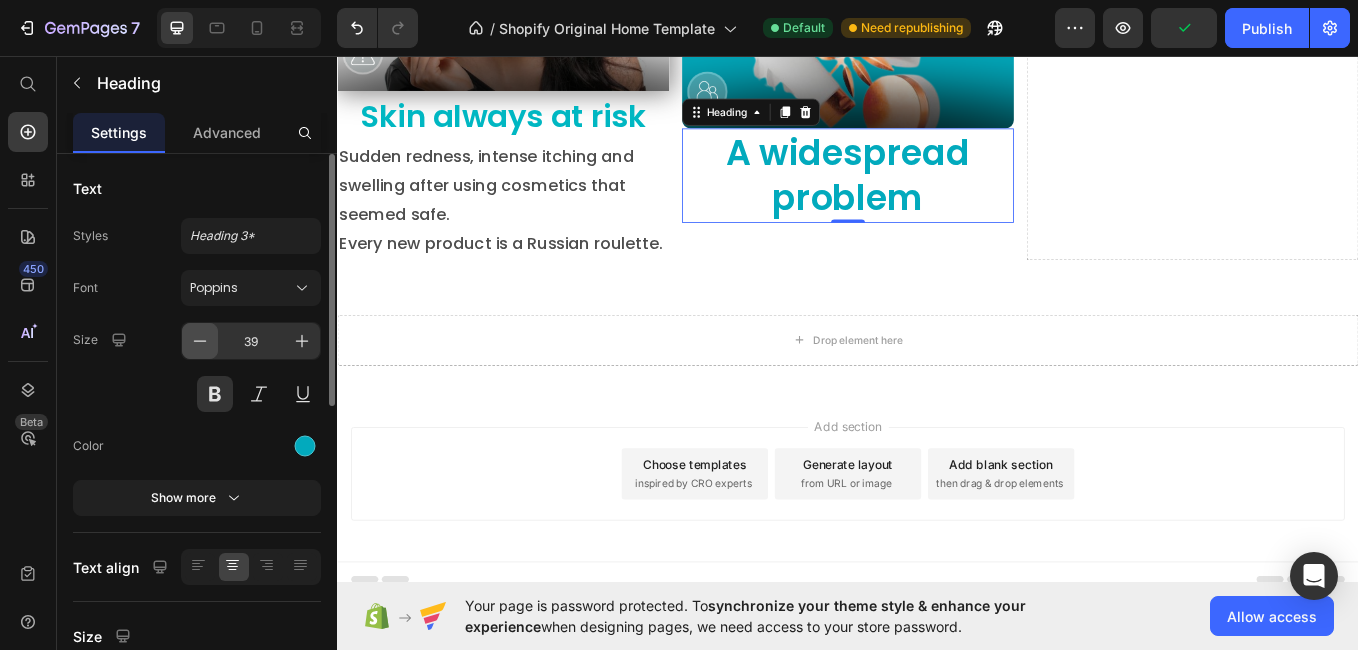 click at bounding box center [200, 341] 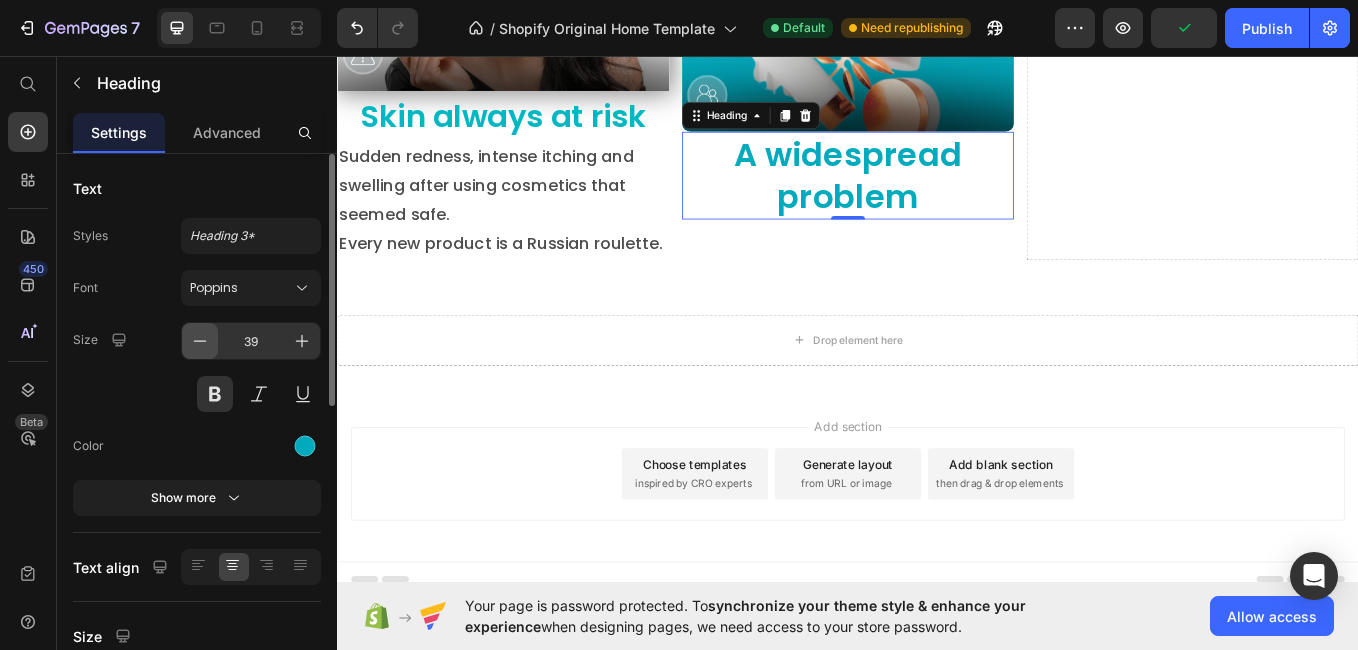 click at bounding box center (200, 341) 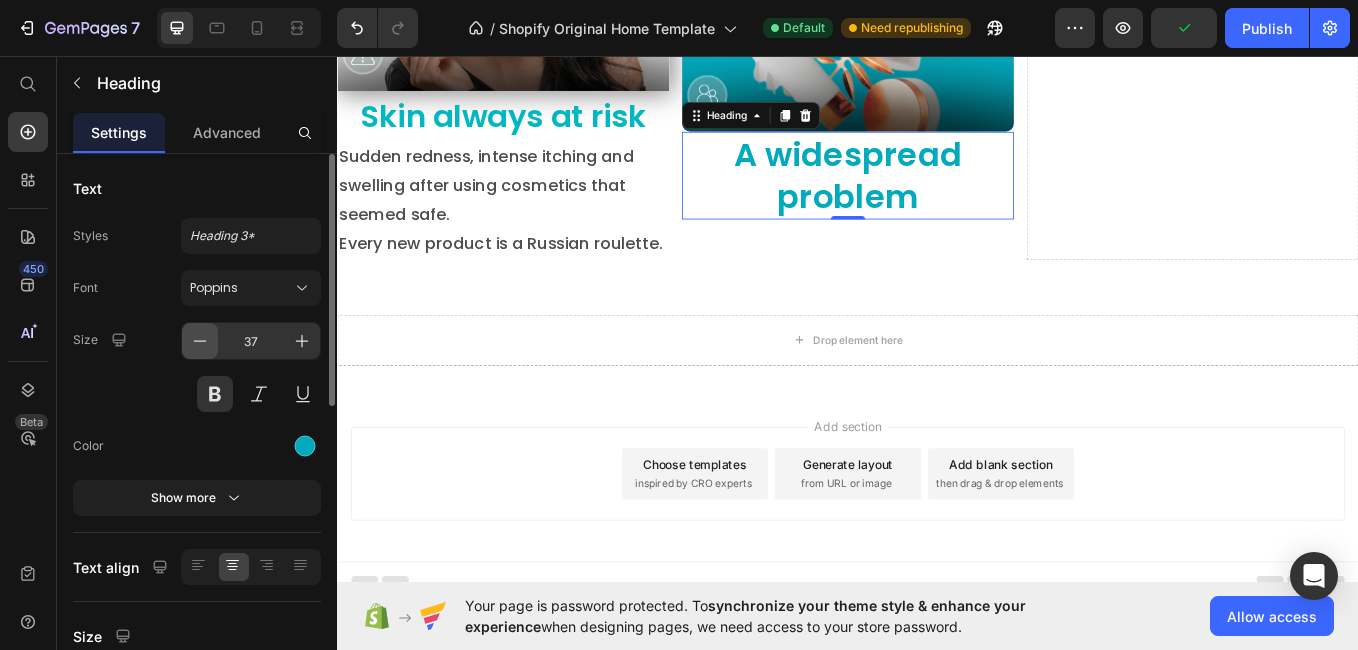 click at bounding box center (200, 341) 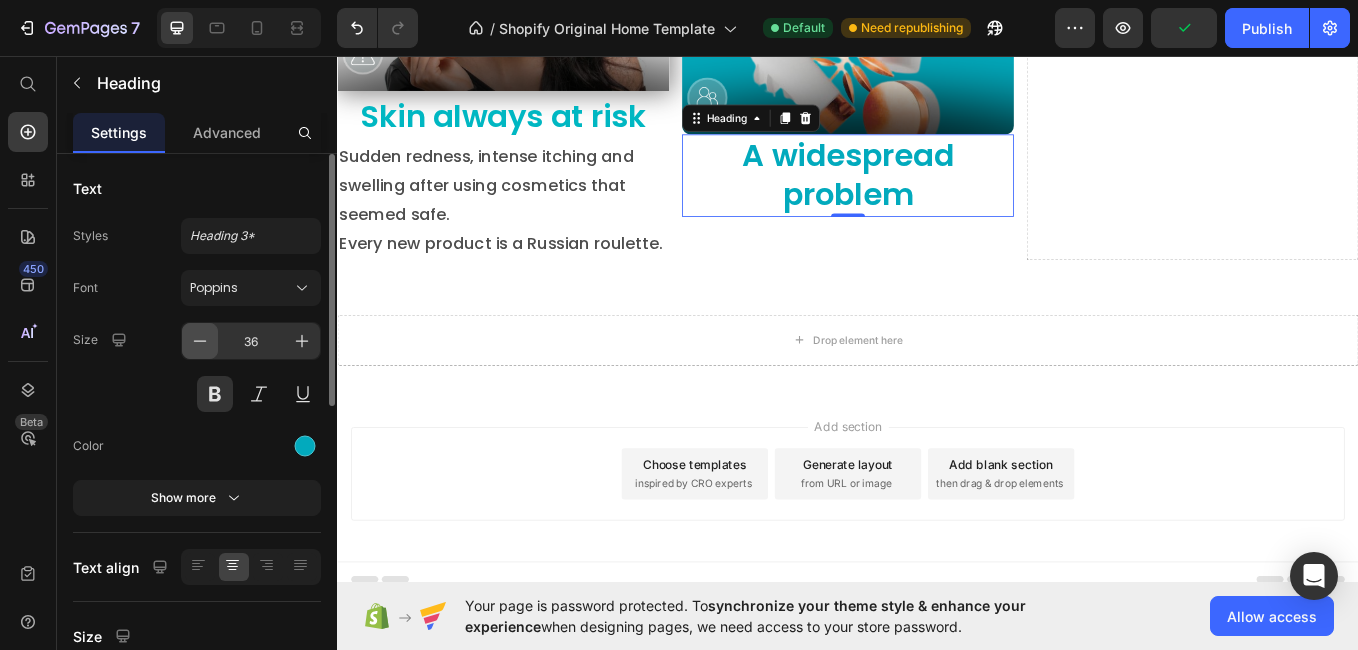 click at bounding box center (200, 341) 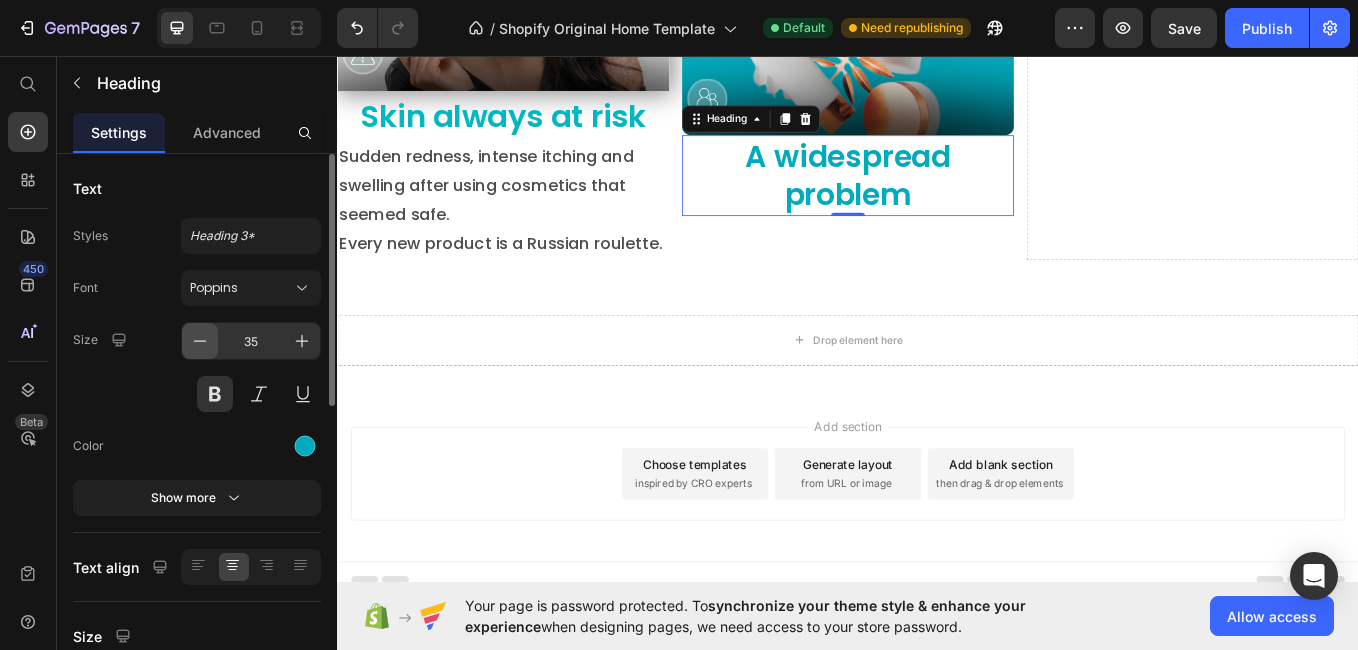 click at bounding box center (200, 341) 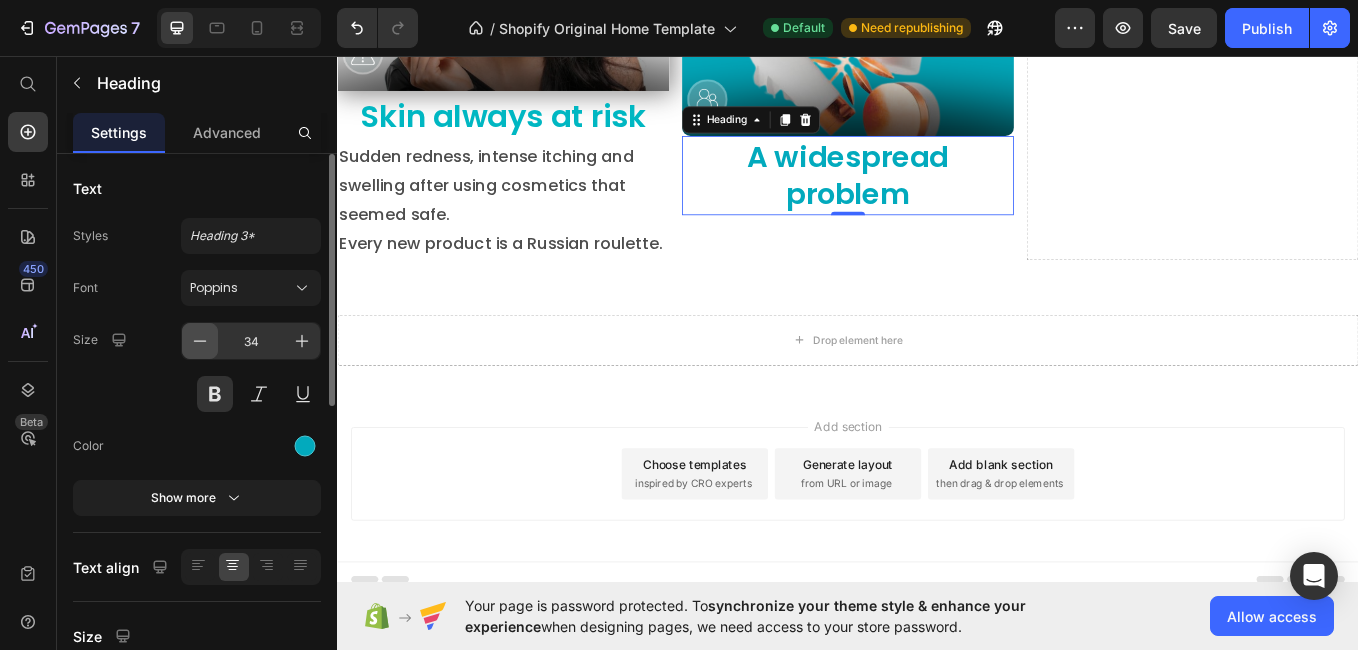 click at bounding box center (200, 341) 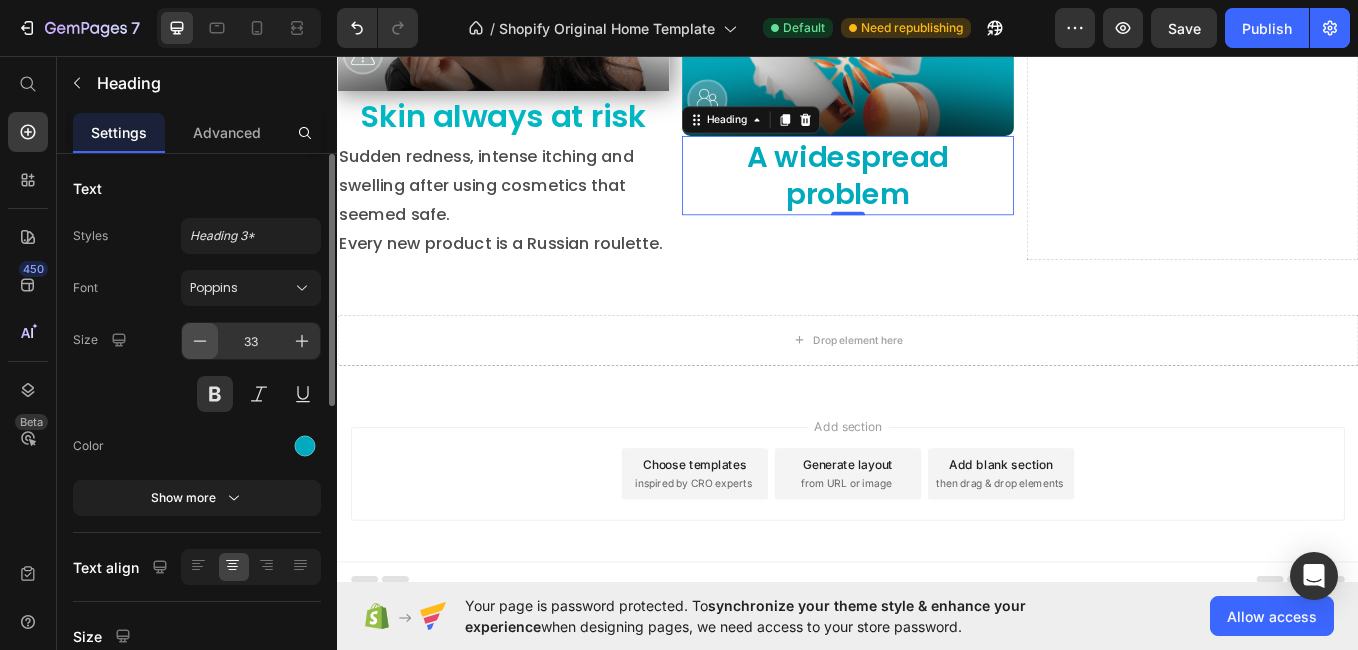 click at bounding box center (200, 341) 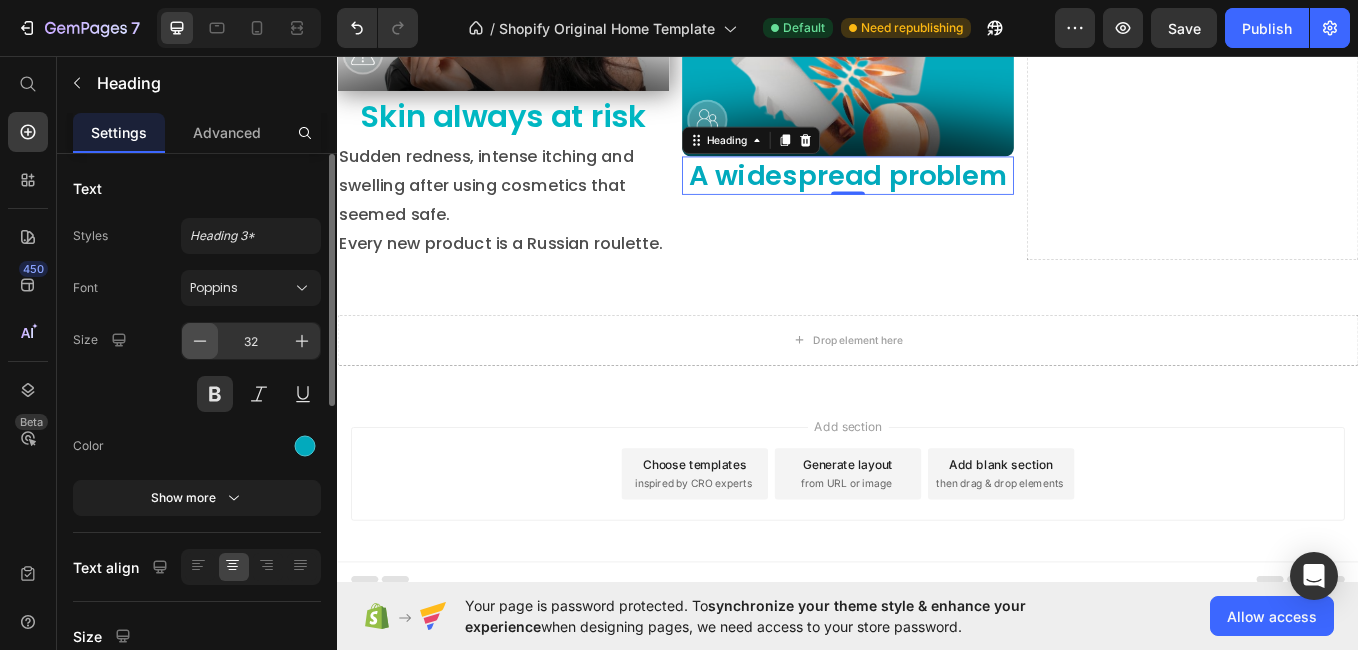 click at bounding box center (200, 341) 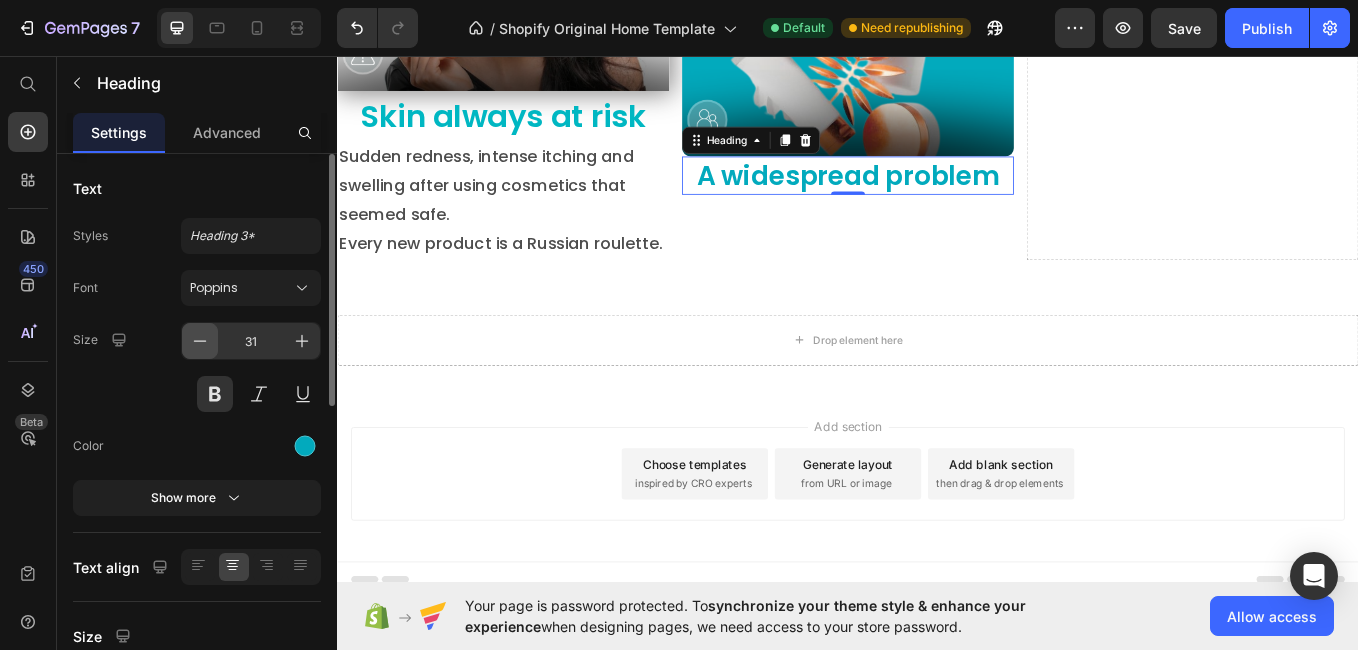 click at bounding box center (200, 341) 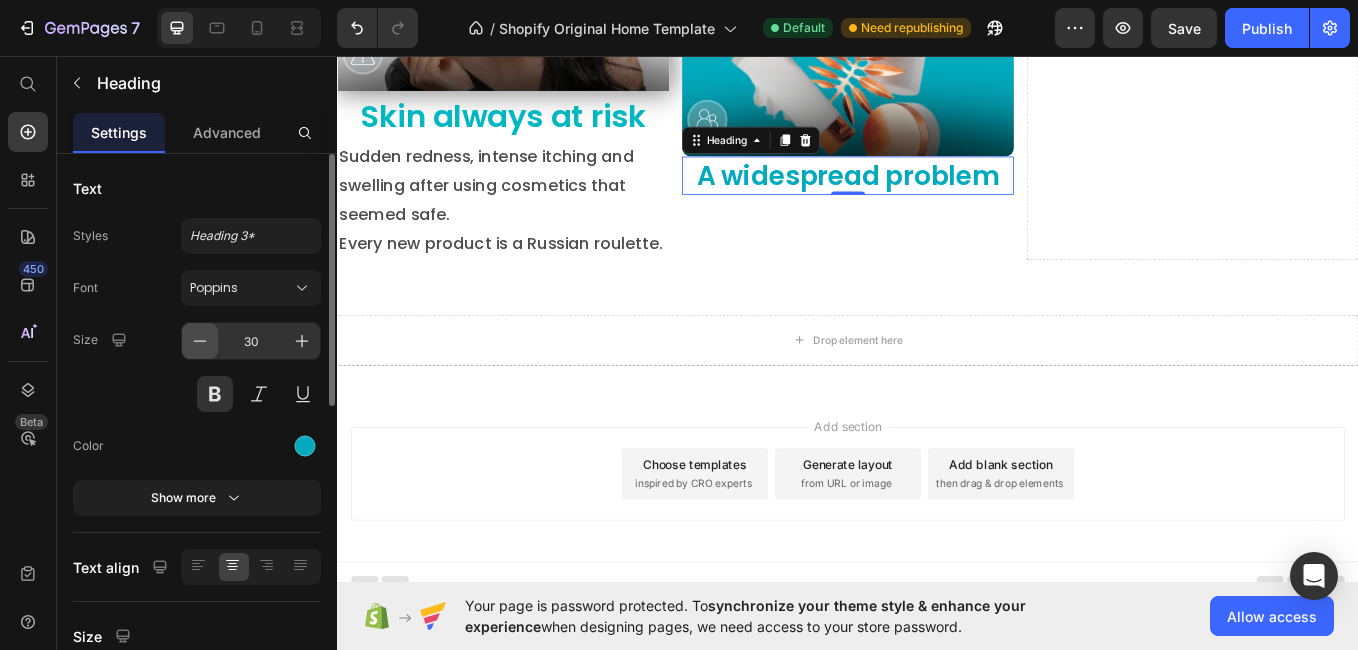 click at bounding box center (200, 341) 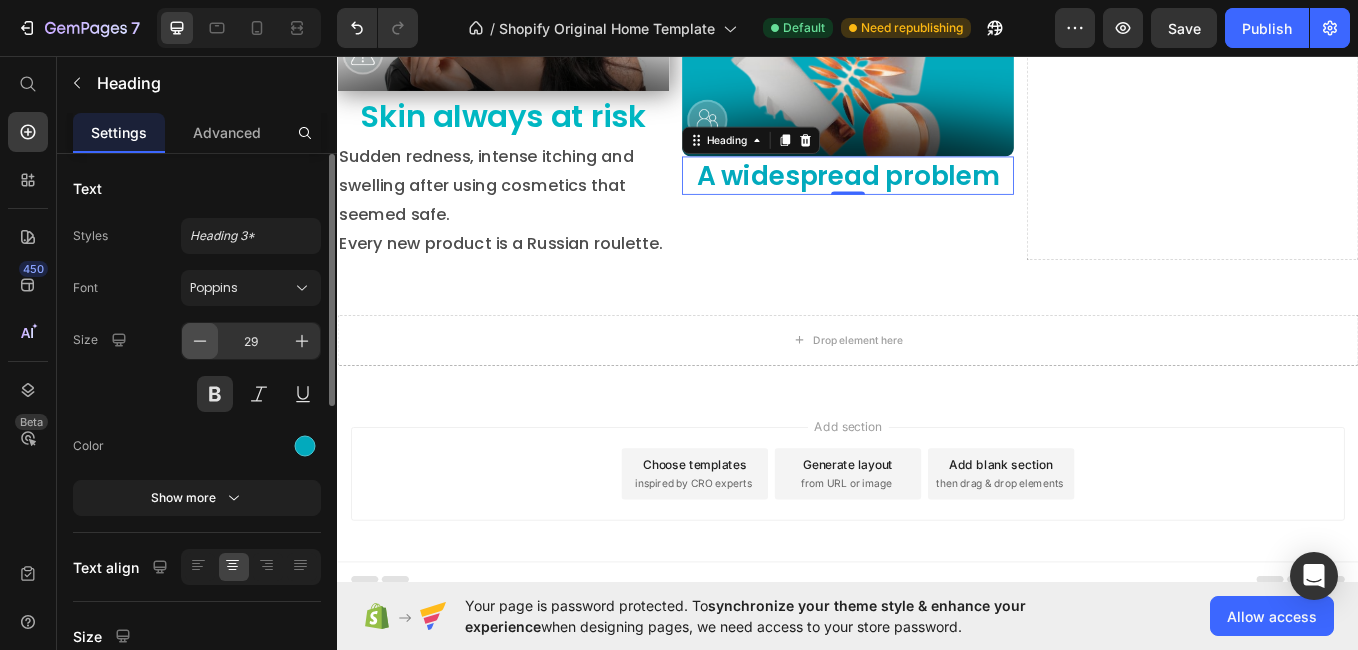 click at bounding box center (200, 341) 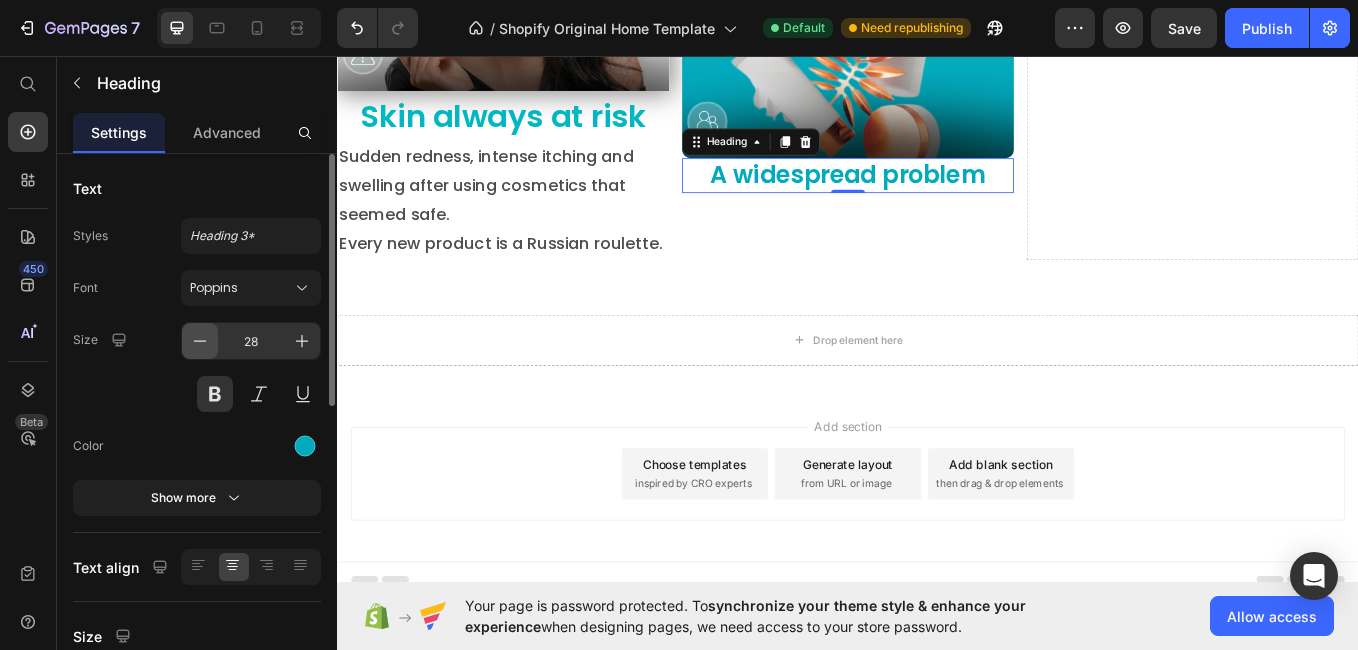 click at bounding box center (200, 341) 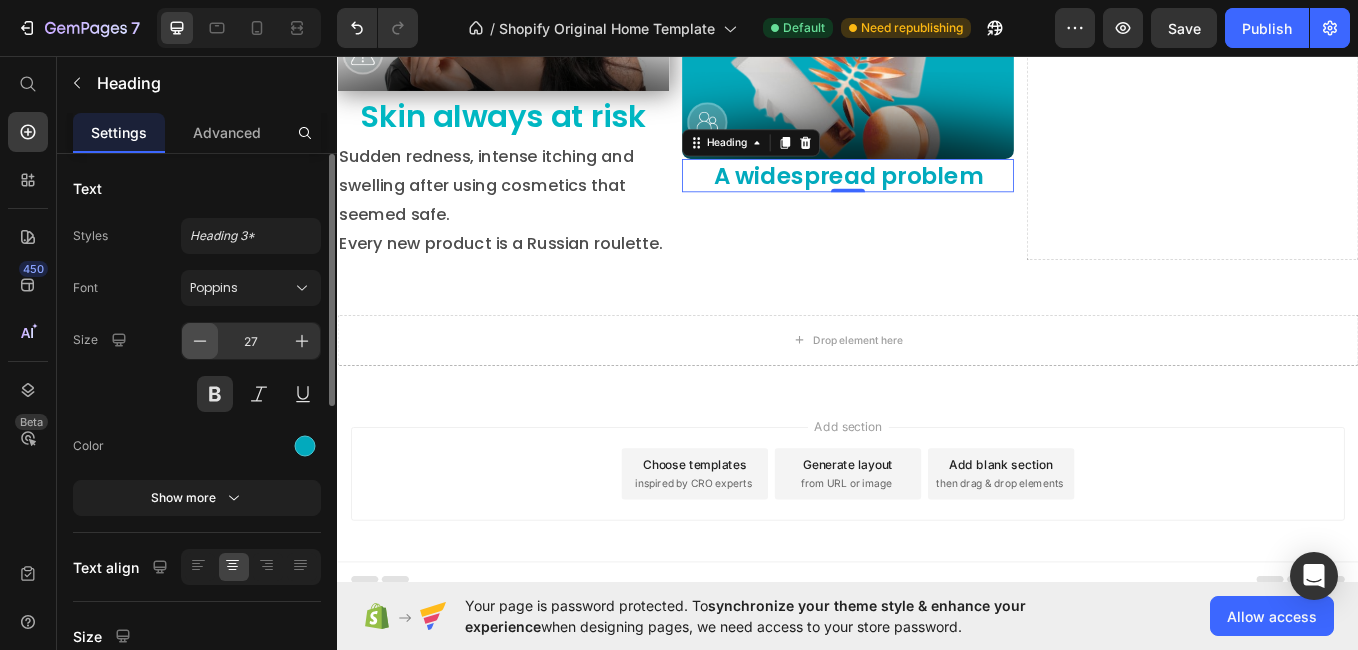 click at bounding box center (200, 341) 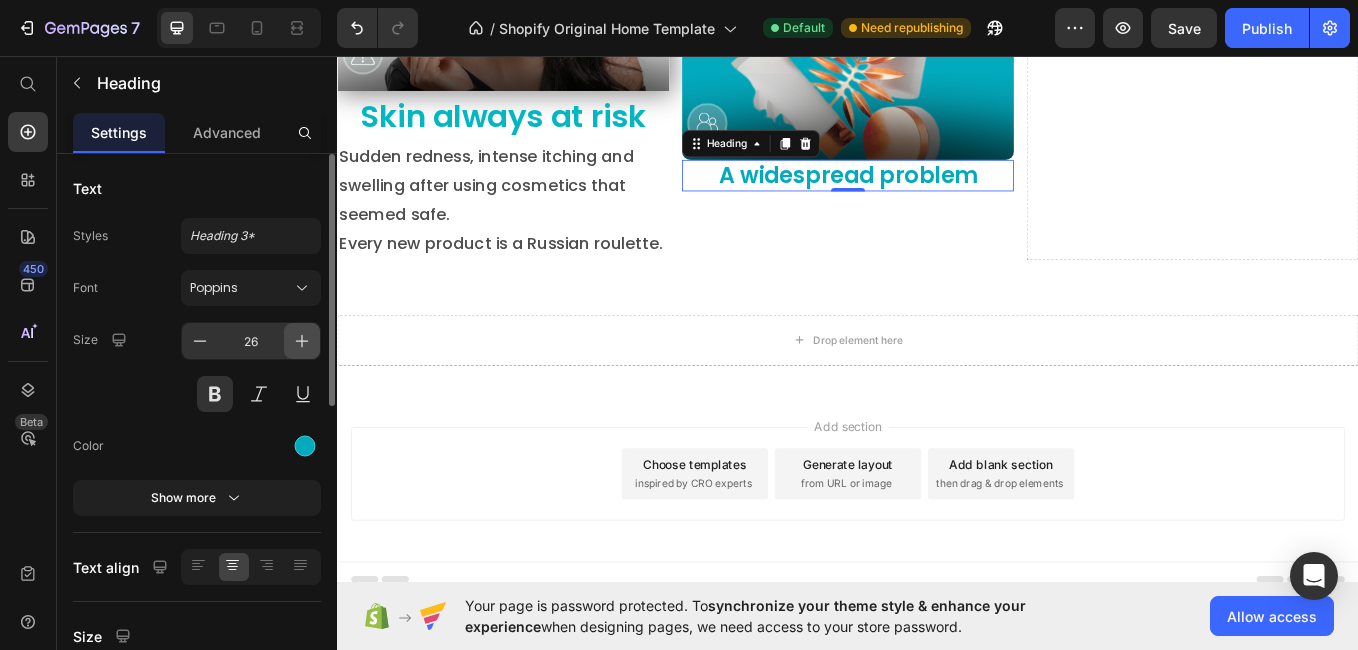 click 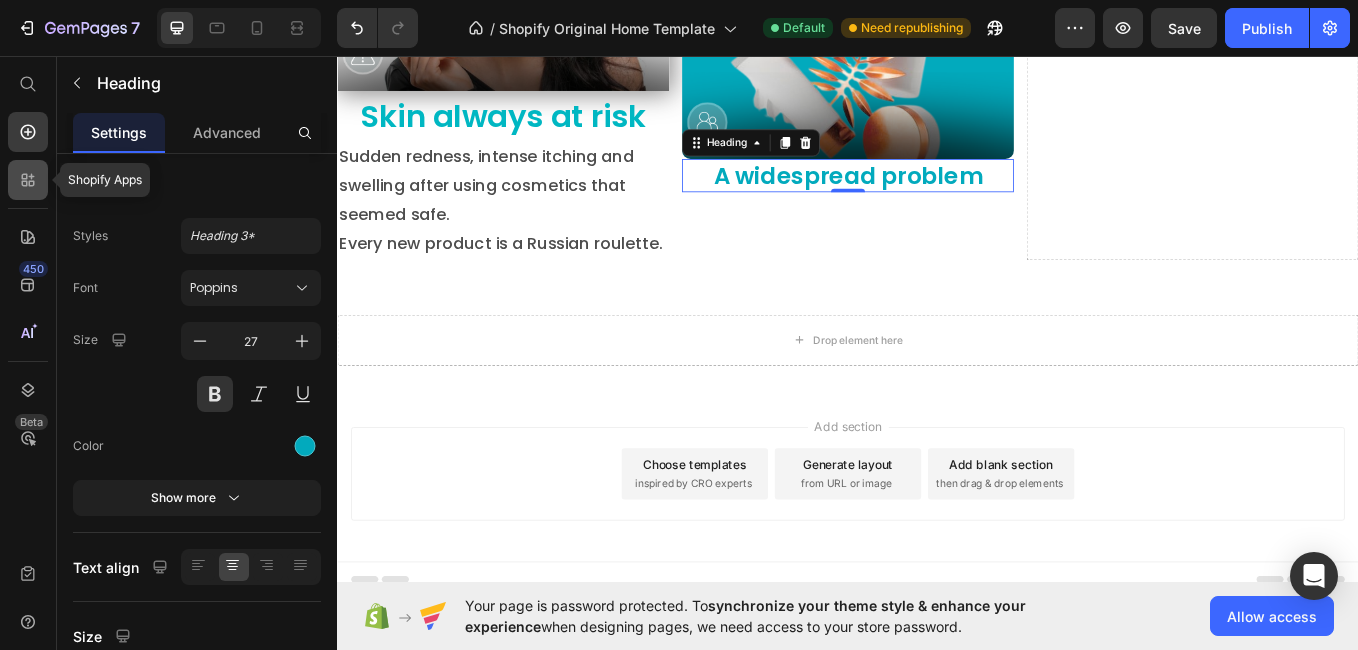 click 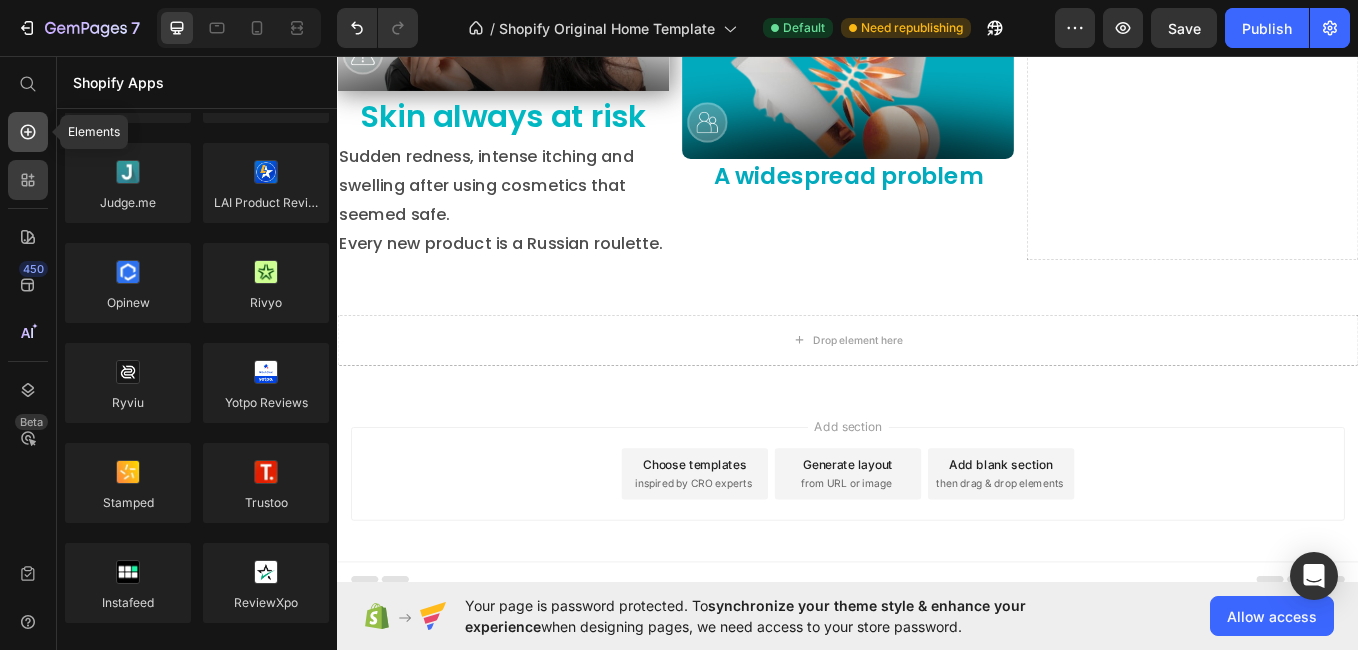 click 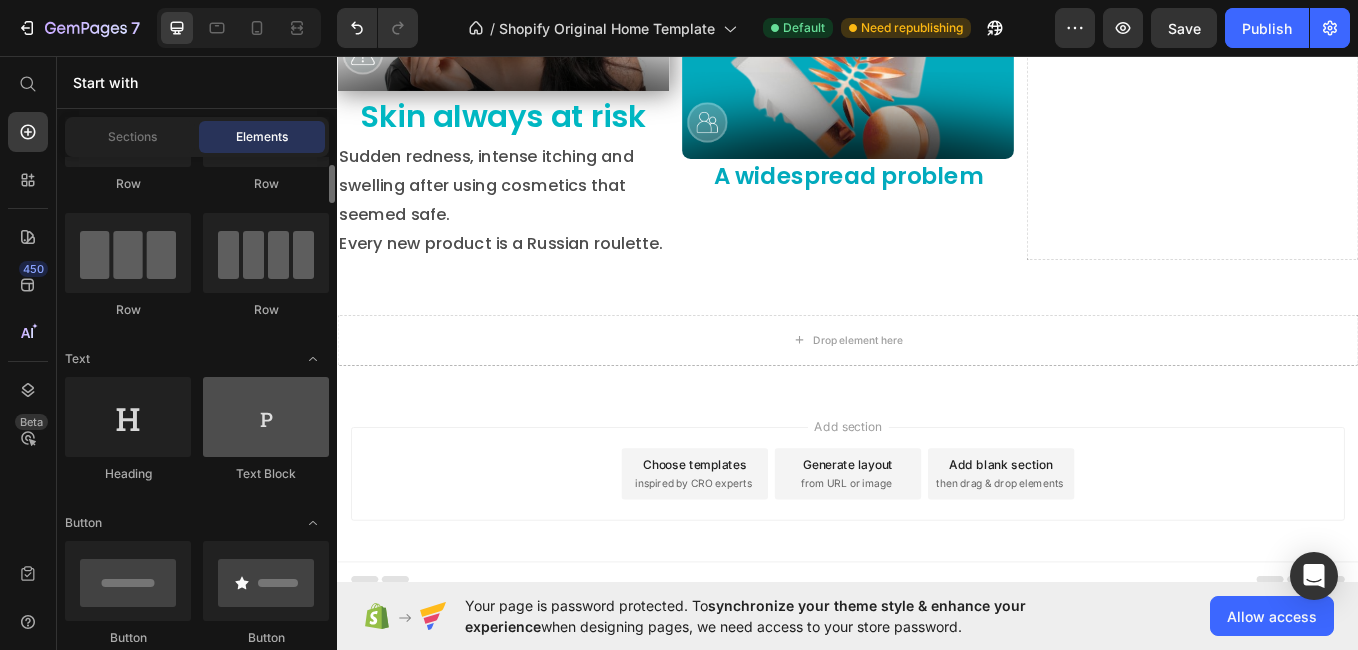 click at bounding box center (266, 417) 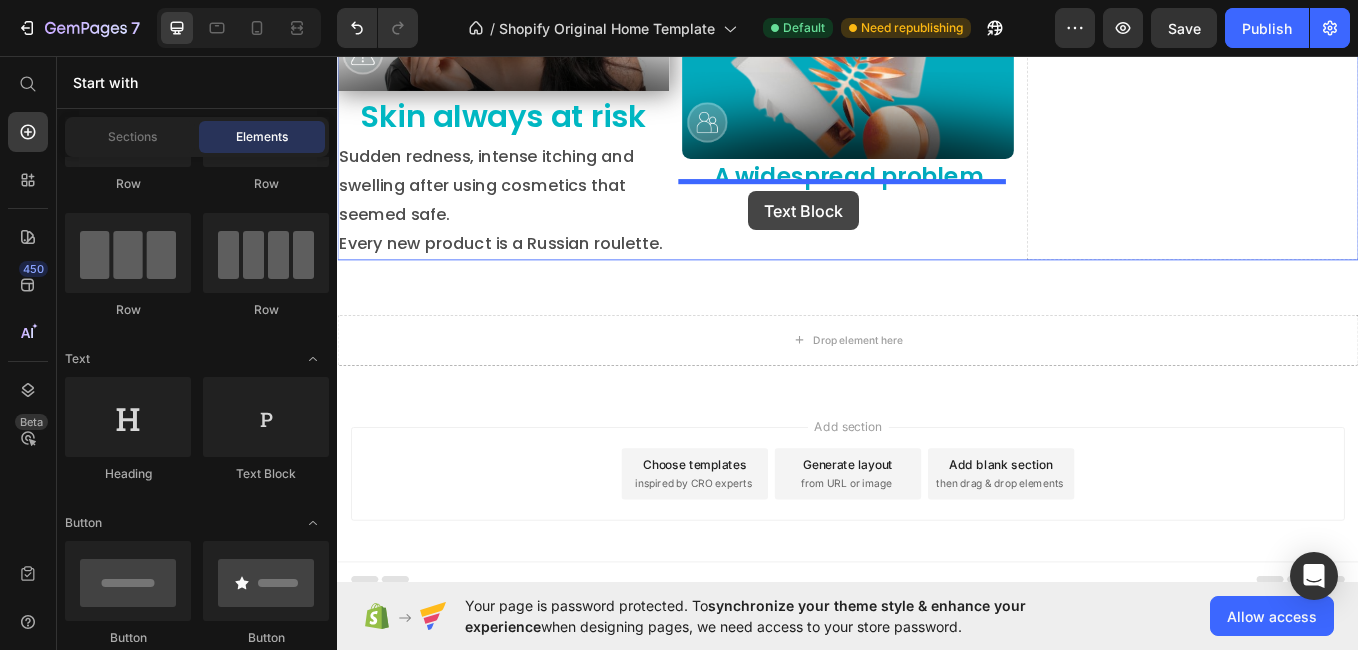 drag, startPoint x: 575, startPoint y: 481, endPoint x: 818, endPoint y: 214, distance: 361.02356 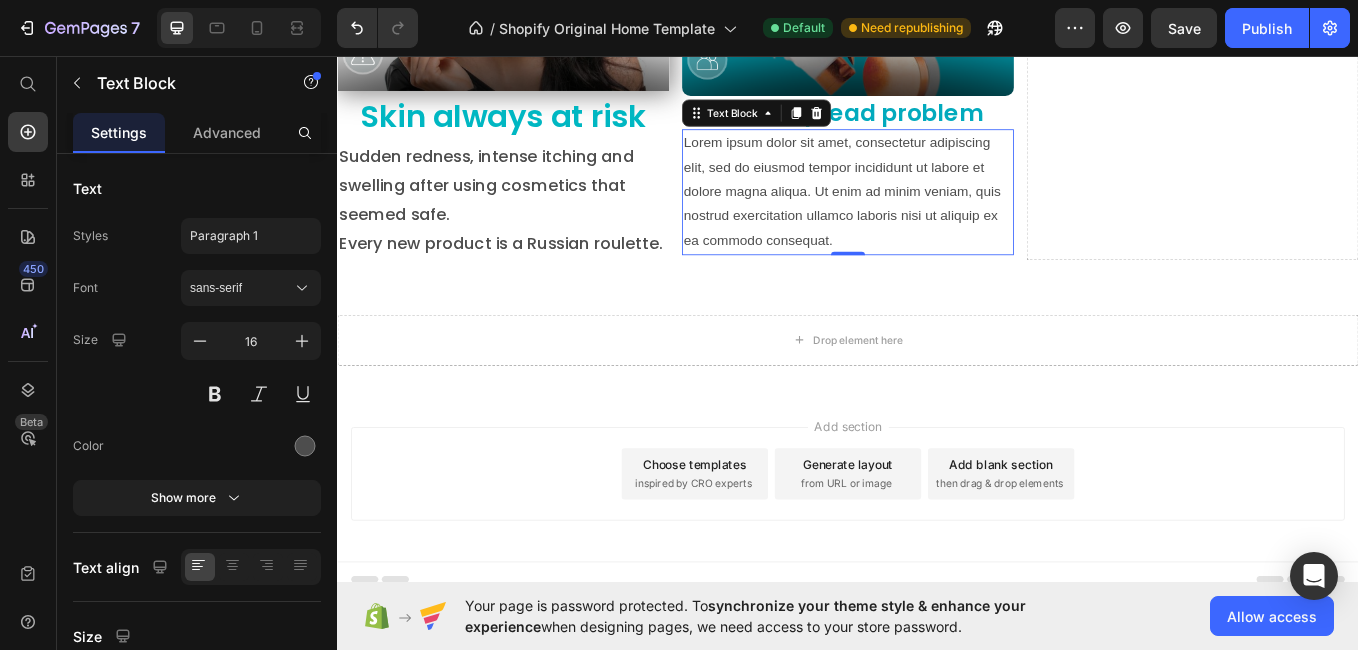 click on "Lorem ipsum dolor sit amet, consectetur adipiscing elit, sed do eiusmod tempor incididunt ut labore et dolore magna aliqua. Ut enim ad minim veniam, quis nostrud exercitation ullamco laboris nisi ut aliquip ex ea commodo consequat." at bounding box center (937, 216) 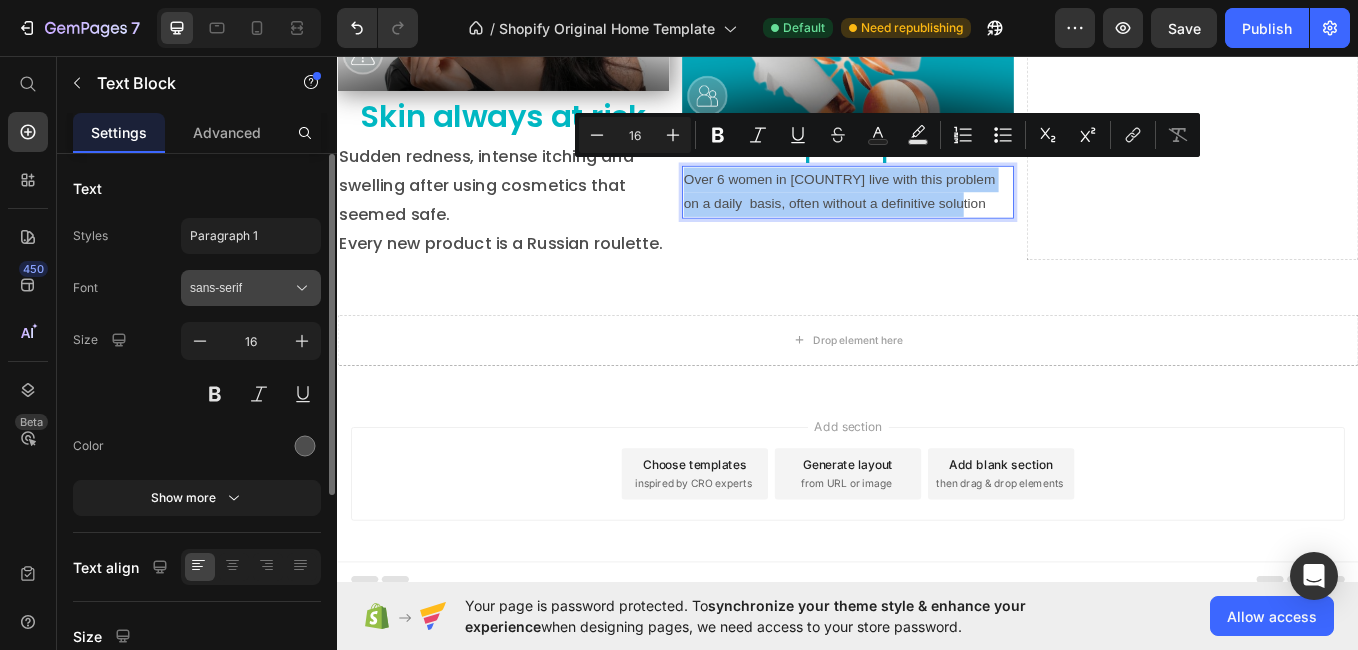 click on "sans-serif" at bounding box center [251, 288] 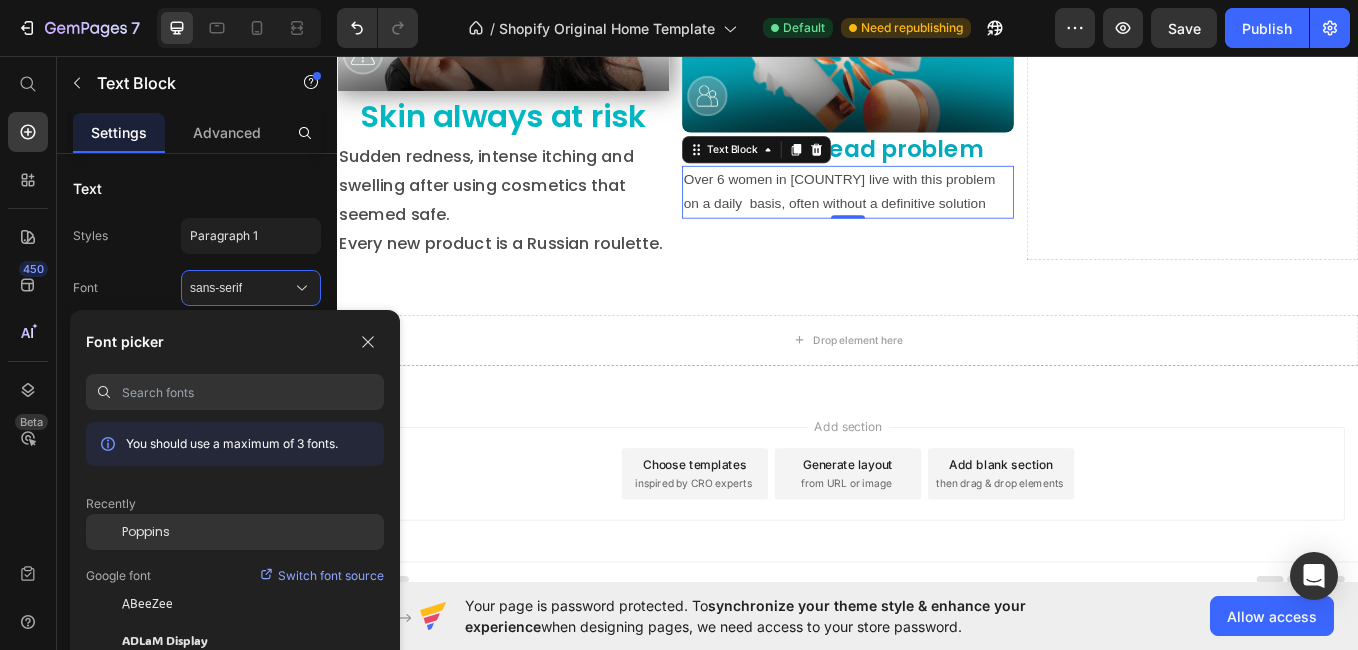 click on "Poppins" 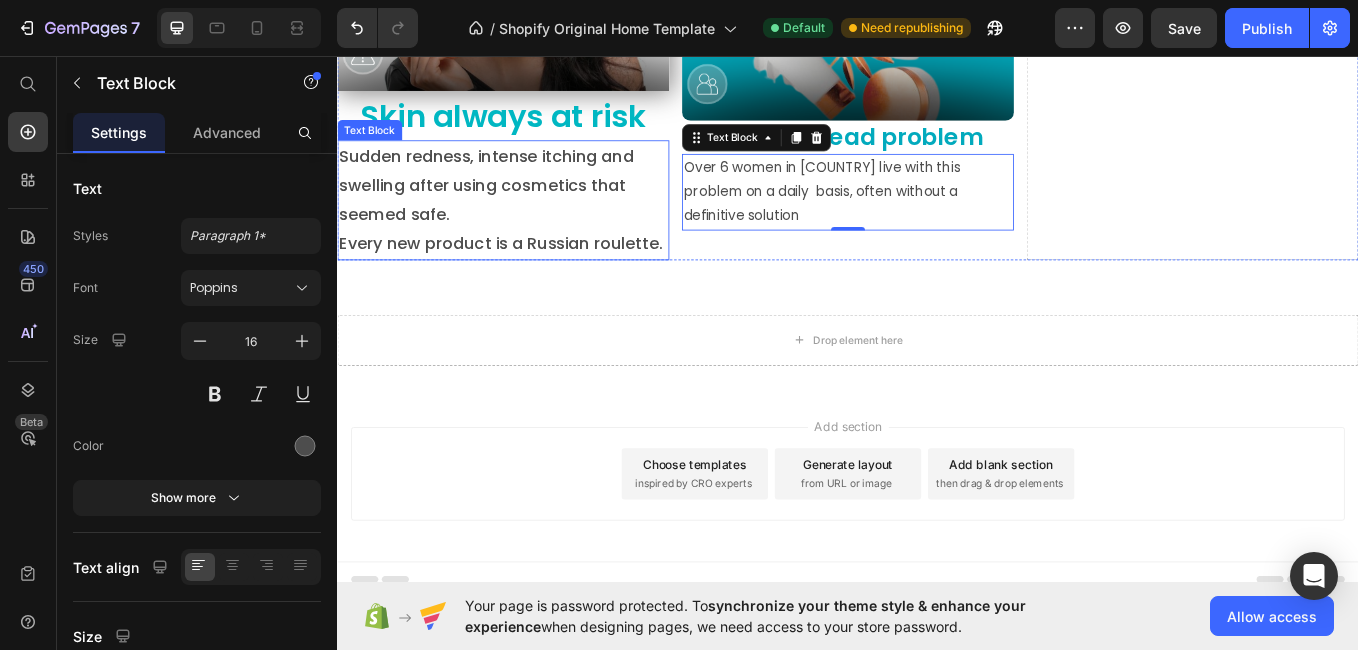 click on "Every new product is a Russian roulette." at bounding box center (532, 277) 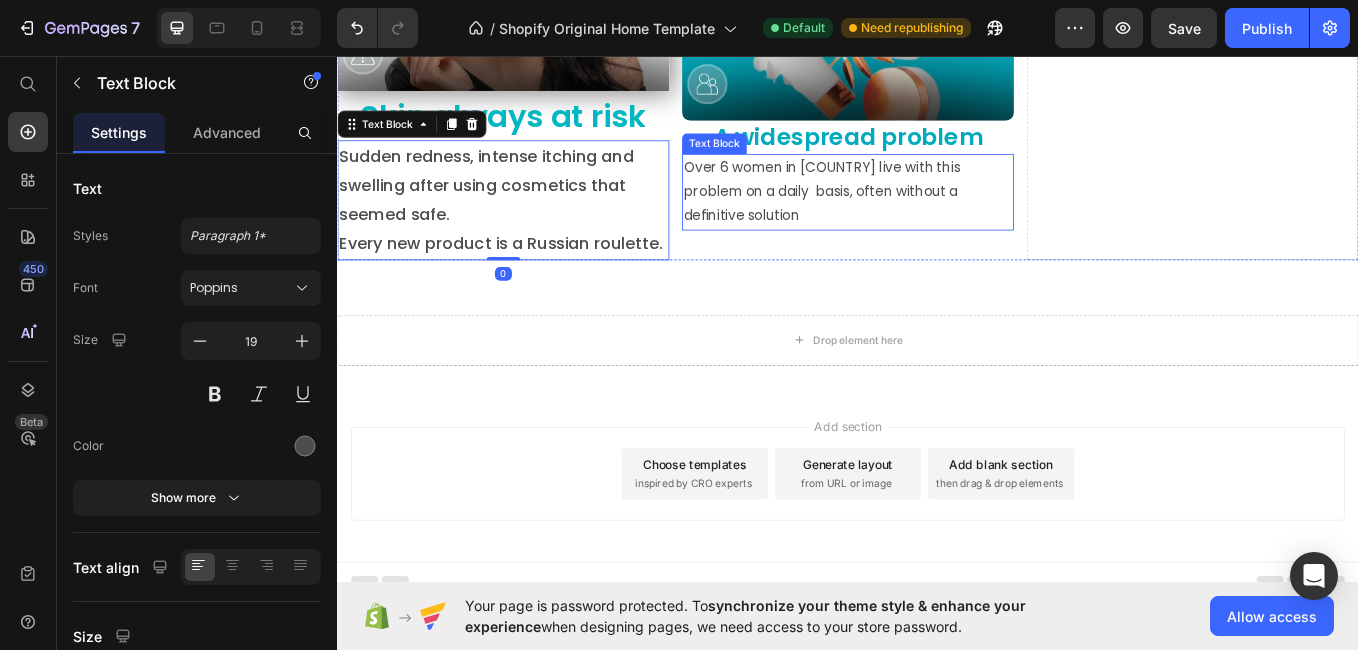 click on "Over 6 women in Italy live with this problem on a daily  basis, often without a definitive solution" at bounding box center [937, 216] 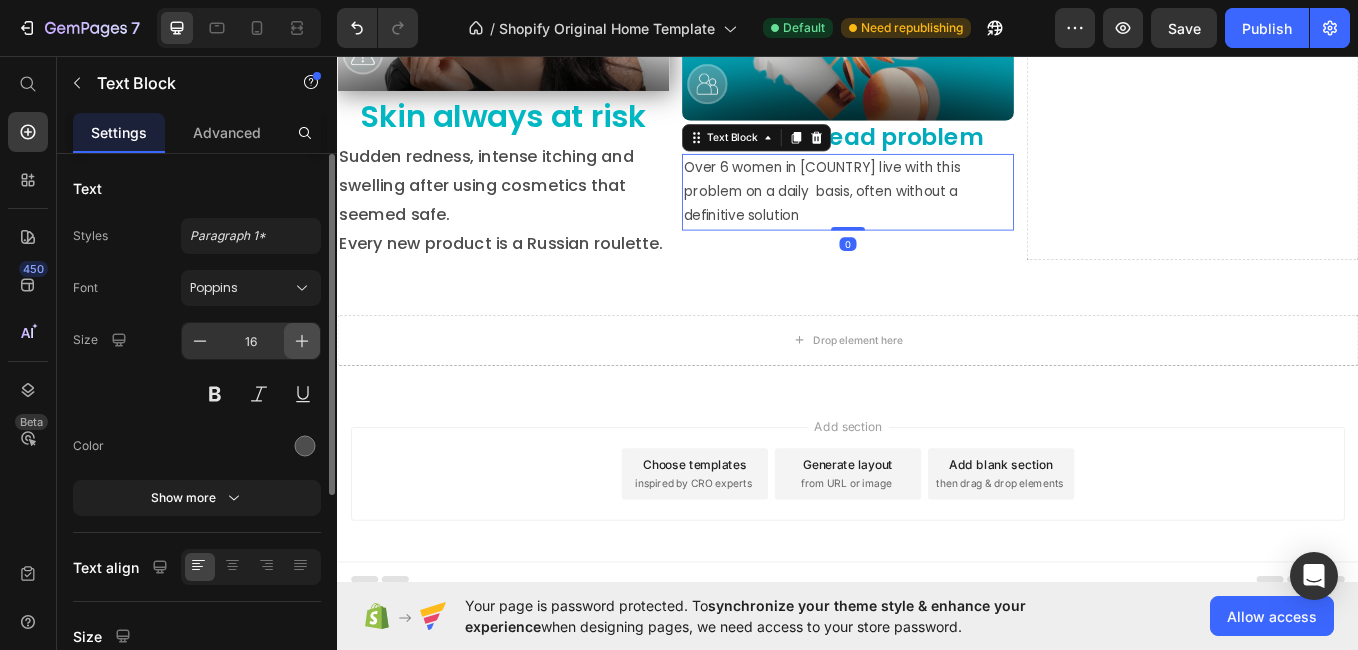 click 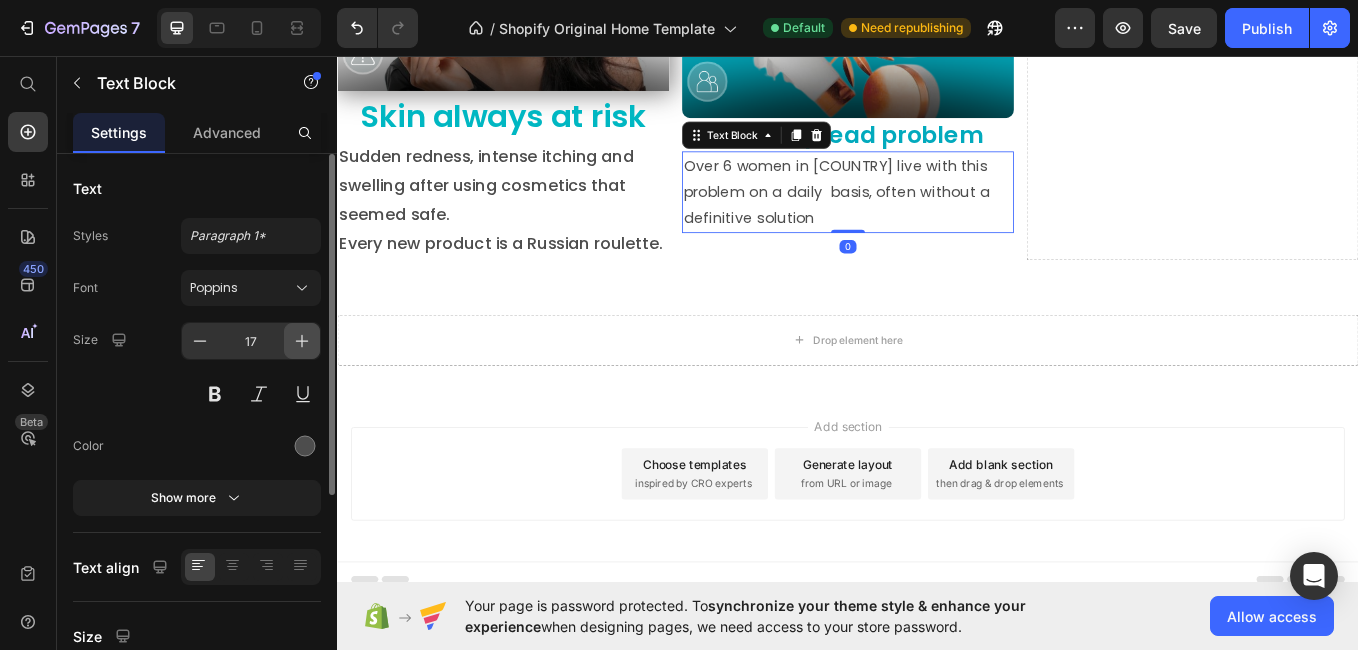 click 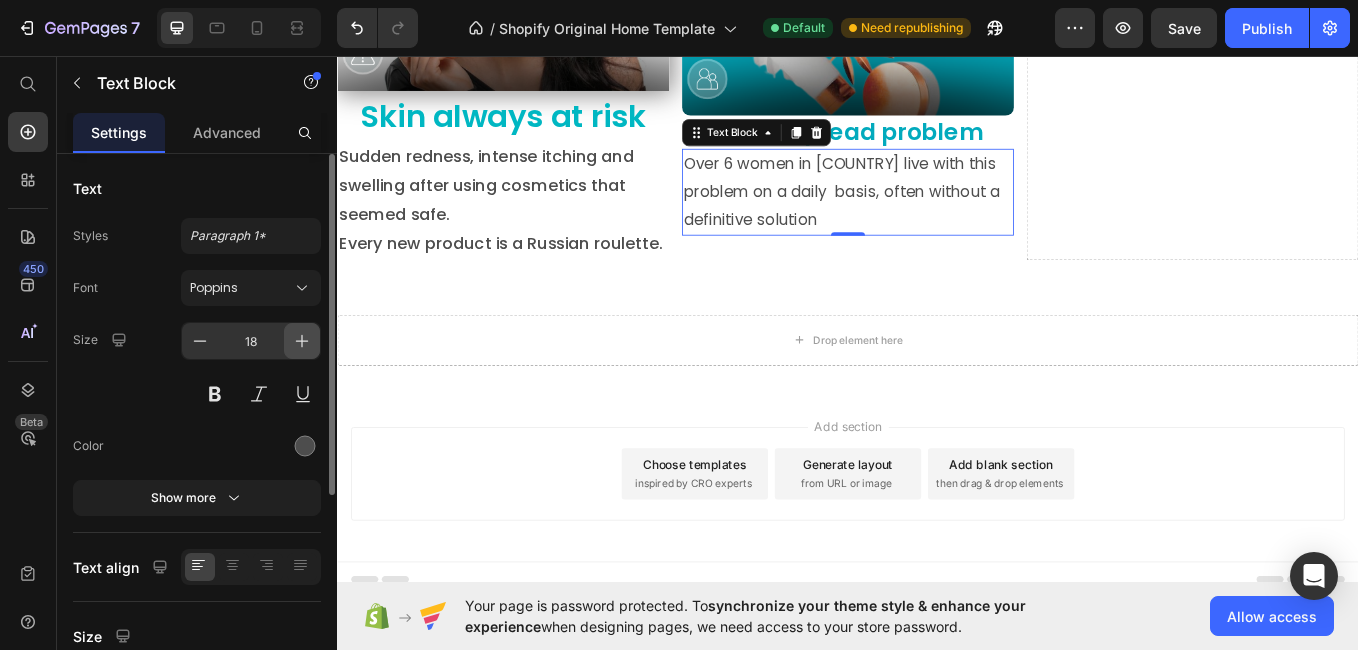 click 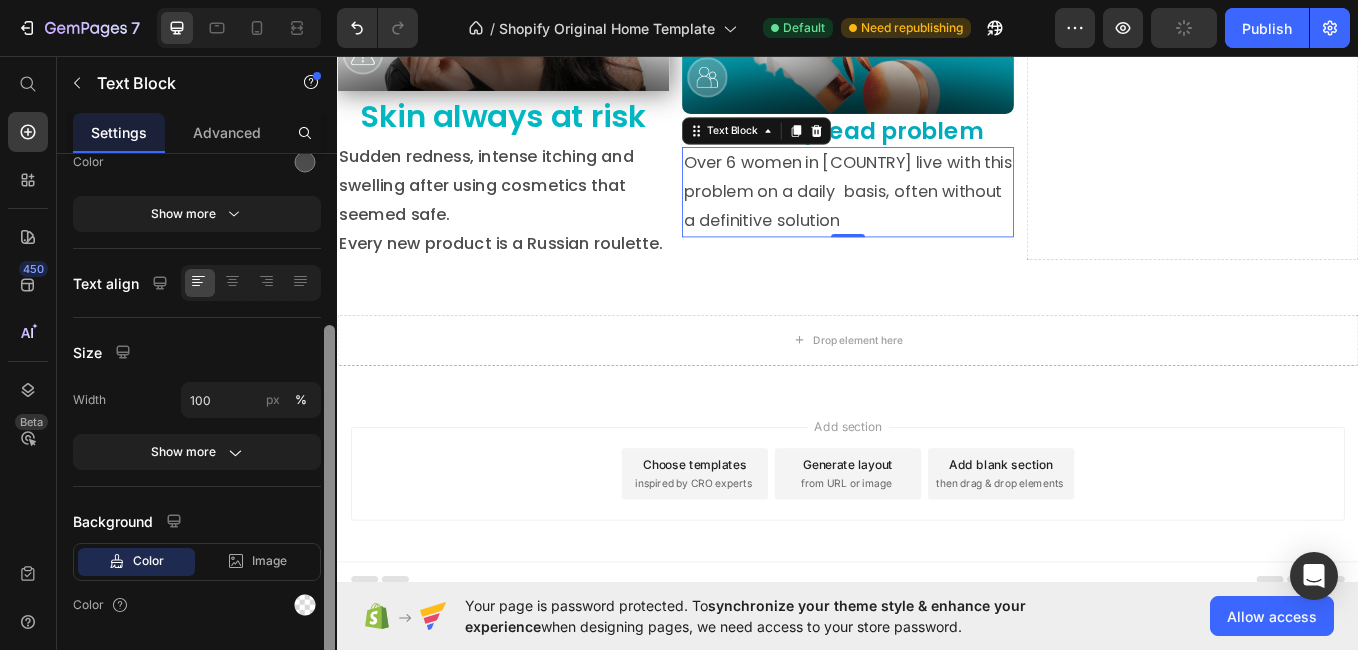 drag, startPoint x: 332, startPoint y: 328, endPoint x: 301, endPoint y: 503, distance: 177.7245 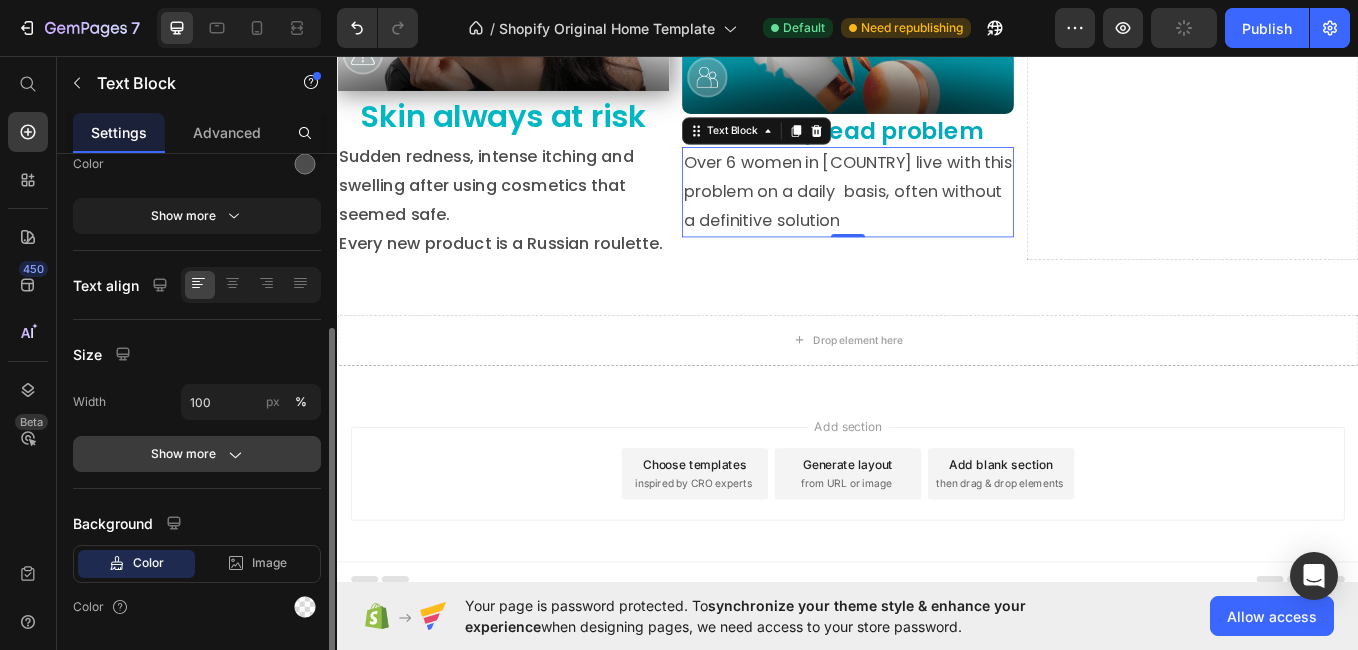 click 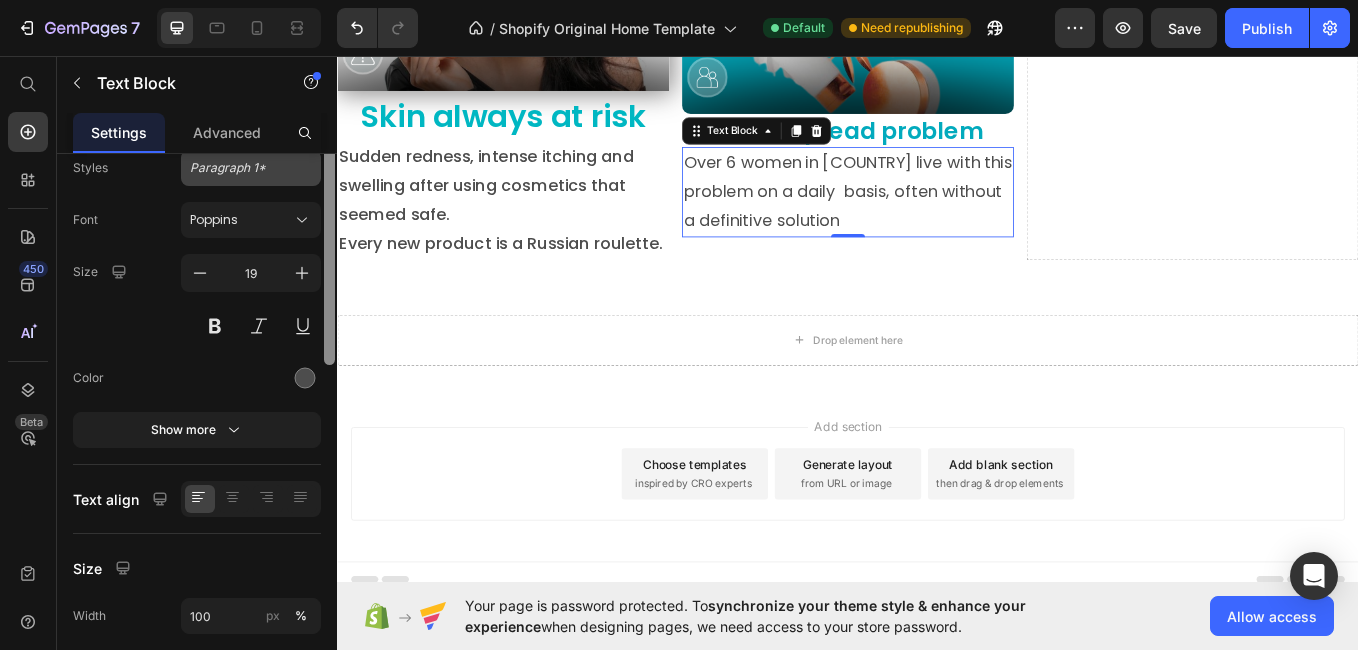 scroll, scrollTop: 0, scrollLeft: 0, axis: both 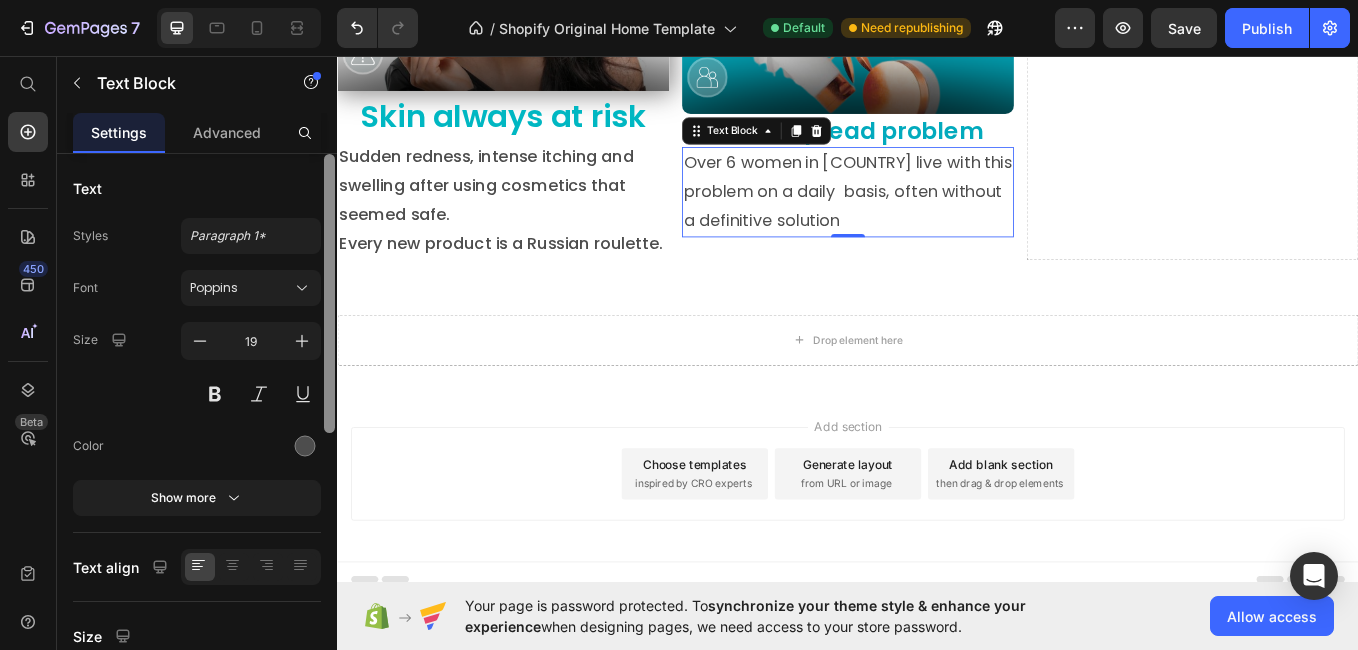 drag, startPoint x: 333, startPoint y: 419, endPoint x: 252, endPoint y: 208, distance: 226.01328 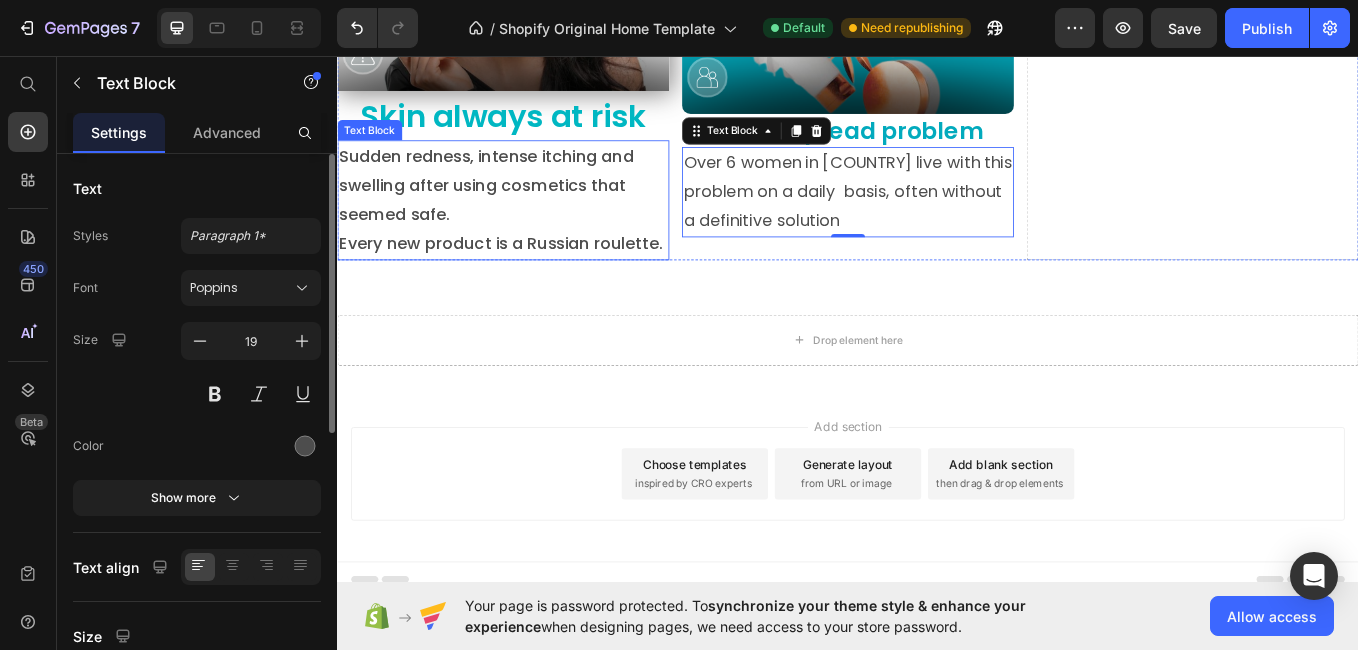click on "Sudden redness, intense itching and swelling after using cosmetics that seemed safe." at bounding box center (532, 208) 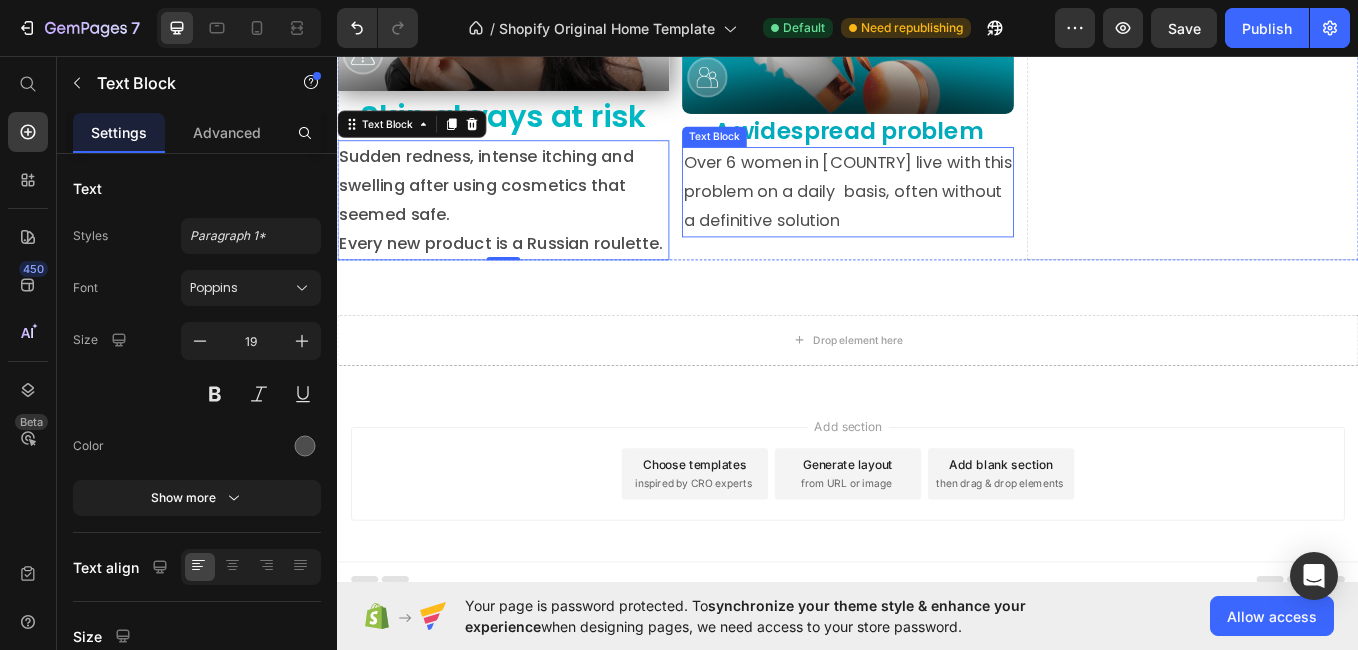 click on "Over 6 women in Italy live with this problem on a daily  basis, often without a definitive solution" at bounding box center [937, 216] 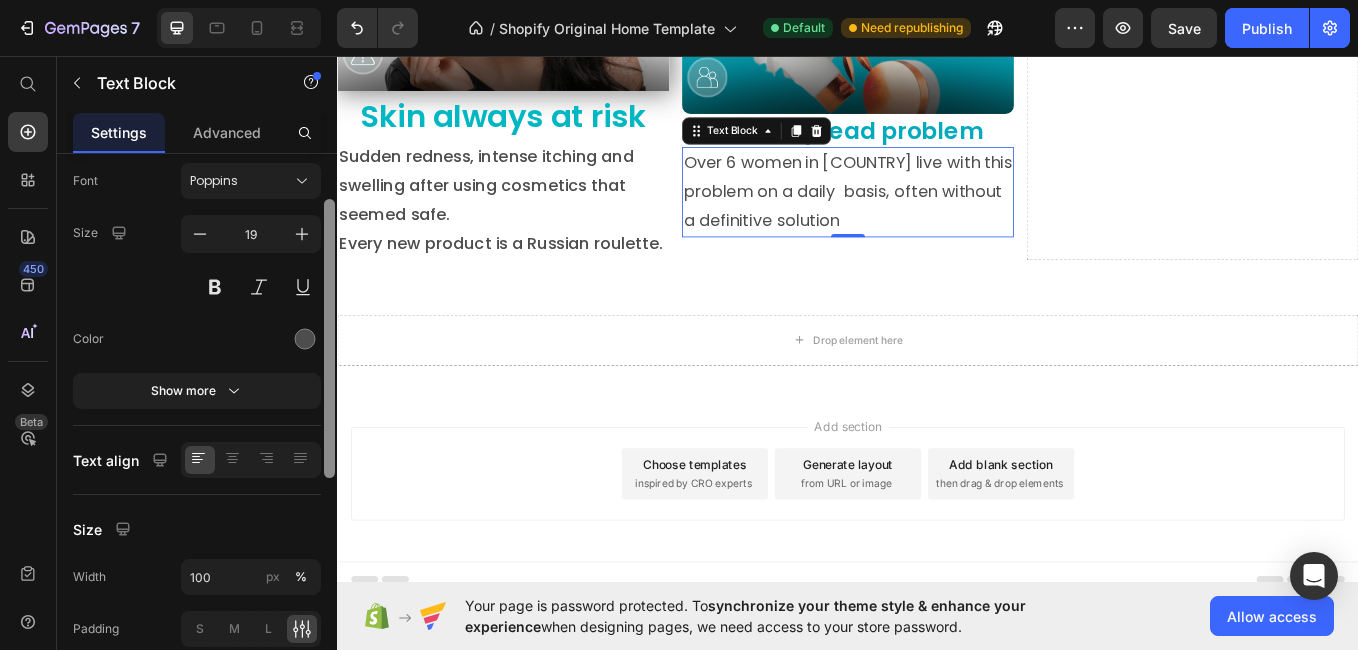 scroll, scrollTop: 109, scrollLeft: 0, axis: vertical 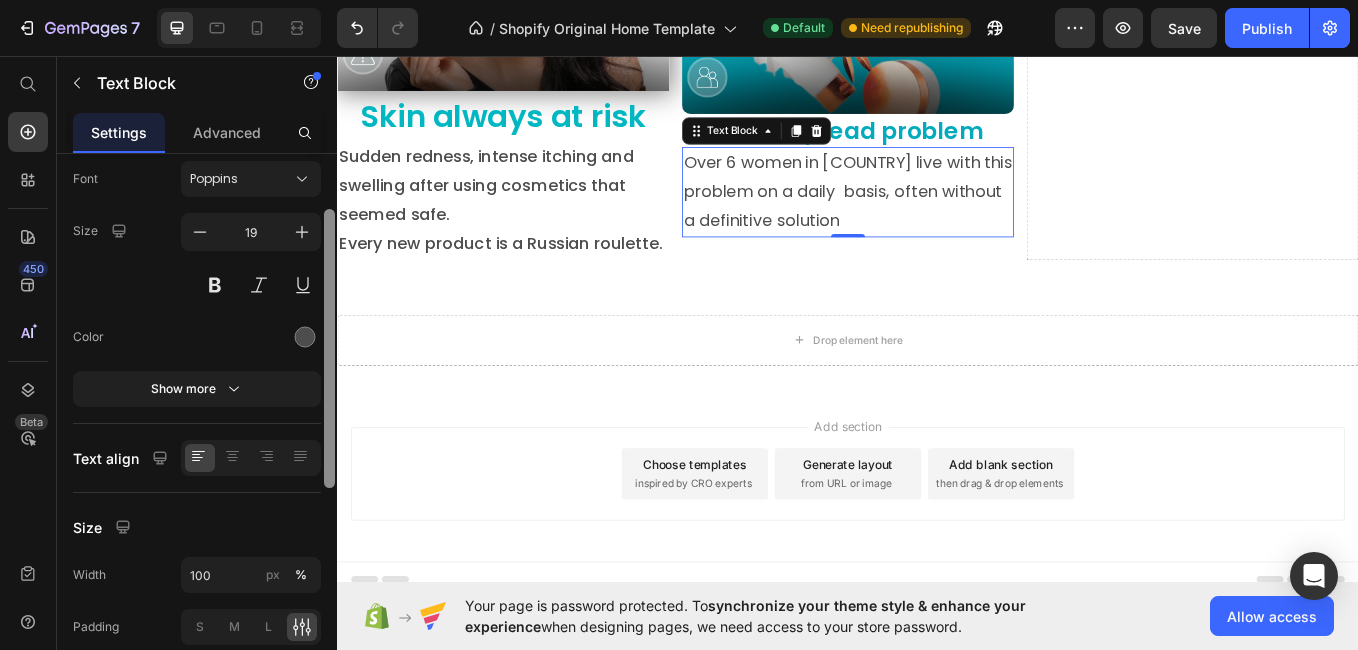 drag, startPoint x: 326, startPoint y: 286, endPoint x: 327, endPoint y: 341, distance: 55.00909 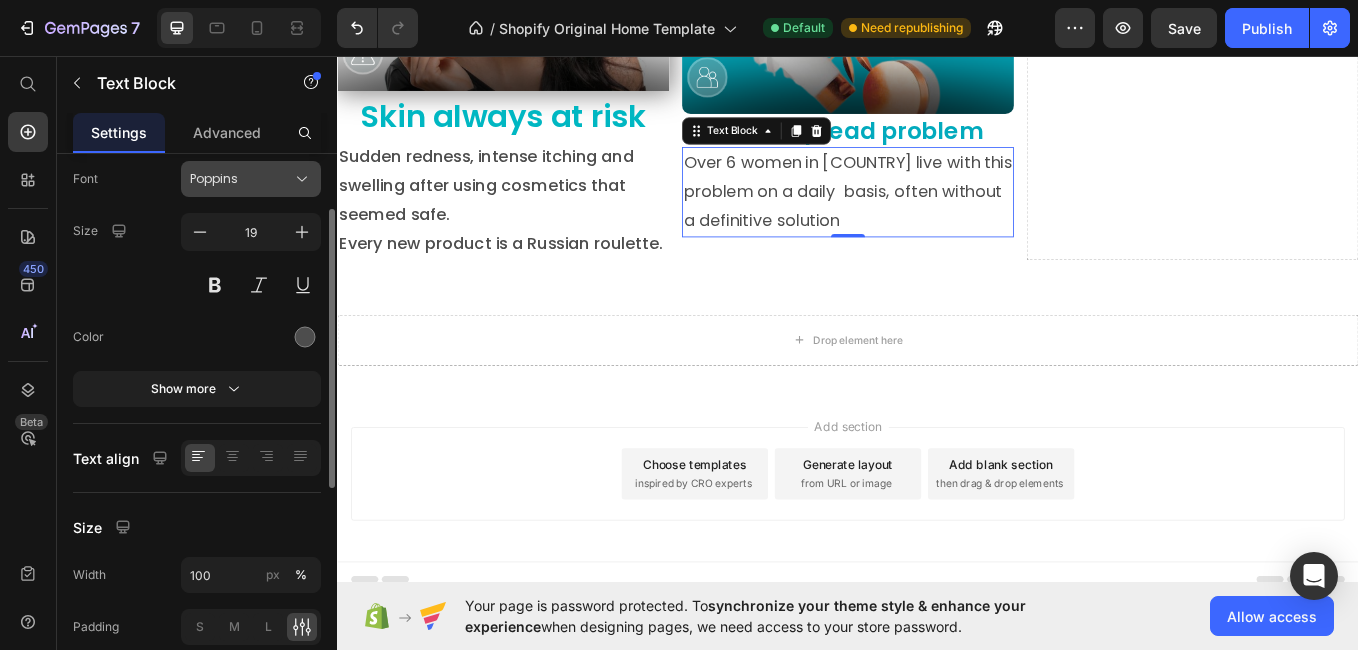 click 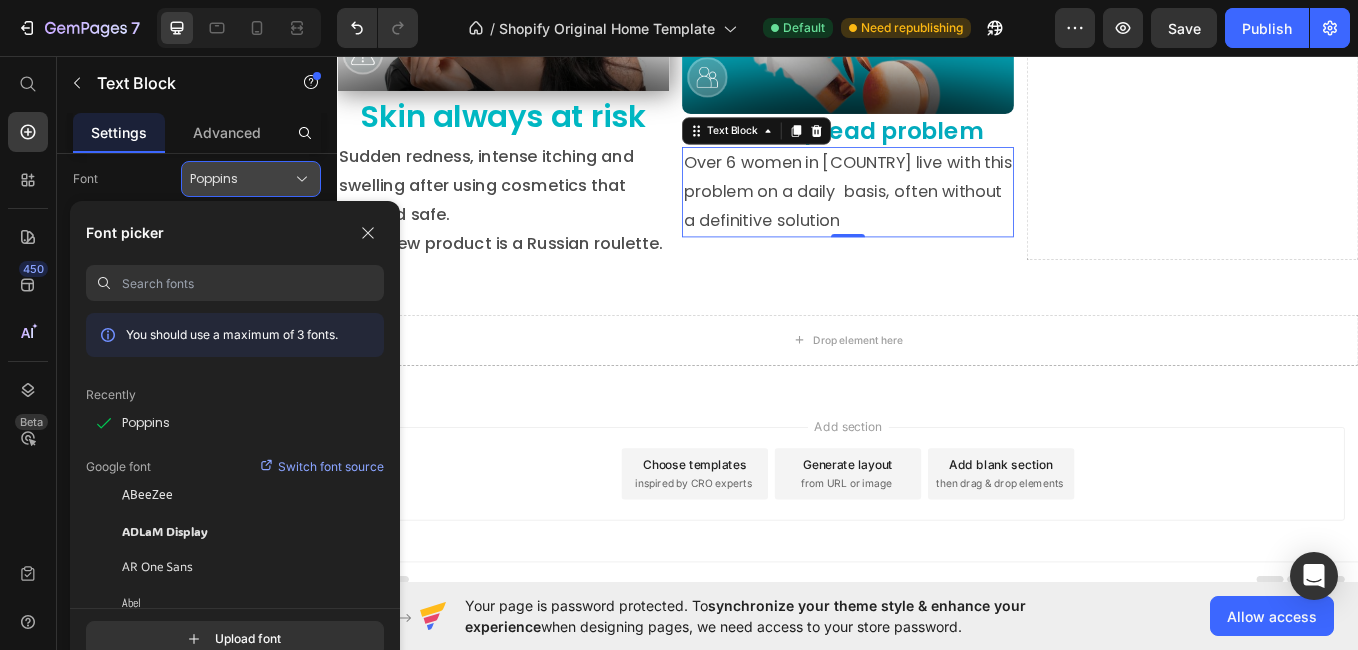 click 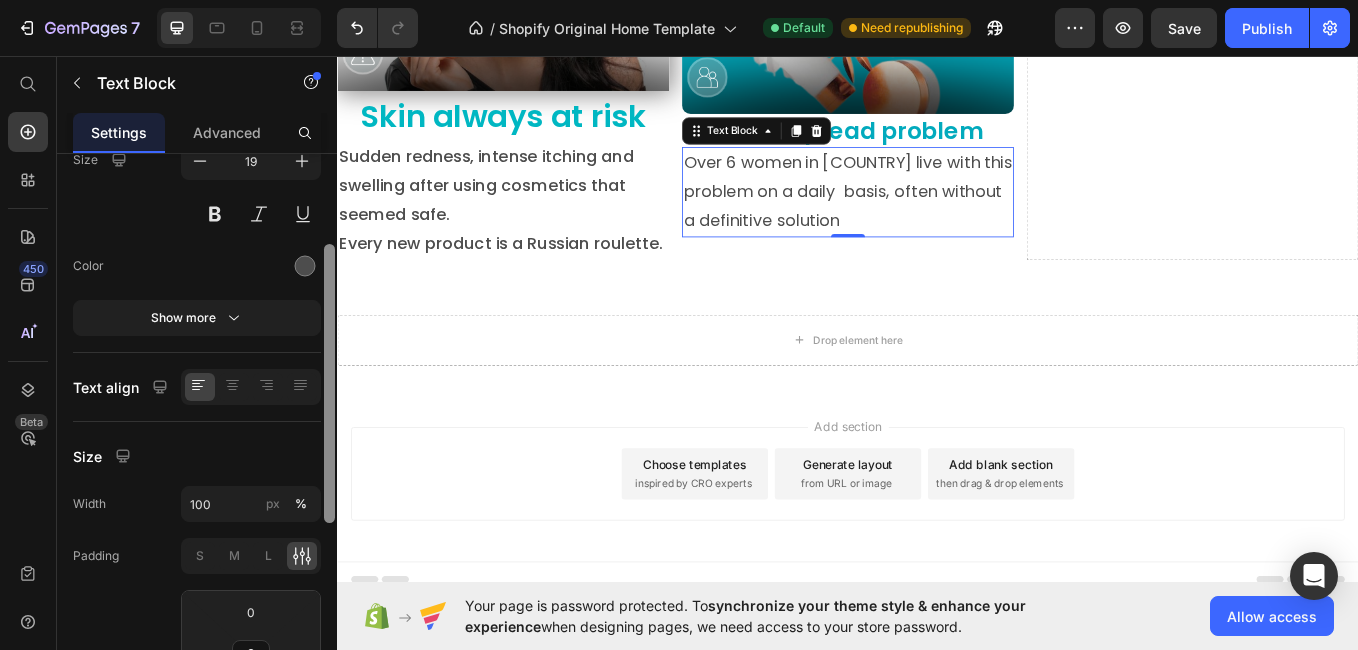 scroll, scrollTop: 186, scrollLeft: 0, axis: vertical 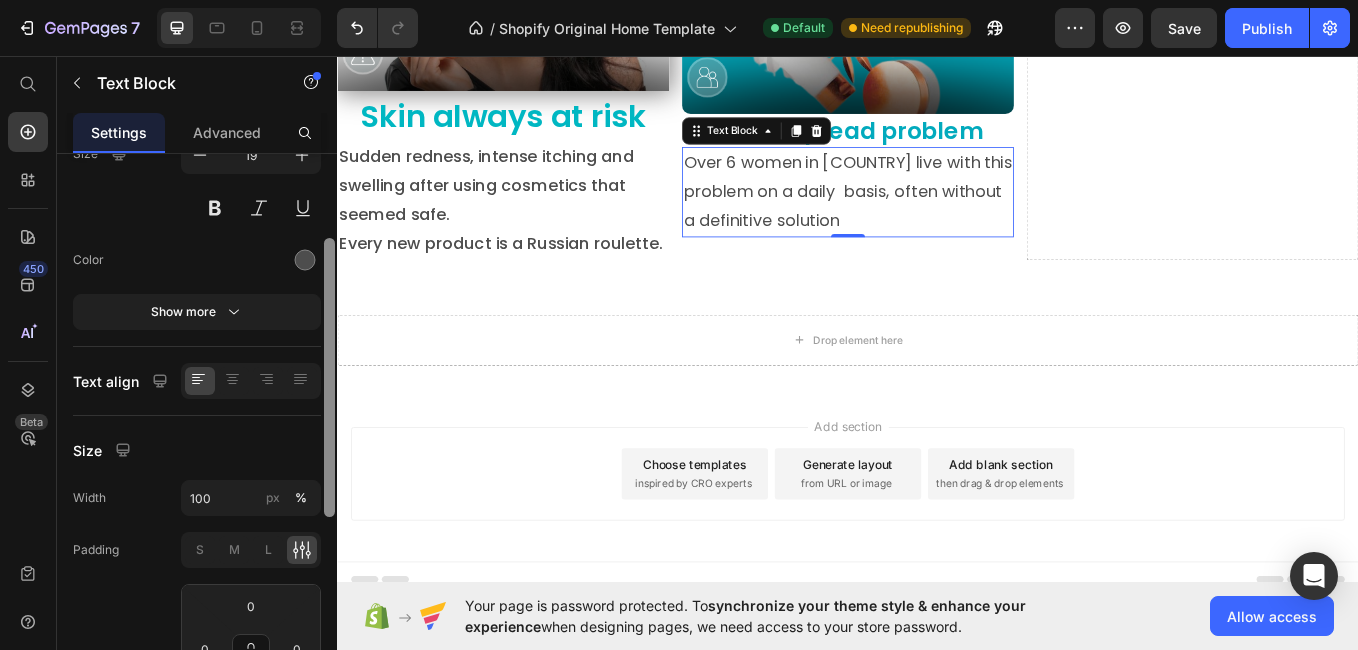 drag, startPoint x: 330, startPoint y: 262, endPoint x: 322, endPoint y: 301, distance: 39.812057 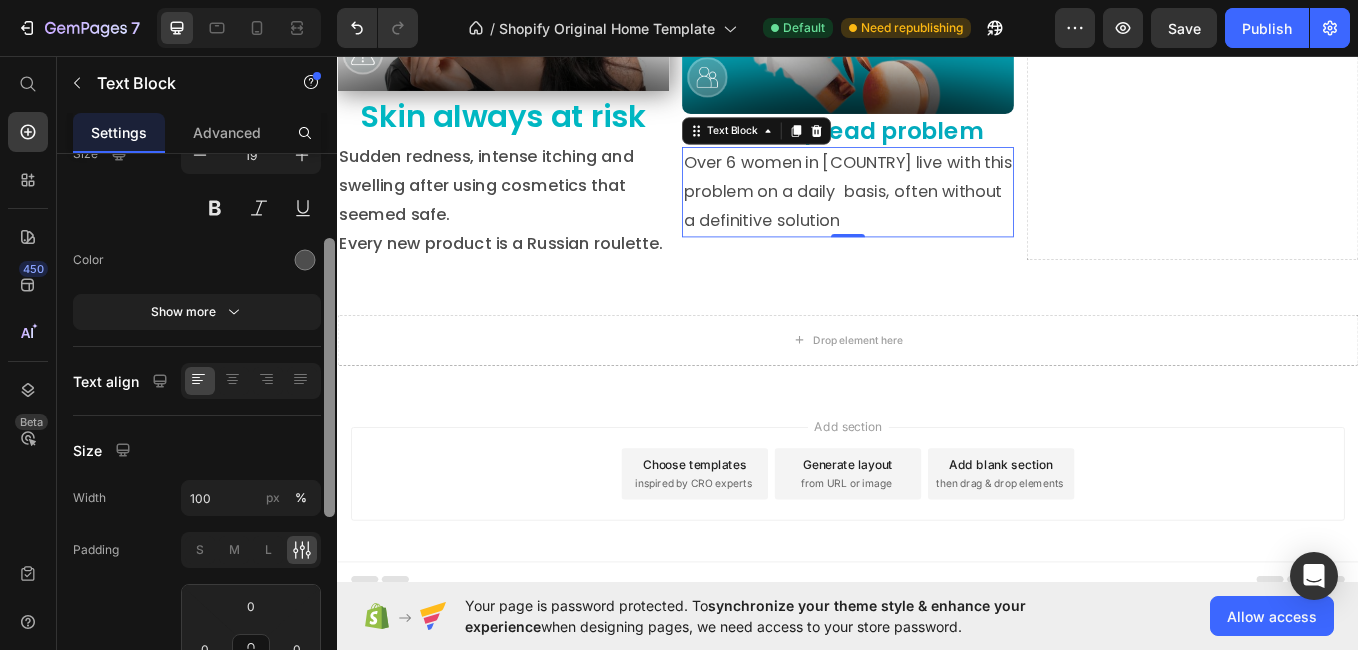 click at bounding box center [329, 424] 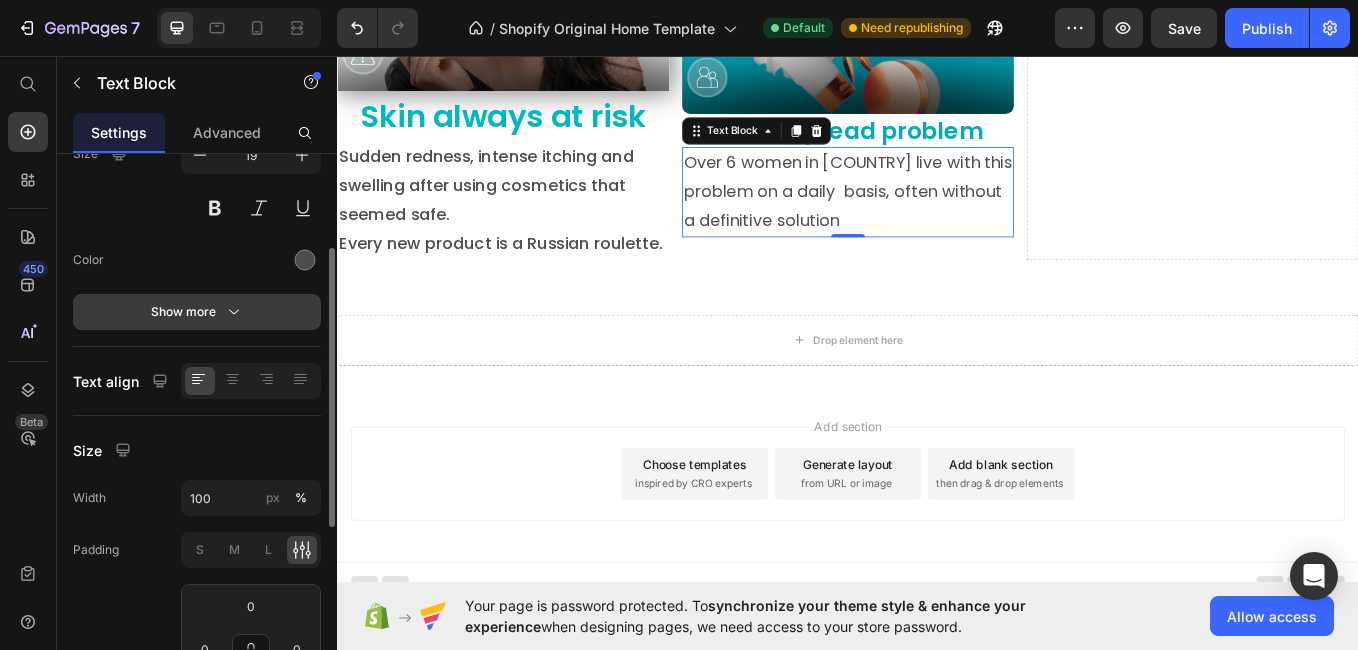 click on "Show more" at bounding box center [197, 312] 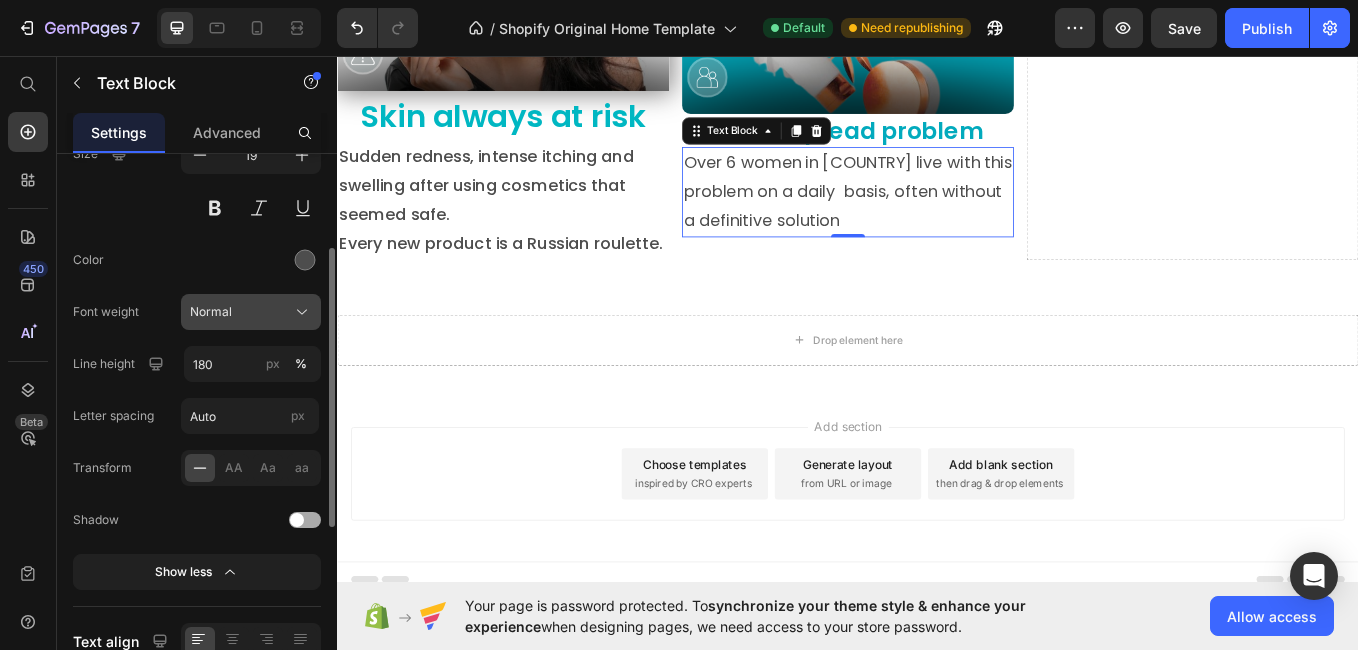 click on "Normal" 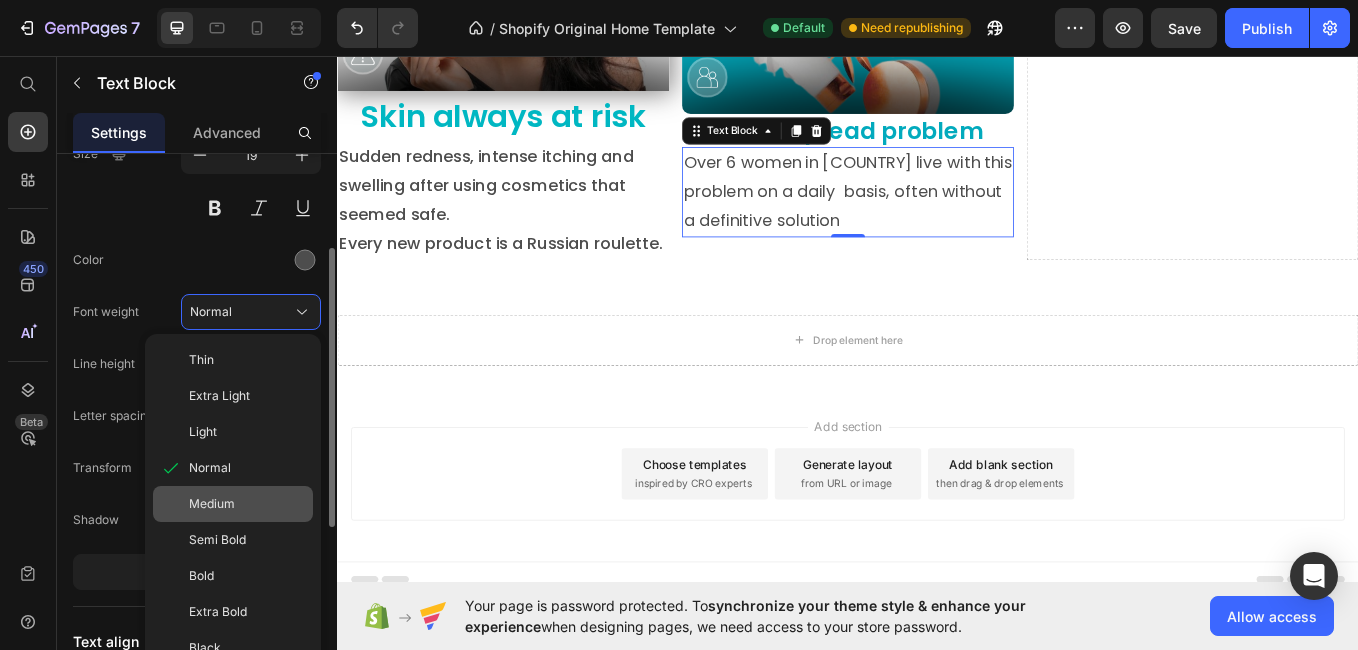 click on "Medium" at bounding box center [212, 504] 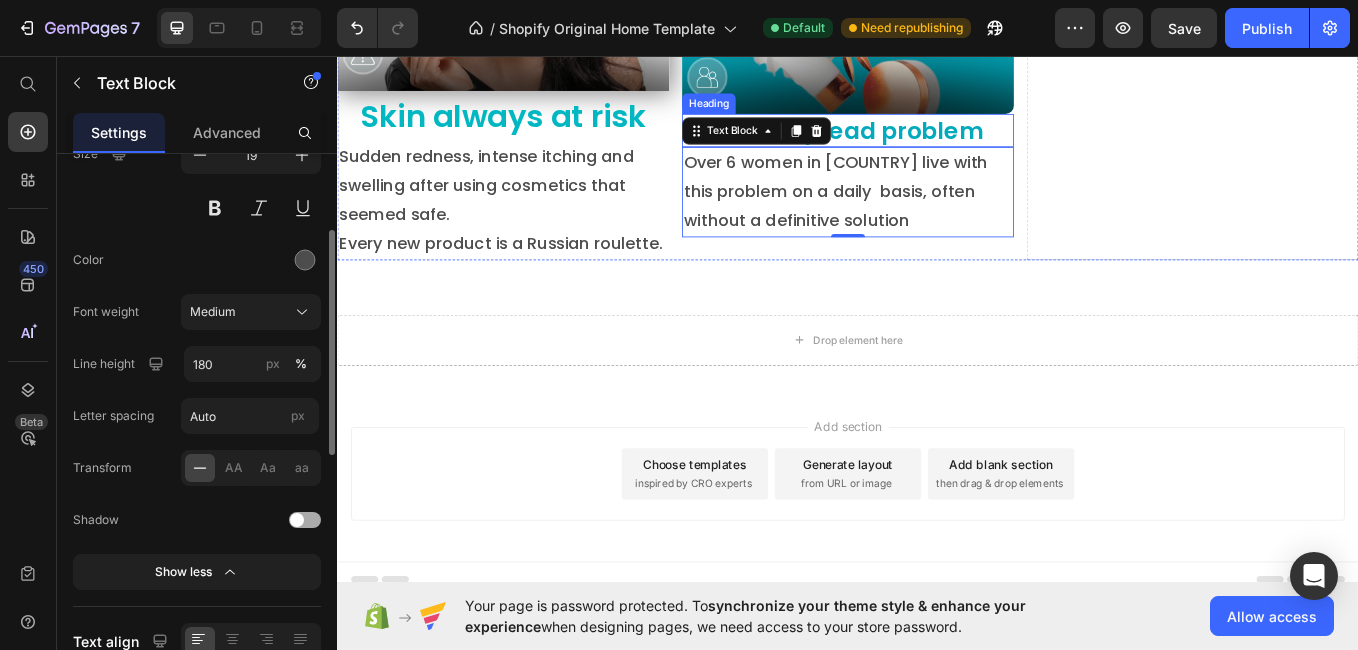 click on "A widespread problem" at bounding box center [937, 143] 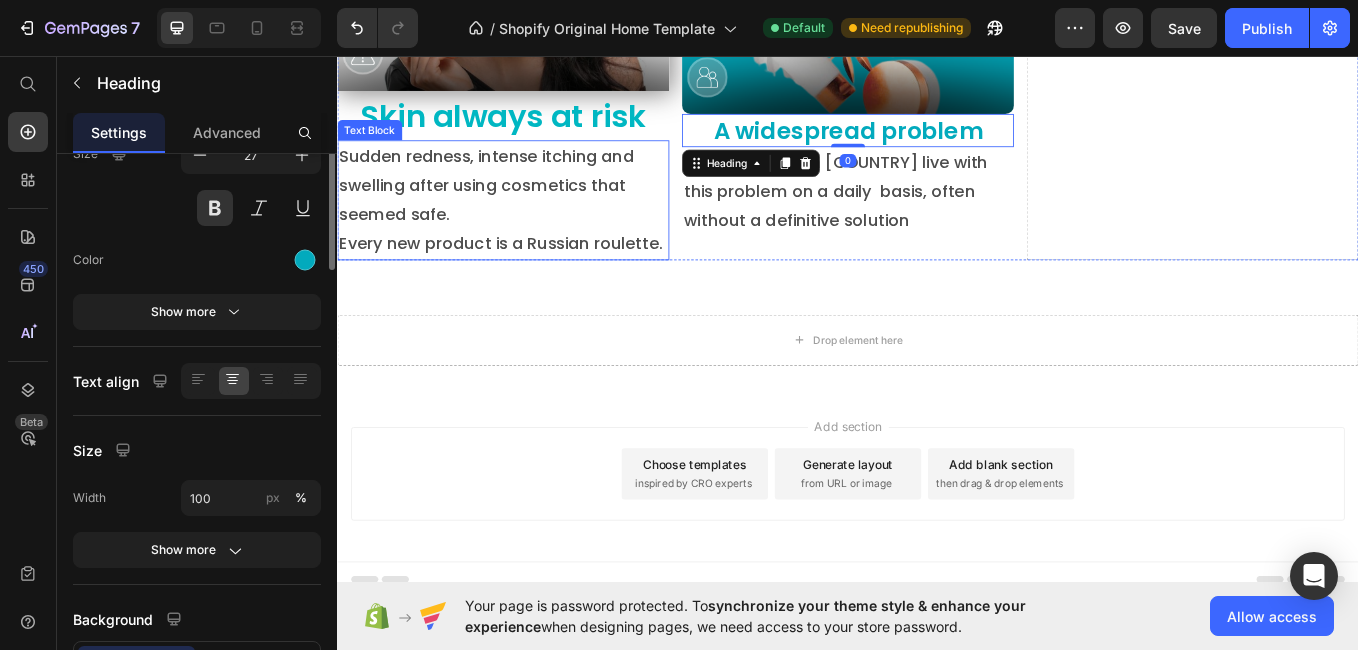 scroll, scrollTop: 0, scrollLeft: 0, axis: both 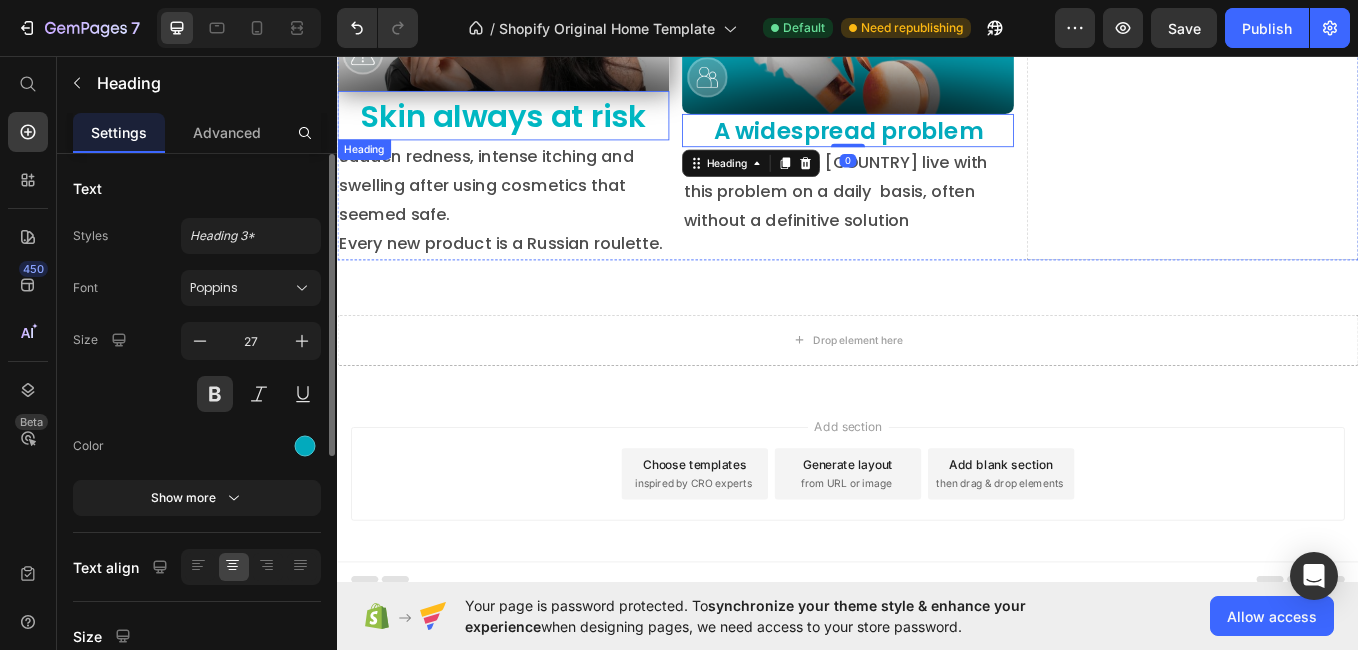 click on "Skin always at risk" at bounding box center [532, 126] 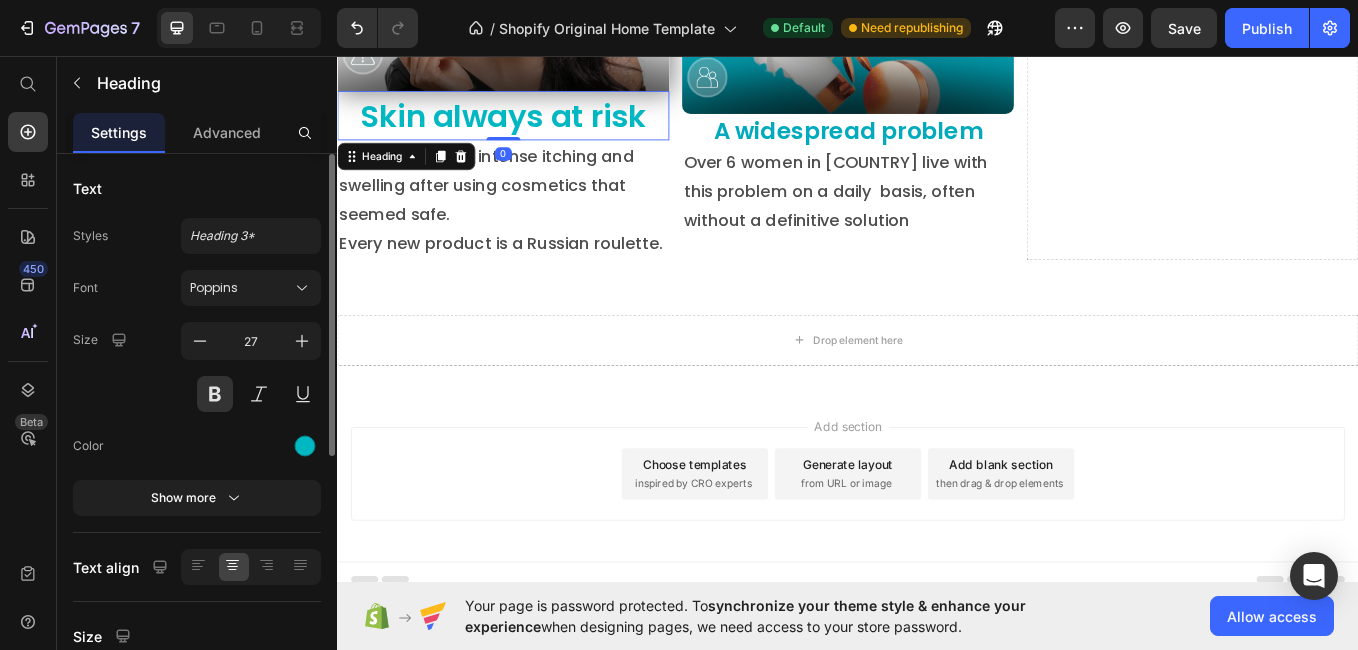 click on "Settings Advanced" at bounding box center (197, 133) 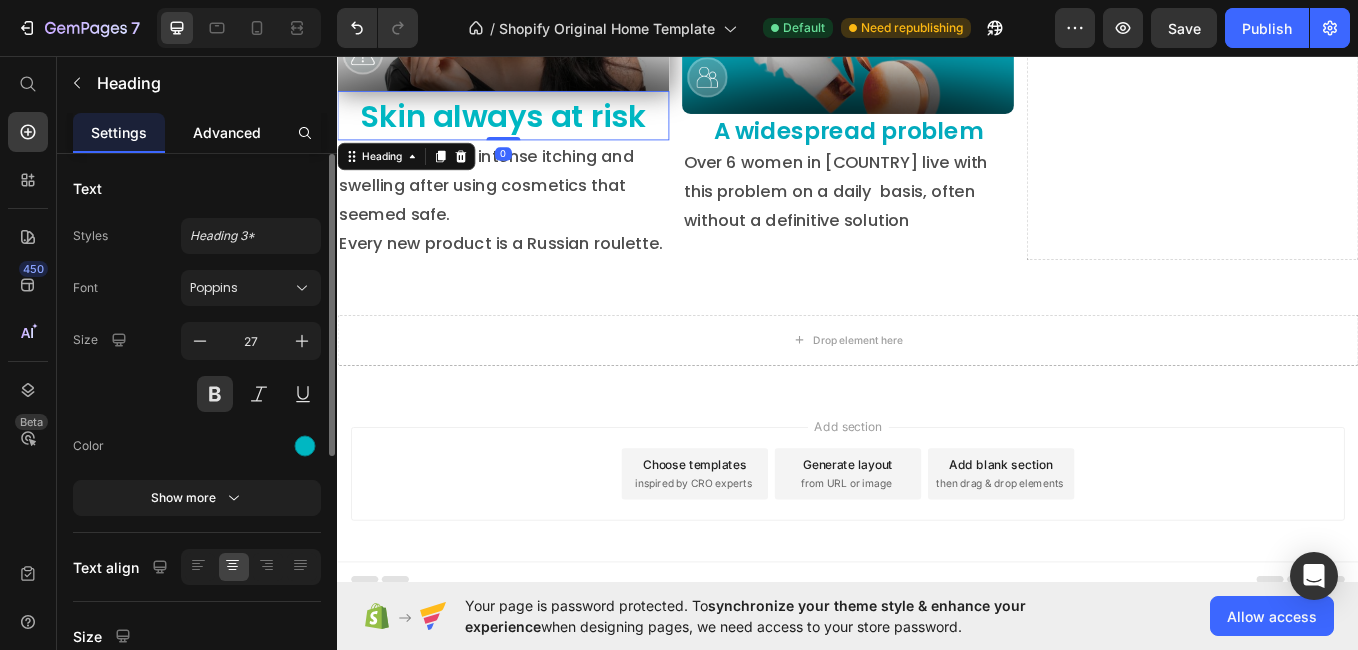click on "Advanced" at bounding box center [227, 132] 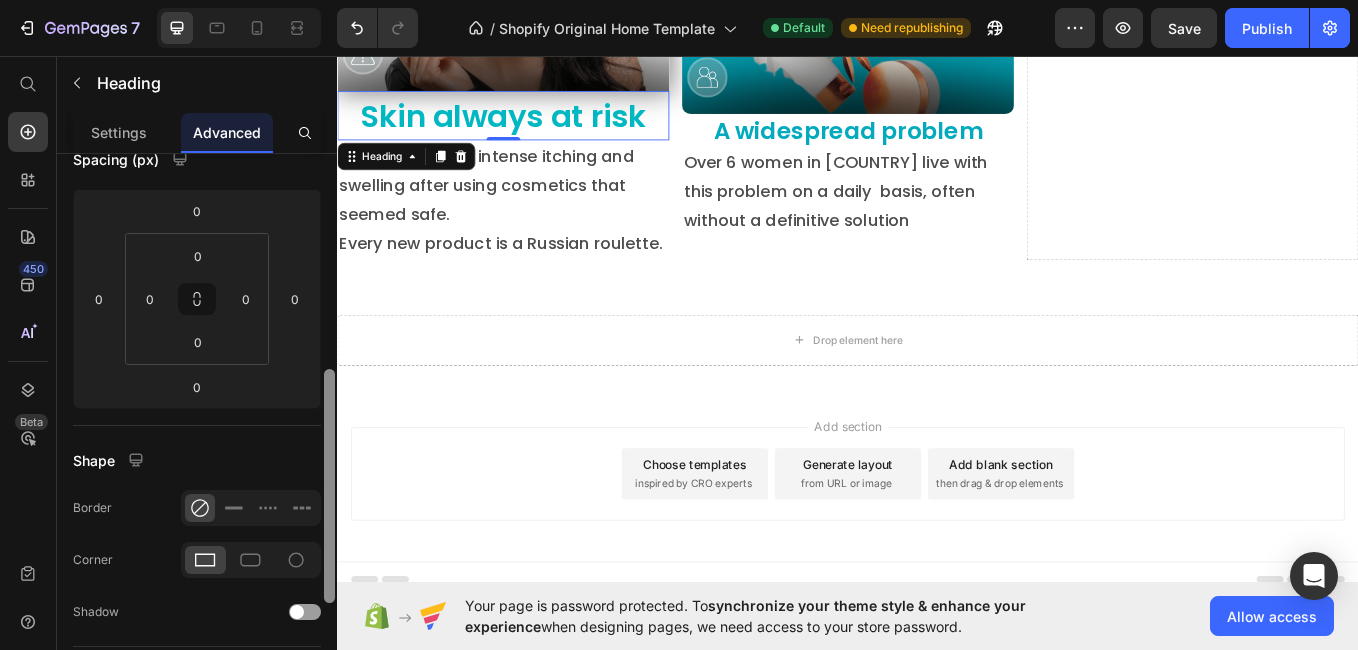 scroll, scrollTop: 336, scrollLeft: 0, axis: vertical 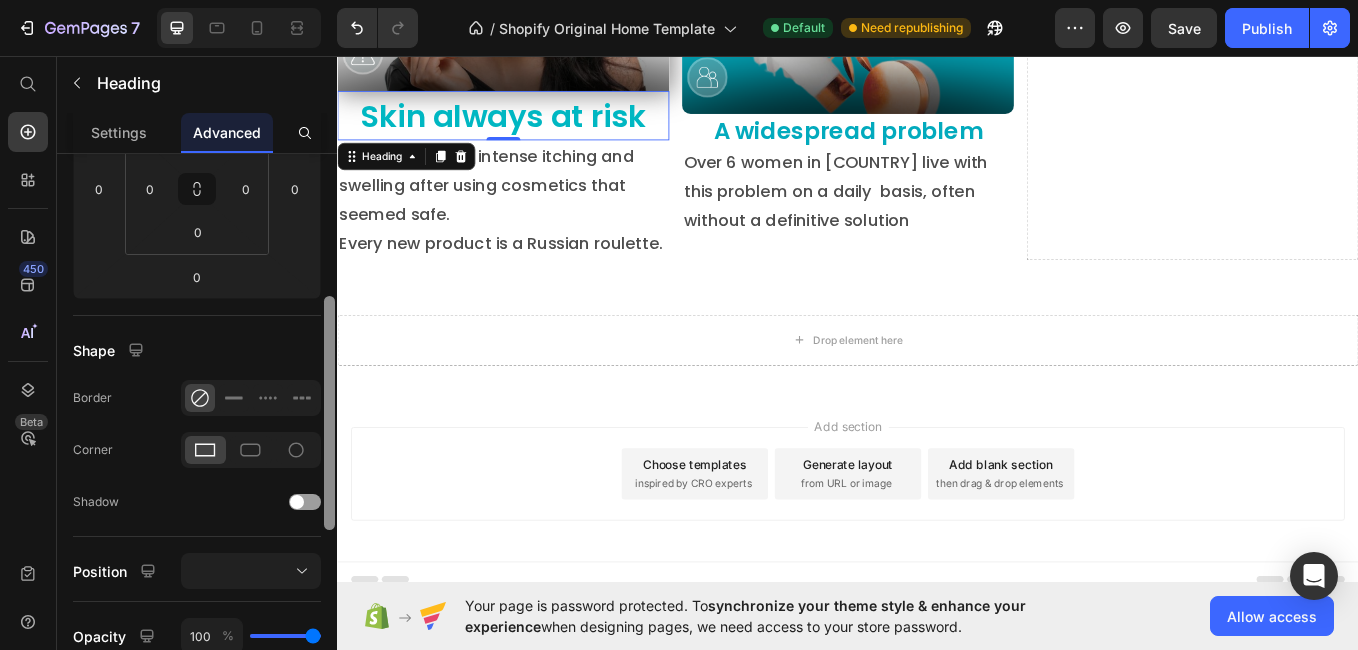 drag, startPoint x: 333, startPoint y: 213, endPoint x: 289, endPoint y: 356, distance: 149.61618 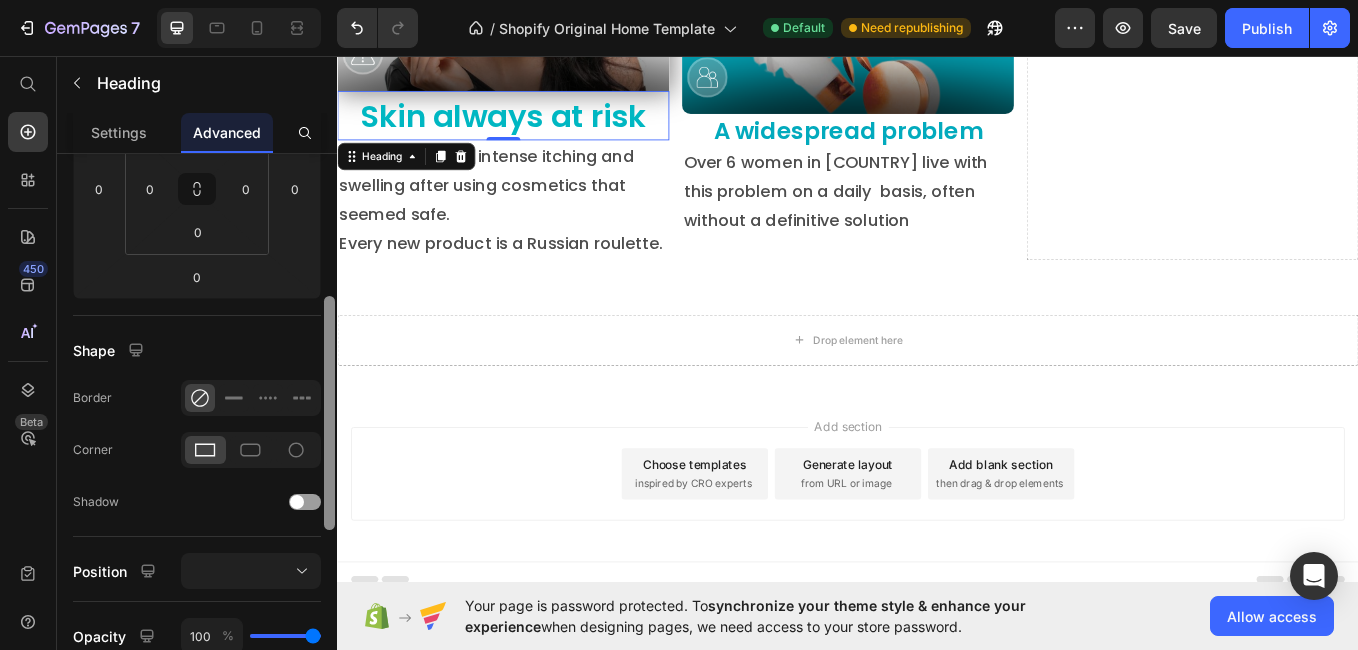 click on "Display on Desktop Tablet Mobile Spacing (px) 0 0 0 0 0 0 0 0 Shape Border Corner Shadow Position Opacity 100 % Animation Upgrade to Build plan  to unlock Animation & other premium features. Interaction Upgrade to Optimize plan  to unlock Interaction & other premium features. CSS class  Delete element" at bounding box center [197, 430] 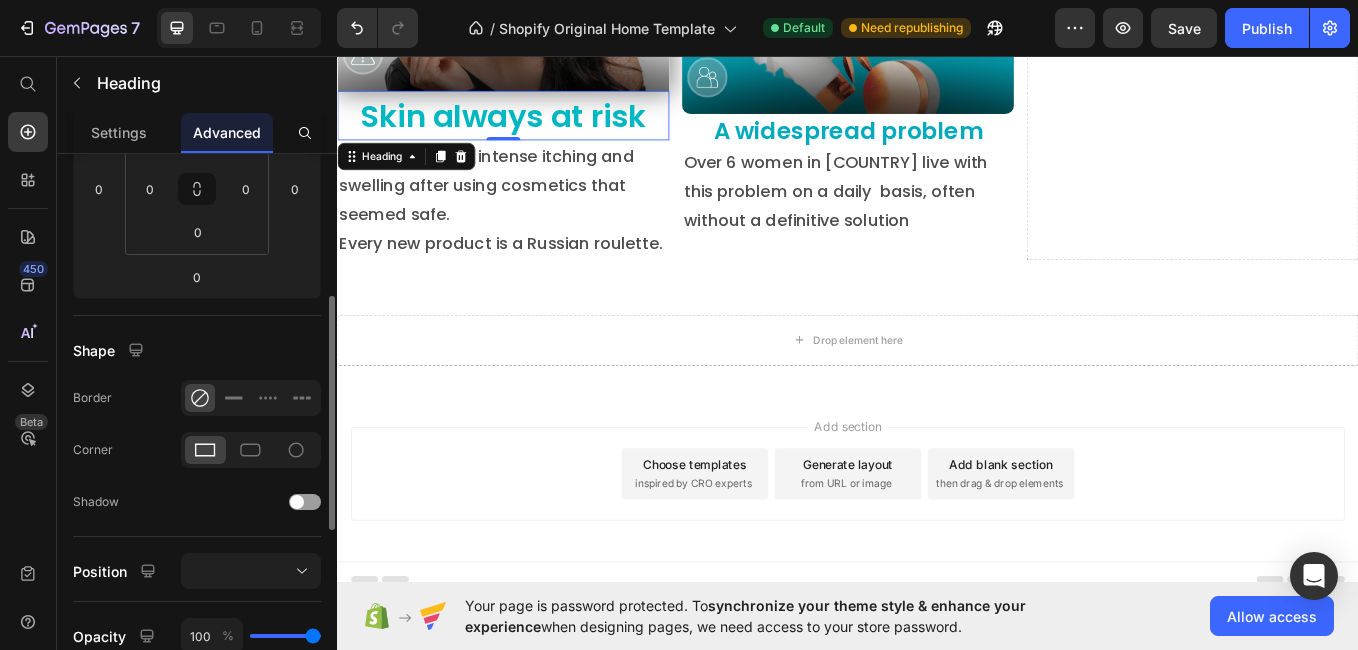 click 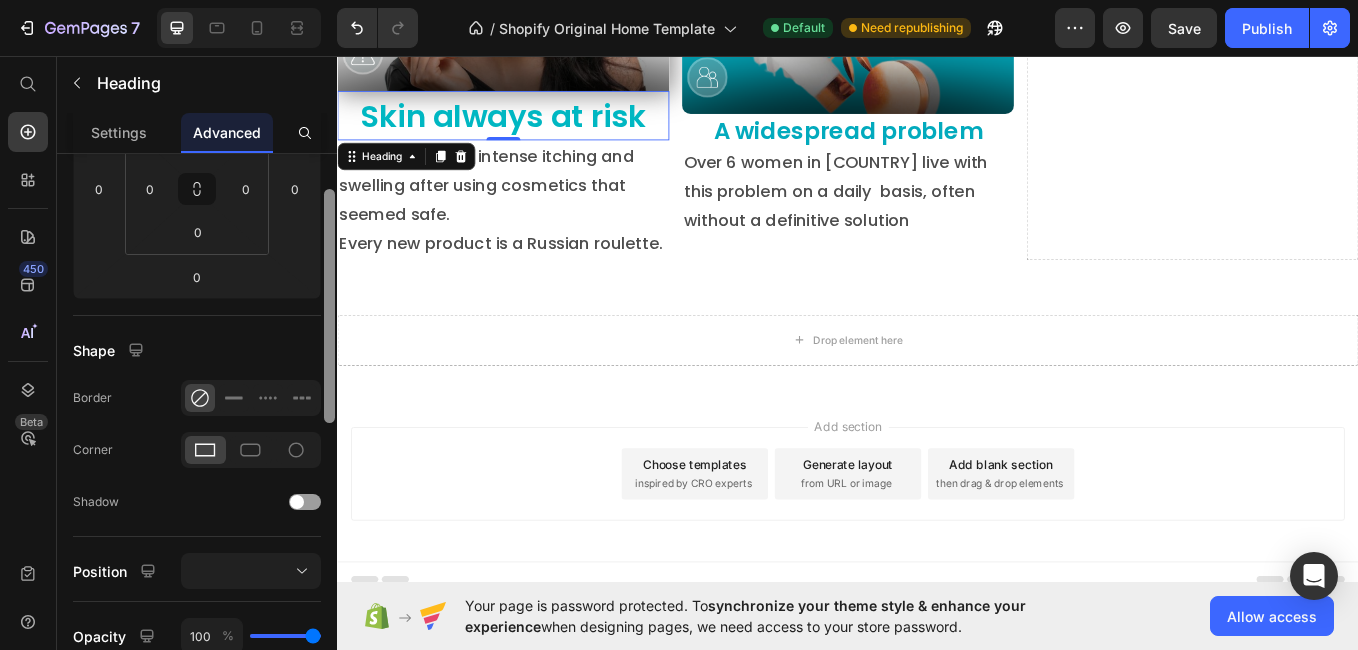 scroll, scrollTop: 261, scrollLeft: 0, axis: vertical 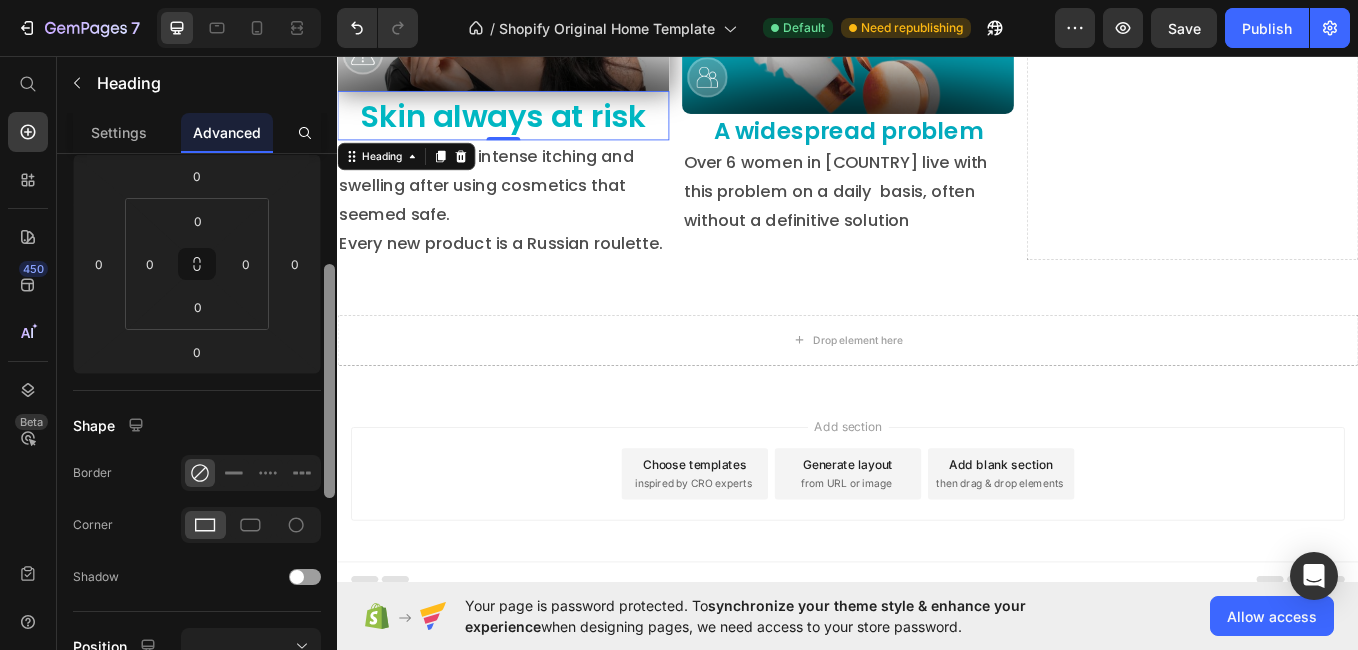 drag, startPoint x: 327, startPoint y: 411, endPoint x: 333, endPoint y: 379, distance: 32.55764 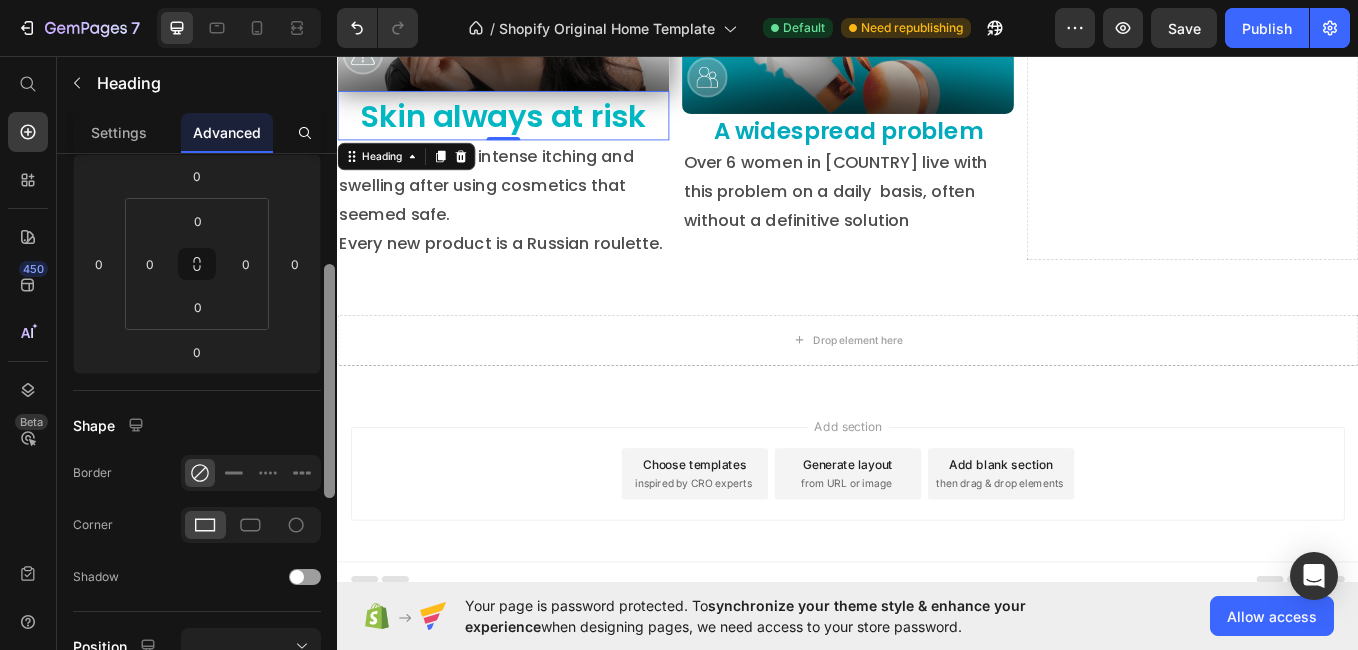 click at bounding box center (329, 381) 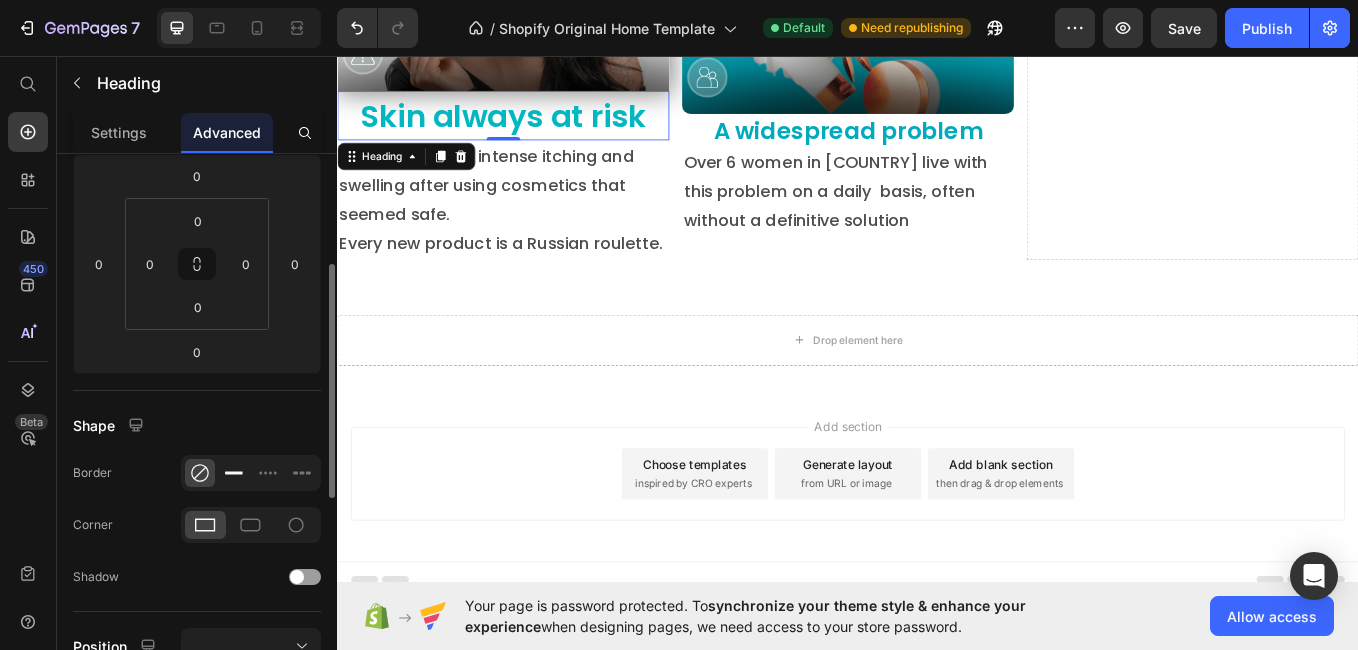 click 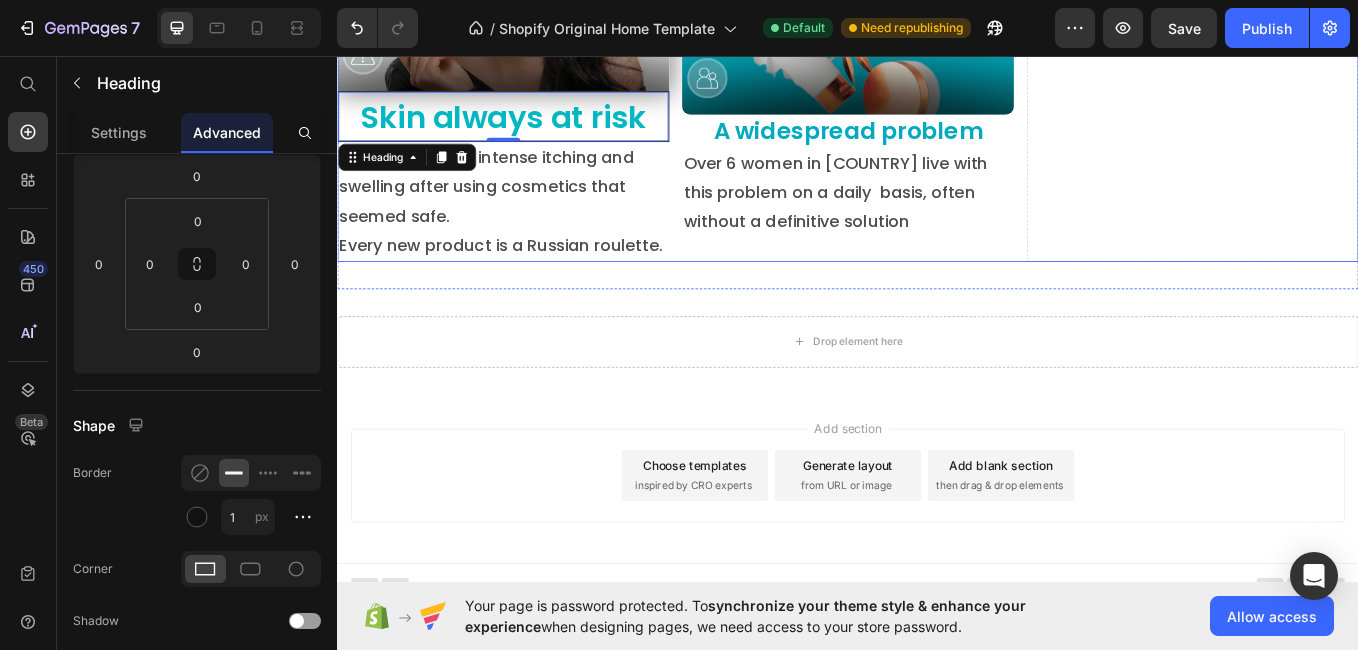 click on "Image A widespread problem Heading Over 6 women in Italy live with this problem on a daily  basis, often without a definitive solution Text Block" at bounding box center (937, 2) 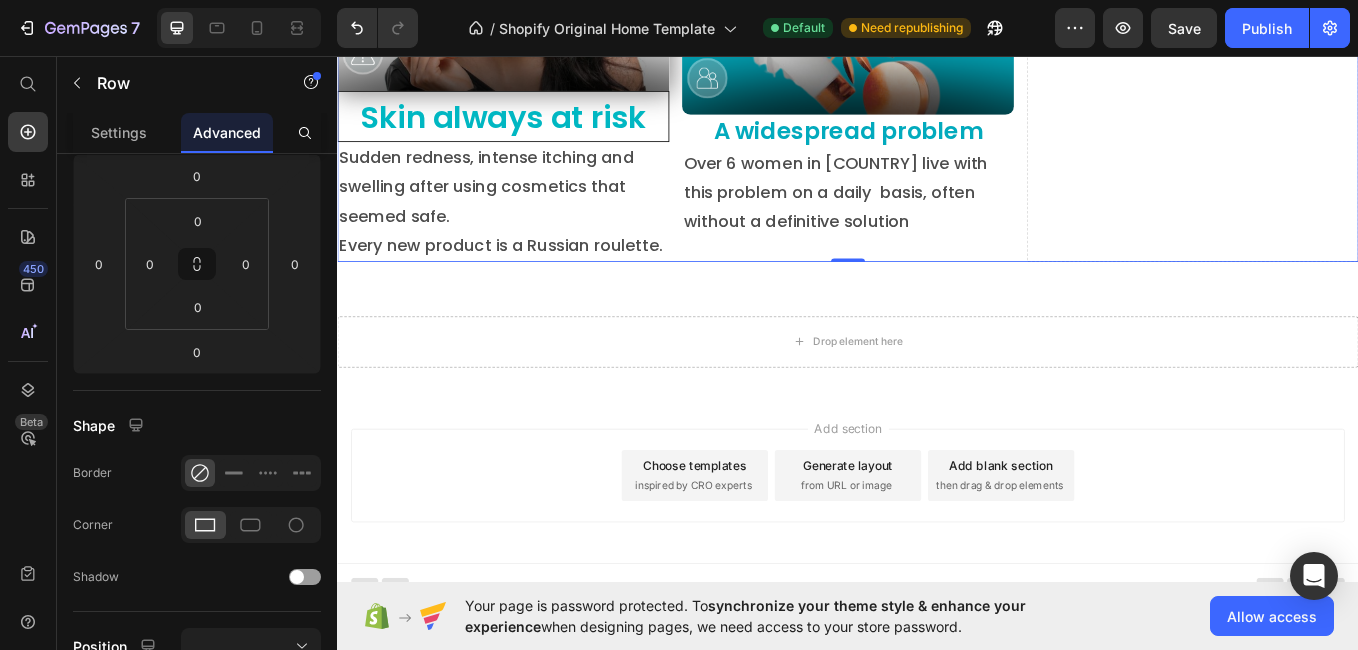 scroll, scrollTop: 0, scrollLeft: 0, axis: both 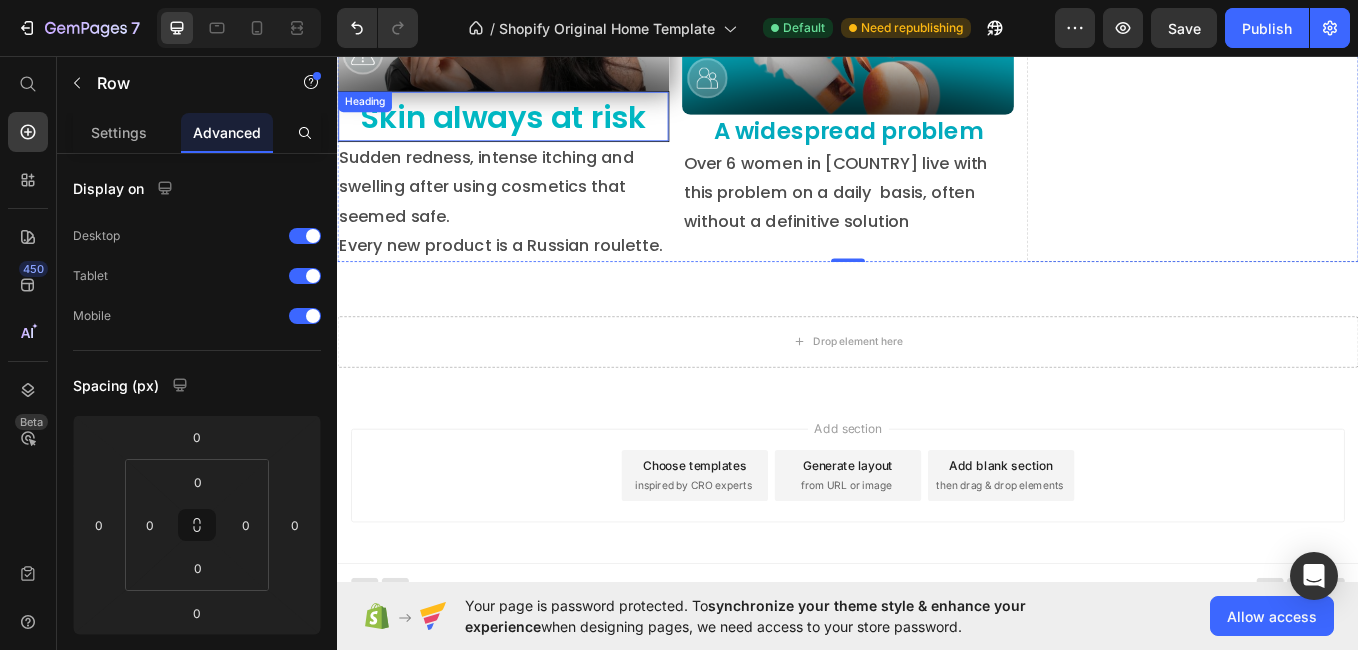 click on "Skin always at risk" at bounding box center (532, 127) 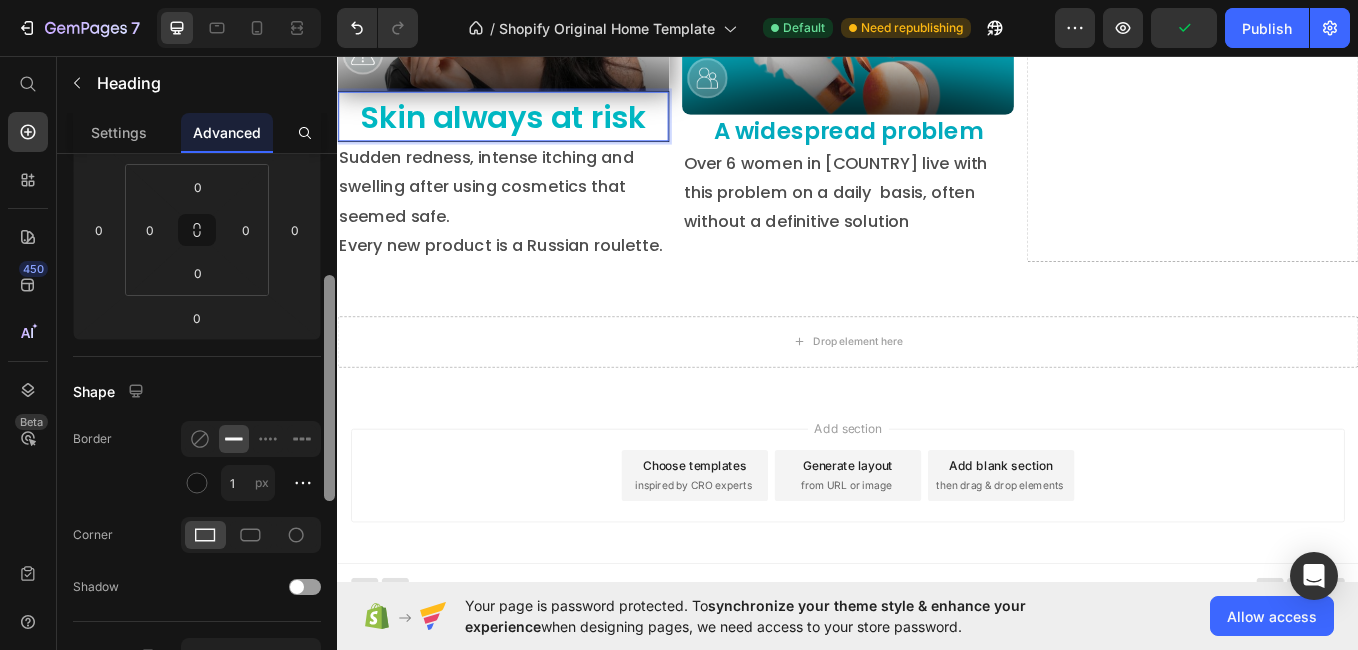 drag, startPoint x: 327, startPoint y: 257, endPoint x: 307, endPoint y: 389, distance: 133.50656 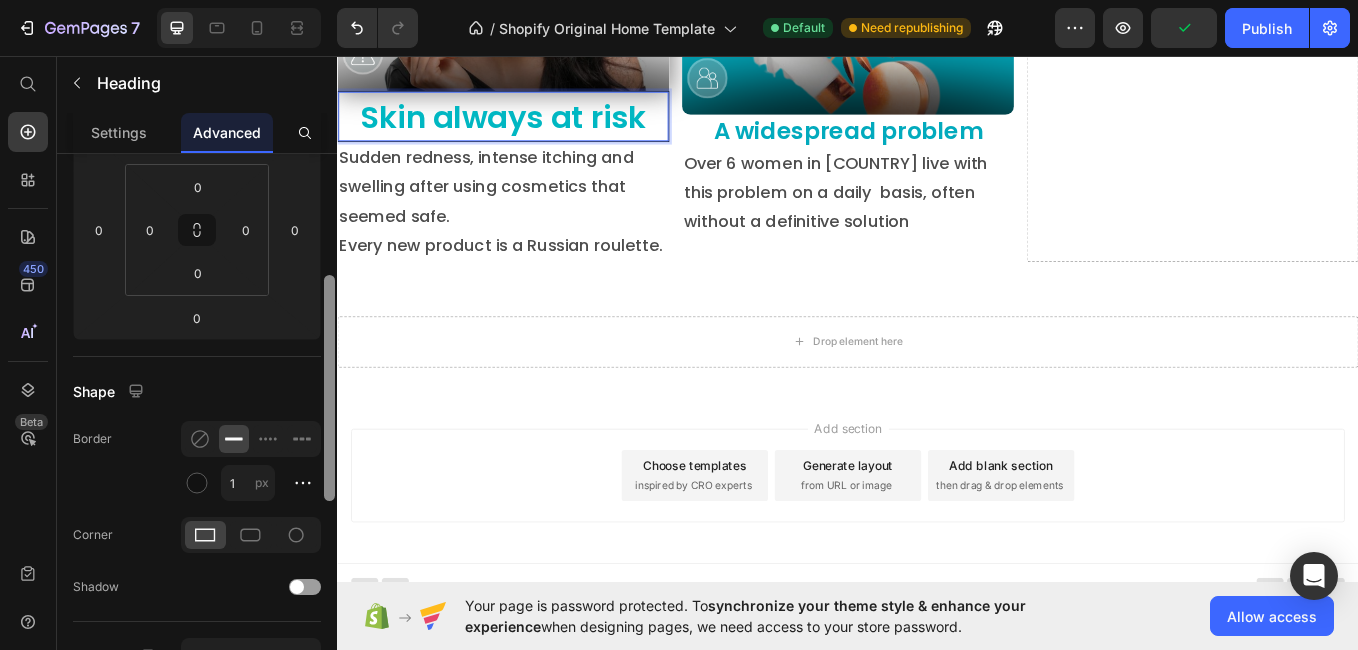 click on "Display on Desktop Tablet Mobile Spacing (px) 0 0 0 0 0 0 0 0 Shape Border 1 px Corner Shadow Position Opacity 100 % Animation Upgrade to Build plan  to unlock Animation & other premium features. Interaction Upgrade to Optimize plan  to unlock Interaction & other premium features. CSS class  Delete element" at bounding box center (197, 430) 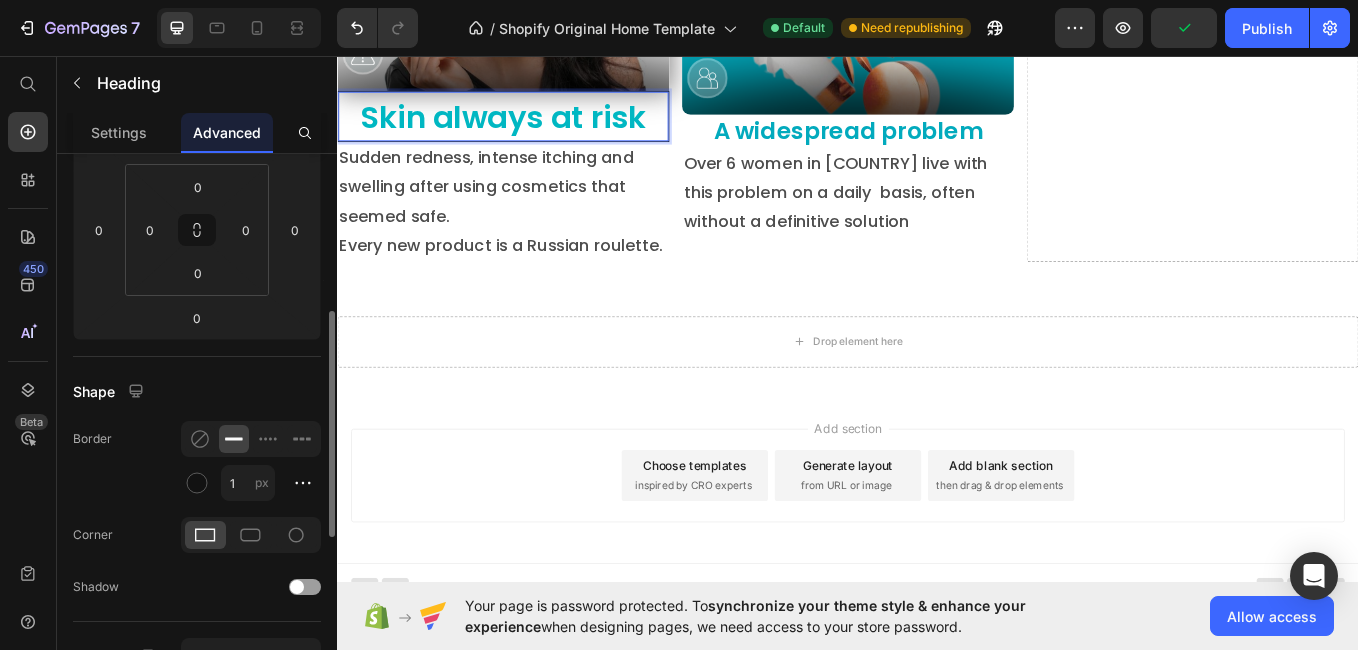 scroll, scrollTop: 321, scrollLeft: 0, axis: vertical 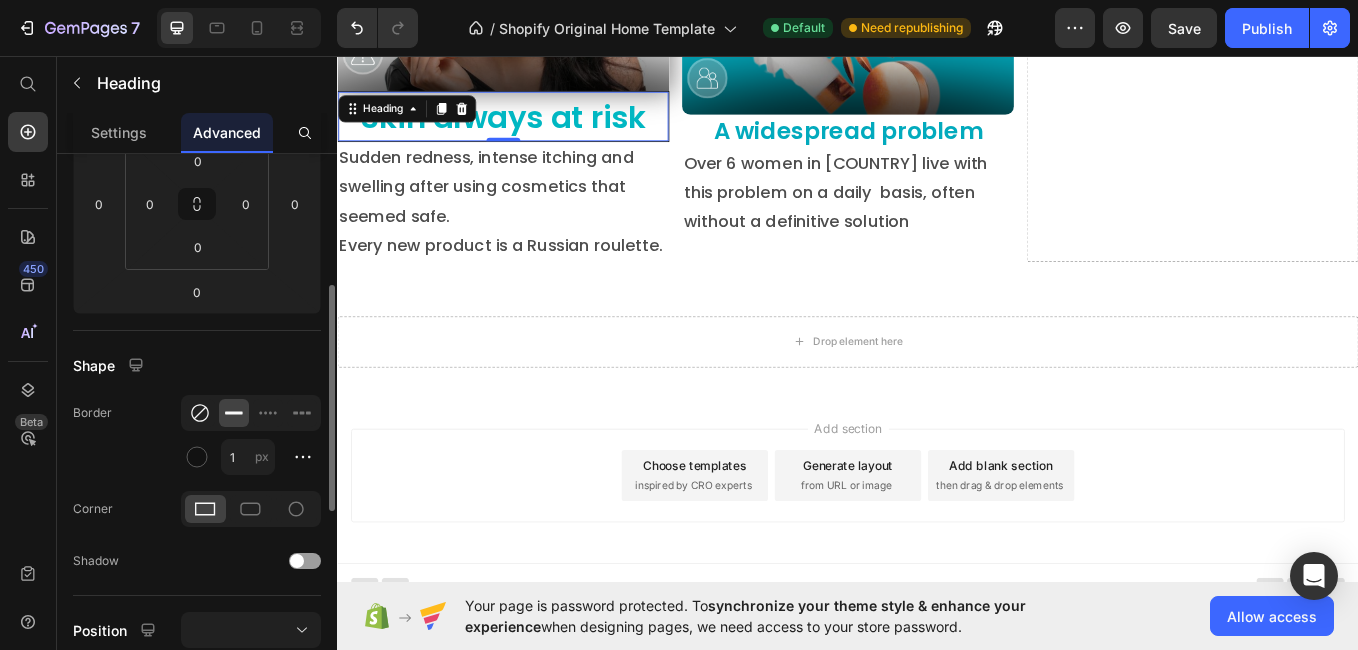 click 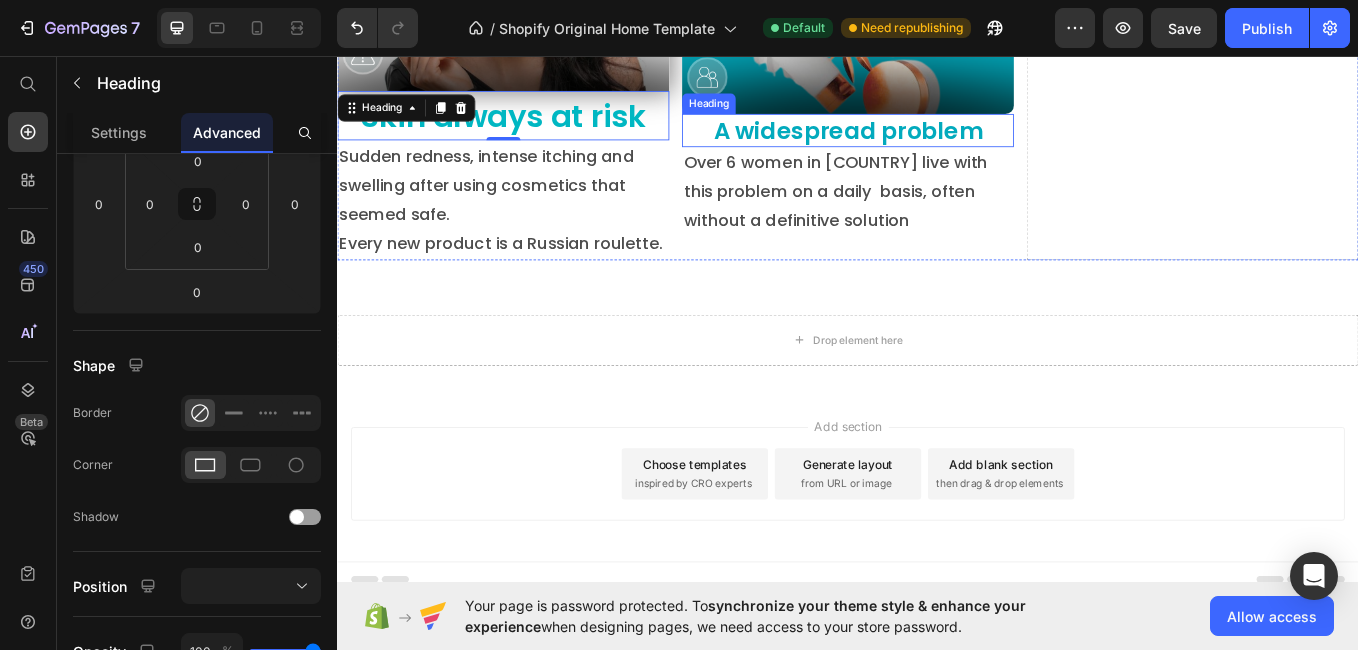 click on "A widespread problem" at bounding box center [937, 143] 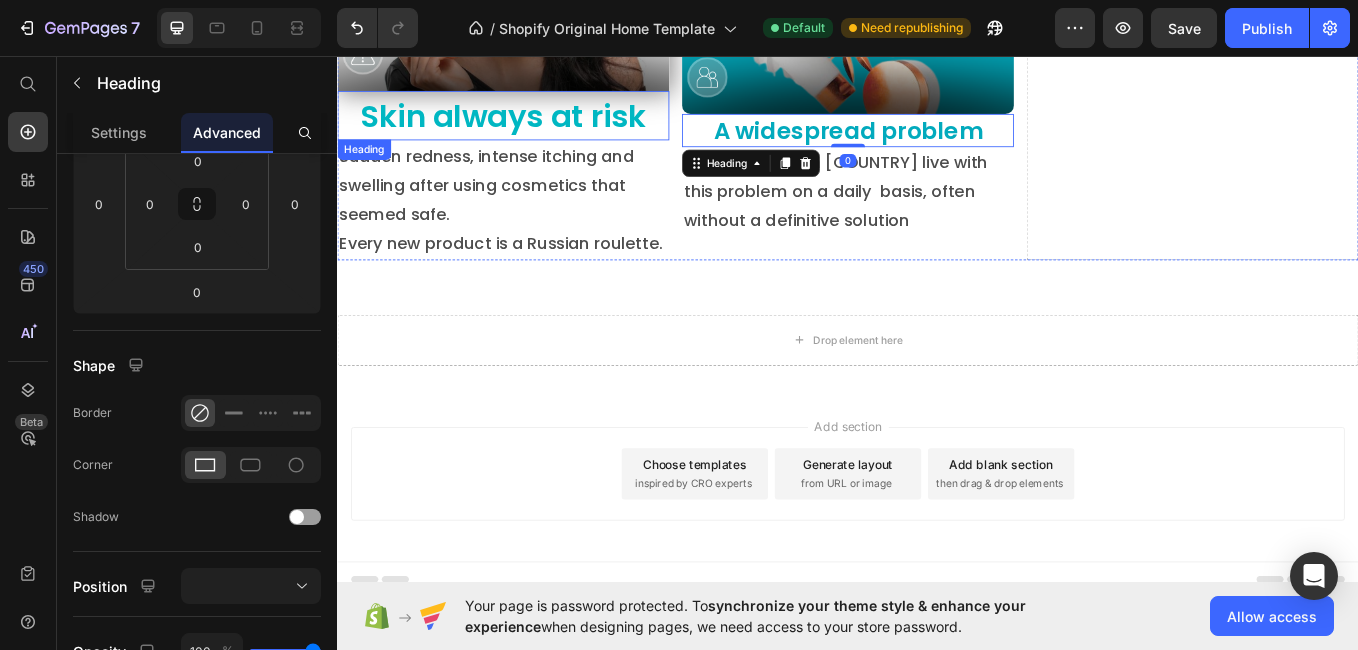 click on "Skin always at risk" at bounding box center (532, 126) 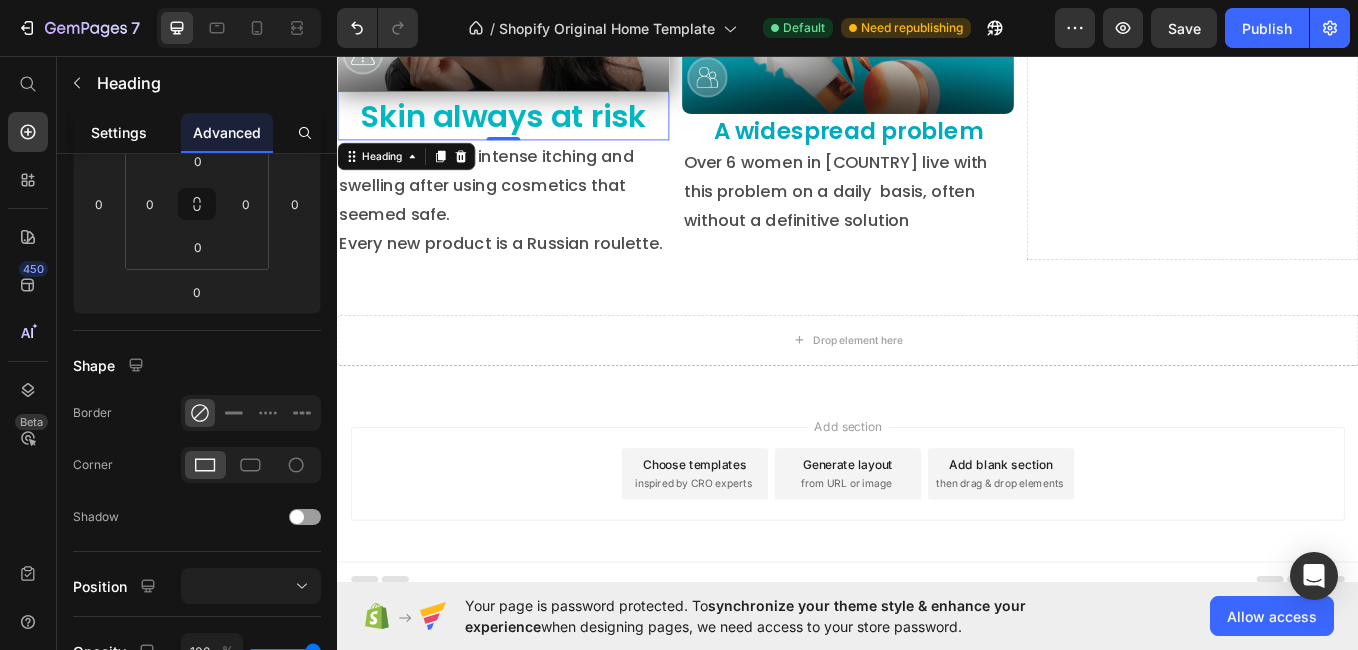 click on "Settings" 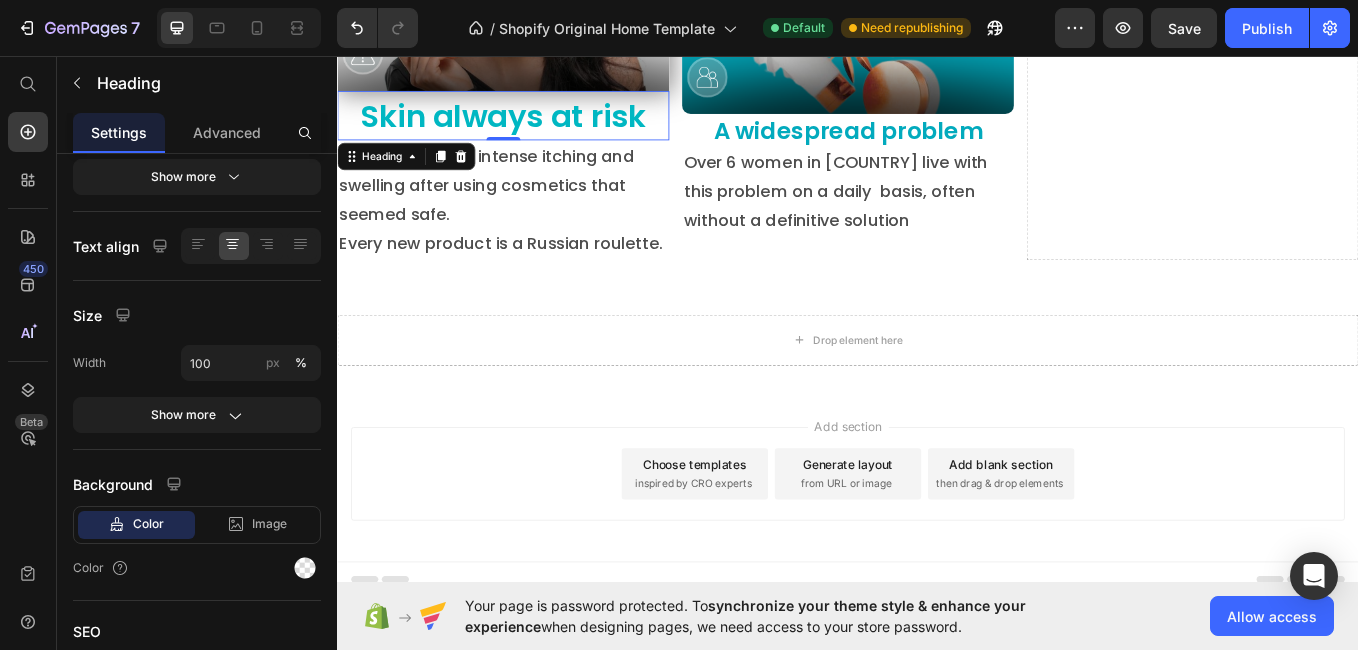 scroll, scrollTop: 0, scrollLeft: 0, axis: both 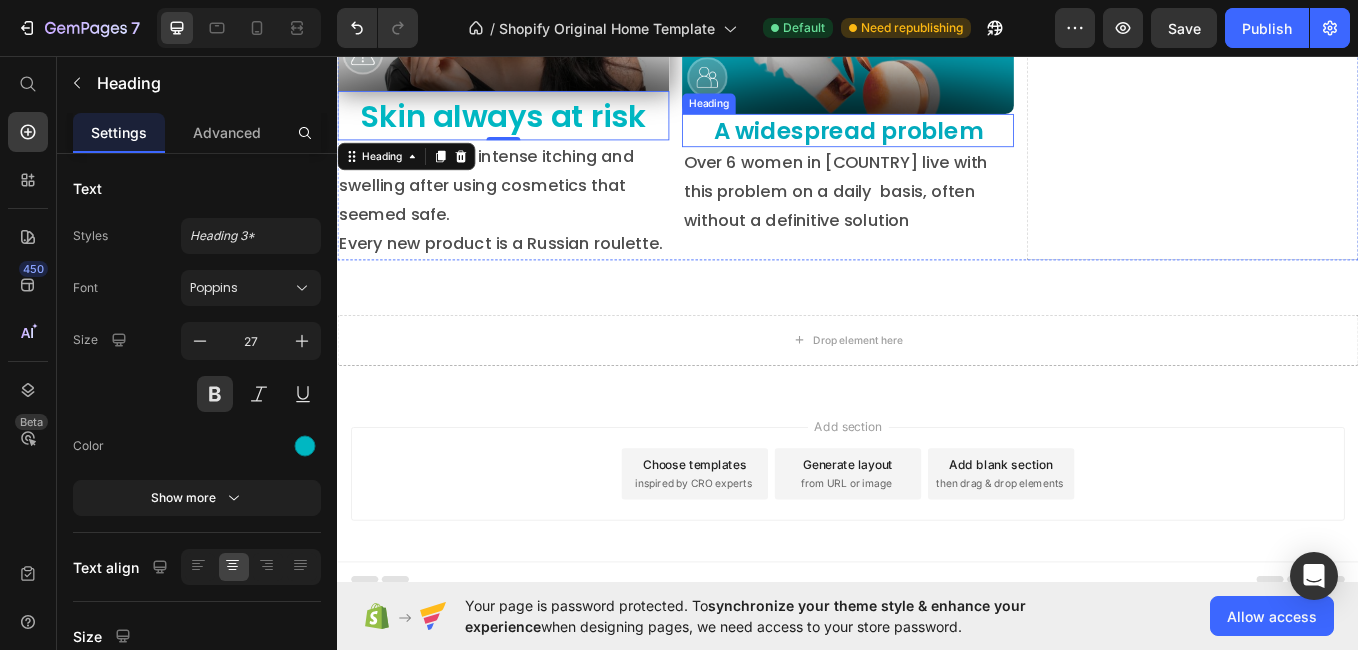 click on "A widespread problem" at bounding box center (937, 143) 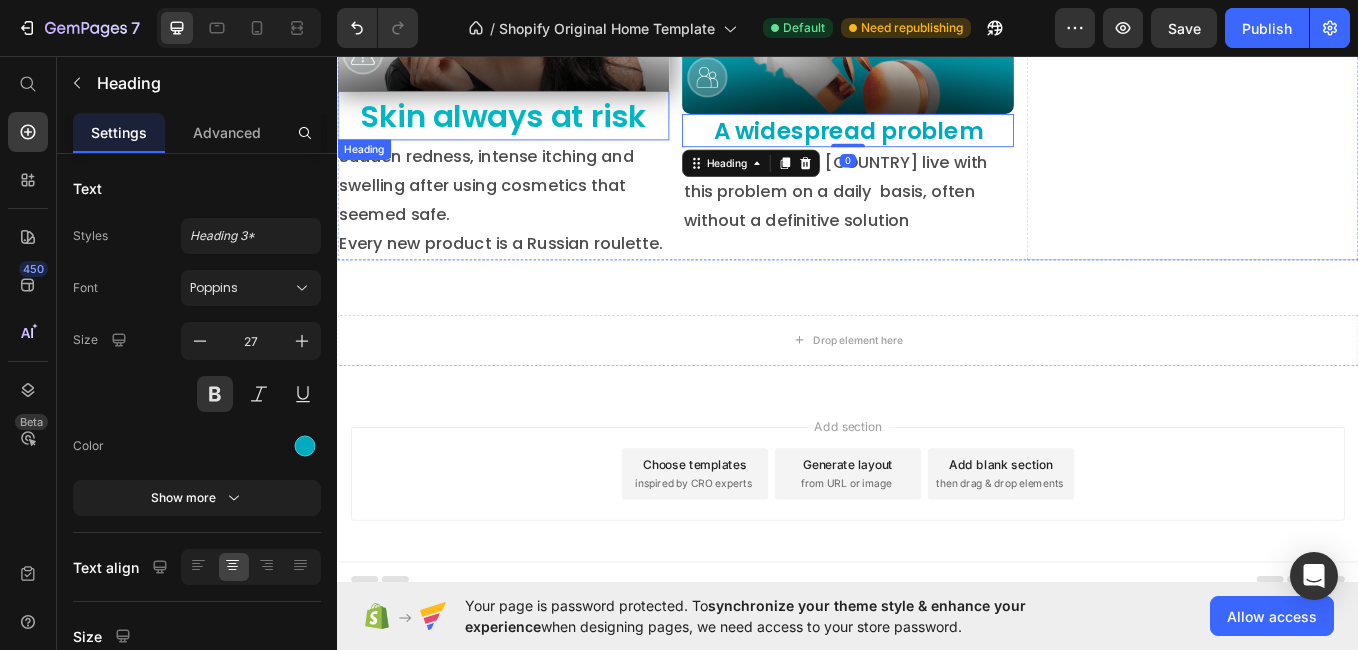 click on "Skin always at risk" at bounding box center [532, 126] 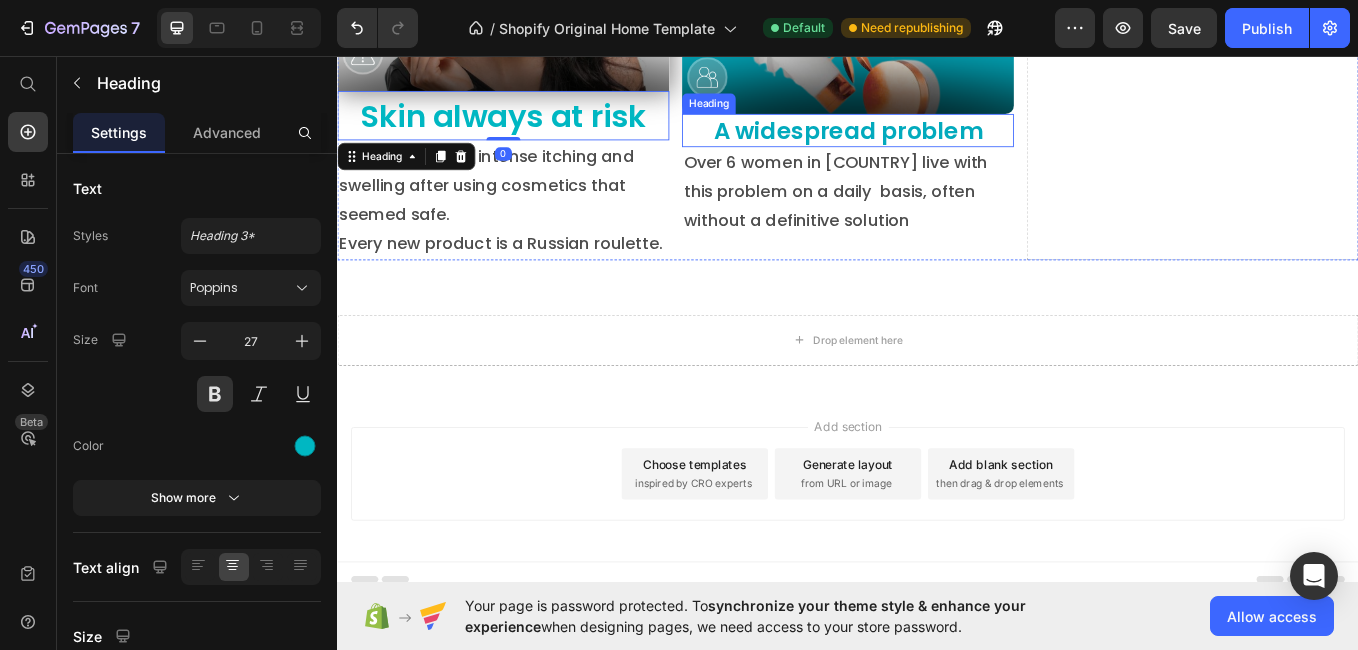 click on "A widespread problem" at bounding box center [937, 143] 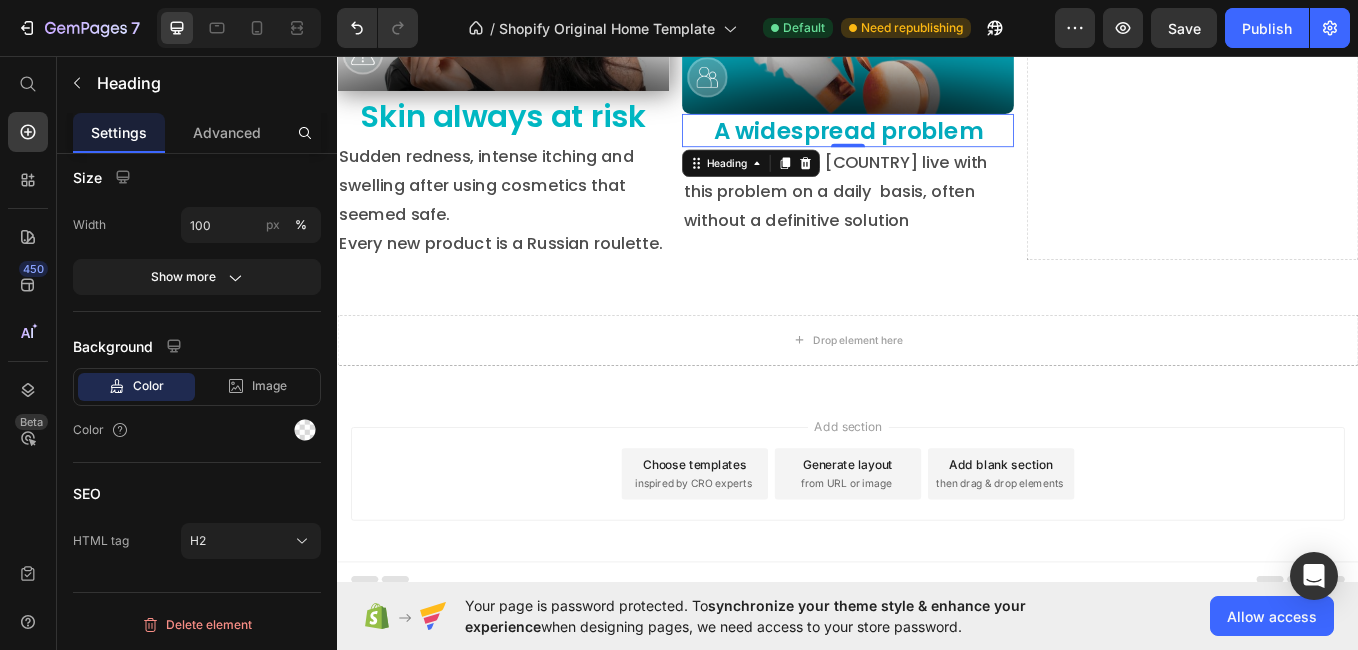scroll, scrollTop: 0, scrollLeft: 0, axis: both 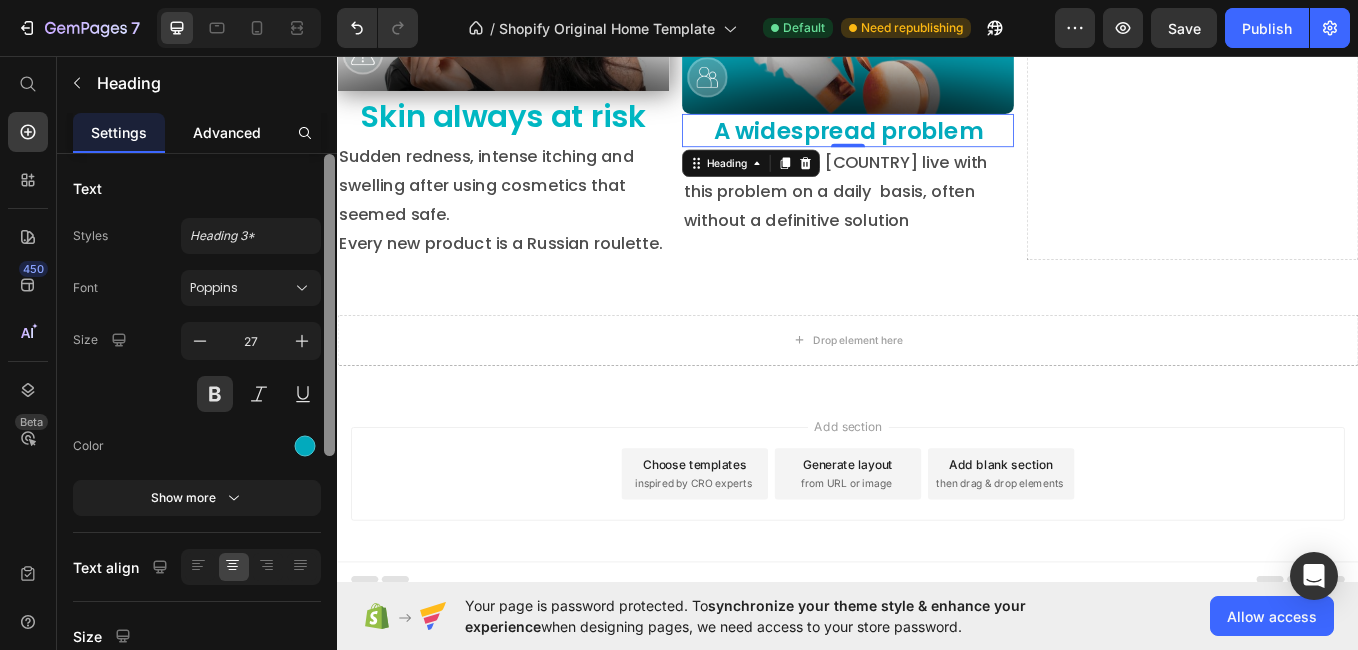 drag, startPoint x: 334, startPoint y: 209, endPoint x: 264, endPoint y: 139, distance: 98.99495 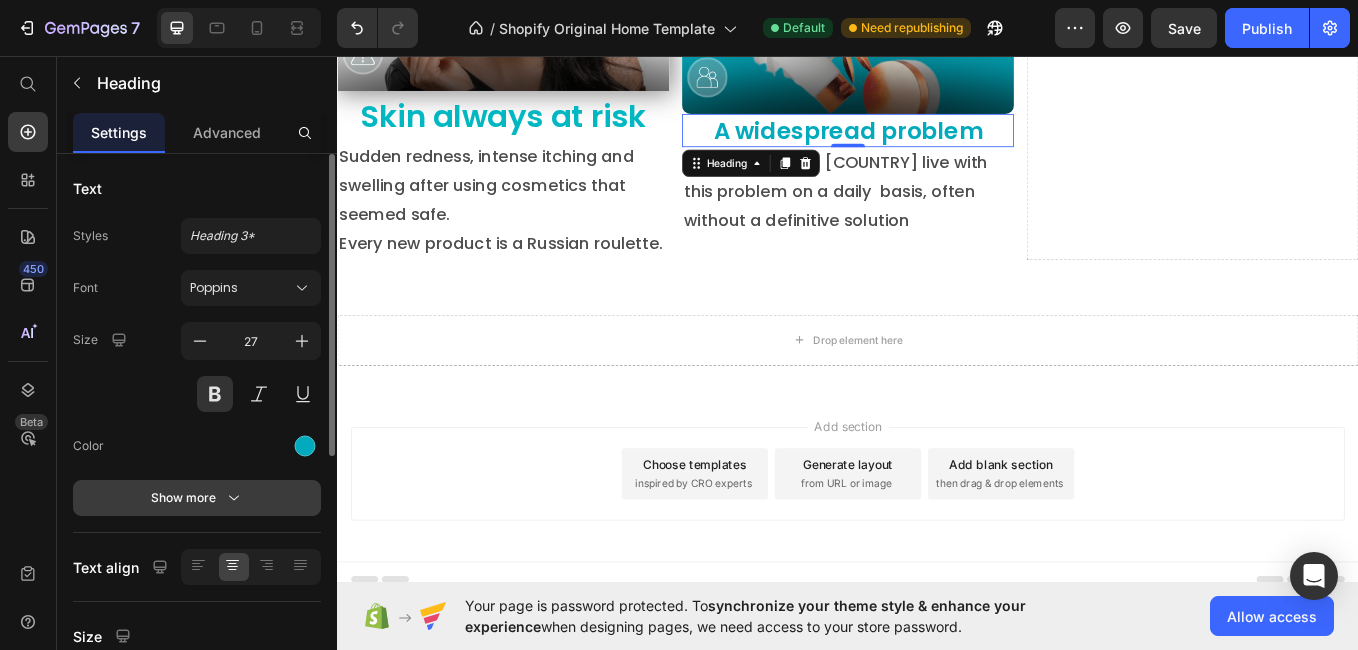 click on "Show more" at bounding box center (197, 498) 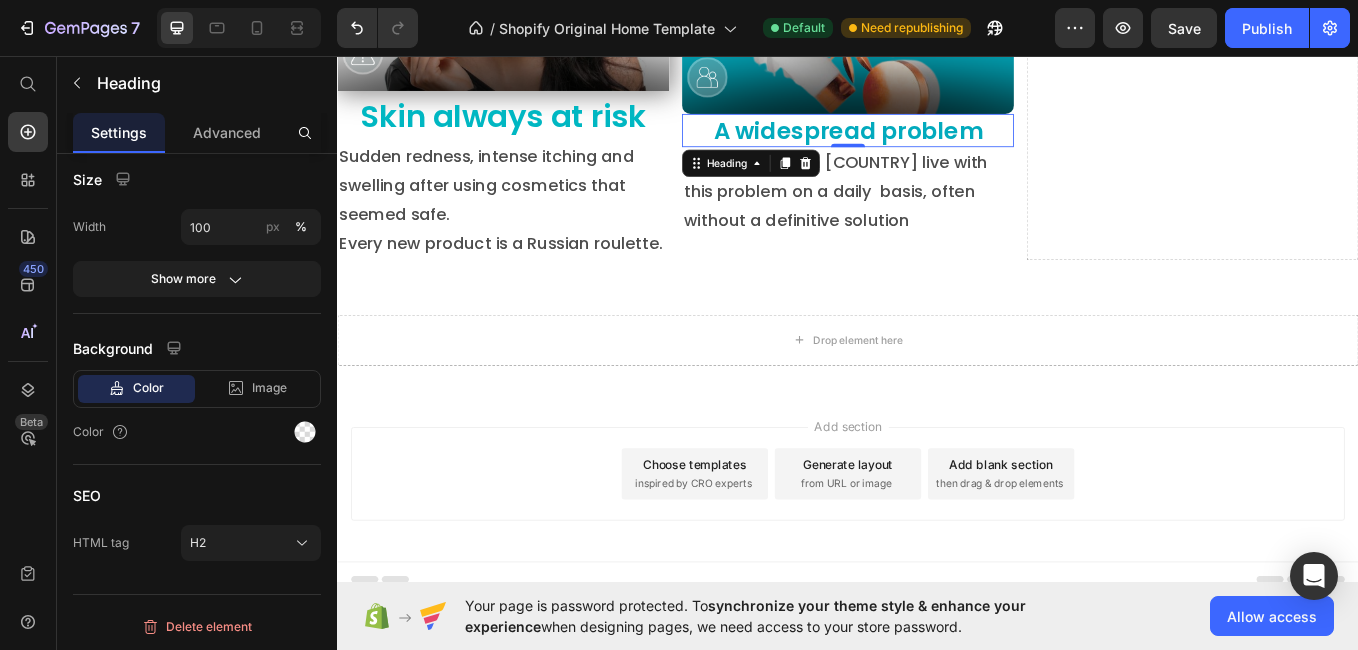 scroll, scrollTop: 0, scrollLeft: 0, axis: both 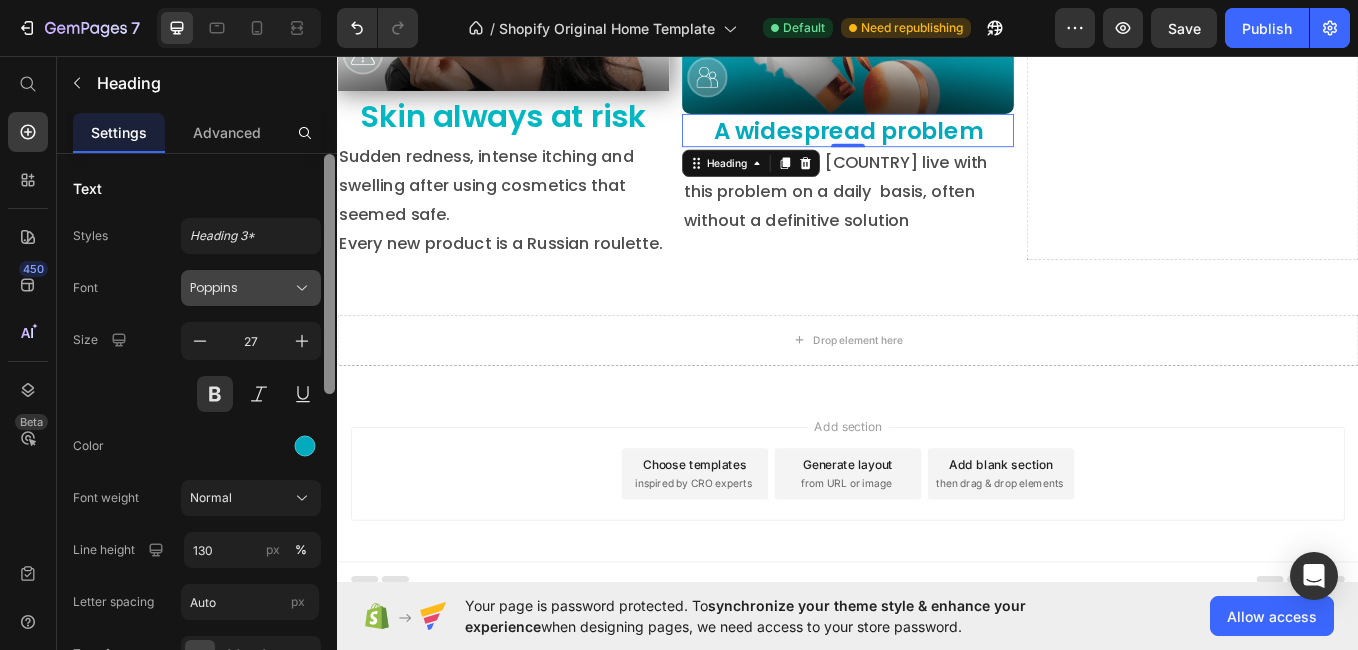 drag, startPoint x: 324, startPoint y: 381, endPoint x: 290, endPoint y: 295, distance: 92.47703 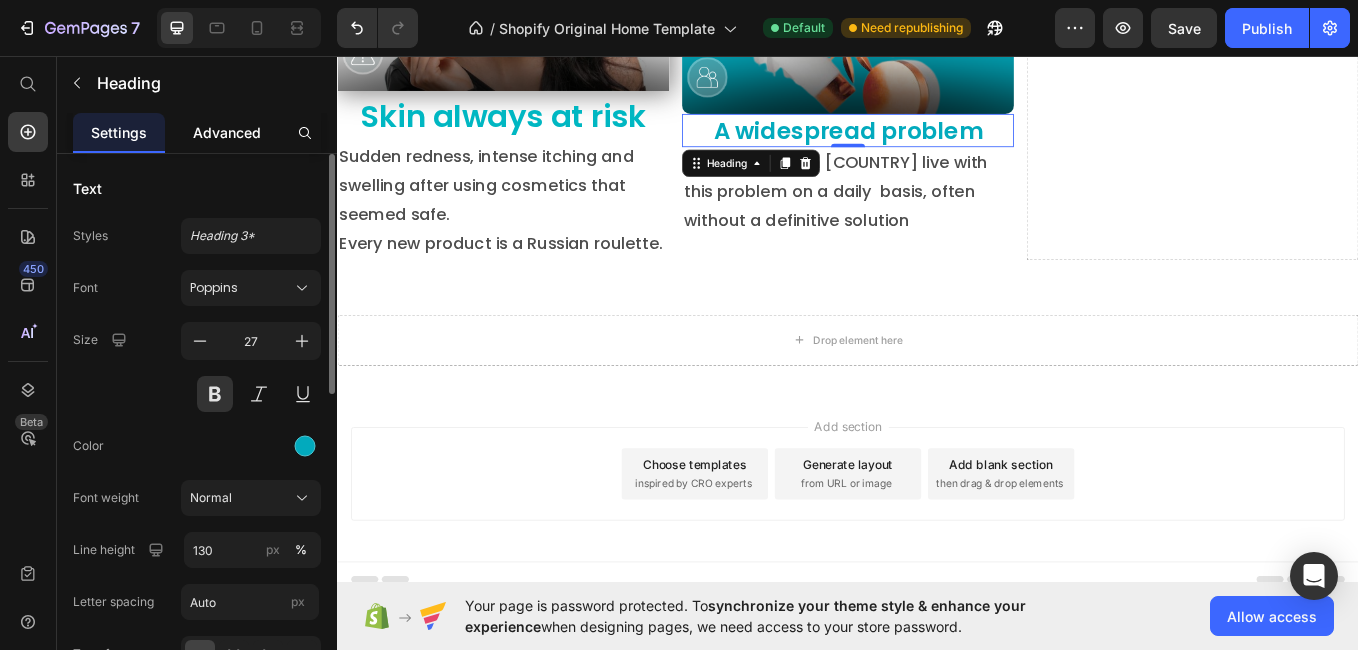 click on "Advanced" 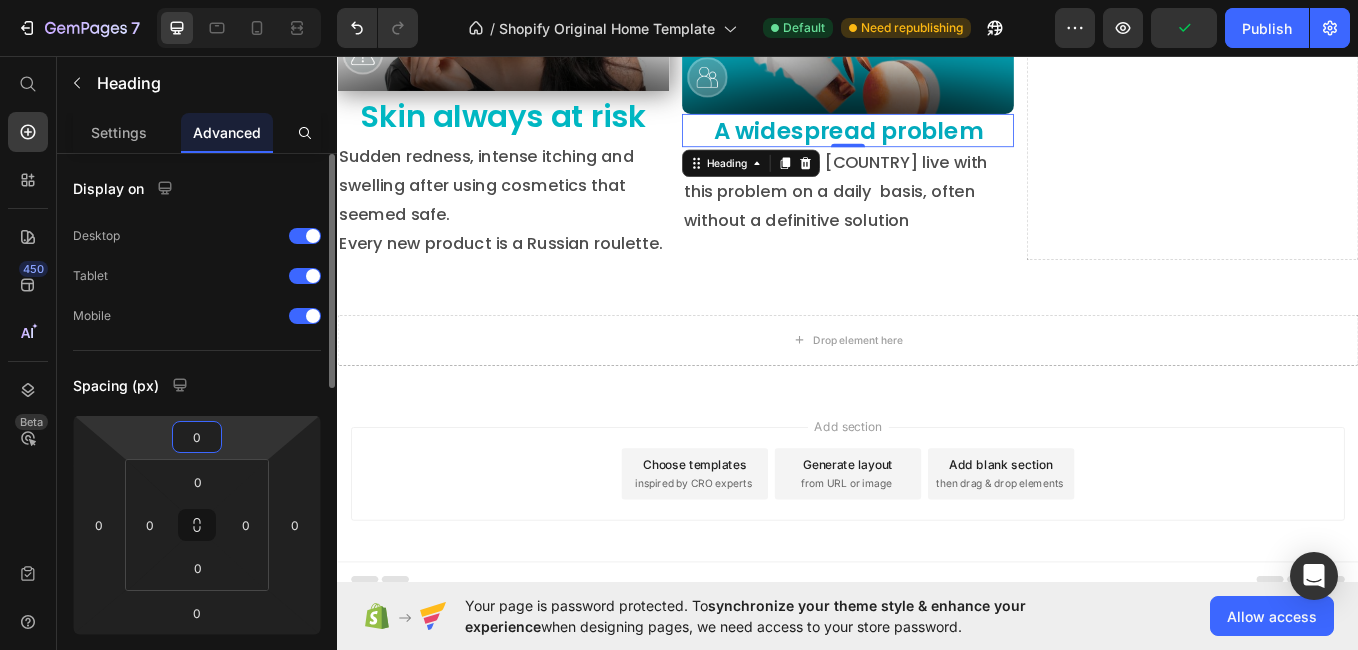 click on "0" at bounding box center [197, 437] 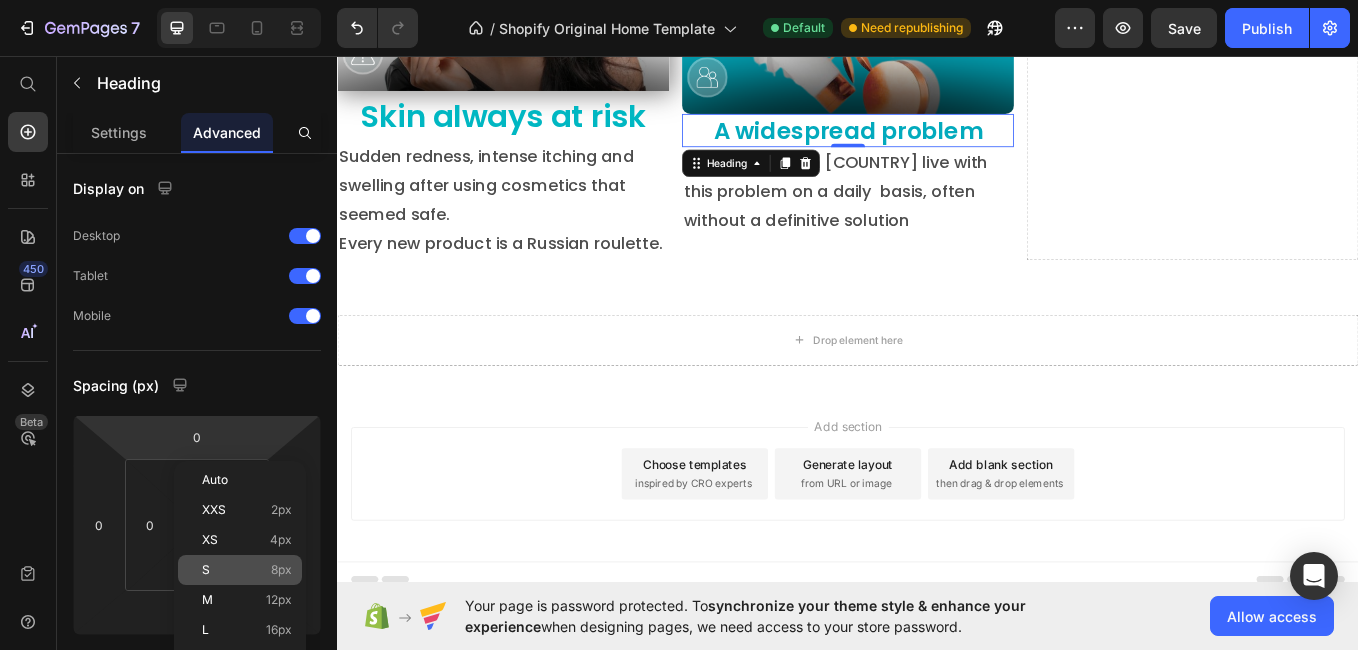 click on "S 8px" at bounding box center (247, 570) 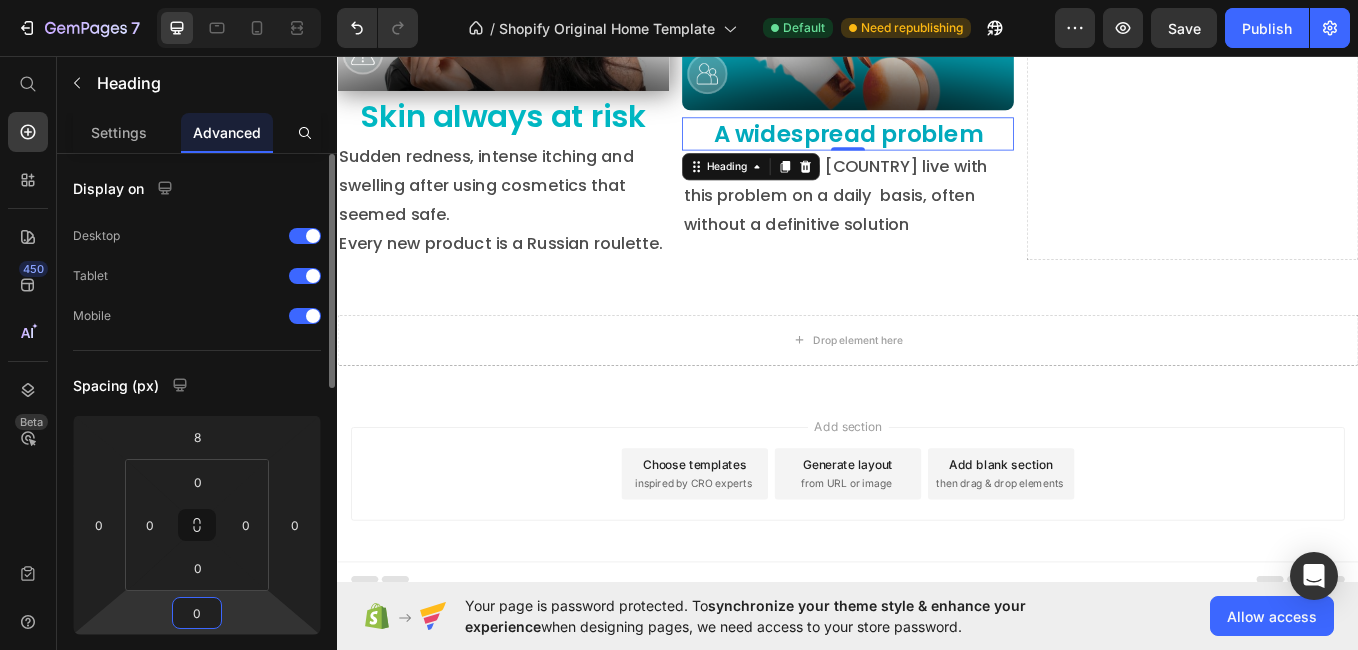 click on "0" at bounding box center [197, 613] 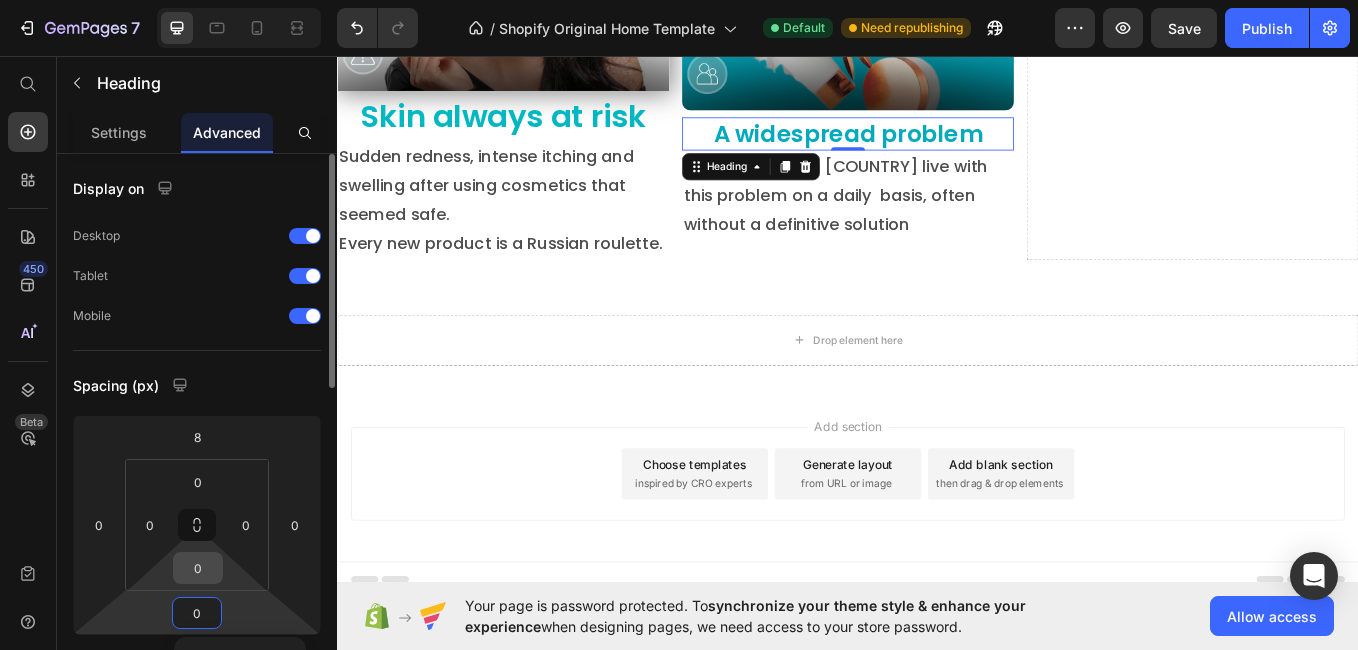 click on "0" at bounding box center [198, 568] 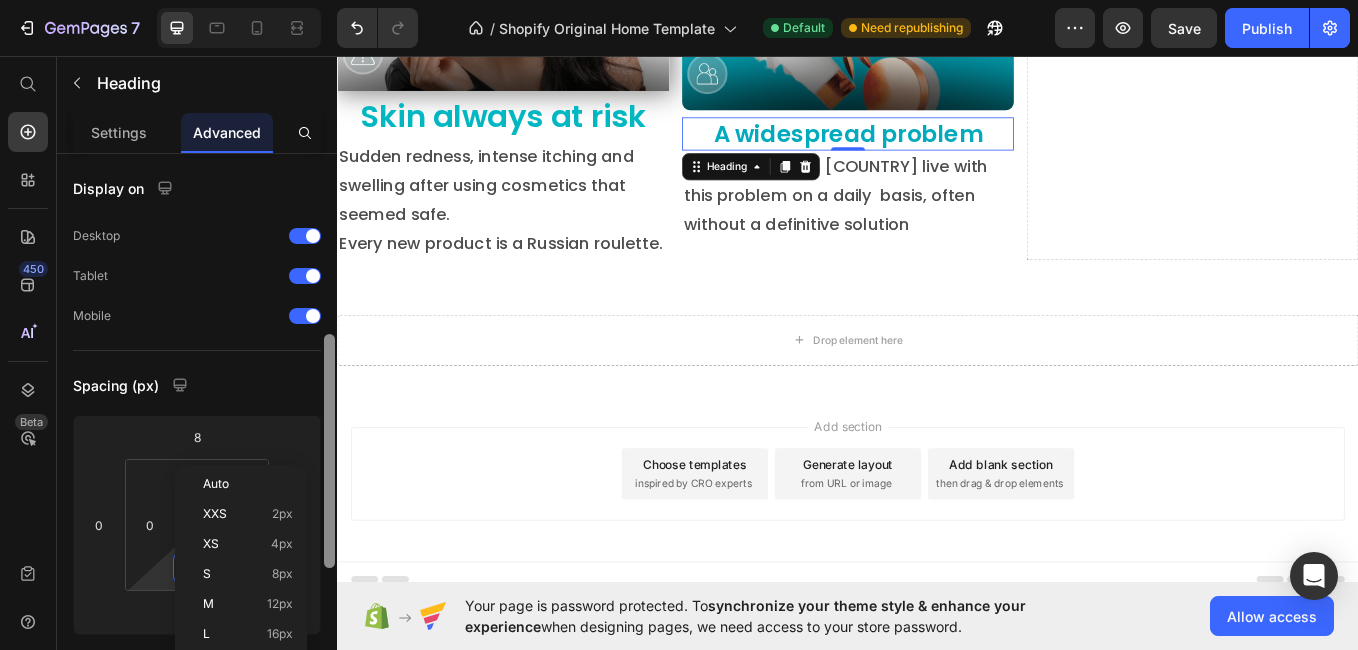 scroll, scrollTop: 132, scrollLeft: 0, axis: vertical 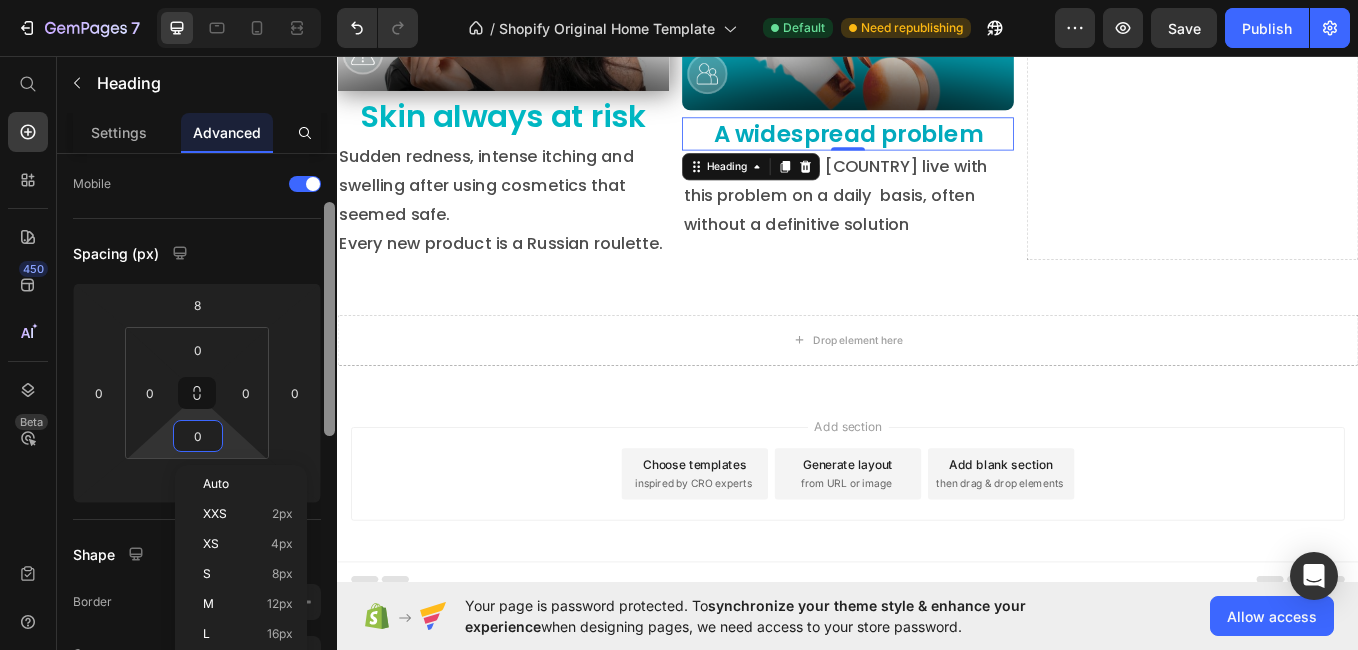 drag, startPoint x: 327, startPoint y: 346, endPoint x: 327, endPoint y: 402, distance: 56 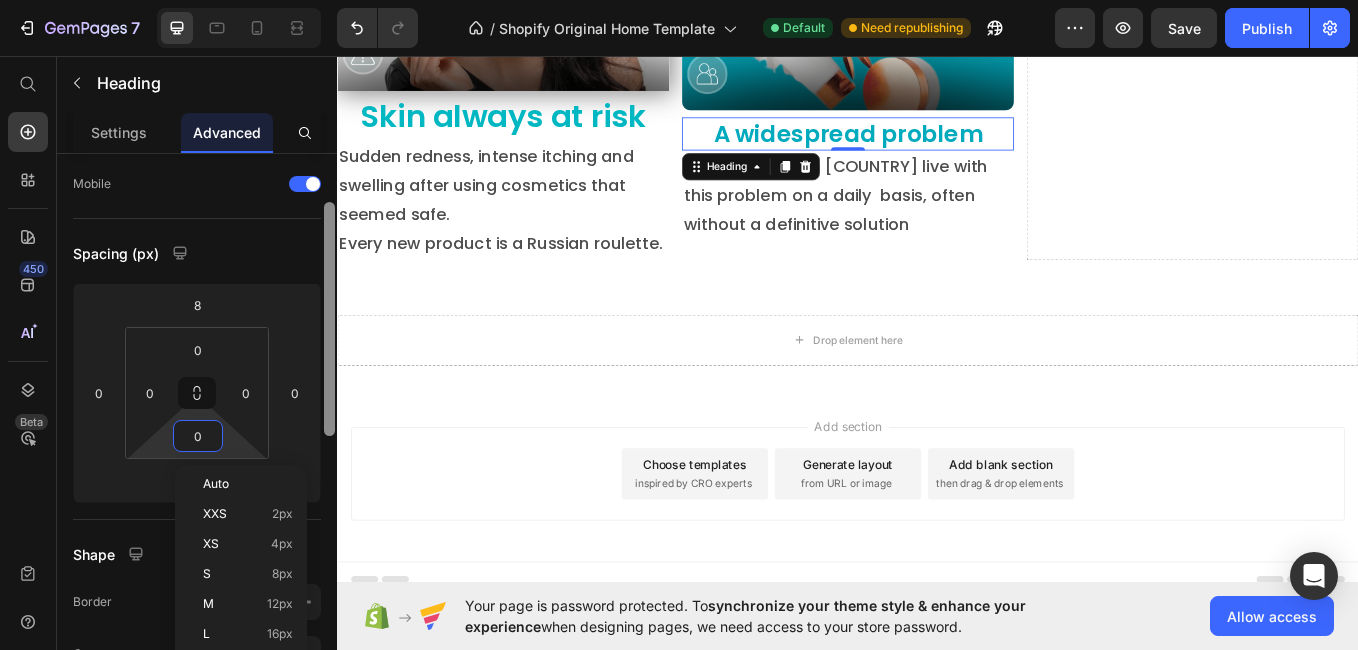 click at bounding box center (329, 319) 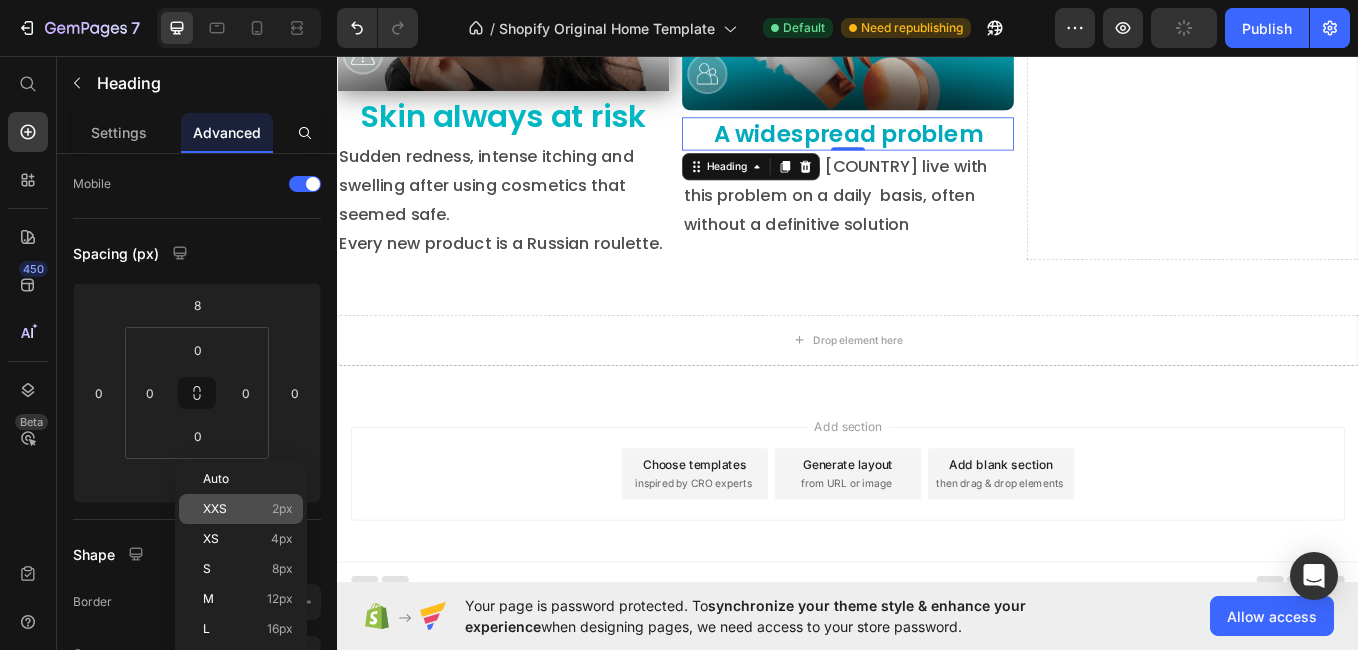 click on "XXS" at bounding box center (215, 509) 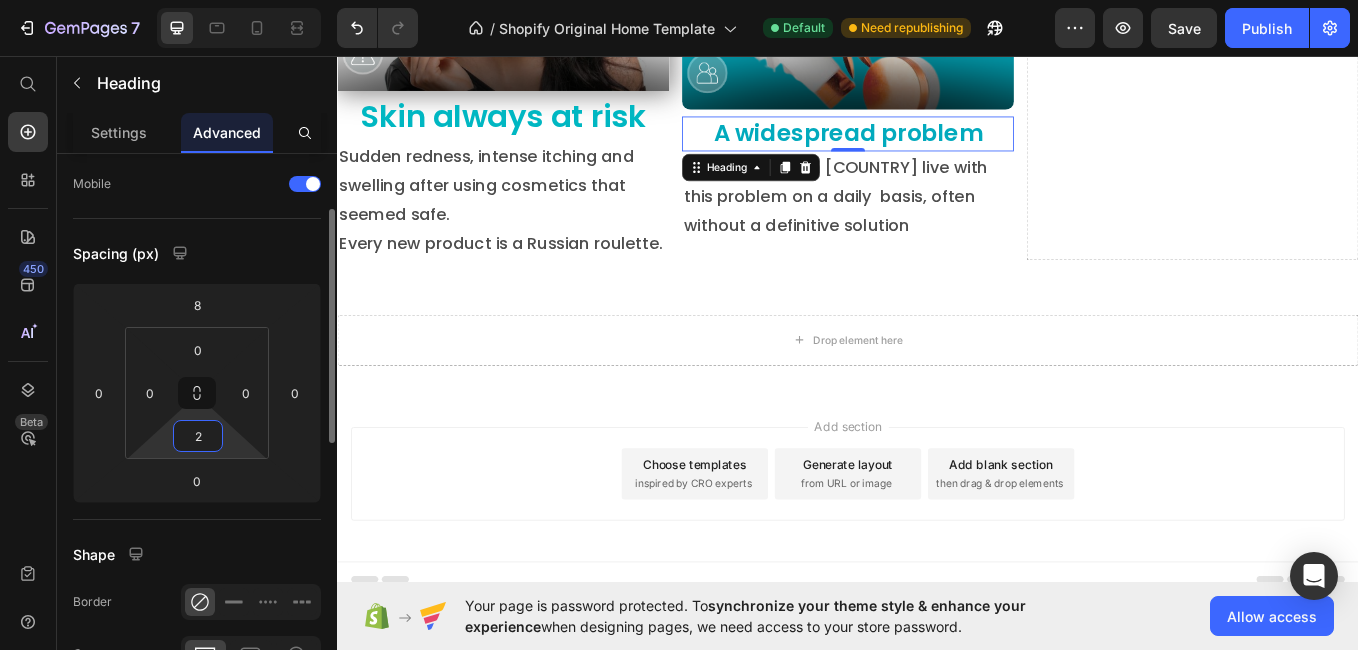 click on "2" at bounding box center (198, 436) 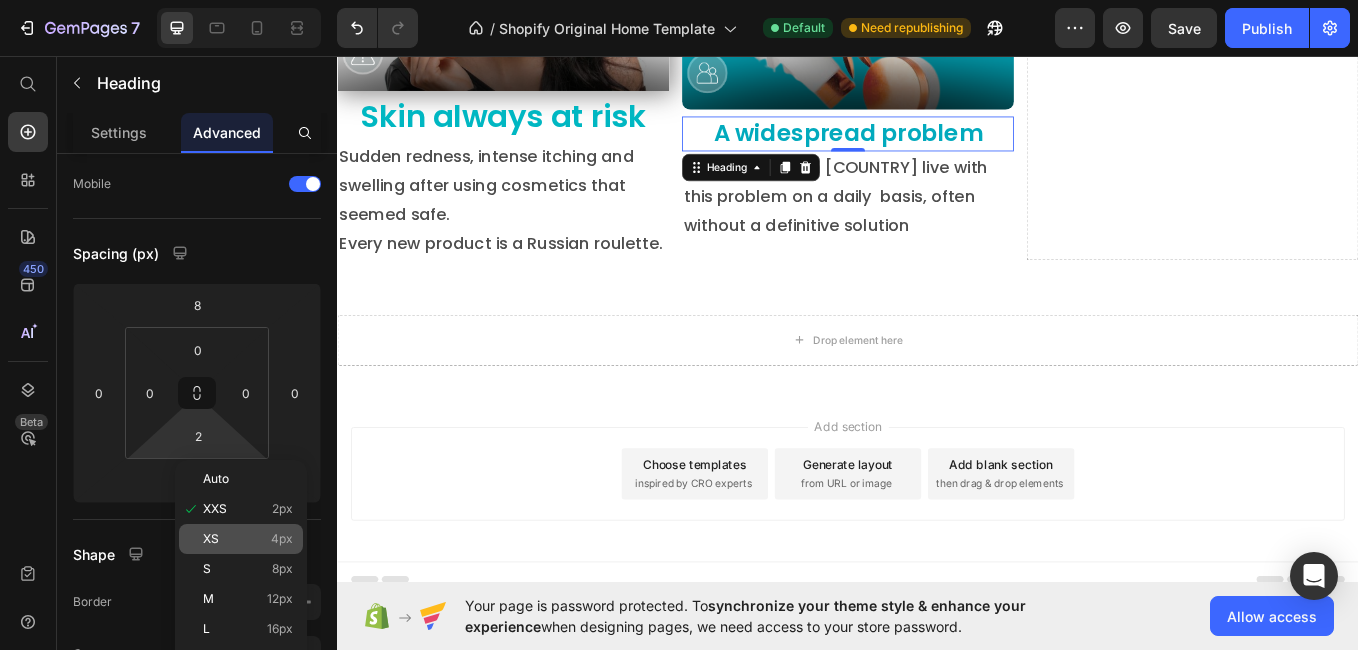 click on "XS 4px" 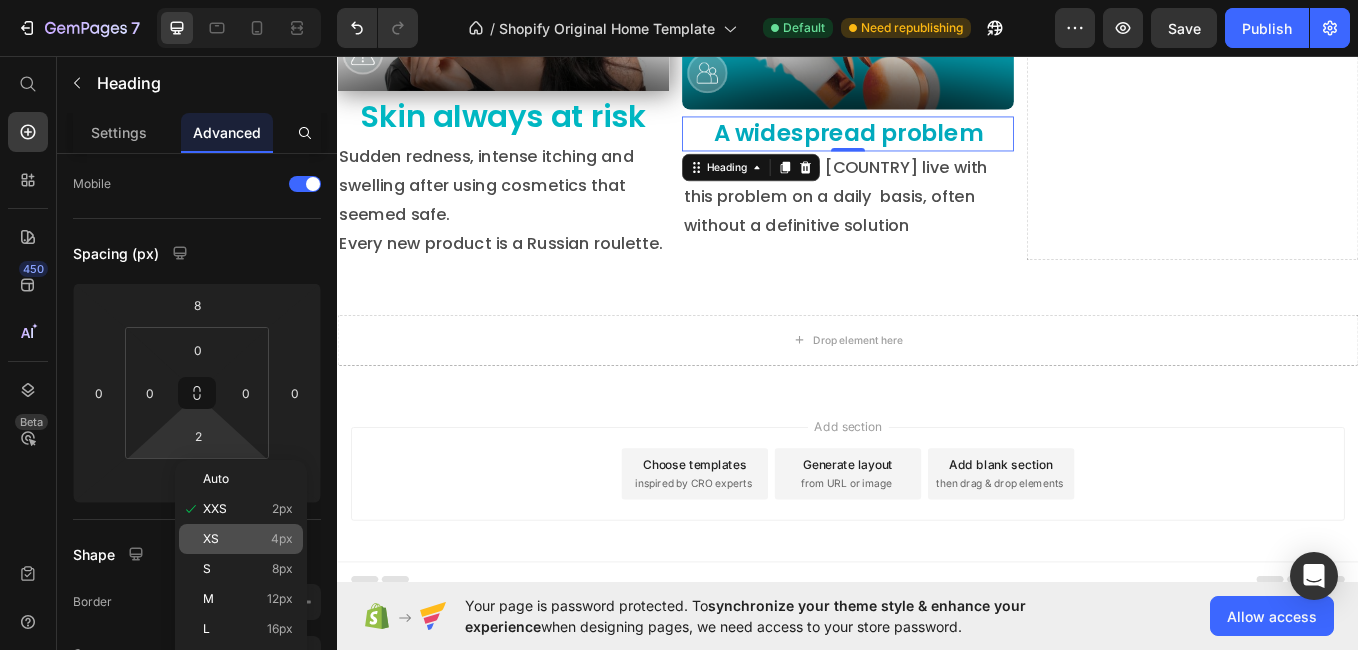 type on "4" 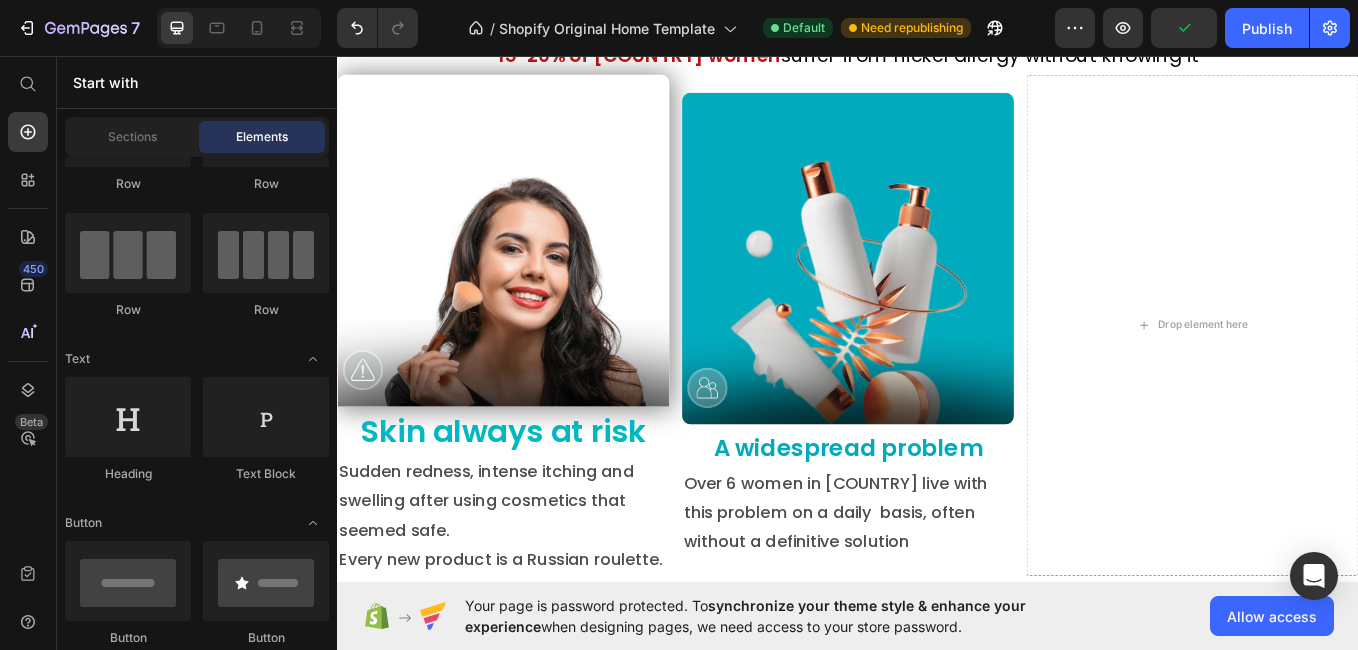 scroll, scrollTop: 896, scrollLeft: 0, axis: vertical 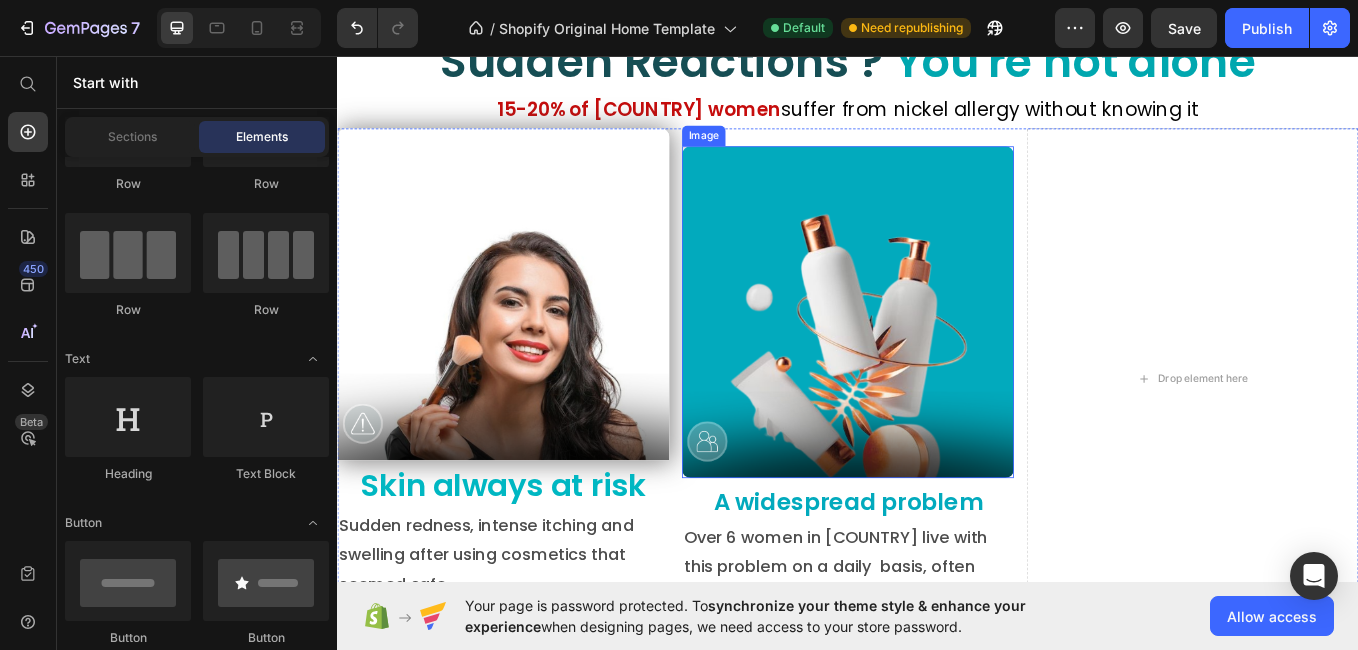 click at bounding box center (937, 357) 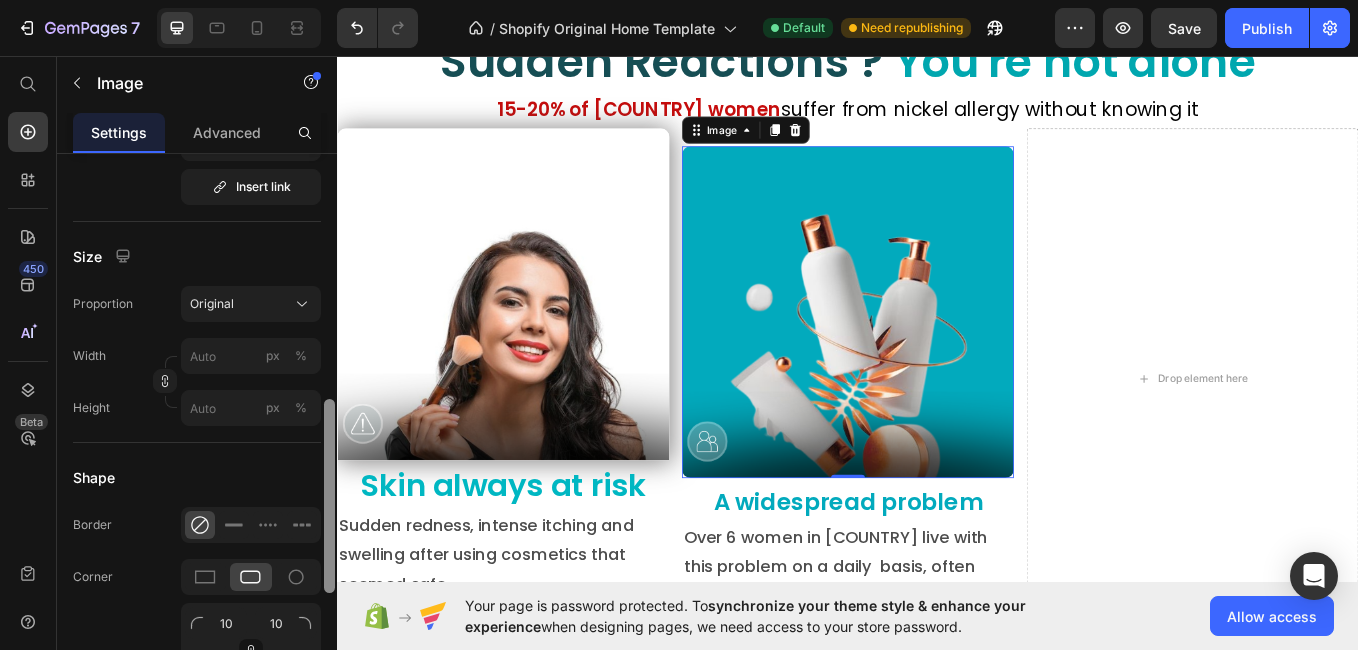 scroll, scrollTop: 544, scrollLeft: 0, axis: vertical 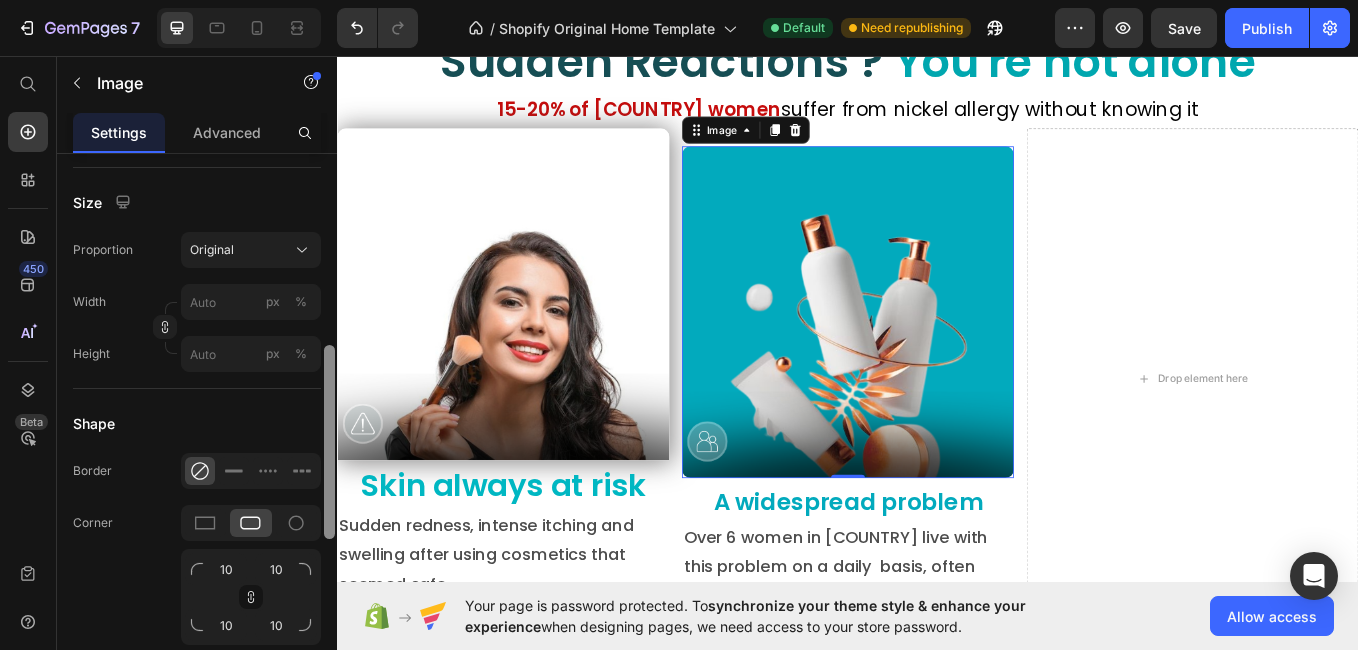 drag, startPoint x: 330, startPoint y: 303, endPoint x: 305, endPoint y: 494, distance: 192.62918 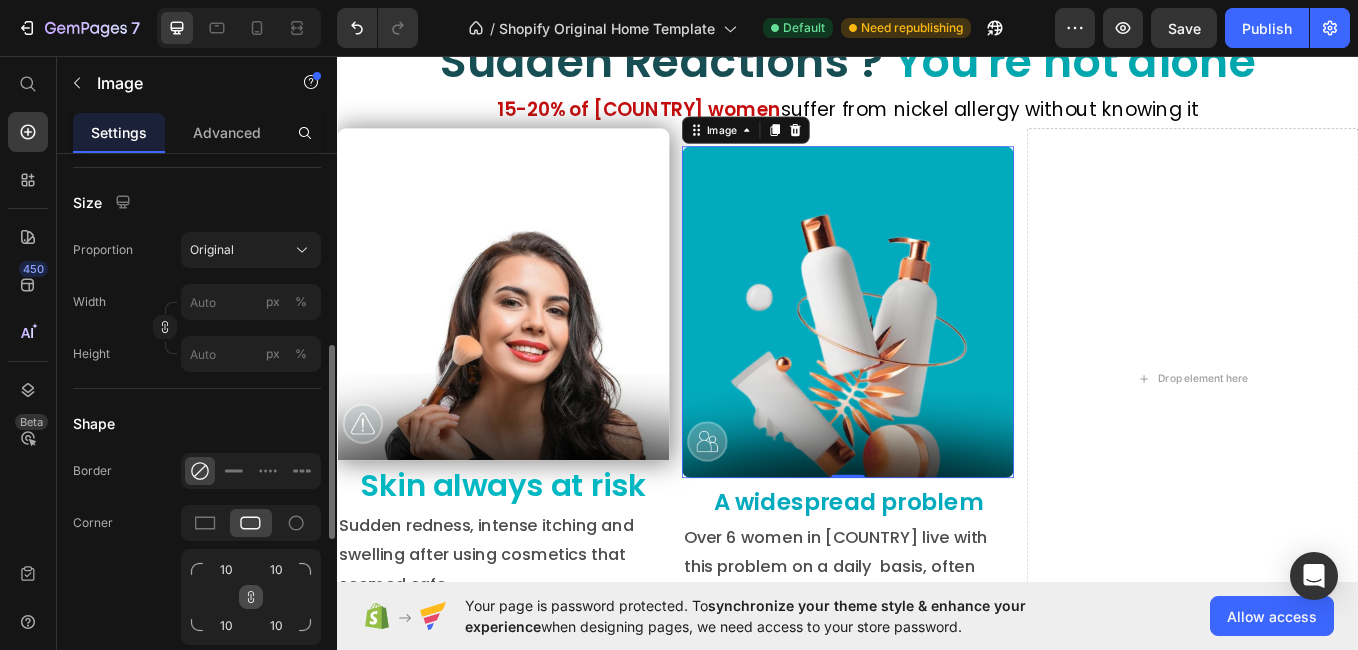 click at bounding box center (251, 597) 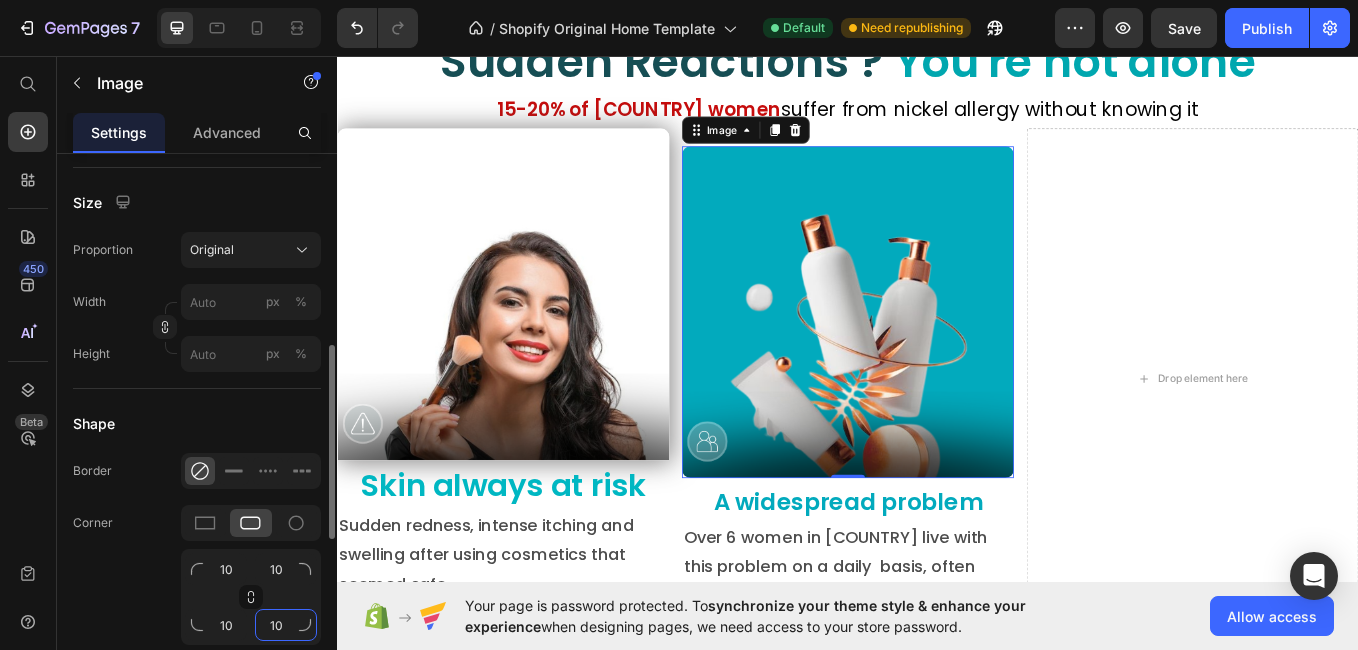 click on "10" 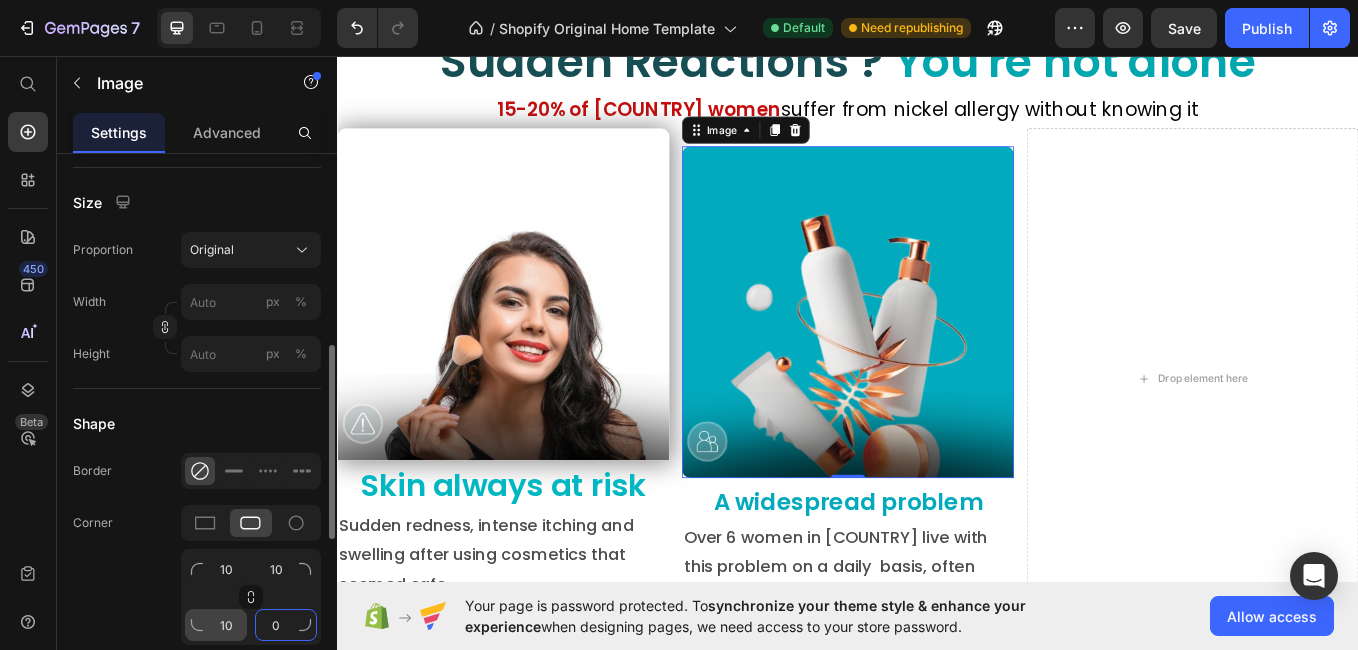 type on "0" 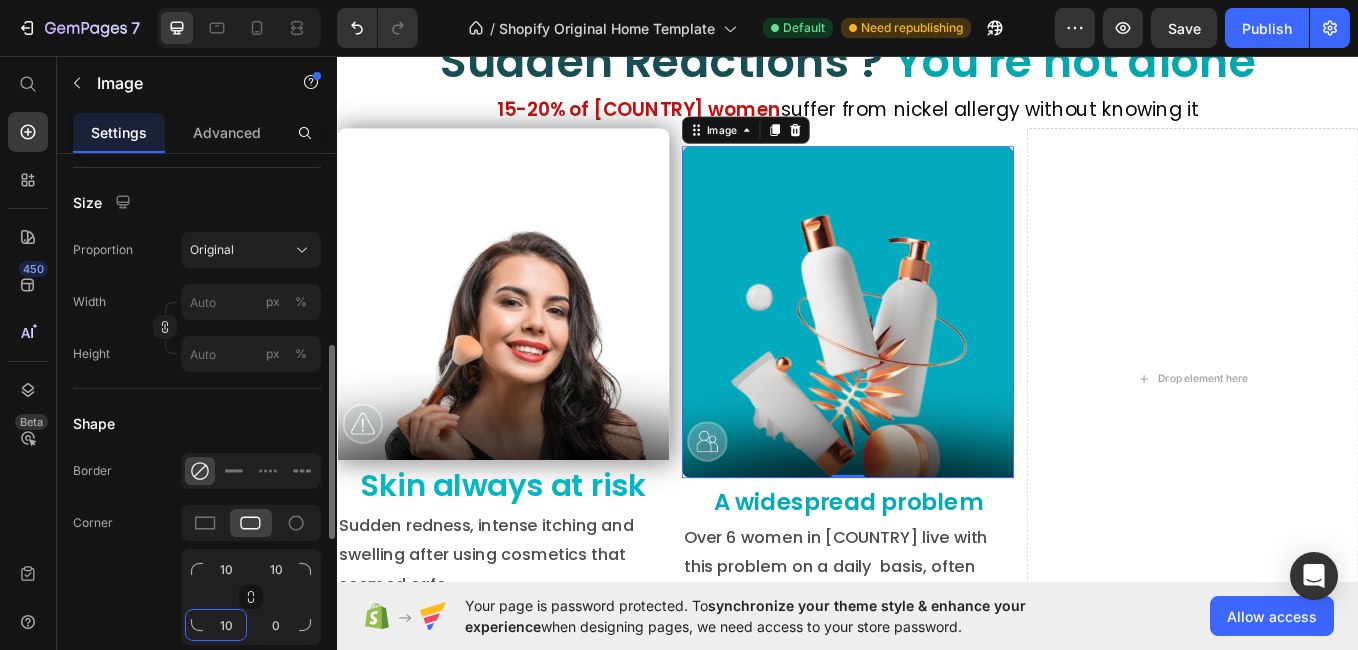 click on "10" 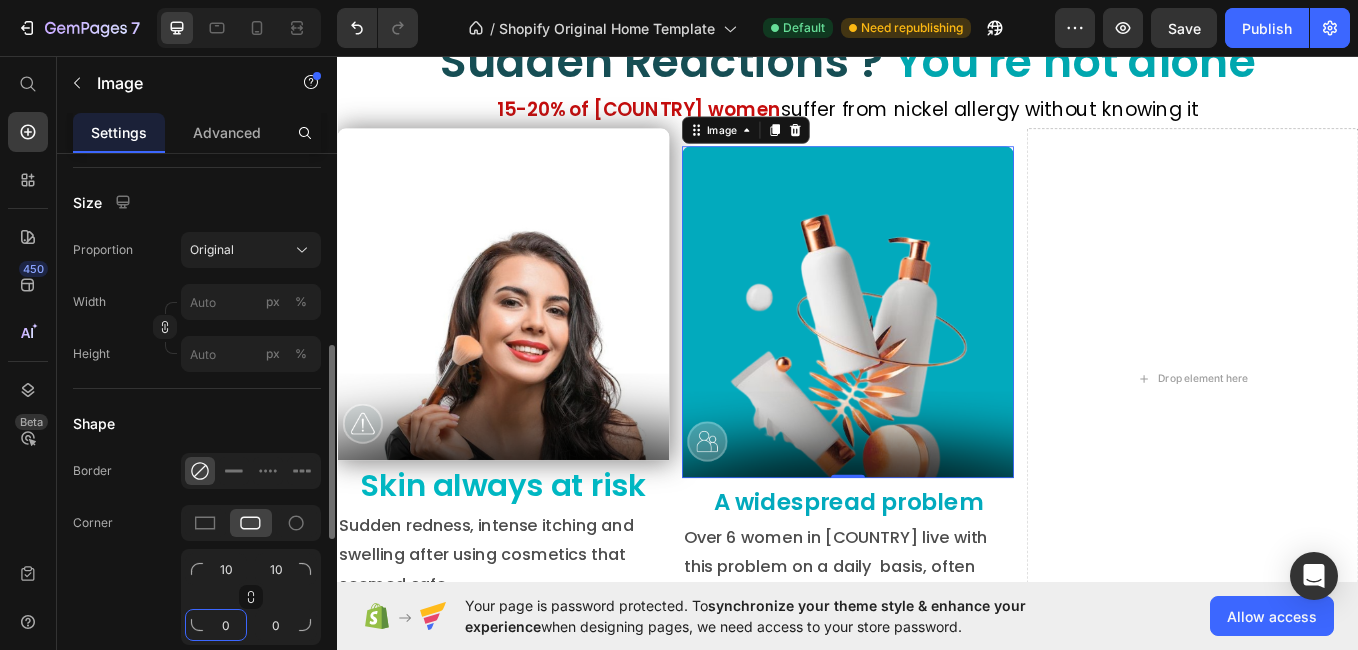 type on "0" 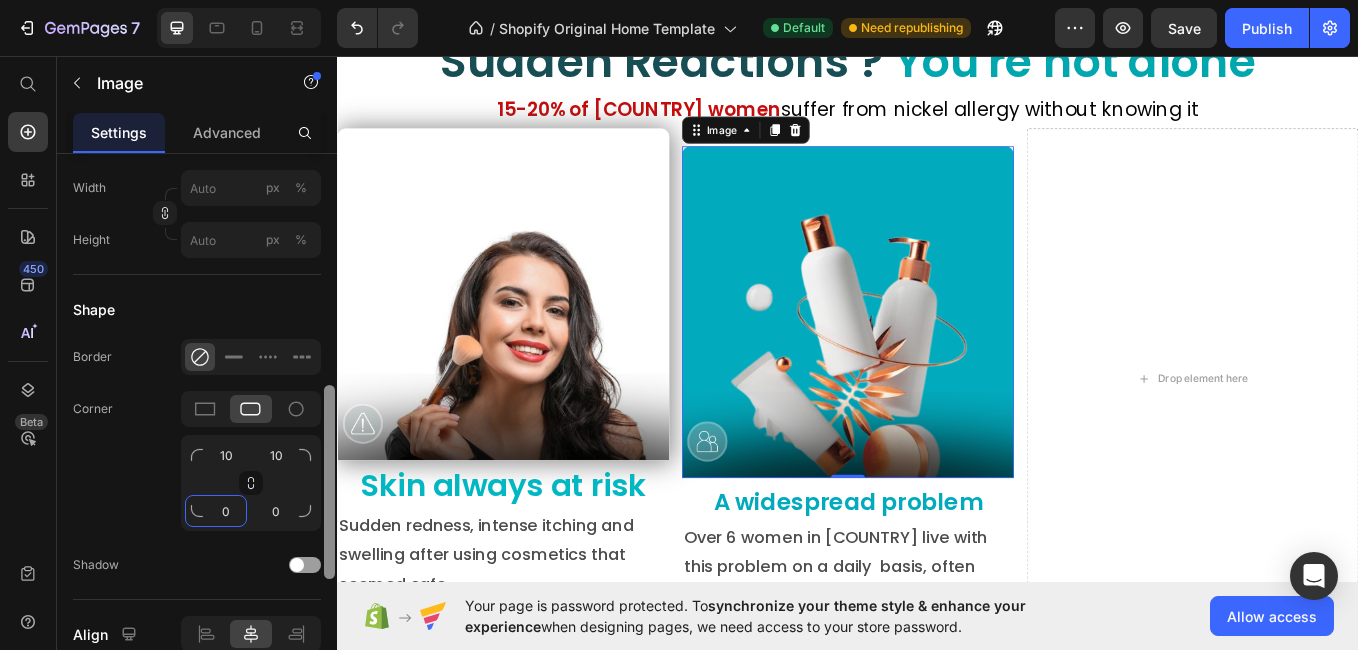 drag, startPoint x: 334, startPoint y: 436, endPoint x: 317, endPoint y: 479, distance: 46.238514 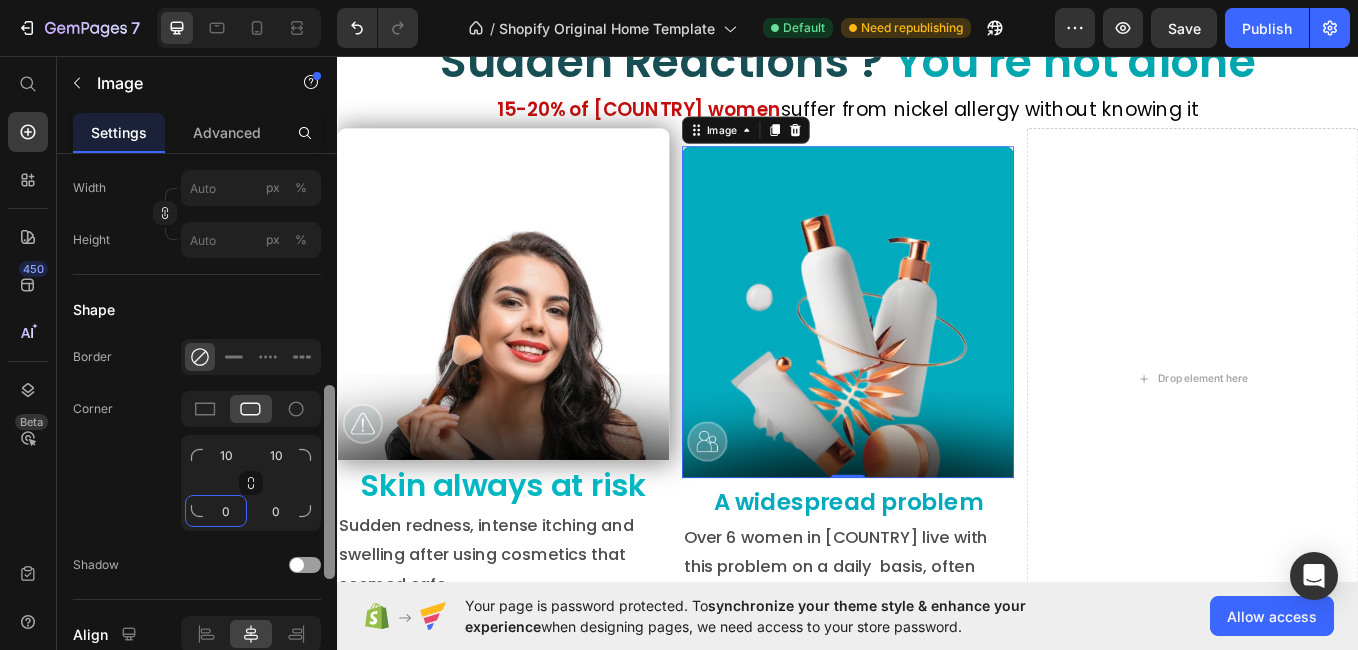 click on "Image Choose Image Upload Image https://cdn.shopify.com/s/files/1/0927/9596/1687/files/gempages_574107620755899438-8ce8cc20-5868-4094-9303-1b370a0dc24f.png  or   Browse gallery  Preload Insert link Source URL  Insert link  Size Proportion Original Width px % Height px % Shape Border Corner 10 10 0 0 Shadow Align SEO Alt text Image title  Delete element" at bounding box center (197, 430) 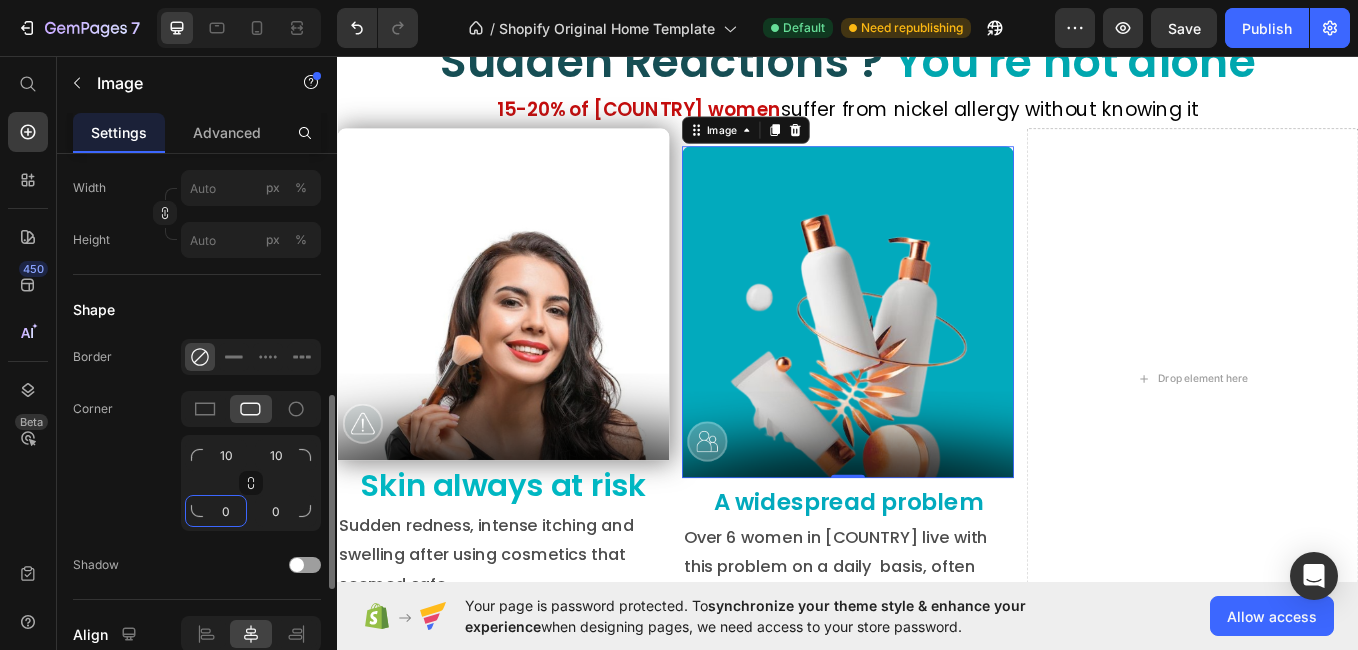 scroll, scrollTop: 666, scrollLeft: 0, axis: vertical 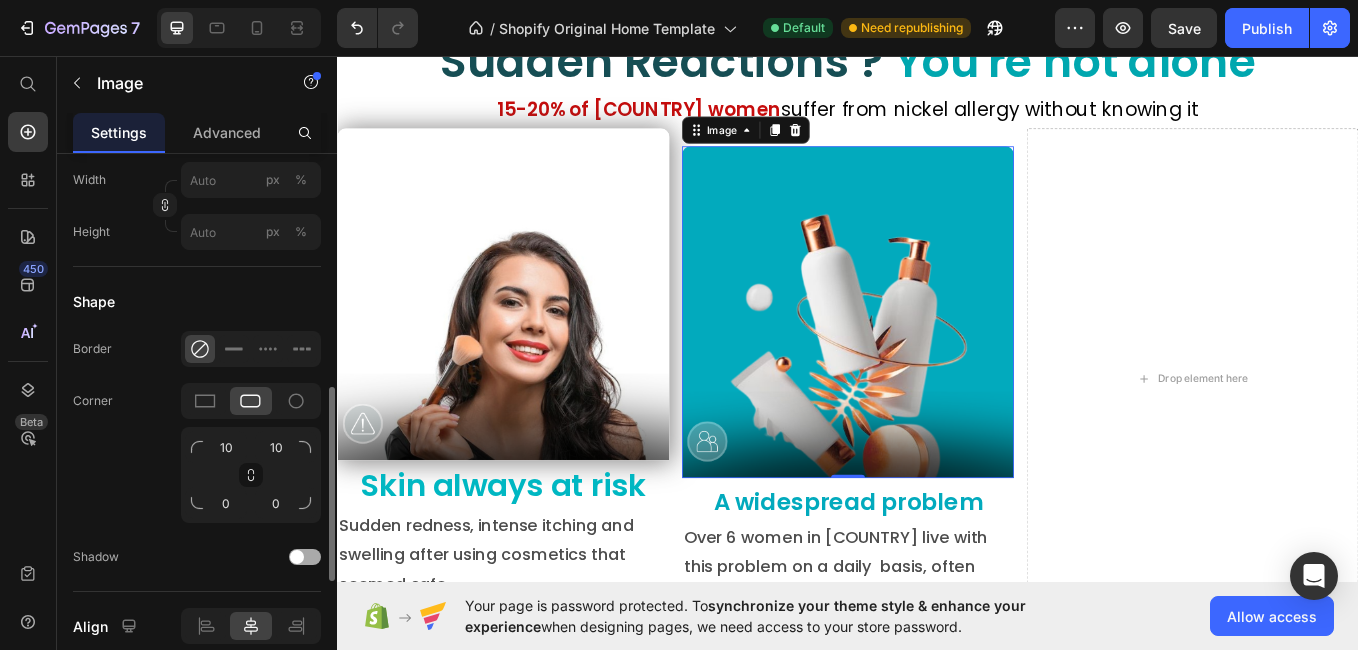 click at bounding box center (297, 557) 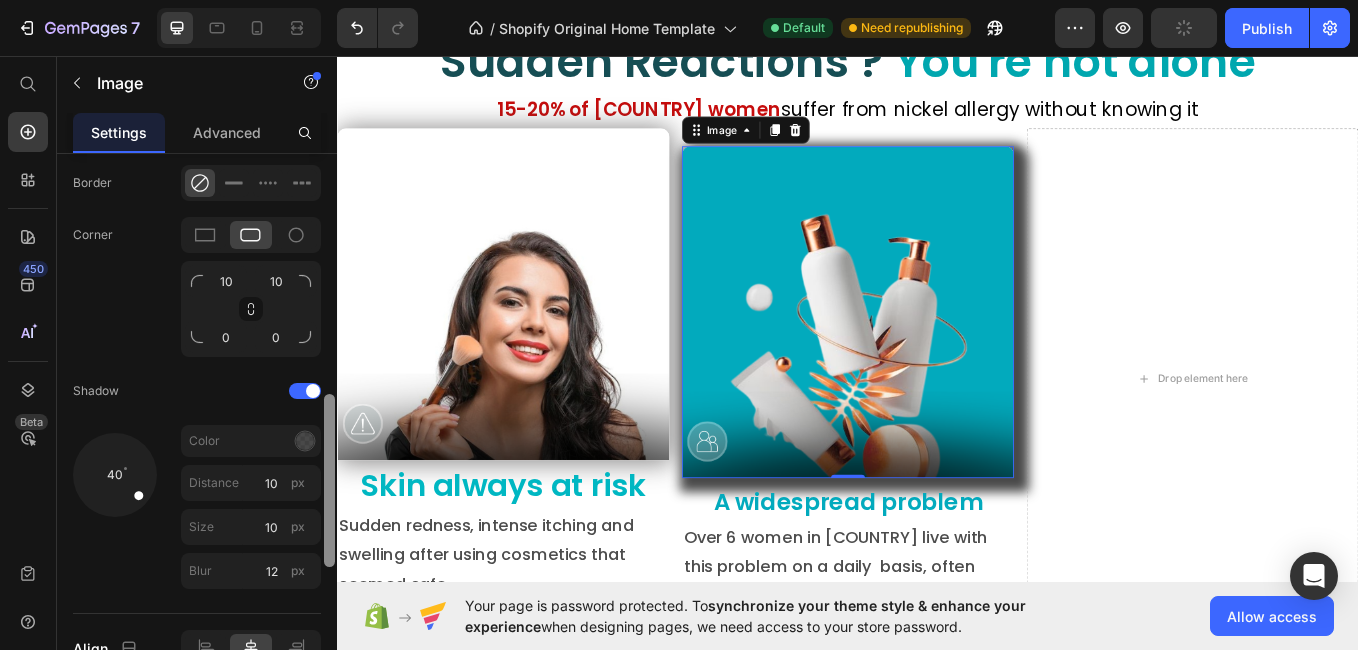 scroll, scrollTop: 854, scrollLeft: 0, axis: vertical 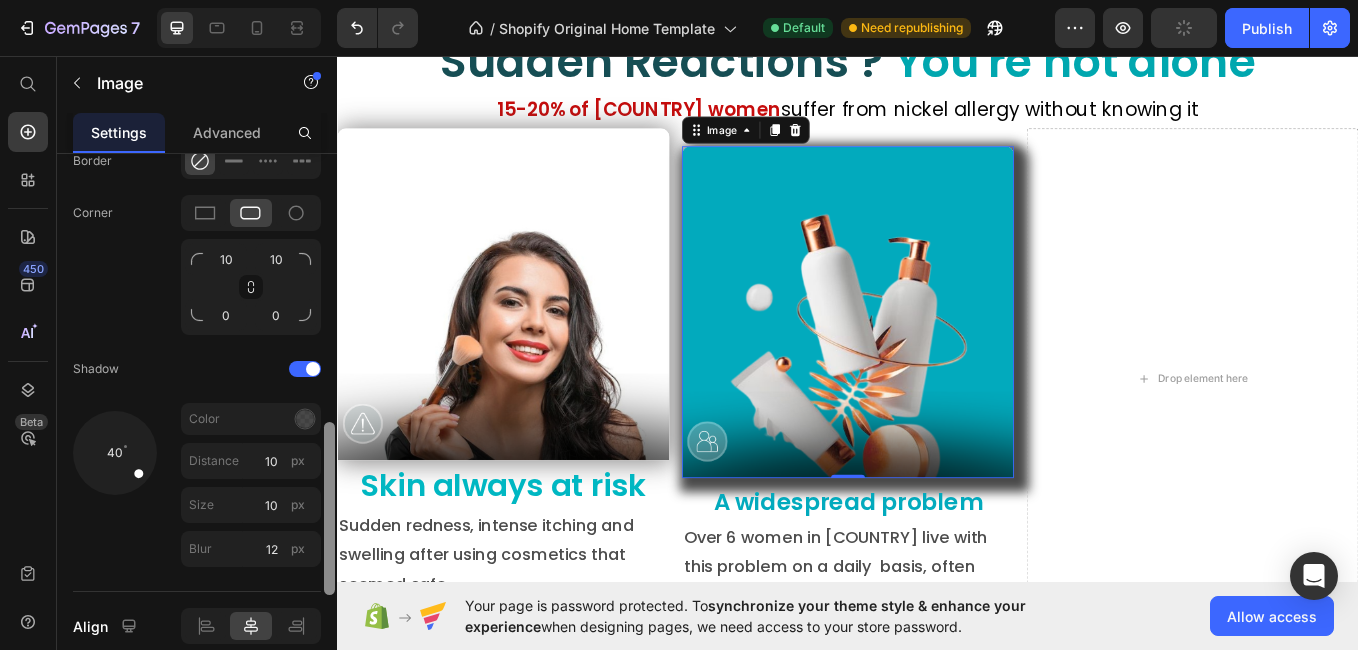 drag, startPoint x: 328, startPoint y: 505, endPoint x: 326, endPoint y: 564, distance: 59.03389 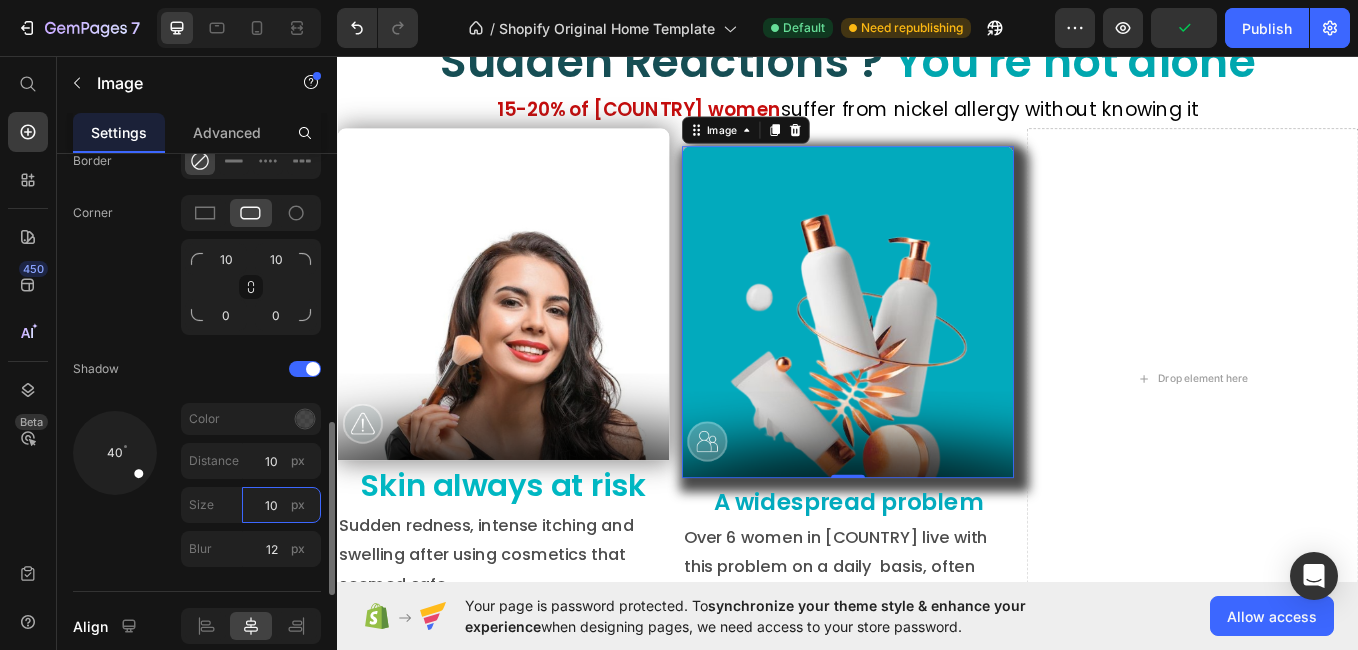 click on "10" at bounding box center (281, 505) 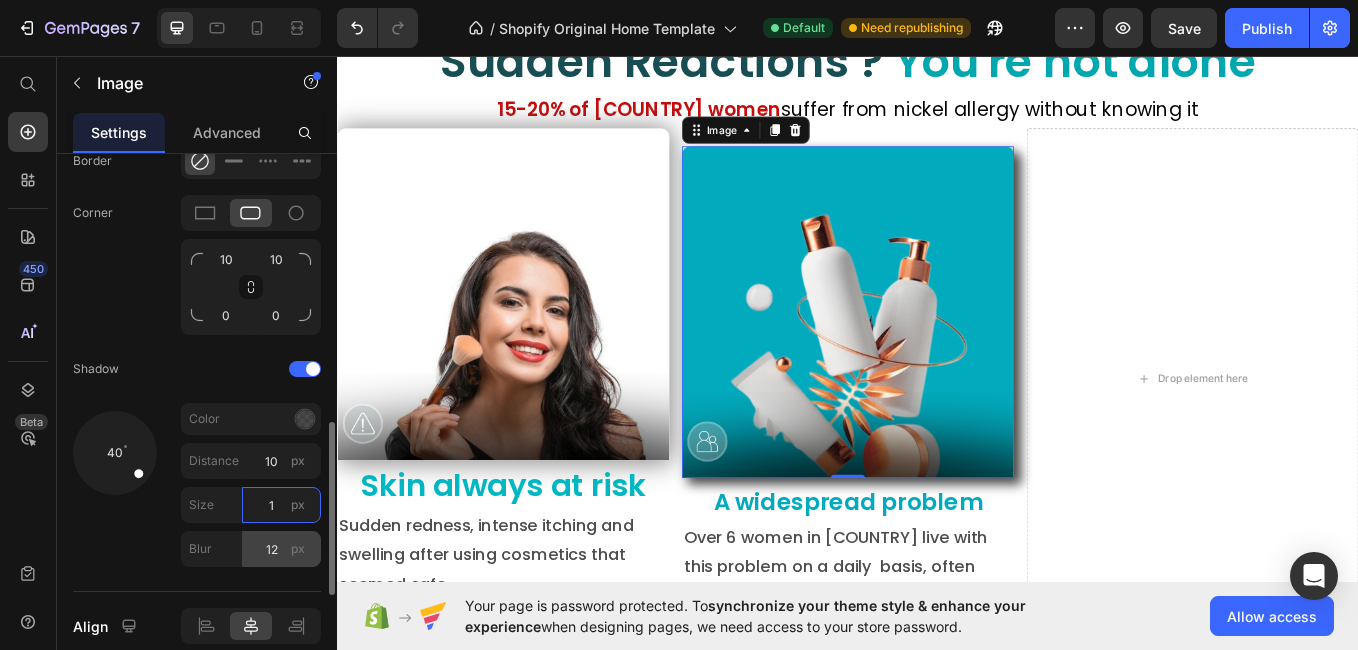 type on "1" 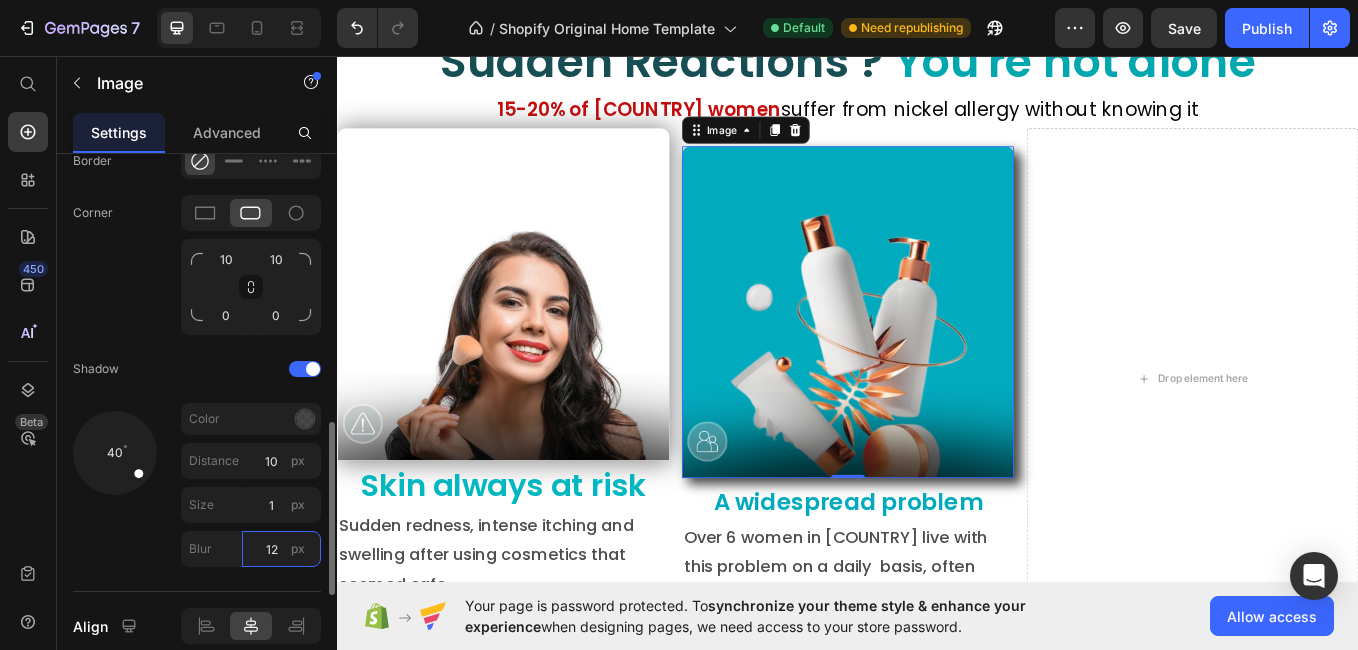 click on "12" at bounding box center [281, 549] 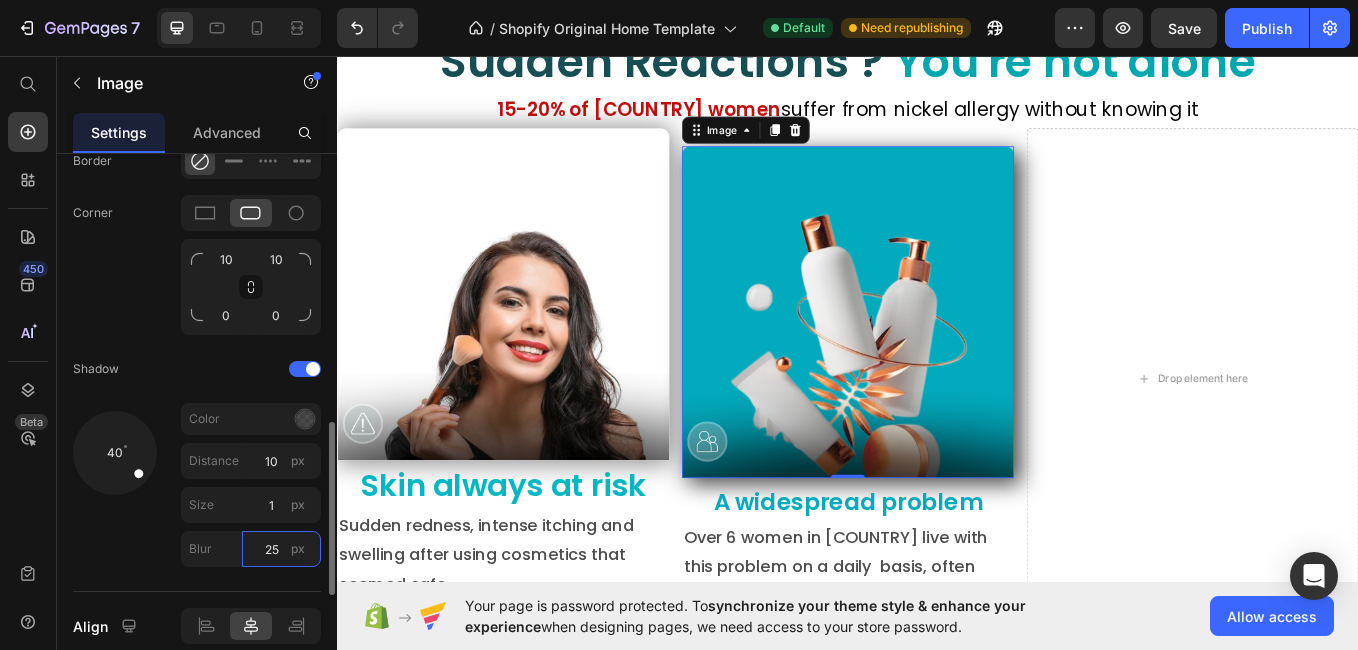 type on "2" 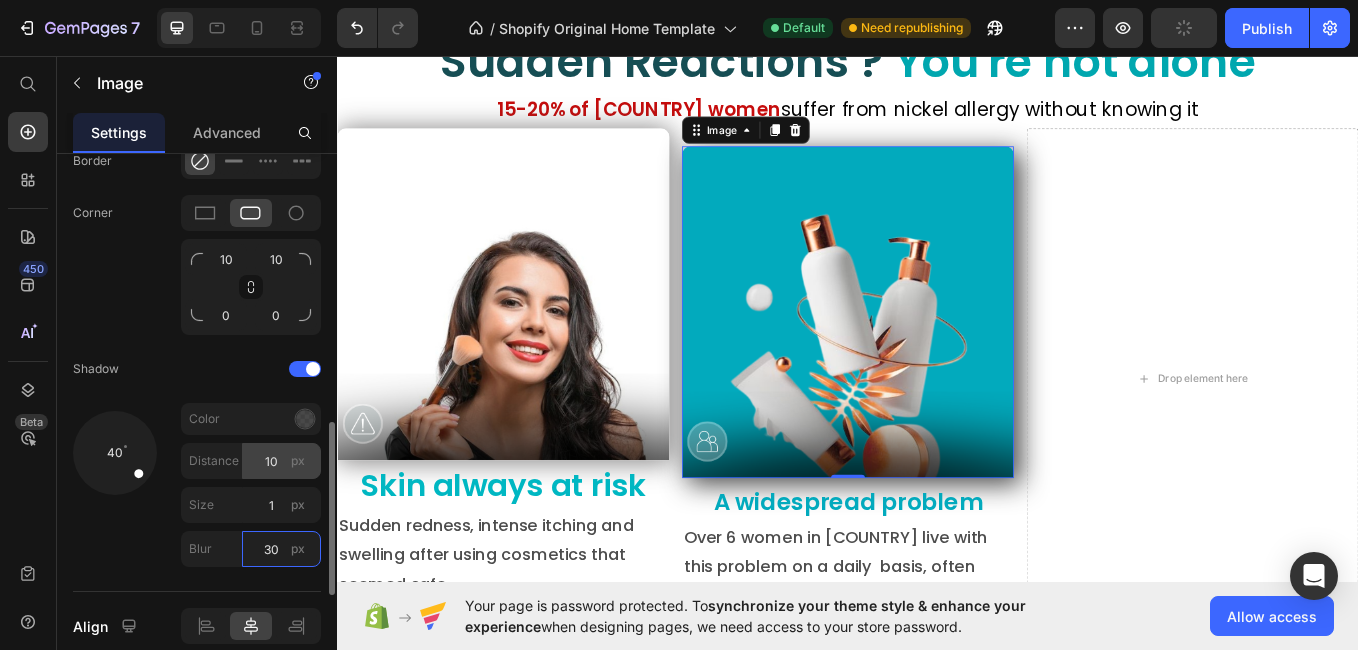 type on "30" 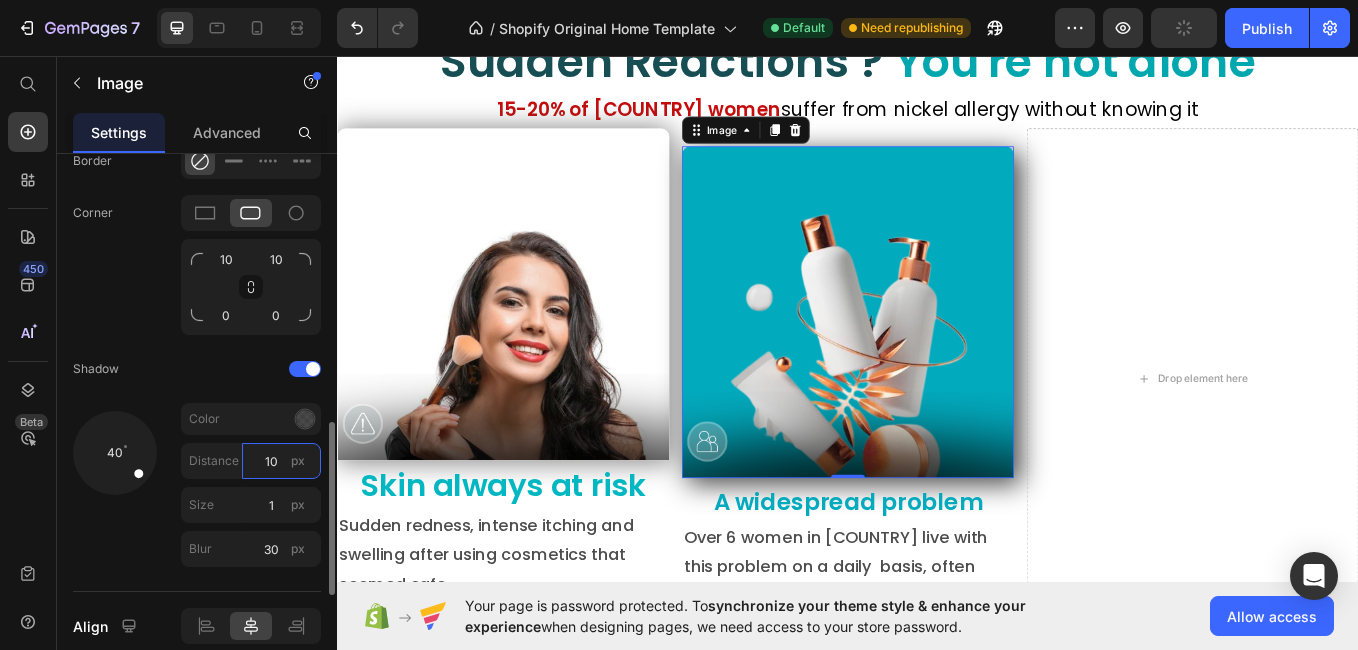 click on "10" at bounding box center [281, 461] 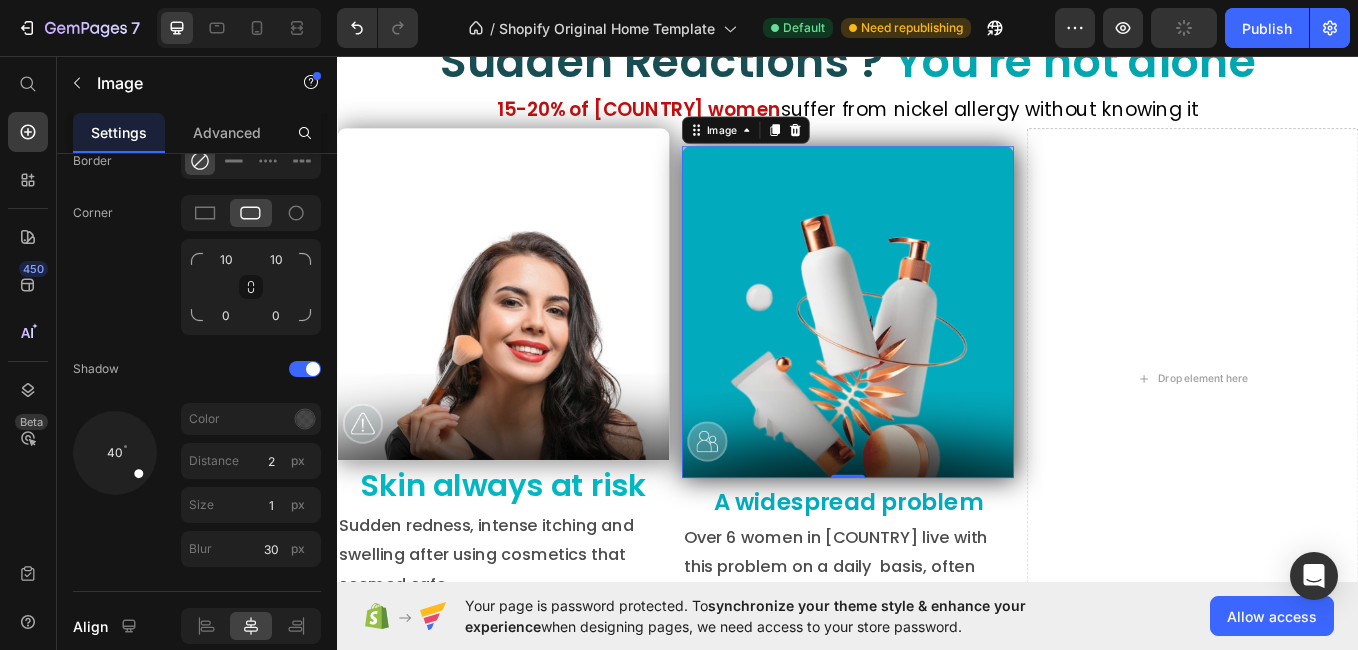 scroll, scrollTop: 1210, scrollLeft: 0, axis: vertical 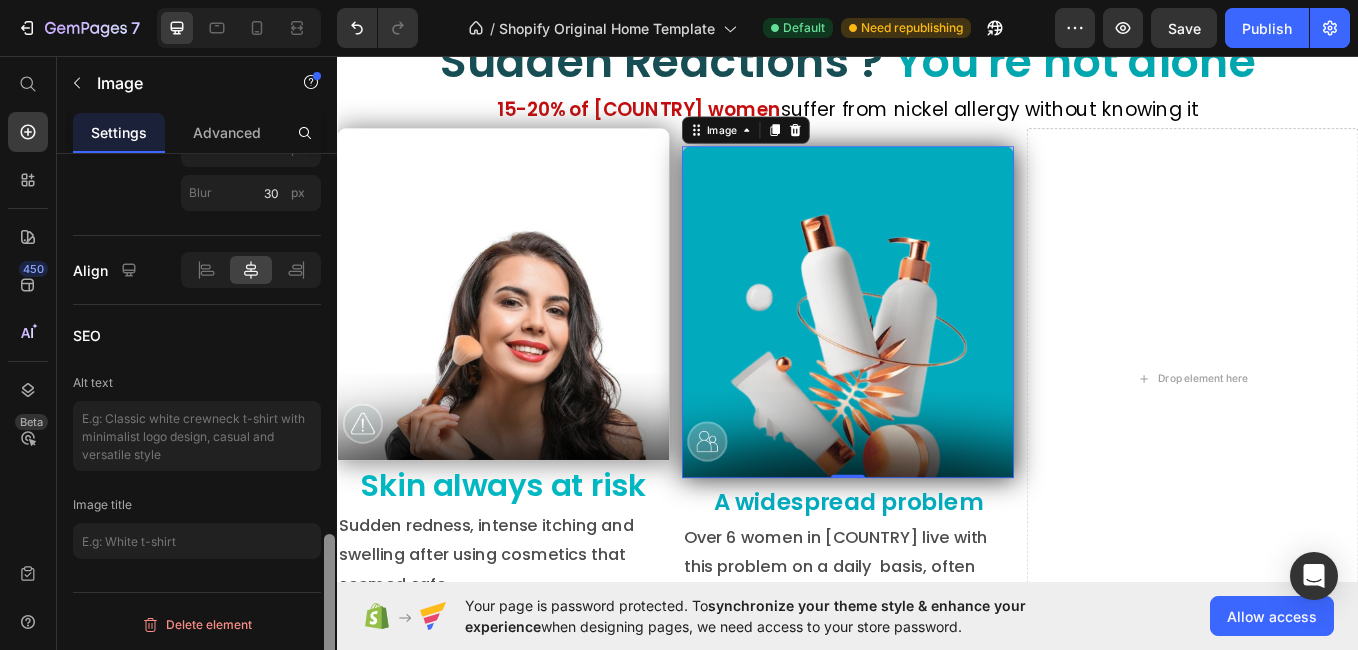 drag, startPoint x: 335, startPoint y: 523, endPoint x: 335, endPoint y: 561, distance: 38 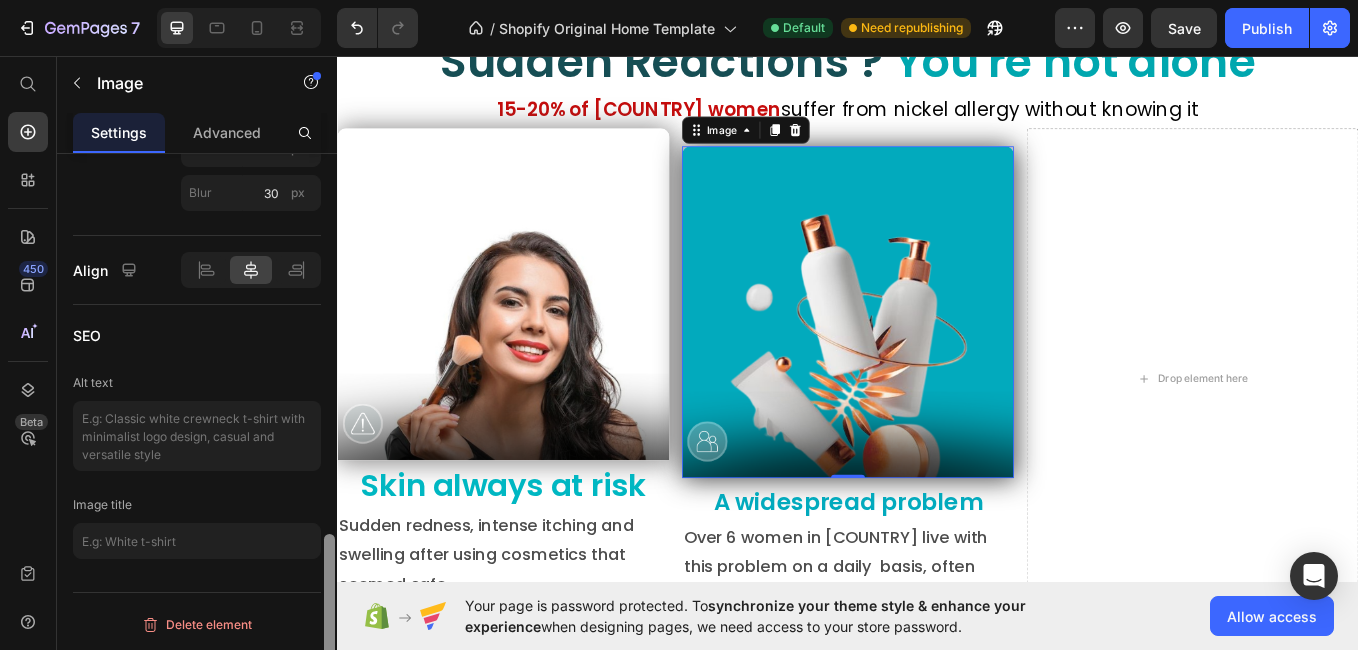 scroll, scrollTop: 657, scrollLeft: 0, axis: vertical 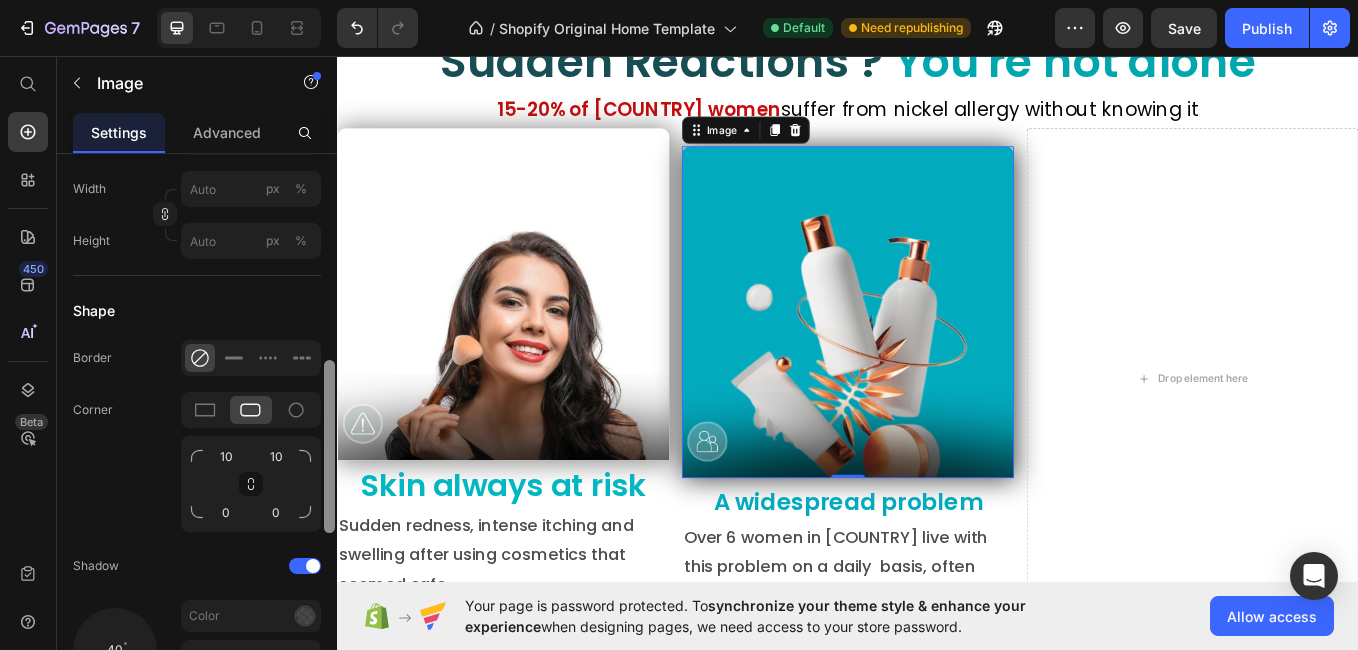 drag, startPoint x: 331, startPoint y: 532, endPoint x: 332, endPoint y: 503, distance: 29.017237 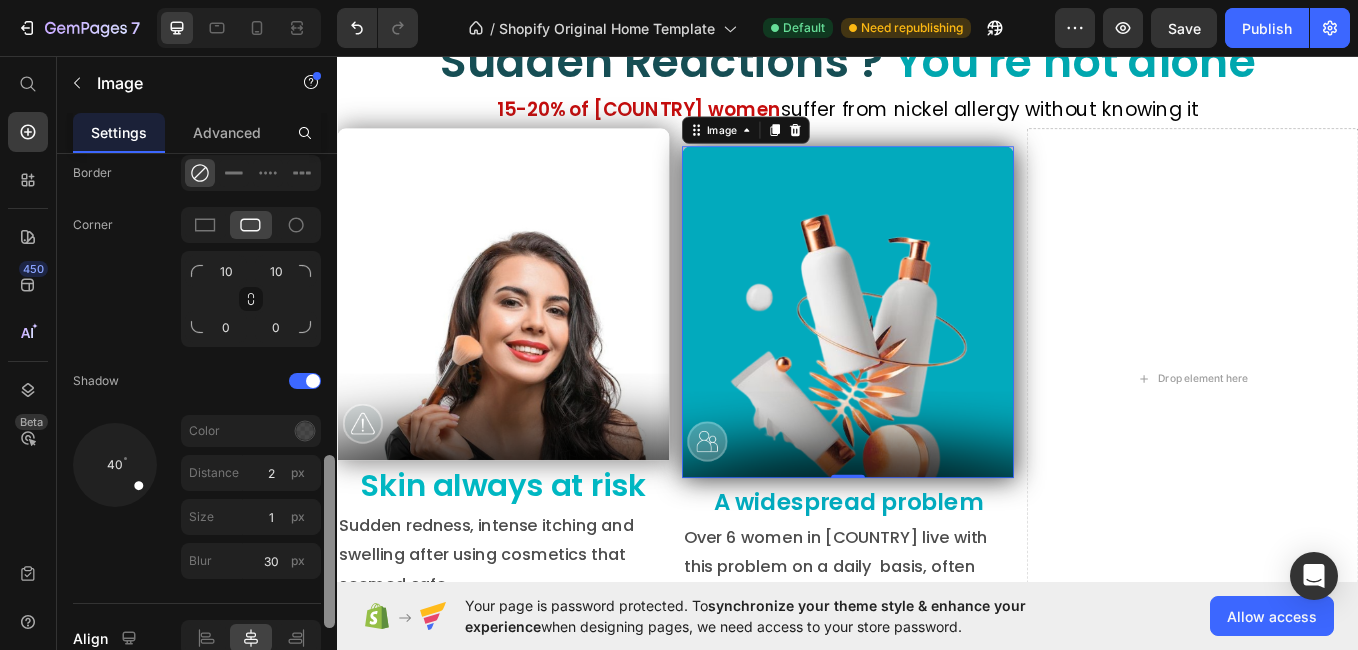 scroll, scrollTop: 870, scrollLeft: 0, axis: vertical 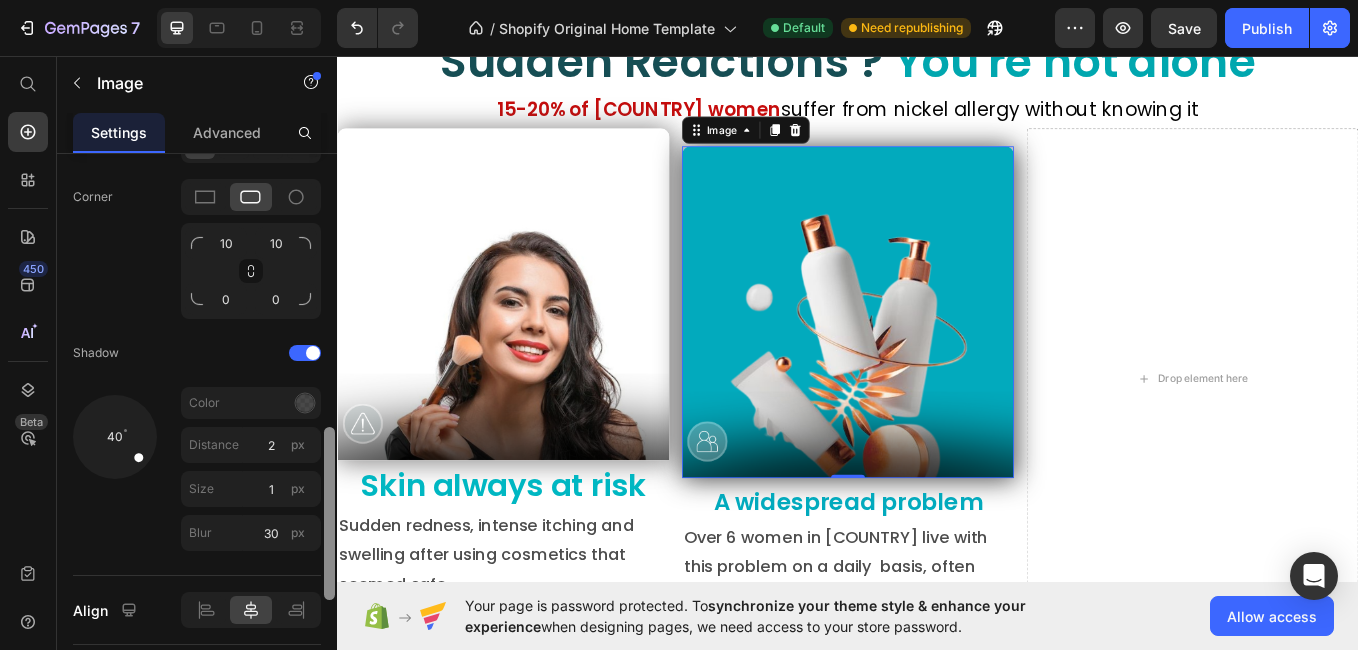 drag, startPoint x: 330, startPoint y: 504, endPoint x: 327, endPoint y: 571, distance: 67.06713 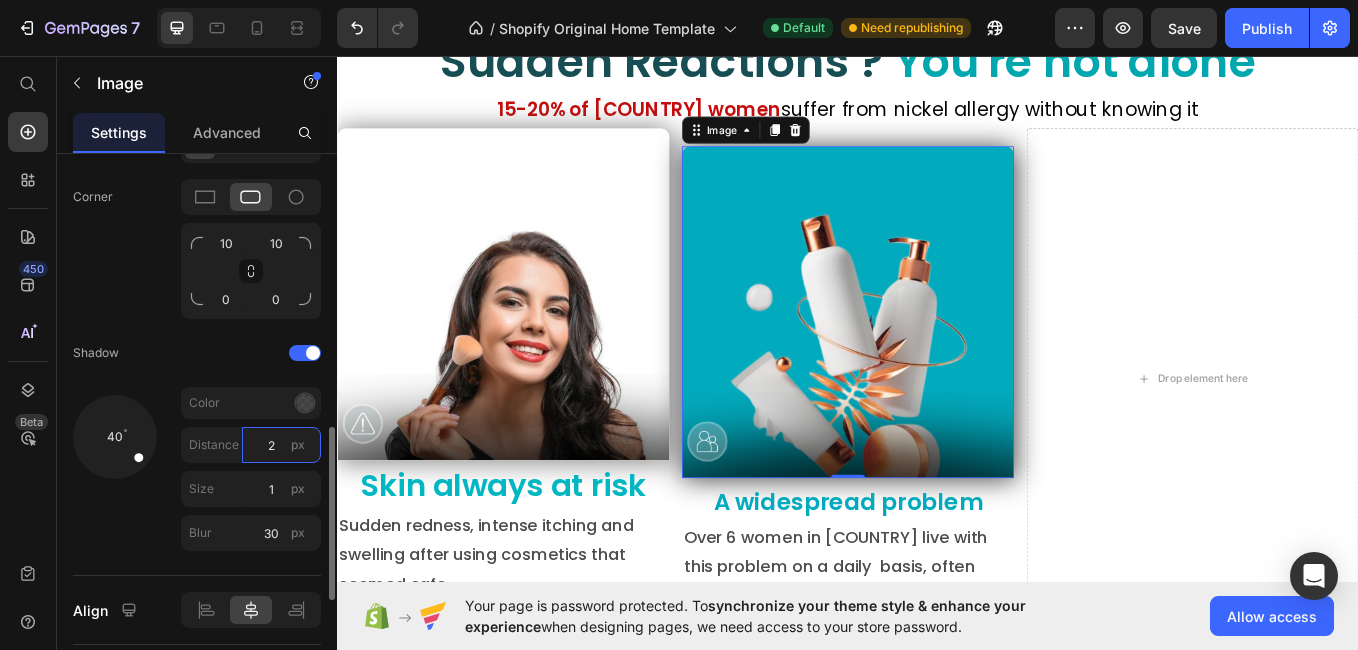 click on "2" at bounding box center (281, 445) 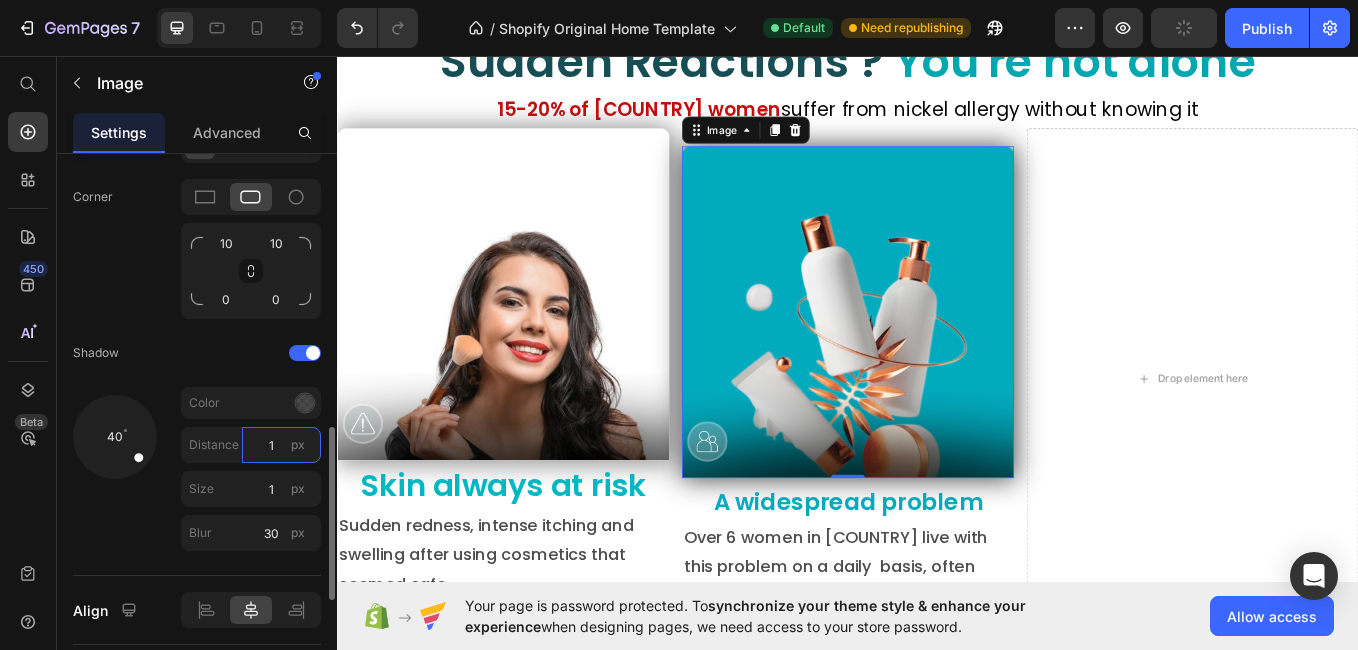 type on "1" 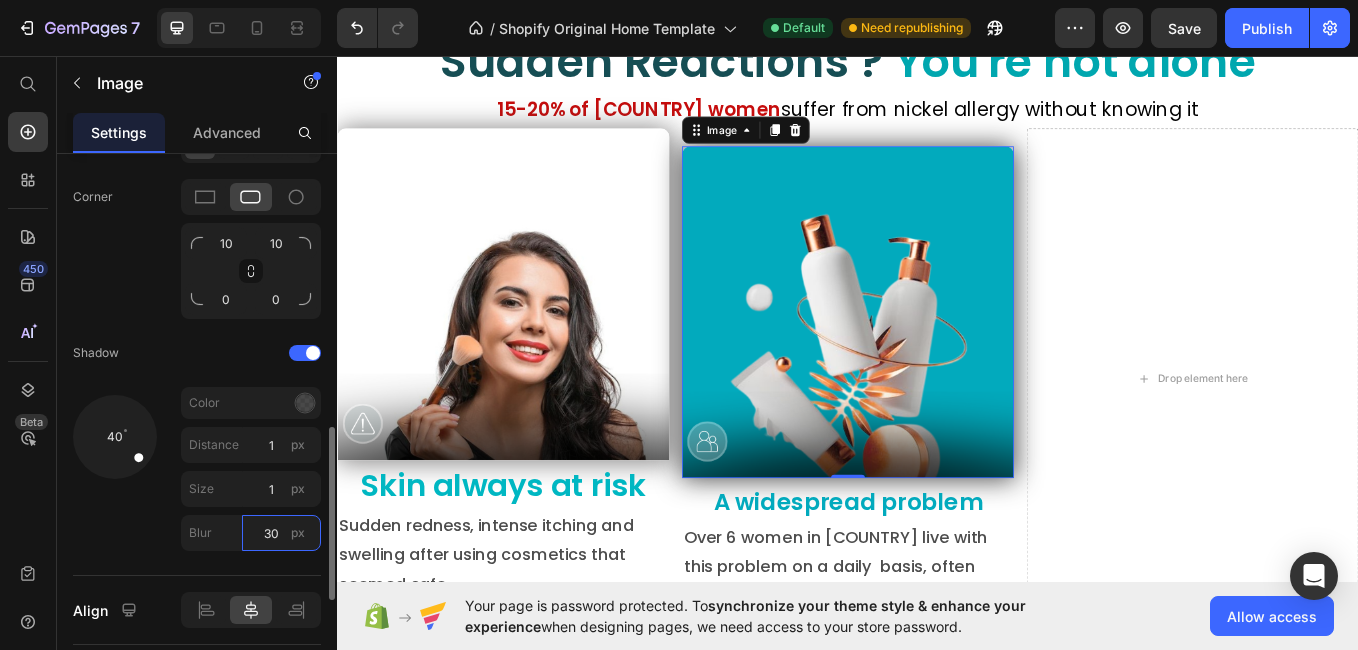 click on "30" at bounding box center (281, 533) 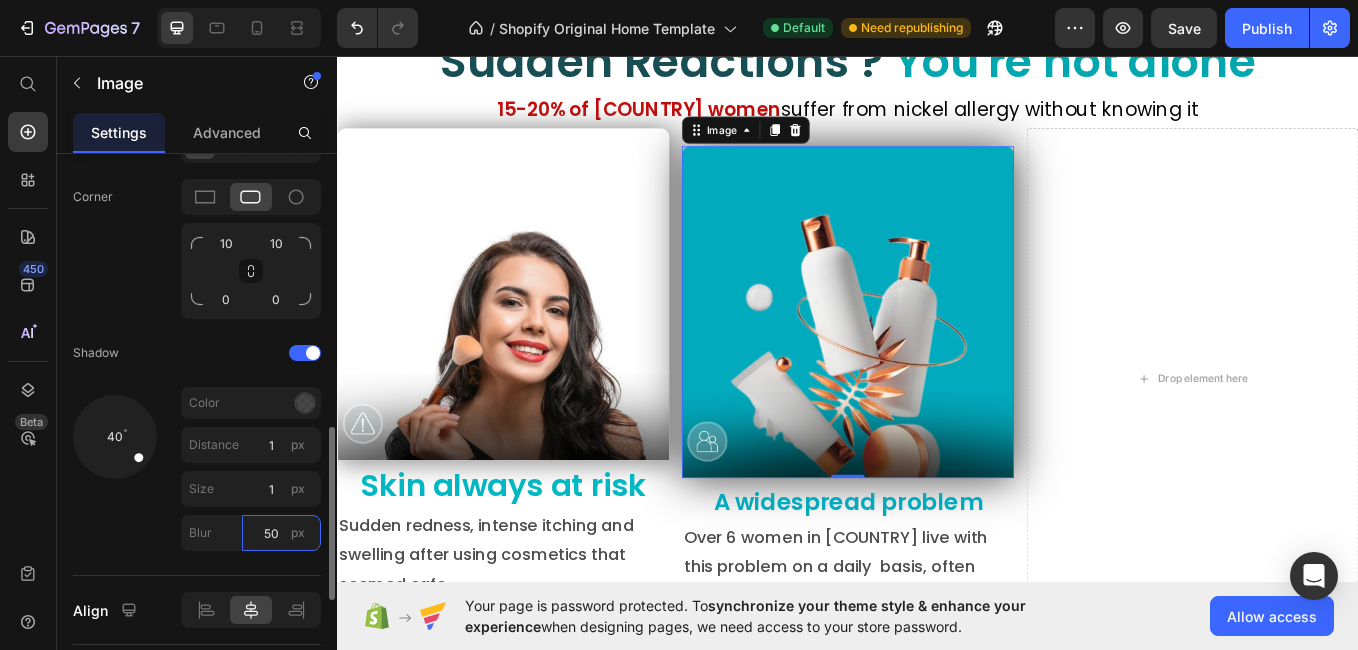 type on "5" 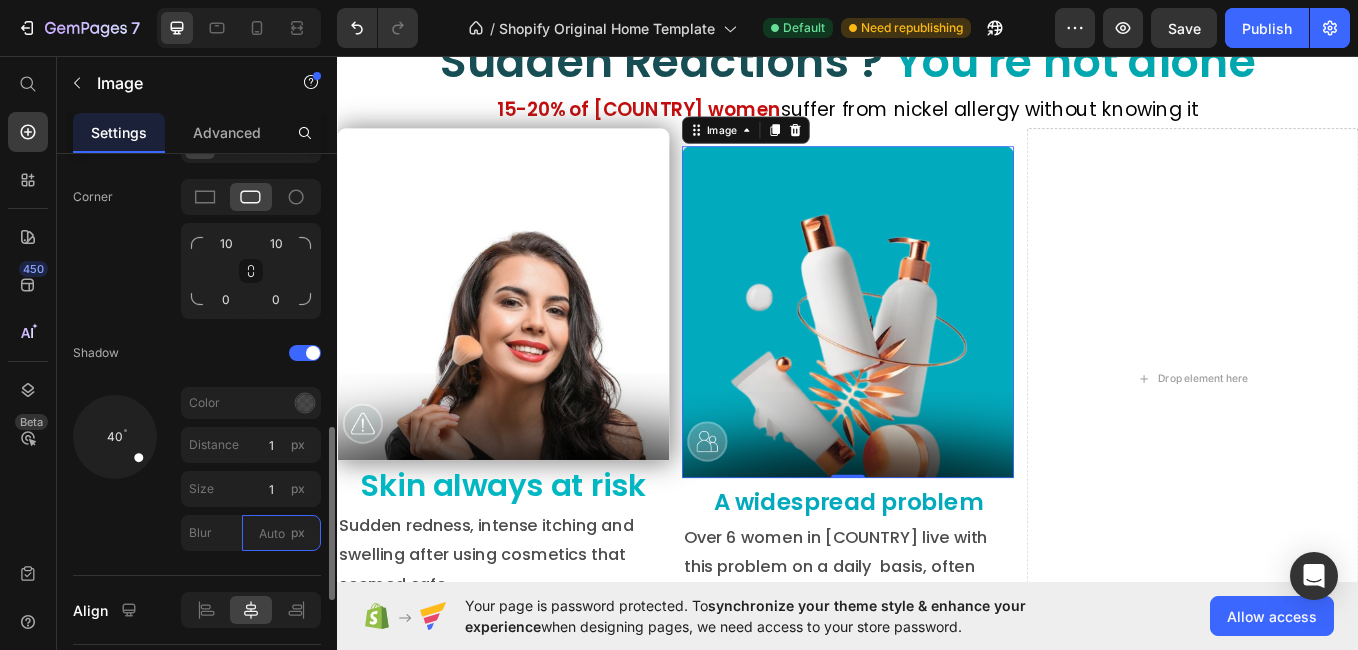 type on "5" 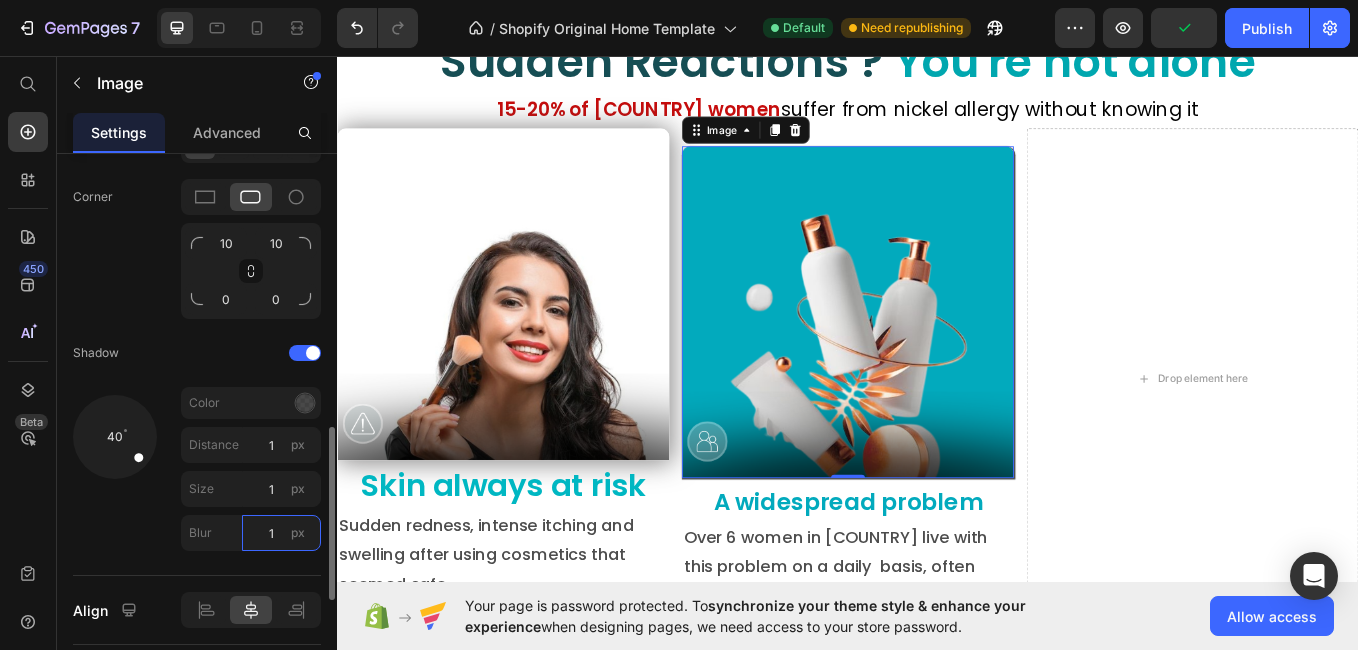 type on "15" 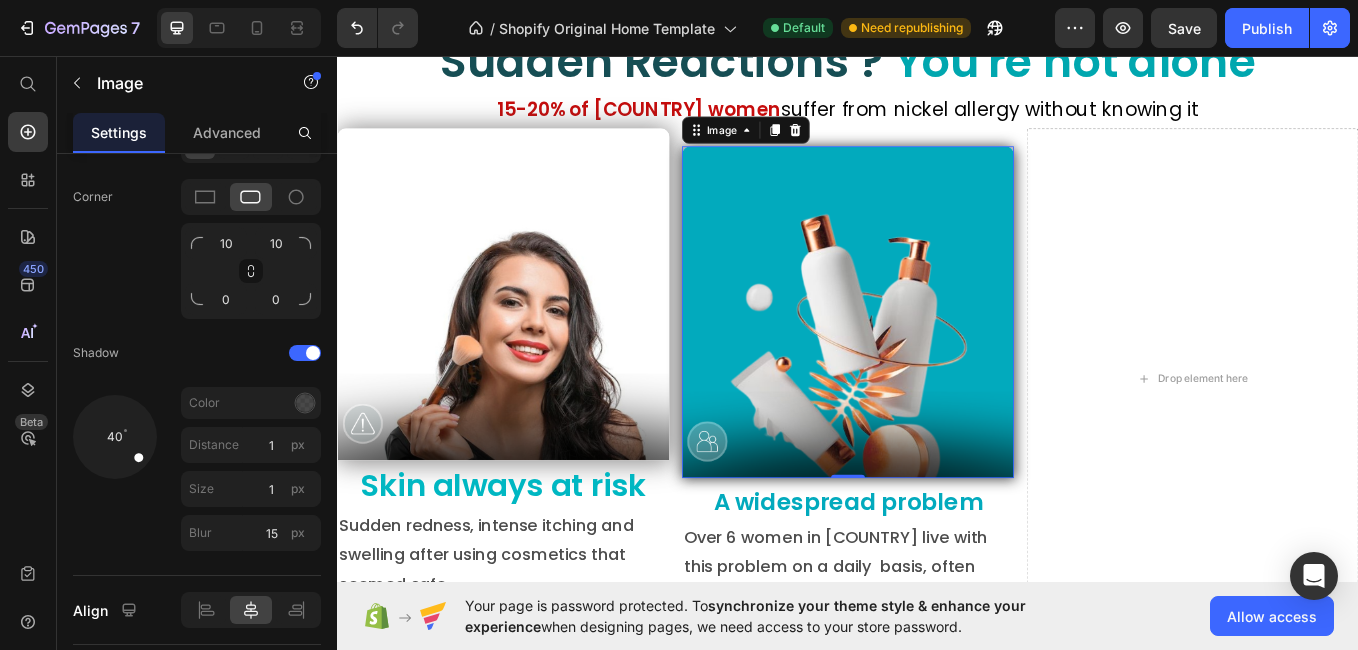 scroll, scrollTop: 675, scrollLeft: 0, axis: vertical 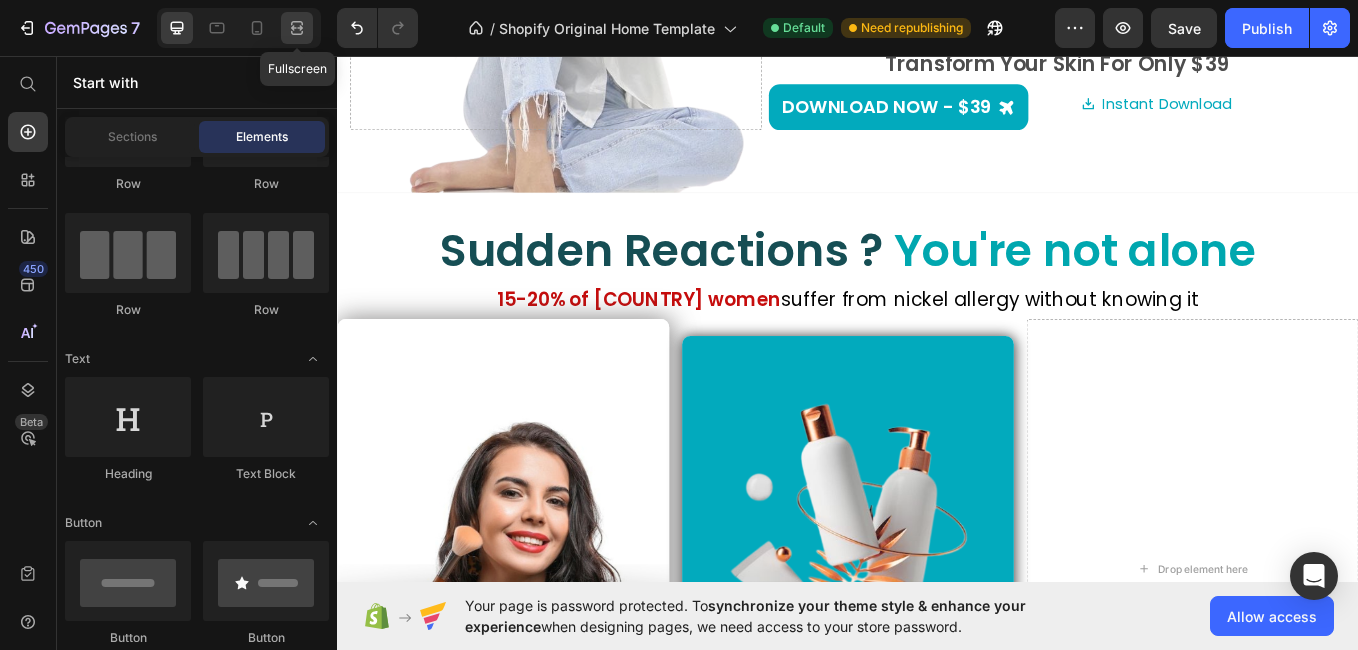 click 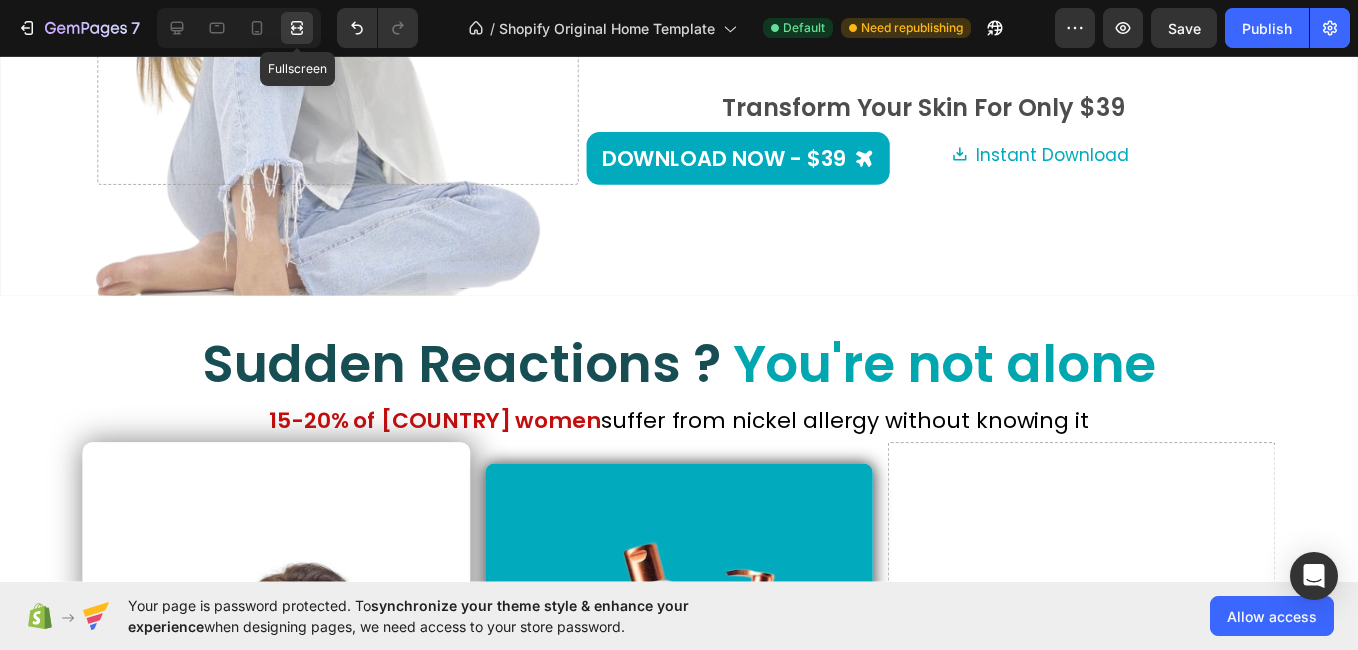 scroll, scrollTop: 677, scrollLeft: 0, axis: vertical 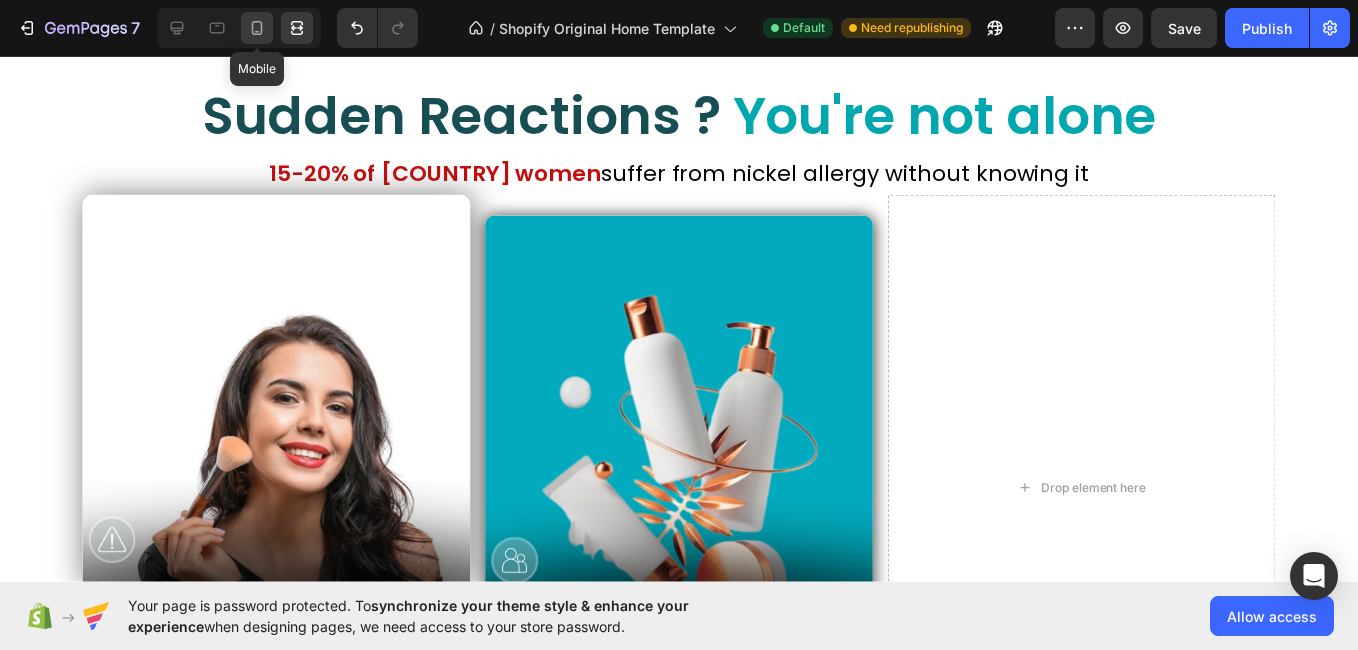 click 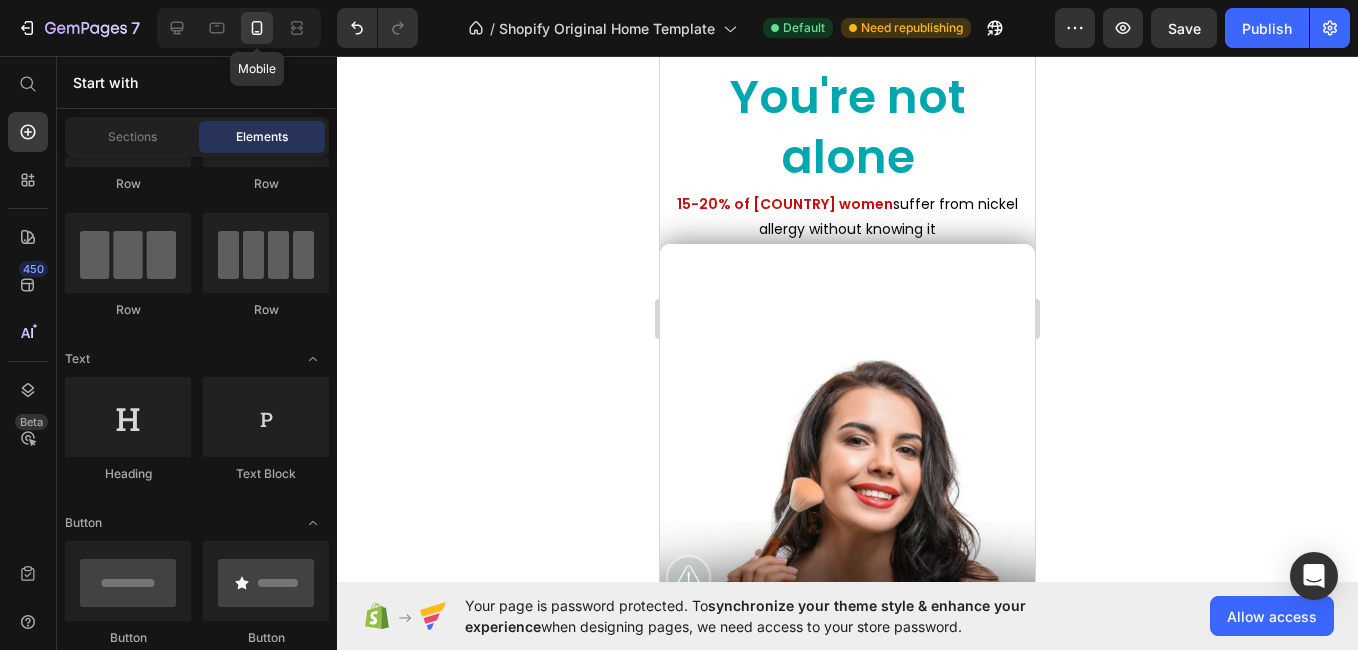 scroll, scrollTop: 1328, scrollLeft: 0, axis: vertical 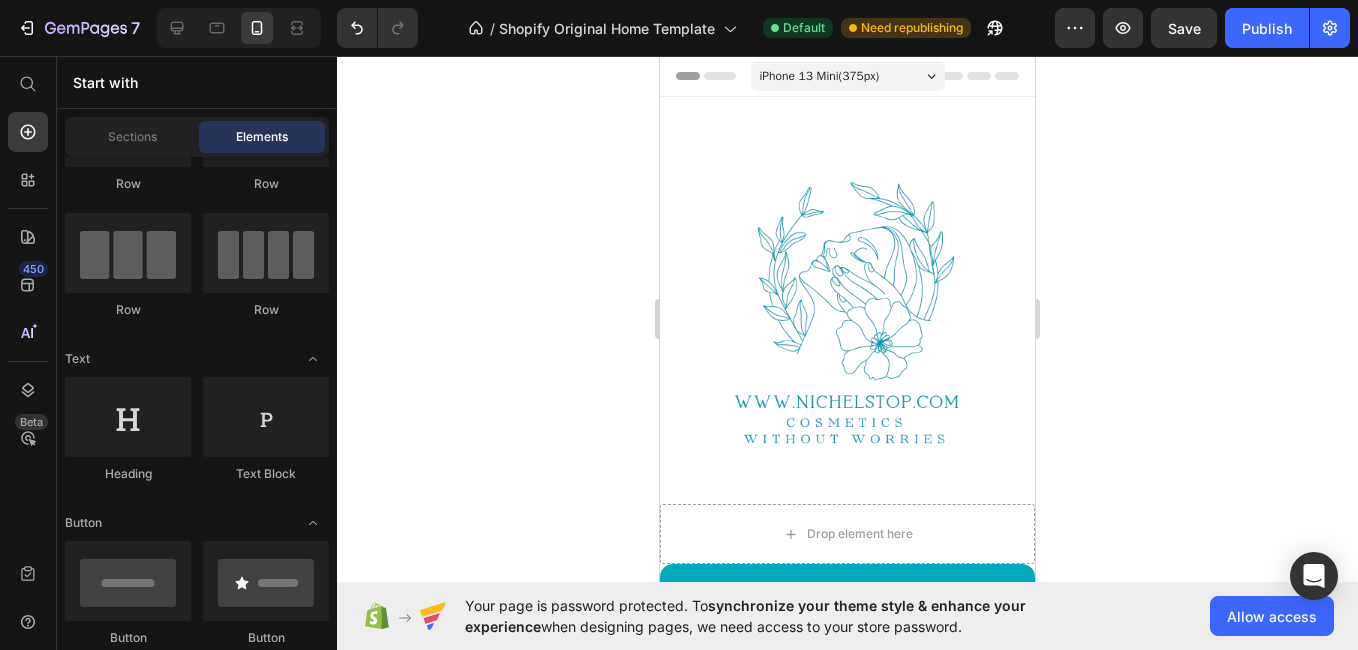 drag, startPoint x: 1032, startPoint y: 371, endPoint x: 1696, endPoint y: 442, distance: 667.78516 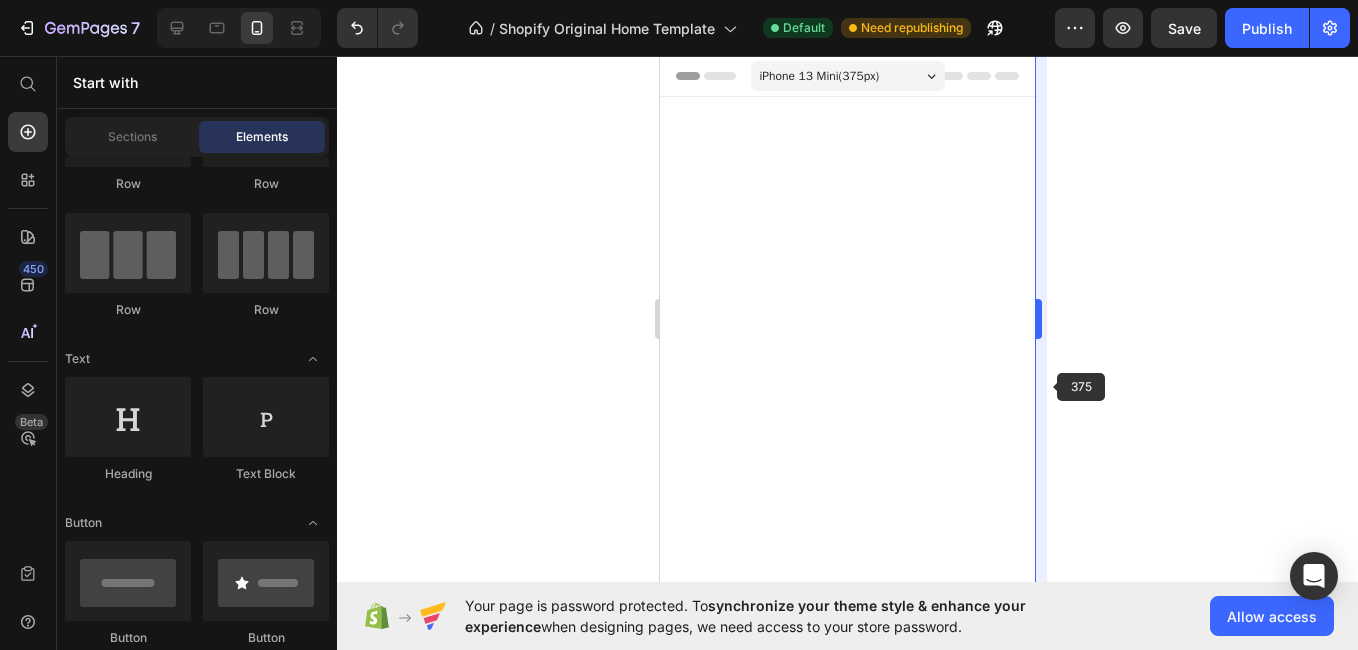 scroll, scrollTop: 1399, scrollLeft: 0, axis: vertical 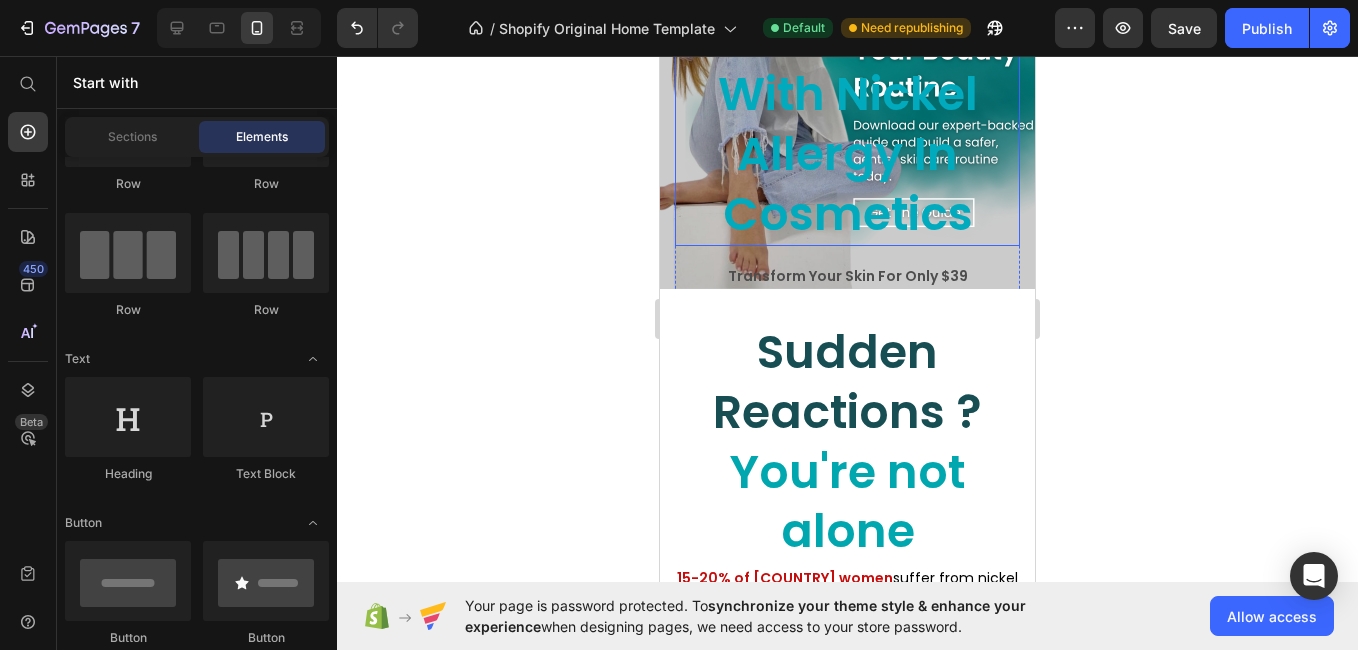 click on "The First Complete Guide In [COUNTRY] for Women With Nickel Allergy In Cosmetics" at bounding box center [847, 5] 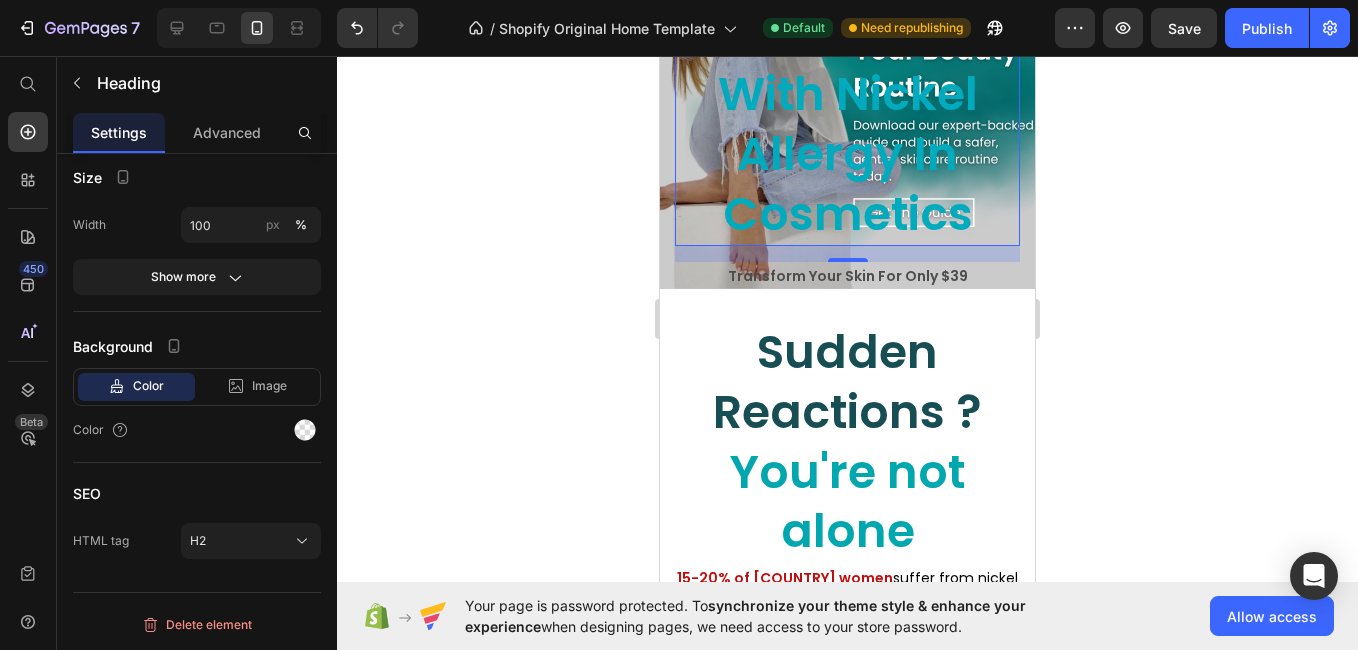 scroll, scrollTop: 0, scrollLeft: 0, axis: both 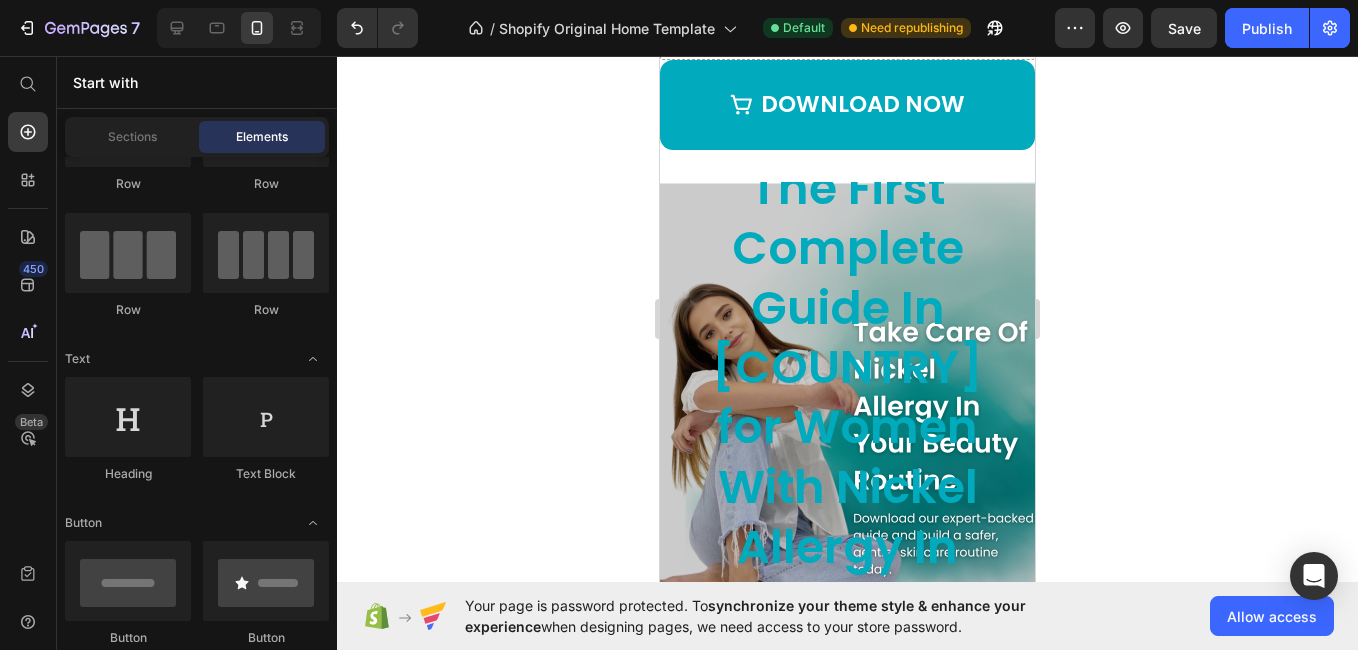 drag, startPoint x: 1033, startPoint y: 264, endPoint x: 1701, endPoint y: 257, distance: 668.0367 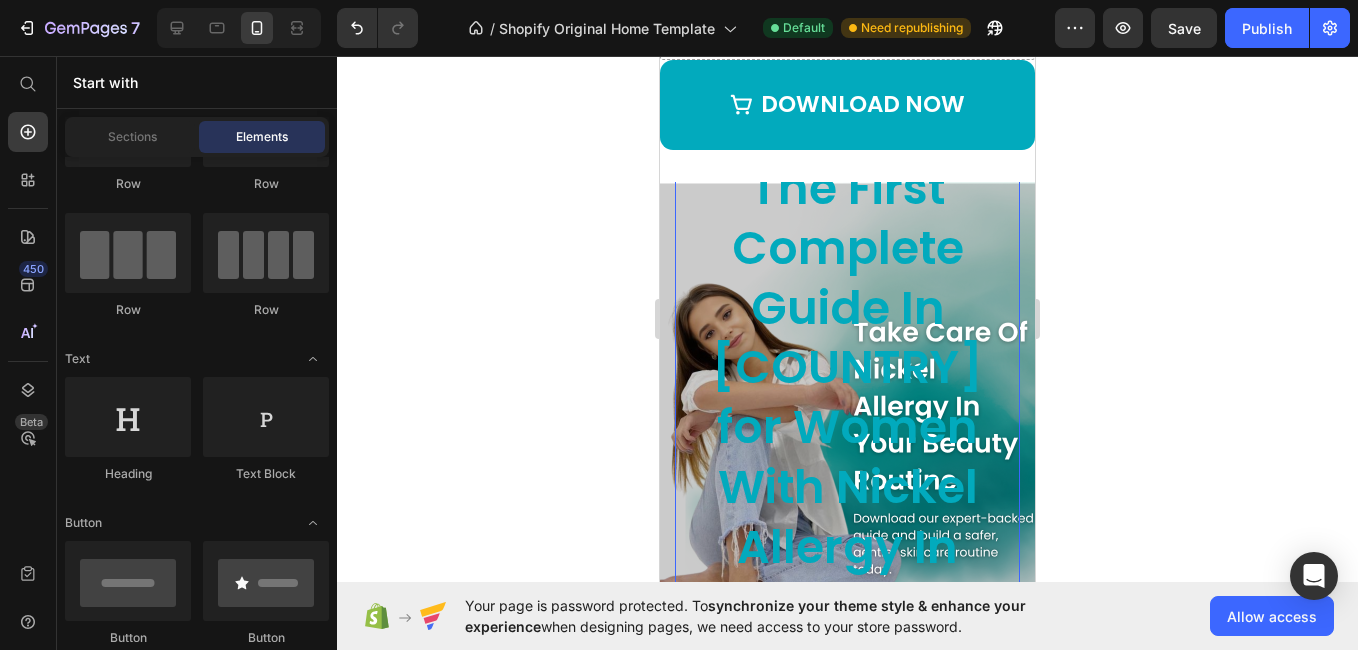click on "The First Complete Guide In [COUNTRY] for Women With Nickel Allergy In Cosmetics" at bounding box center (847, 398) 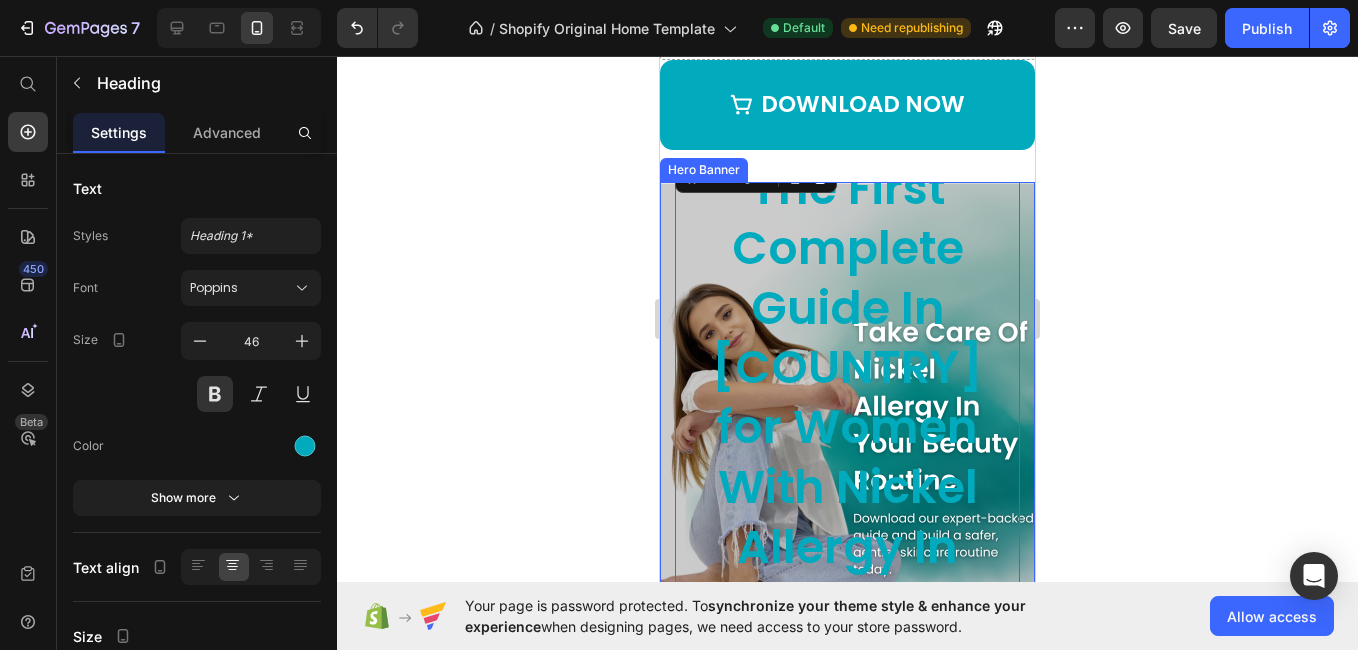 click on "Drop element here The First Complete Guide In Italy for Women With Nickel Allergy In Cosmetics Heading   16 Transform Your Skin For Only $39 Text Block
DOWNLOAD NOW - $39 Button
Instant Download Button Row Row" at bounding box center (847, 432) 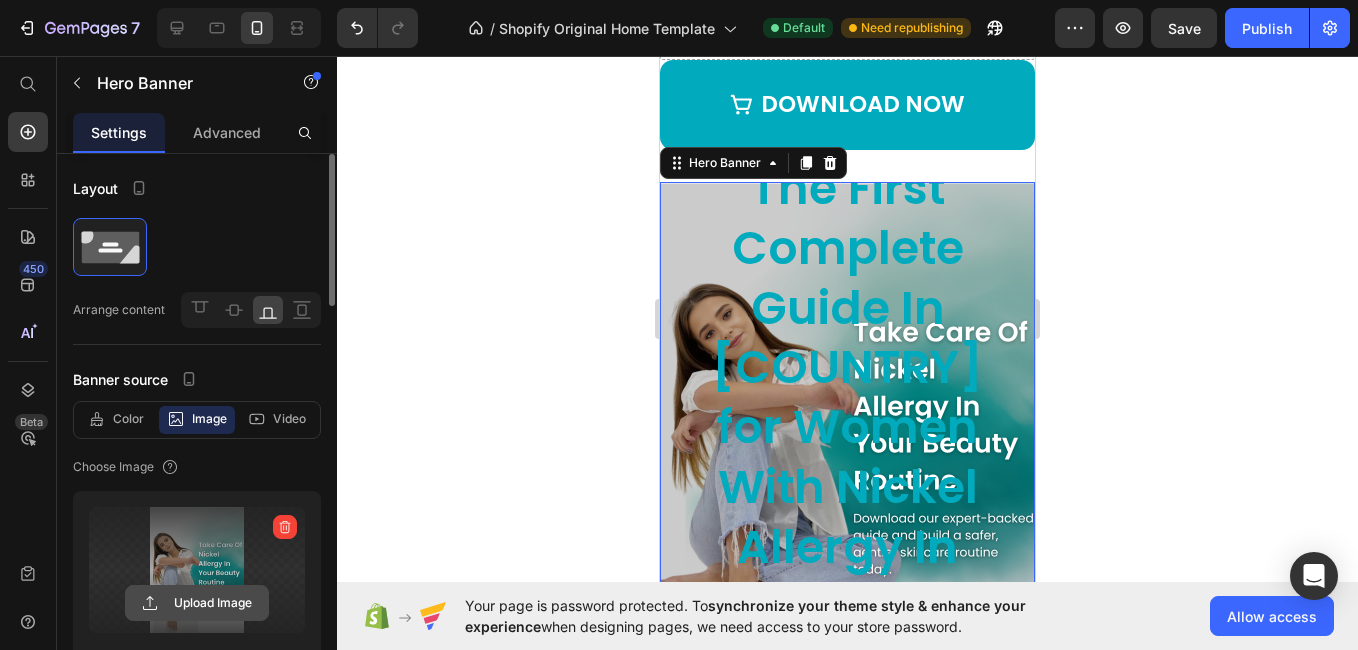 click 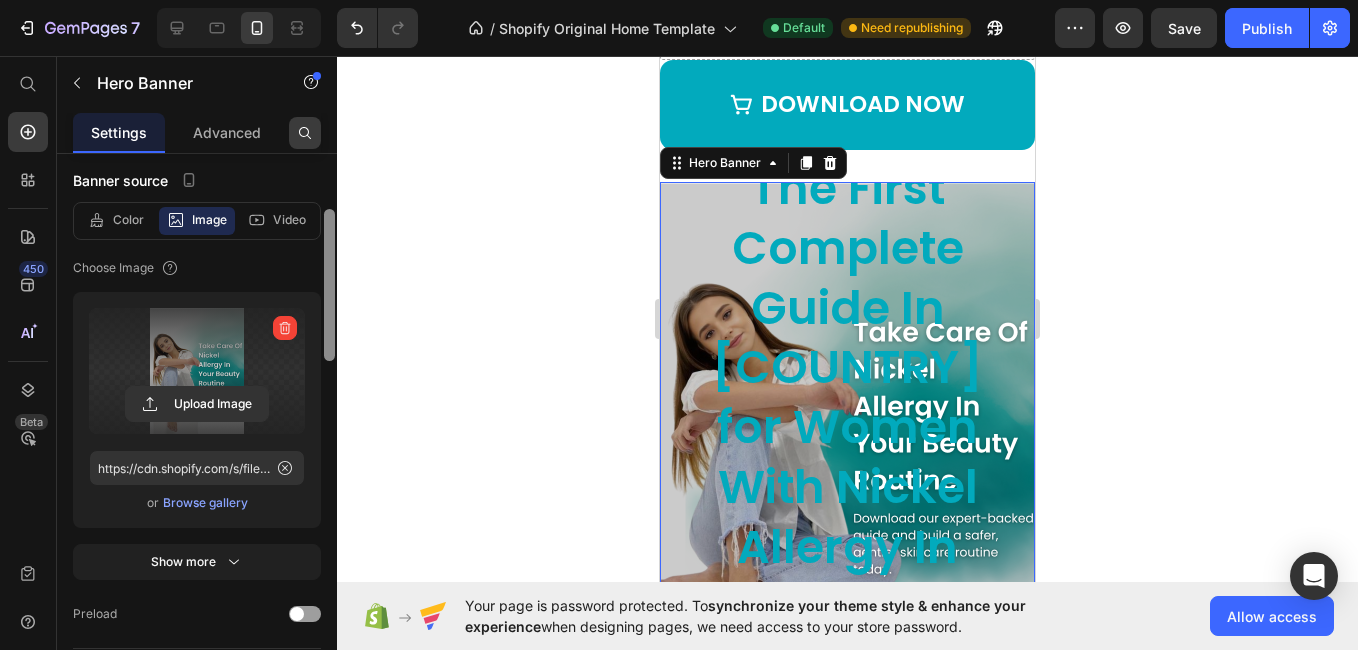 scroll, scrollTop: 0, scrollLeft: 0, axis: both 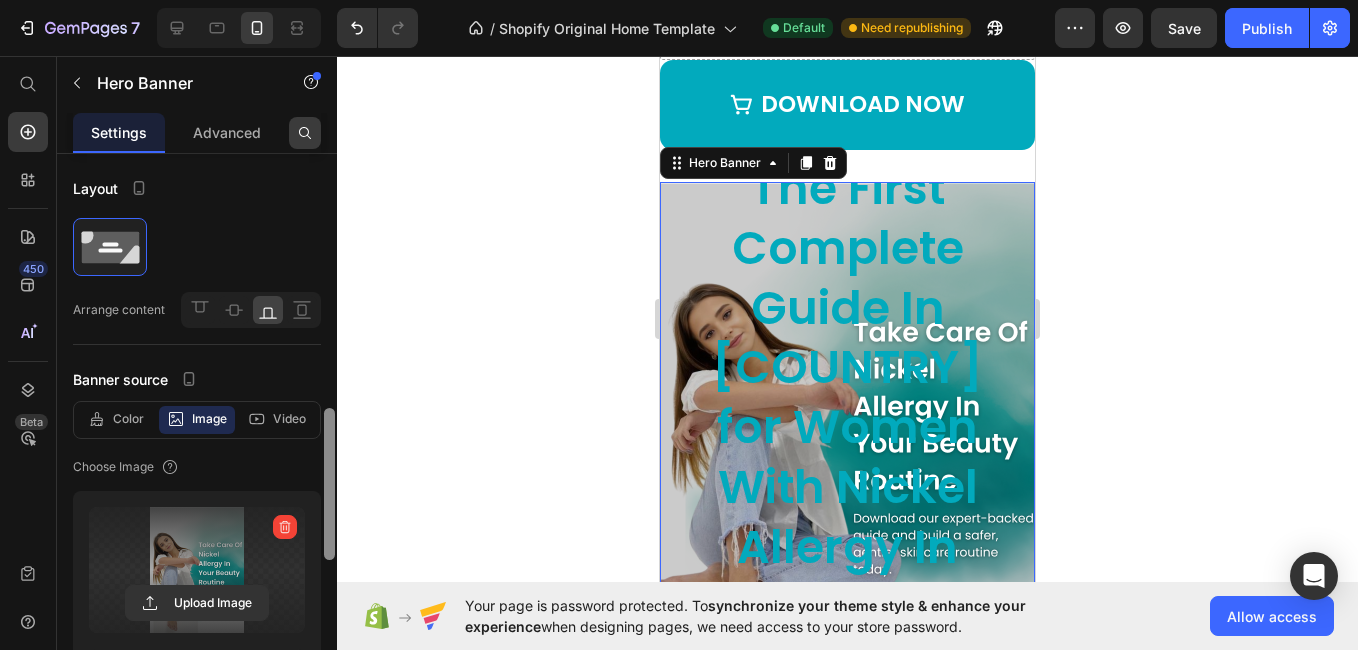 drag, startPoint x: 327, startPoint y: 224, endPoint x: 309, endPoint y: 134, distance: 91.78235 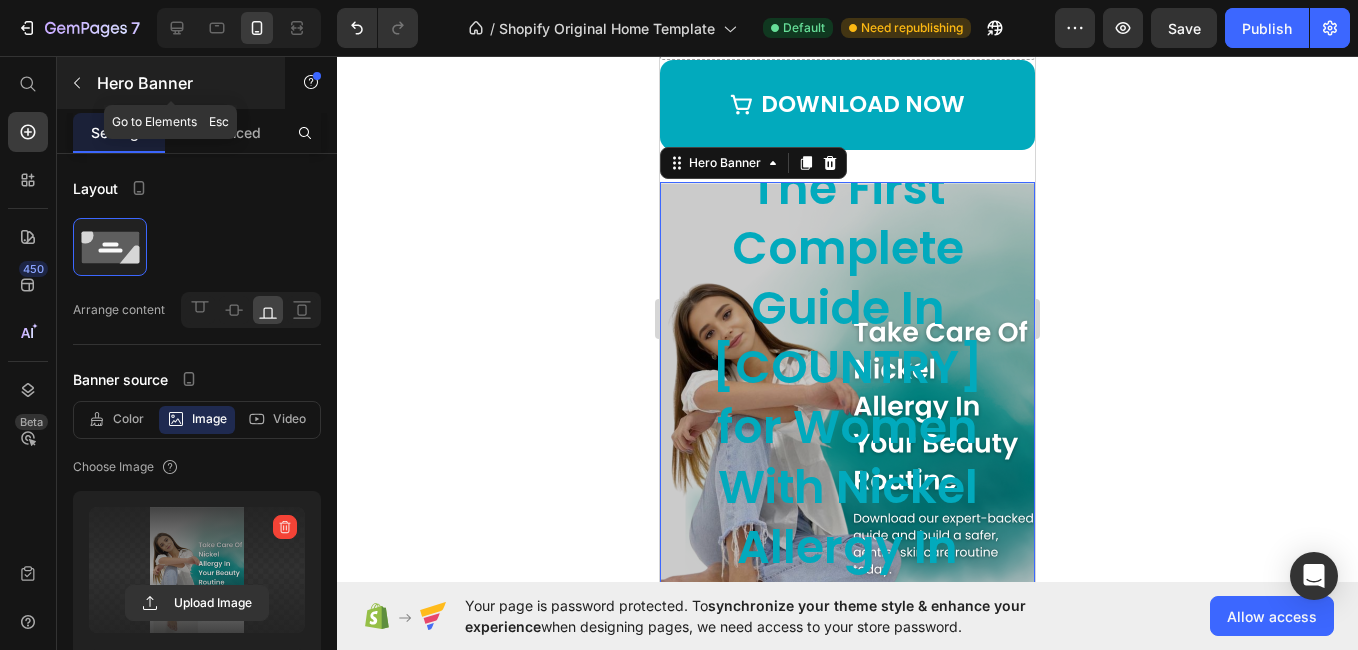 click 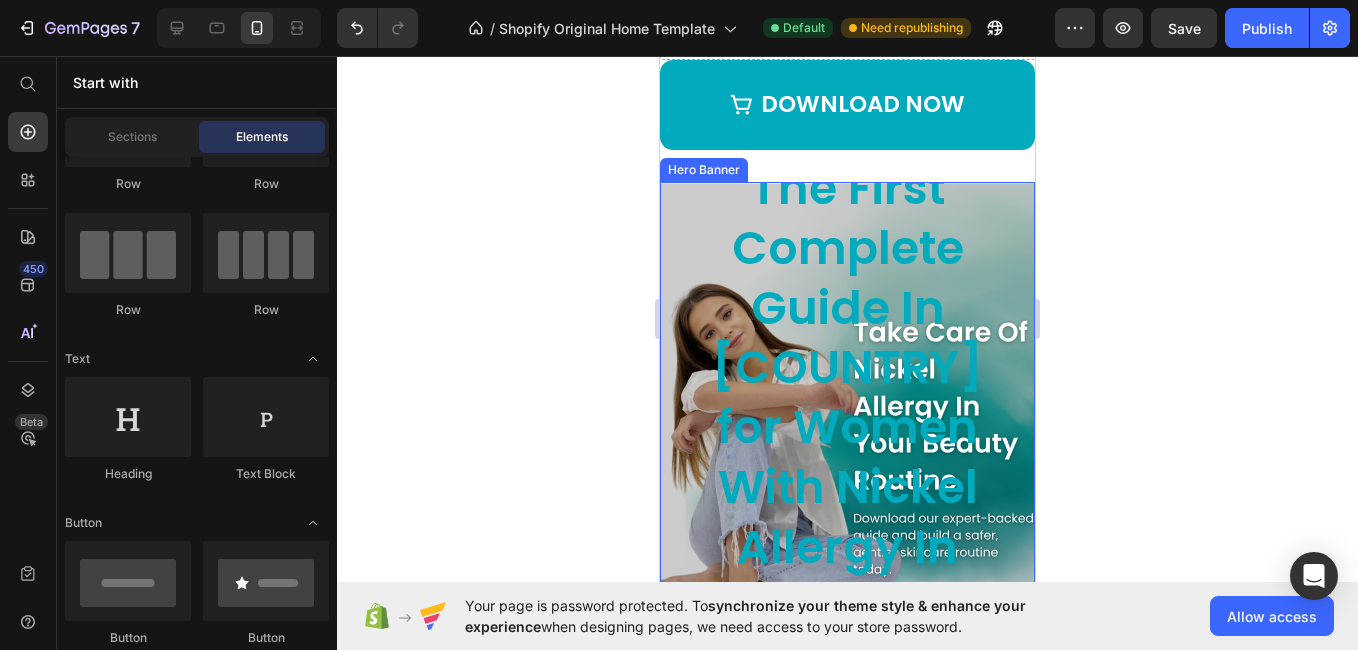 click on "Drop element here The First Complete Guide In Italy for Women With Nickel Allergy In Cosmetics Heading Transform Your Skin For Only $39 Text Block
DOWNLOAD NOW - $39 Button
Instant Download Button Row Row" at bounding box center (847, 432) 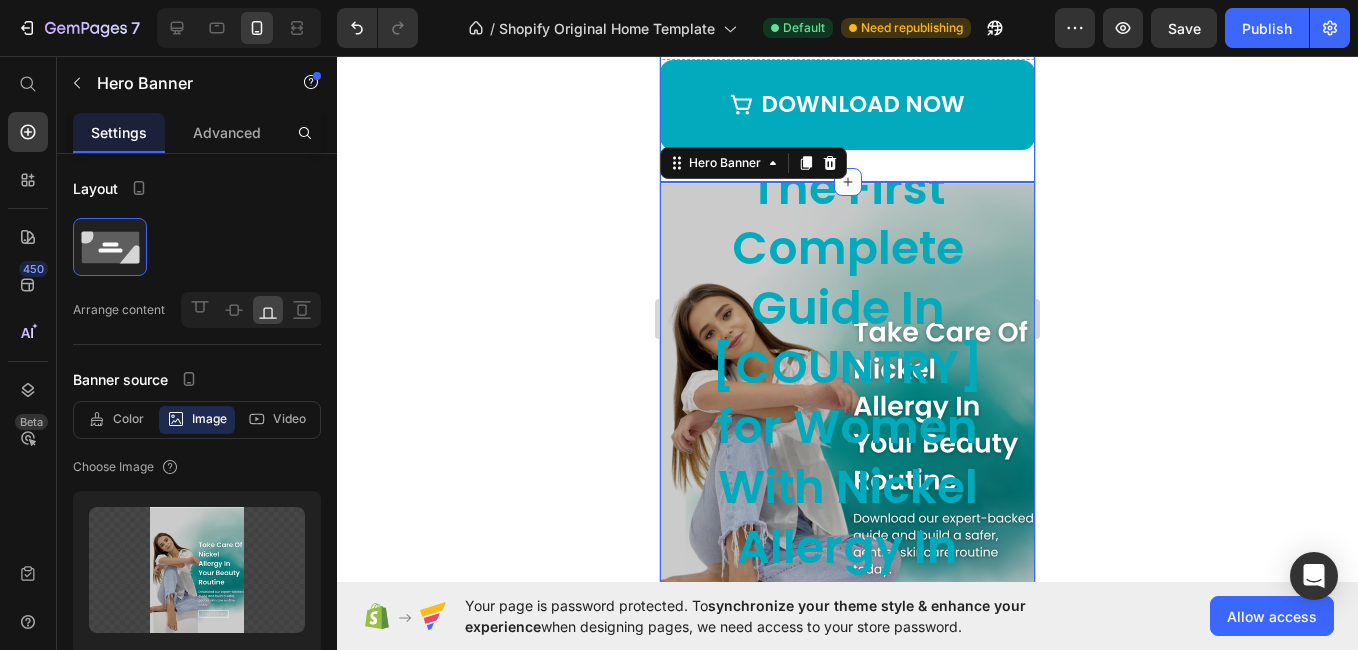 click on "Image
Drop element here
DOWNLOAD NOW Button Row Section 1" at bounding box center [847, -113] 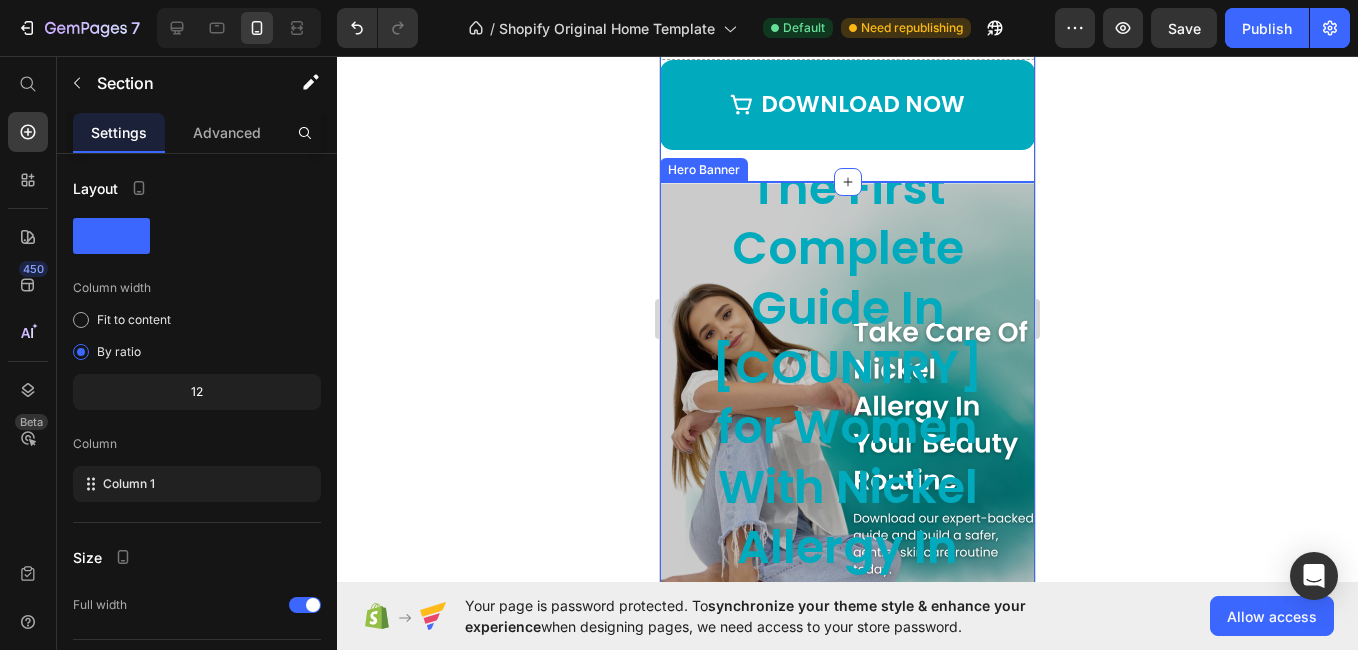click on "Drop element here The First Complete Guide In Italy for Women With Nickel Allergy In Cosmetics Heading Transform Your Skin For Only $39 Text Block
DOWNLOAD NOW - $39 Button
Instant Download Button Row Row" at bounding box center [847, 432] 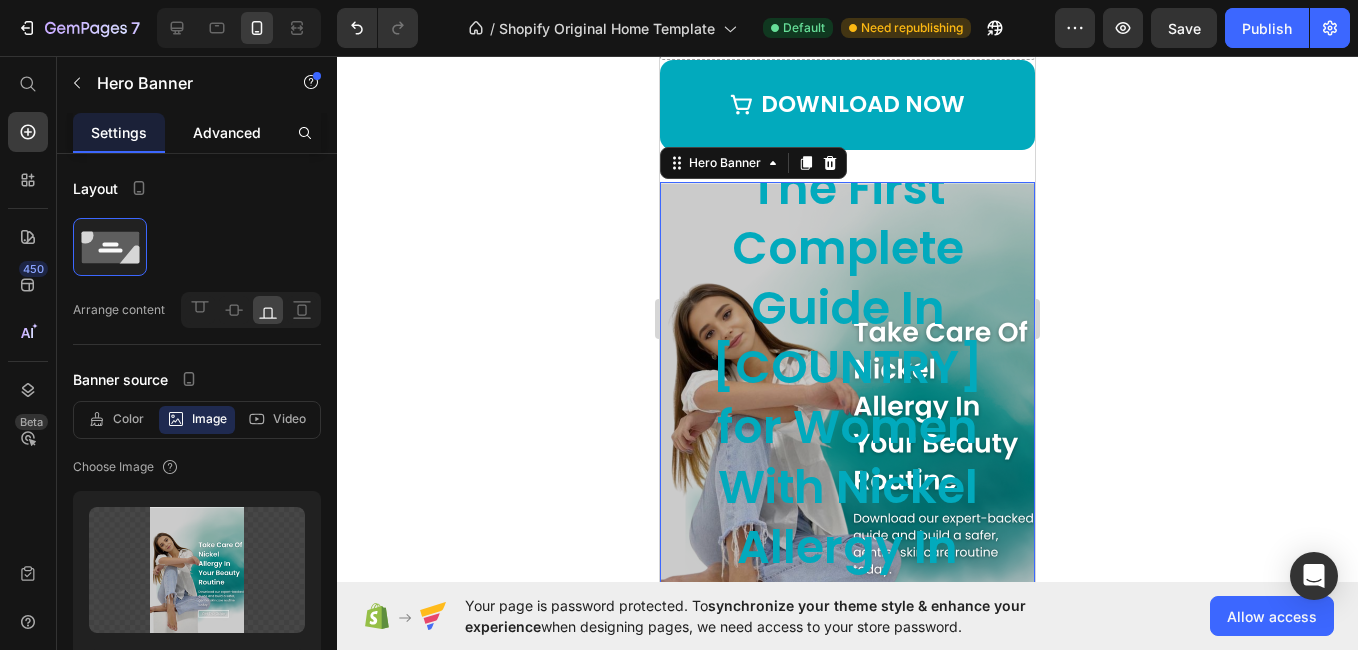 click on "Advanced" at bounding box center (227, 132) 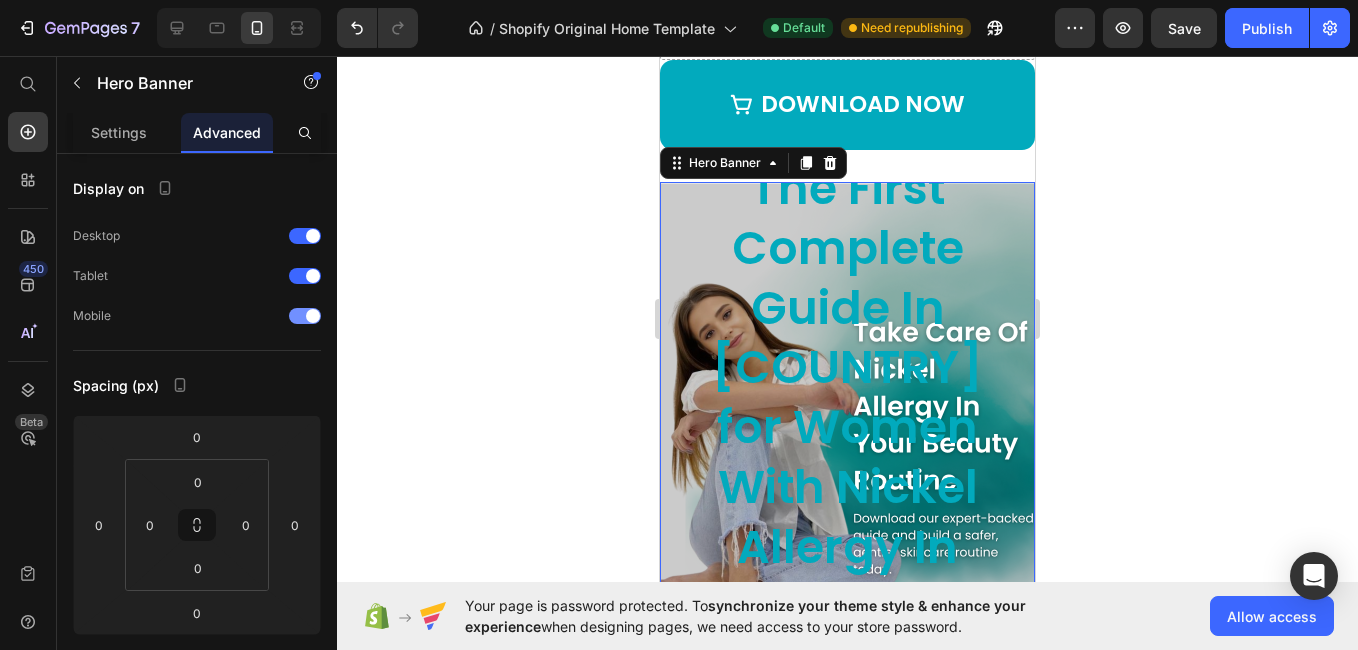 click at bounding box center (313, 316) 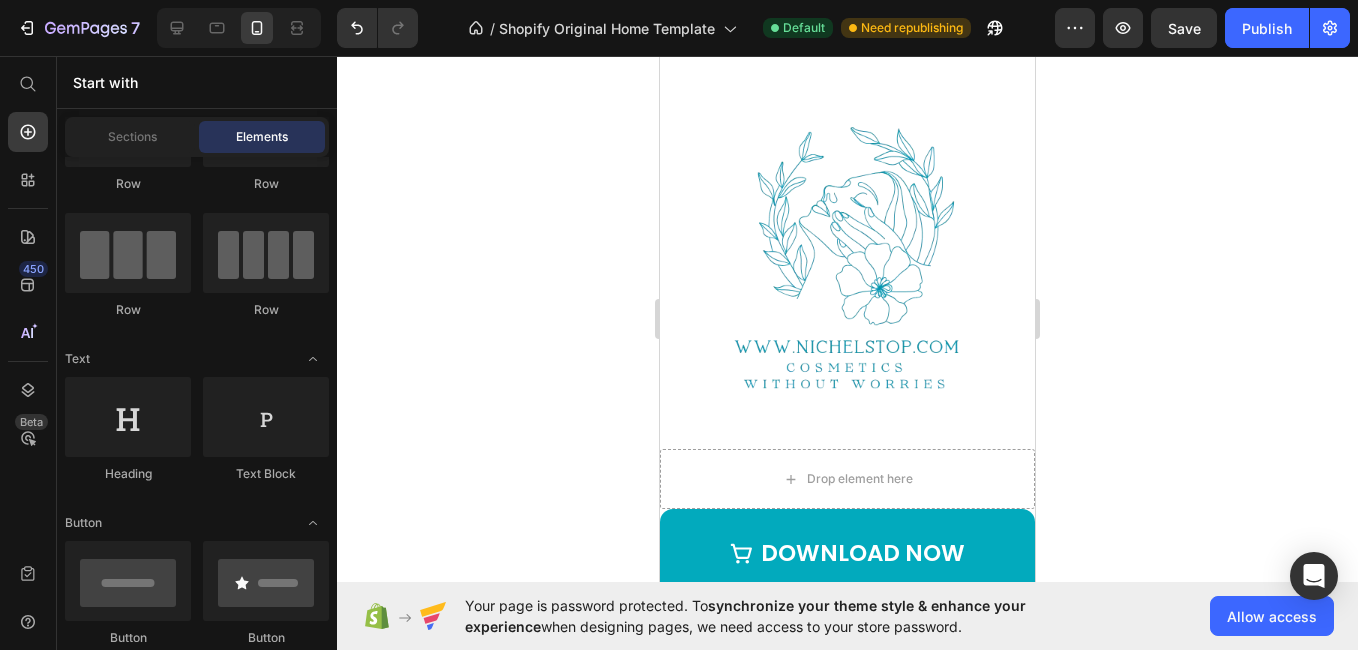 scroll, scrollTop: 0, scrollLeft: 0, axis: both 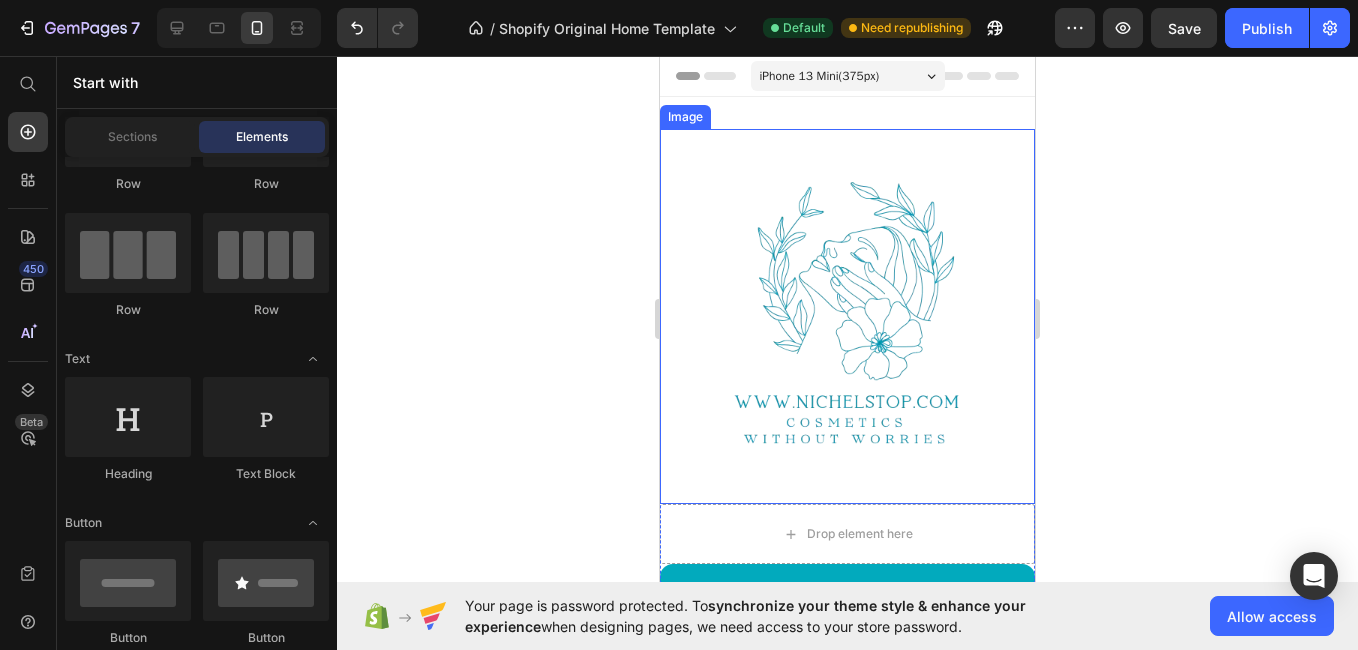 click at bounding box center (847, 316) 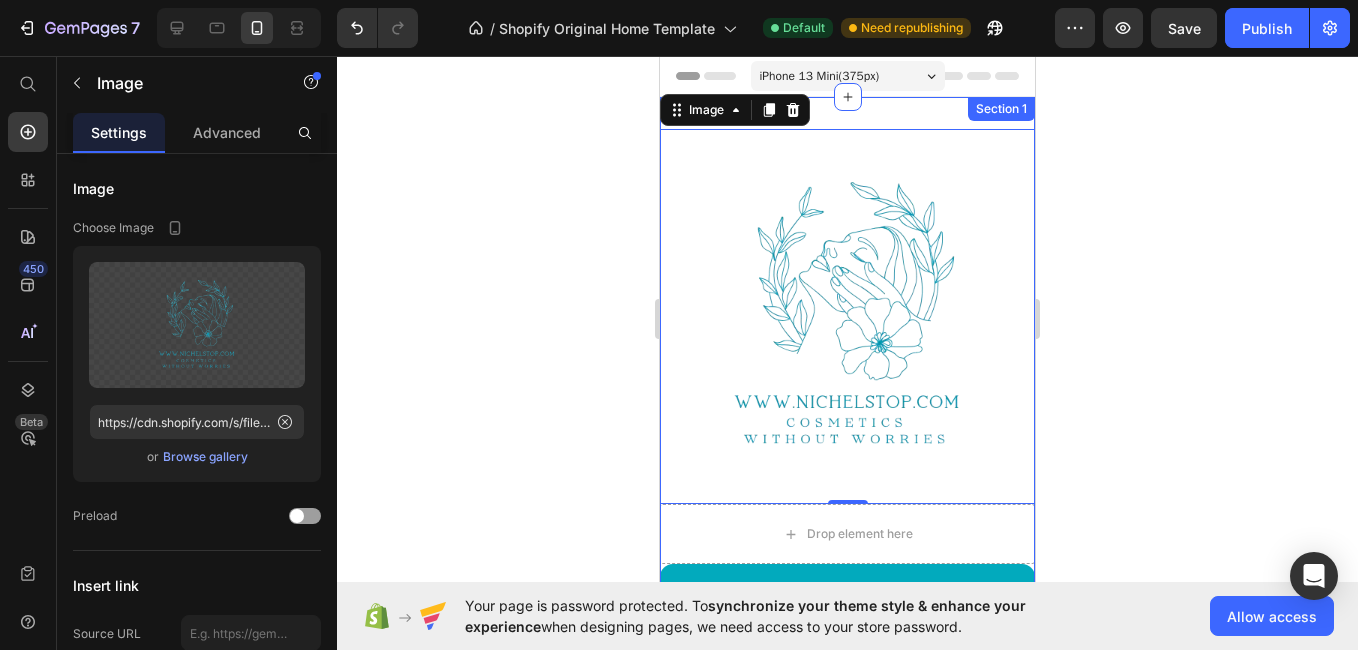 click on "Image   0
Drop element here
DOWNLOAD NOW Button Row Section 1" at bounding box center [847, 391] 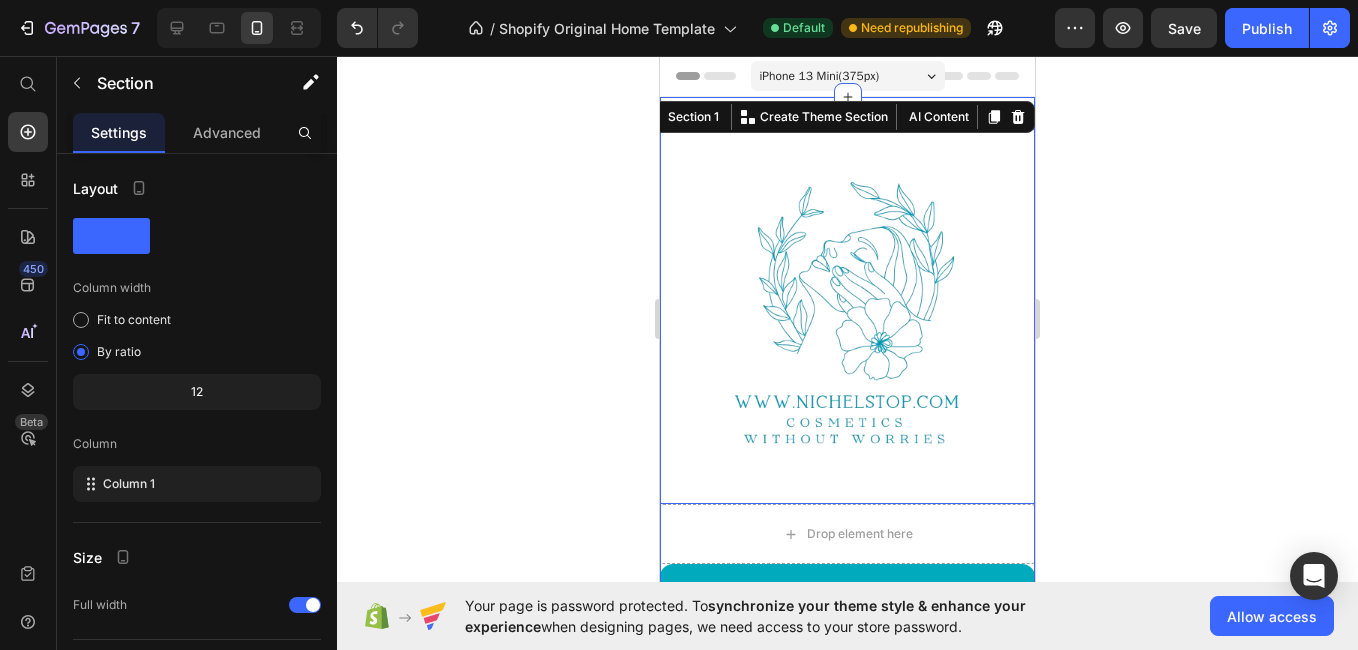 click at bounding box center [847, 316] 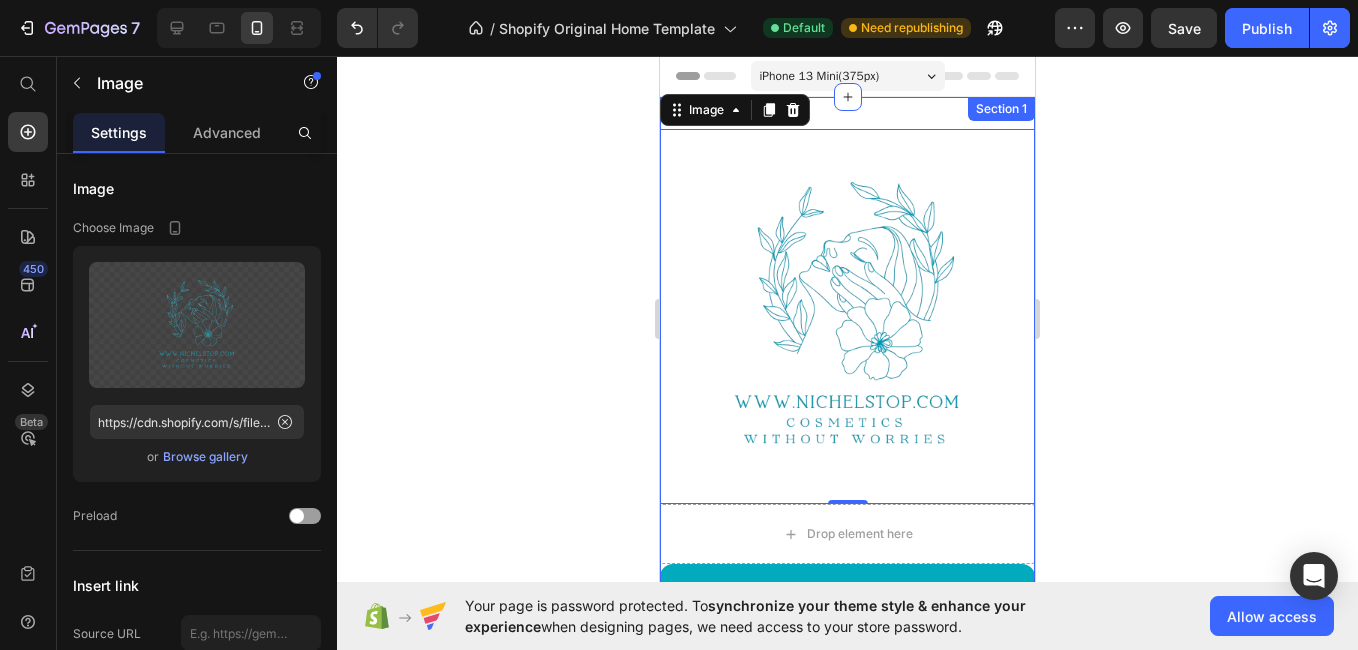 click on "Image   0
Drop element here
DOWNLOAD NOW Button Row Section 1" at bounding box center (847, 391) 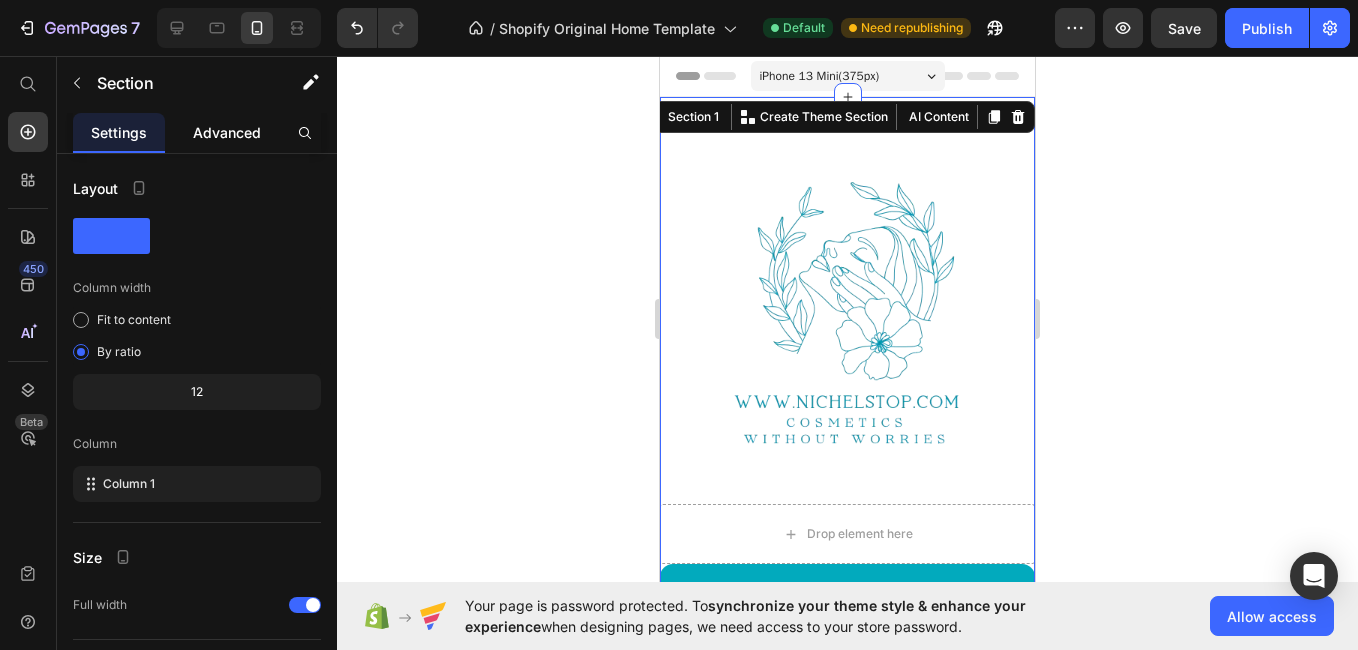 click on "Advanced" at bounding box center [227, 132] 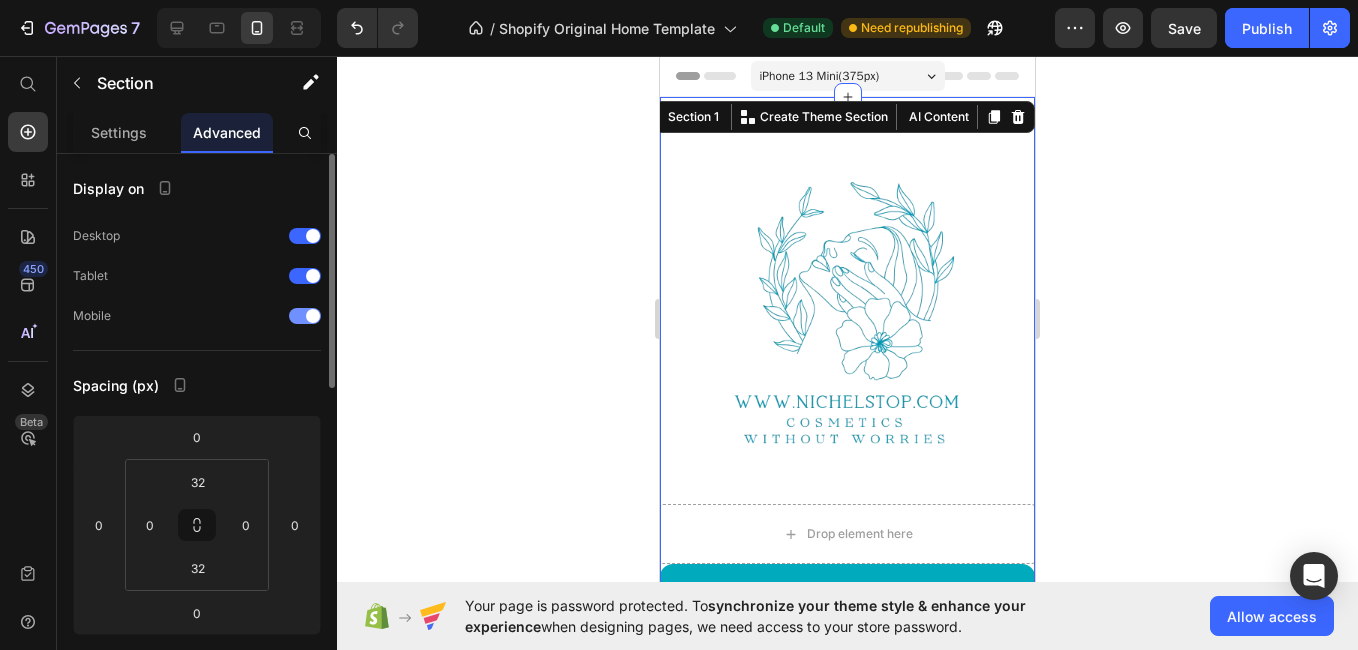 click at bounding box center (305, 316) 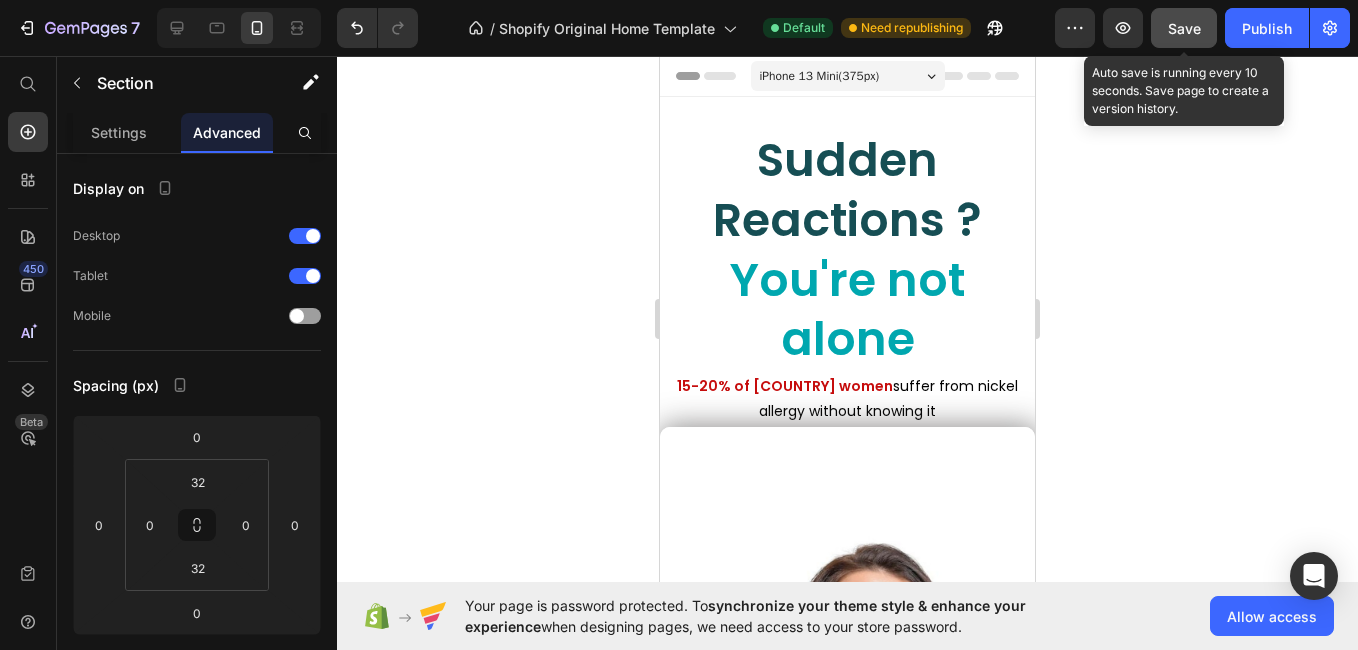 click on "Save" at bounding box center (1184, 28) 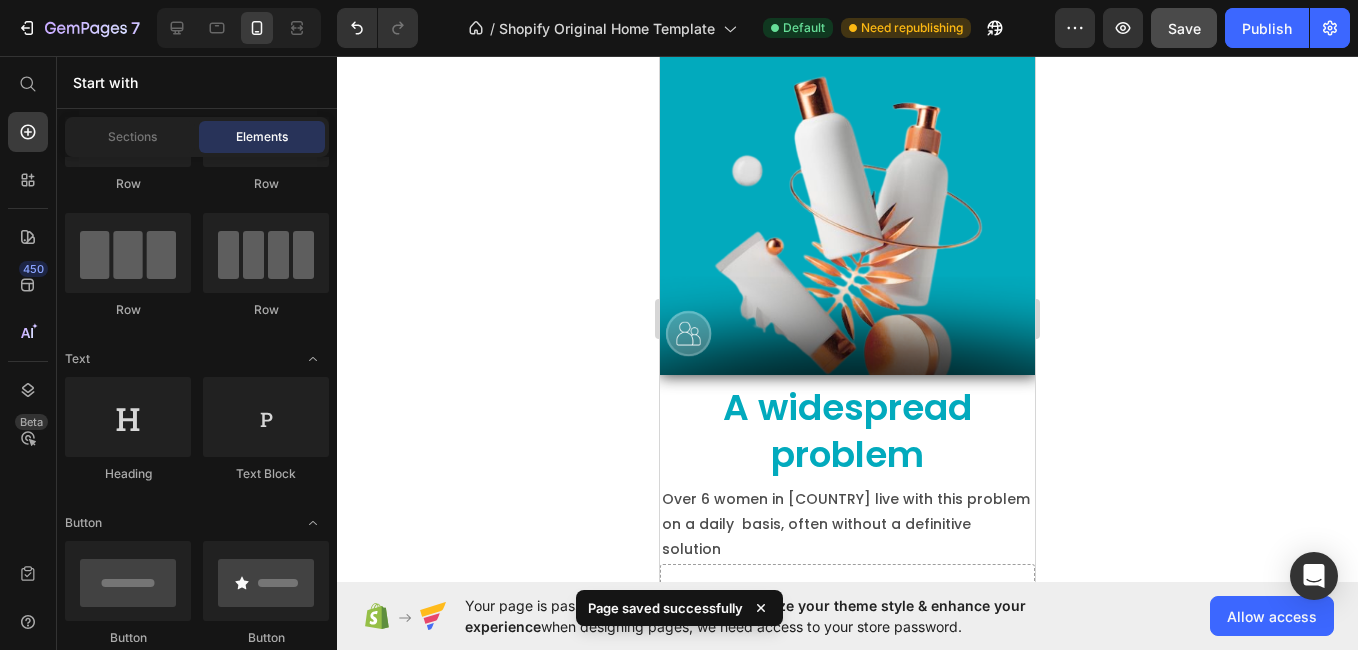 scroll, scrollTop: 1467, scrollLeft: 0, axis: vertical 